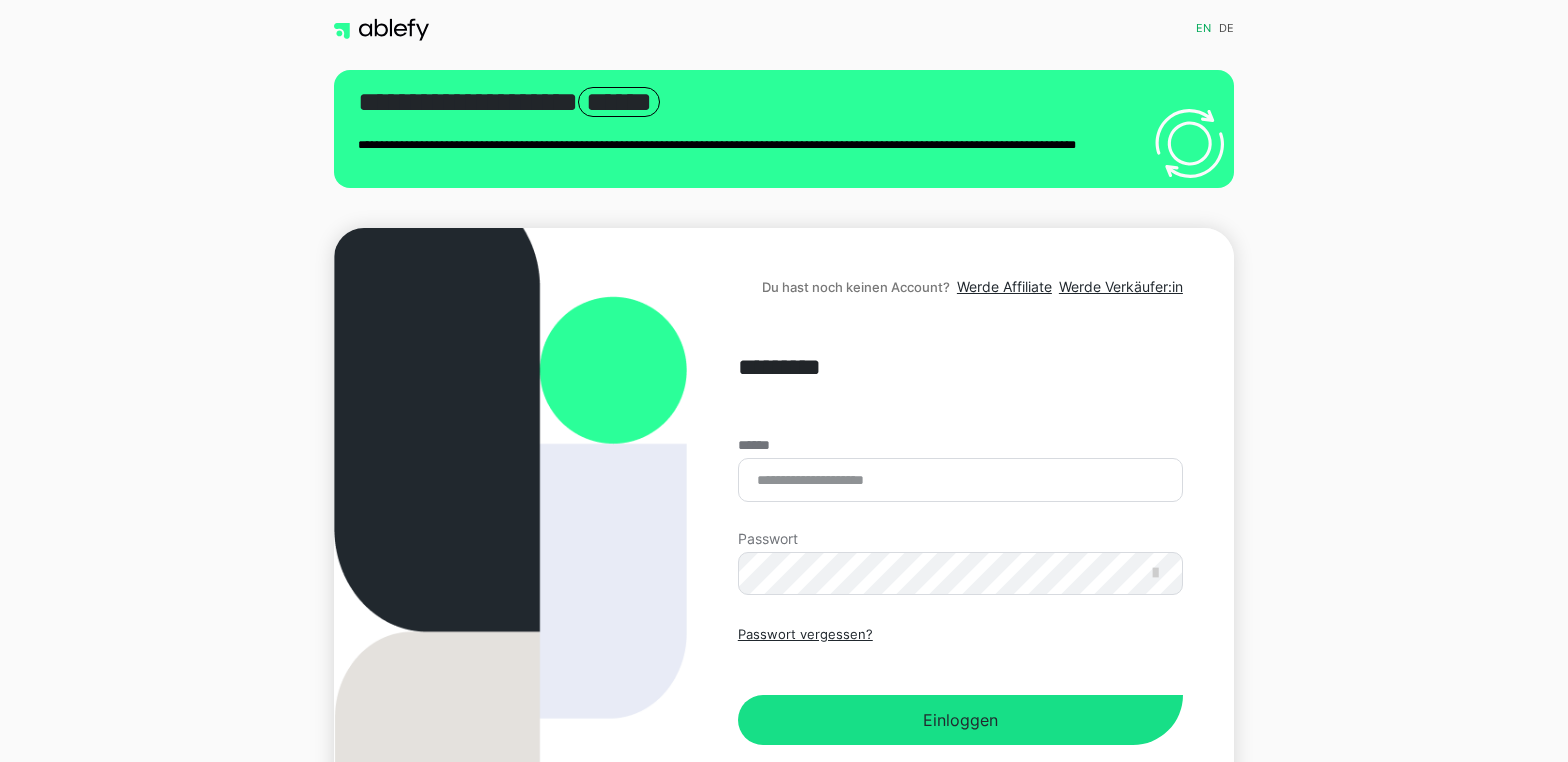 scroll, scrollTop: 0, scrollLeft: 0, axis: both 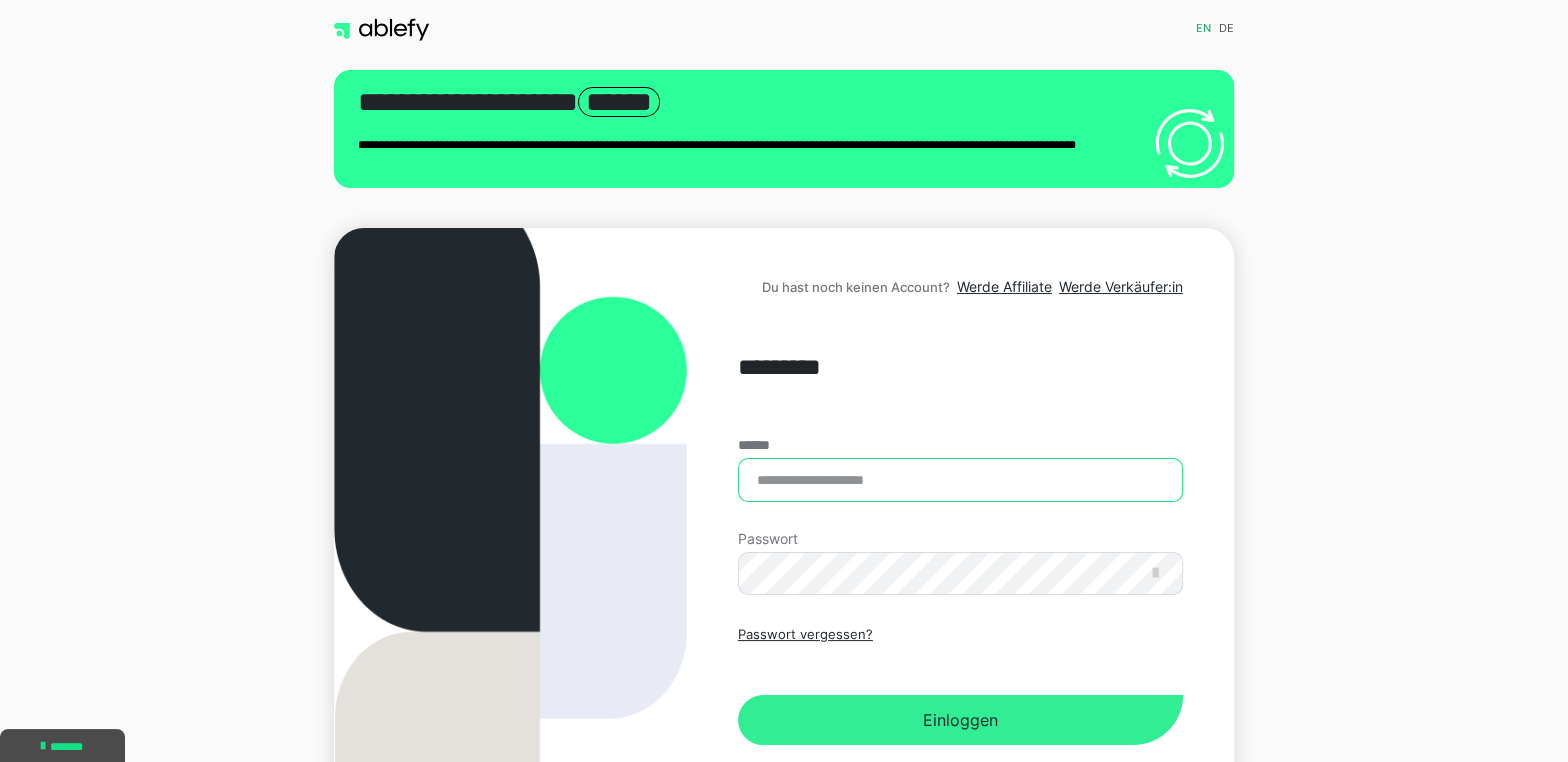 type on "**********" 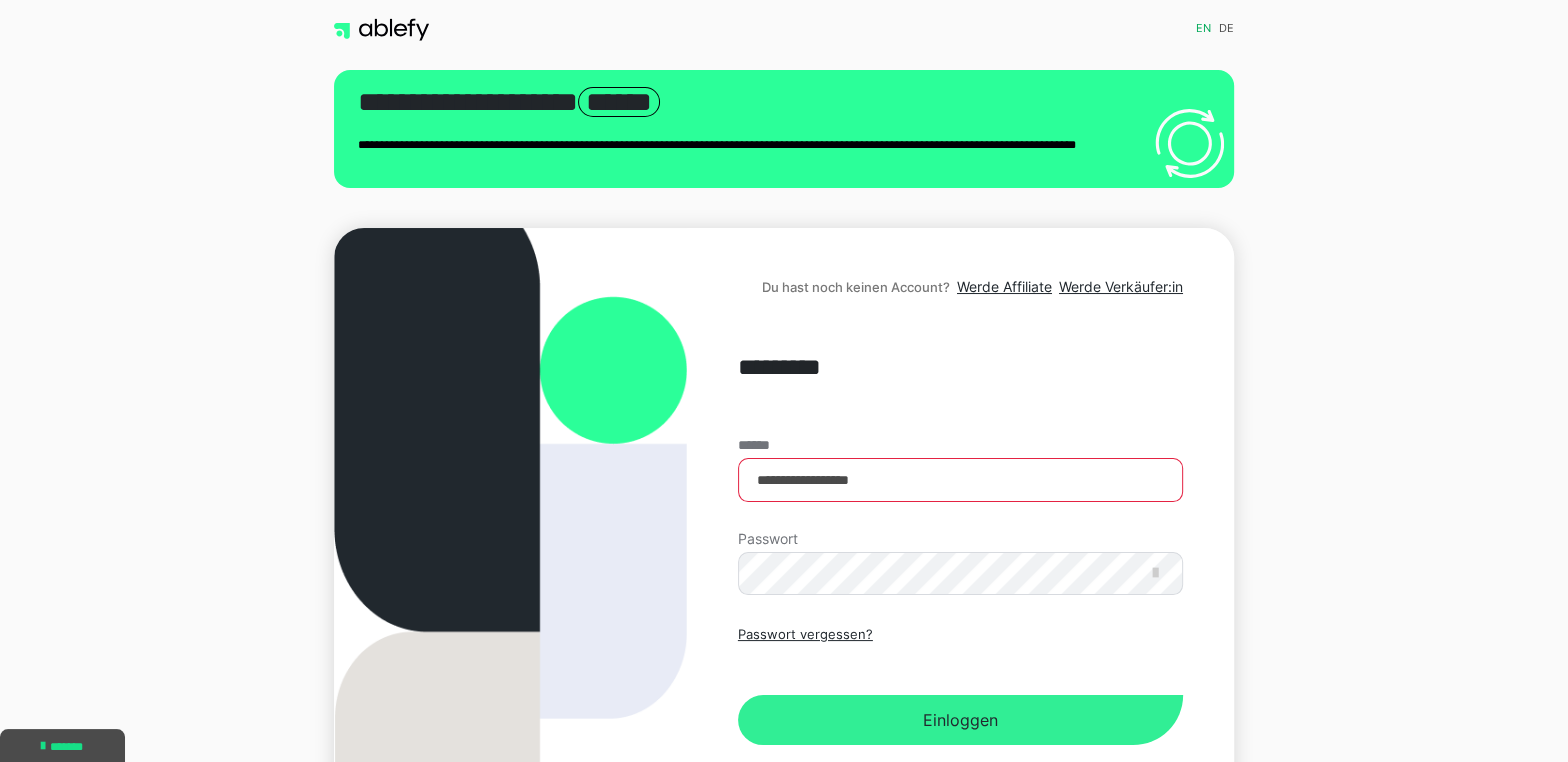 click on "Einloggen" at bounding box center [960, 720] 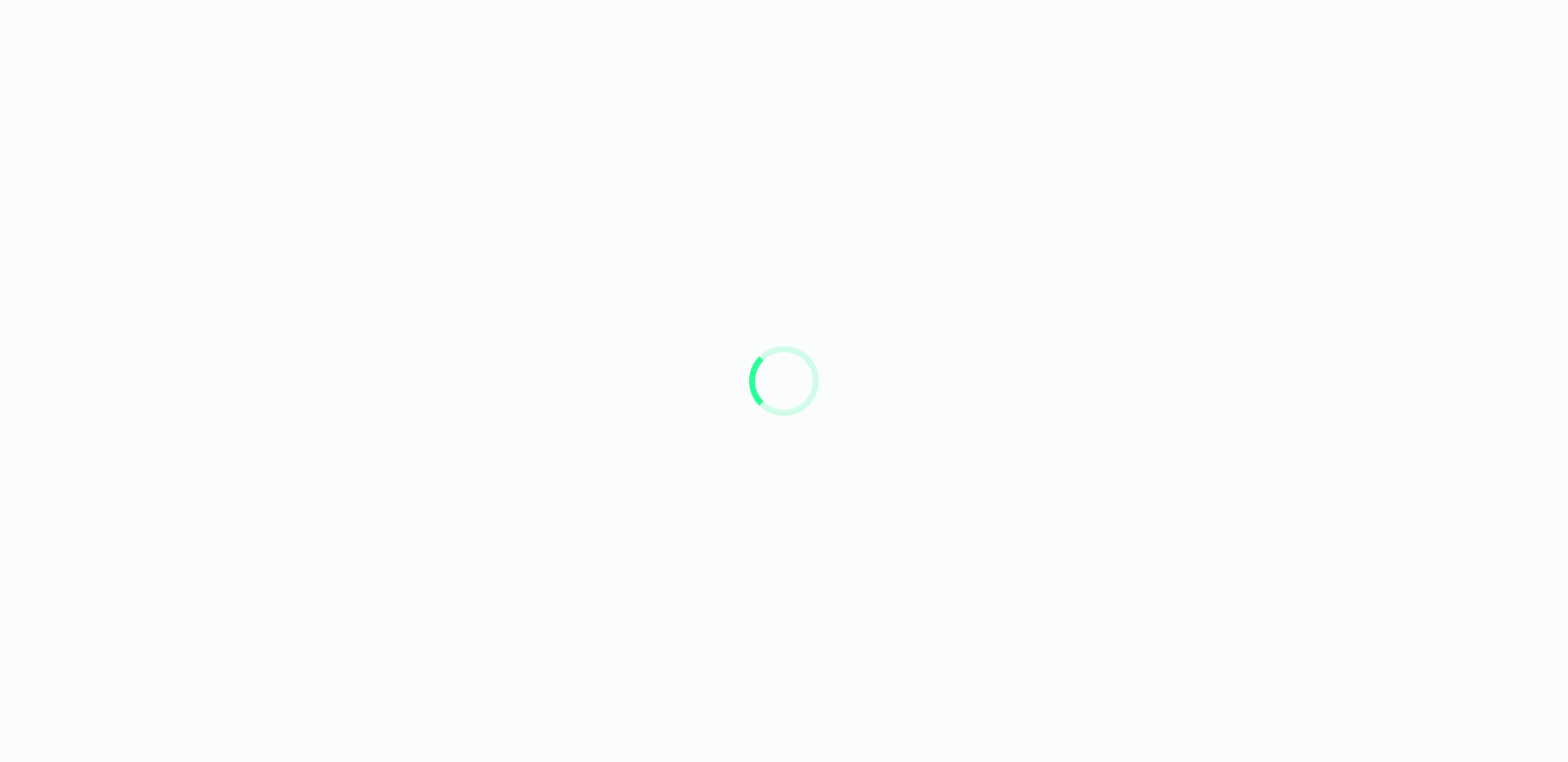 scroll, scrollTop: 0, scrollLeft: 0, axis: both 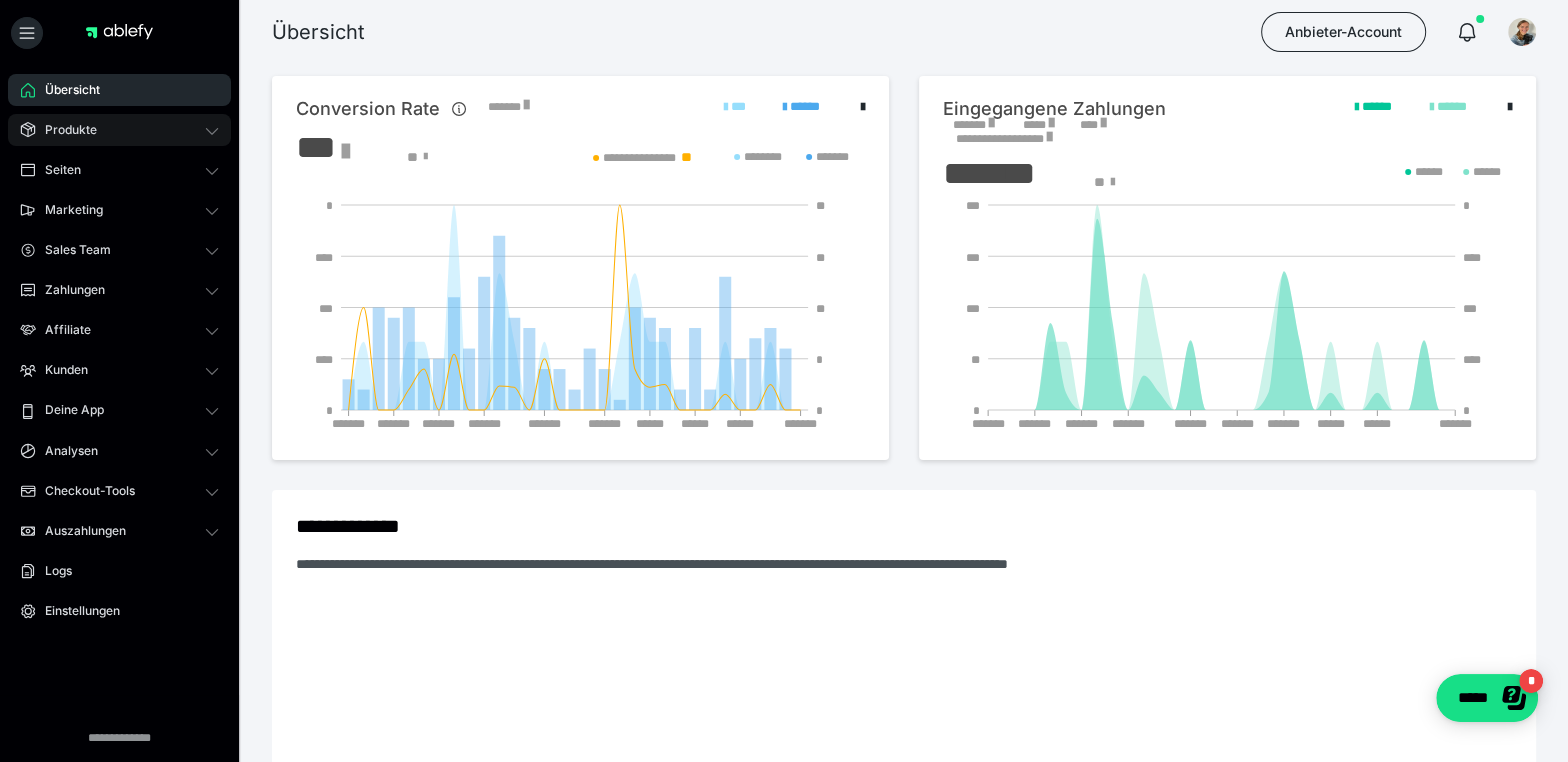 click on "Produkte" at bounding box center (64, 130) 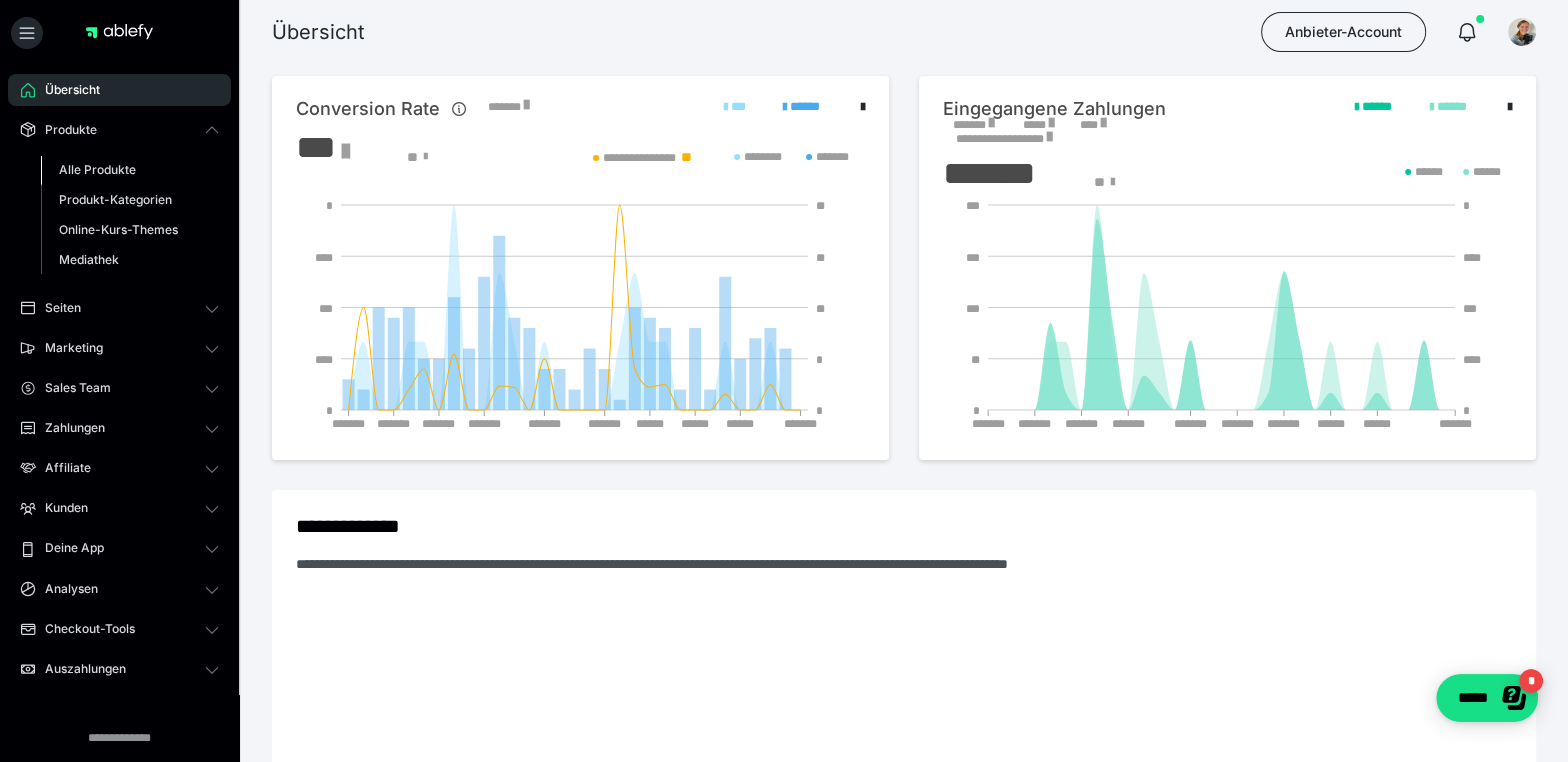 click on "Alle Produkte" at bounding box center [97, 169] 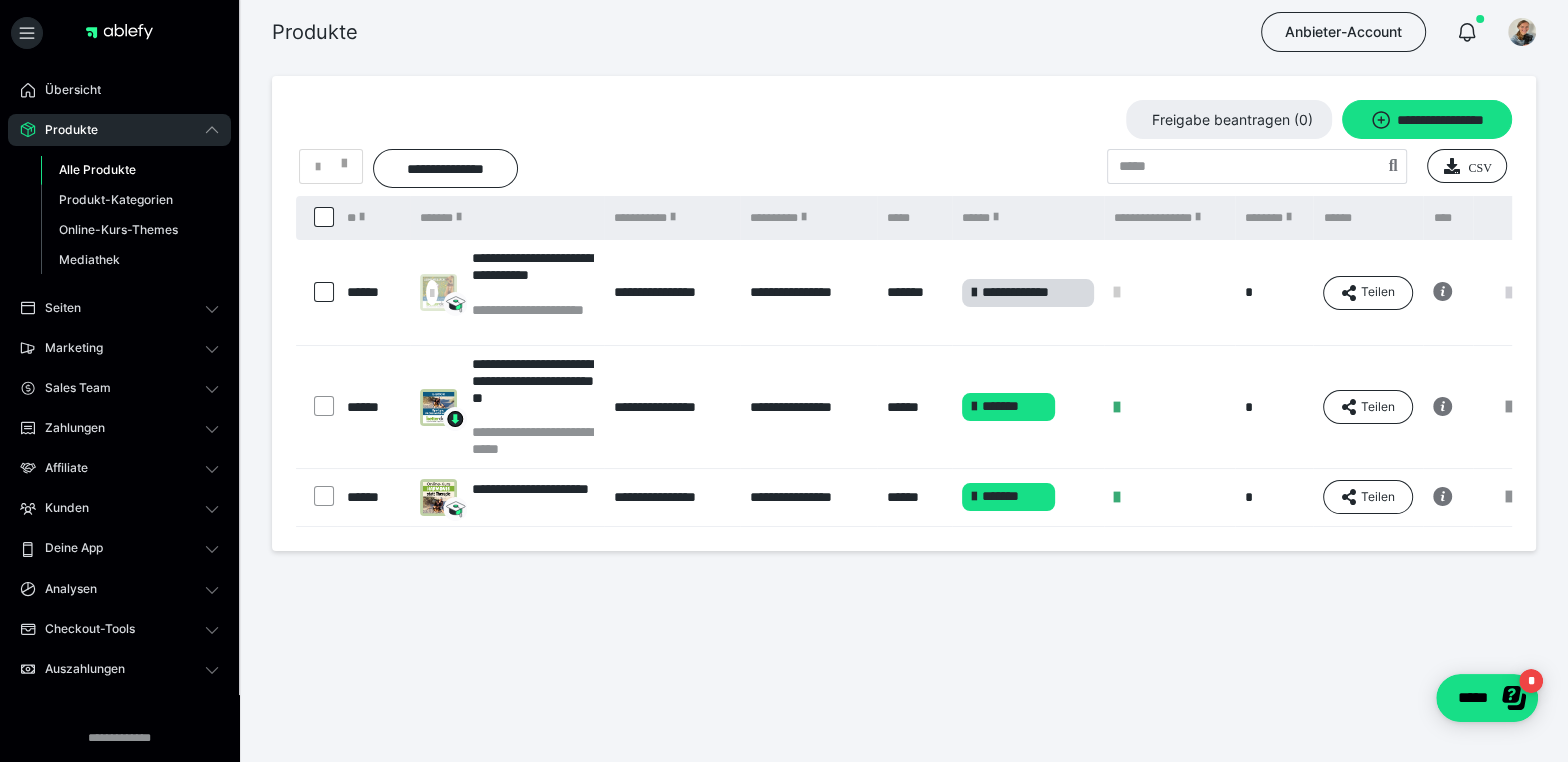 click at bounding box center [1509, 293] 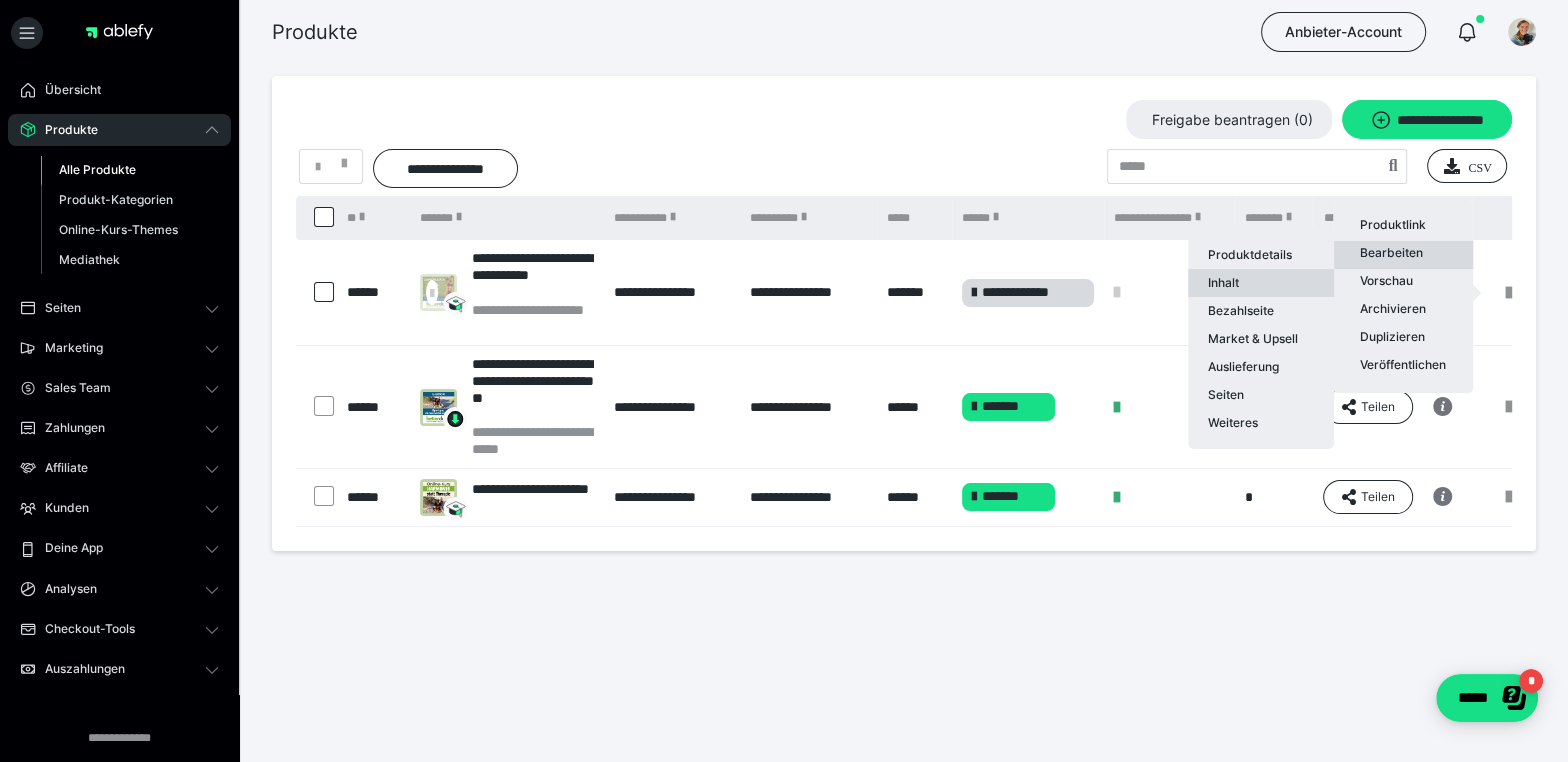 click on "Inhalt" at bounding box center (1261, 283) 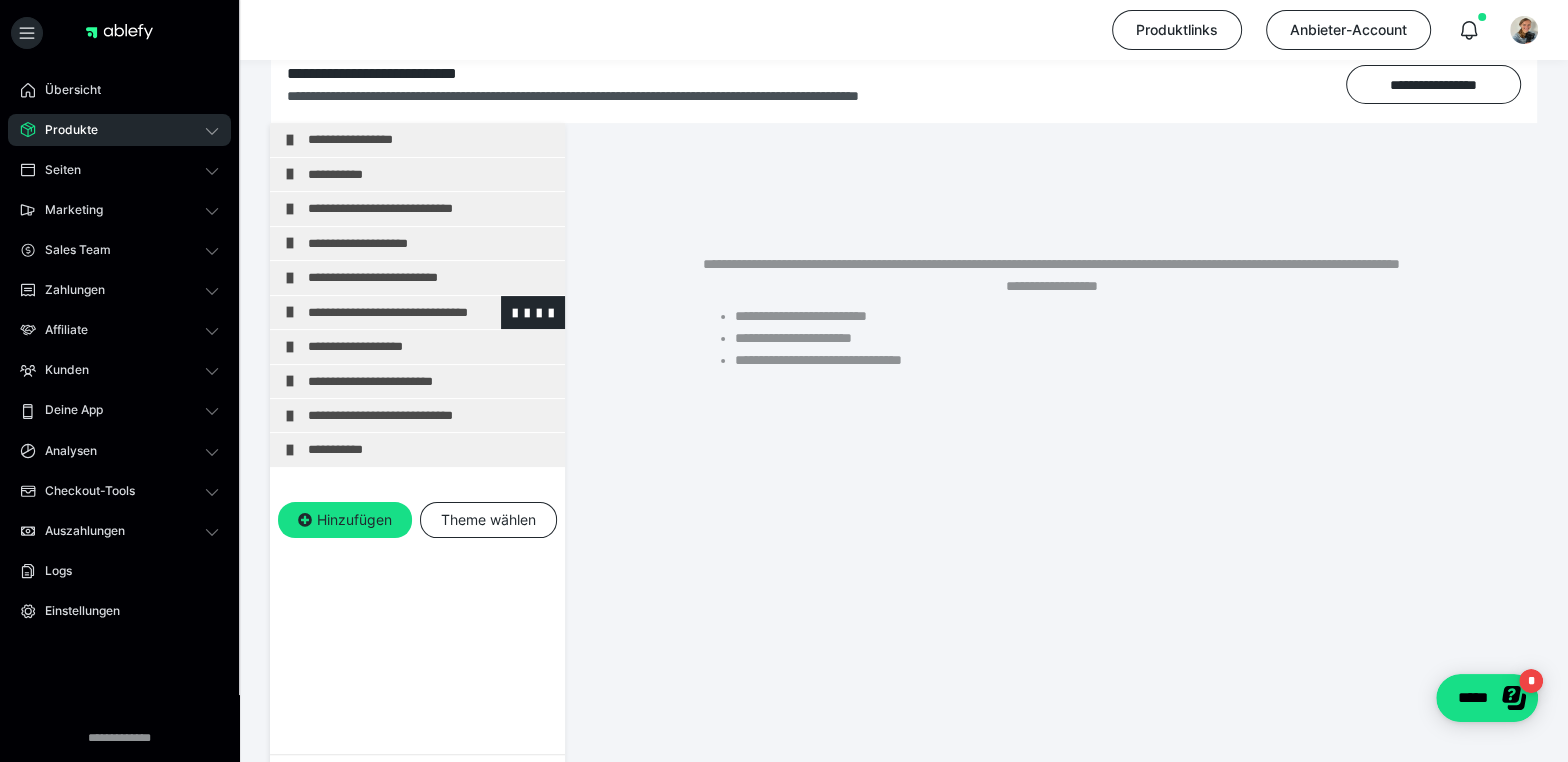 scroll, scrollTop: 297, scrollLeft: 0, axis: vertical 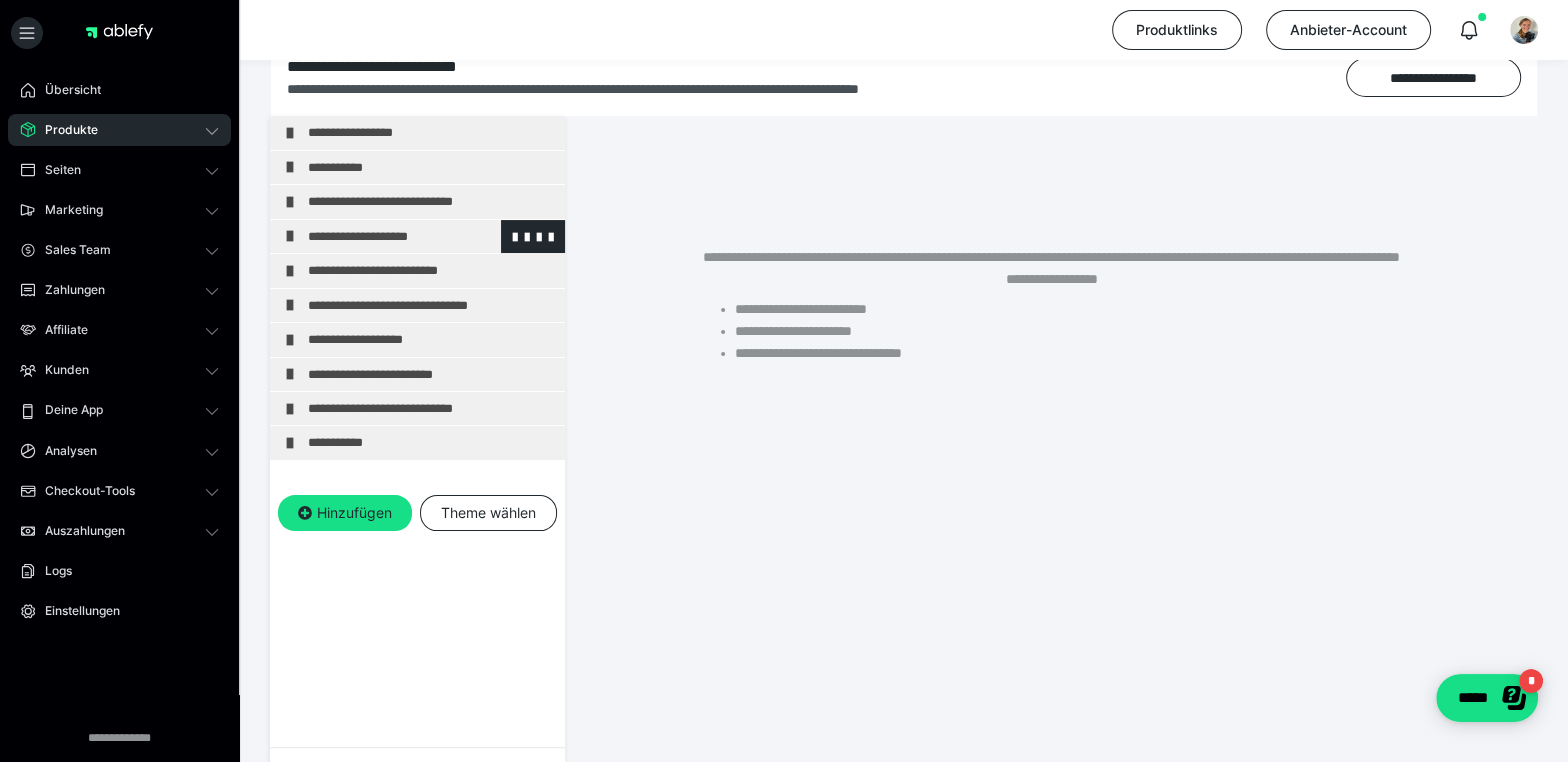 click on "**********" at bounding box center (431, 236) 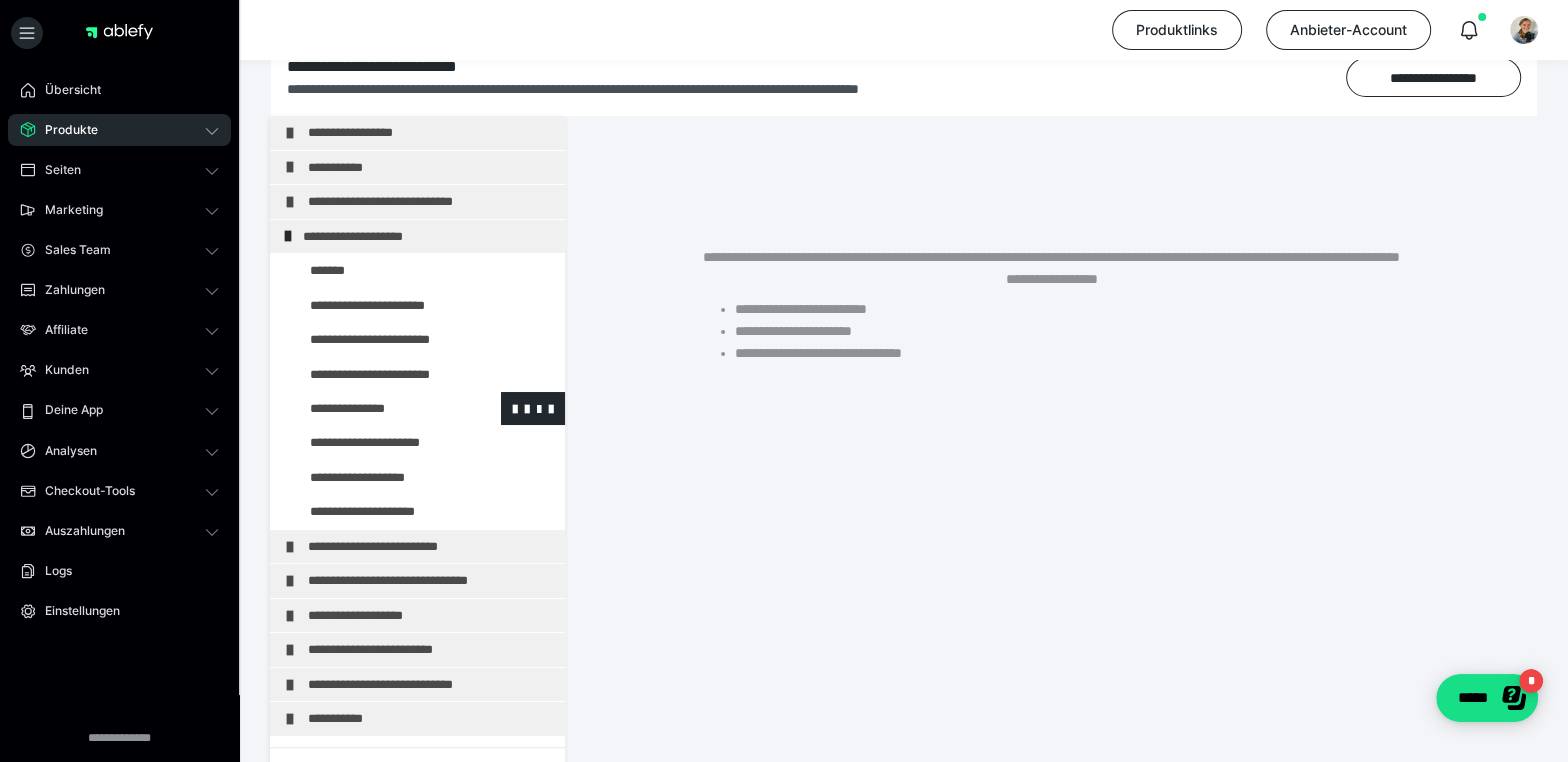 click at bounding box center (375, 408) 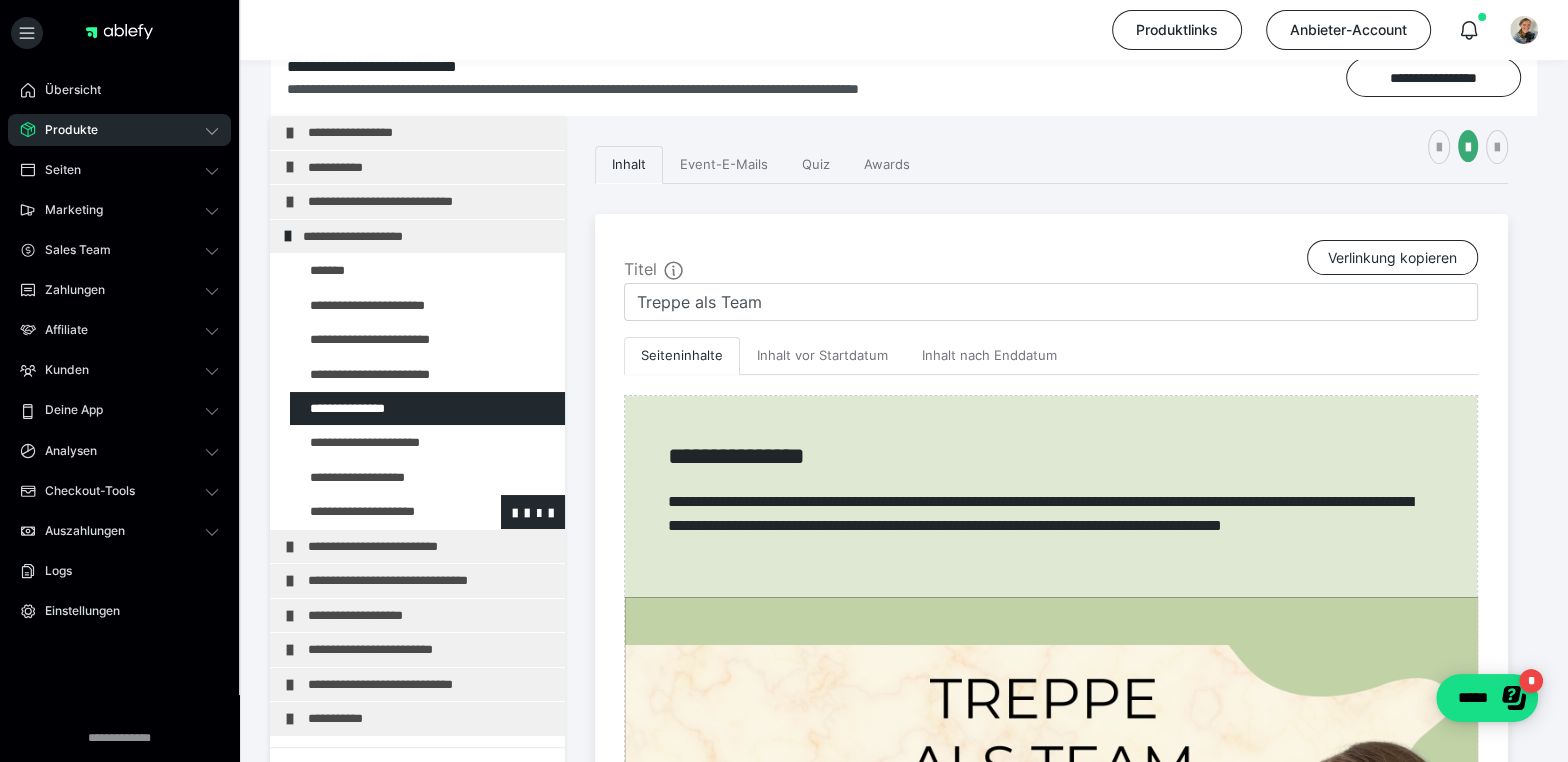 click at bounding box center [375, 511] 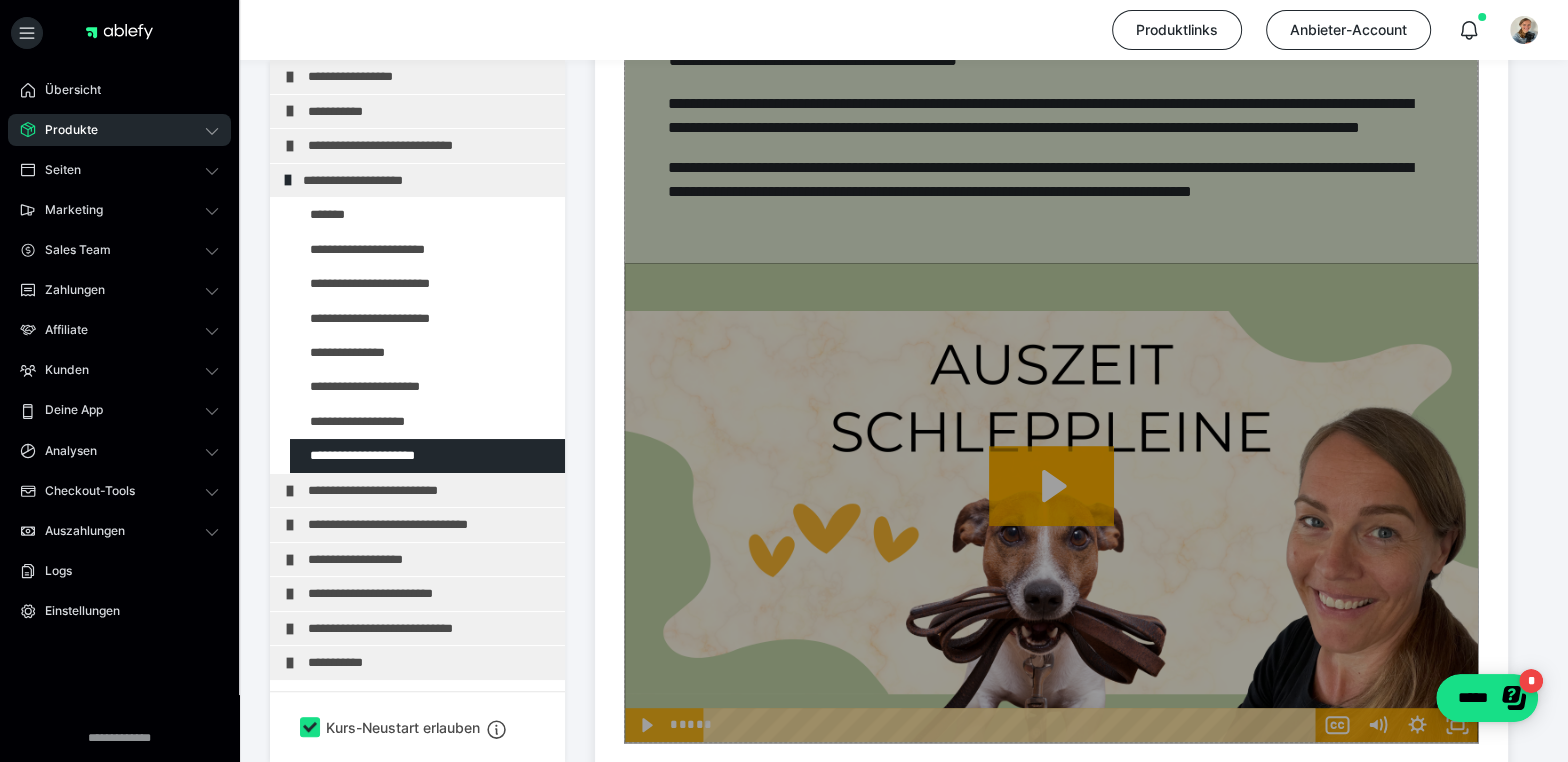 scroll, scrollTop: 710, scrollLeft: 0, axis: vertical 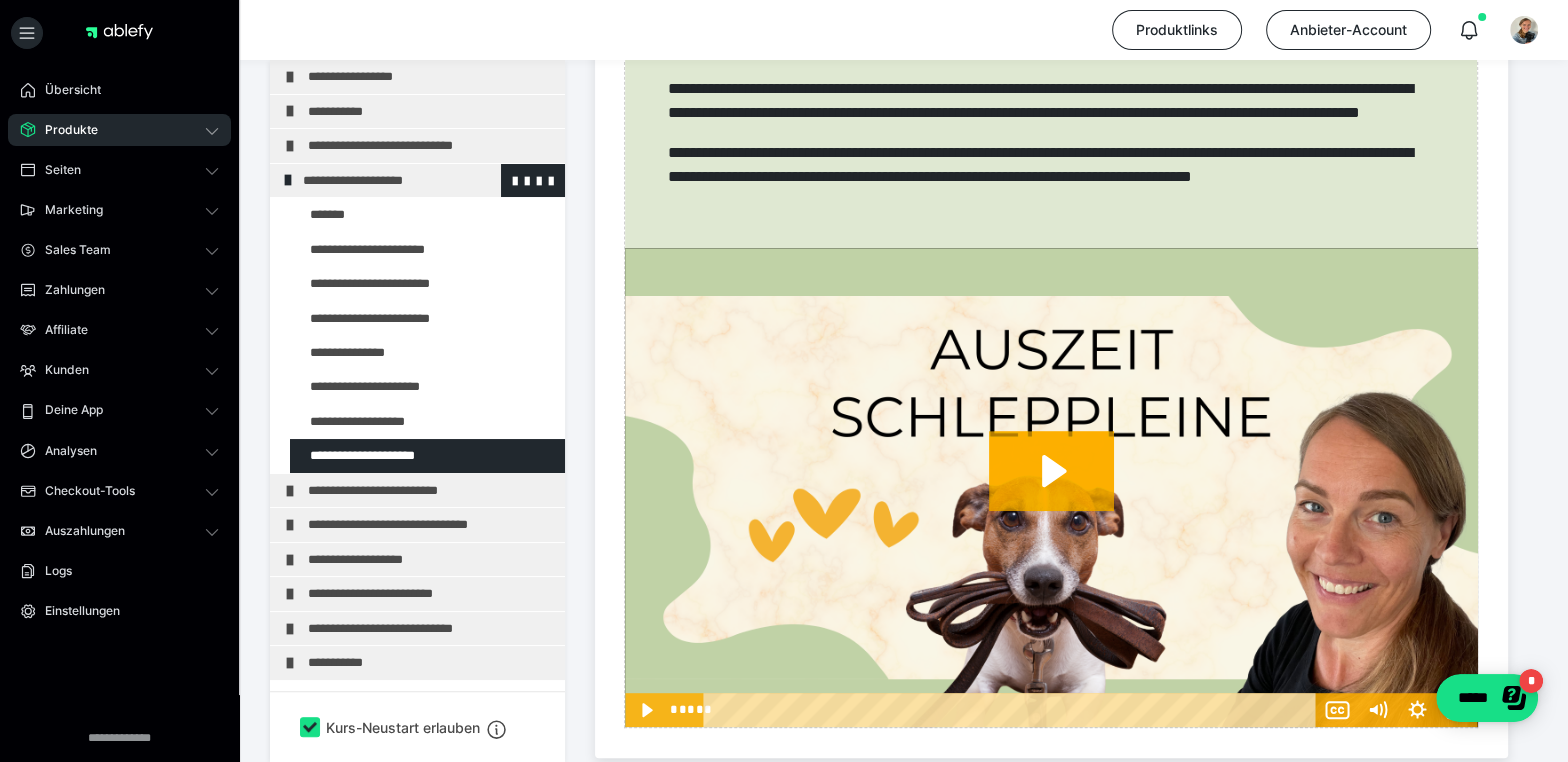 click at bounding box center (288, 180) 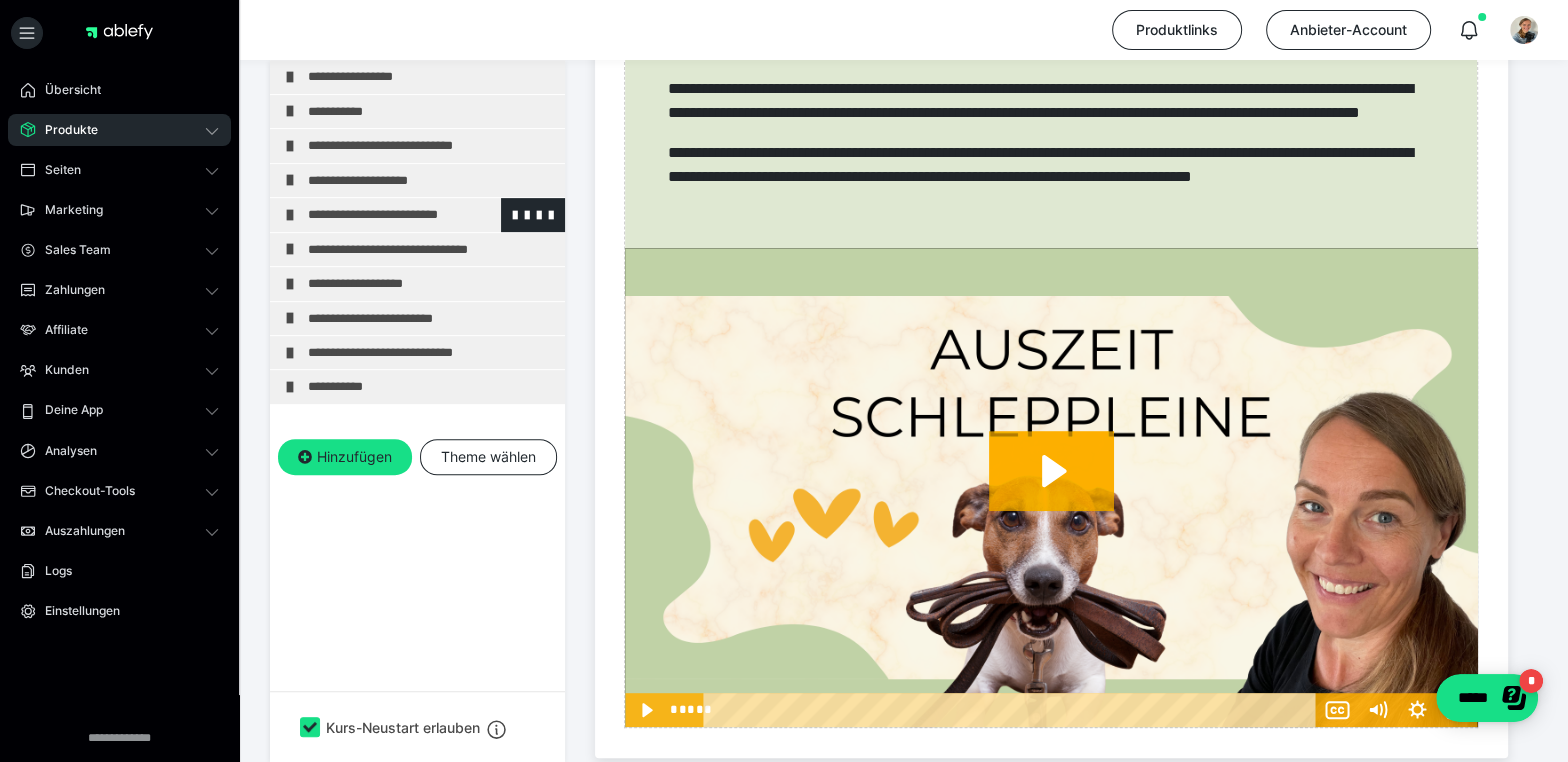 click at bounding box center (290, 215) 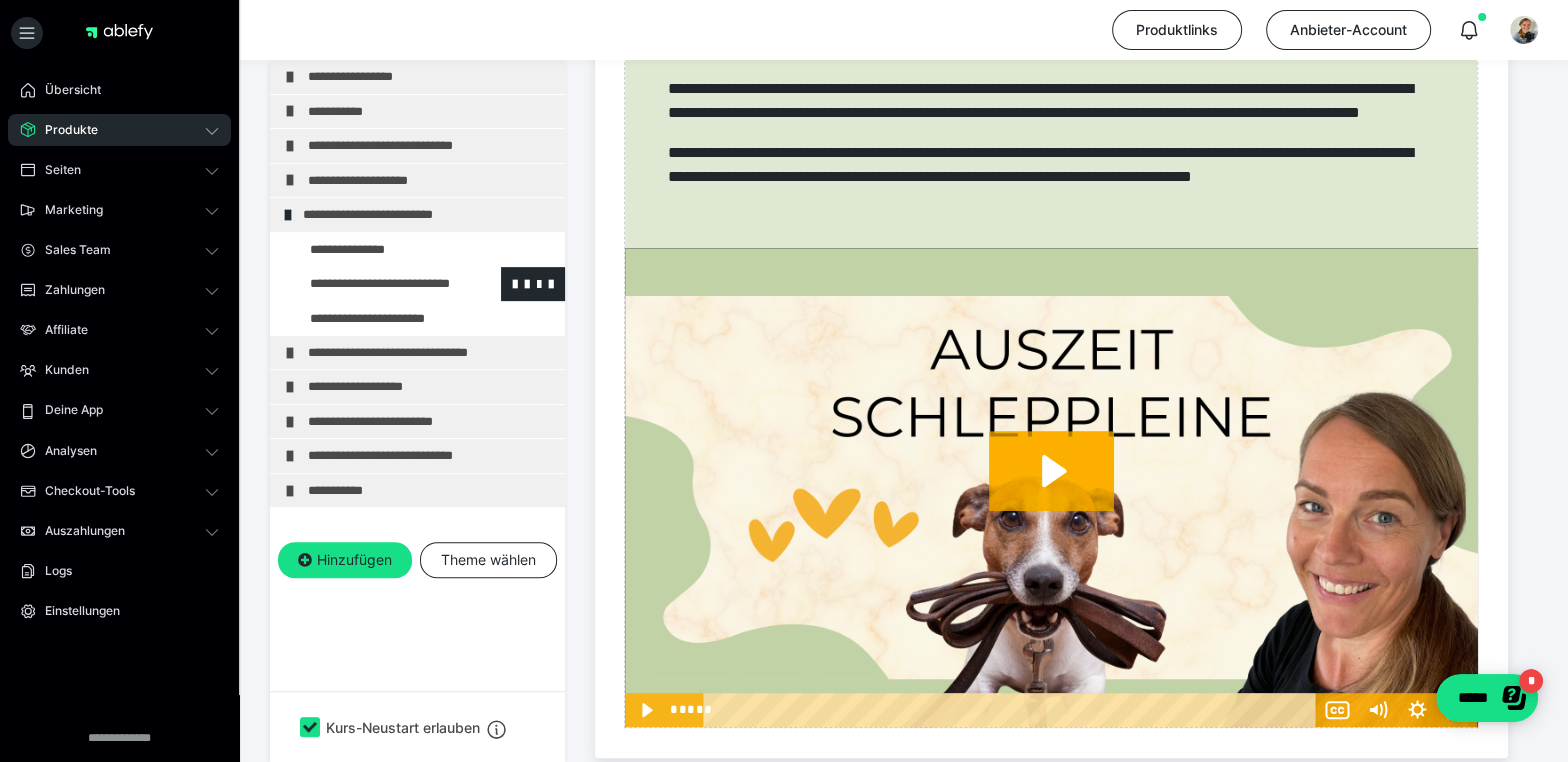 click at bounding box center (375, 283) 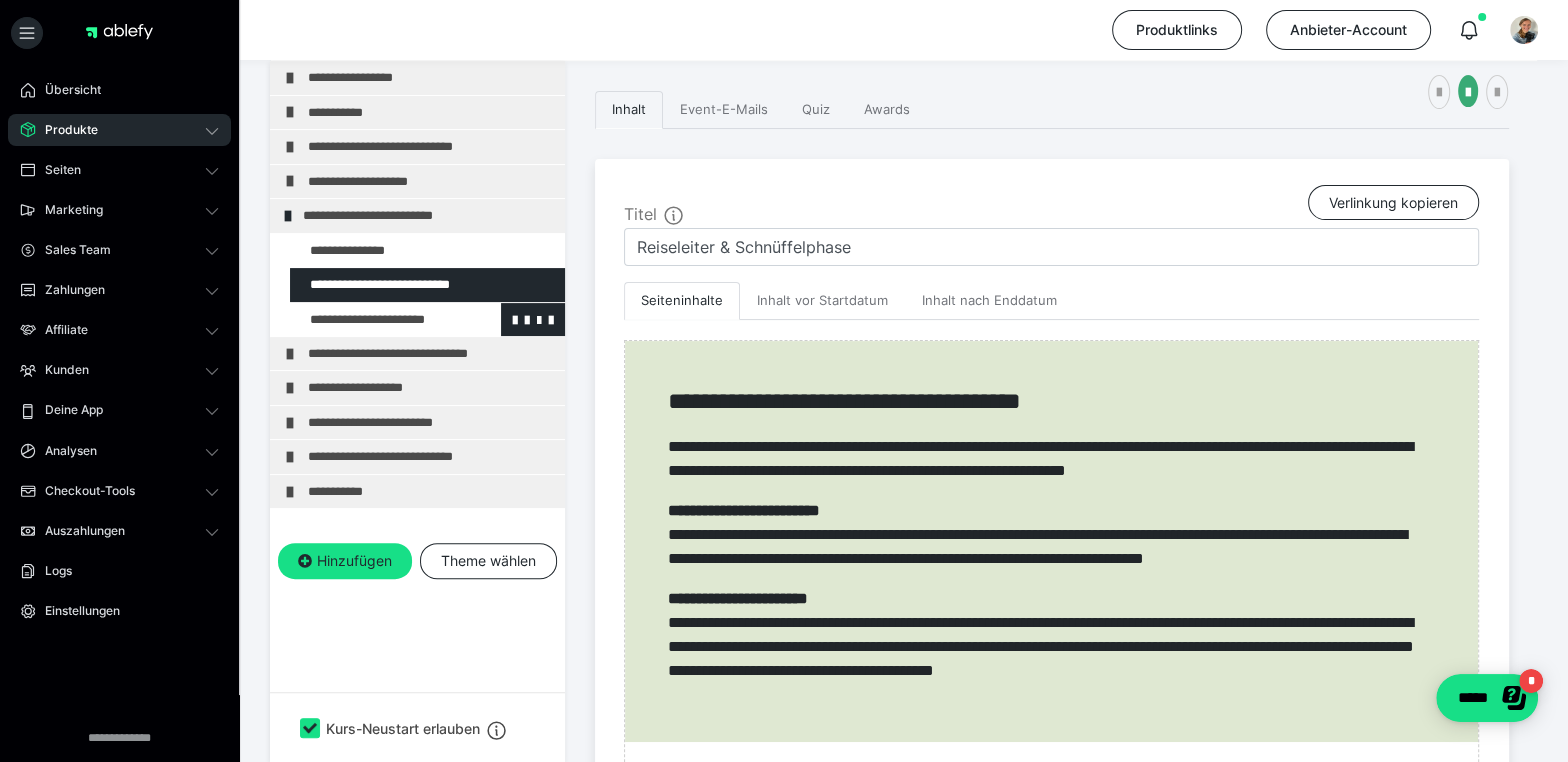 scroll, scrollTop: 620, scrollLeft: 0, axis: vertical 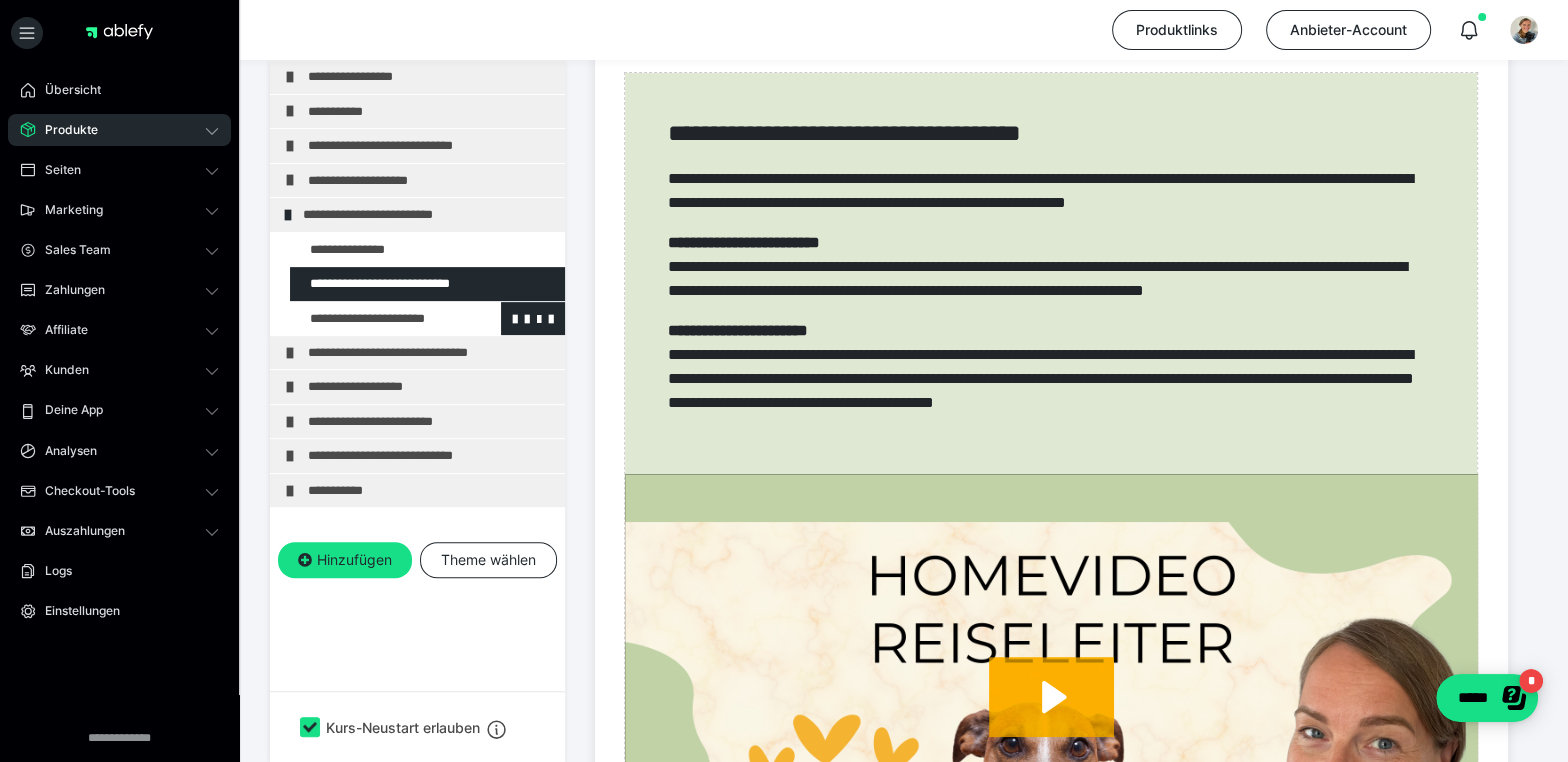 click at bounding box center (375, 317) 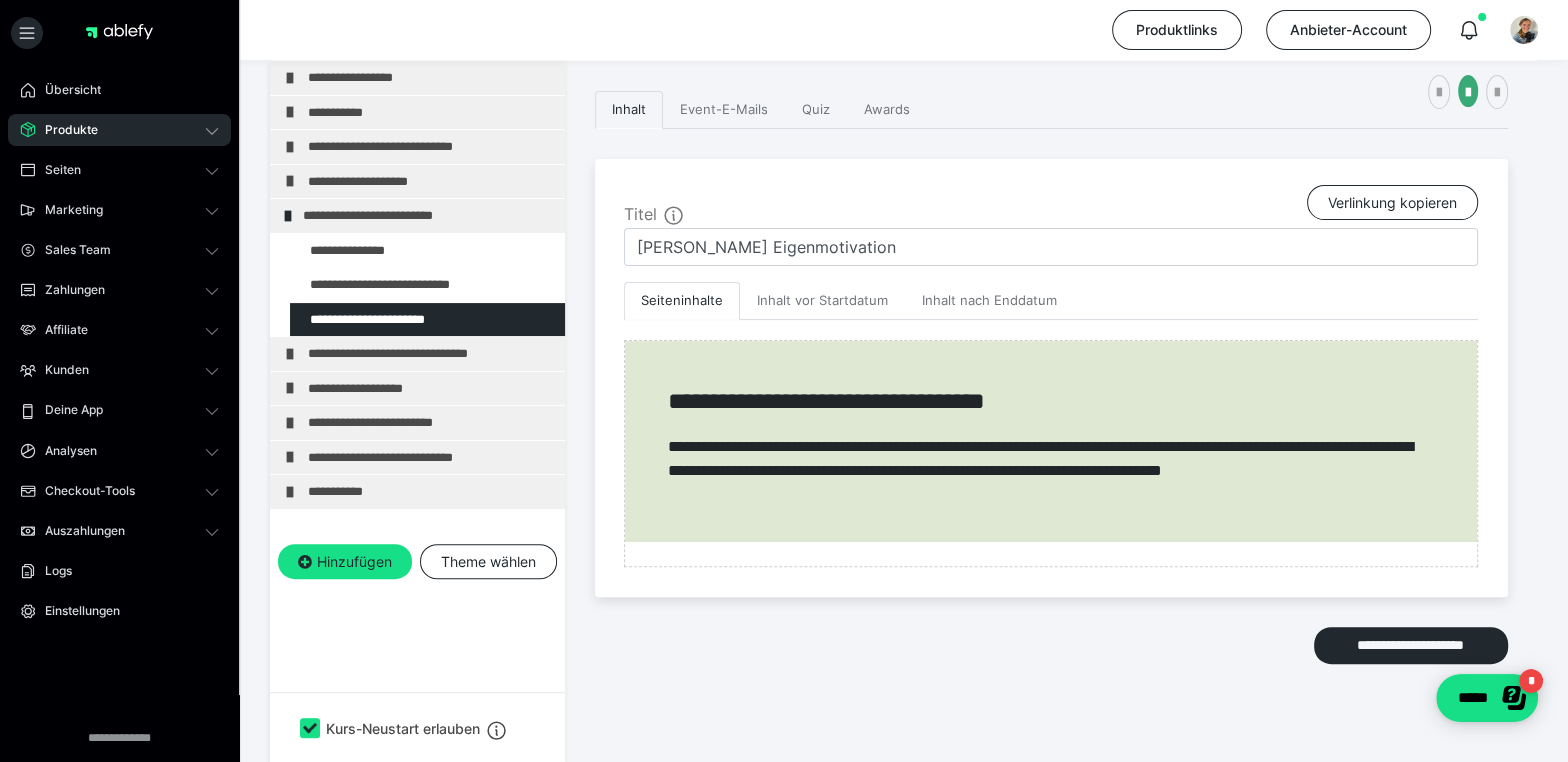 scroll, scrollTop: 372, scrollLeft: 0, axis: vertical 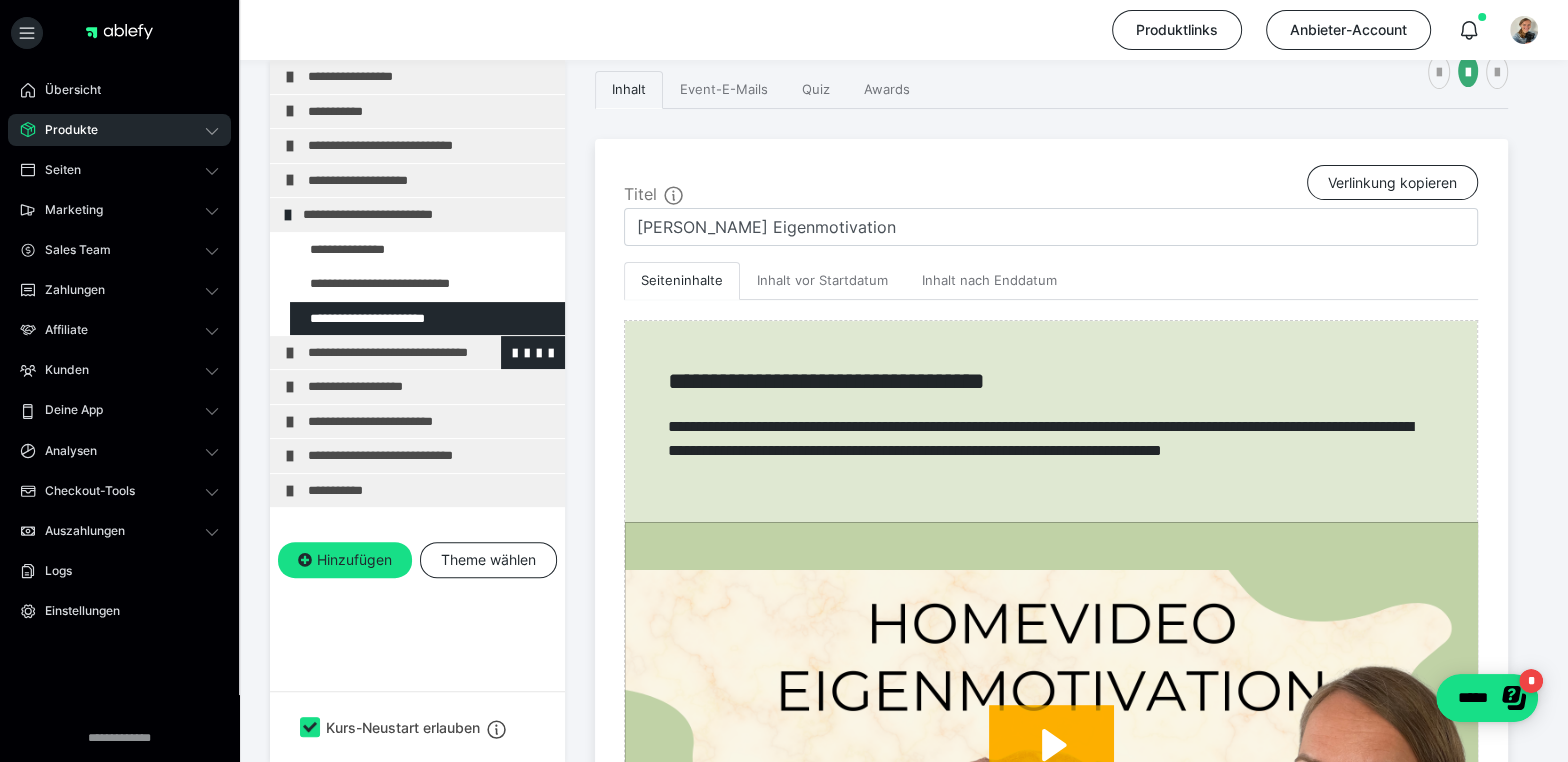 click at bounding box center (290, 353) 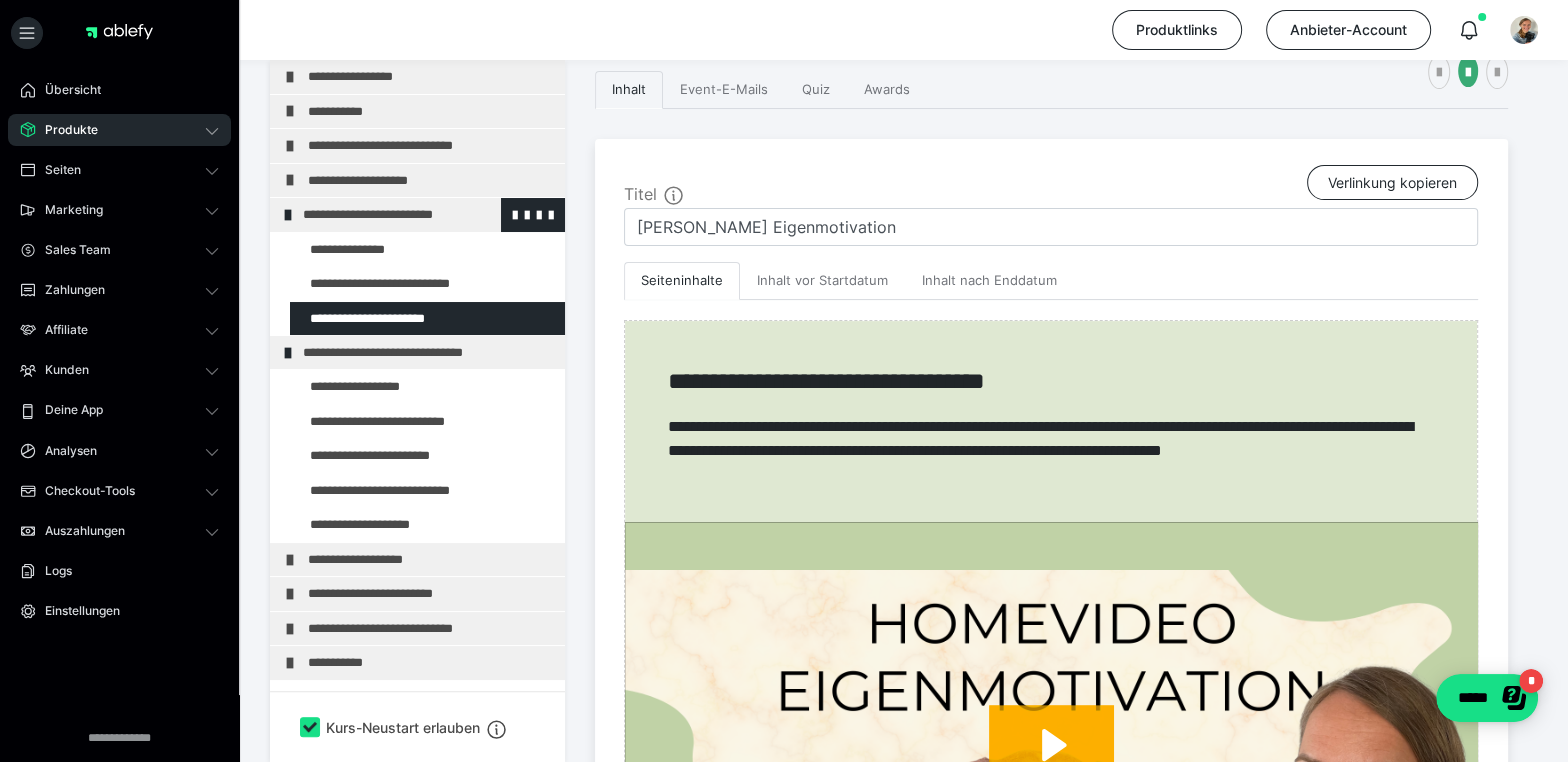 click at bounding box center (288, 215) 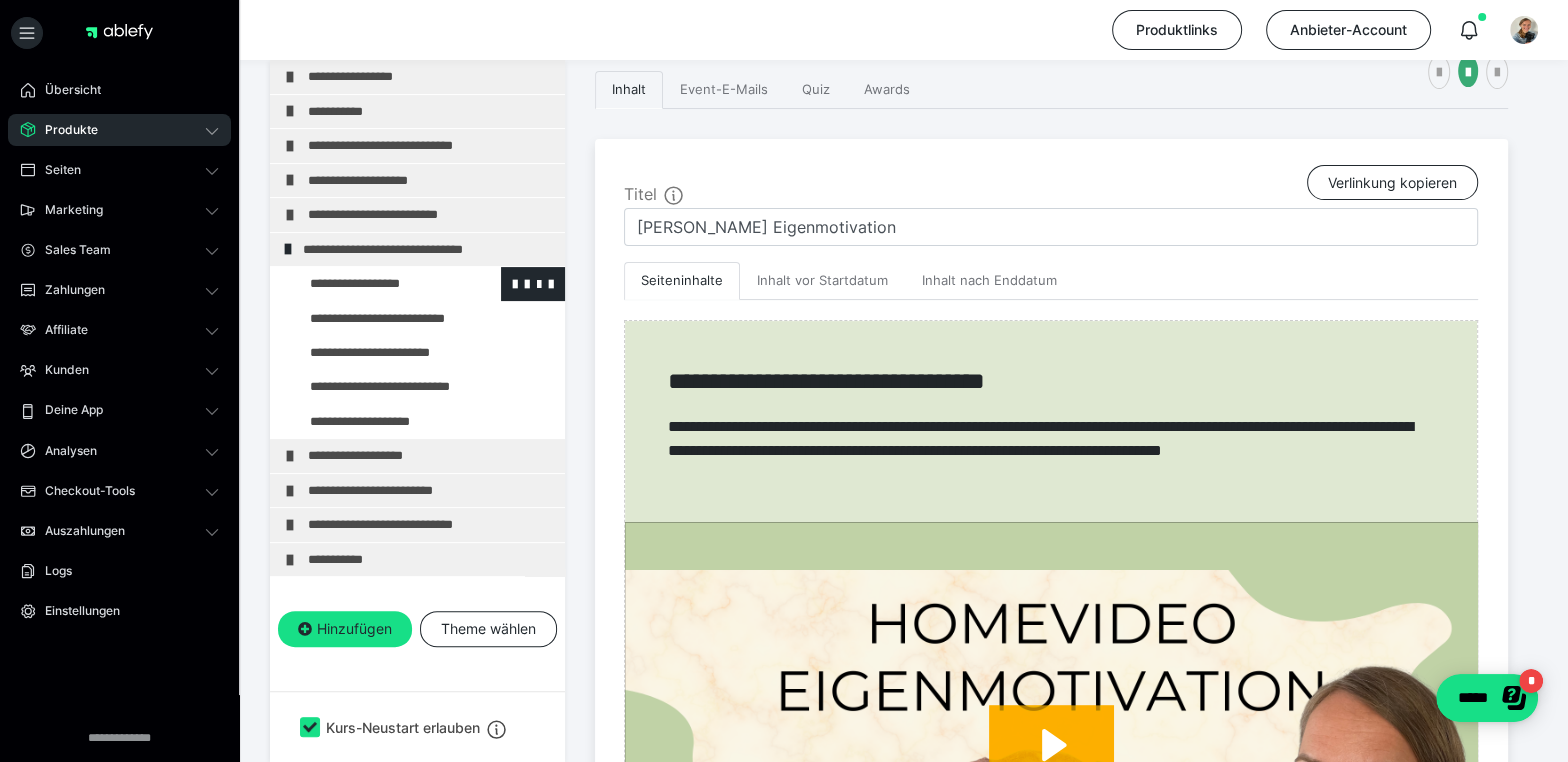 click at bounding box center (375, 283) 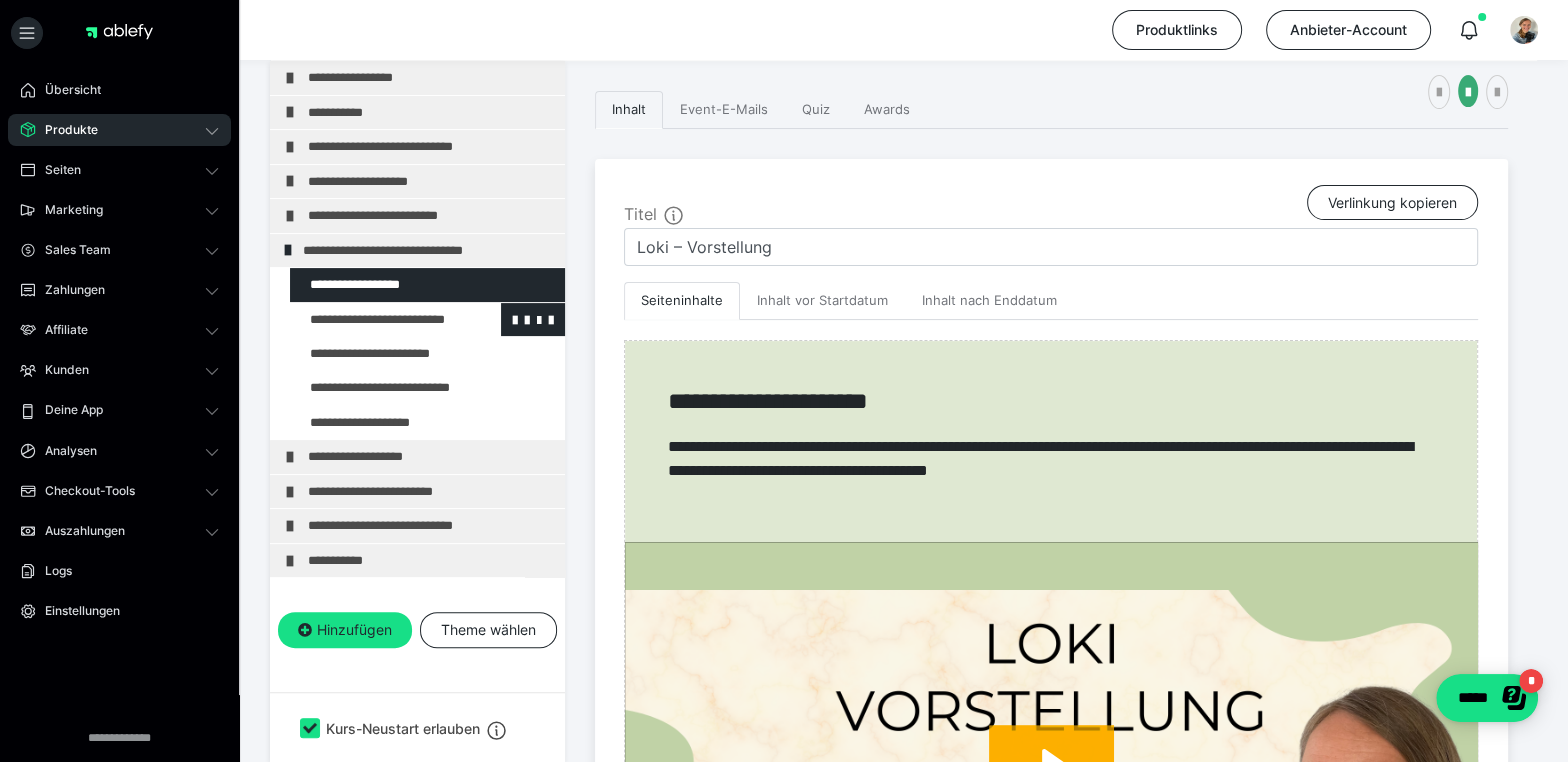 click at bounding box center (375, 319) 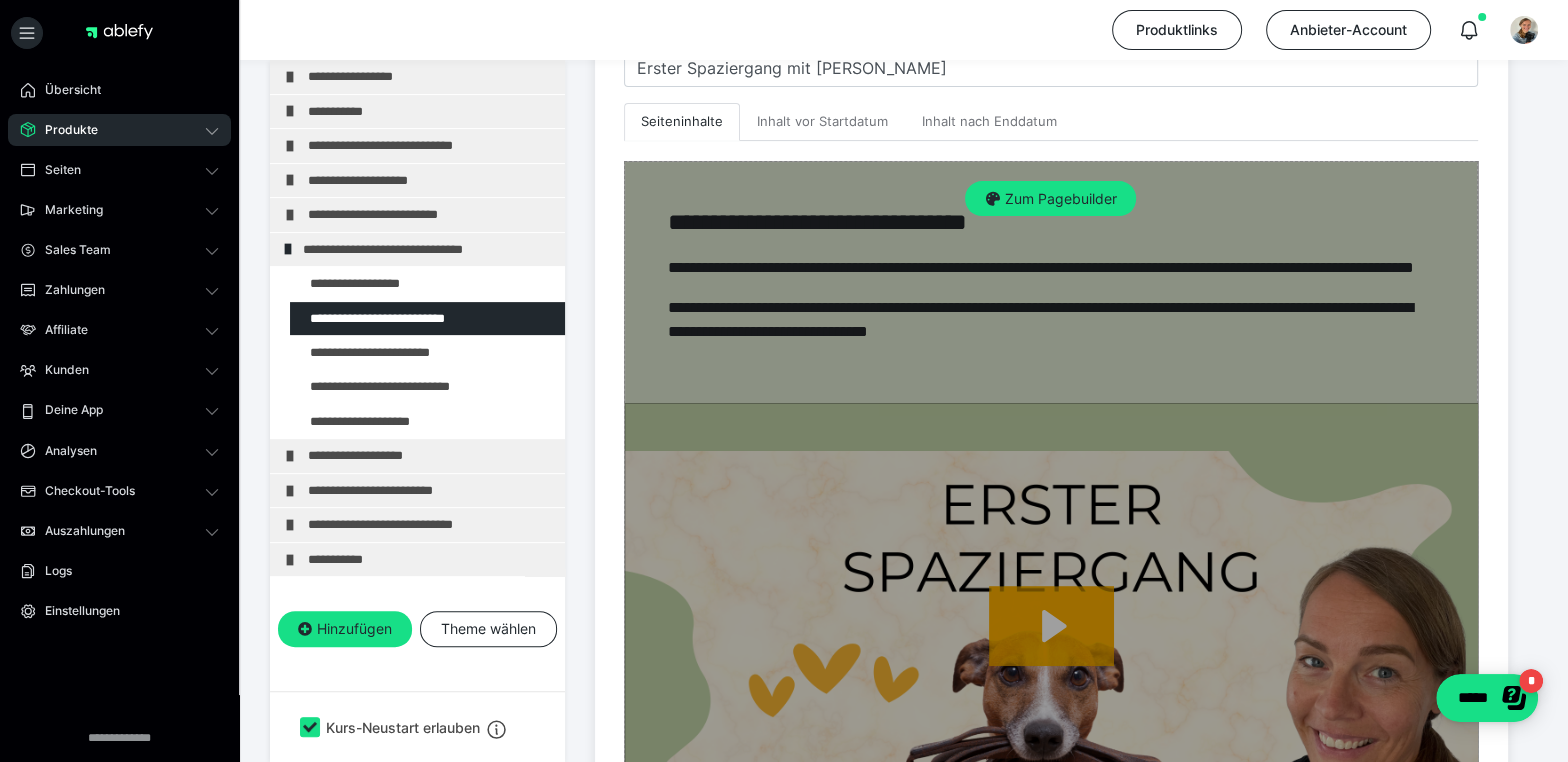 scroll, scrollTop: 533, scrollLeft: 0, axis: vertical 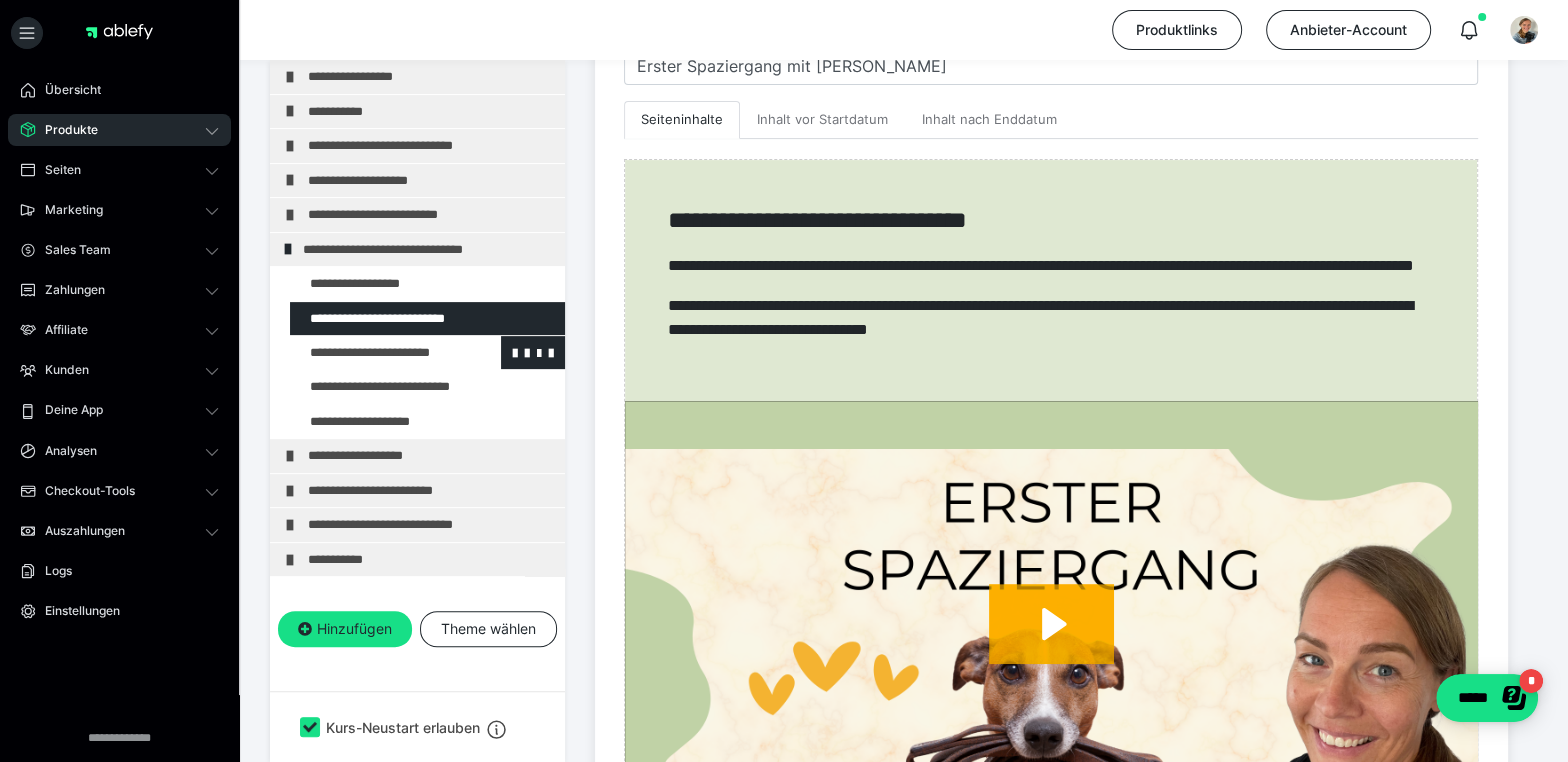 click at bounding box center [375, 352] 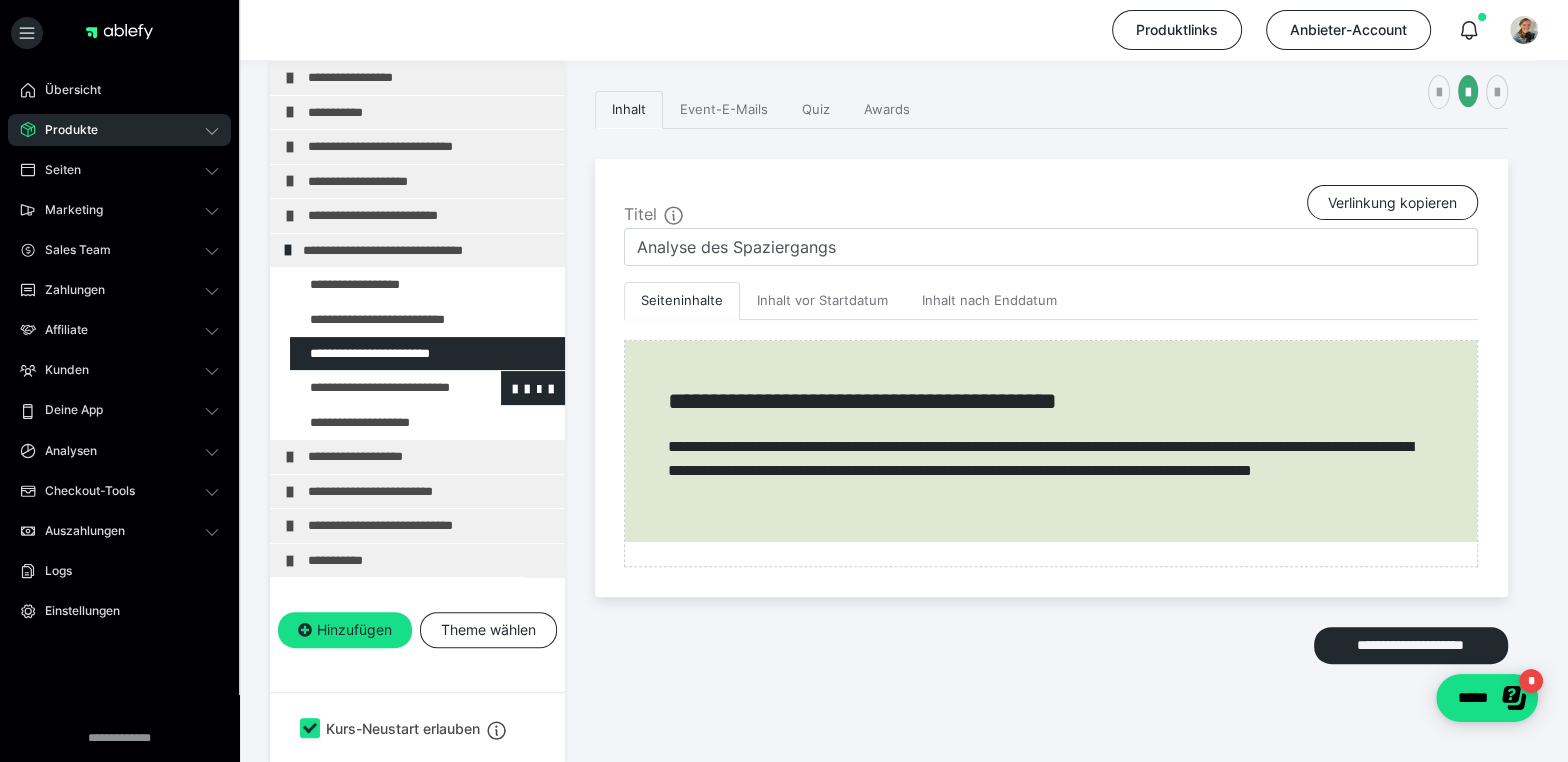 scroll, scrollTop: 372, scrollLeft: 0, axis: vertical 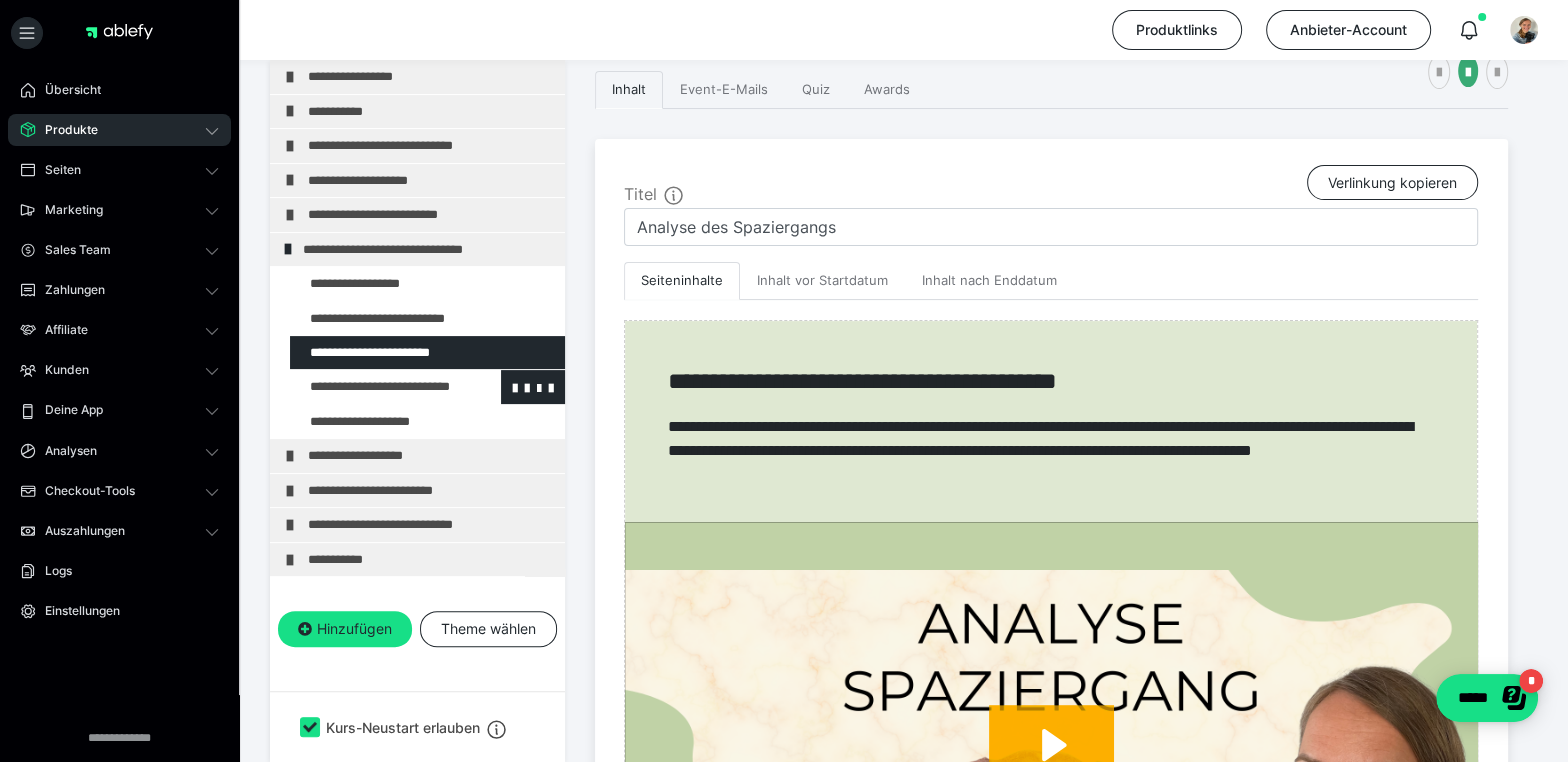 click at bounding box center [375, 386] 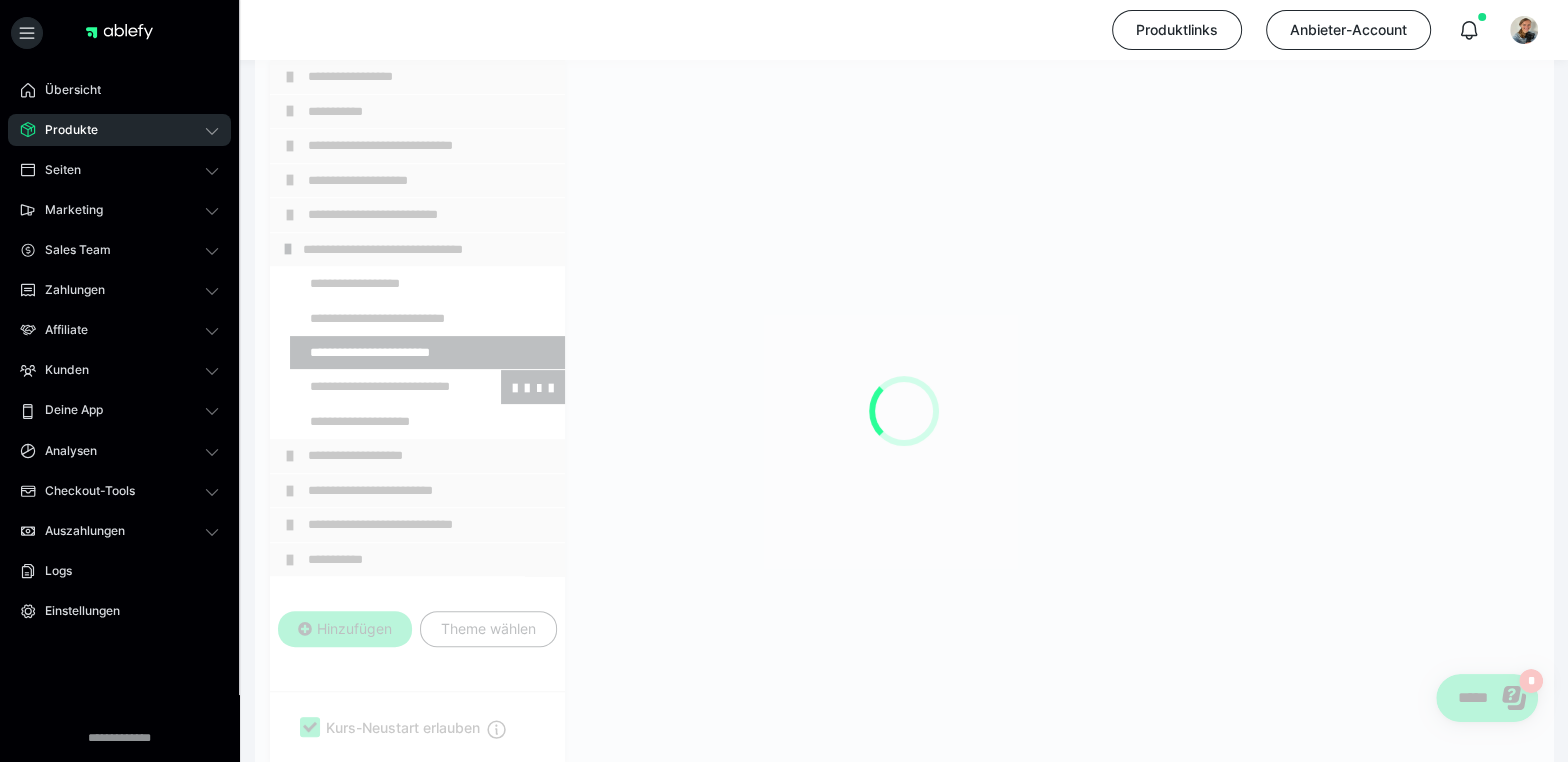 scroll, scrollTop: 352, scrollLeft: 0, axis: vertical 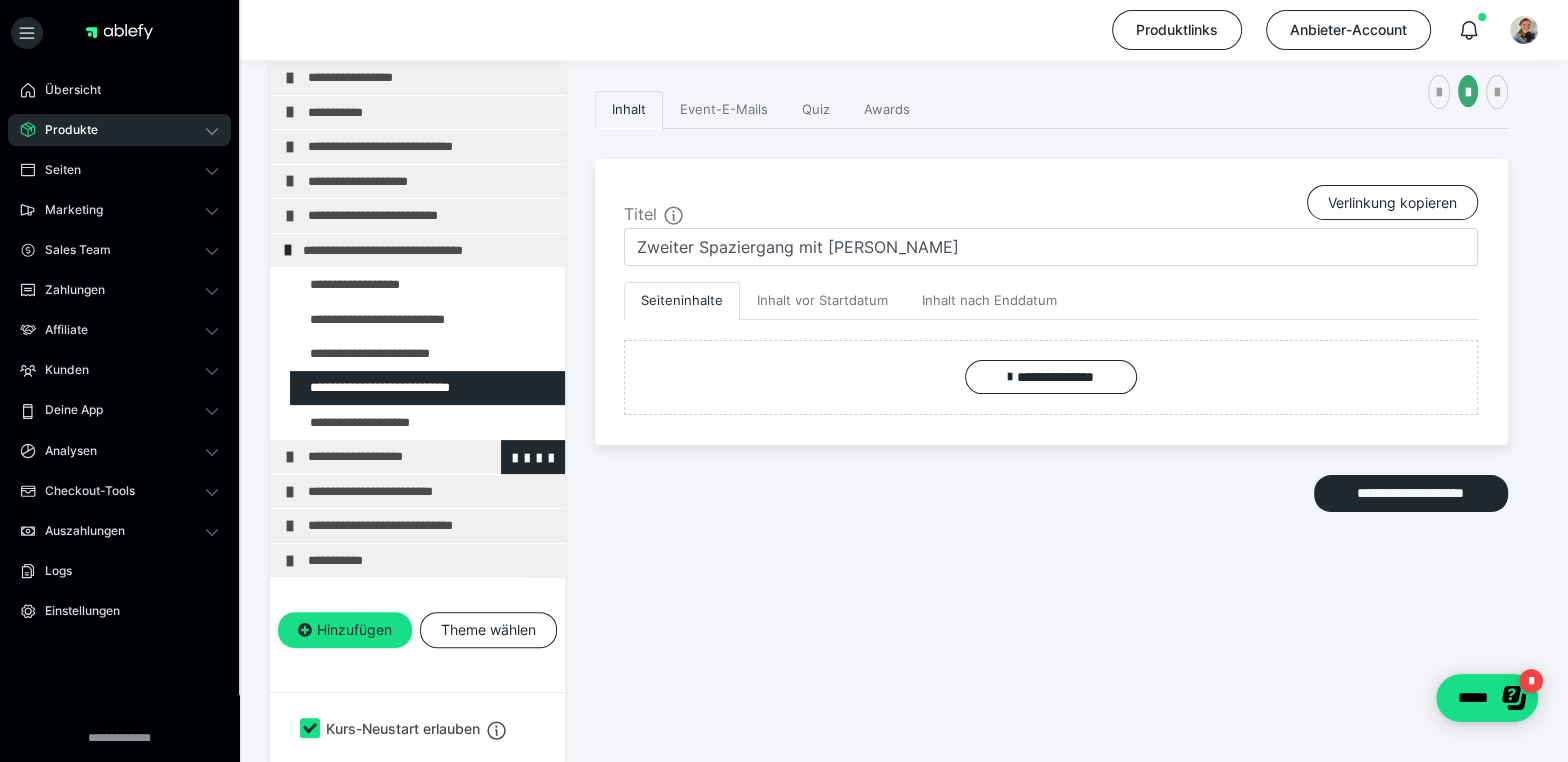 click at bounding box center (290, 457) 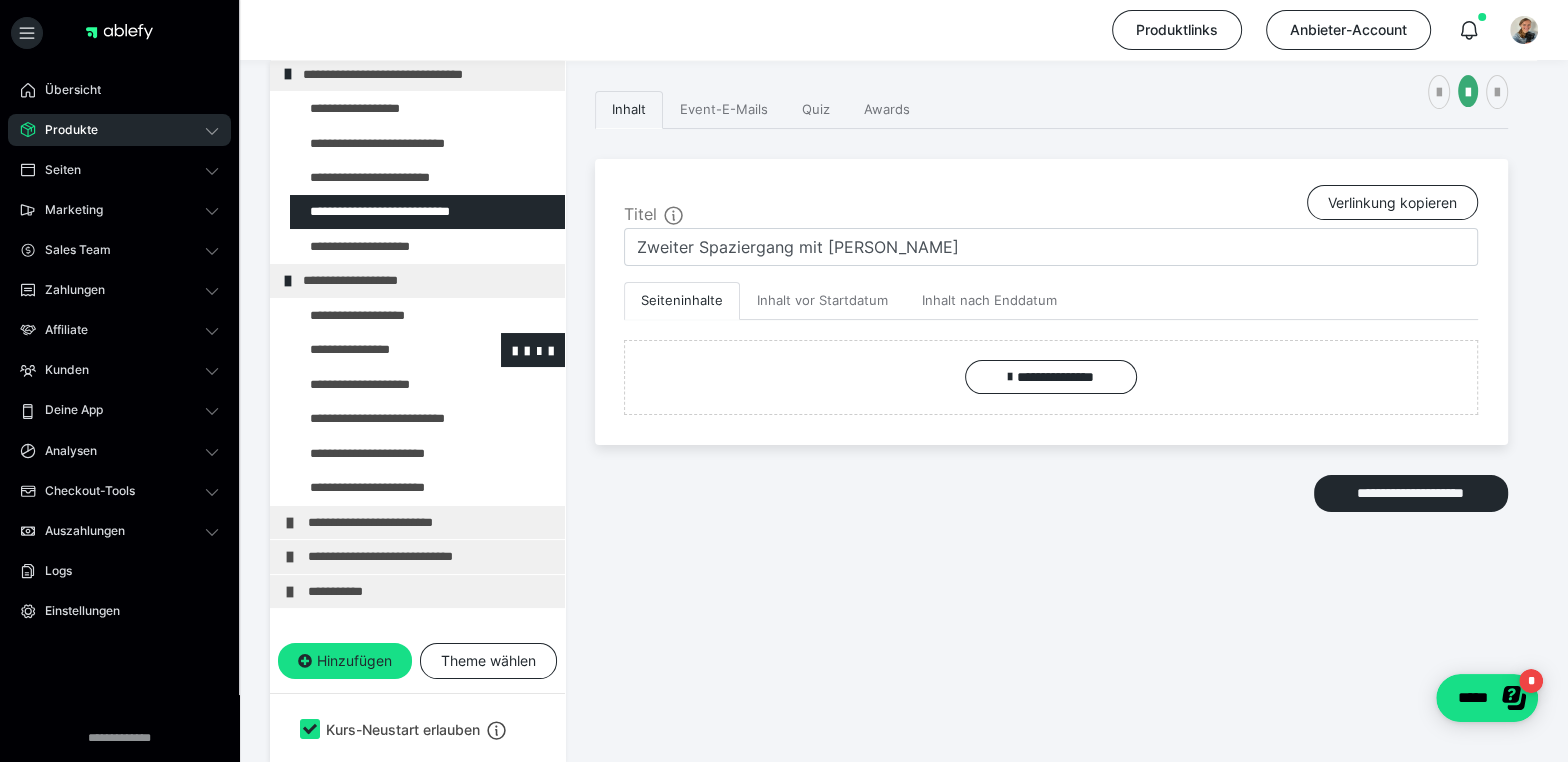 scroll, scrollTop: 197, scrollLeft: 0, axis: vertical 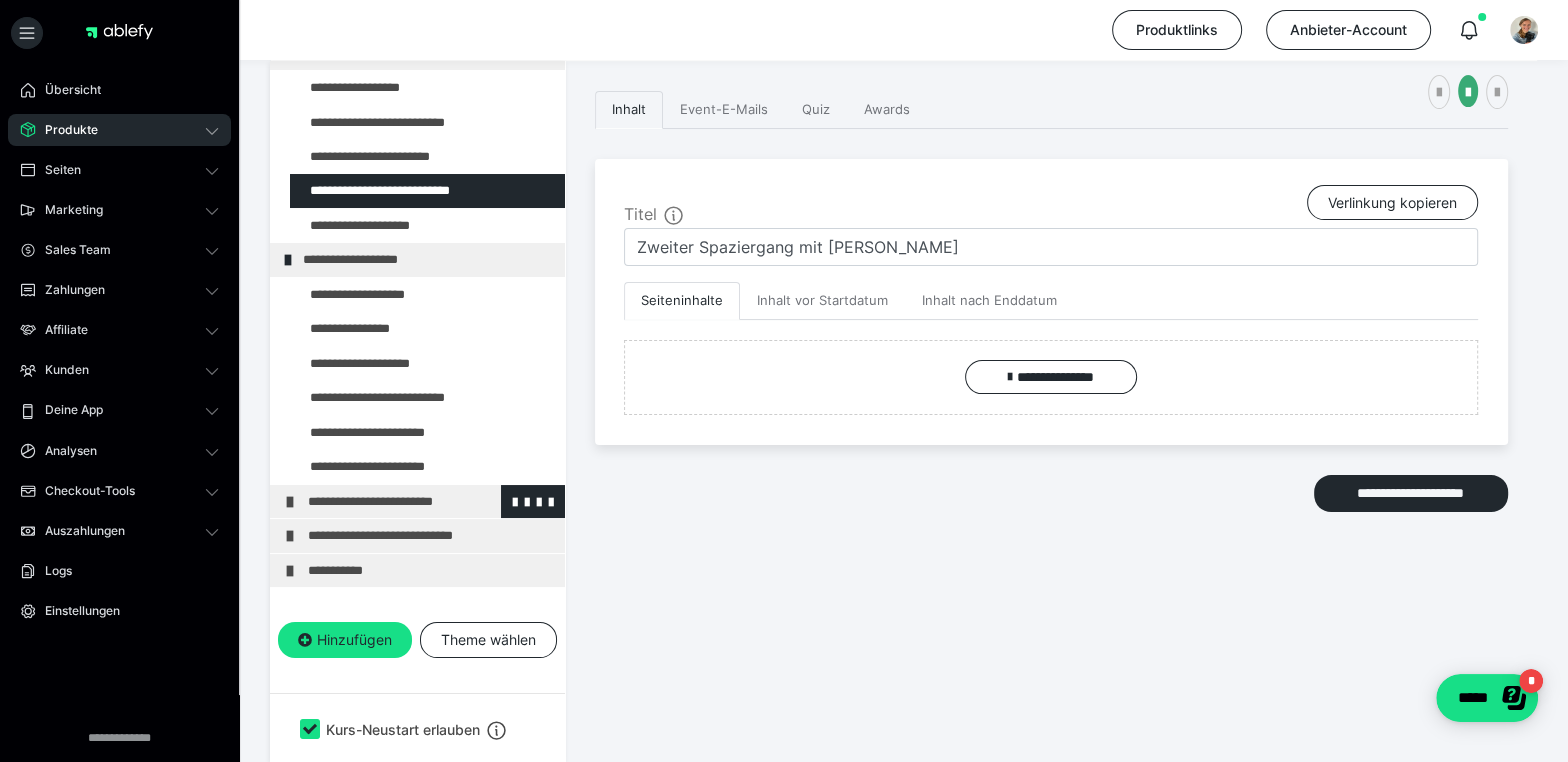 click at bounding box center (290, 502) 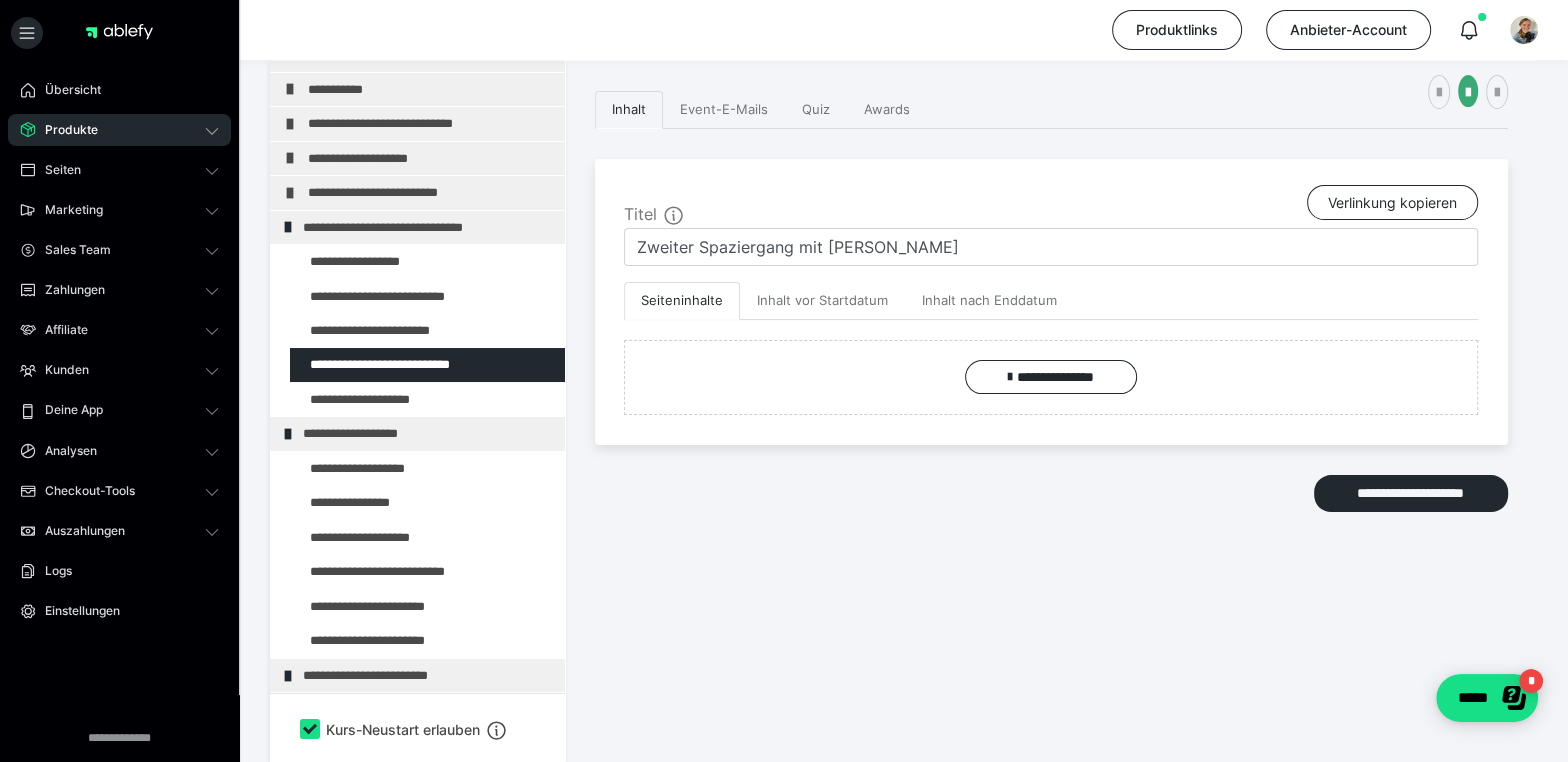 scroll, scrollTop: 0, scrollLeft: 0, axis: both 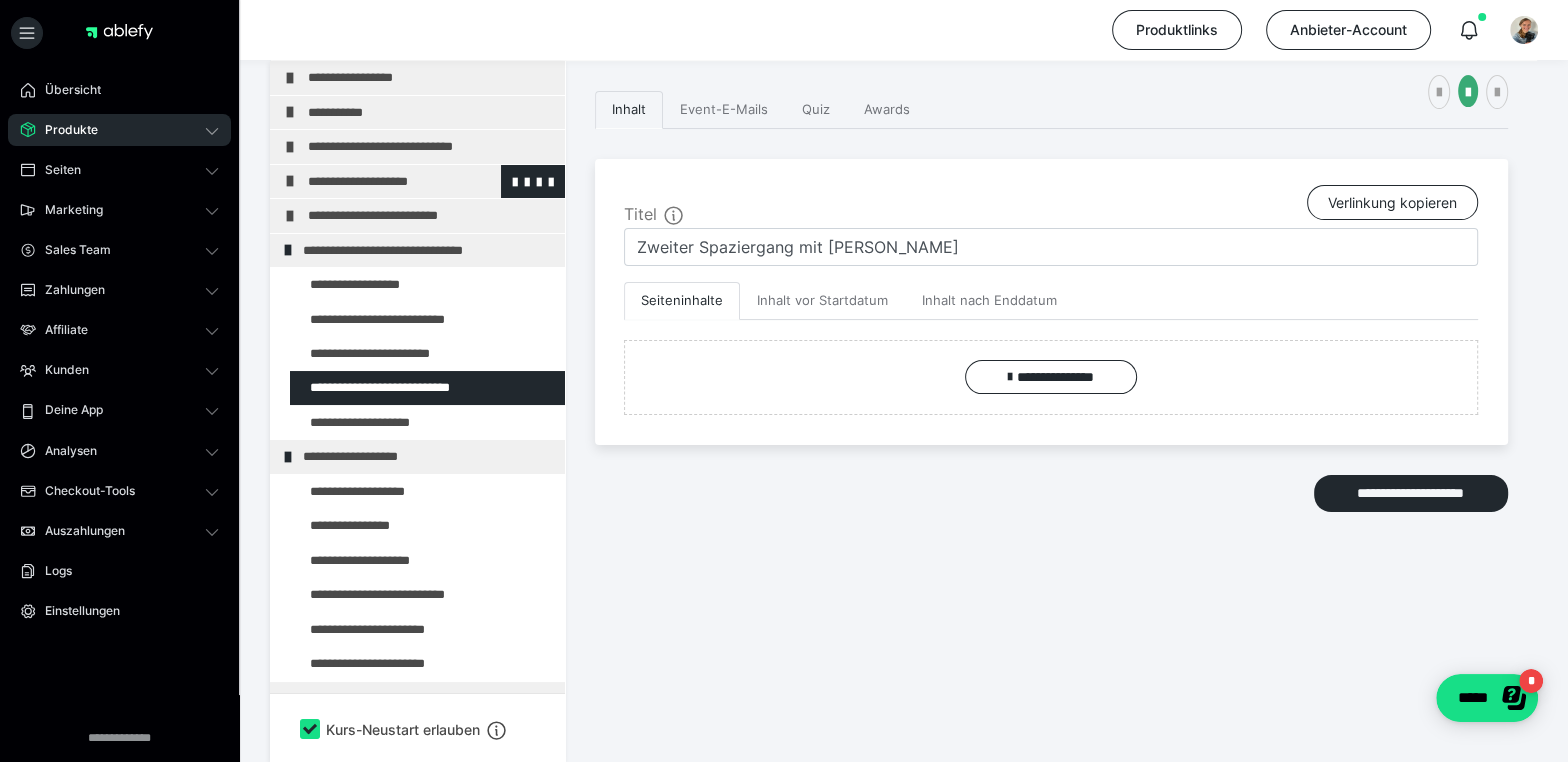 click at bounding box center [290, 181] 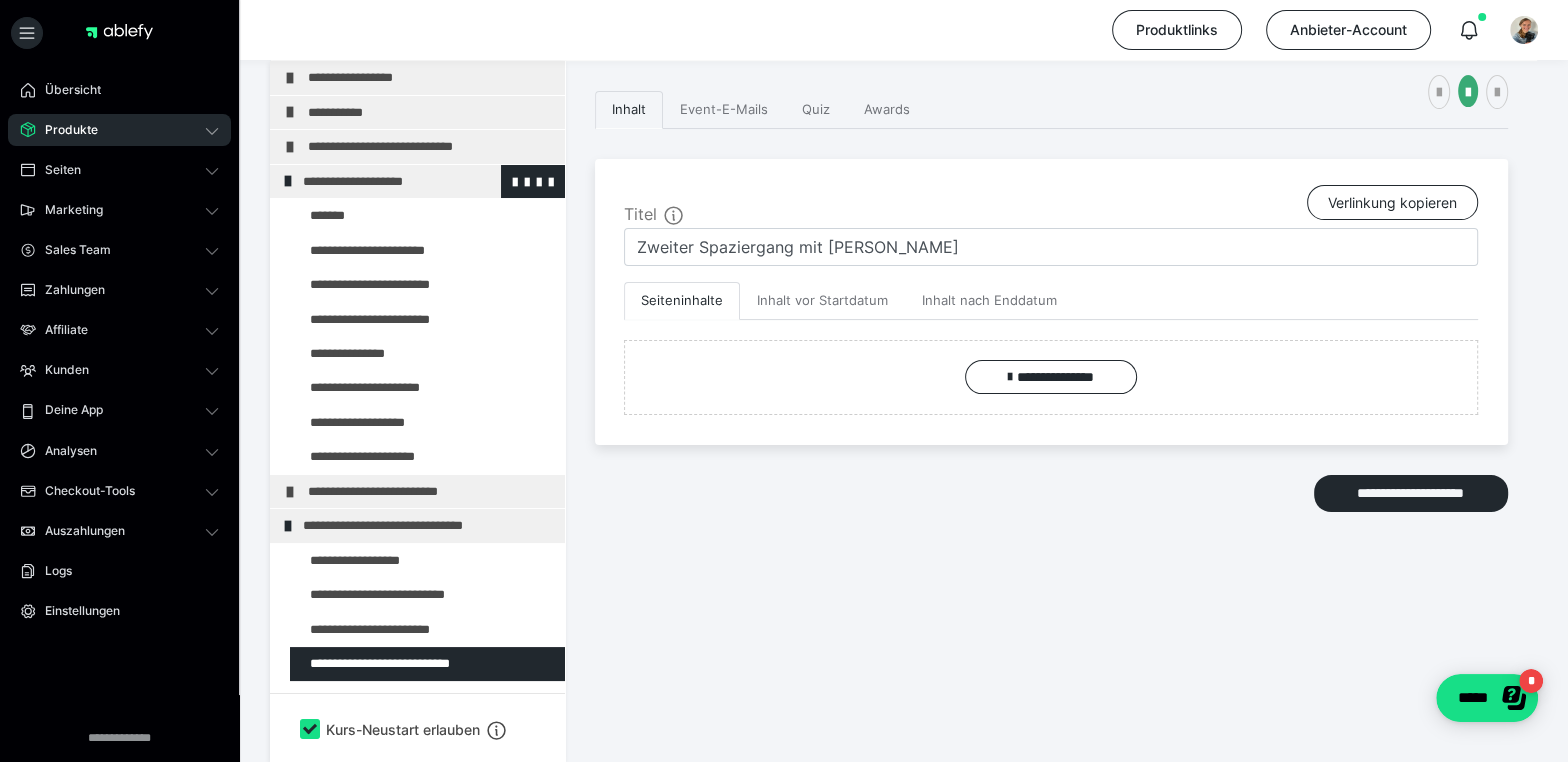 click at bounding box center [288, 181] 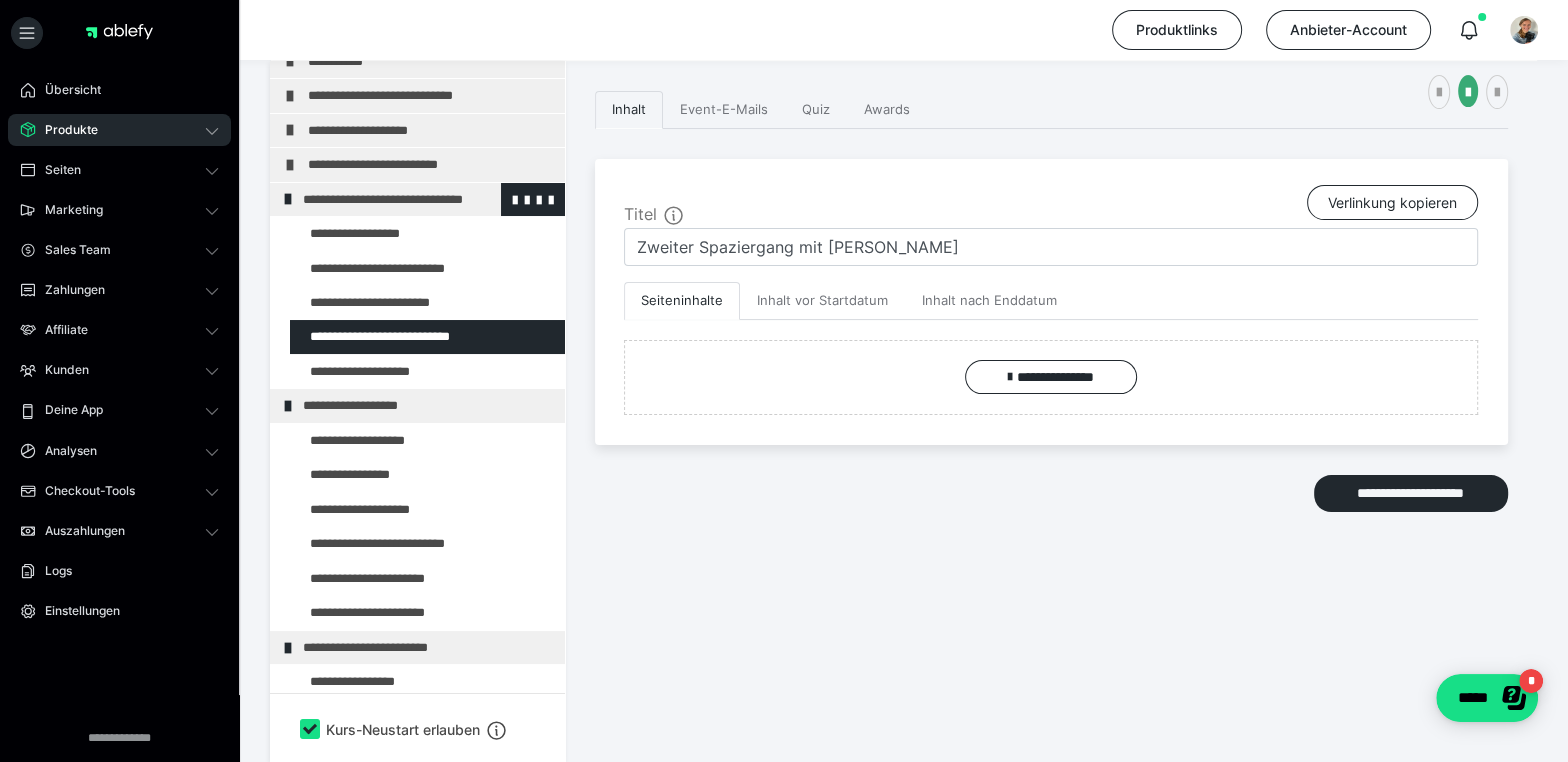 scroll, scrollTop: 52, scrollLeft: 0, axis: vertical 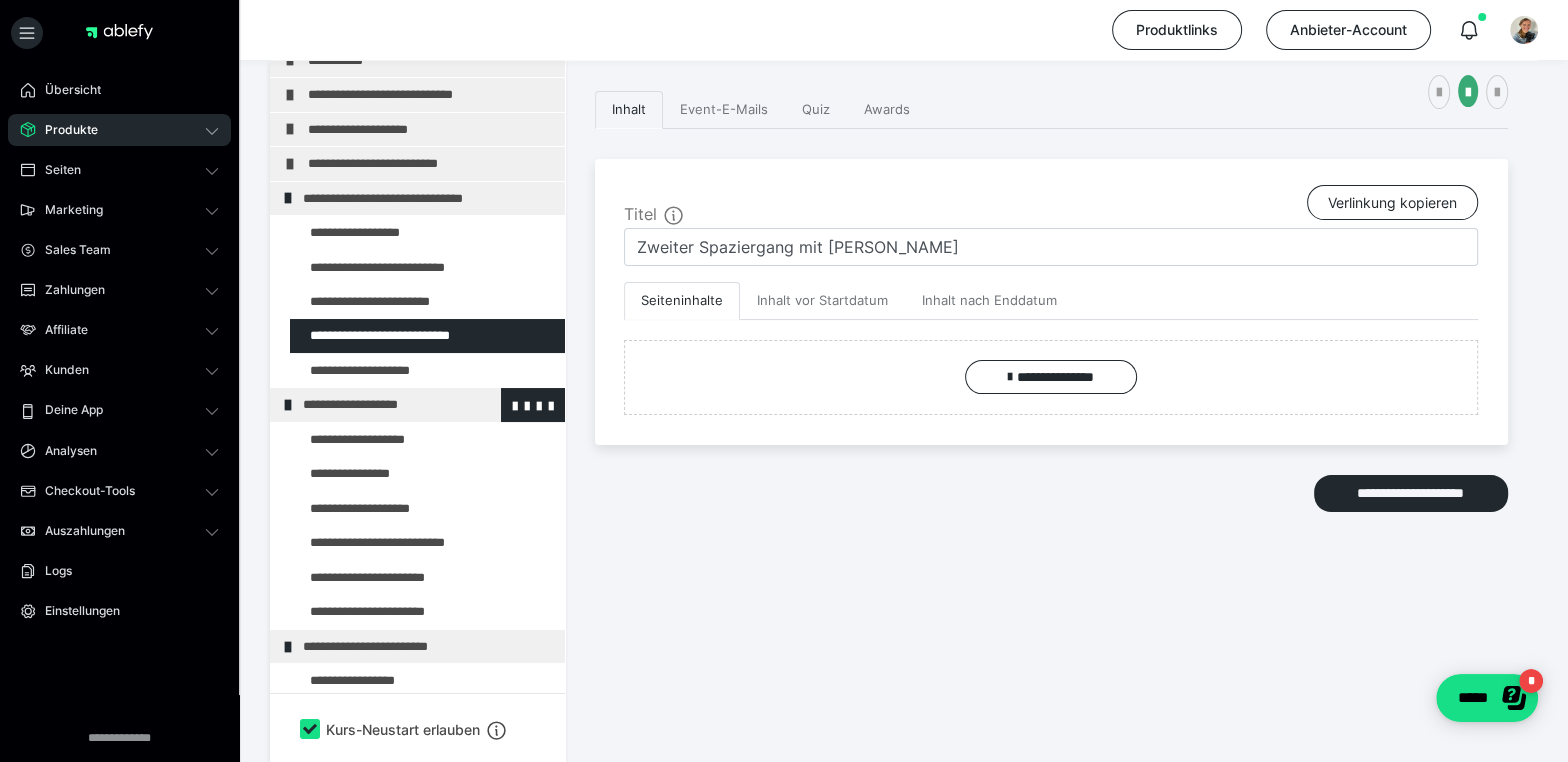 click at bounding box center (288, 405) 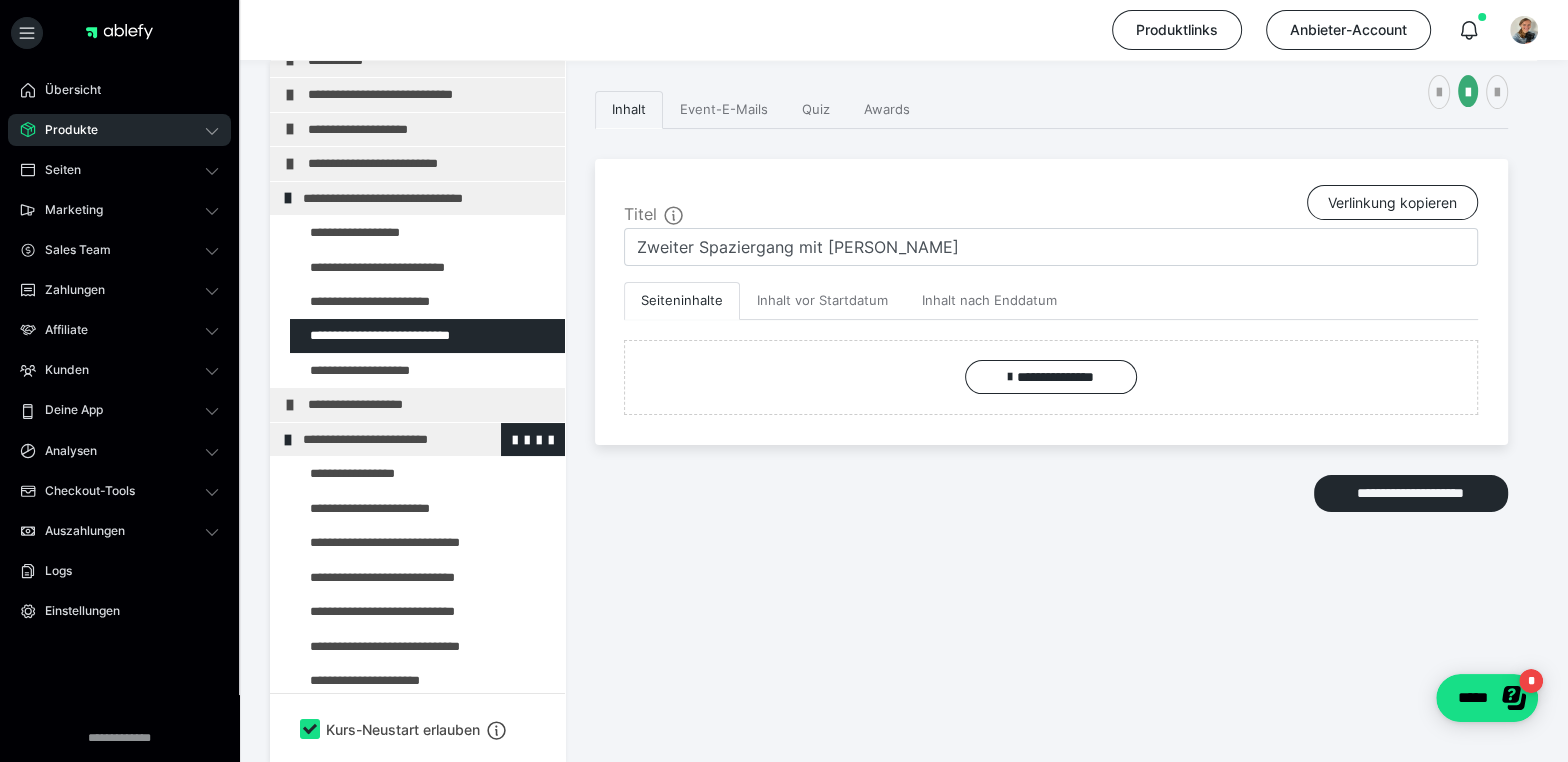 click at bounding box center (288, 440) 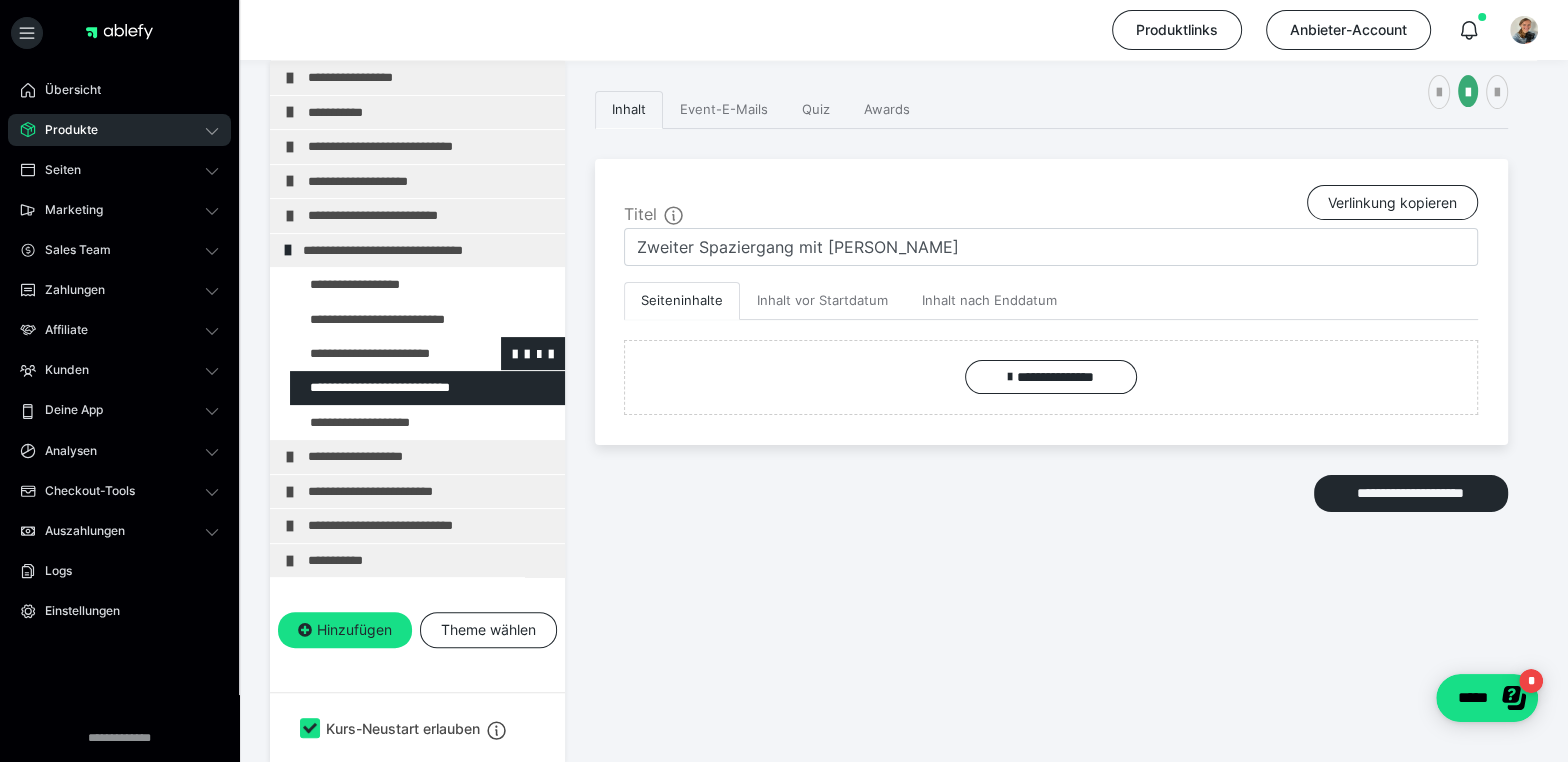 click at bounding box center (375, 353) 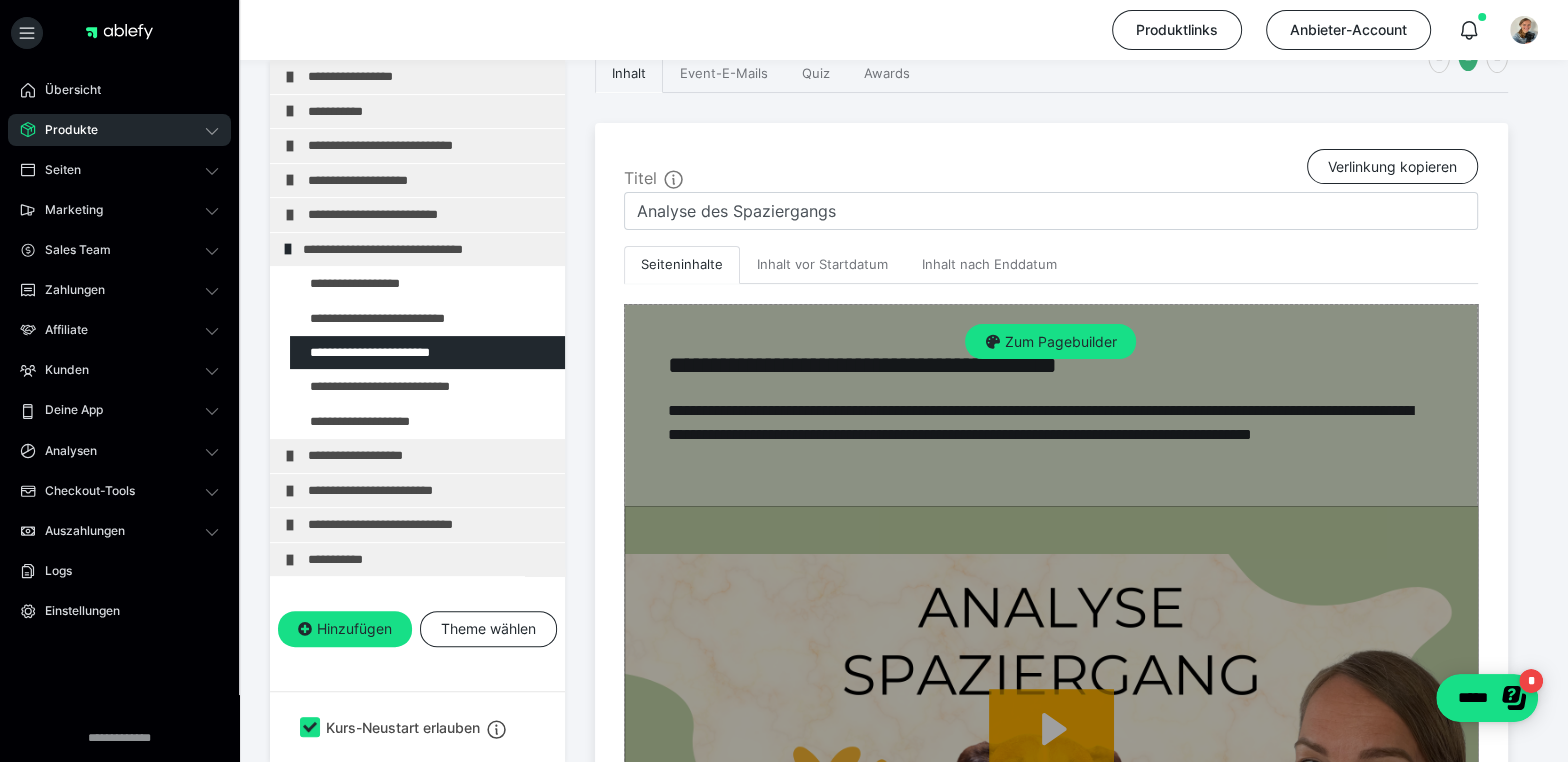 scroll, scrollTop: 385, scrollLeft: 0, axis: vertical 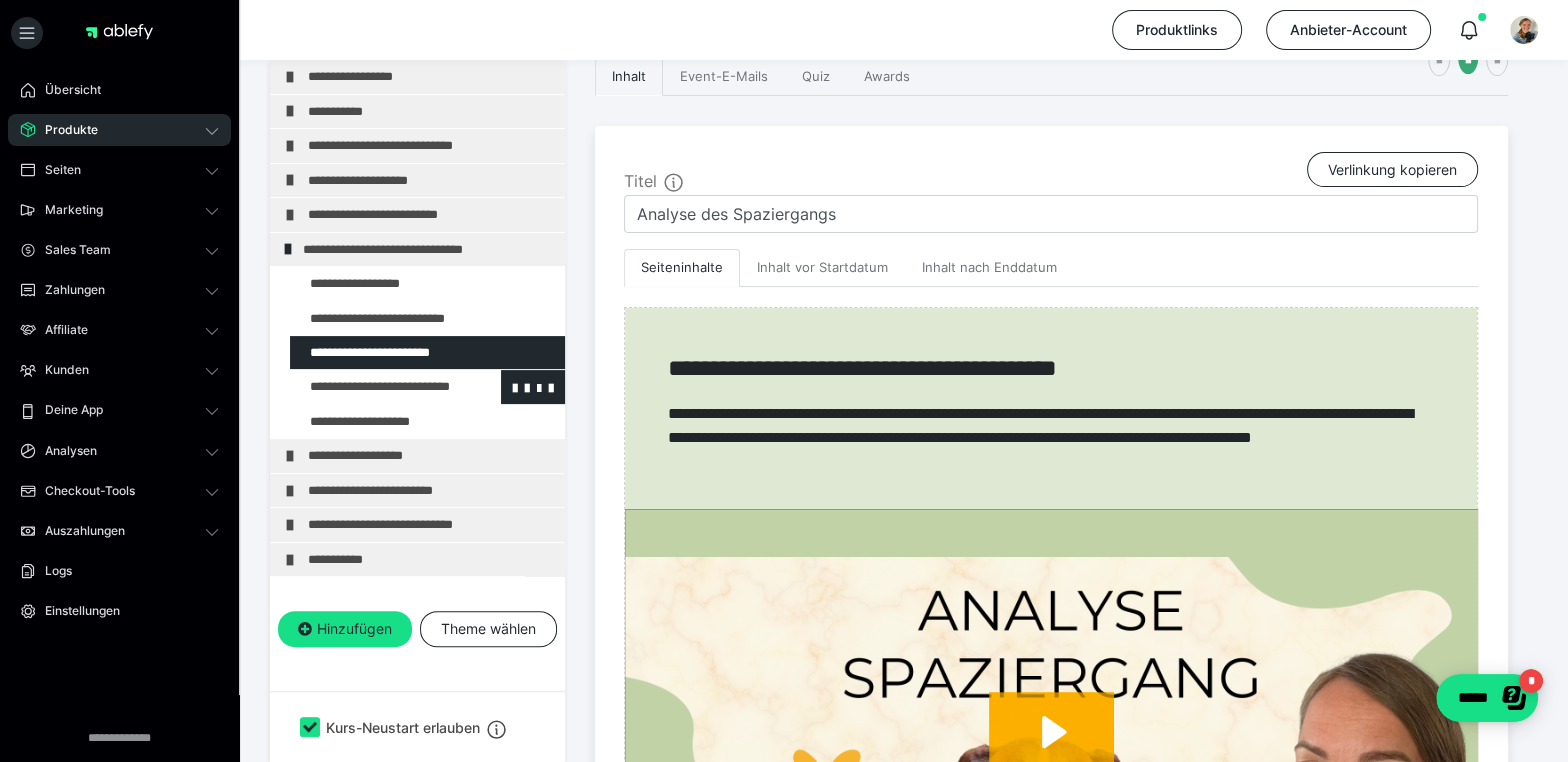 click at bounding box center [375, 386] 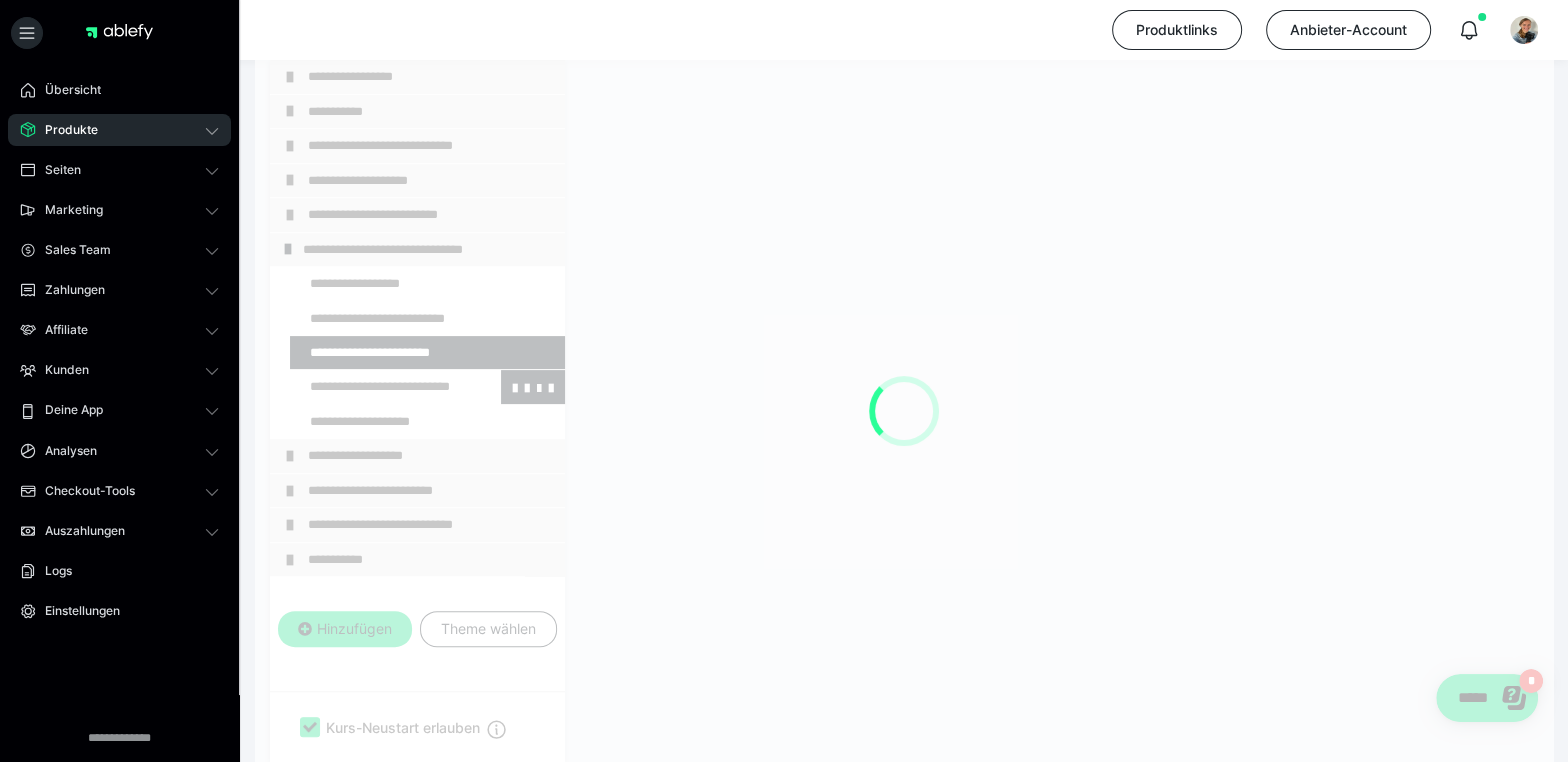 scroll, scrollTop: 352, scrollLeft: 0, axis: vertical 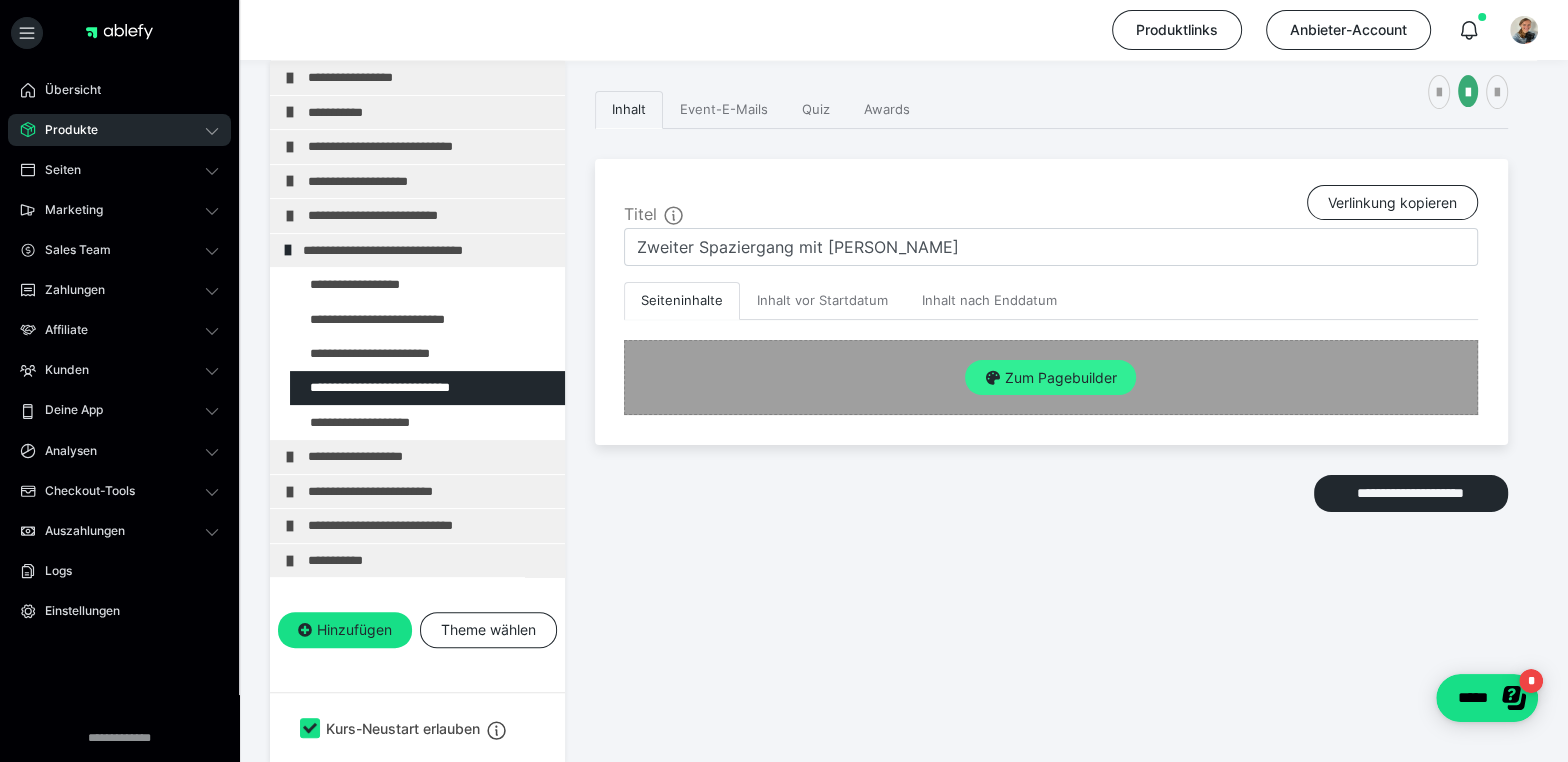 click on "Zum Pagebuilder" at bounding box center [1050, 378] 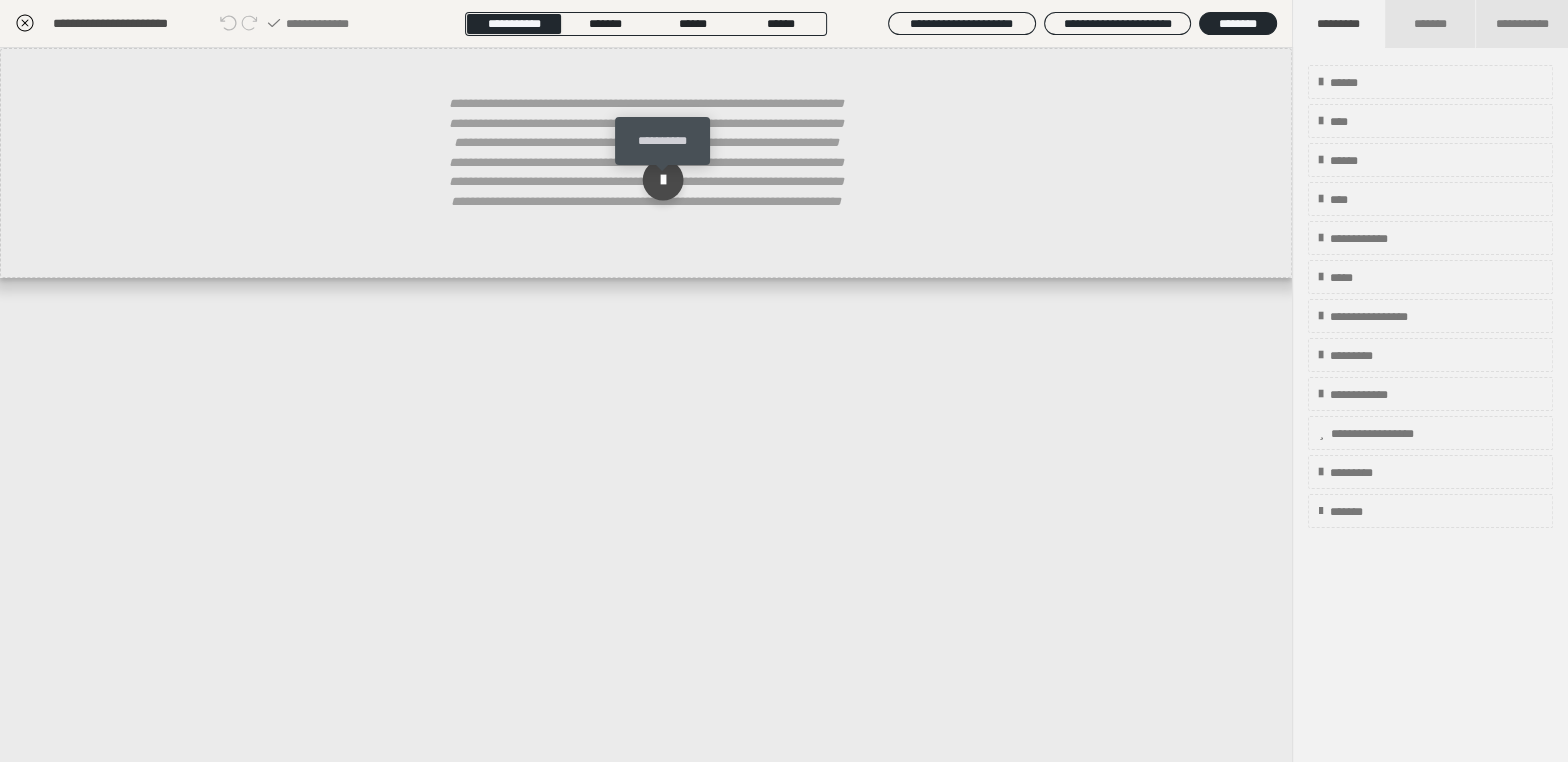 click at bounding box center [663, 180] 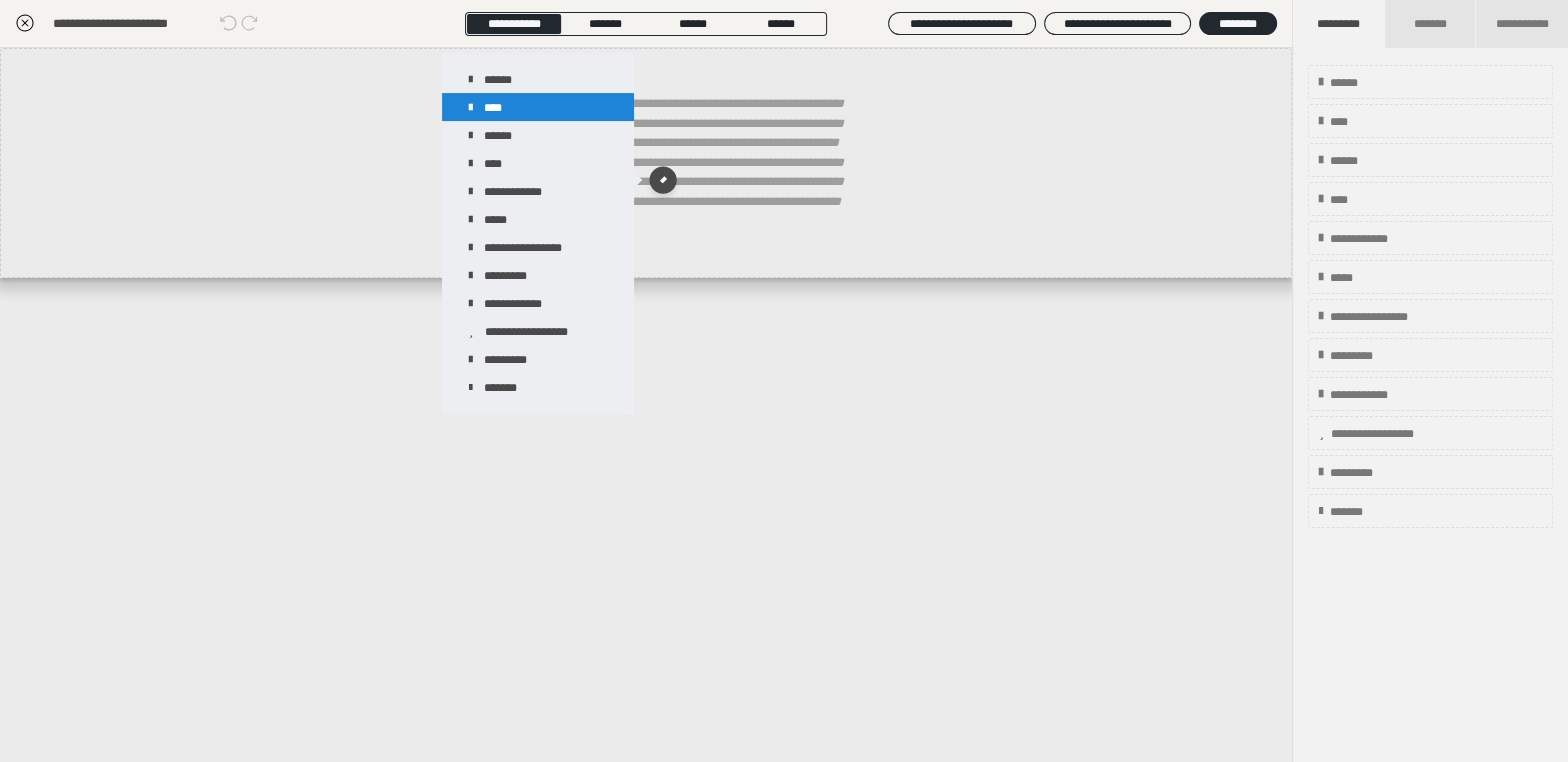 click on "****" at bounding box center (538, 107) 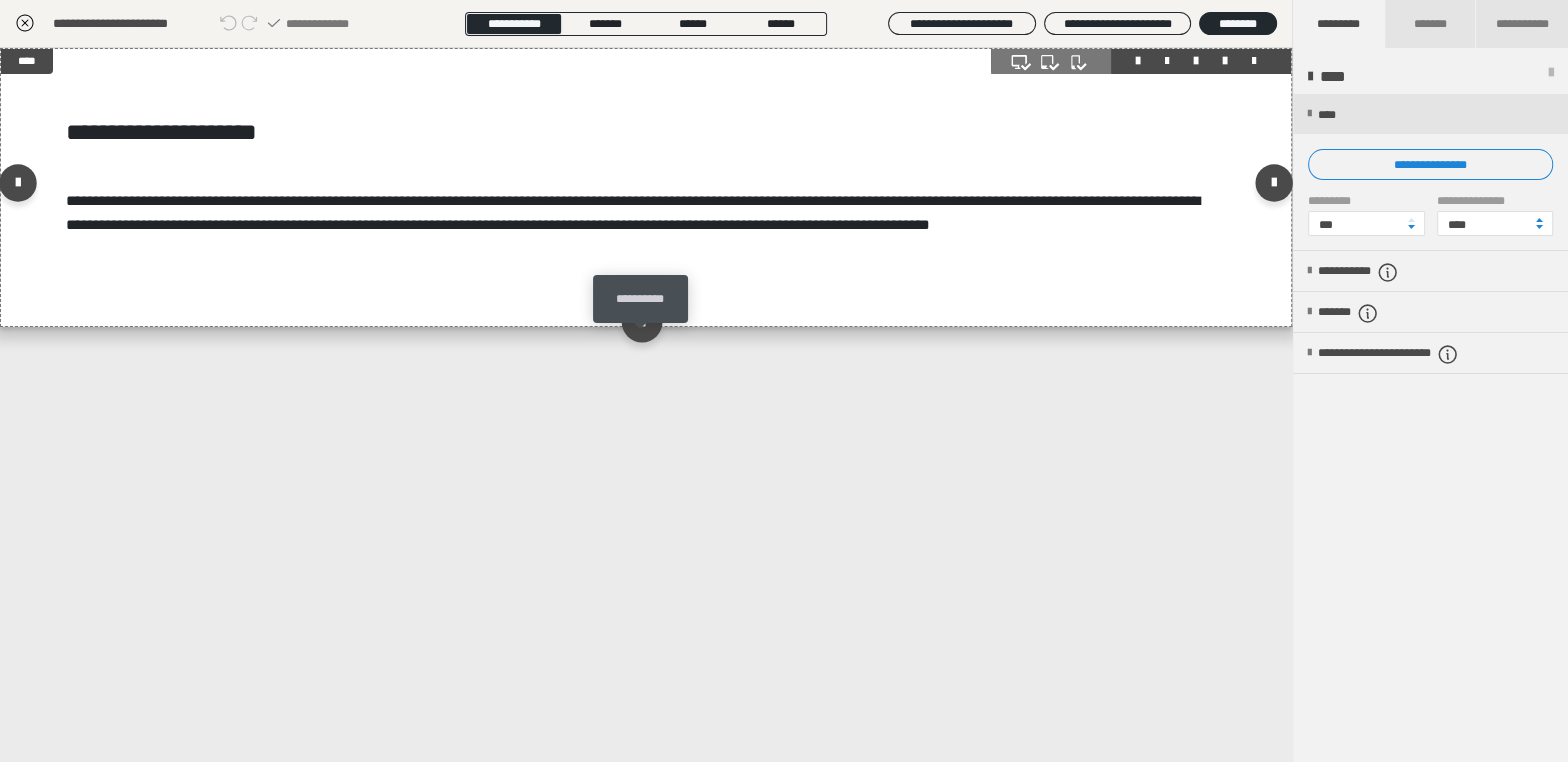 click at bounding box center (641, 322) 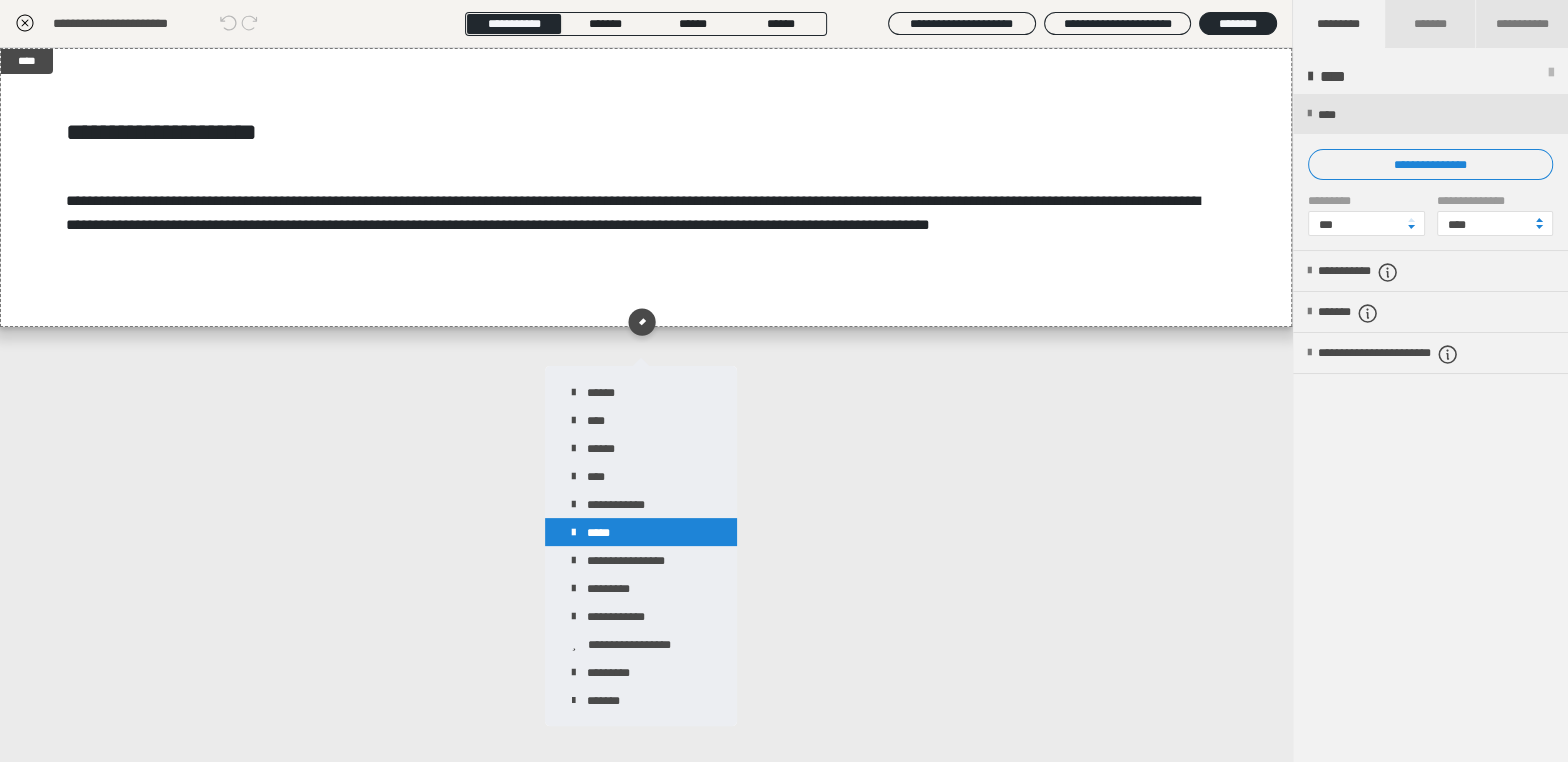 click on "*****" at bounding box center (641, 532) 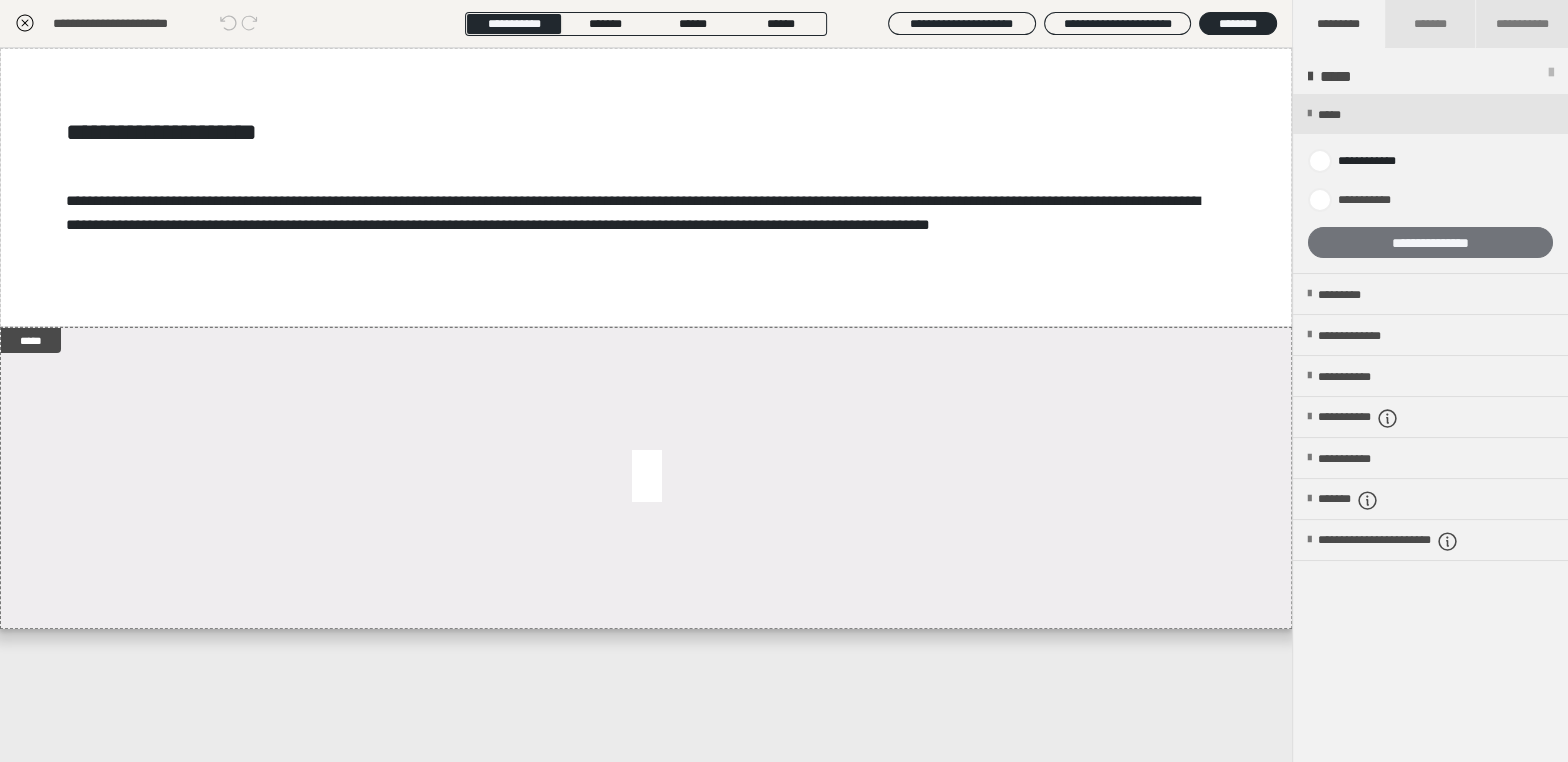 click on "**********" at bounding box center [1430, 242] 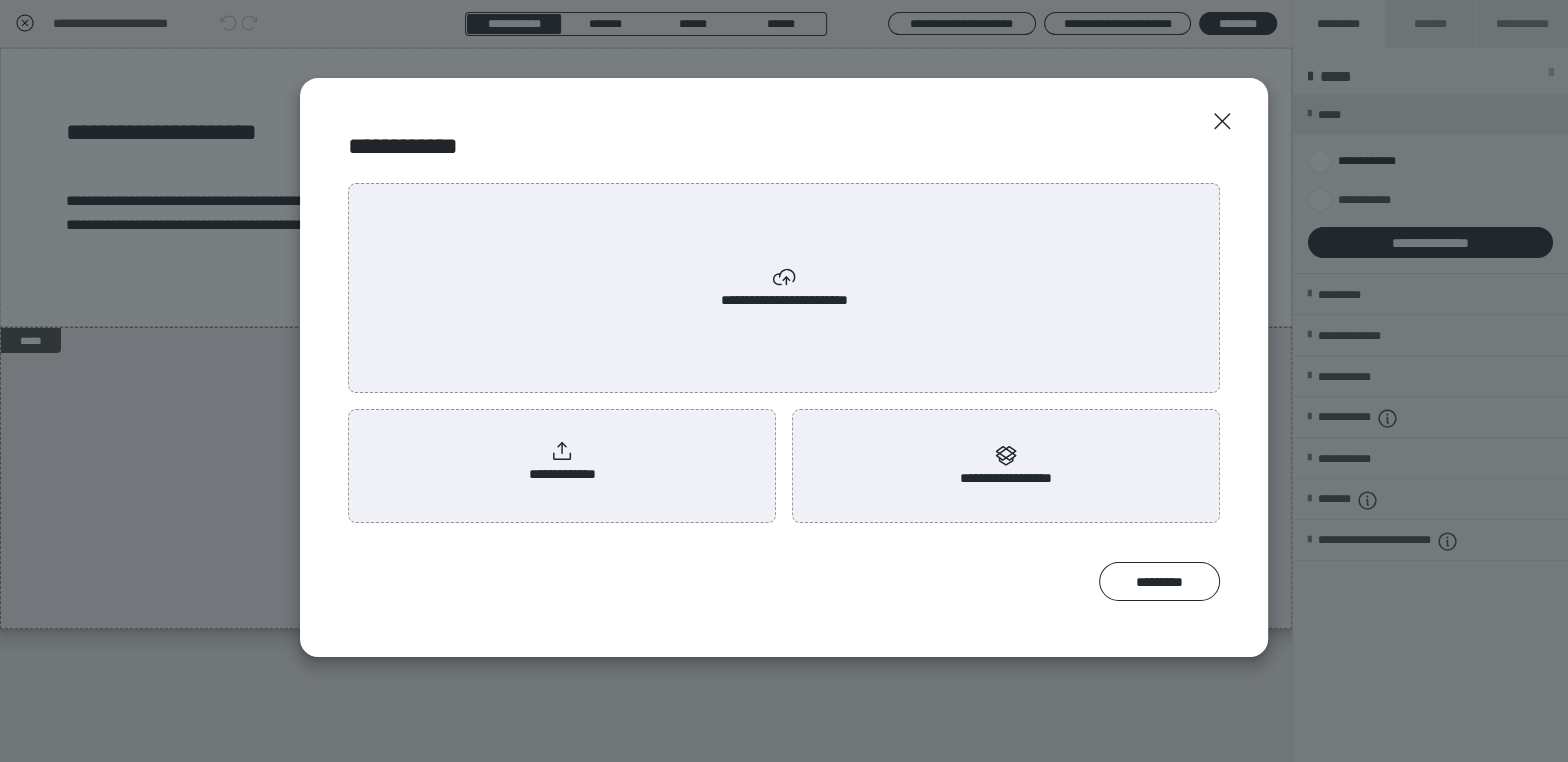 click on "**********" at bounding box center (784, 288) 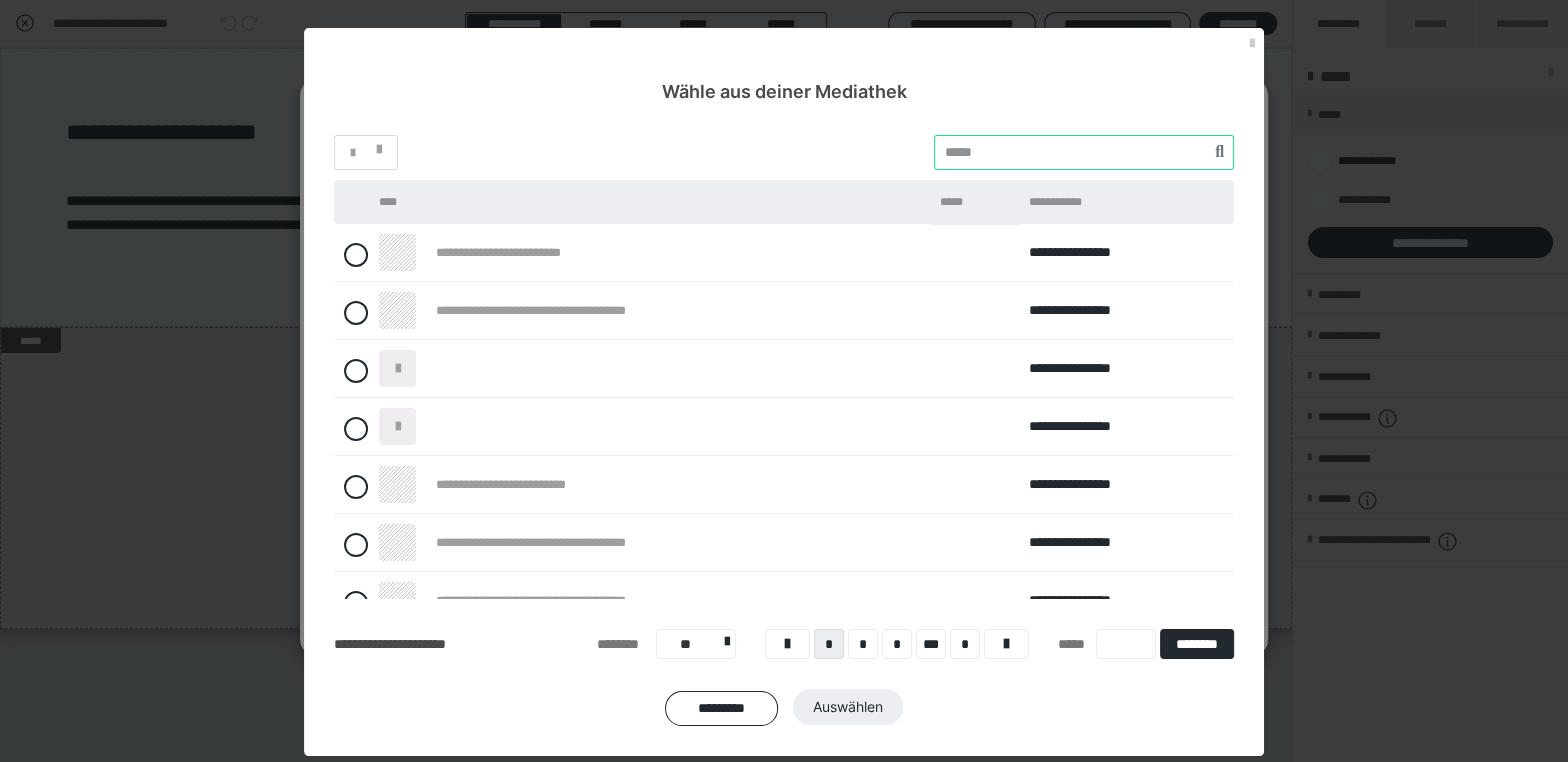 click at bounding box center (1084, 152) 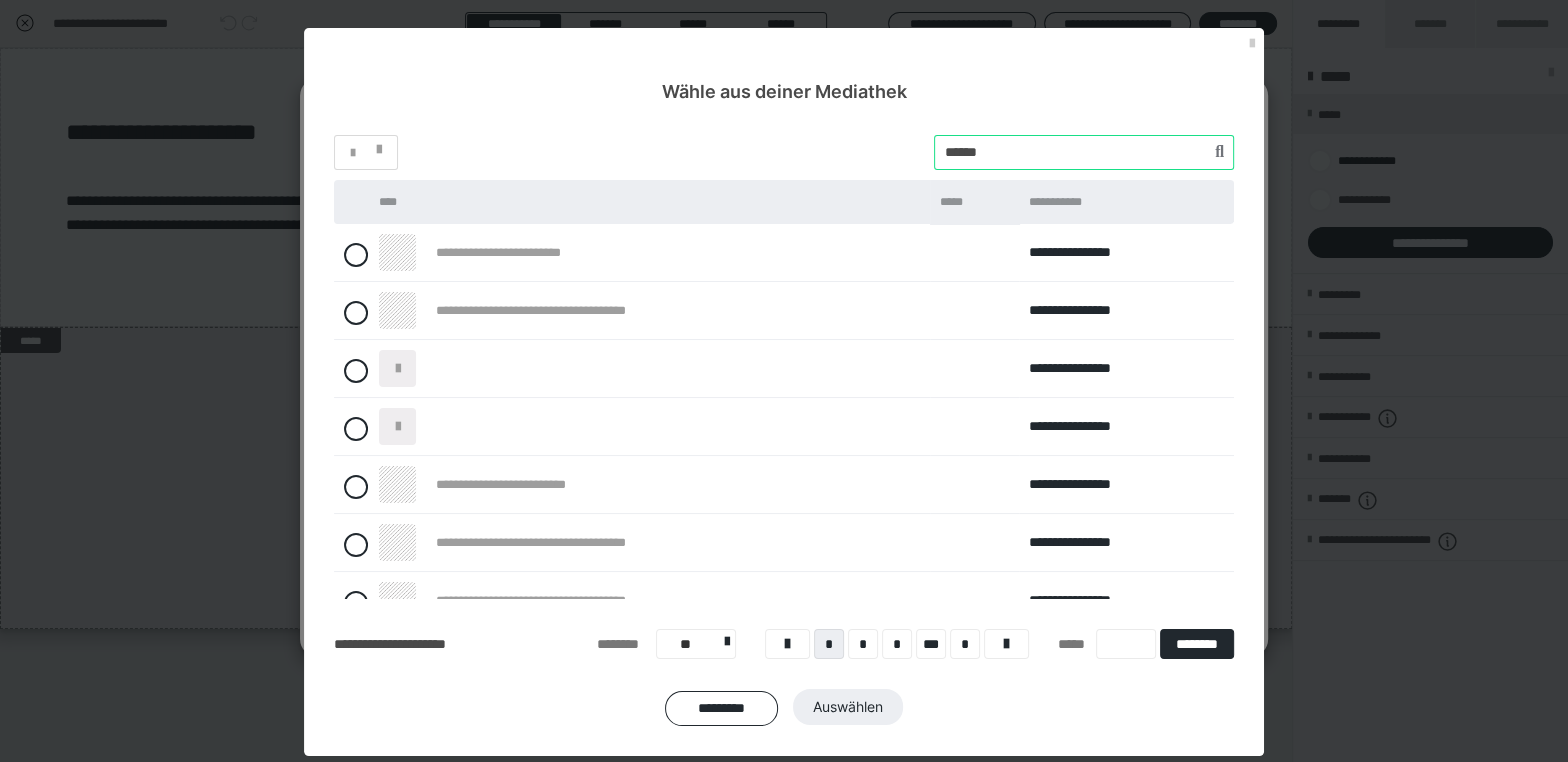 type on "******" 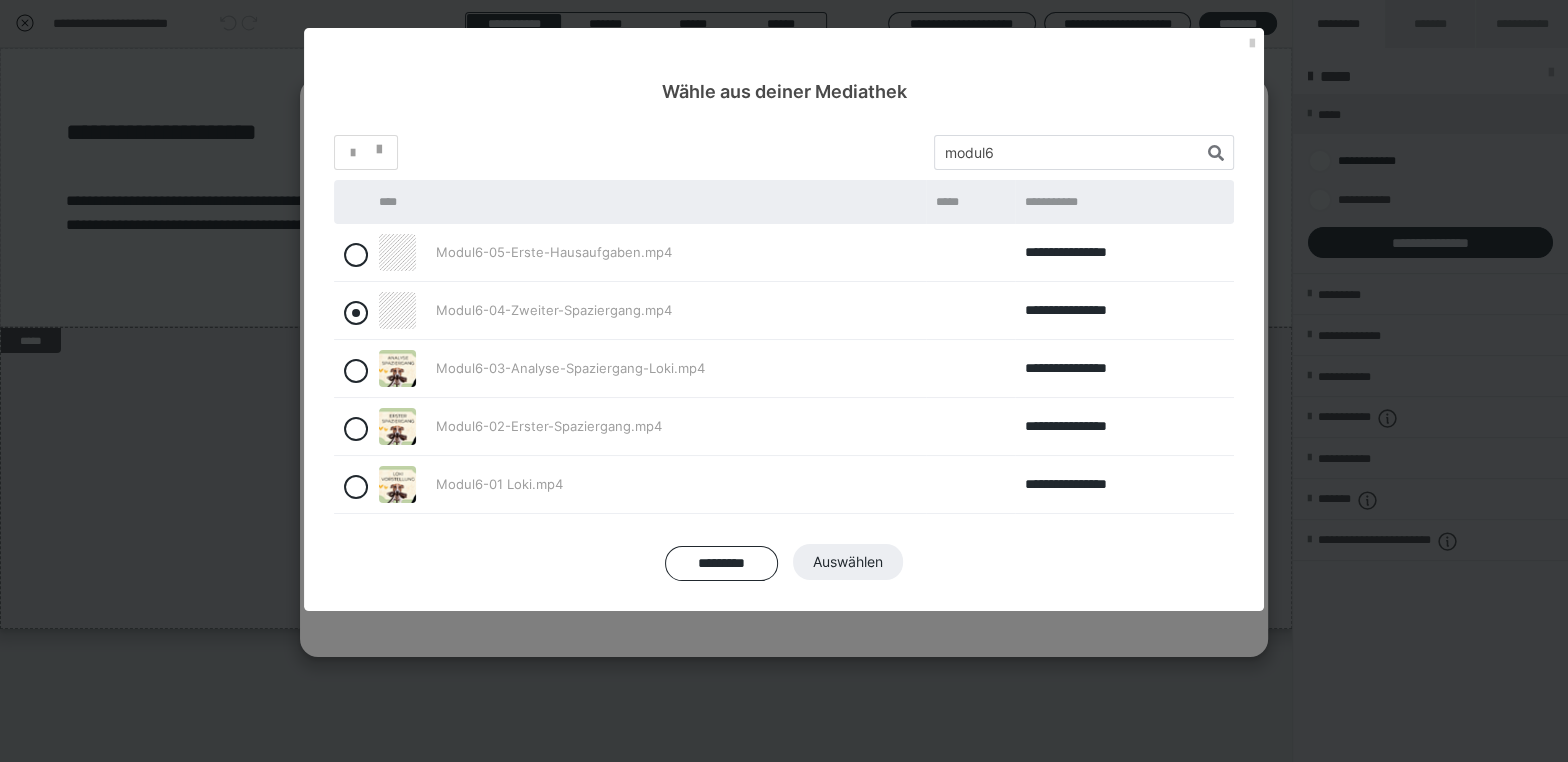 click at bounding box center [356, 313] 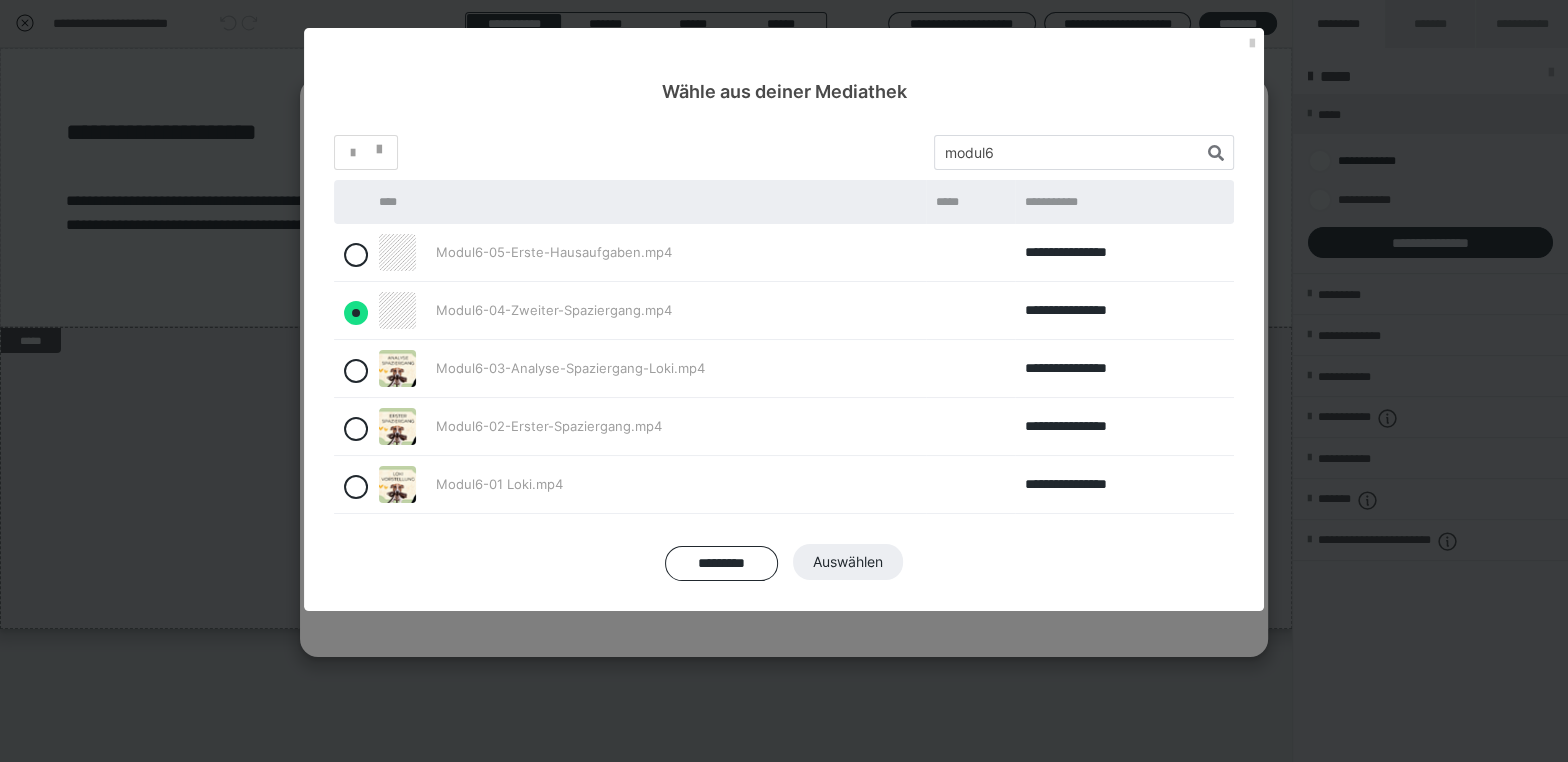 radio on "true" 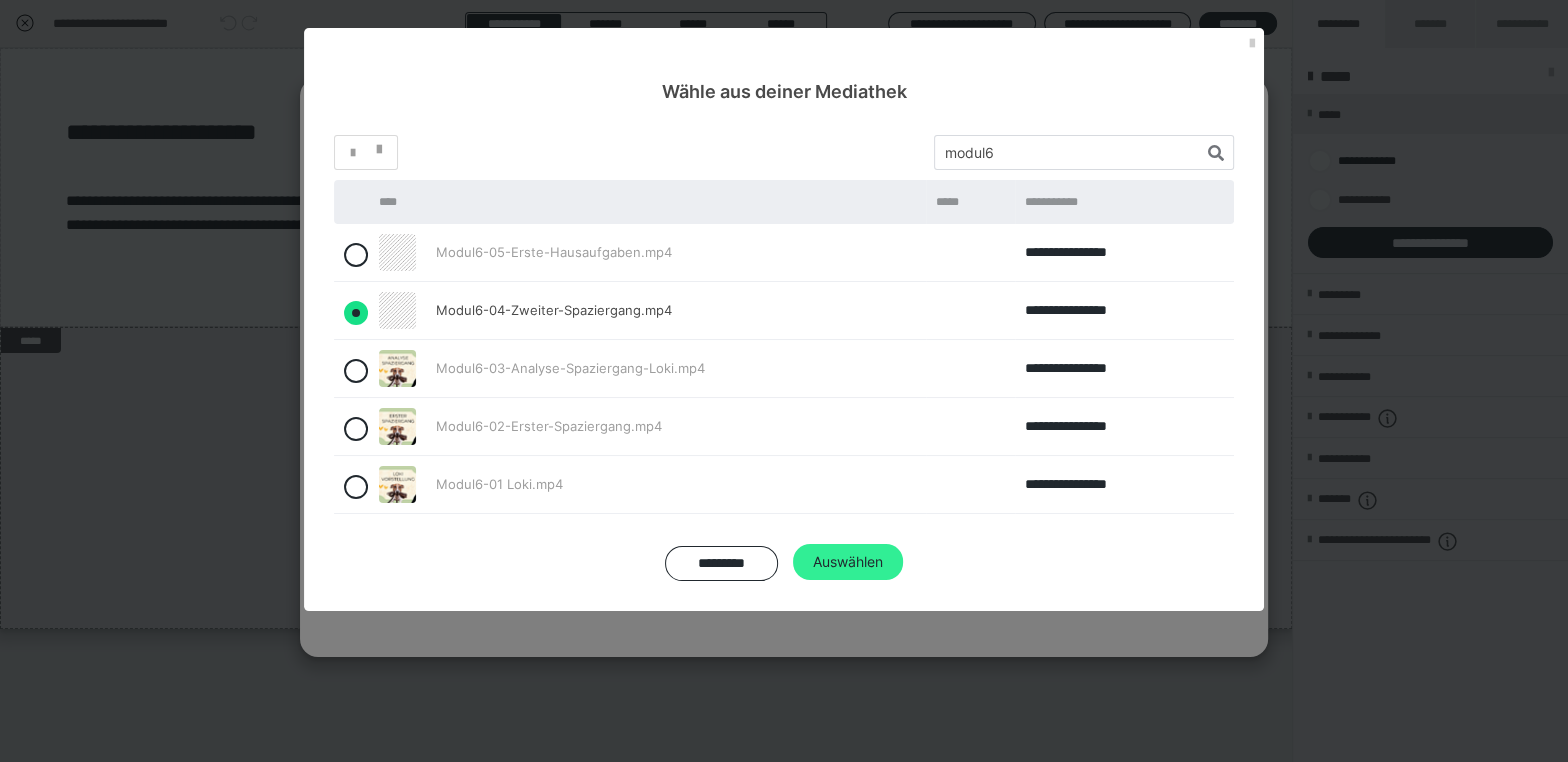 click on "Auswählen" at bounding box center (848, 562) 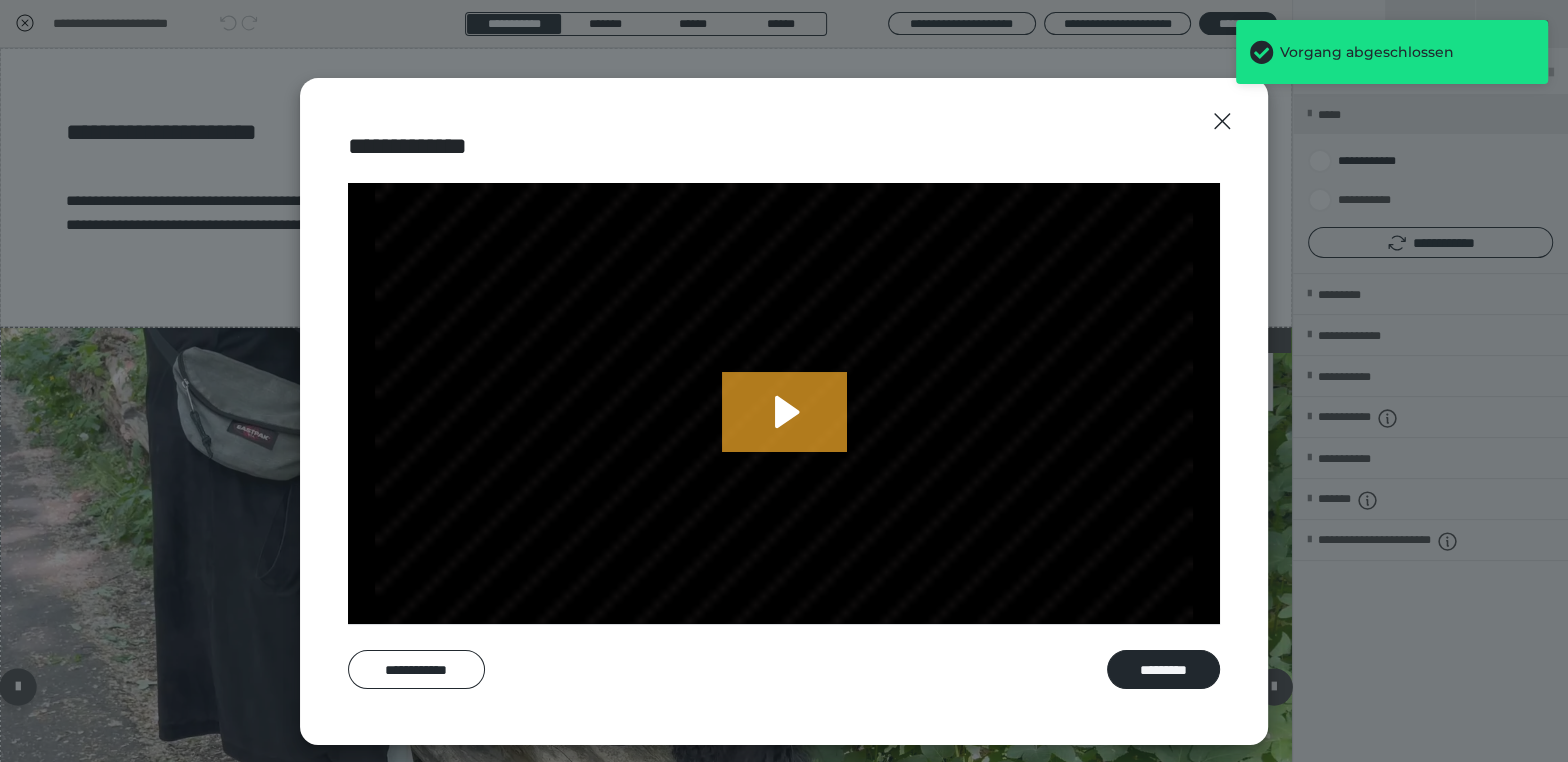 click on "*********" at bounding box center [1163, 669] 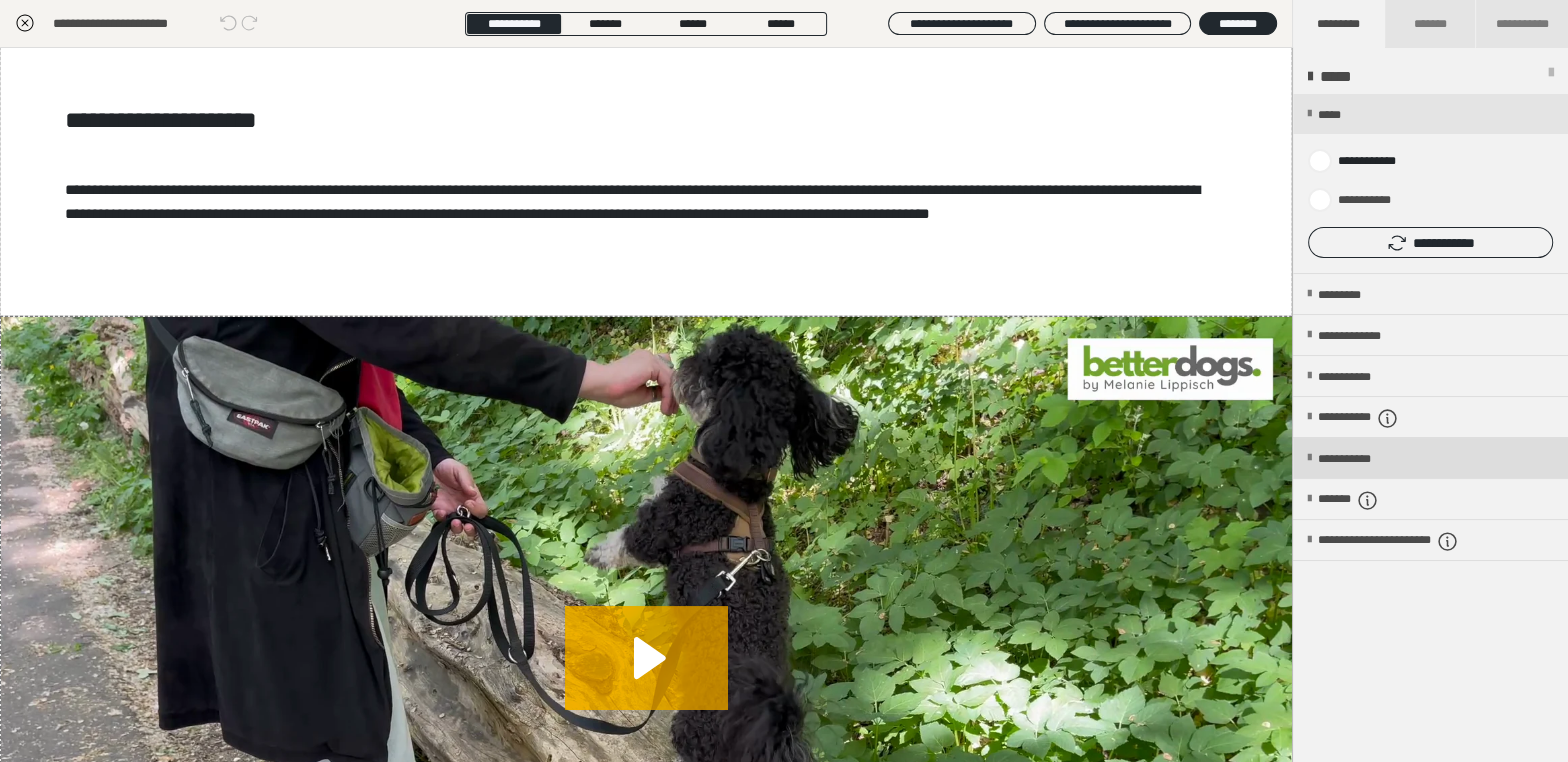 scroll, scrollTop: 0, scrollLeft: 0, axis: both 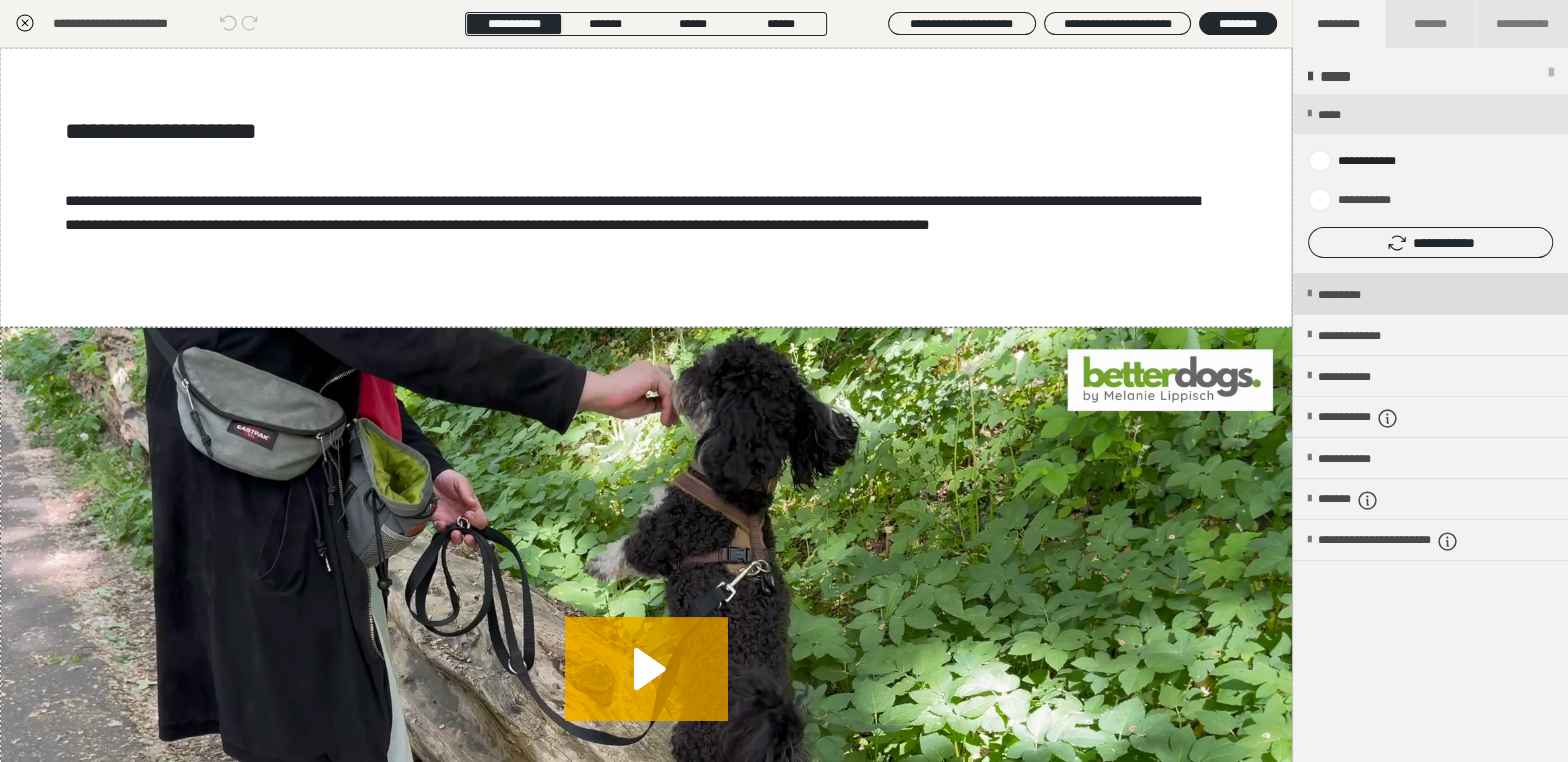 click on "*********" at bounding box center (1356, 295) 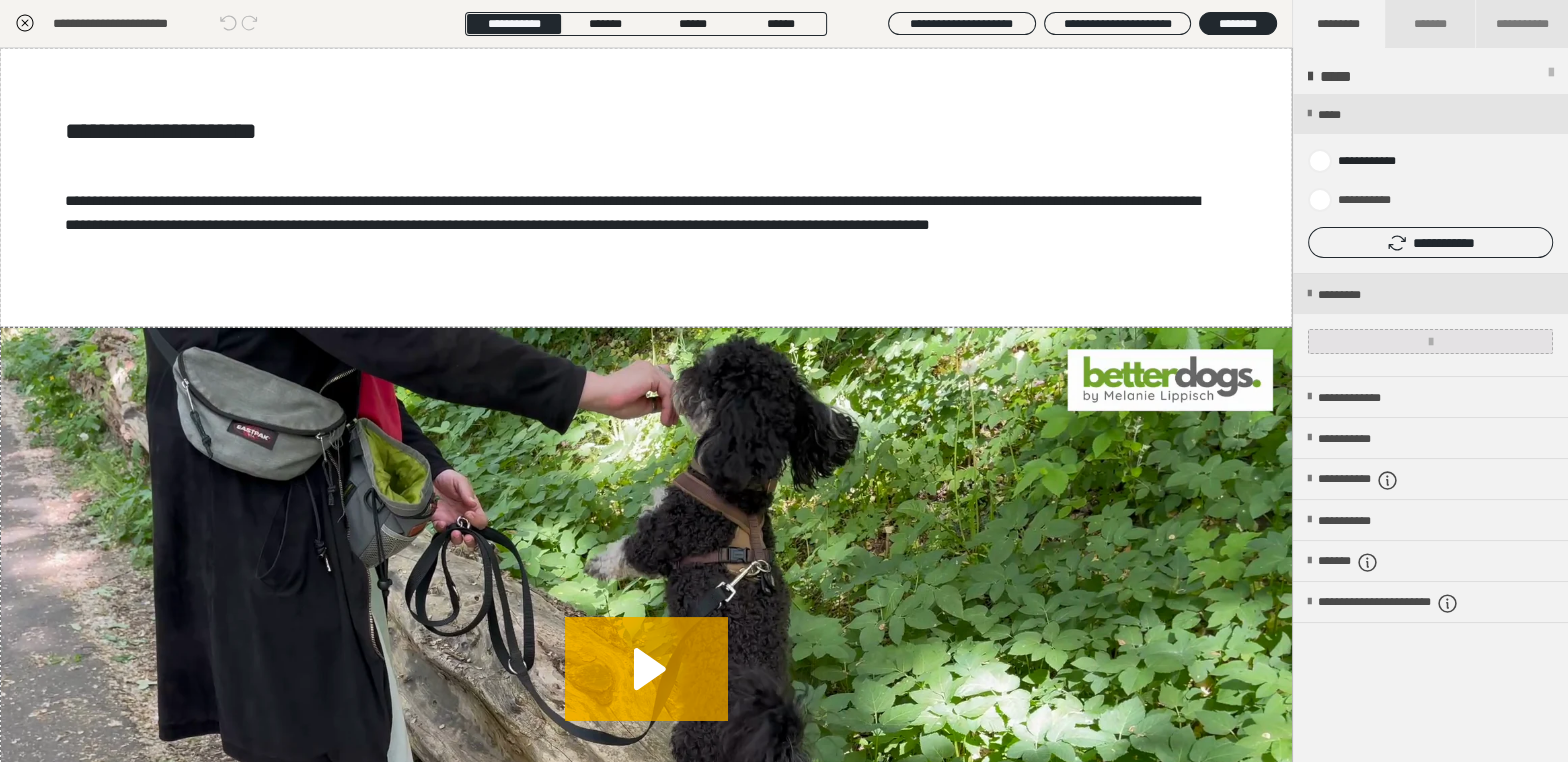 click at bounding box center [1430, 341] 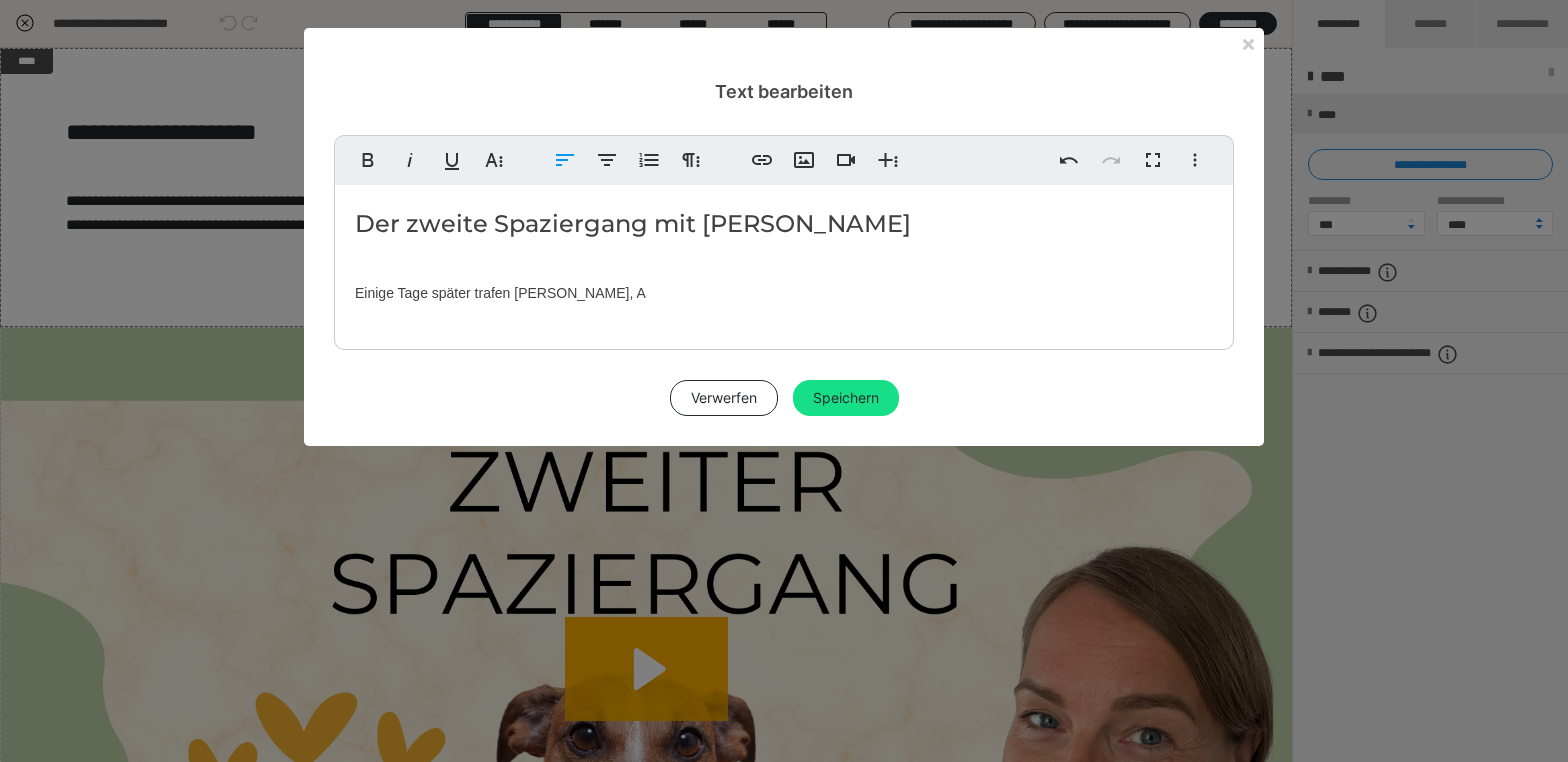 scroll, scrollTop: 0, scrollLeft: 0, axis: both 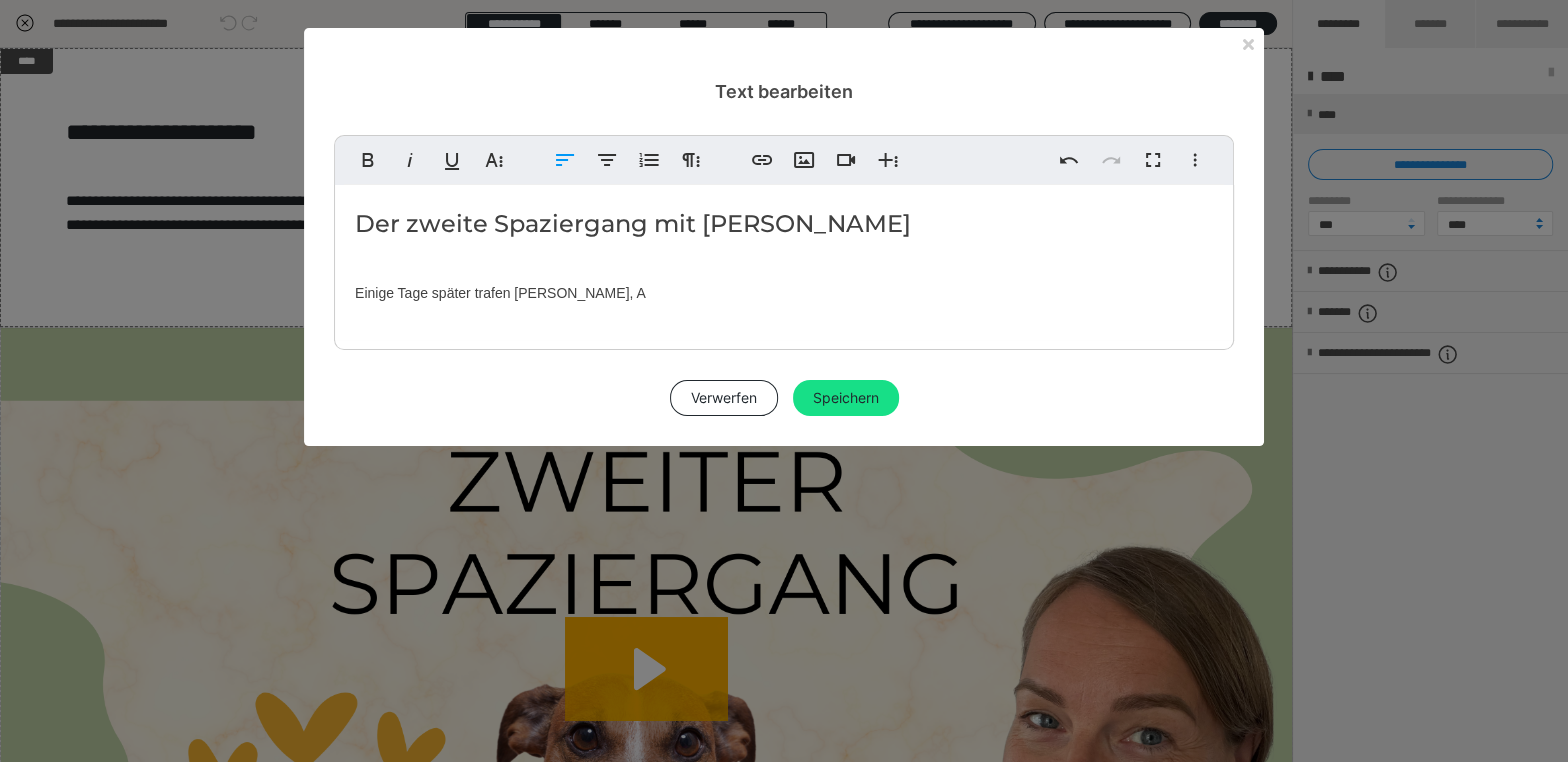 type 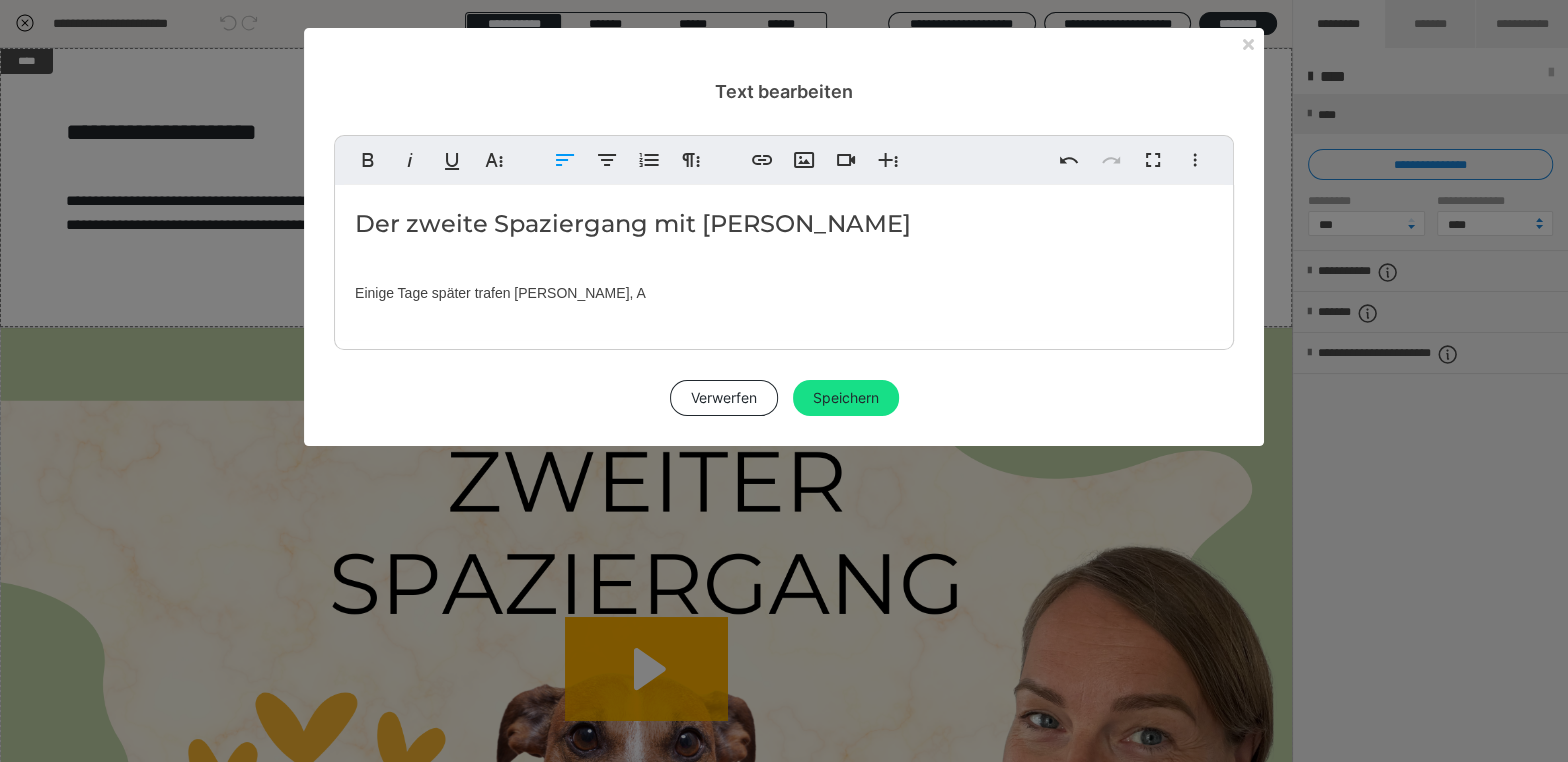 scroll, scrollTop: 0, scrollLeft: 0, axis: both 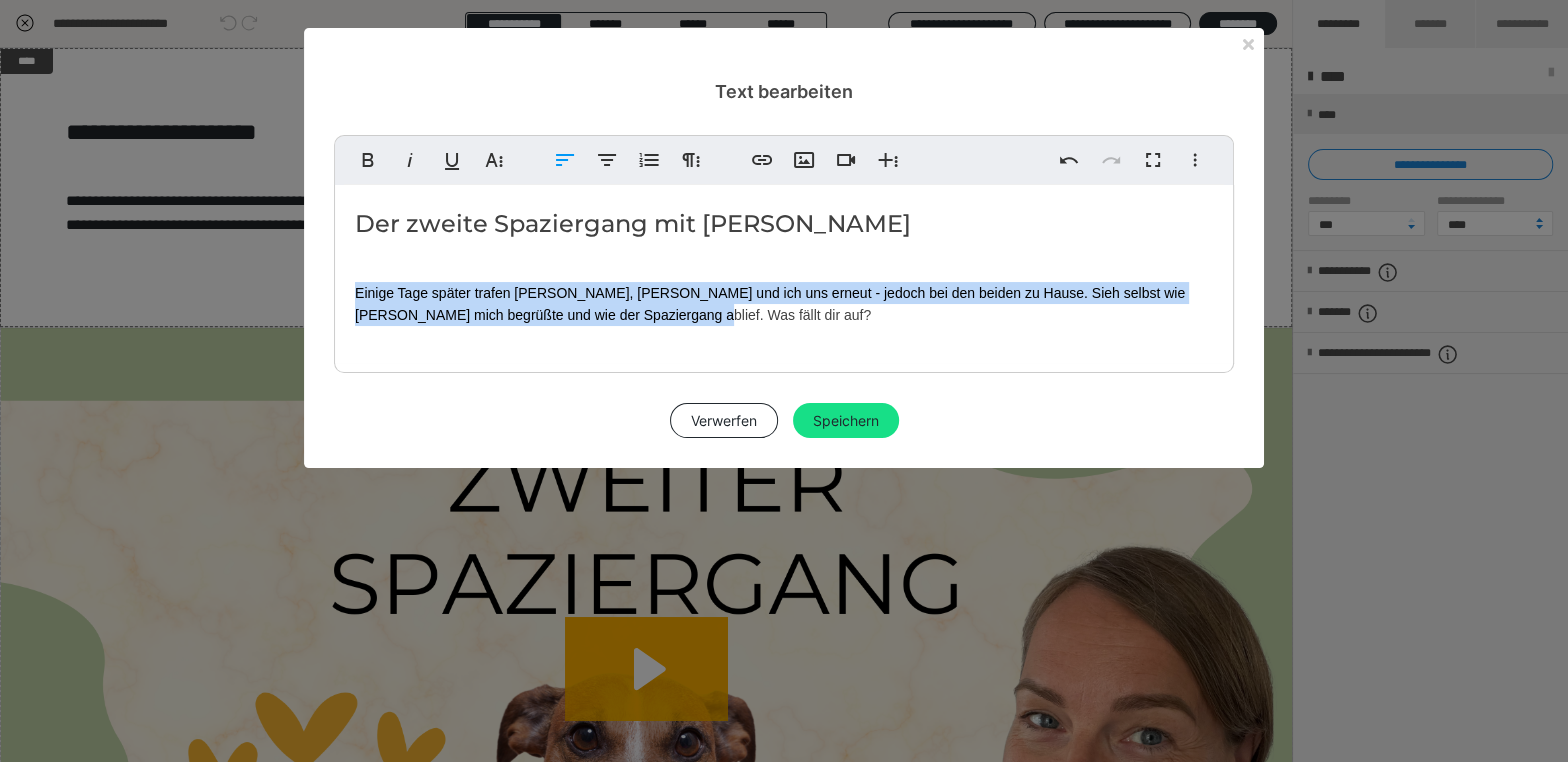 drag, startPoint x: 622, startPoint y: 313, endPoint x: 346, endPoint y: 286, distance: 277.3175 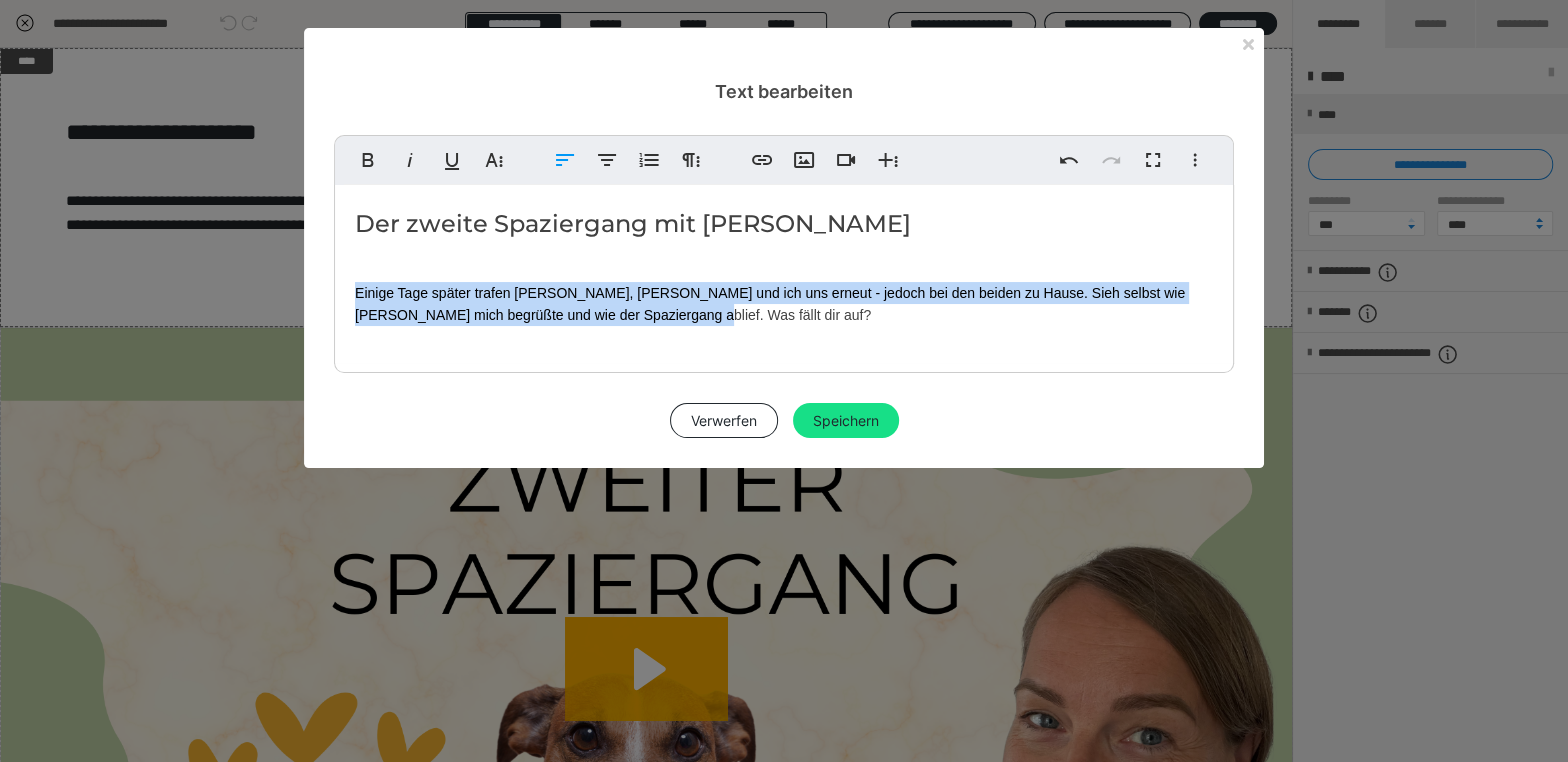 click on "Der zweite Spaziergang mit Loki ​Einige Tage später trafen Loki, ​Sandra und ich uns erneut - jedoch bei den beiden zu Hause. Sieh selbst wie Loki mich begrüßte und wie der Spaziergang ablief. Was fällt dir auf?" at bounding box center [784, 274] 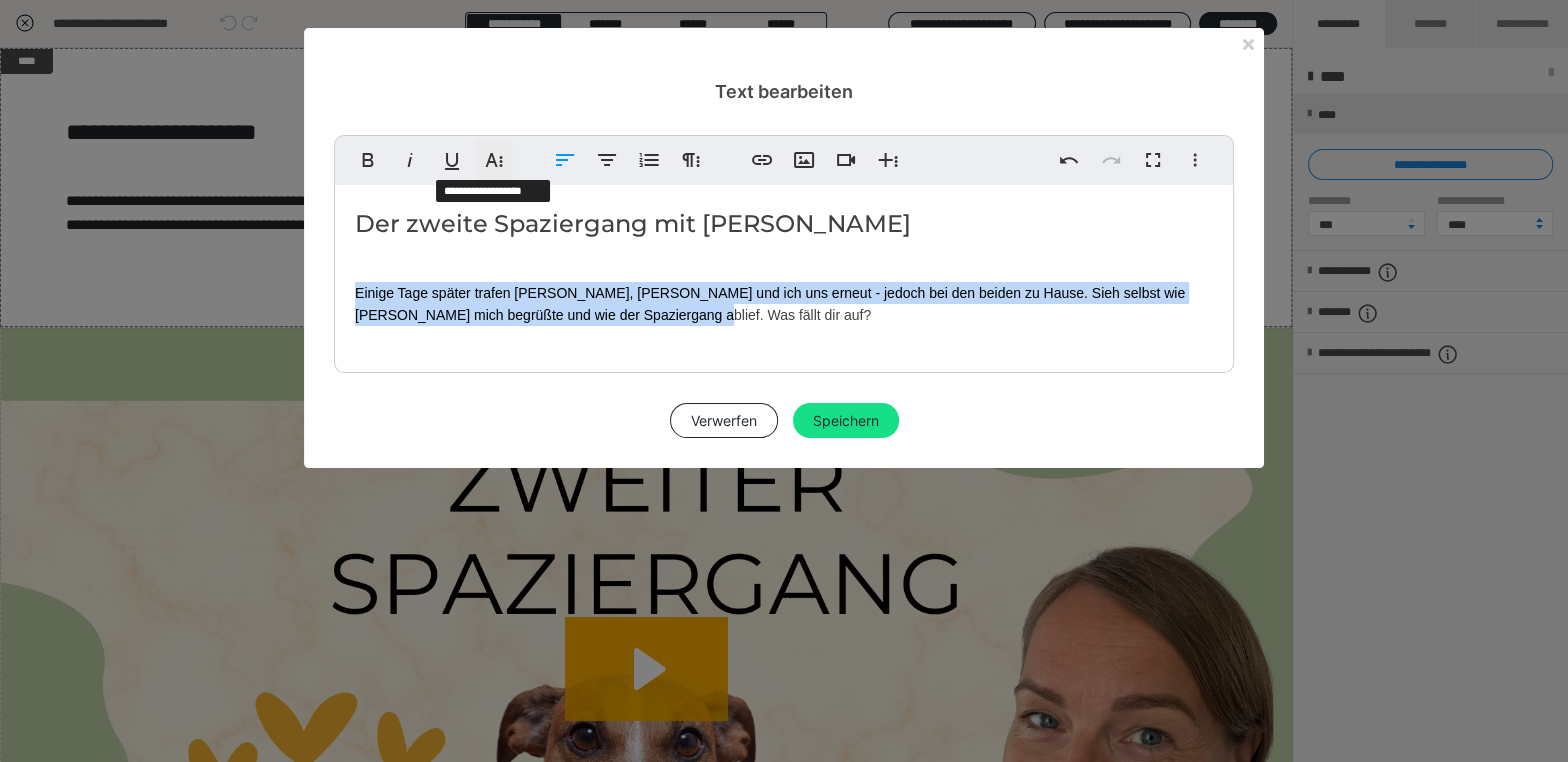click 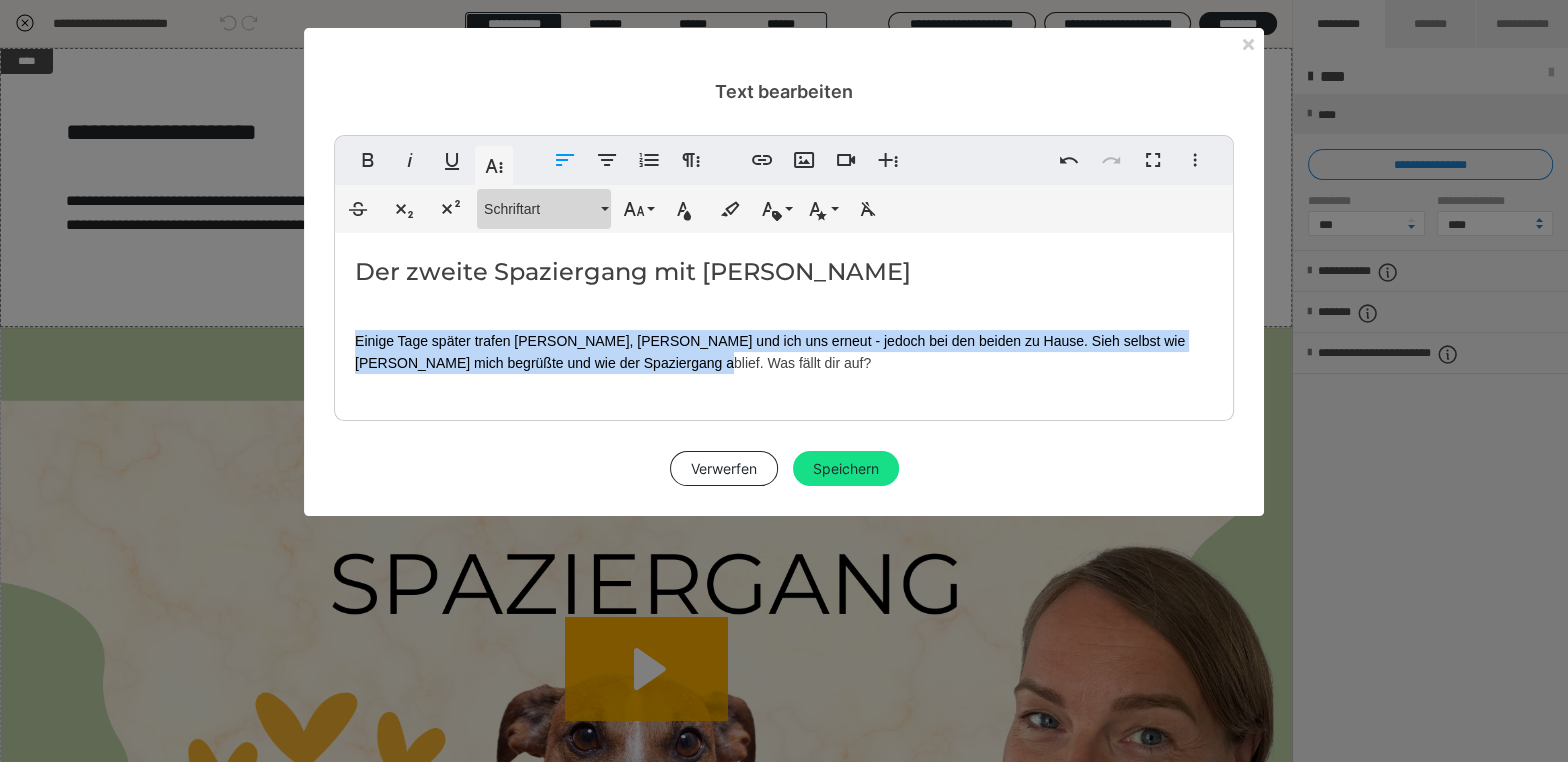 click on "Schriftart" at bounding box center (540, 209) 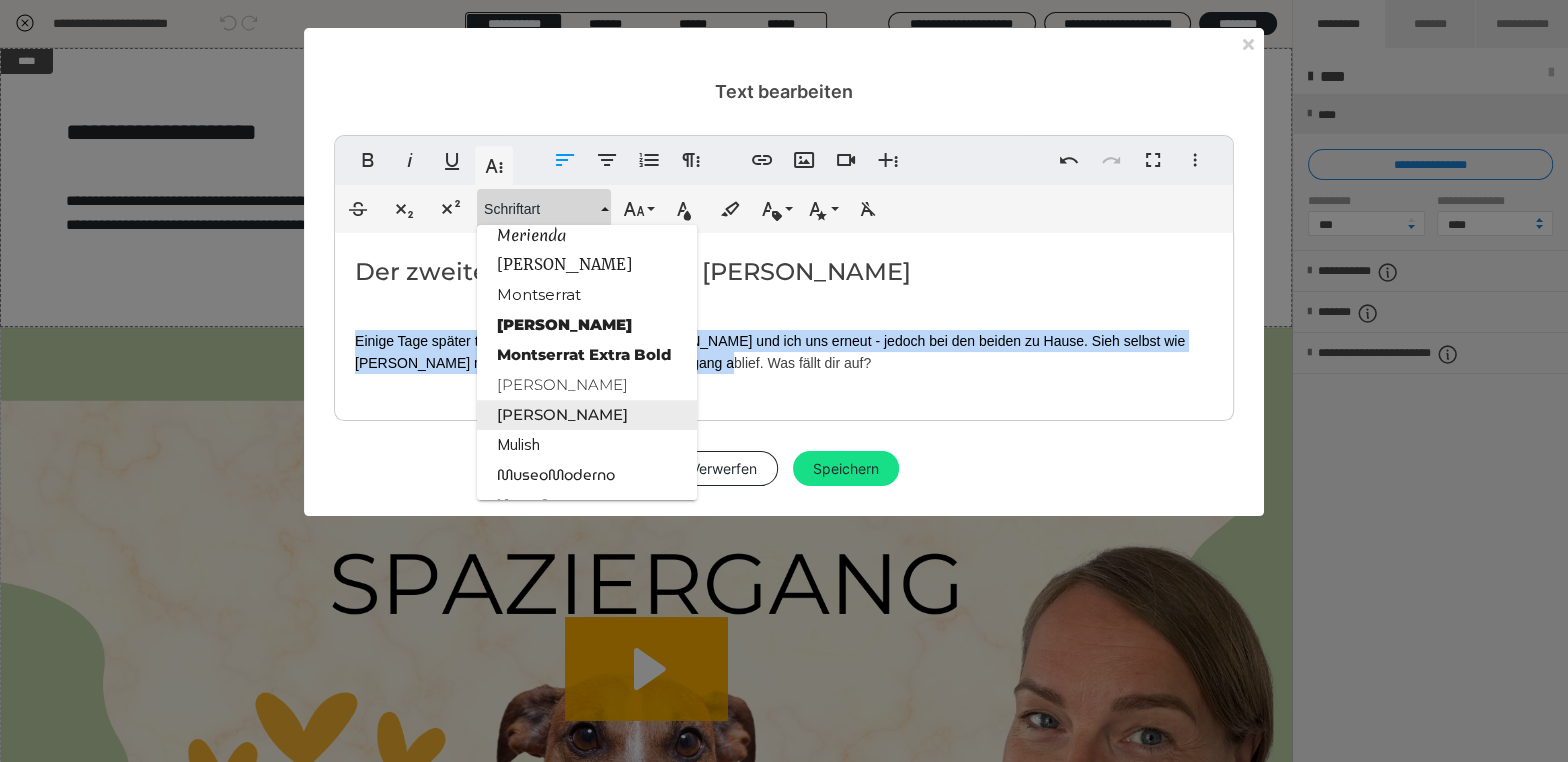scroll, scrollTop: 1840, scrollLeft: 0, axis: vertical 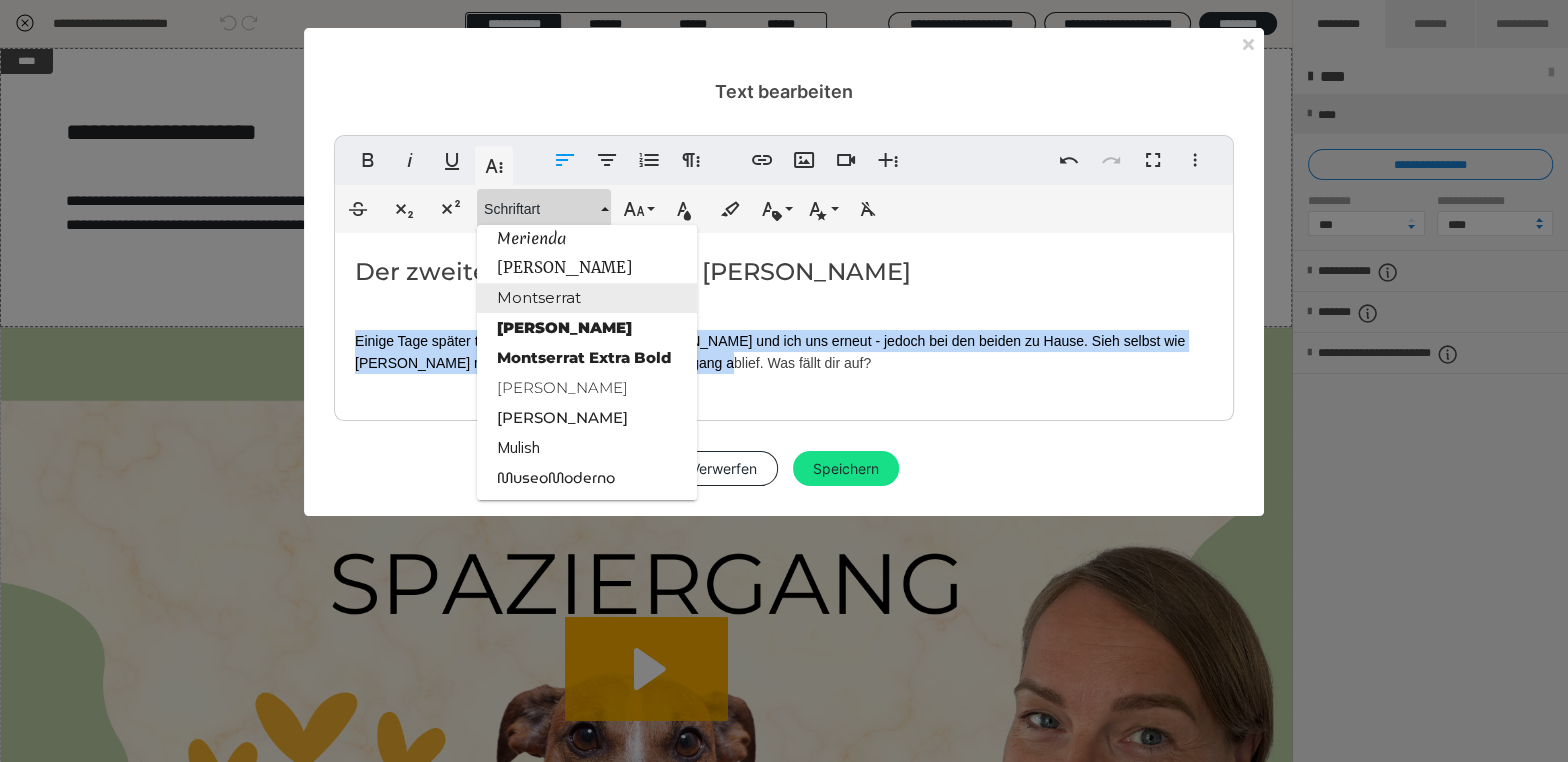 click on "Montserrat" at bounding box center (587, 298) 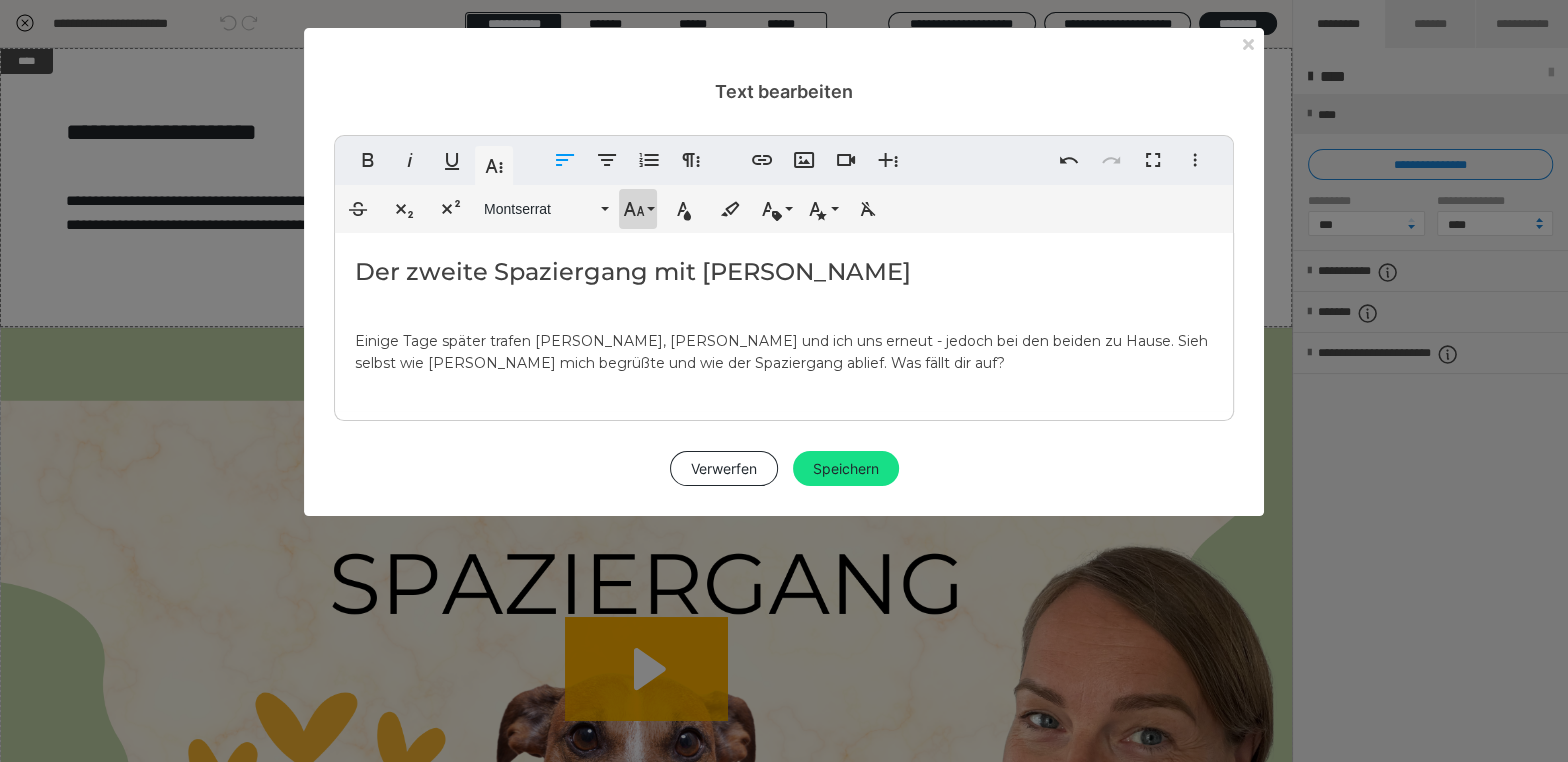 click 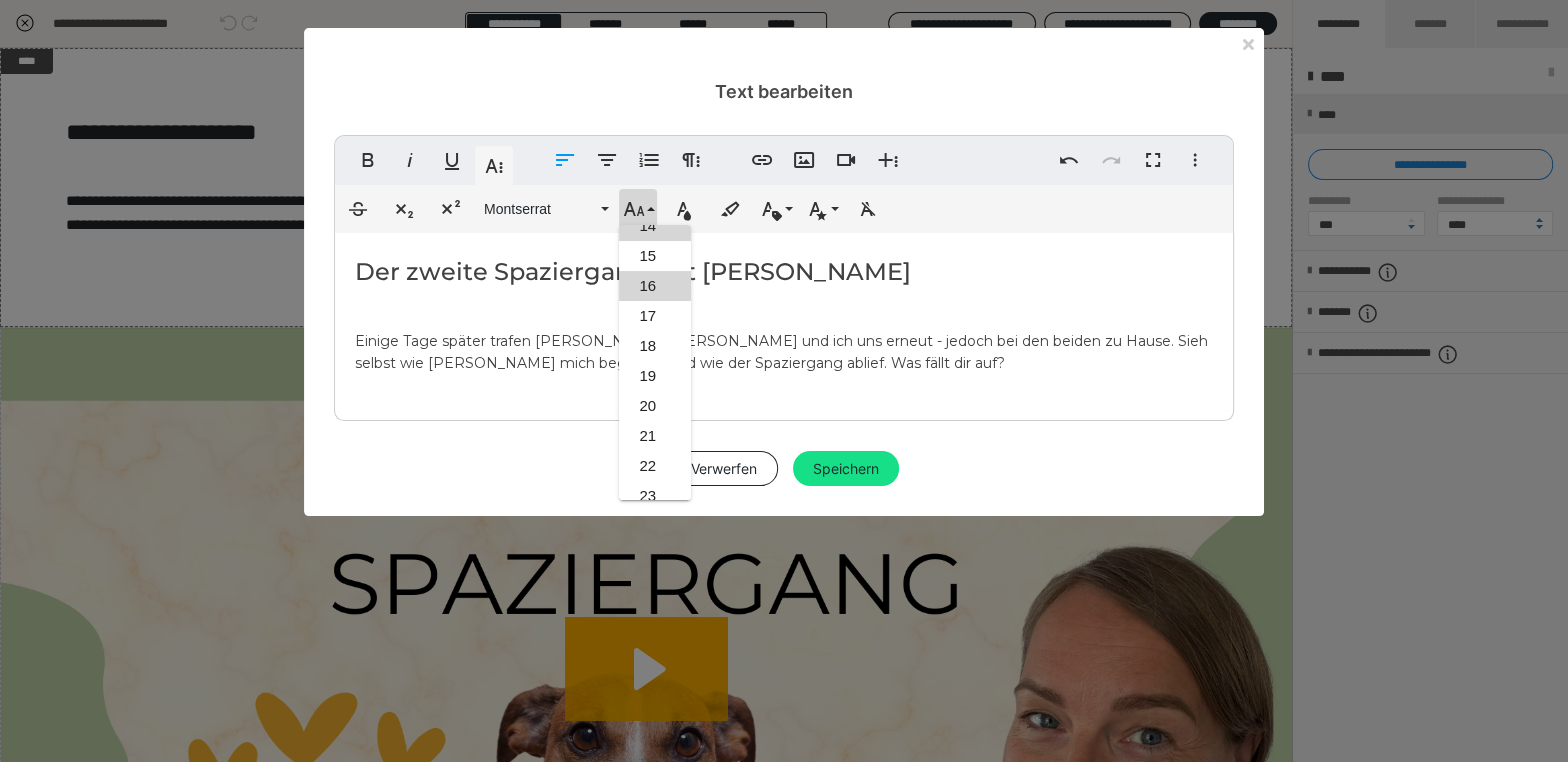 click on "16" at bounding box center (655, 286) 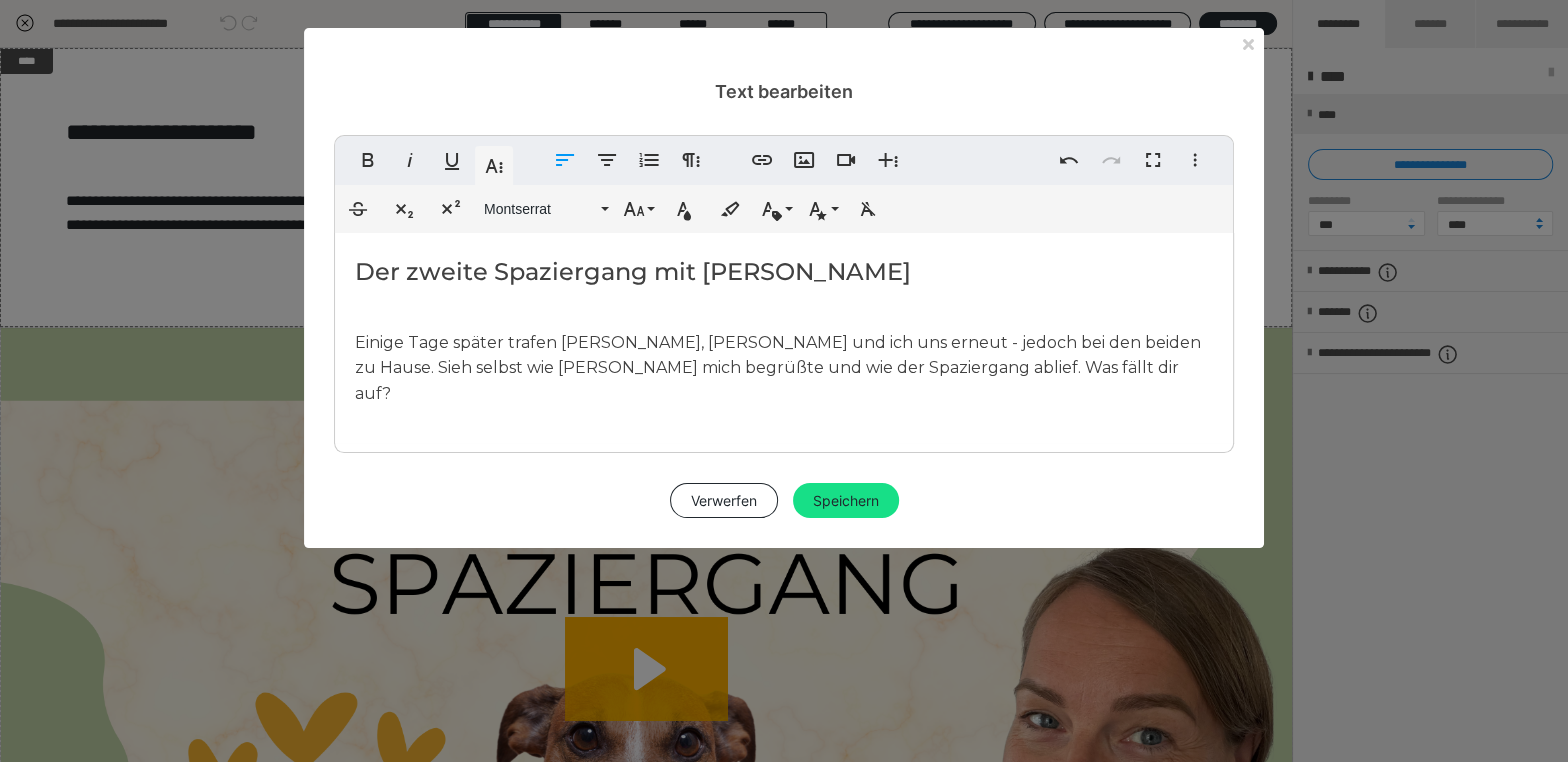 click on "Der zweite Spaziergang mit Loki ​Einige Tage später trafen Loki, ​Sandra und ich uns erneut - jedoch bei den beiden zu Hause. Sieh selbst wie Loki mich begrüßte und wie der Spaziergang ablief. Was fällt dir auf?" at bounding box center [784, 338] 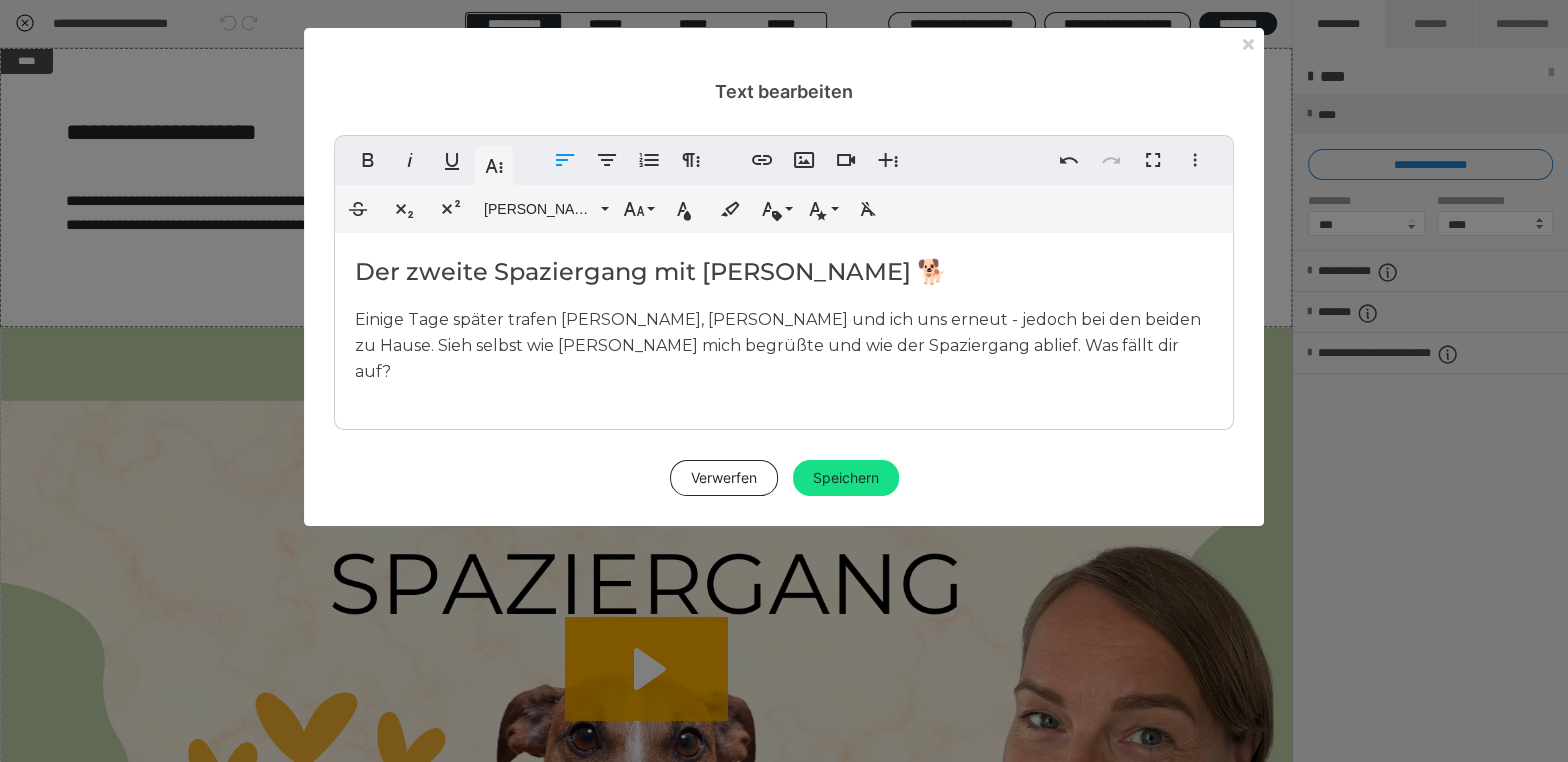drag, startPoint x: 1082, startPoint y: 322, endPoint x: 1090, endPoint y: 333, distance: 13.601471 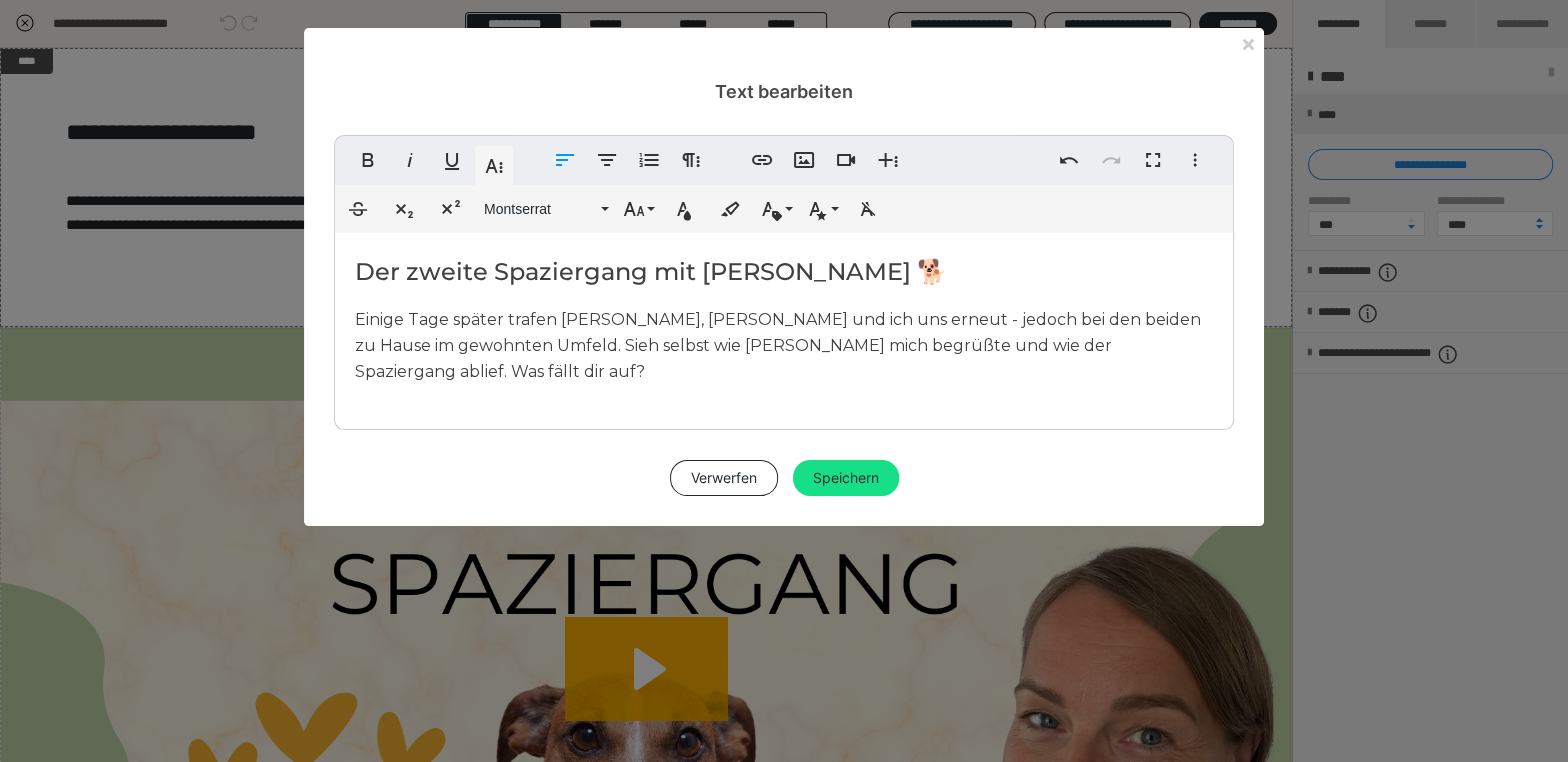 click on "Einige Tage später trafen Loki, Sandra und ich uns erneut - jedoch bei den beiden zu Hause im gewohnten Umfeld . Sieh selbst wie Loki mich begrüßte und wie der Spaziergang ablief. Was fällt dir auf?" at bounding box center (778, 345) 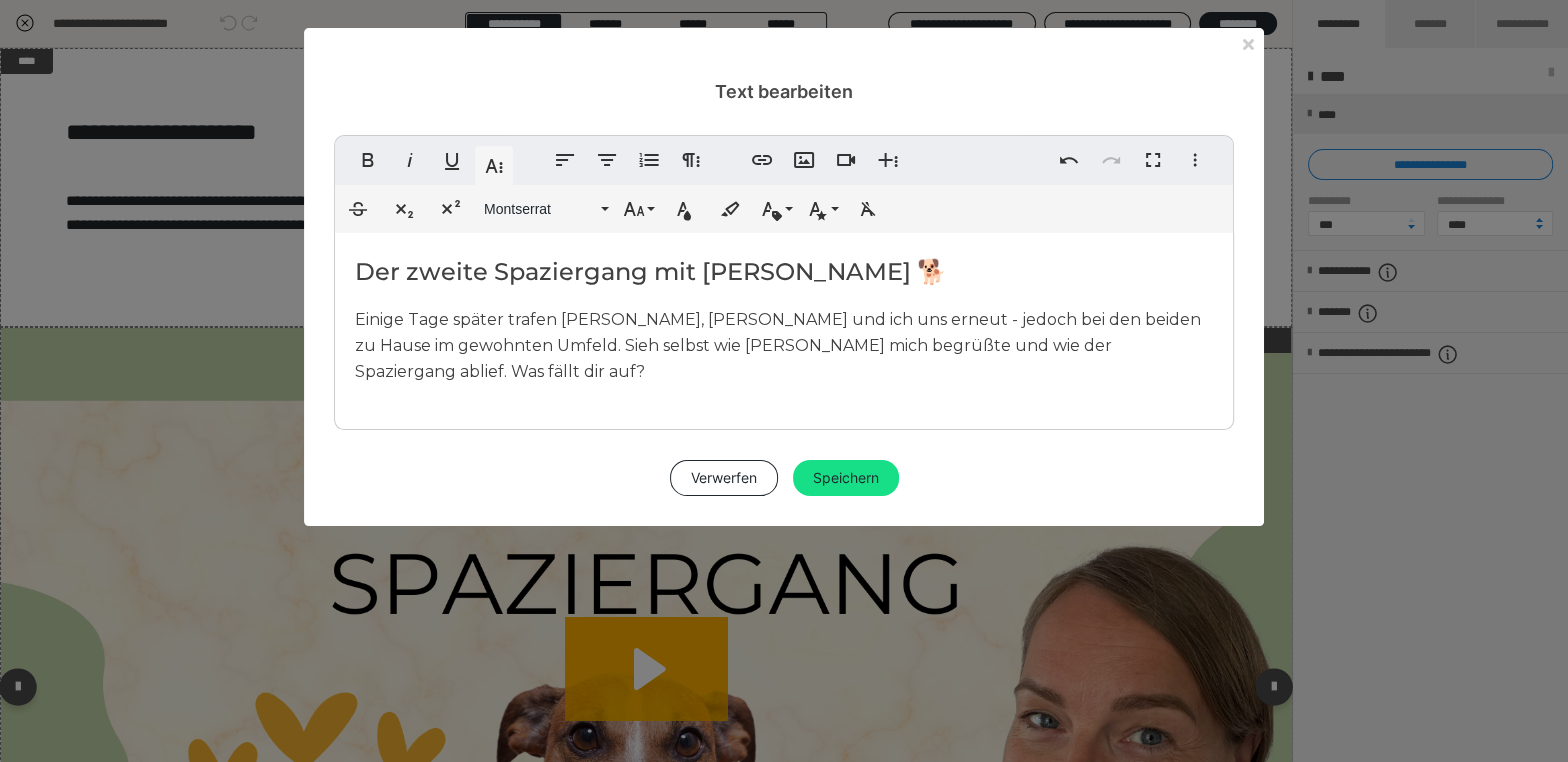 click on "Speichern" at bounding box center (846, 478) 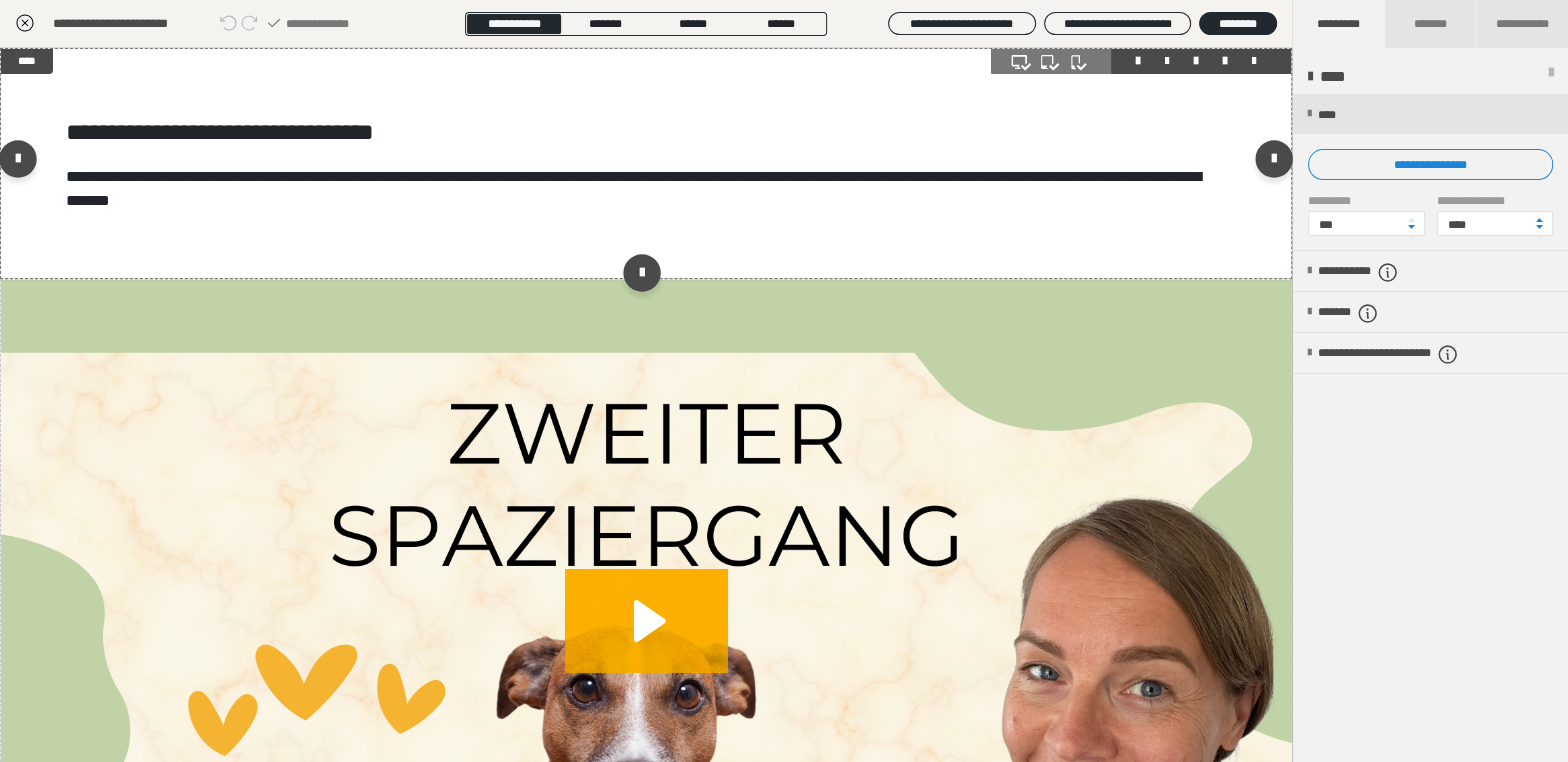 click on "**********" at bounding box center (646, 163) 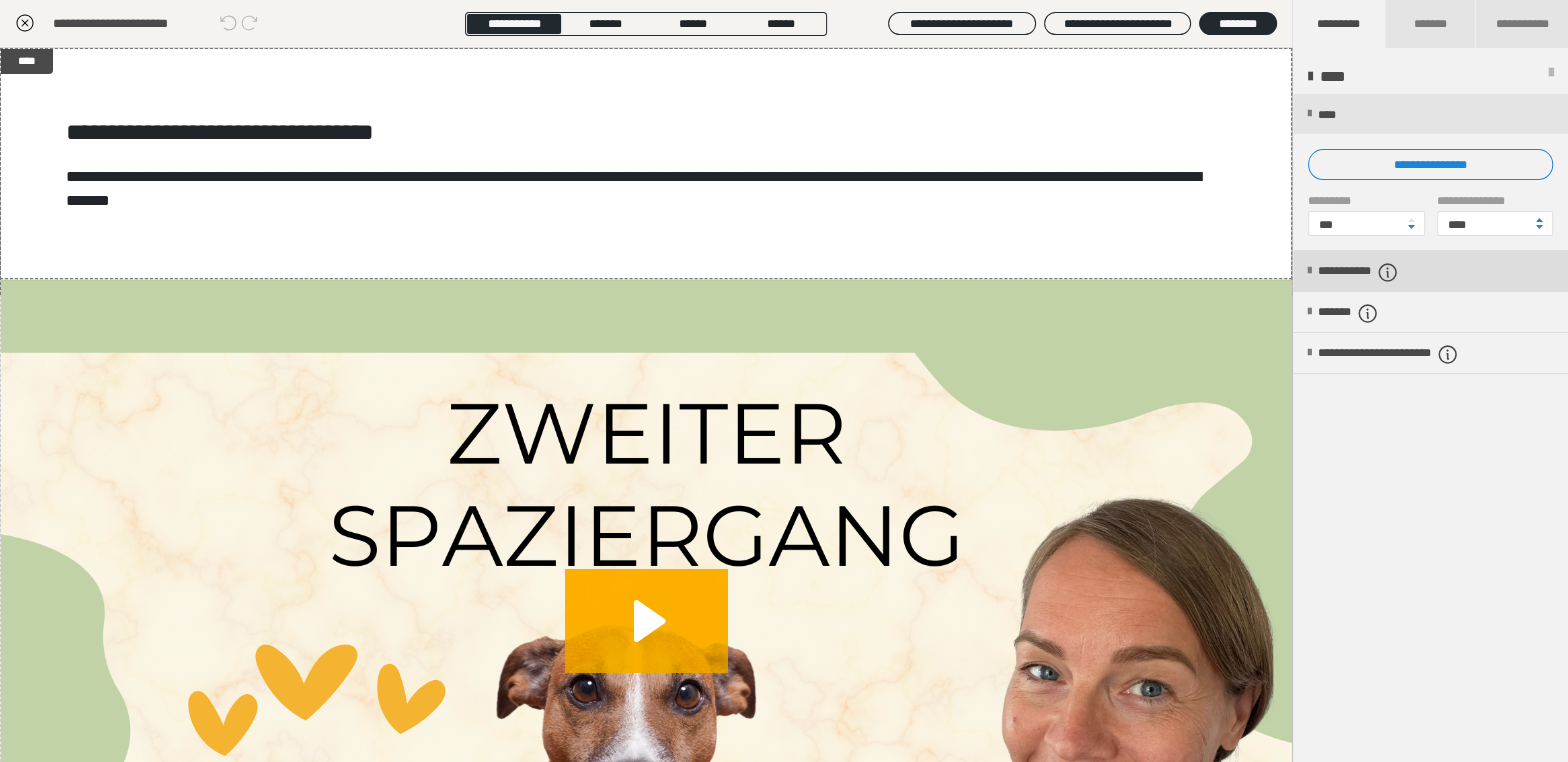 click on "**********" at bounding box center (1382, 272) 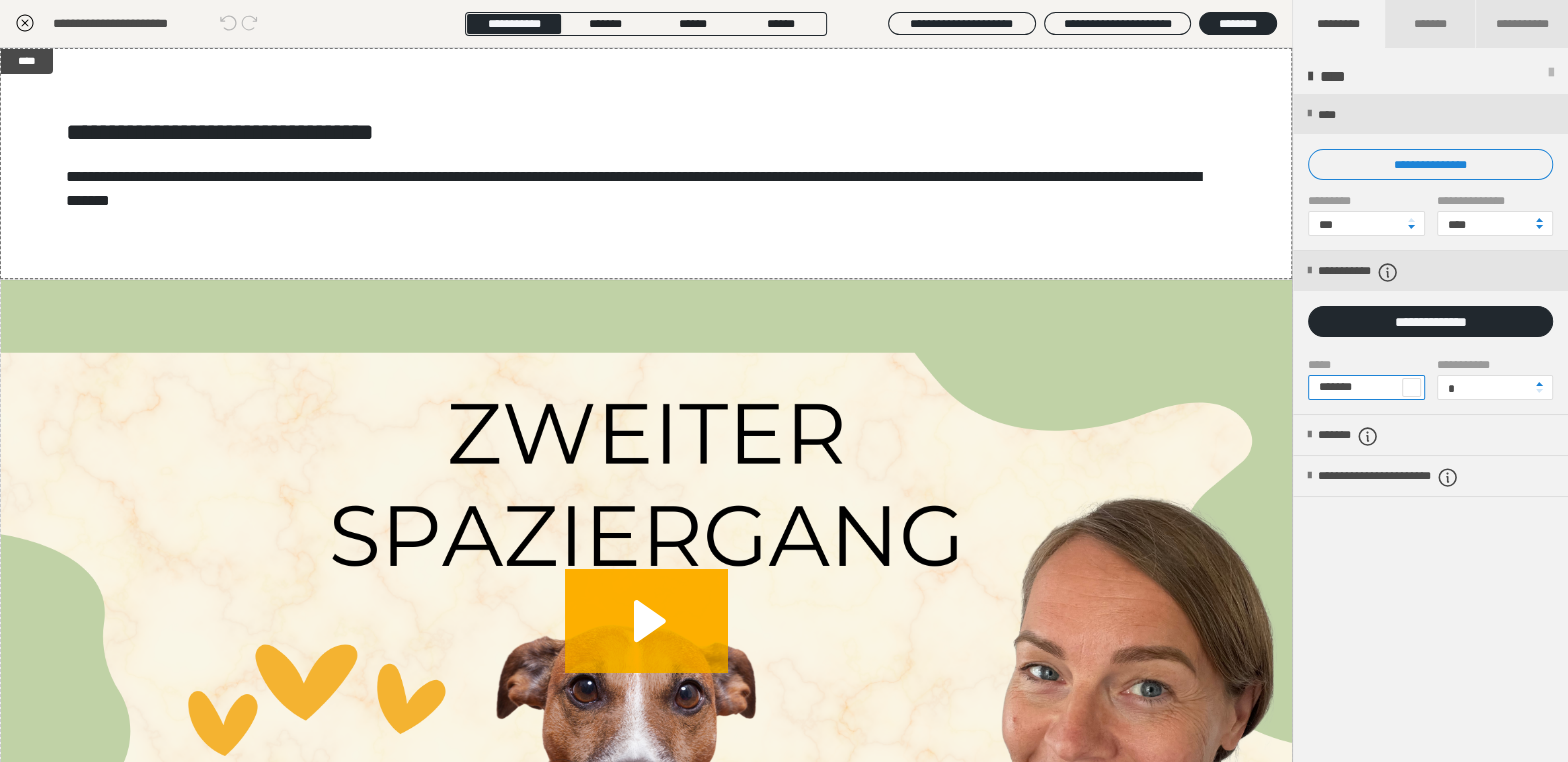 click on "*******" at bounding box center [1366, 387] 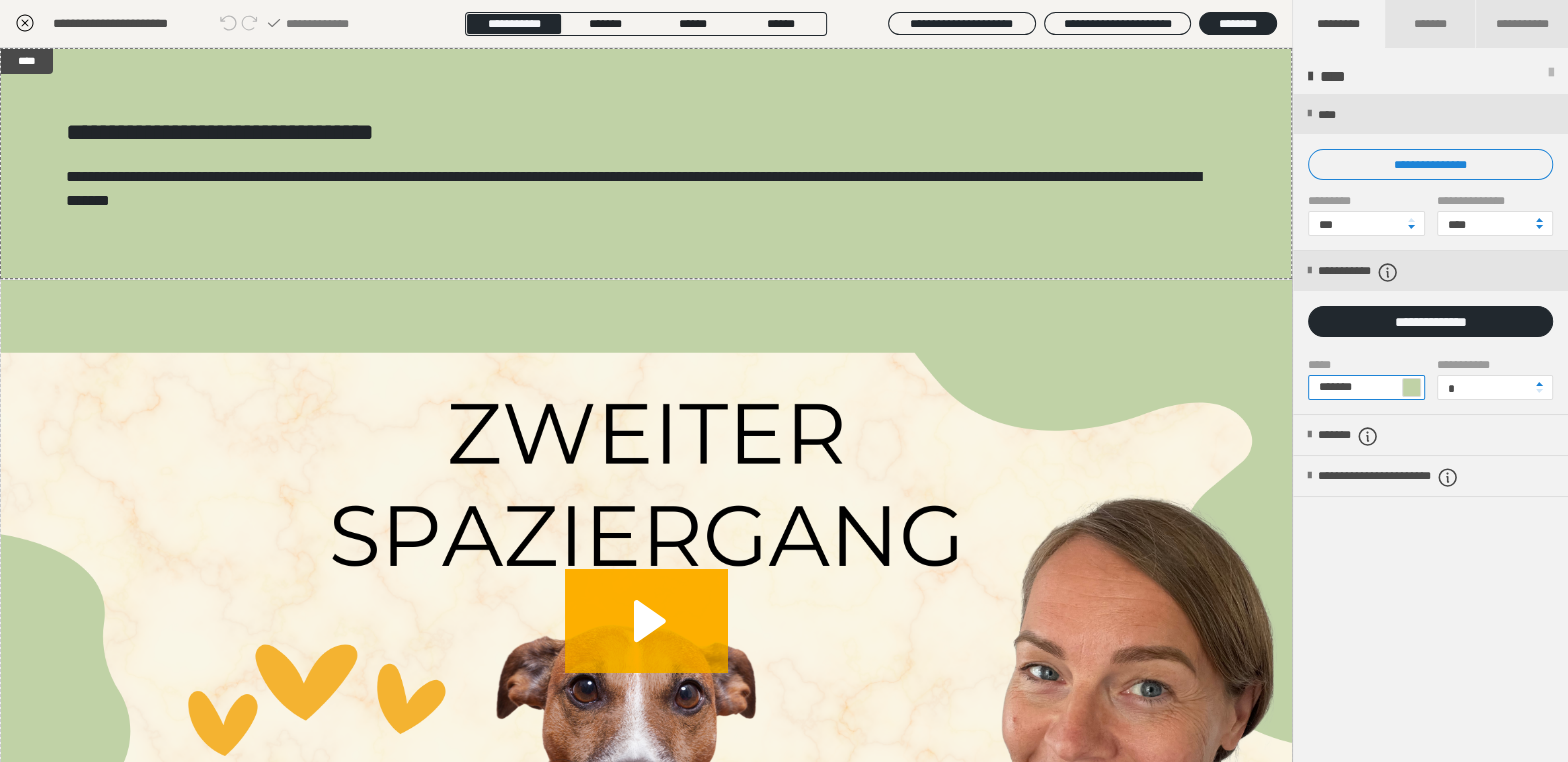 type on "*******" 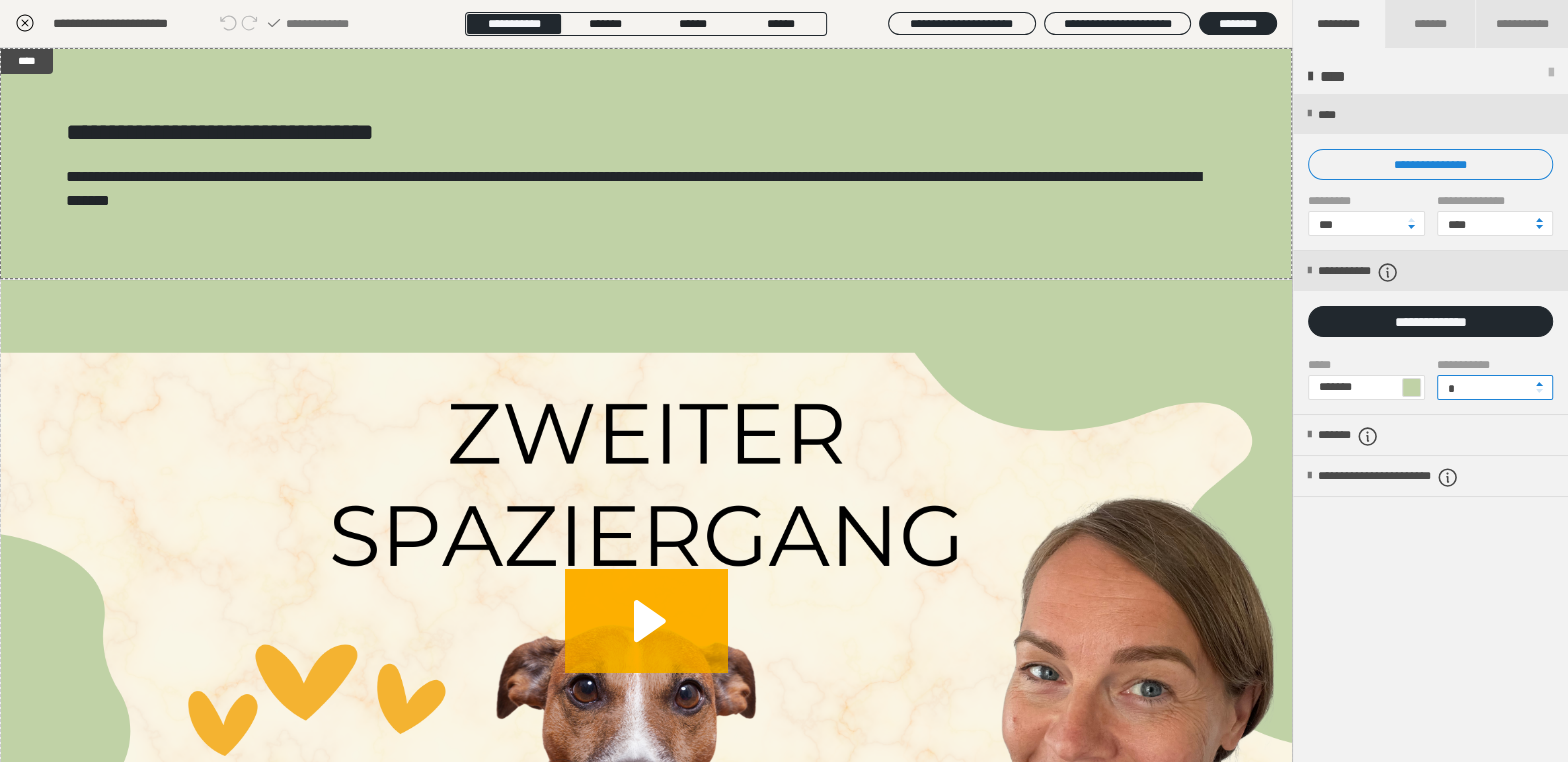 click on "*" at bounding box center (1495, 387) 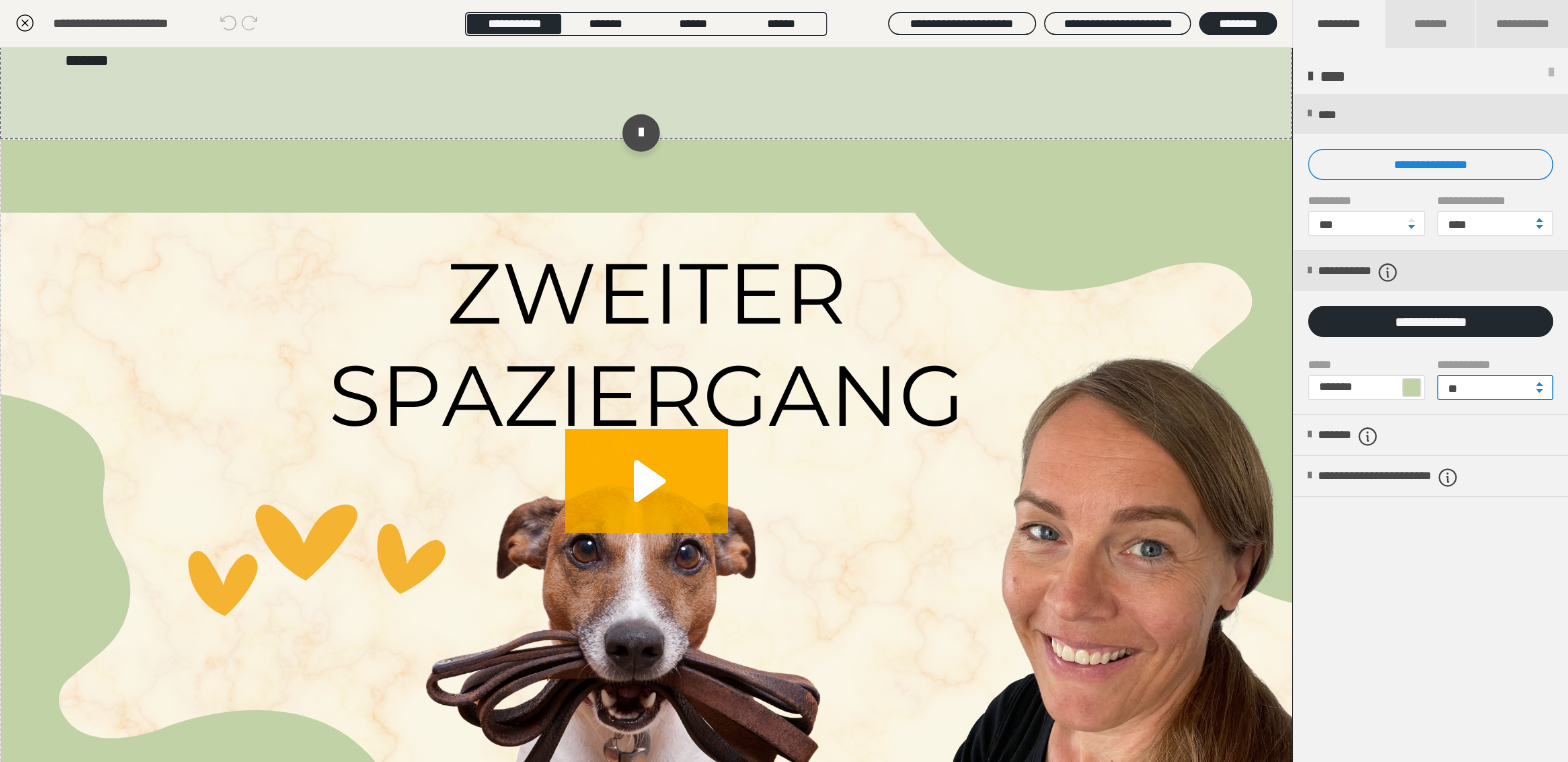 scroll, scrollTop: 143, scrollLeft: 0, axis: vertical 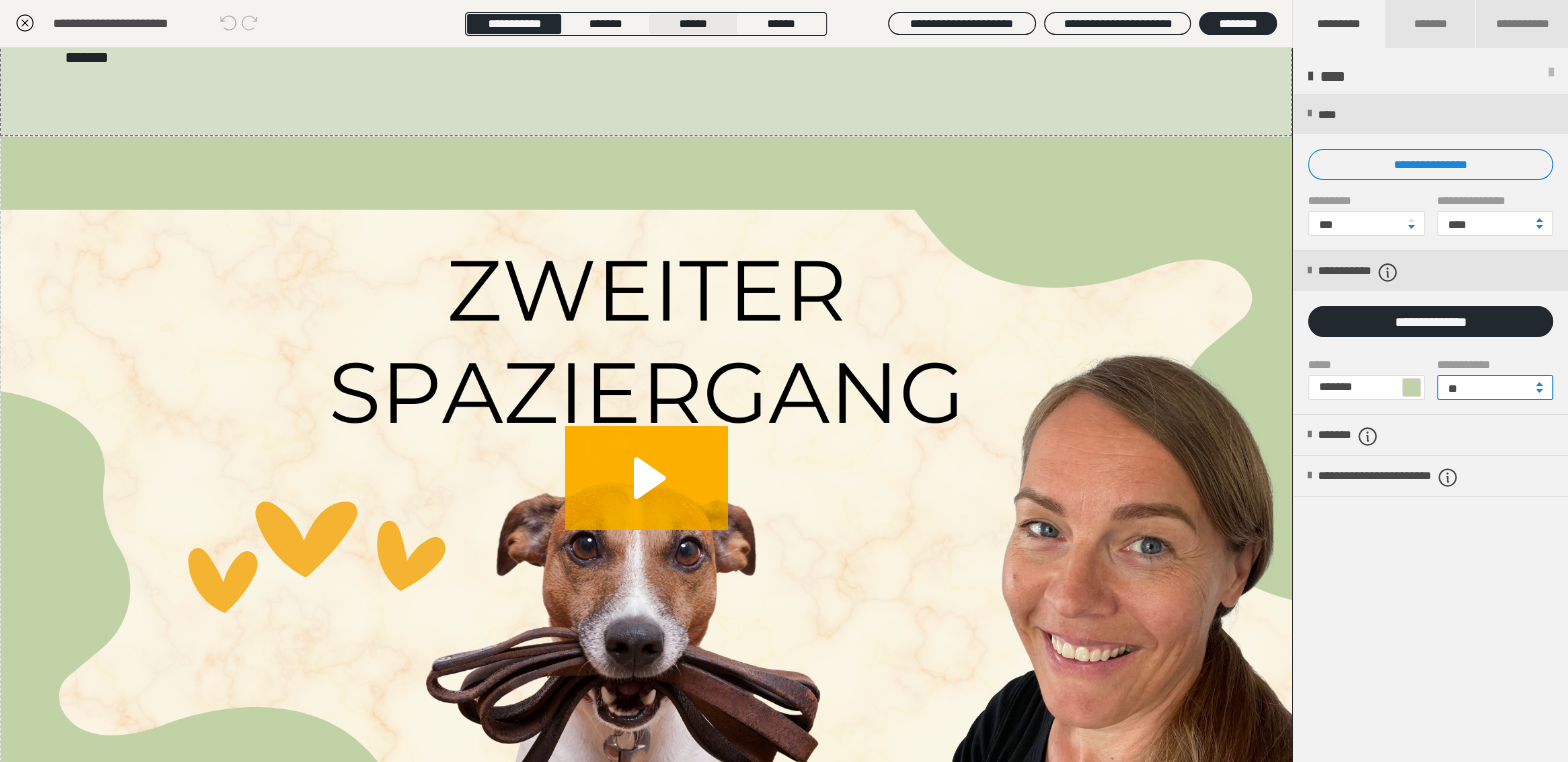 type on "**" 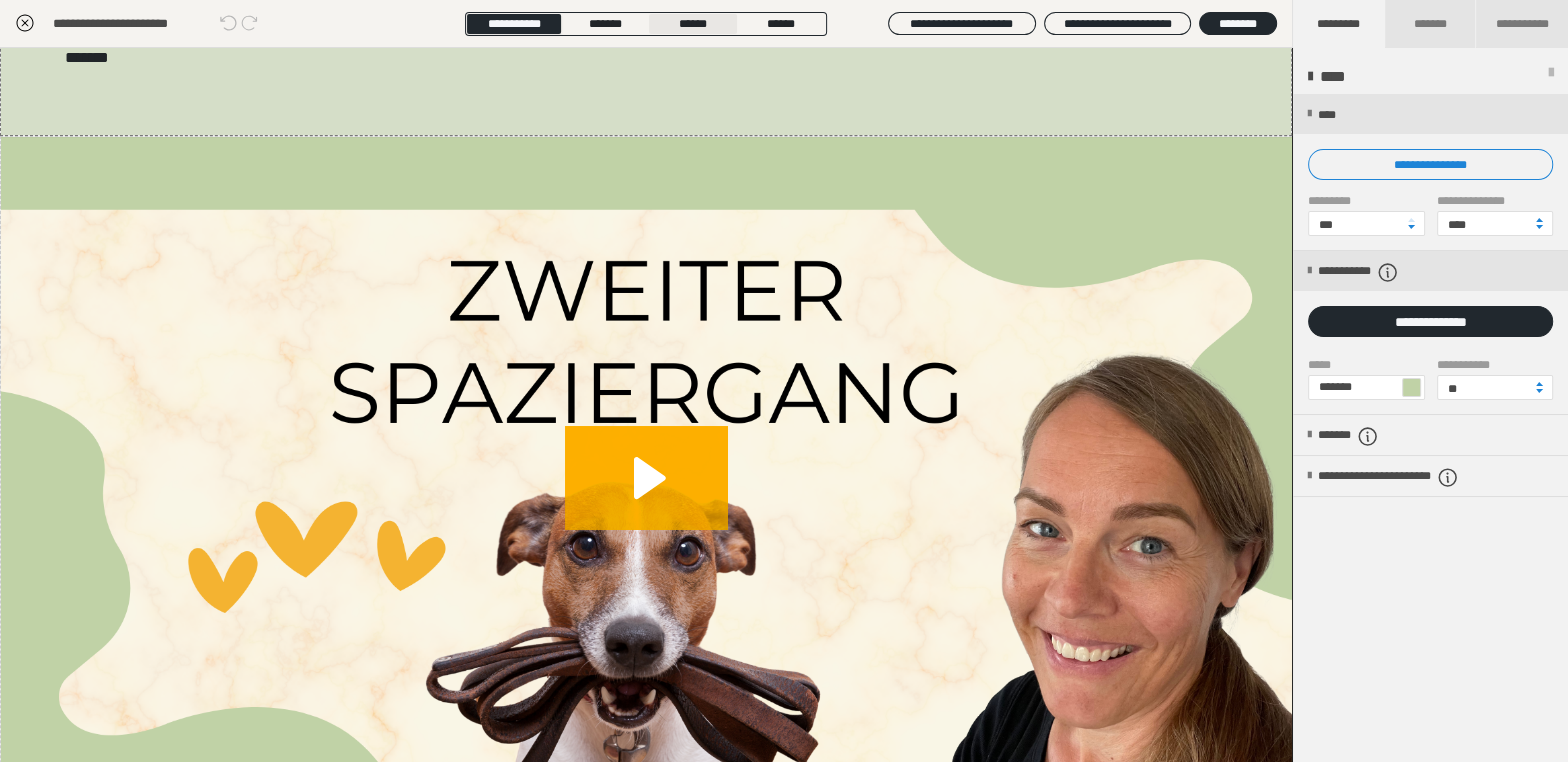 click on "******" at bounding box center [693, 24] 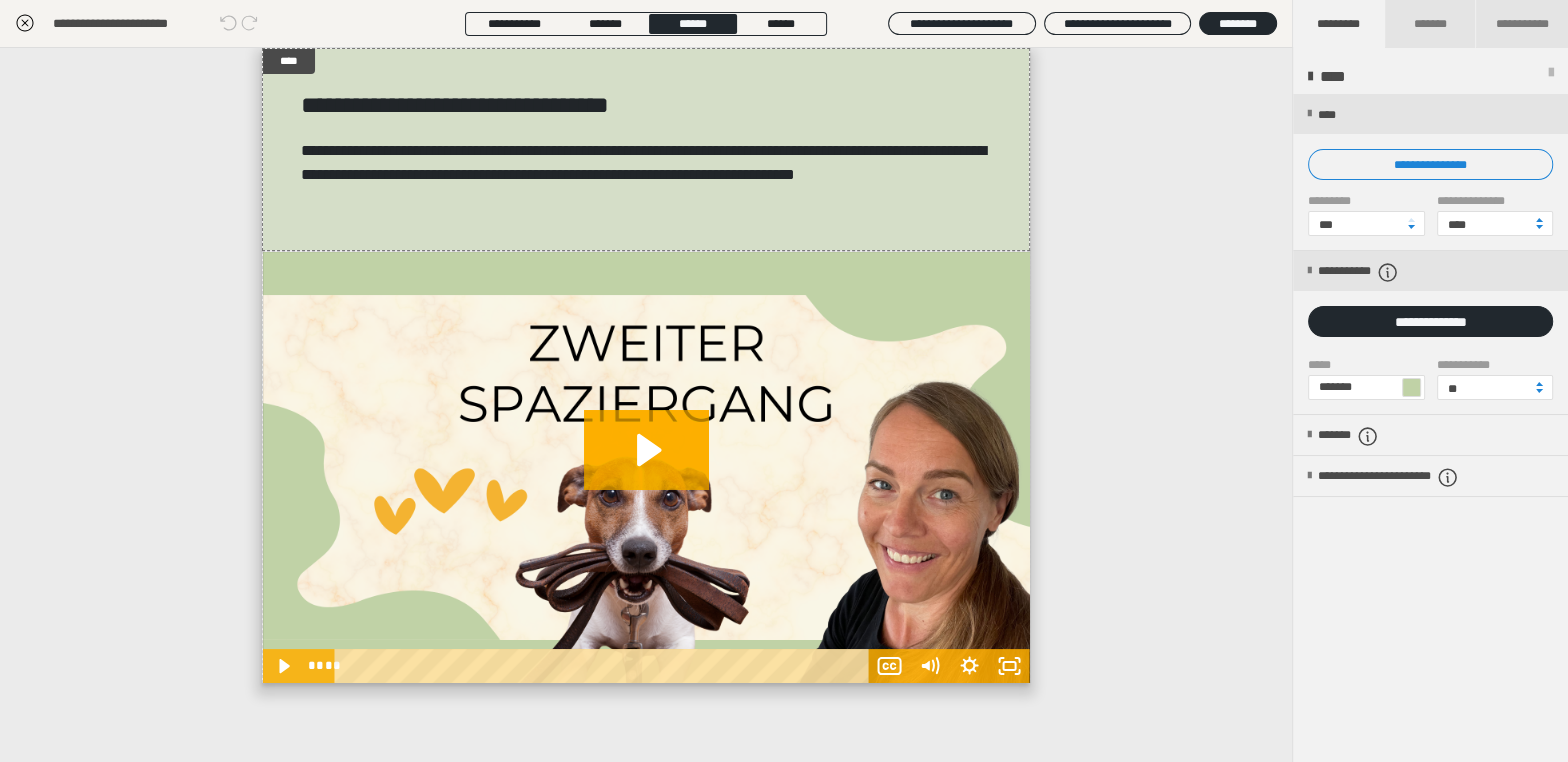scroll, scrollTop: 5, scrollLeft: 0, axis: vertical 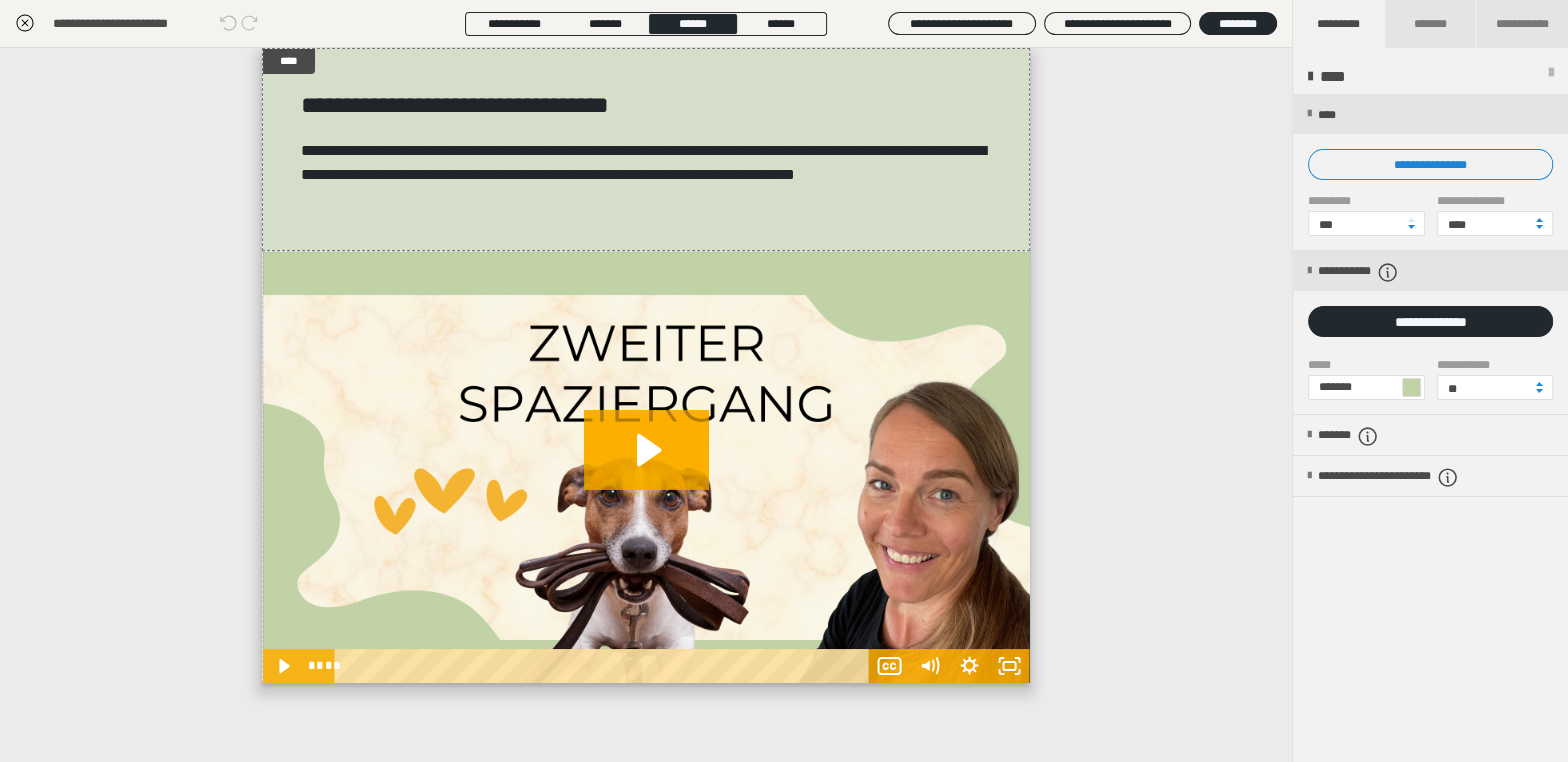 drag, startPoint x: 755, startPoint y: 13, endPoint x: 762, endPoint y: 35, distance: 23.086792 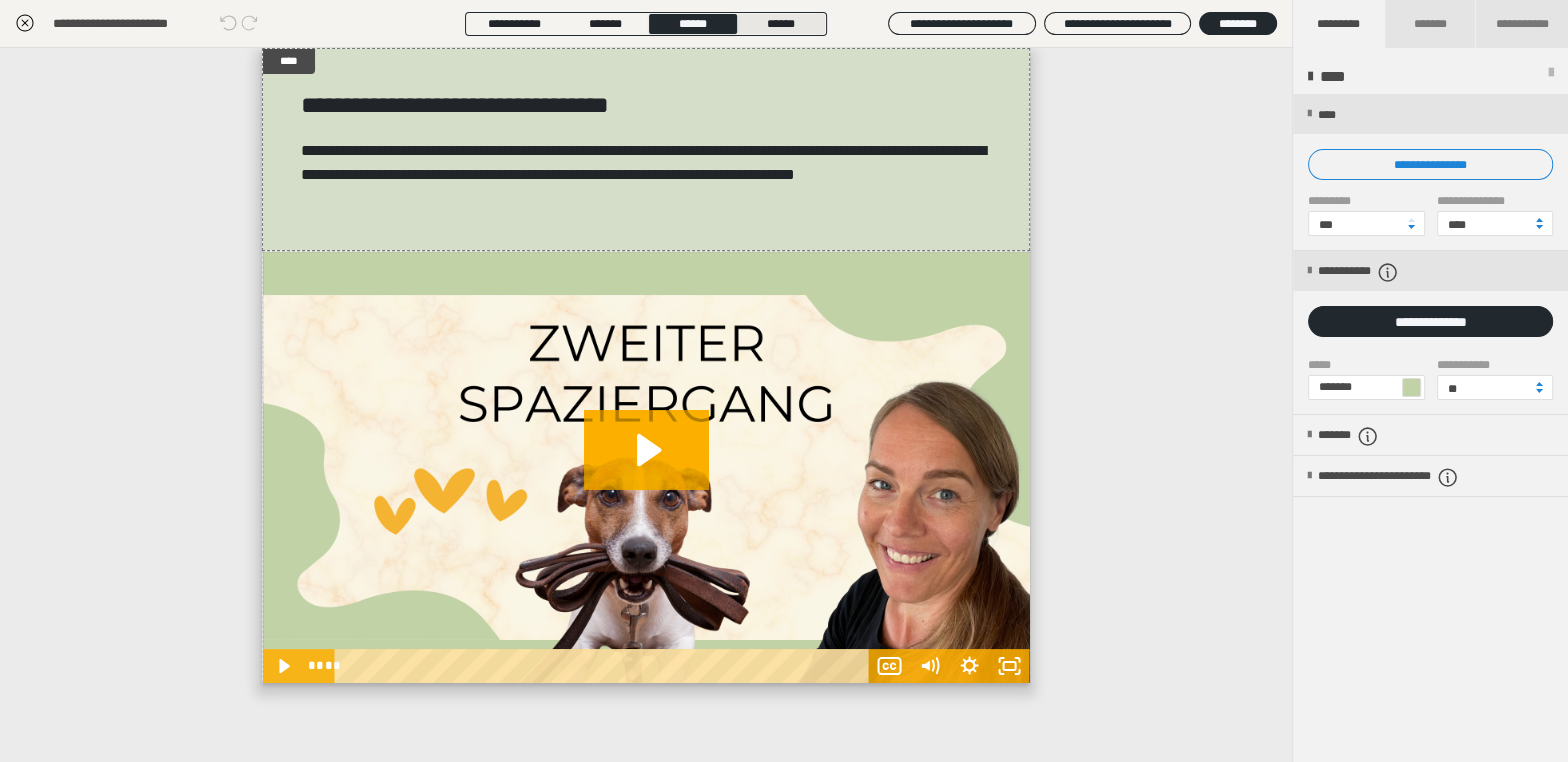 click on "******" at bounding box center [781, 24] 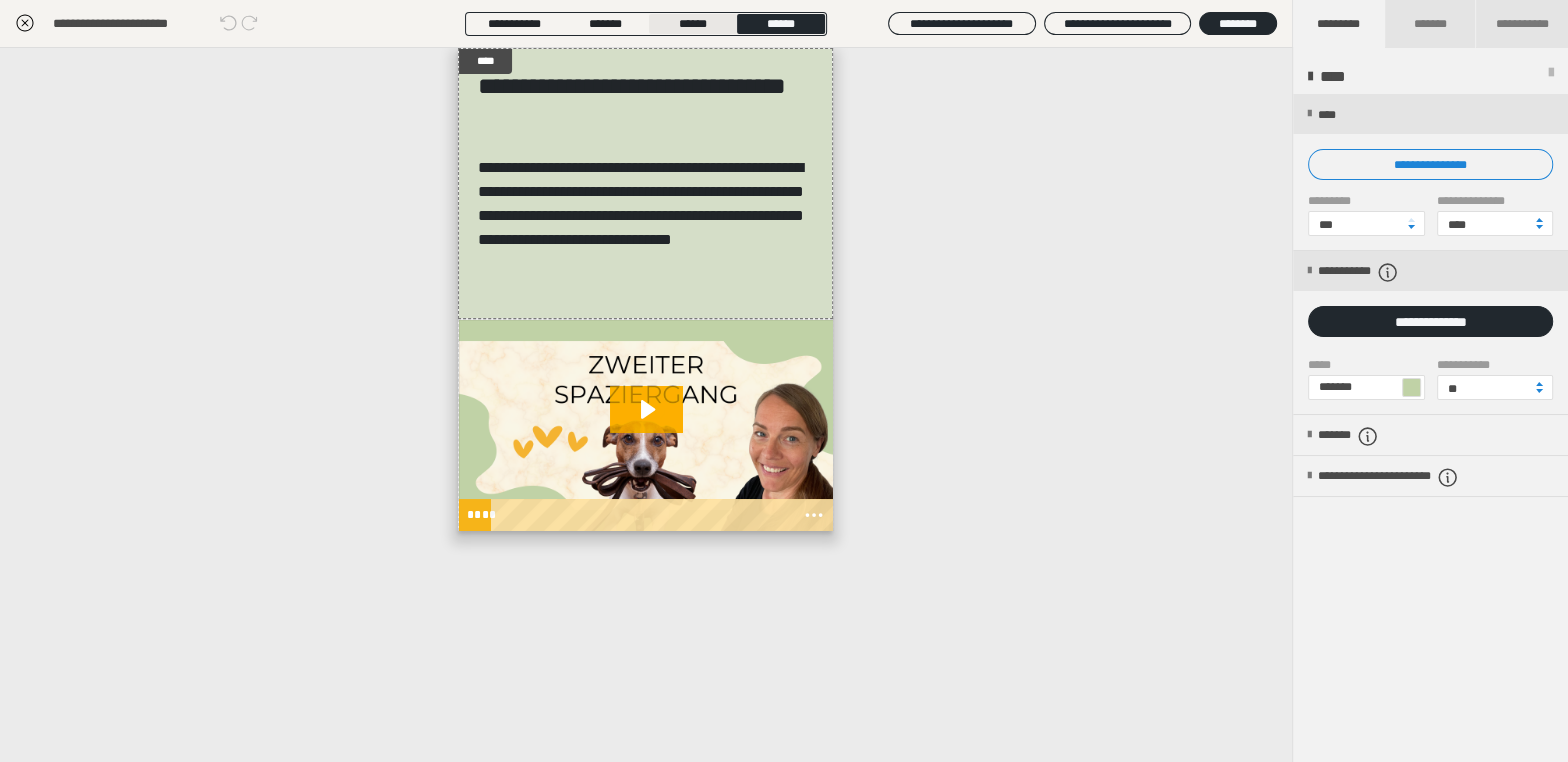 scroll, scrollTop: 0, scrollLeft: 0, axis: both 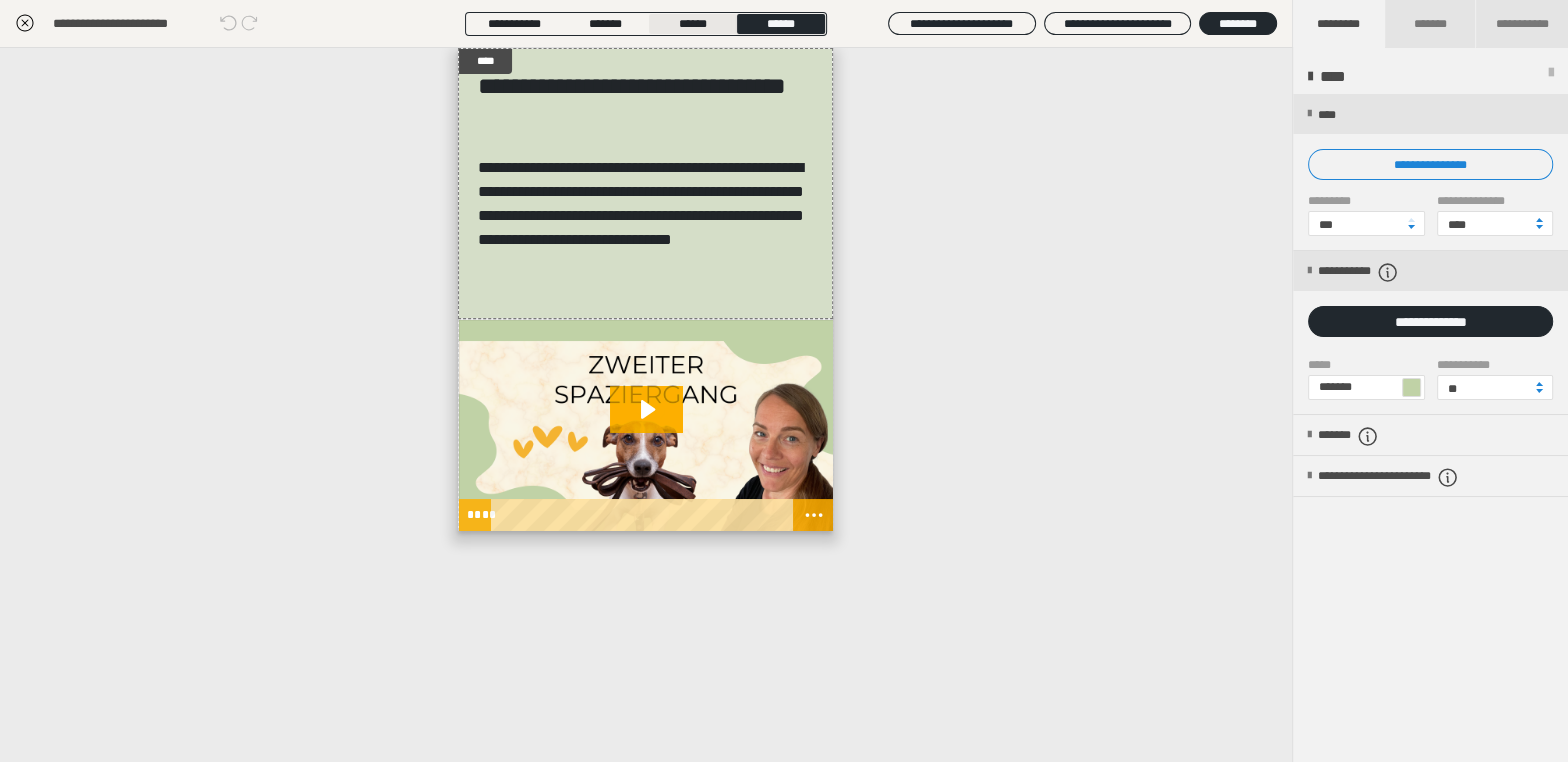 click on "******" at bounding box center (693, 24) 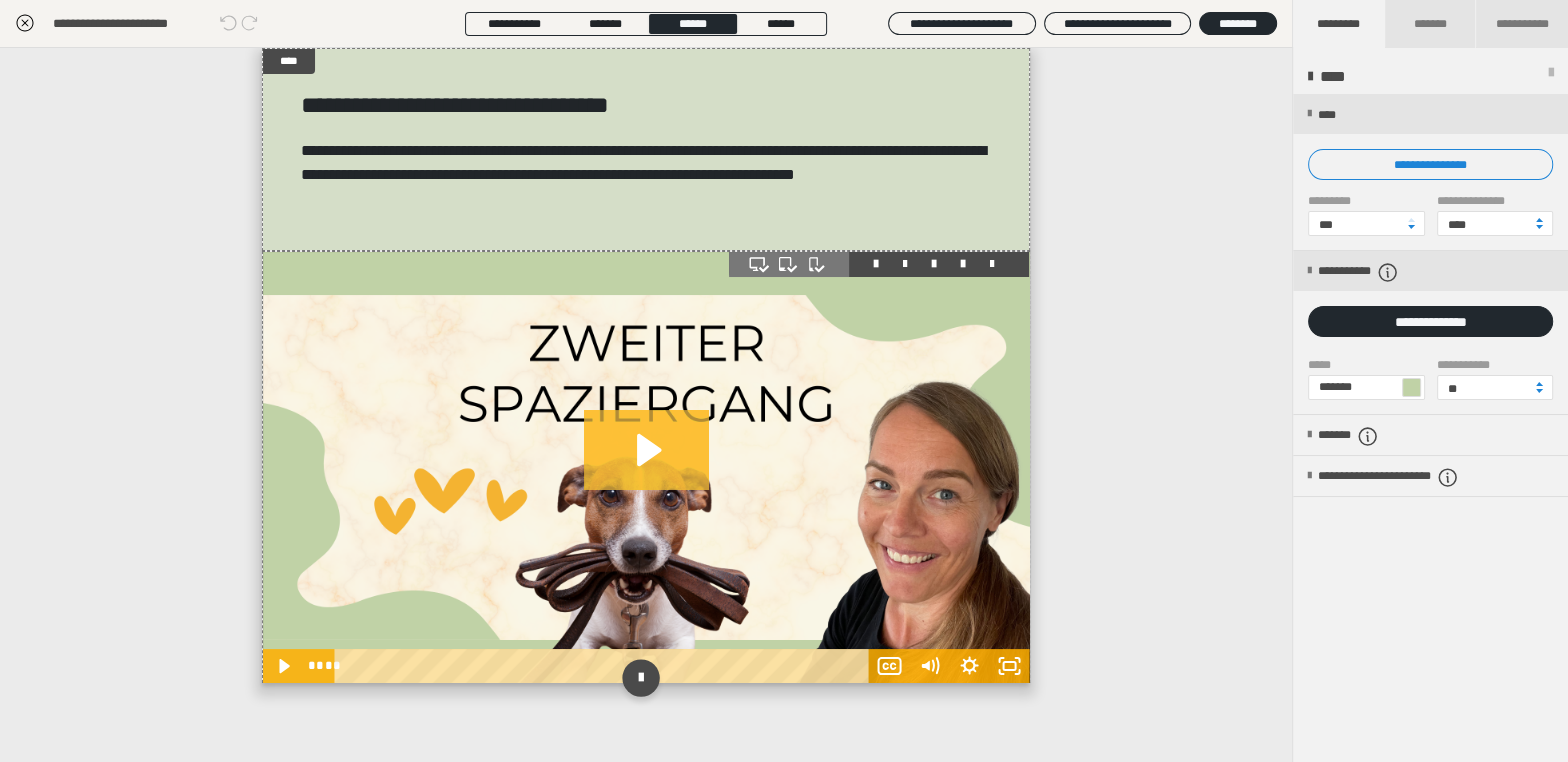 click 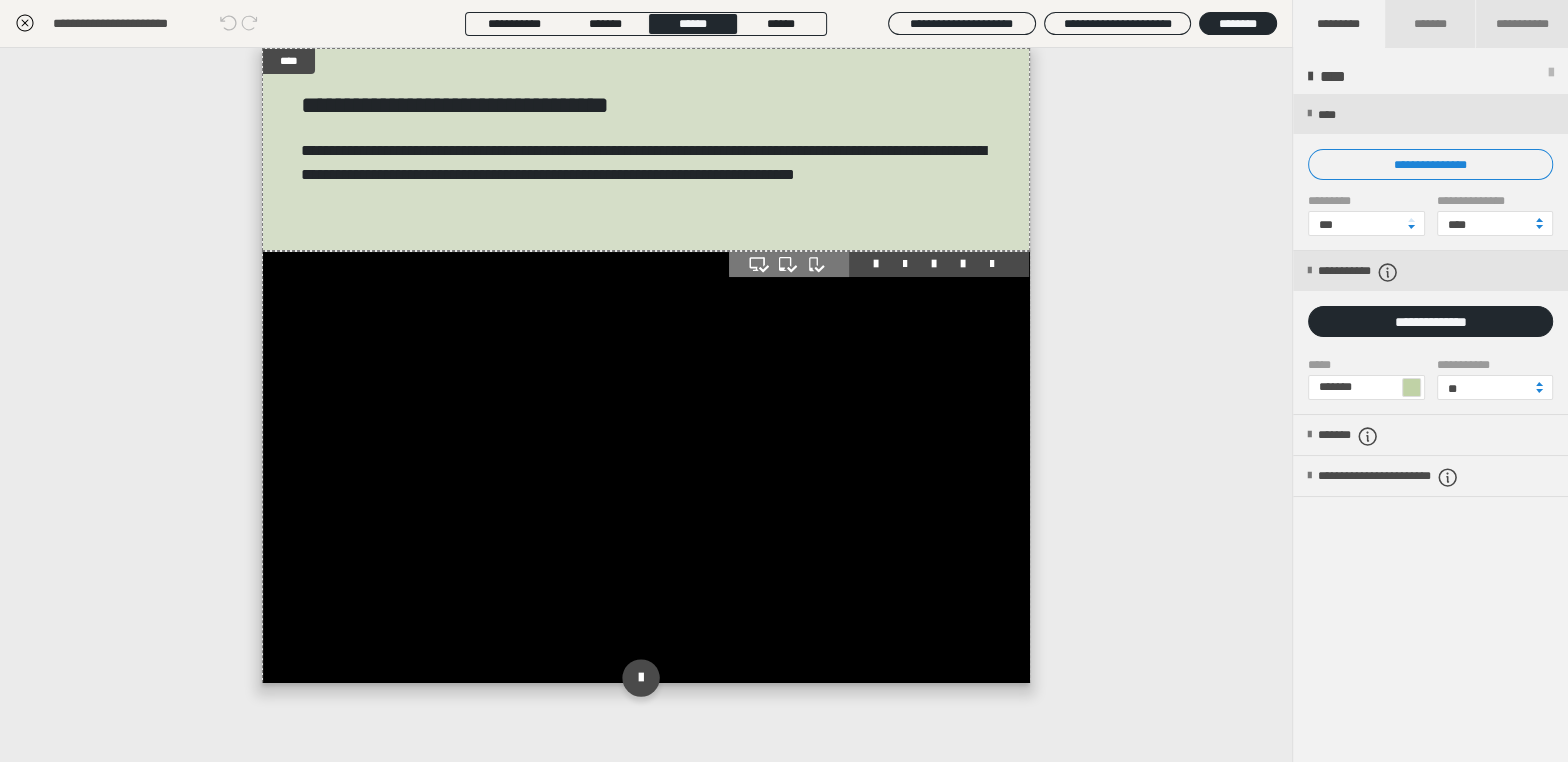 click 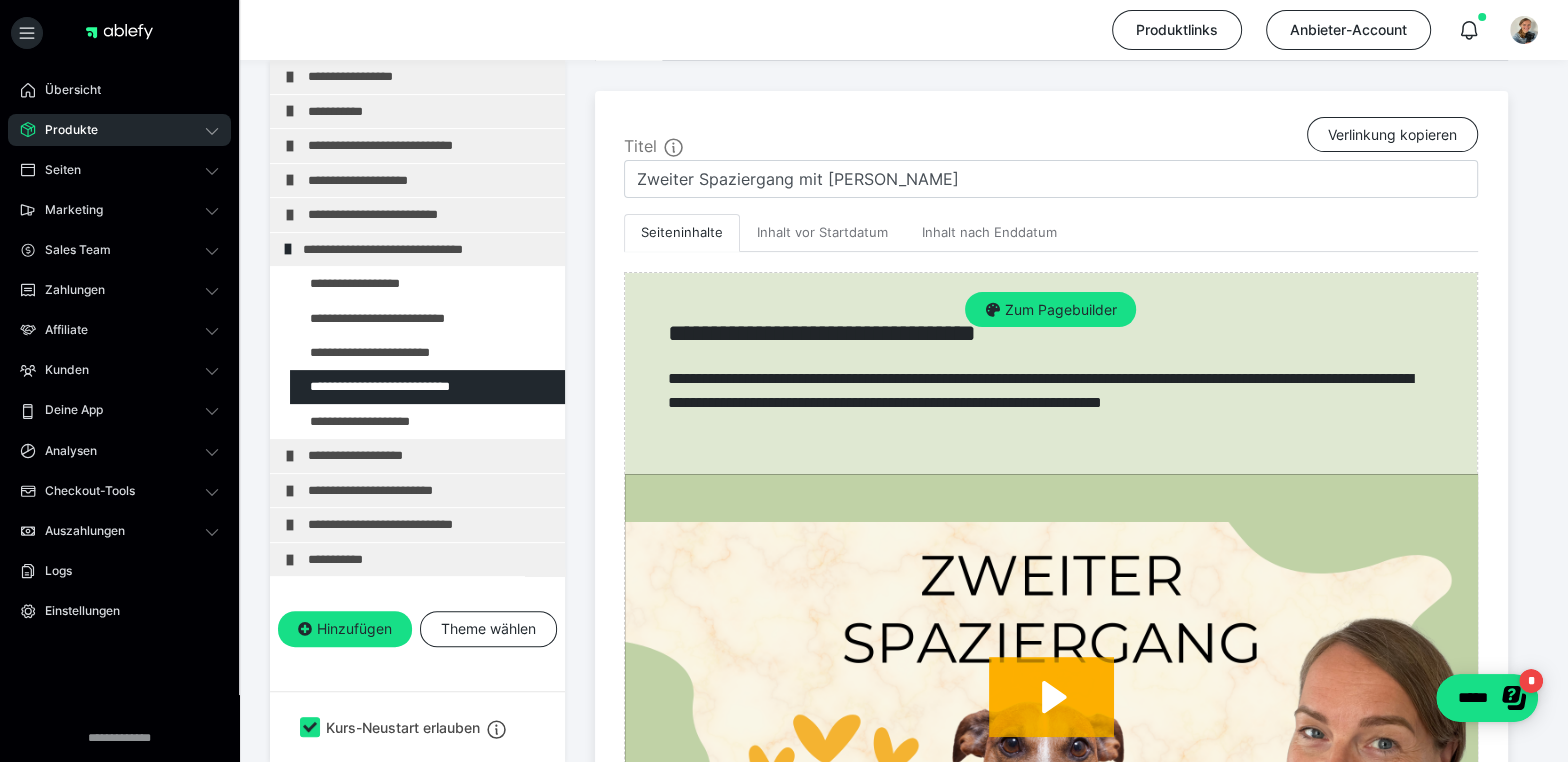 scroll, scrollTop: 424, scrollLeft: 0, axis: vertical 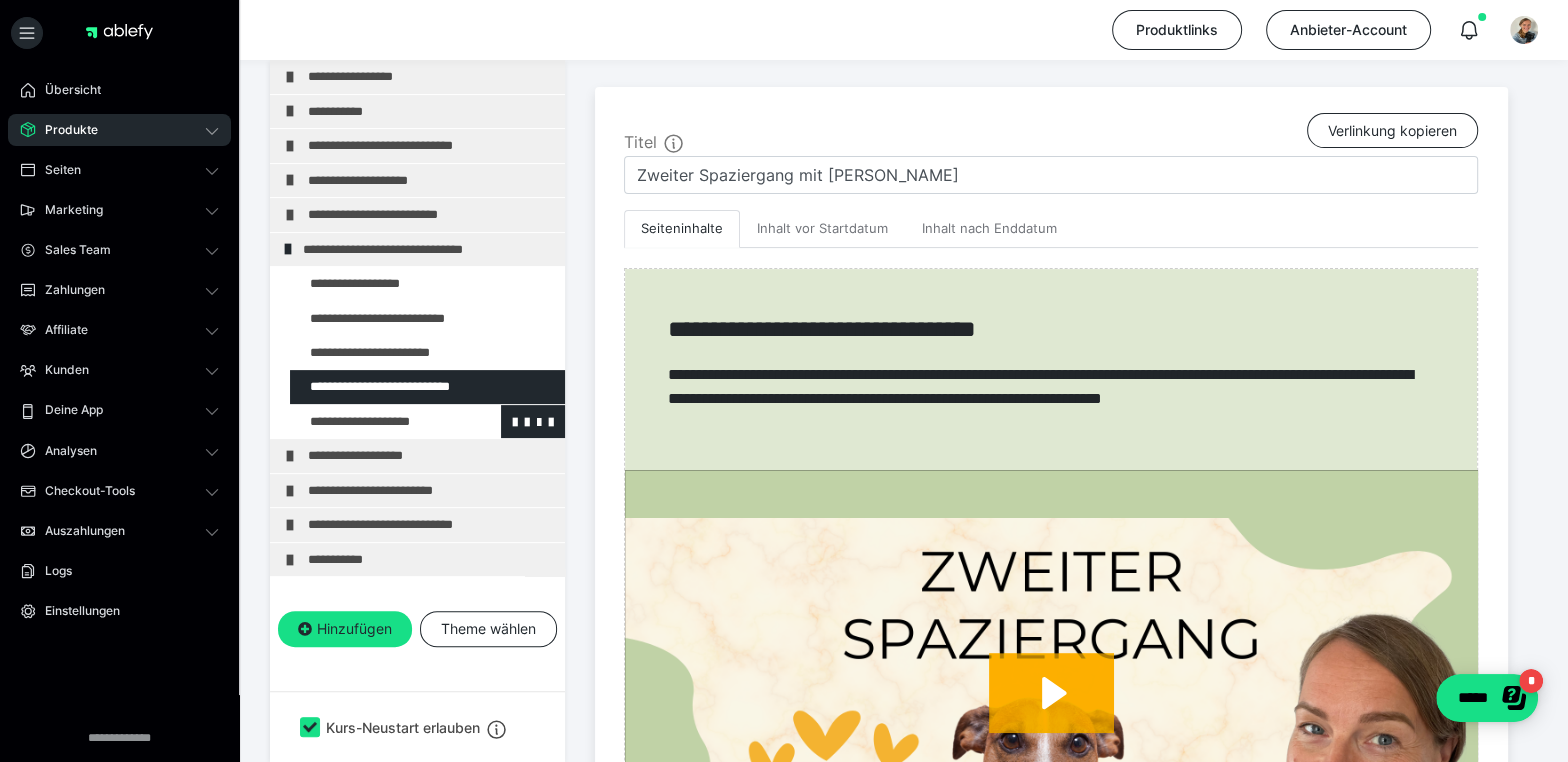 click at bounding box center (375, 421) 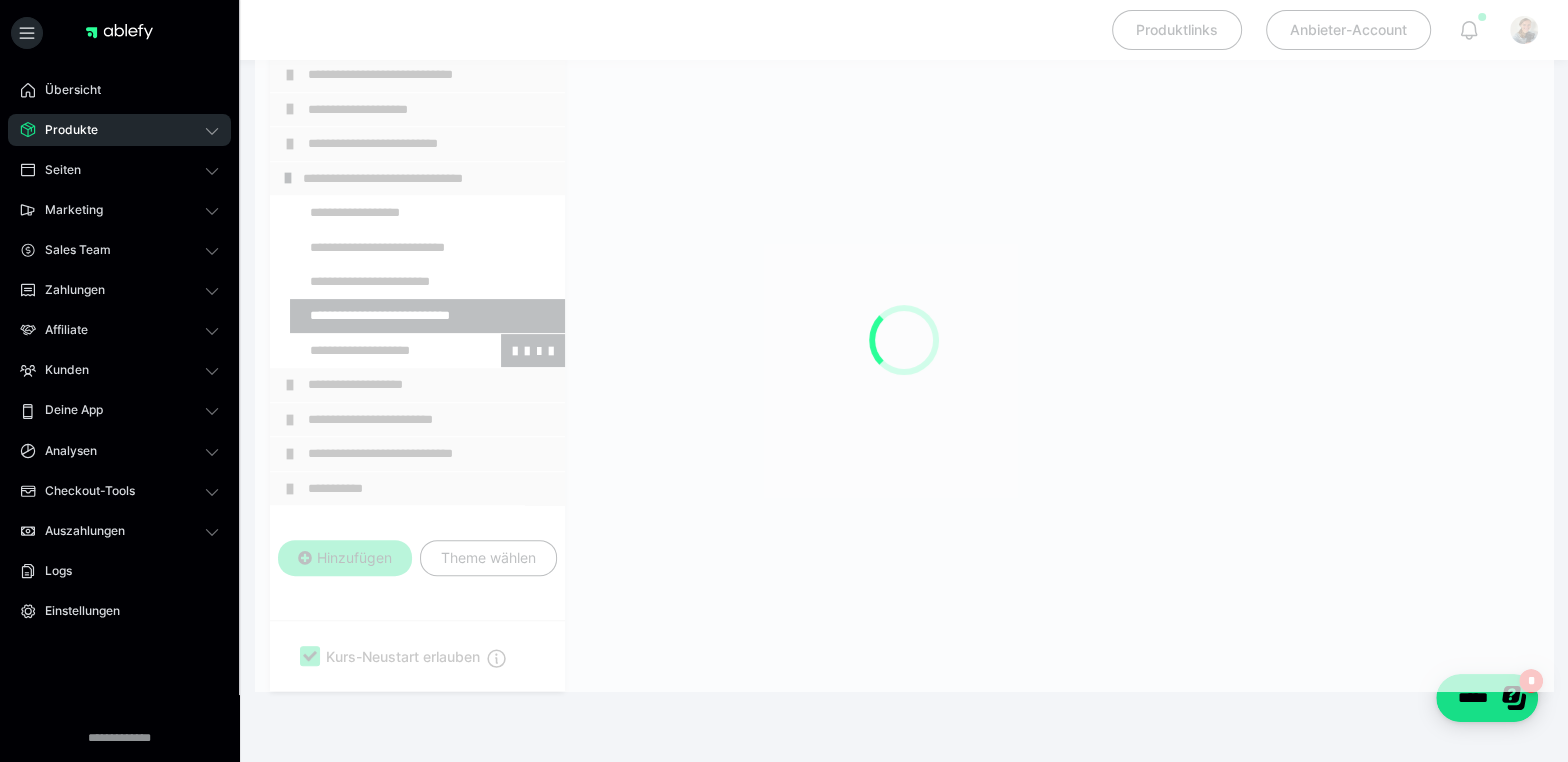 scroll, scrollTop: 352, scrollLeft: 0, axis: vertical 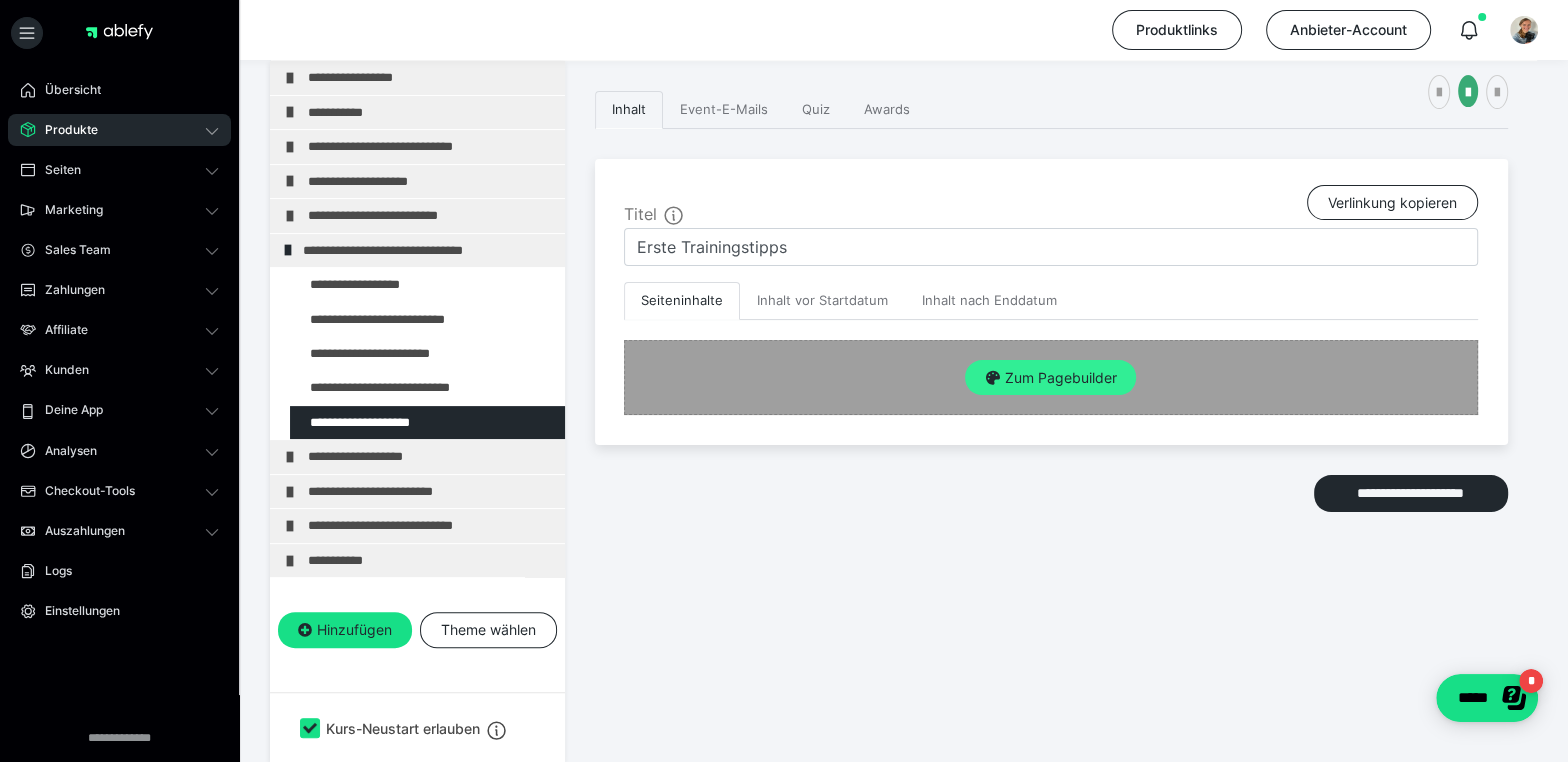 click on "Zum Pagebuilder" at bounding box center (1050, 378) 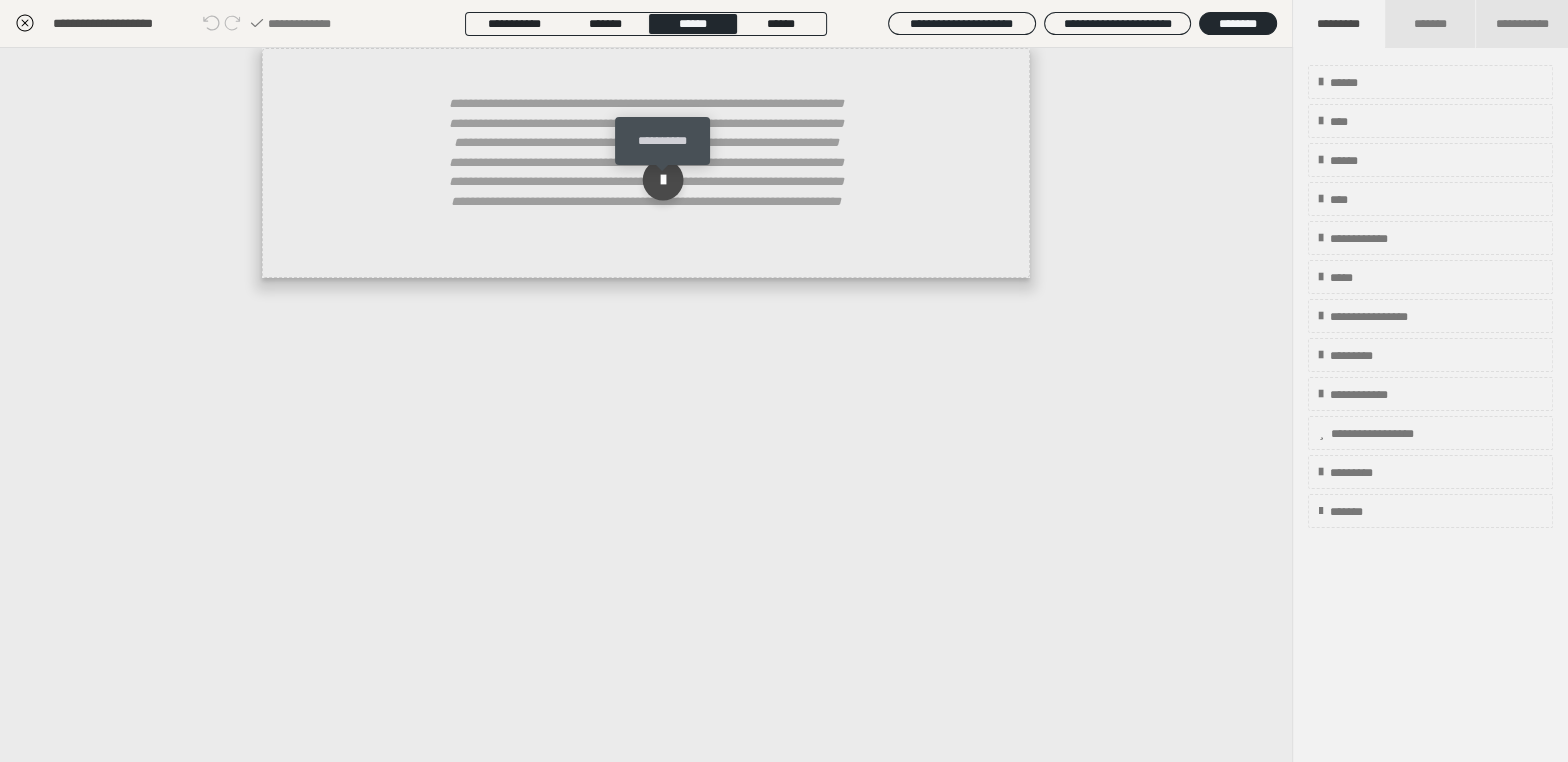 click at bounding box center (663, 180) 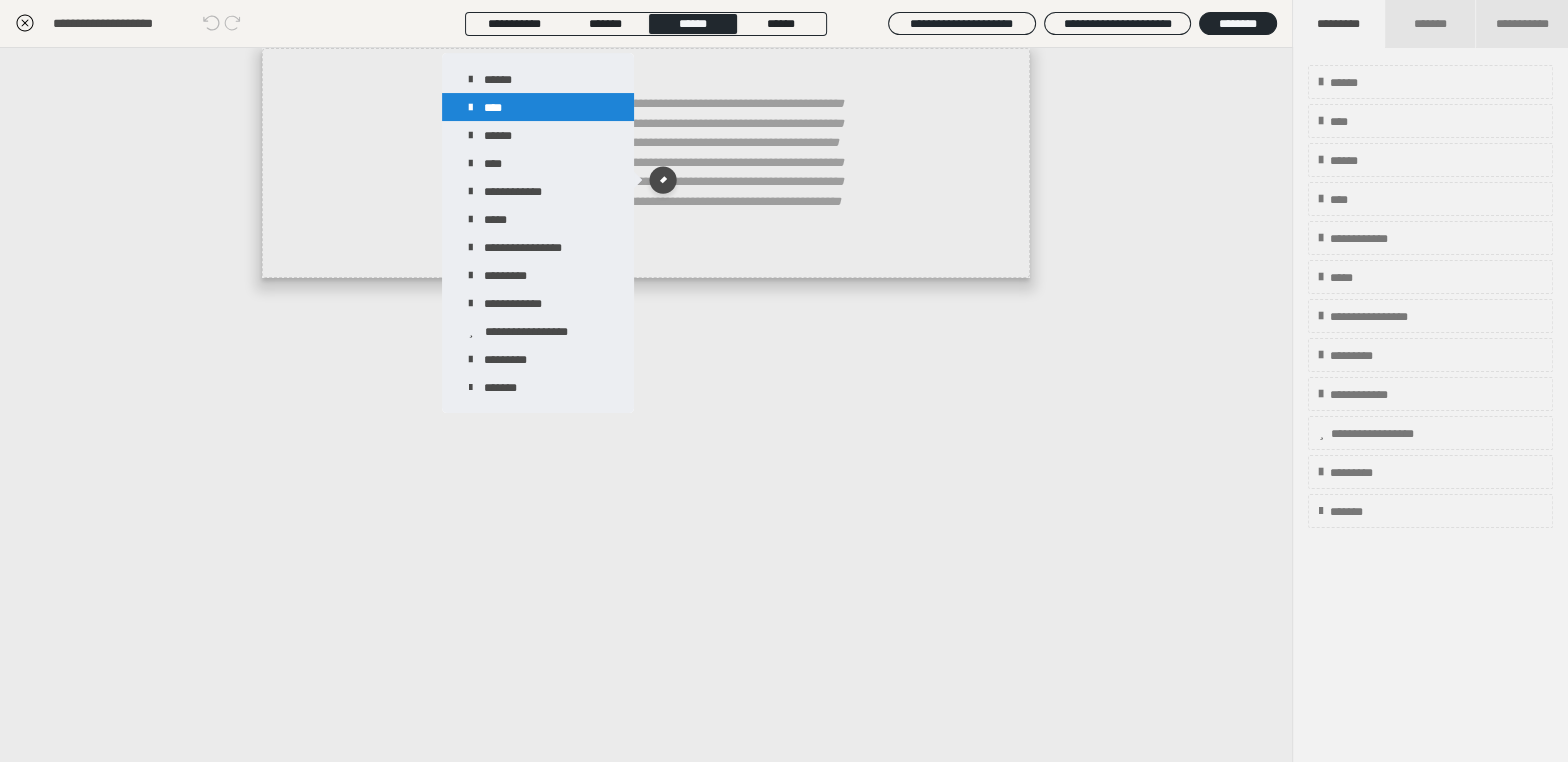 click on "****" at bounding box center [538, 107] 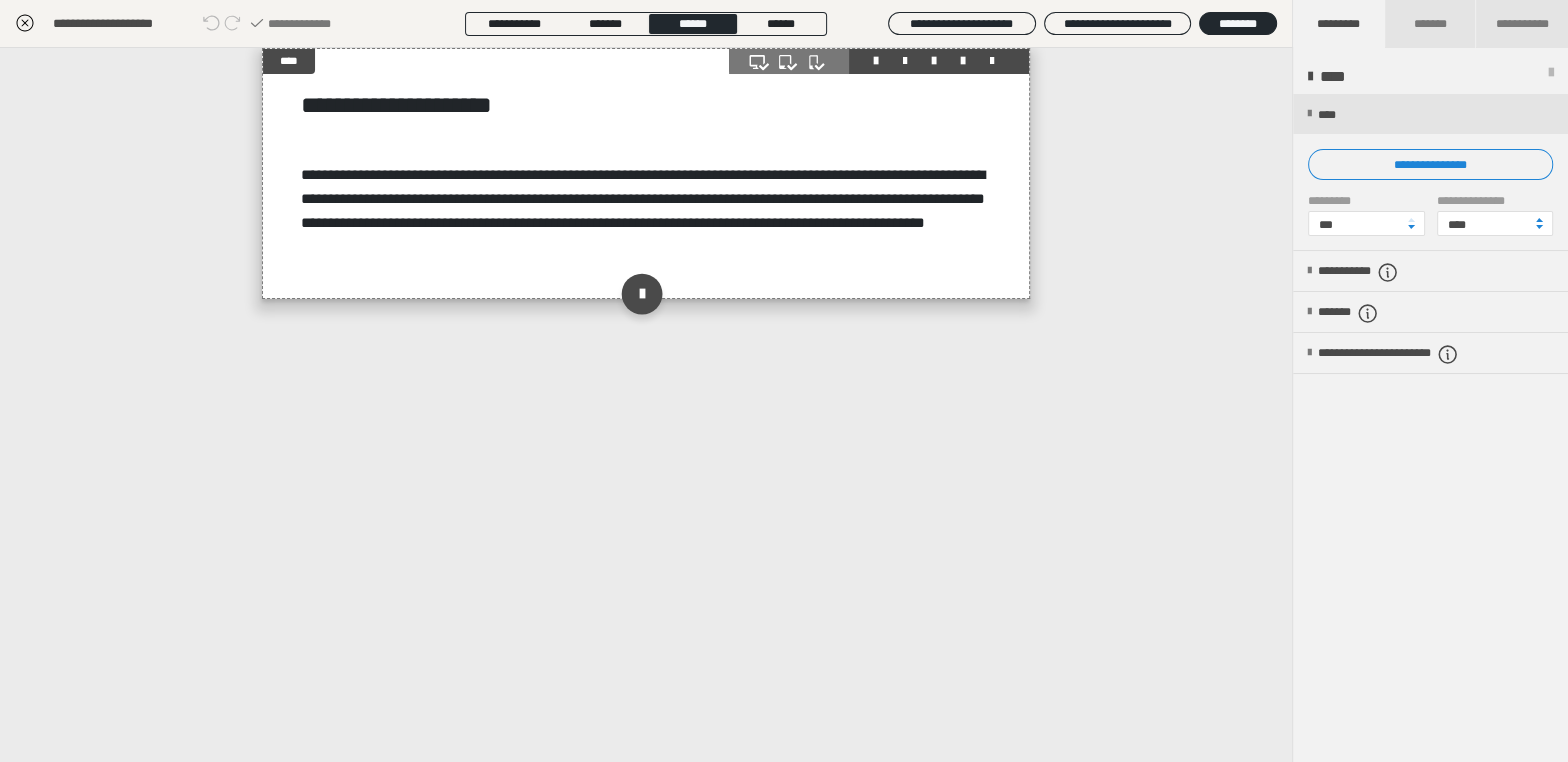 click at bounding box center [641, 293] 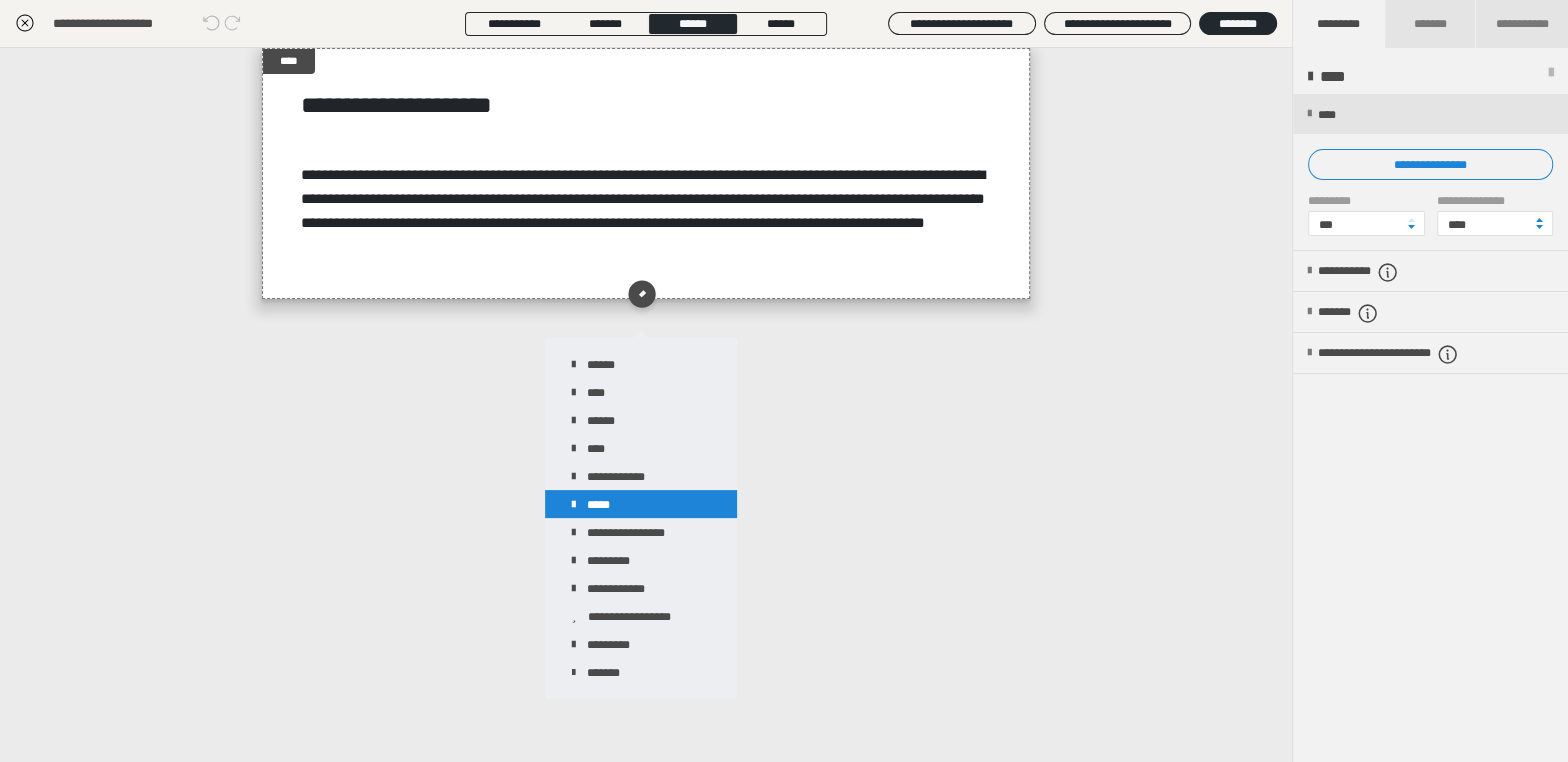 click on "*****" at bounding box center [641, 504] 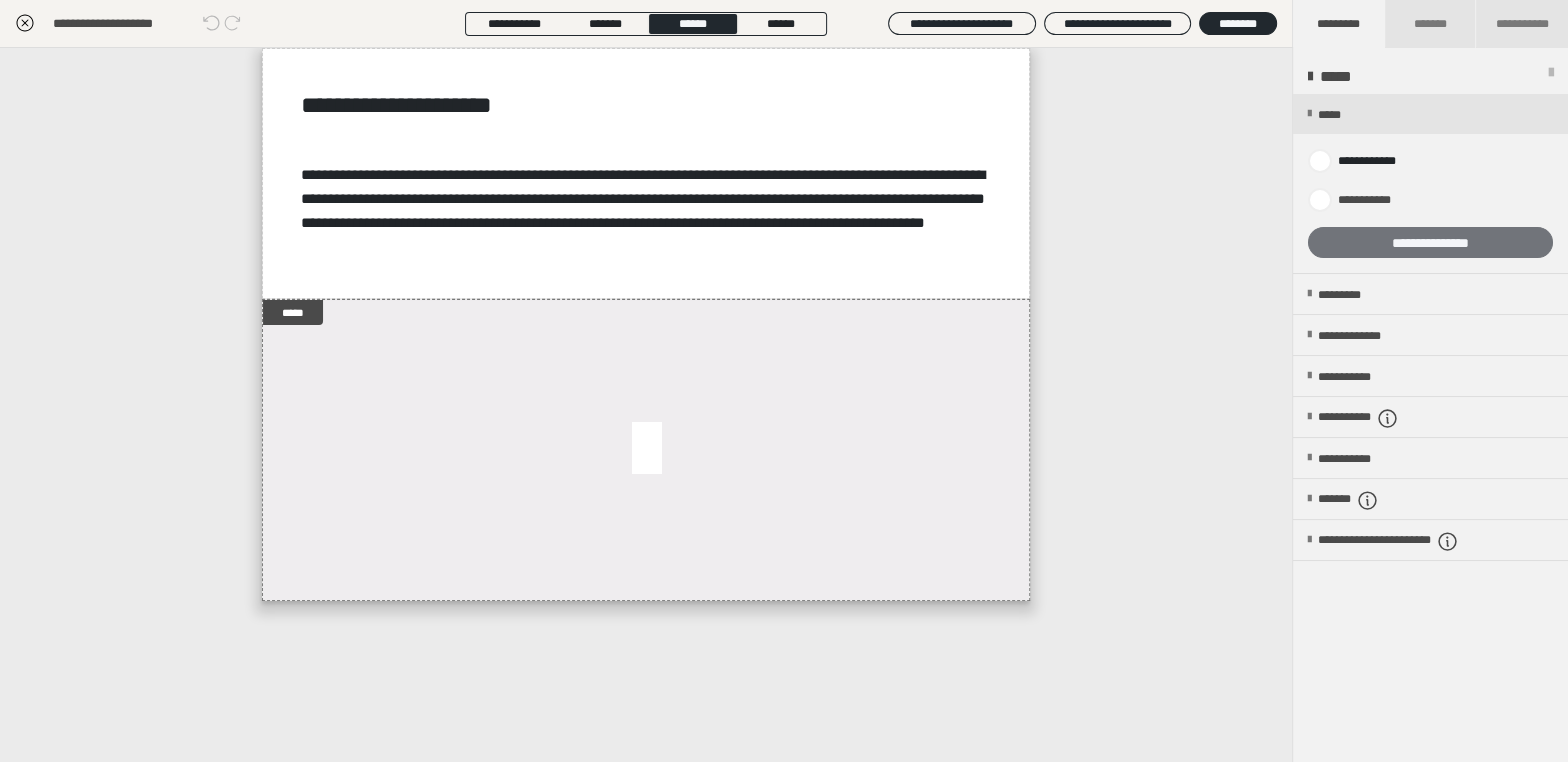 click on "**********" at bounding box center (1430, 242) 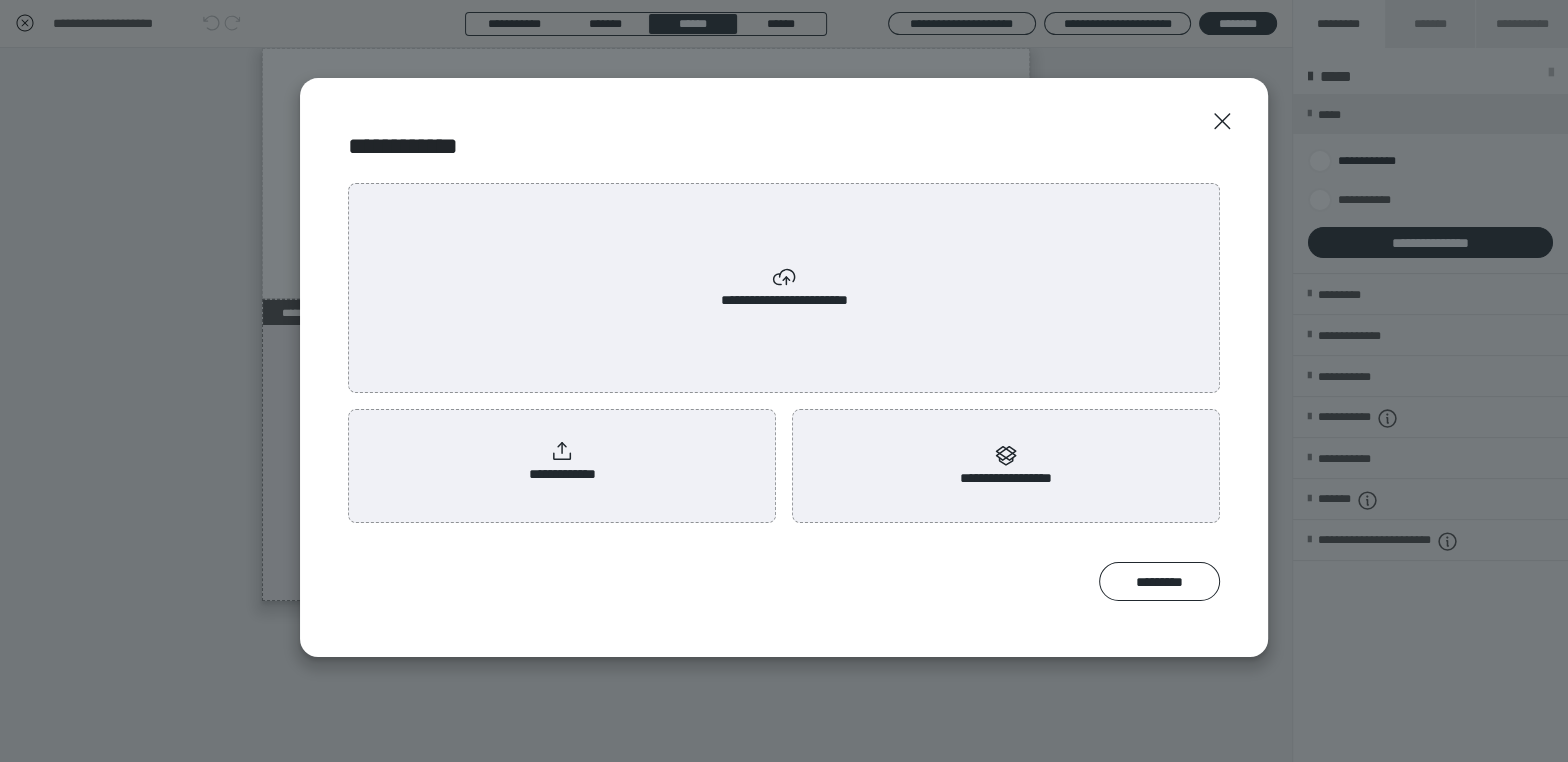 click on "**********" at bounding box center [784, 288] 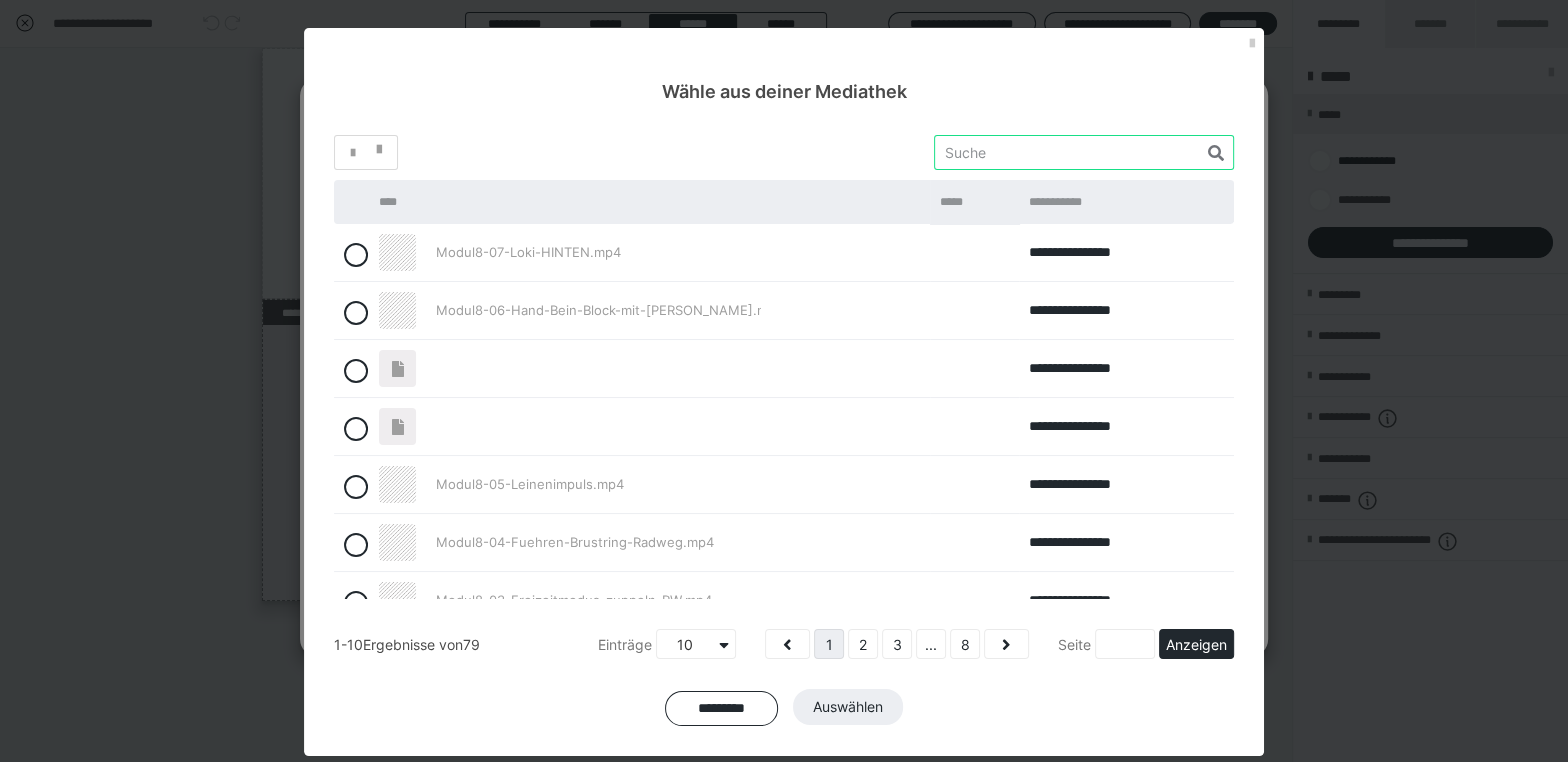 click at bounding box center (1084, 152) 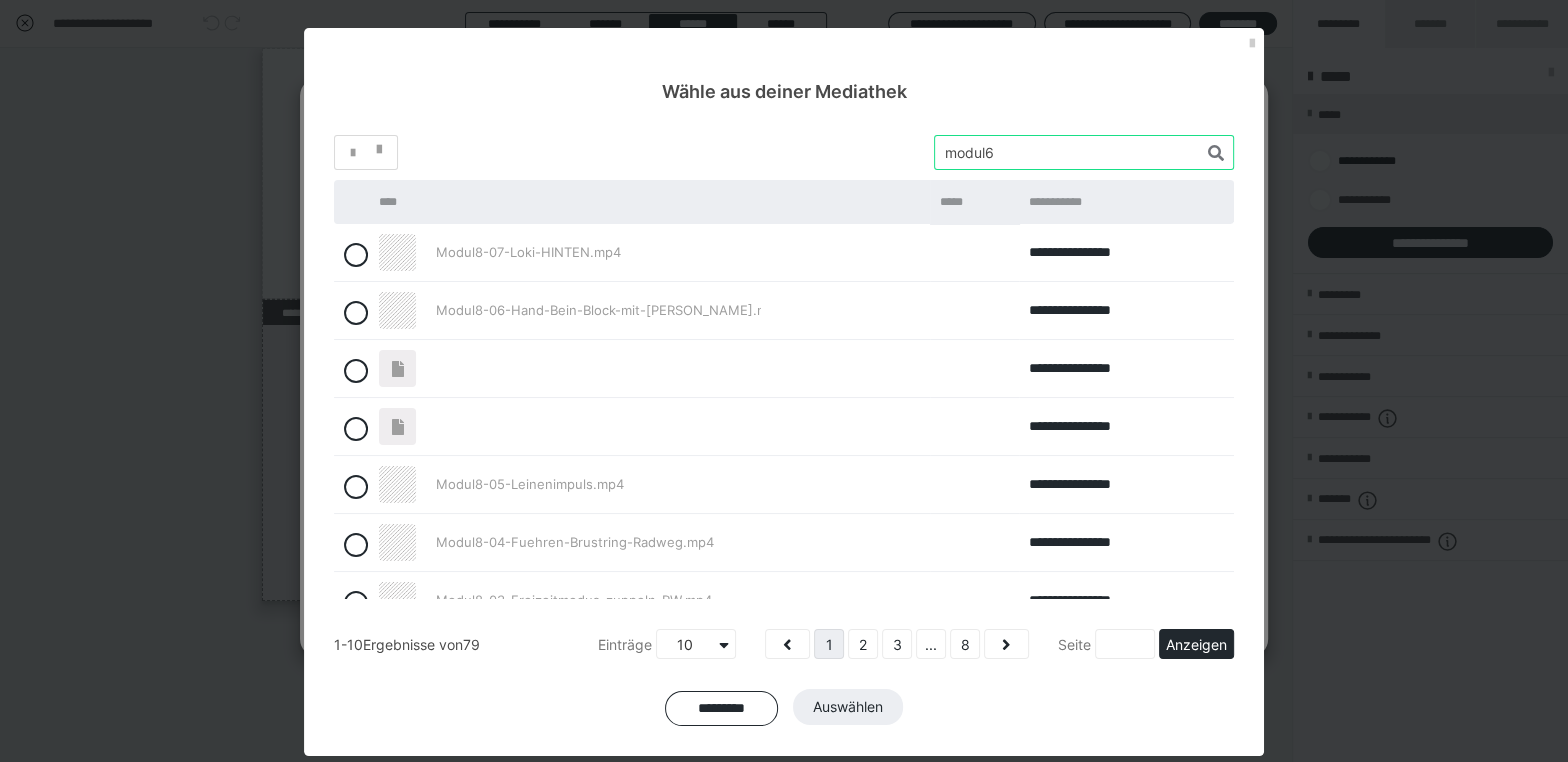 type on "modul6" 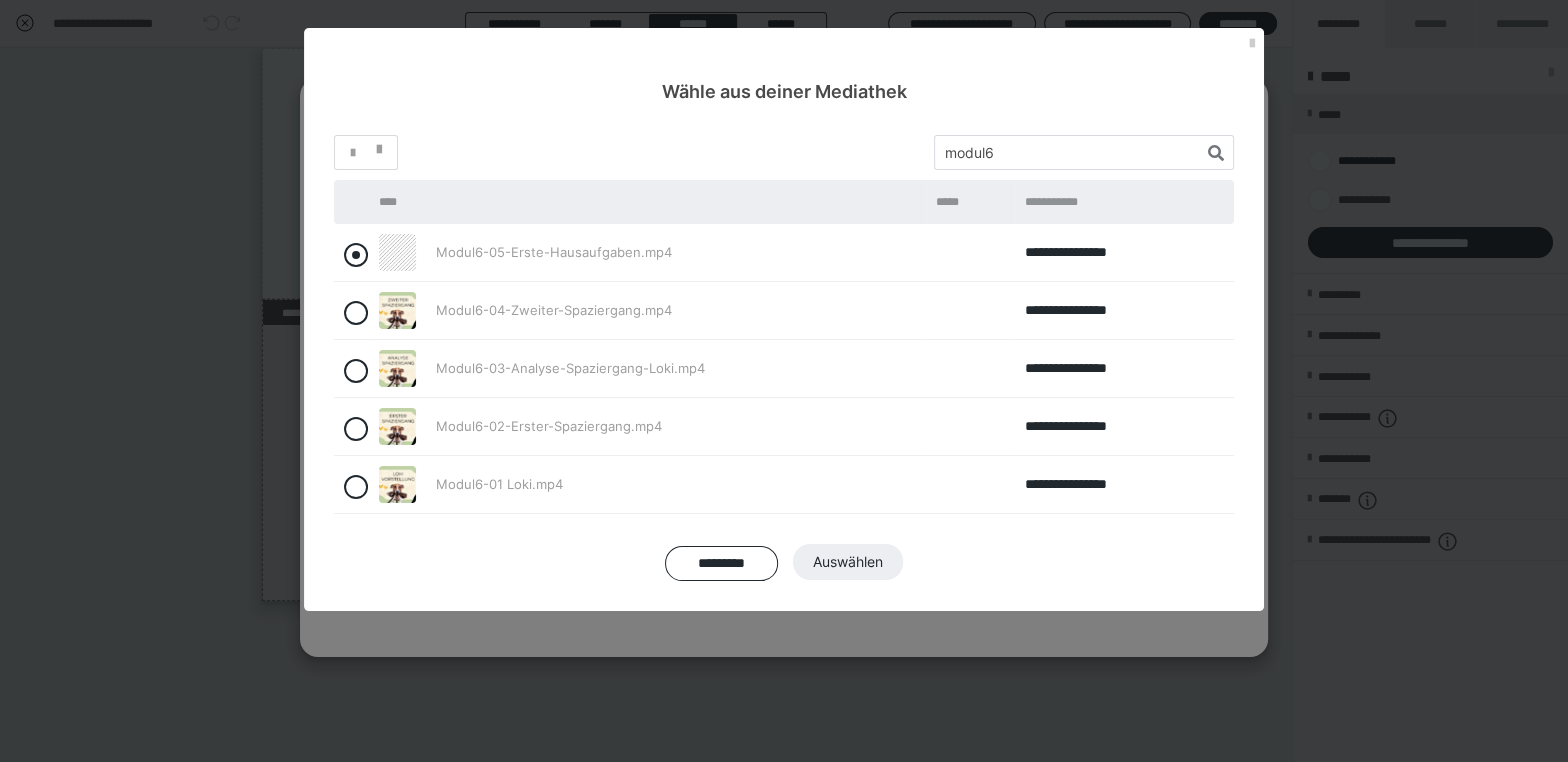 click at bounding box center [356, 255] 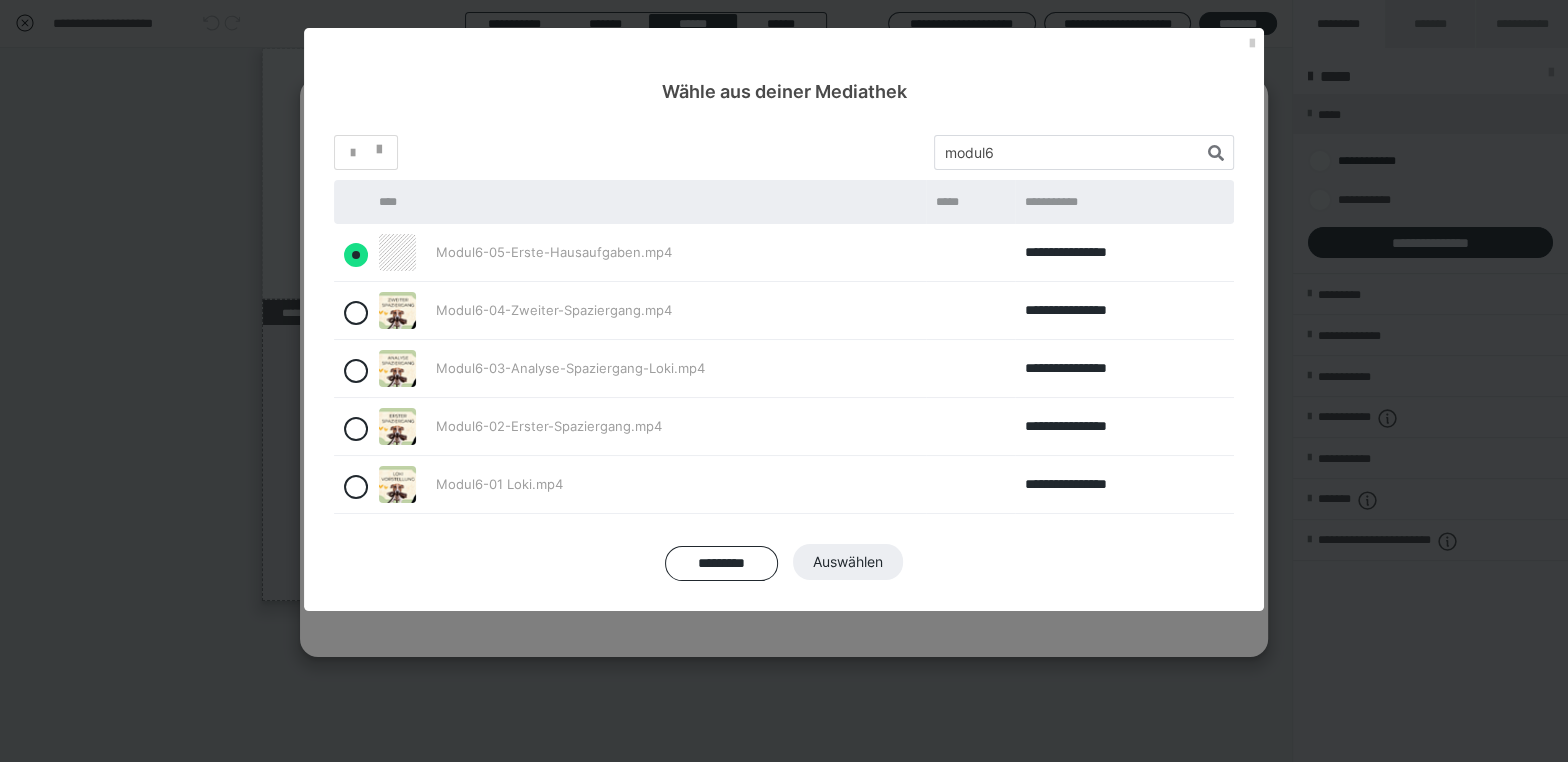 radio on "true" 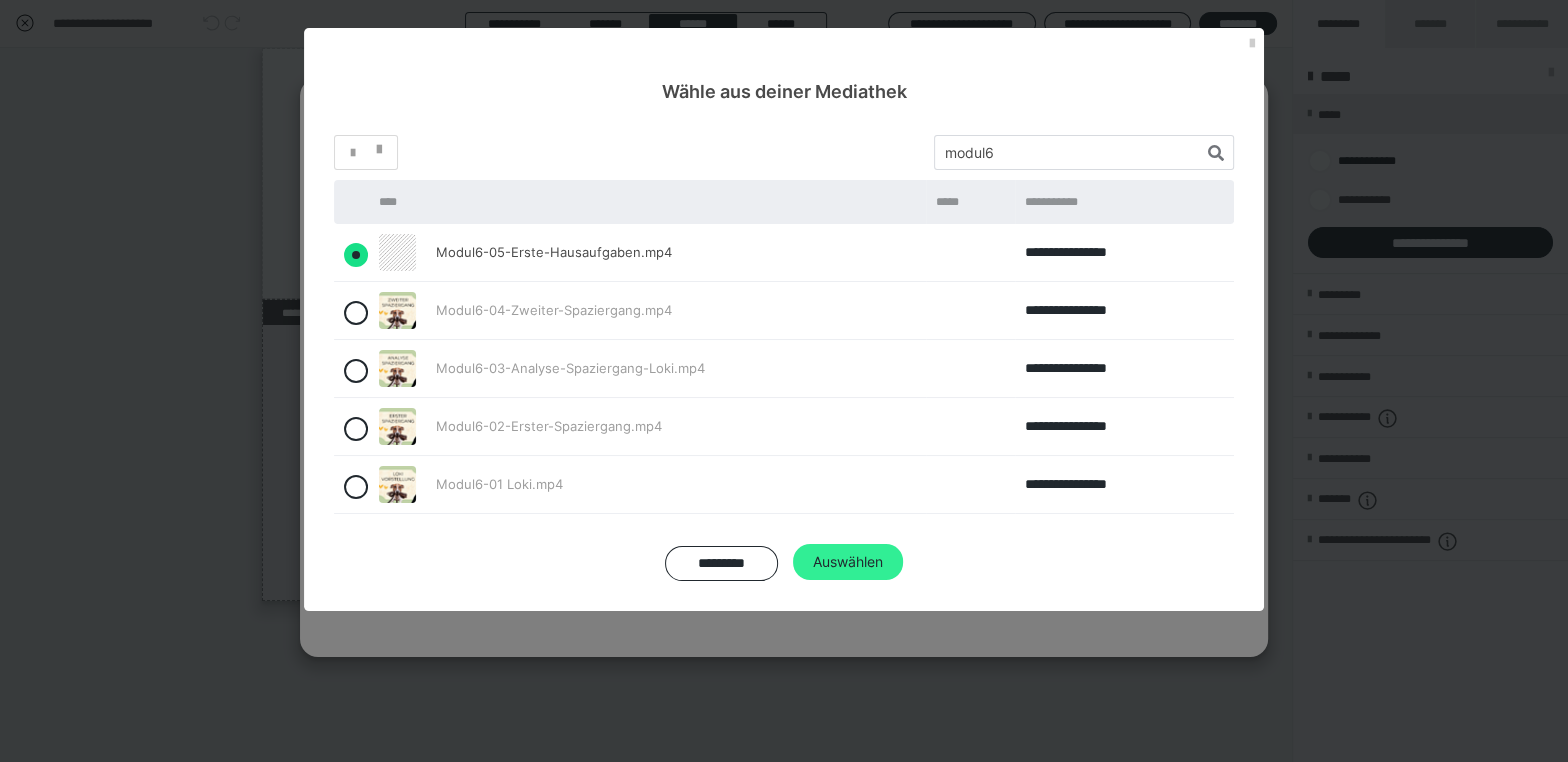 click on "Auswählen" at bounding box center (848, 562) 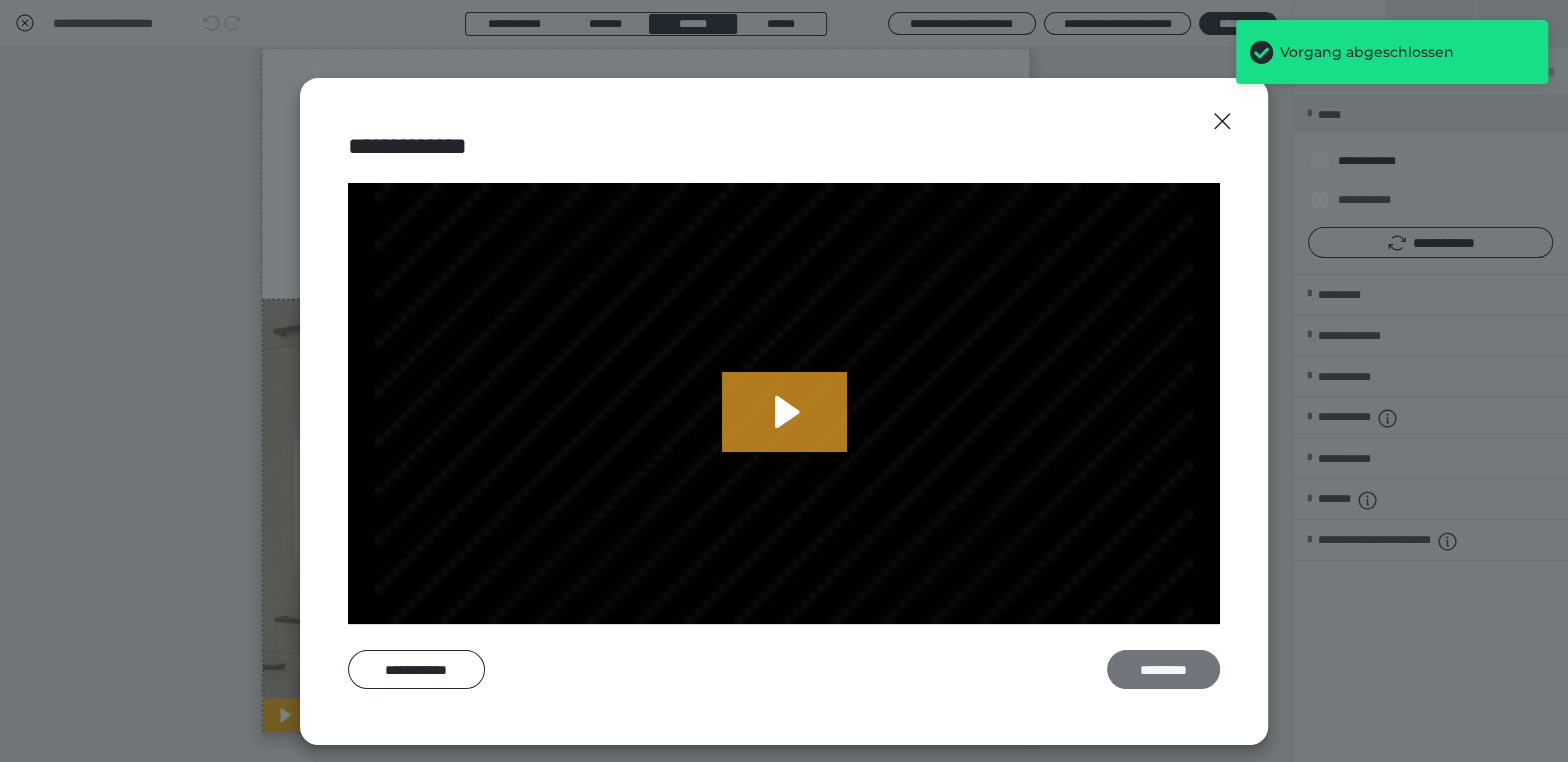click on "*********" at bounding box center [1163, 669] 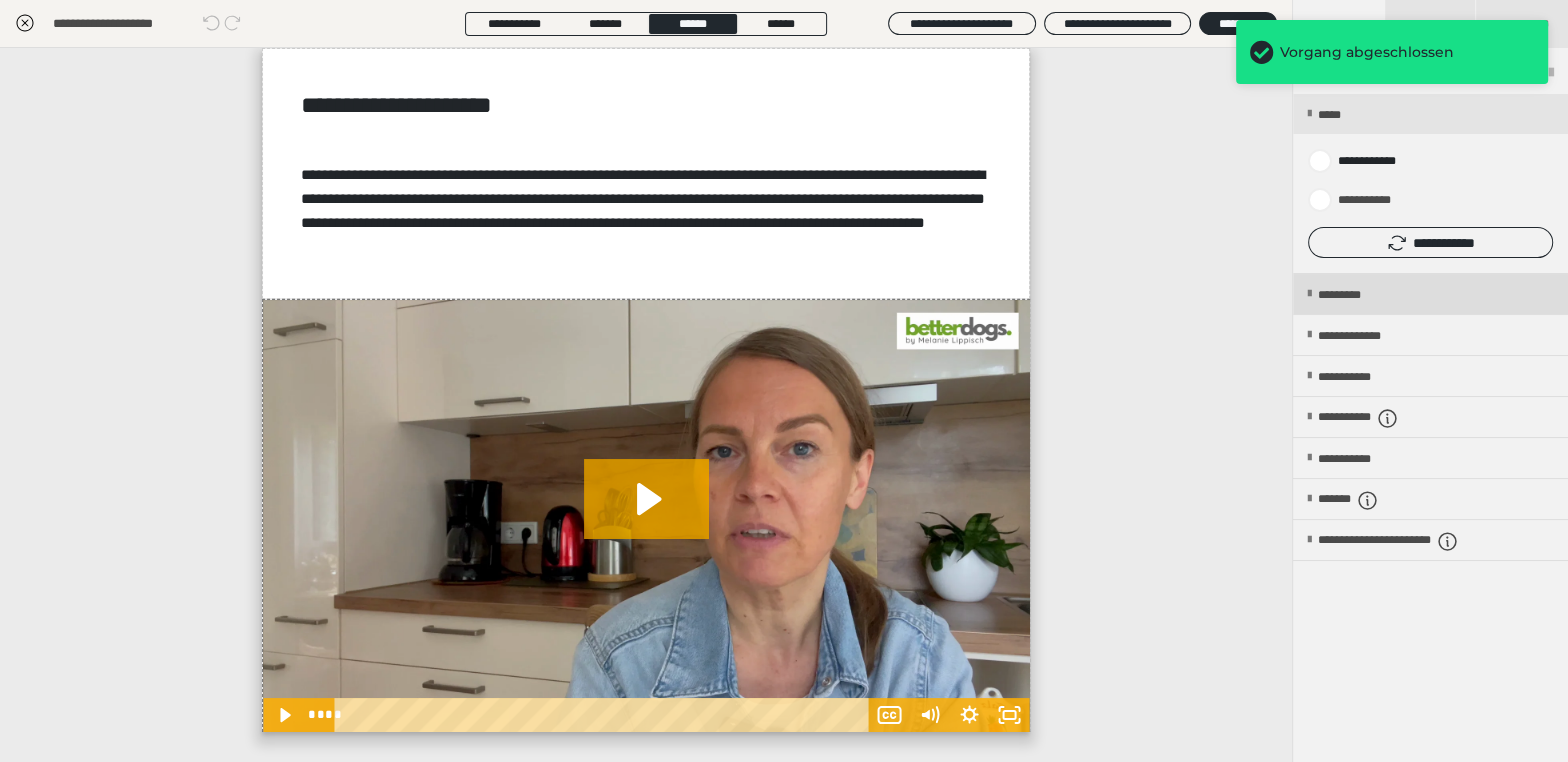 click on "*********" at bounding box center (1430, 294) 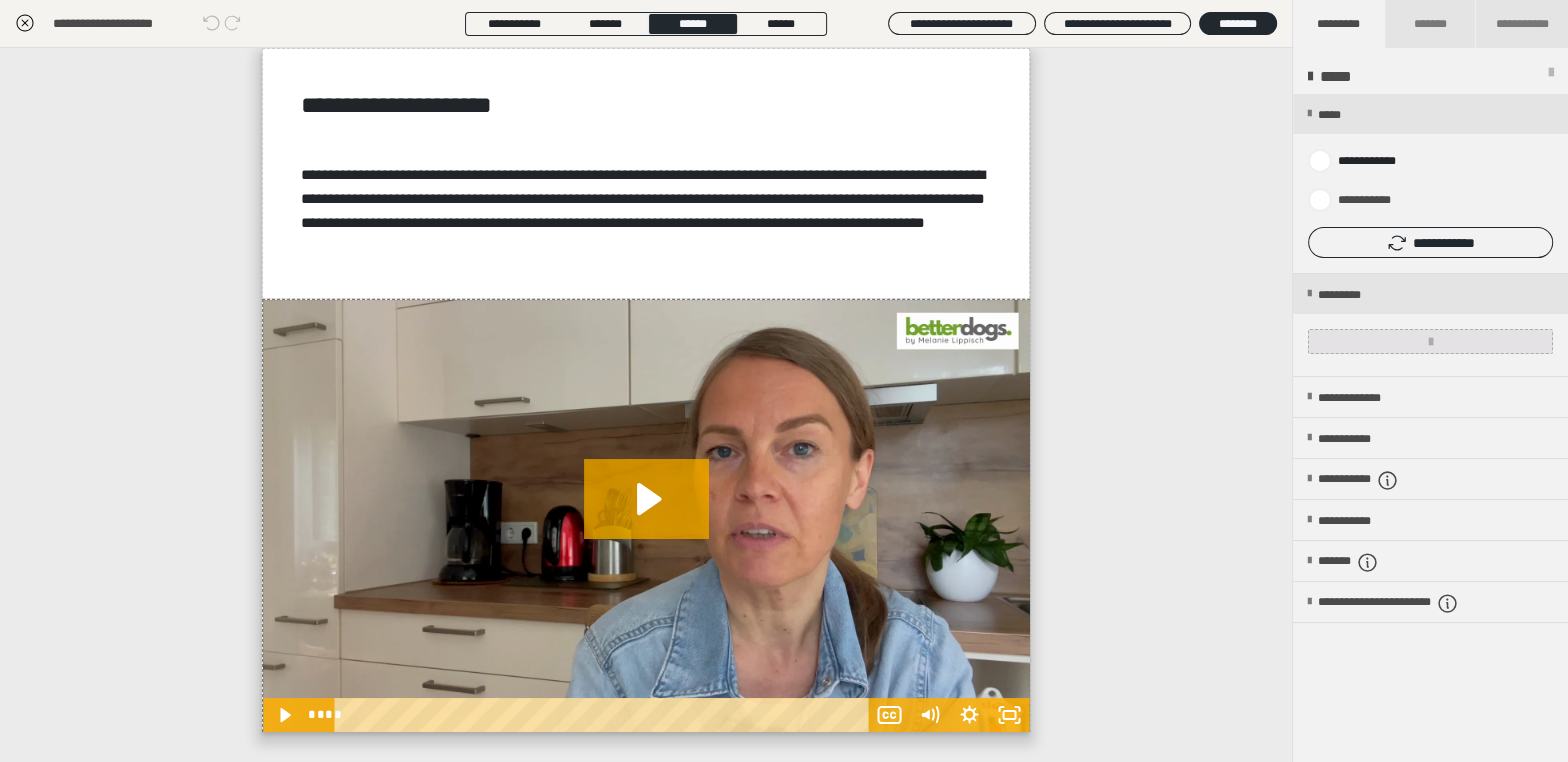 click at bounding box center (1430, 341) 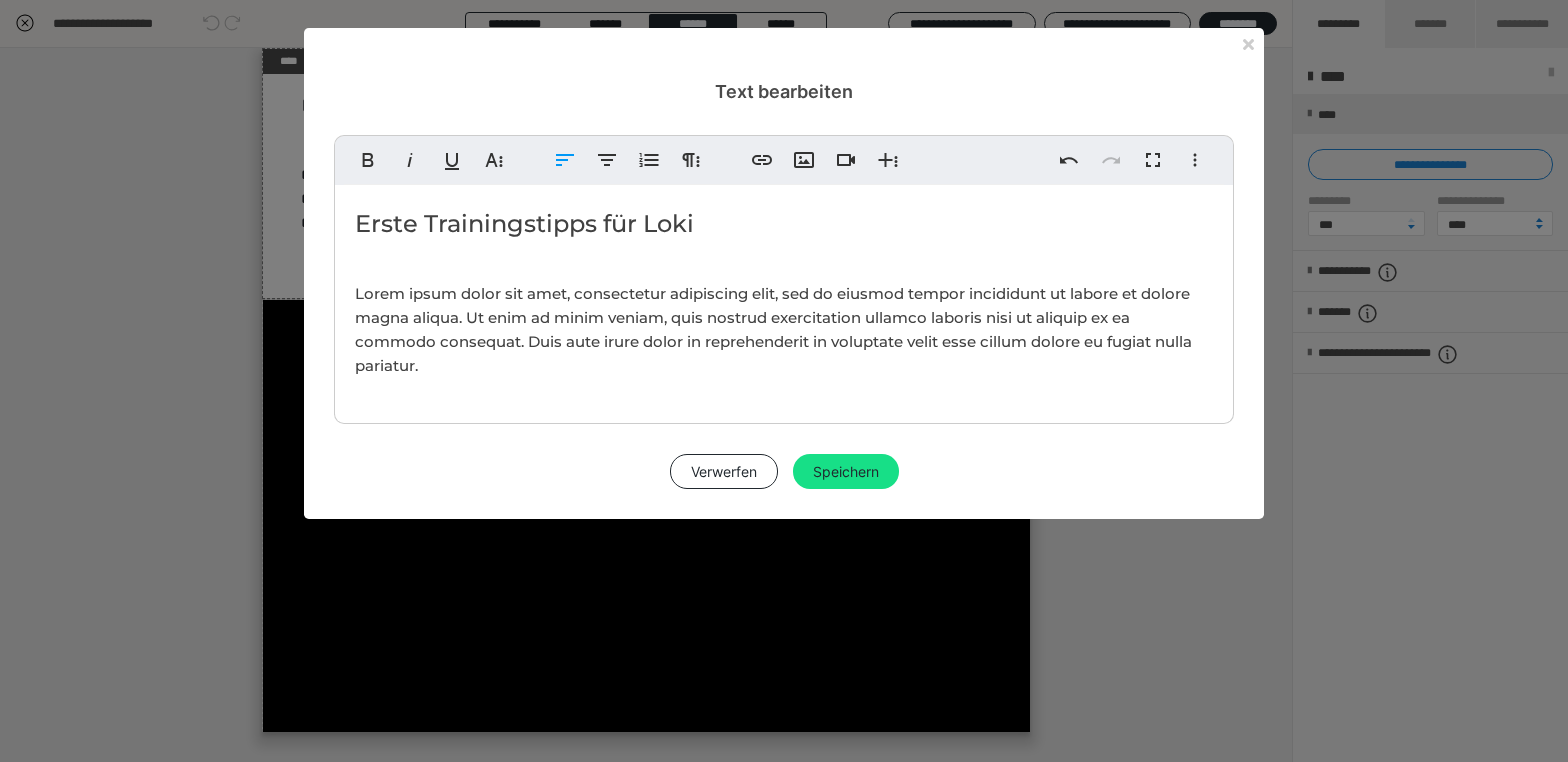 scroll, scrollTop: 0, scrollLeft: 0, axis: both 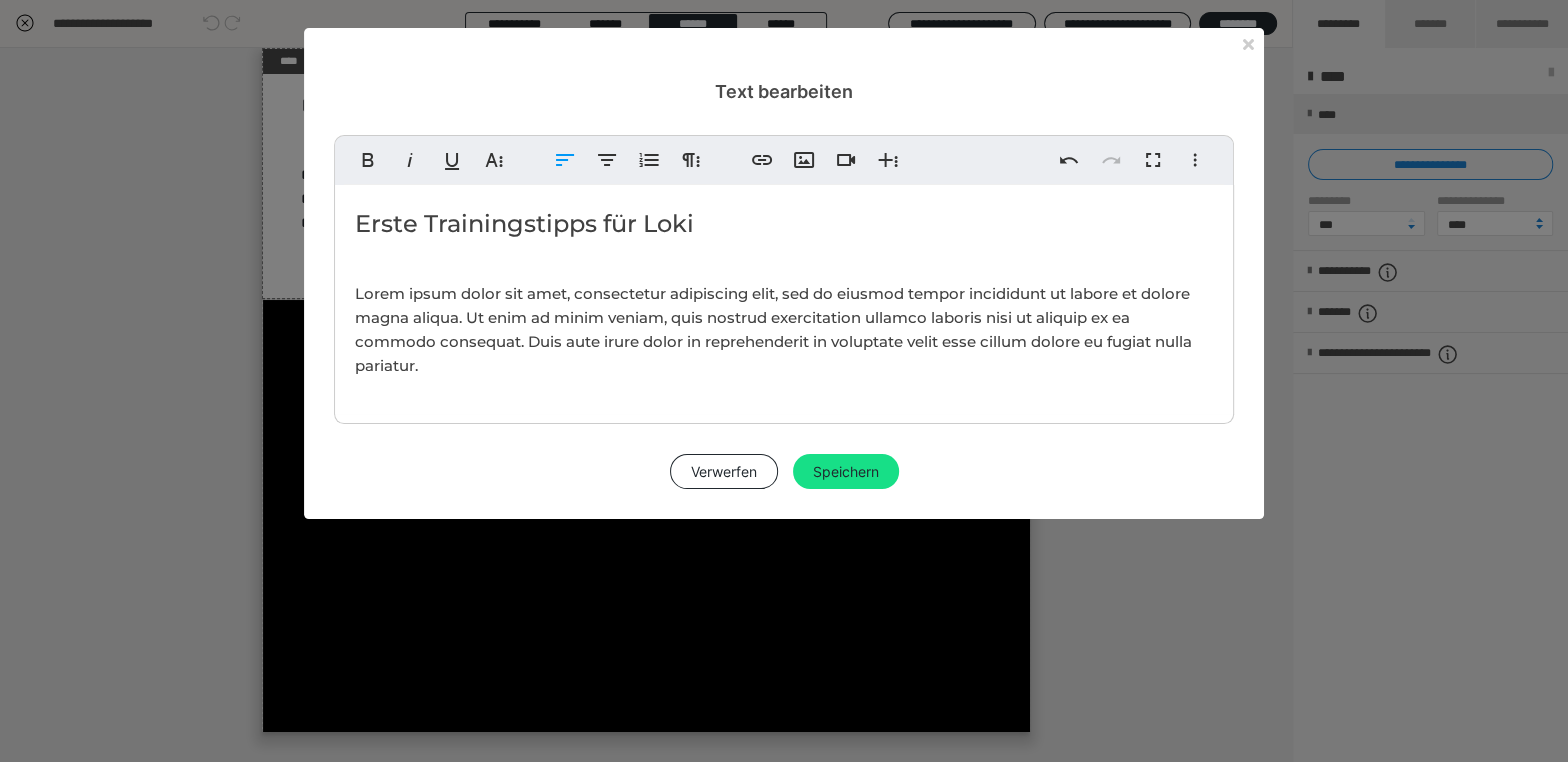 type 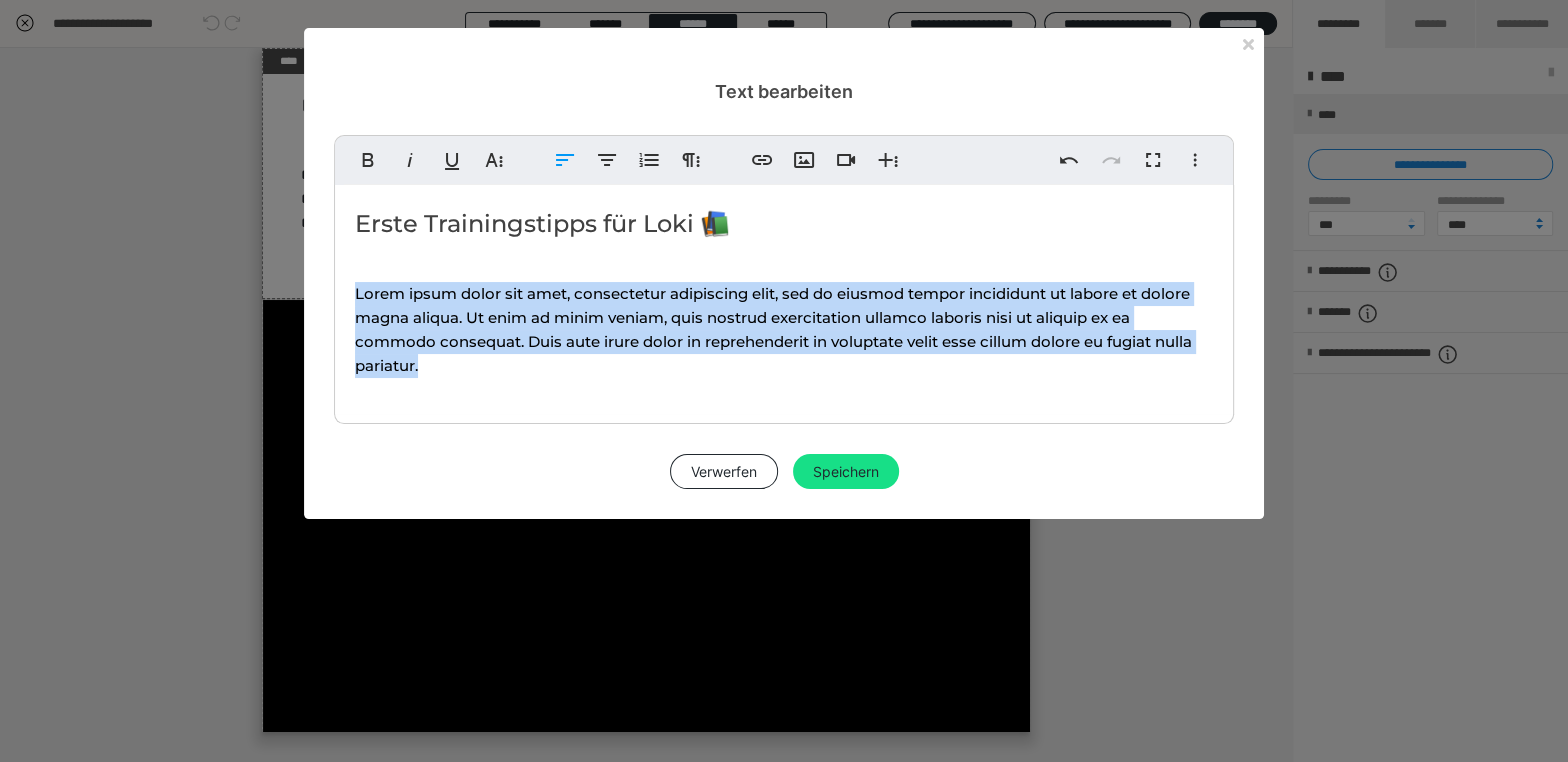 drag, startPoint x: 431, startPoint y: 366, endPoint x: 337, endPoint y: 297, distance: 116.60618 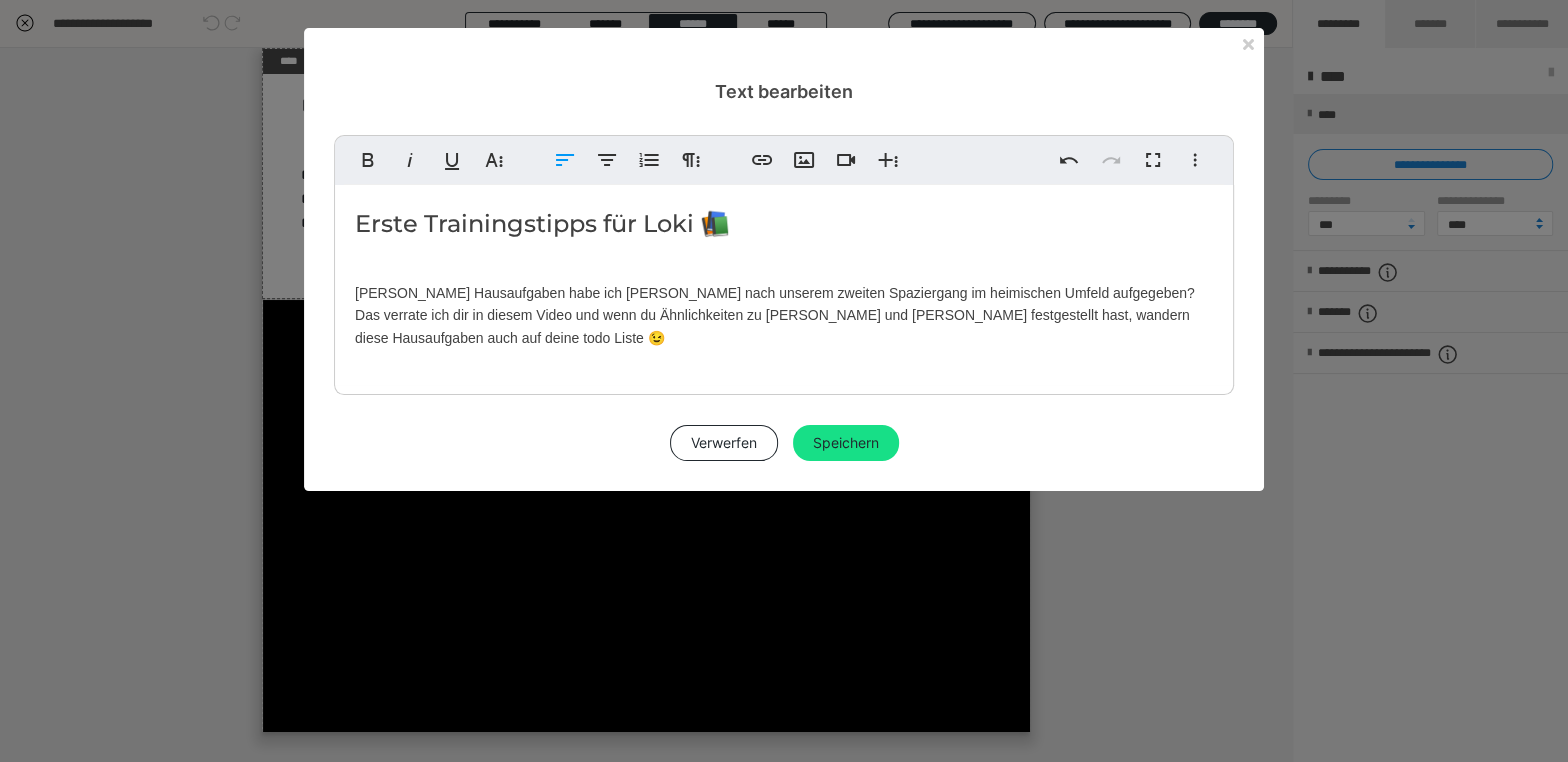 click on "Welche Hausaufgaben habe ich Sandra nach unserem zweiten Spaziergang im heimischen Umfeld aufgegeben? Das verrate ich dir in diesem Video und wenn du Ähnlichkeiten zu Sandra und Loki festgestellt hast, wandern diese Hausaufgaben auch auf deine todo Liste 😉" at bounding box center (784, 315) 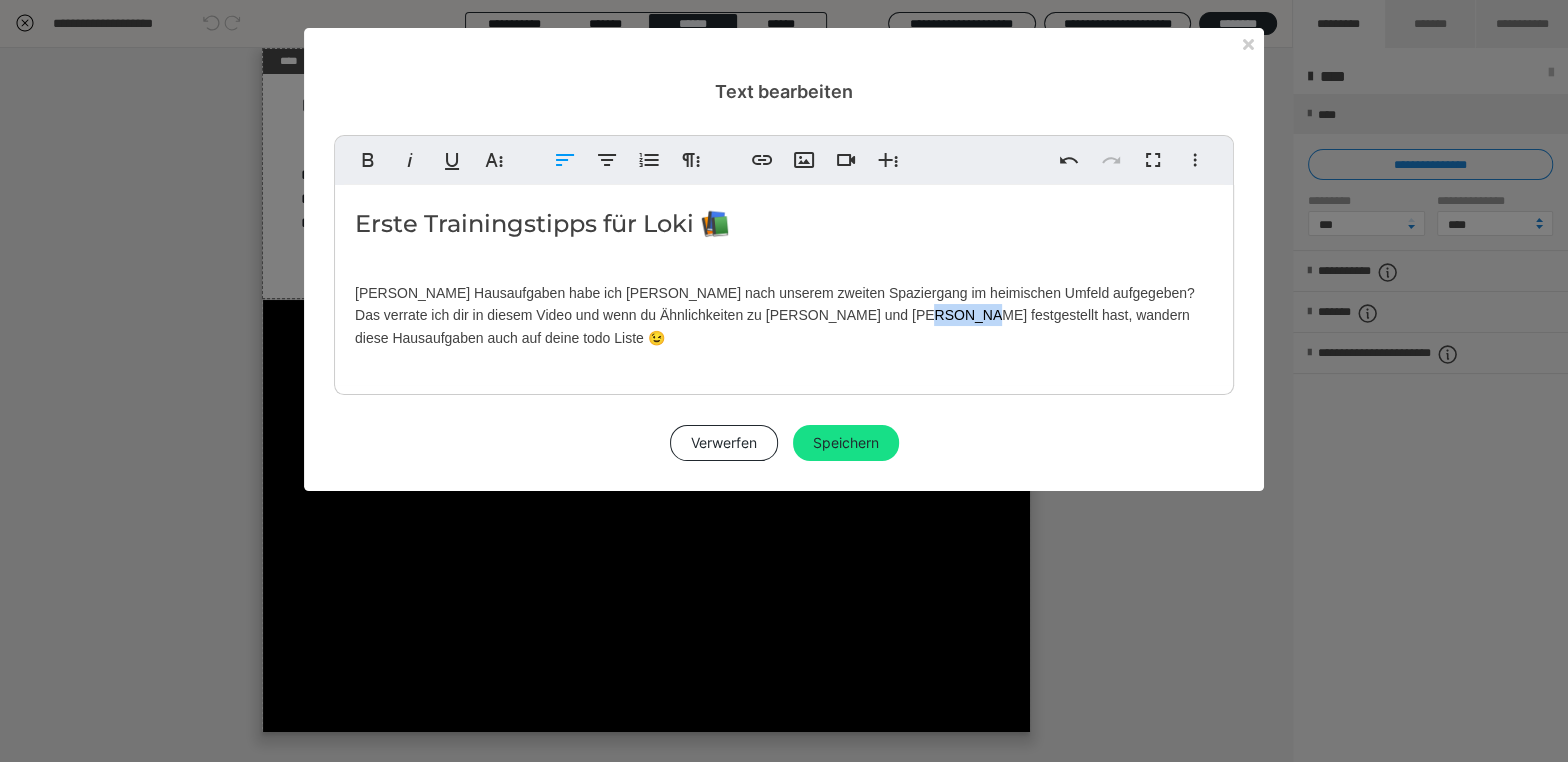 click on "Welche Hausaufgaben habe ich Sandra nach unserem zweiten Spaziergang im heimischen Umfeld aufgegeben? Das verrate ich dir in diesem Video und wenn du Ähnlichkeiten zu Sandra und Loki festgestellt hast, wandern diese Hausaufgaben auch auf deine todo Liste 😉" at bounding box center [784, 315] 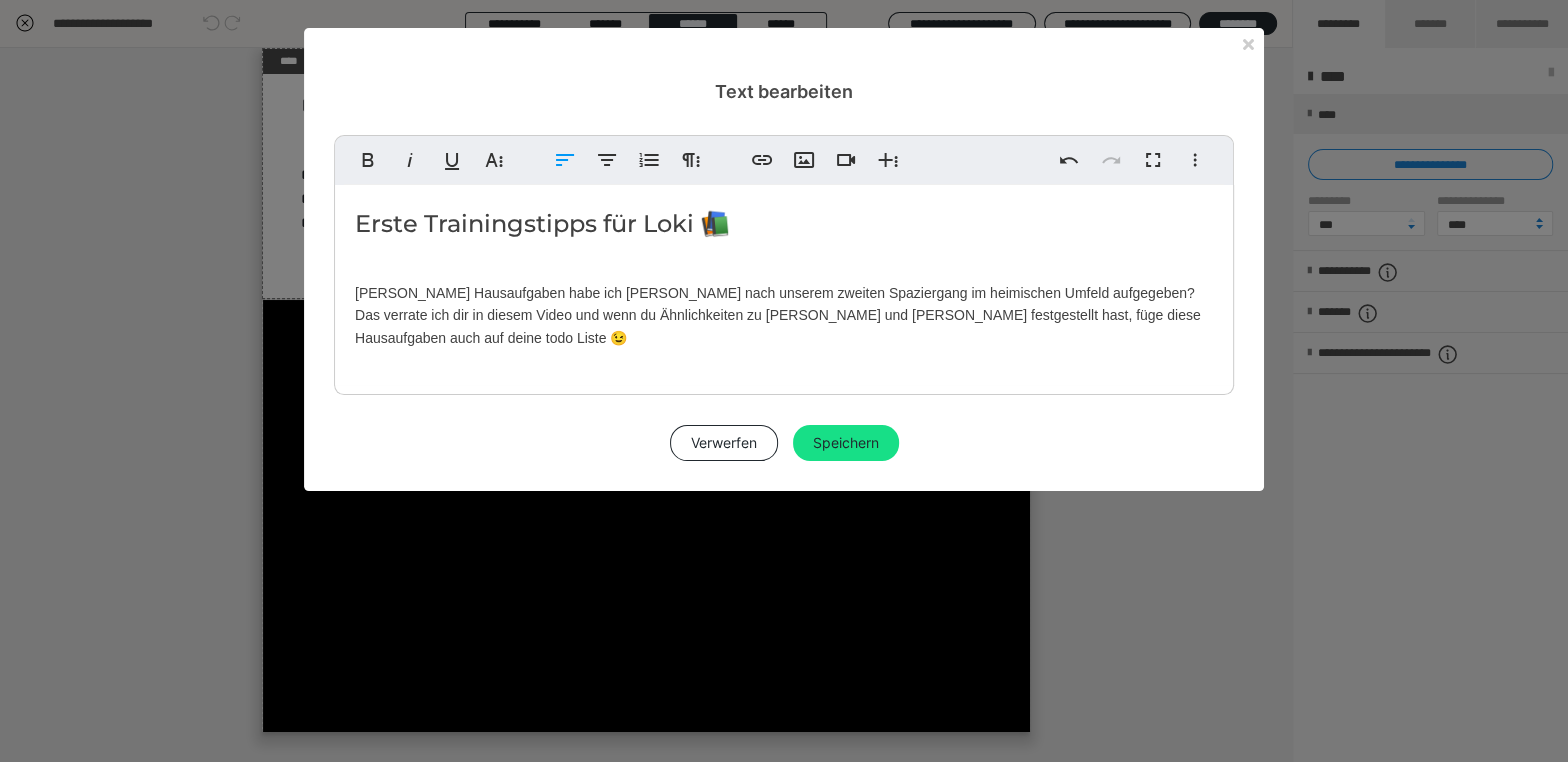 click on "Welche Hausaufgaben habe ich Sandra nach unserem zweiten Spaziergang im heimischen Umfeld aufgegeben? Das verrate ich dir in diesem Video und wenn du Ähnlichkeiten zu Sandra und Loki festgestellt hast, füge diese Hausaufgaben auch auf deine todo Liste 😉" at bounding box center [784, 315] 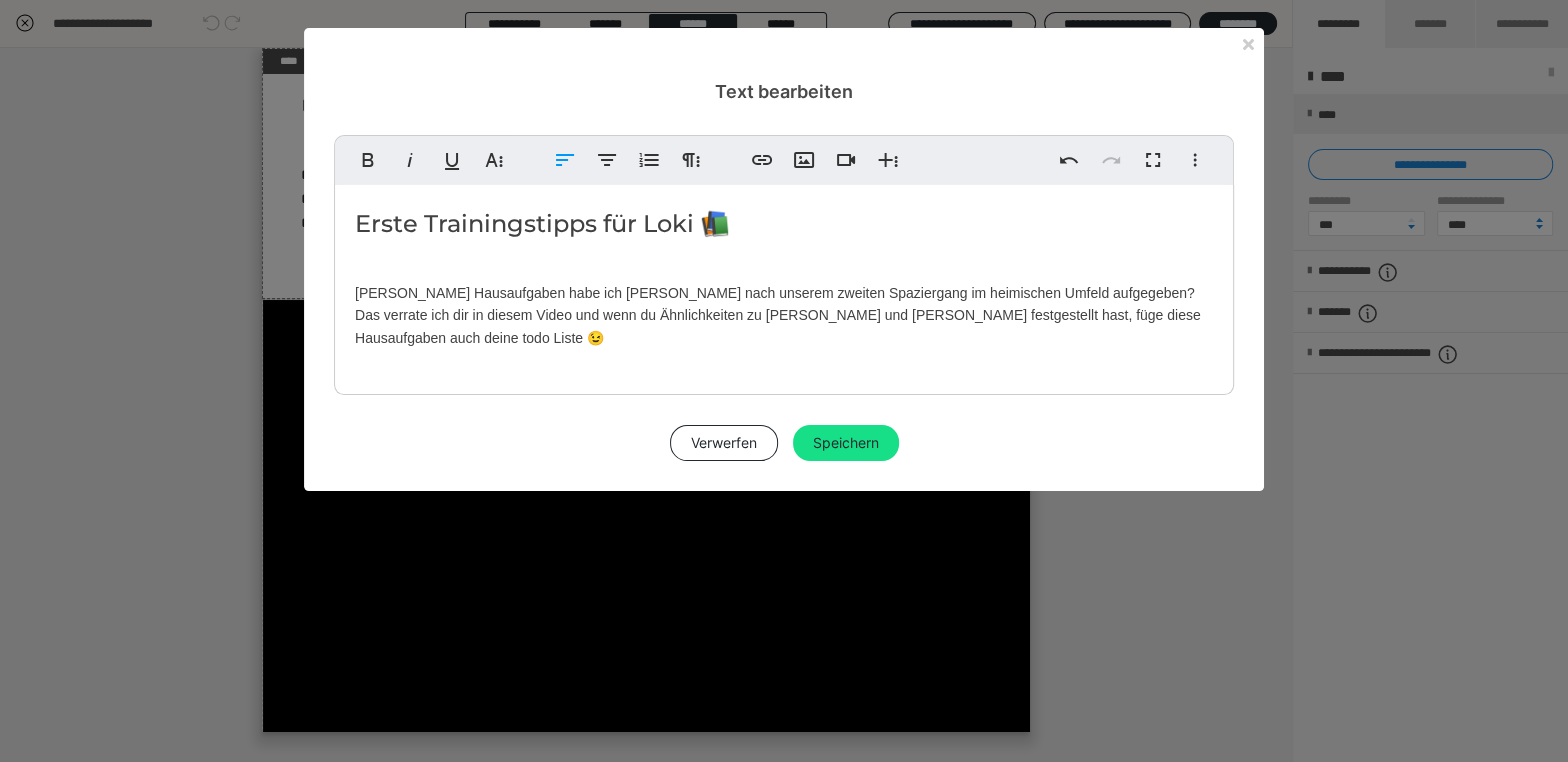 click on "Welche Hausaufgaben habe ich Sandra nach unserem zweiten Spaziergang im heimischen Umfeld aufgegeben? Das verrate ich dir in diesem Video und wenn du Ähnlichkeiten zu Sandra und Loki festgestellt hast, füge diese Hausaufgaben auch deine todo Liste 😉" at bounding box center [784, 315] 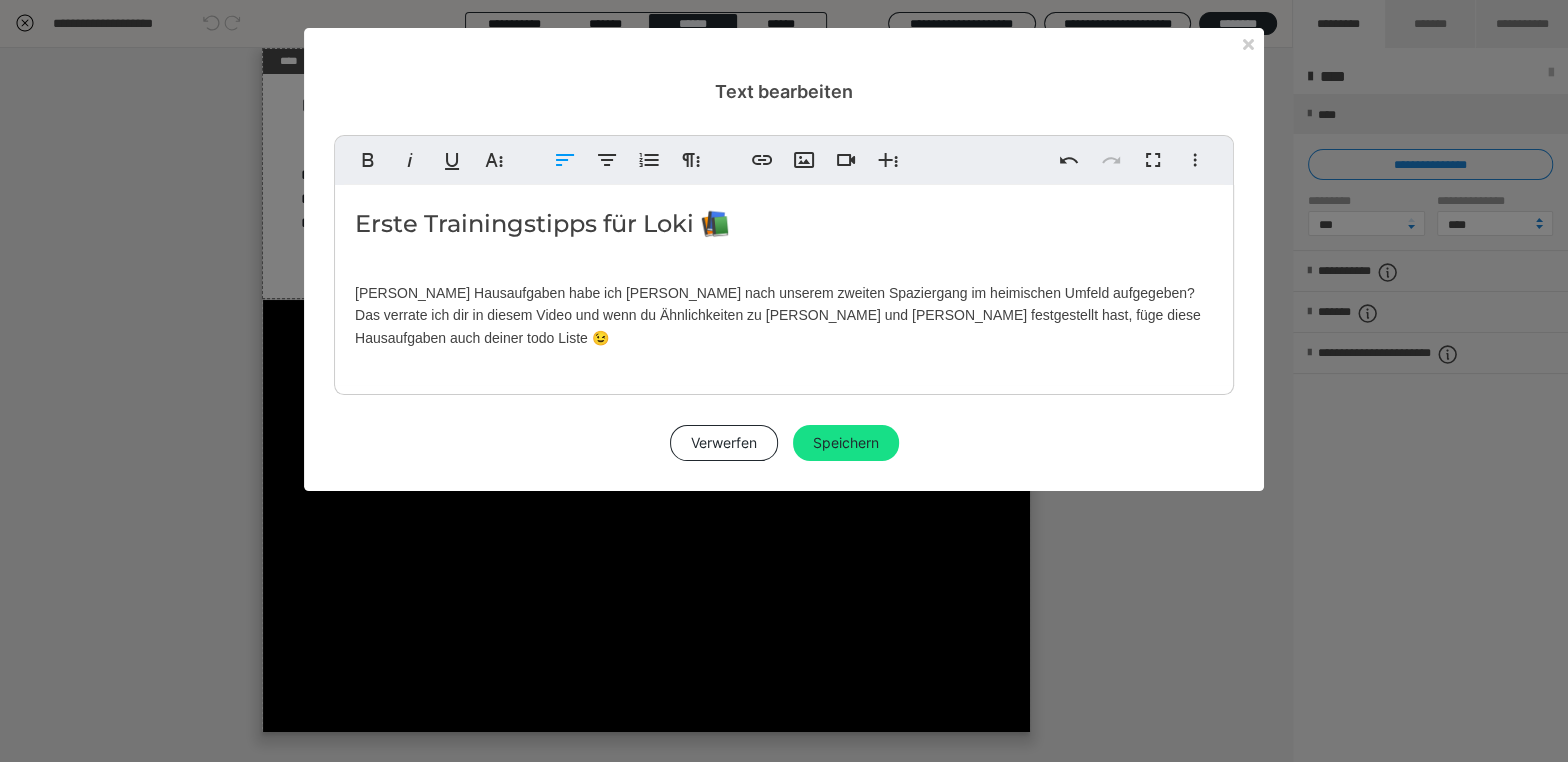 click on "Welche Hausaufgaben habe ich Sandra nach unserem zweiten Spaziergang im heimischen Umfeld aufgegeben? Das verrate ich dir in diesem Video und wenn du Ähnlichkeiten zu Sandra und Loki festgestellt hast, füge diese Hausaufgaben auch deiner todo Liste 😉" at bounding box center [784, 315] 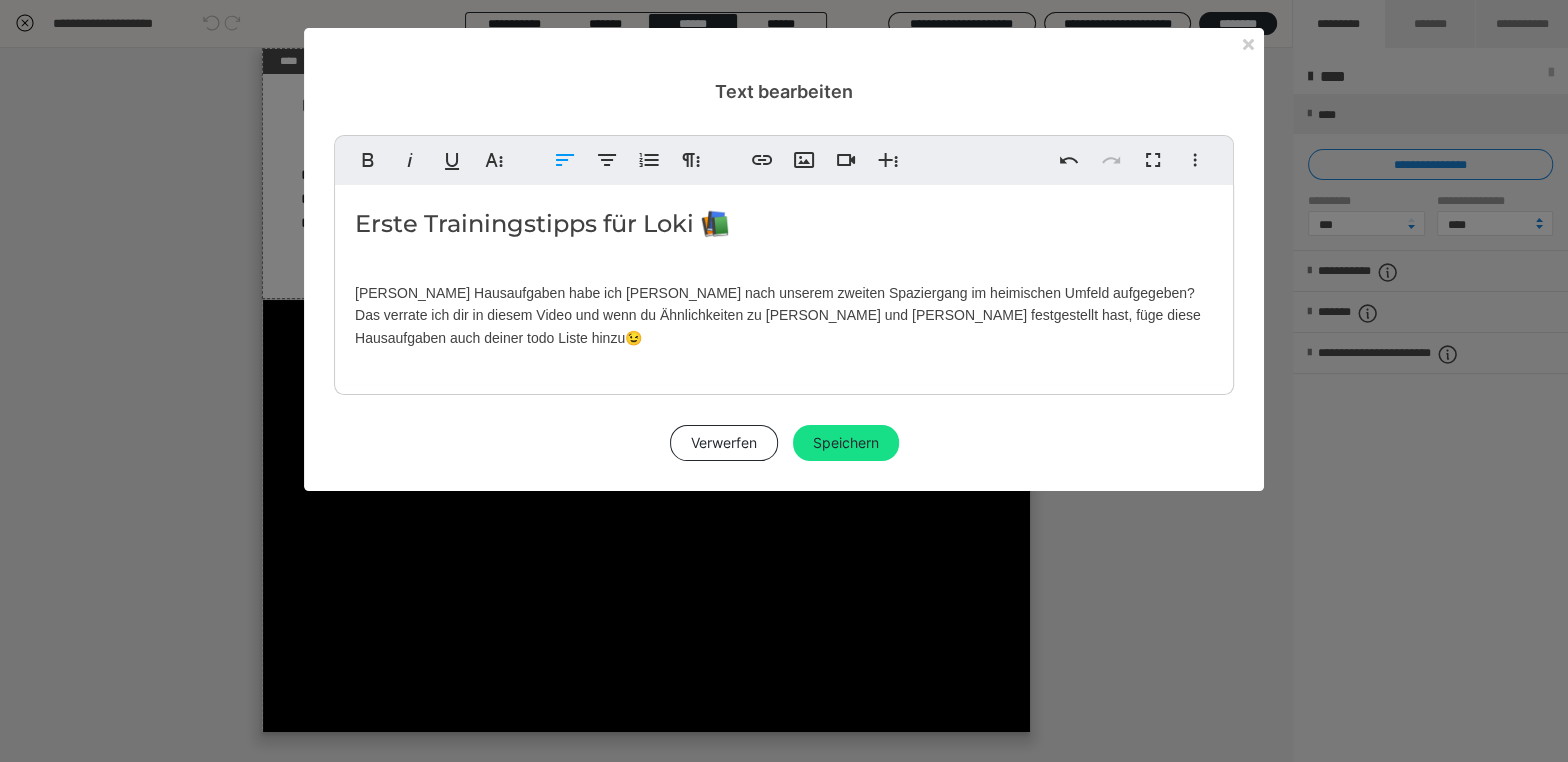 drag, startPoint x: 1207, startPoint y: 315, endPoint x: 354, endPoint y: 283, distance: 853.60004 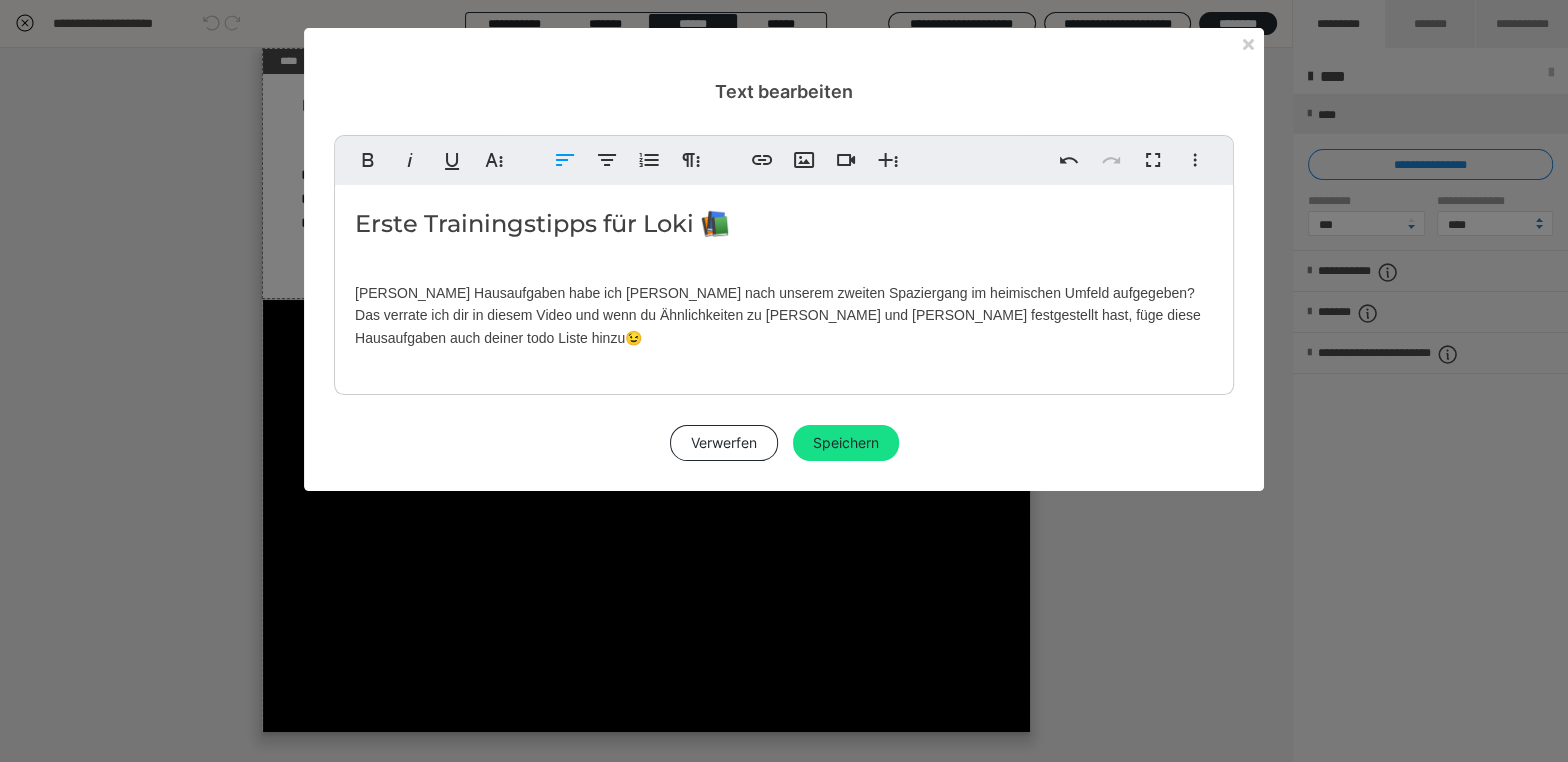 click on "Welche Hausaufgaben habe ich Sandra nach unserem zweiten Spaziergang im heimischen Umfeld aufgegeben? Das verrate ich dir in diesem Video und wenn du Ähnlichkeiten zu Sandra und Loki festgestellt hast, füge diese Hausaufgaben auch deiner todo Liste hinzu  😉" at bounding box center (784, 315) 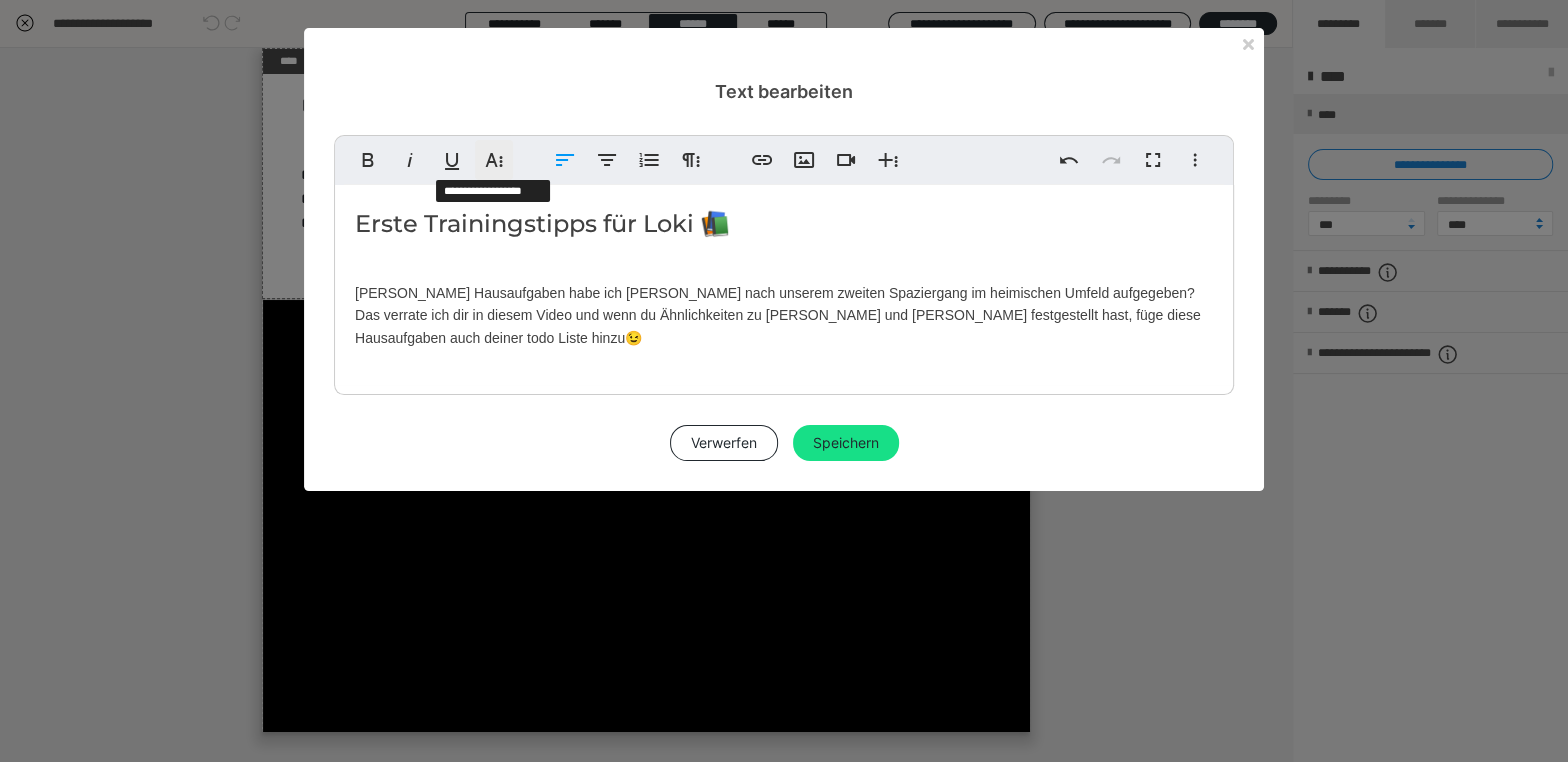 click 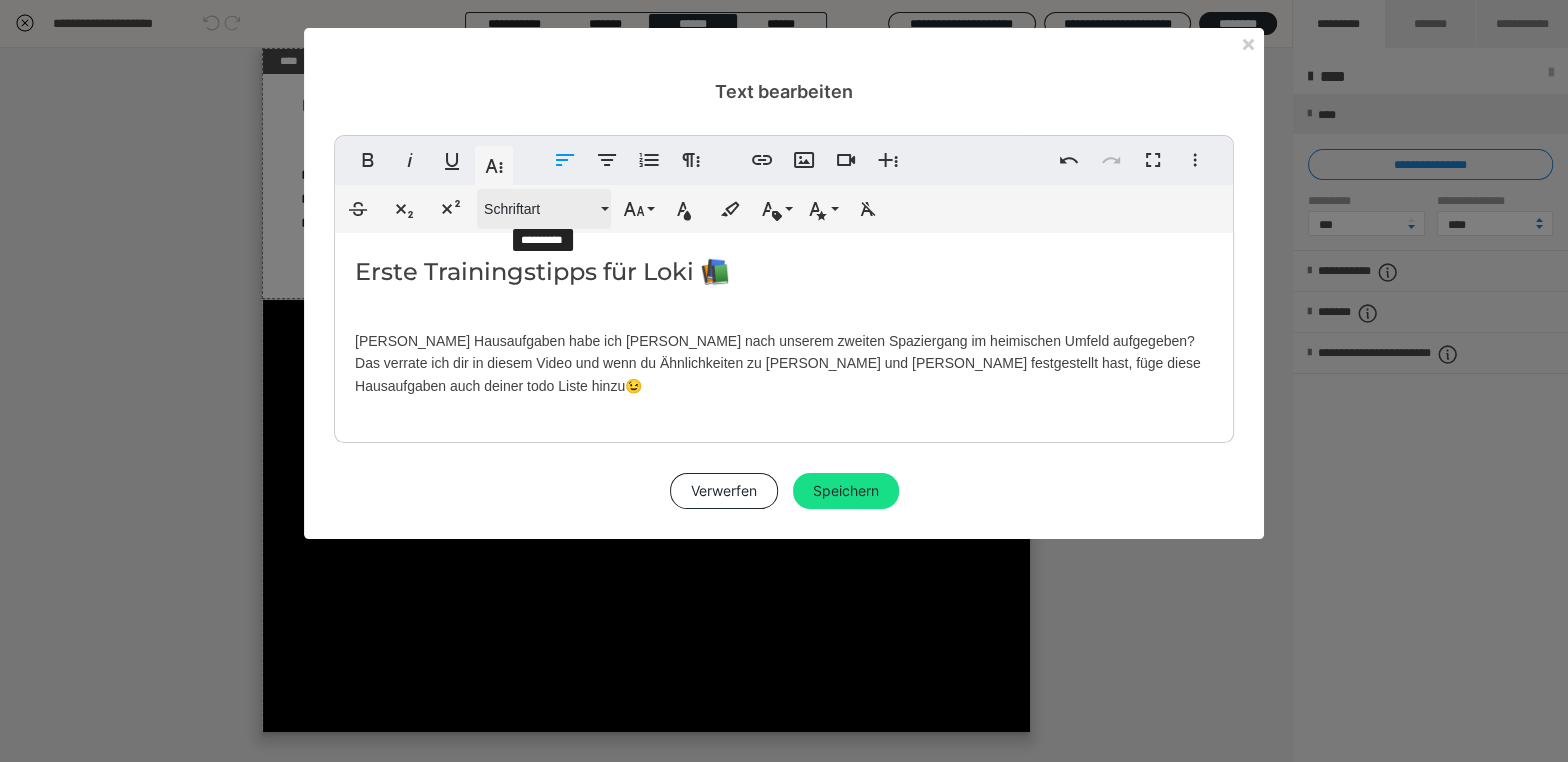 click on "Schriftart" at bounding box center [540, 209] 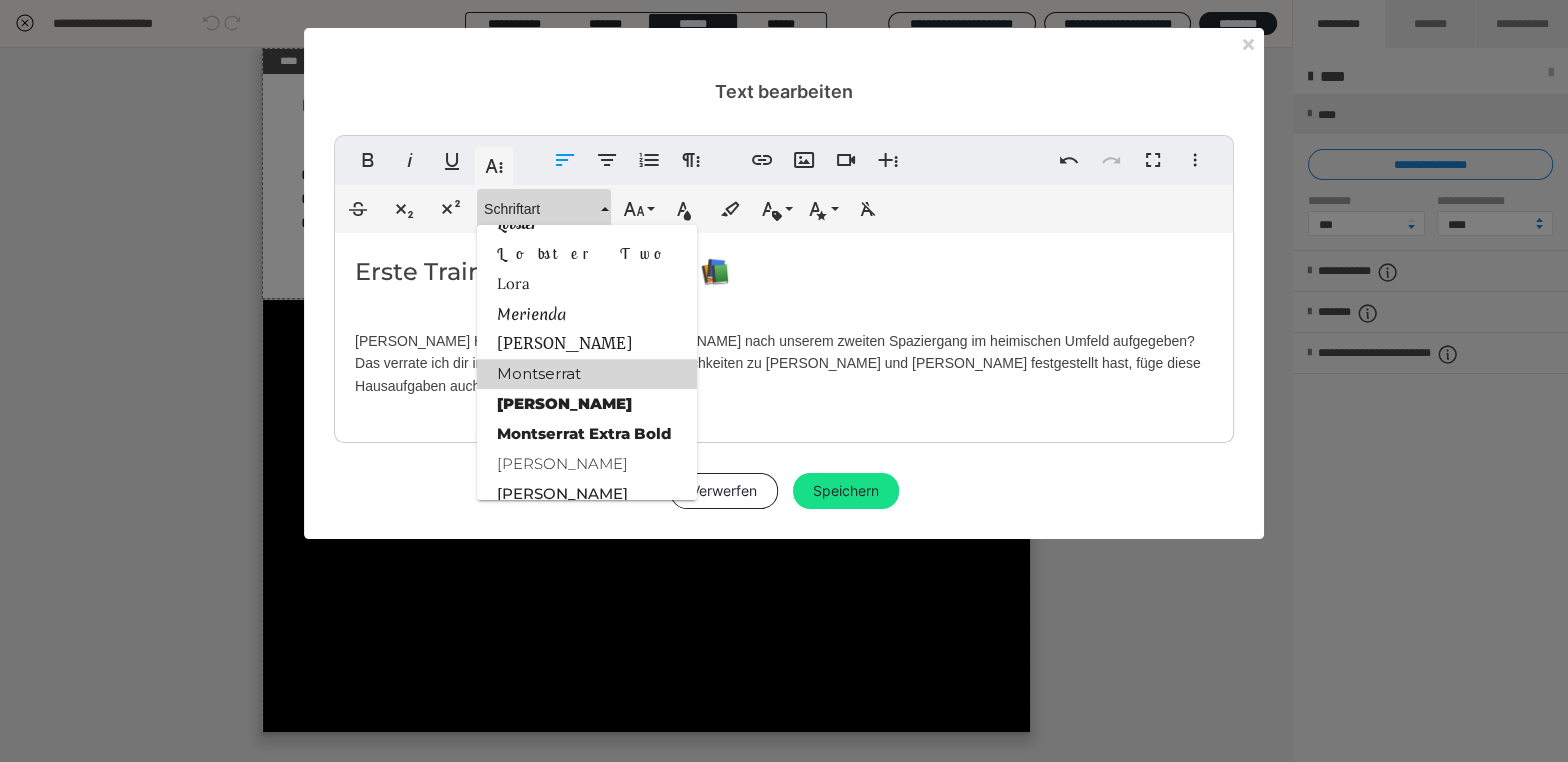 scroll, scrollTop: 1765, scrollLeft: 0, axis: vertical 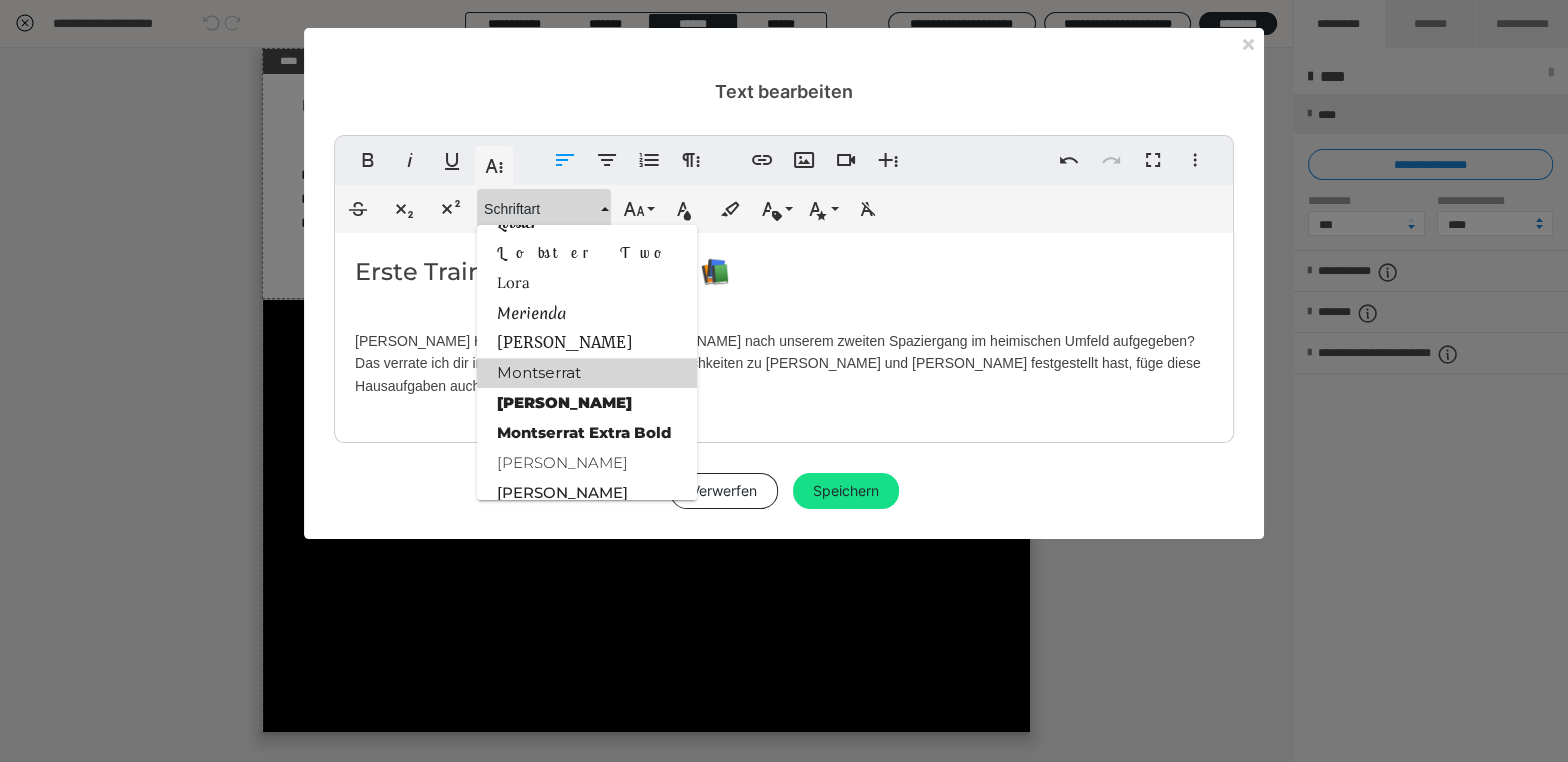 click on "Montserrat" at bounding box center [587, 373] 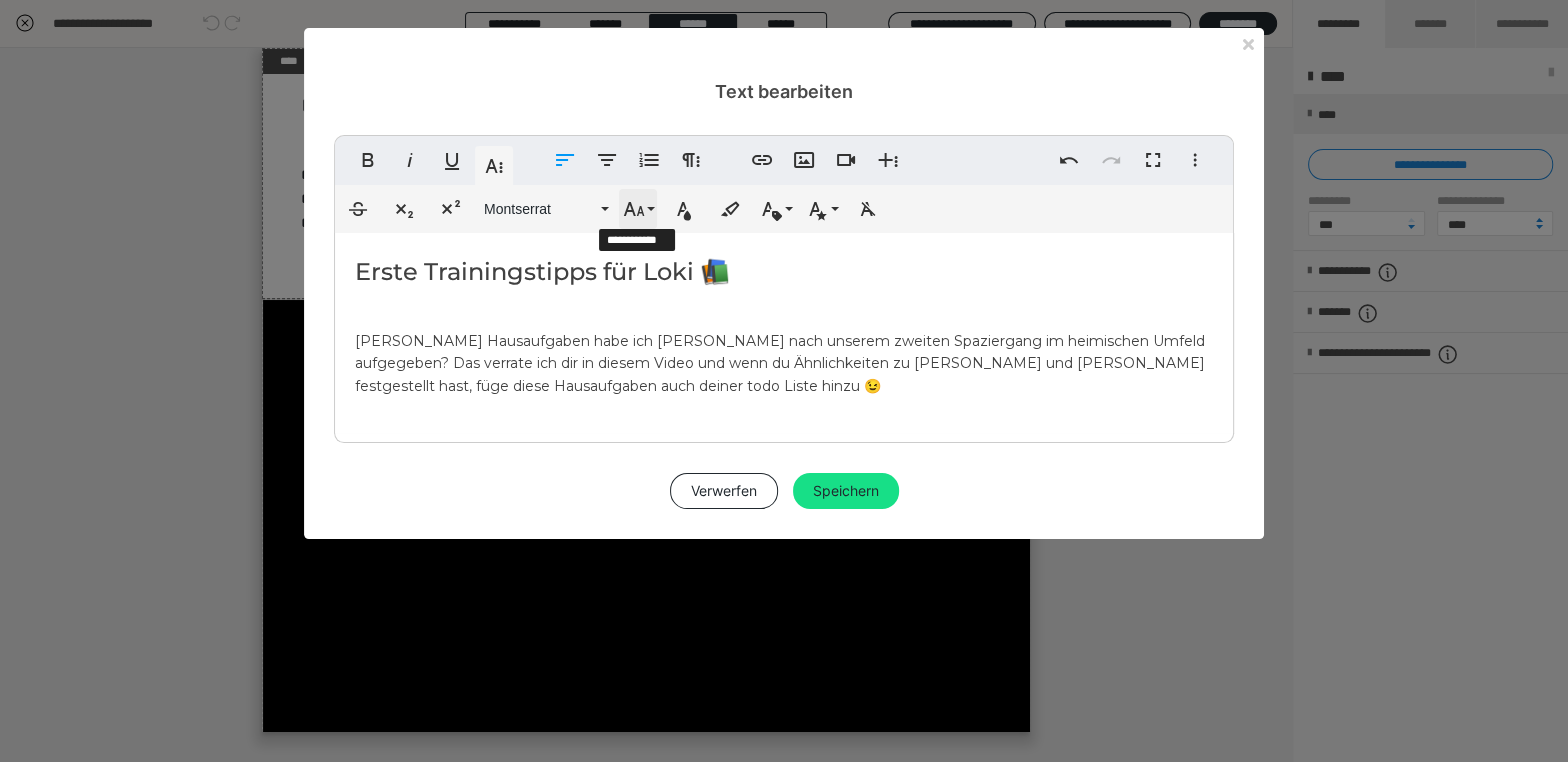 click 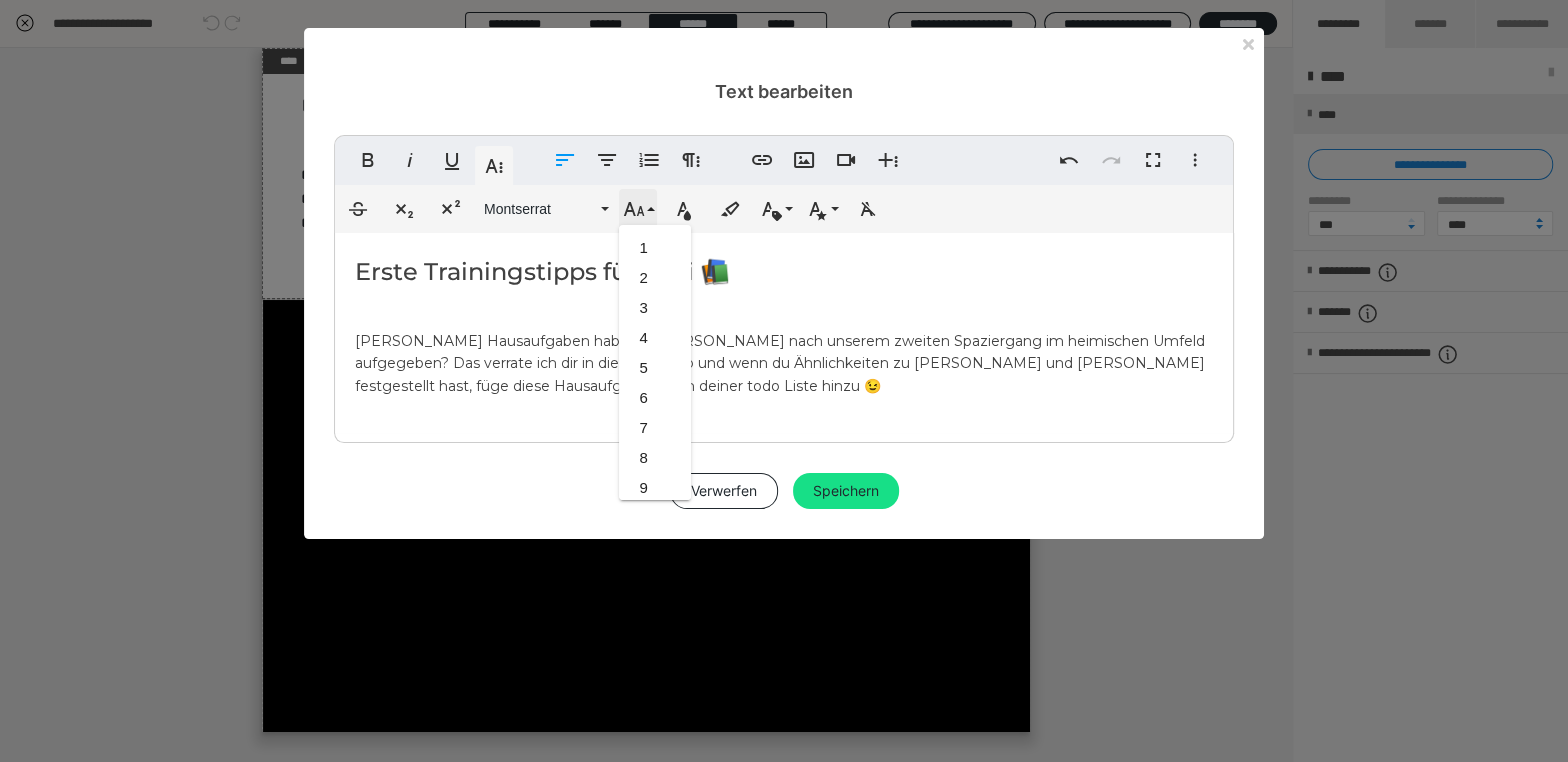 scroll, scrollTop: 412, scrollLeft: 0, axis: vertical 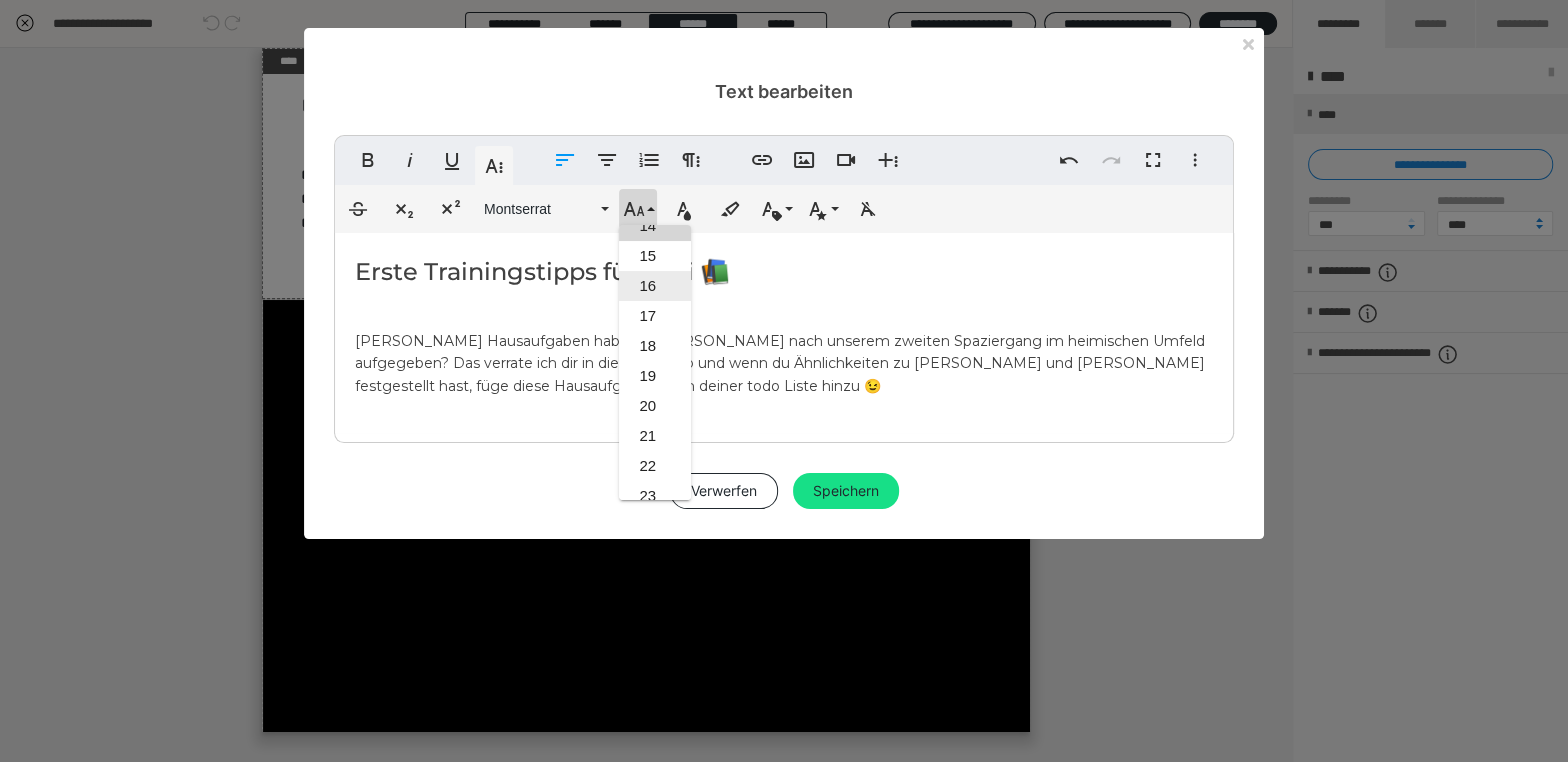 click on "16" at bounding box center (655, 286) 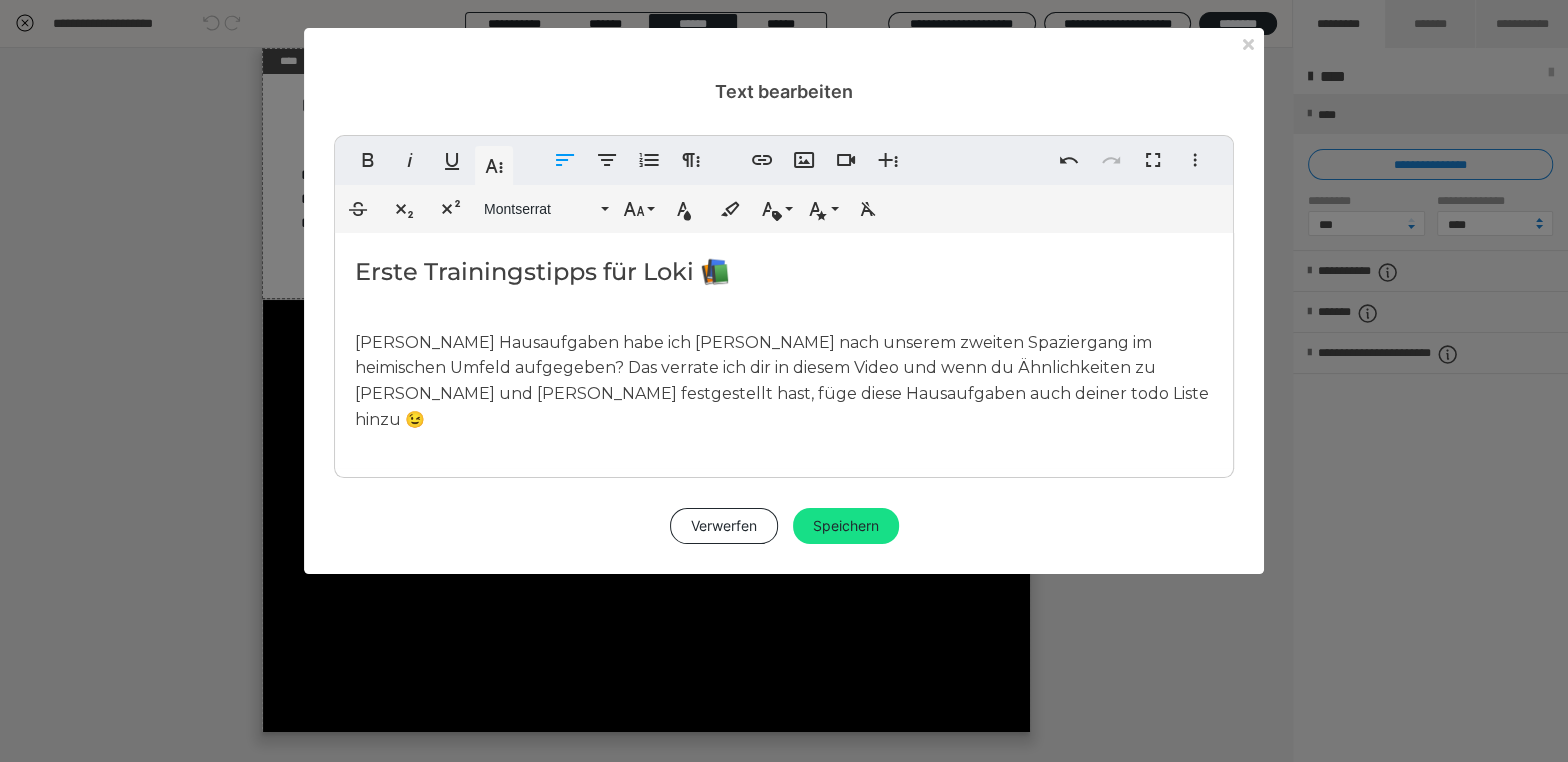 click on "Erste Trainingstipps für Loki 📚  Welche Hausaufgaben habe ich Sandra nach unserem zweiten Spaziergang im heimischen Umfeld aufgegeben? Das verrate ich dir in diesem Video und wenn du Ähnlichkeiten zu Sandra und Loki festgestellt hast, füge diese Hausaufgaben auch deiner todo Liste hinzu 😉" at bounding box center (784, 350) 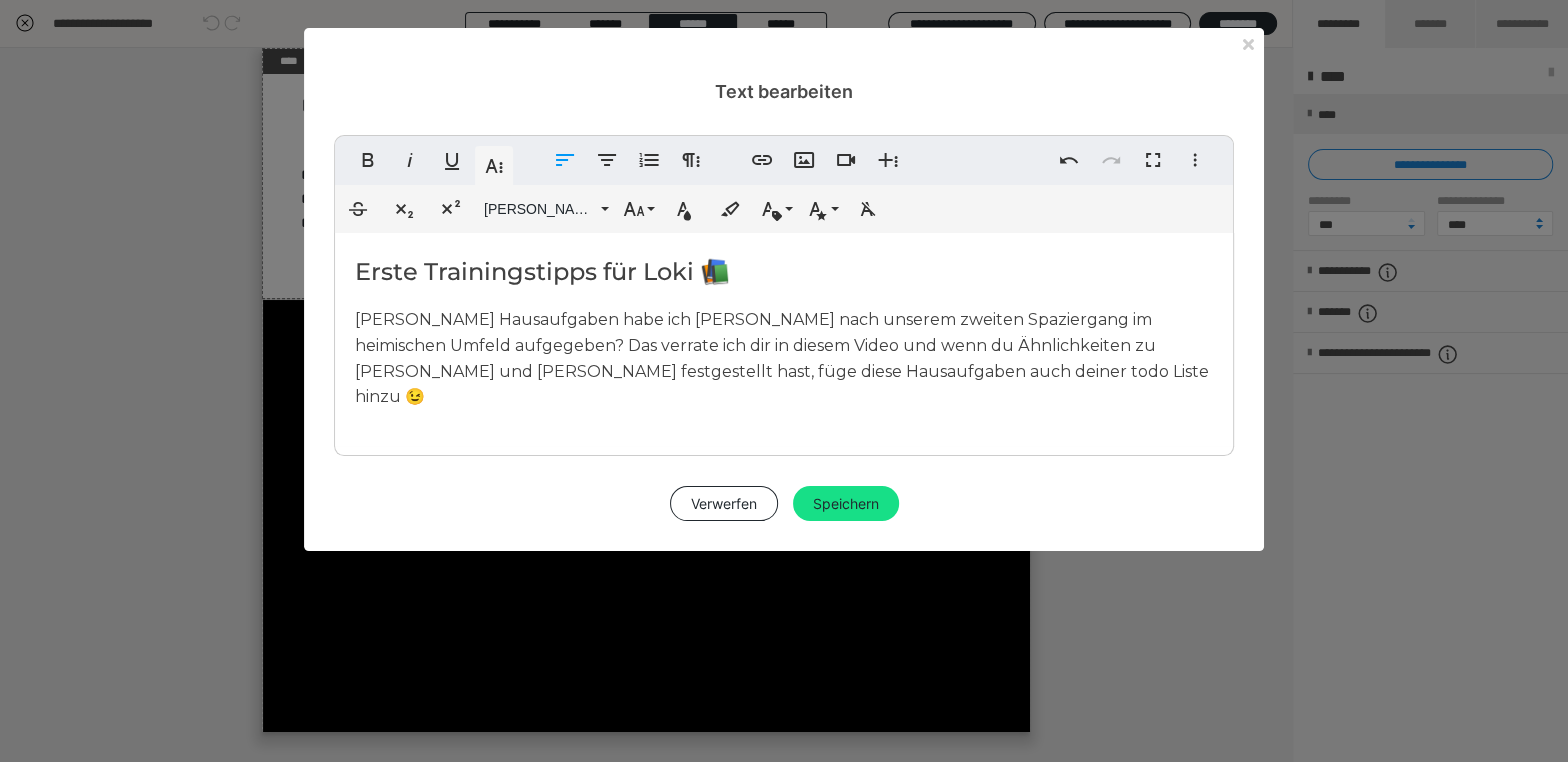 click on "Welche Hausaufgaben habe ich Sandra nach unserem zweiten Spaziergang im heimischen Umfeld aufgegeben? Das verrate ich dir in diesem Video und wenn du Ähnlichkeiten zu Sandra und Loki festgestellt hast, füge diese Hausaufgaben auch deiner todo Liste hinzu 😉" at bounding box center [784, 358] 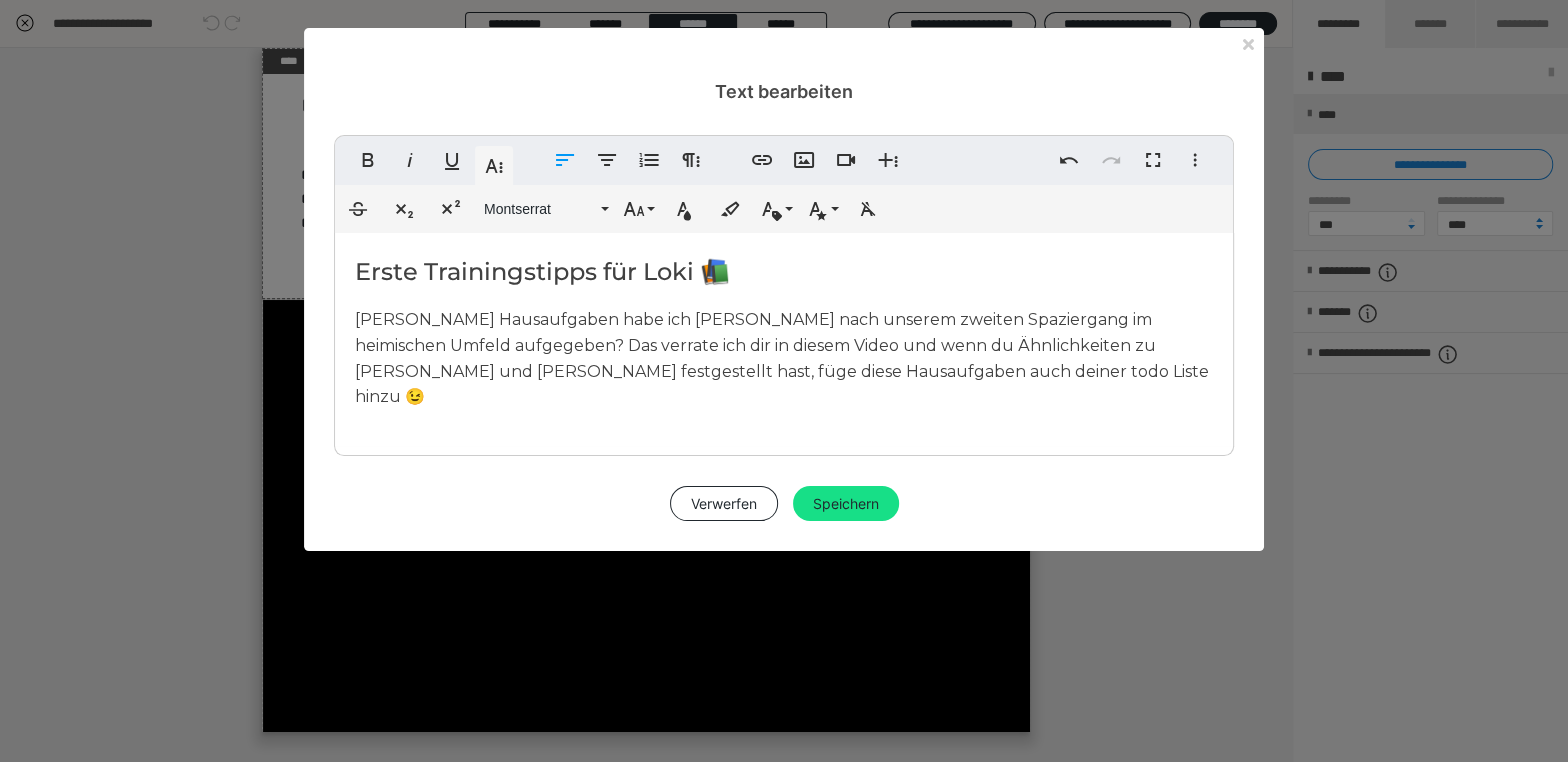 click on "Welche Hausaufgaben habe ich Sandra nach unserem zweiten Spaziergang im heimischen Umfeld aufgegeben? Das verrate ich dir in diesem Video und wenn du Ähnlichkeiten zu Sandra und Loki festgestellt hast, füge diese Hausaufgaben auch deiner todo Liste hinzu 😉" at bounding box center (782, 358) 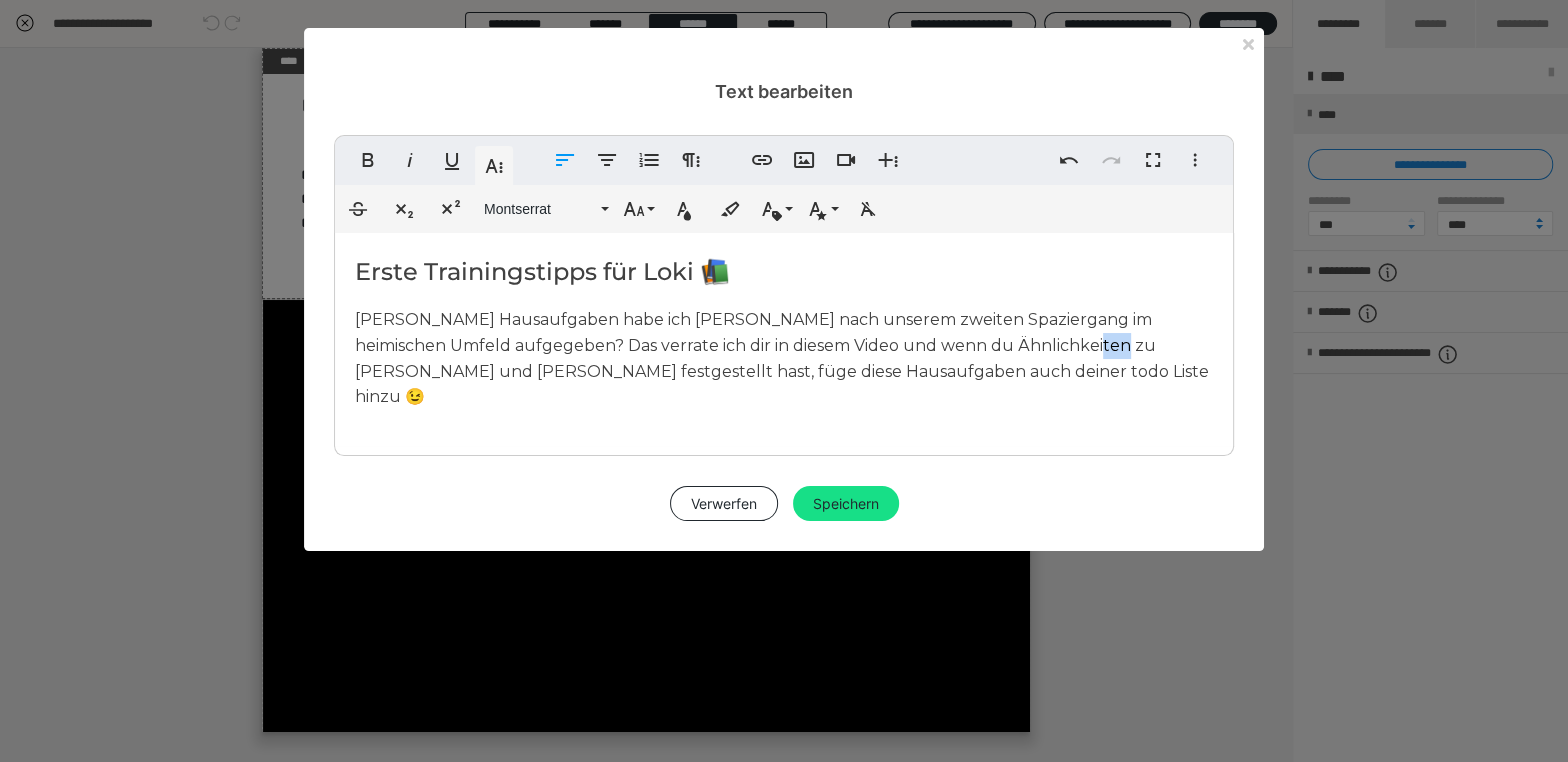 click on "Welche Hausaufgaben habe ich Sandra nach unserem zweiten Spaziergang im heimischen Umfeld aufgegeben? Das verrate ich dir in diesem Video und wenn du Ähnlichkeiten zu Sandra und Loki festgestellt hast, füge diese Hausaufgaben auch deiner todo Liste hinzu 😉" at bounding box center (782, 358) 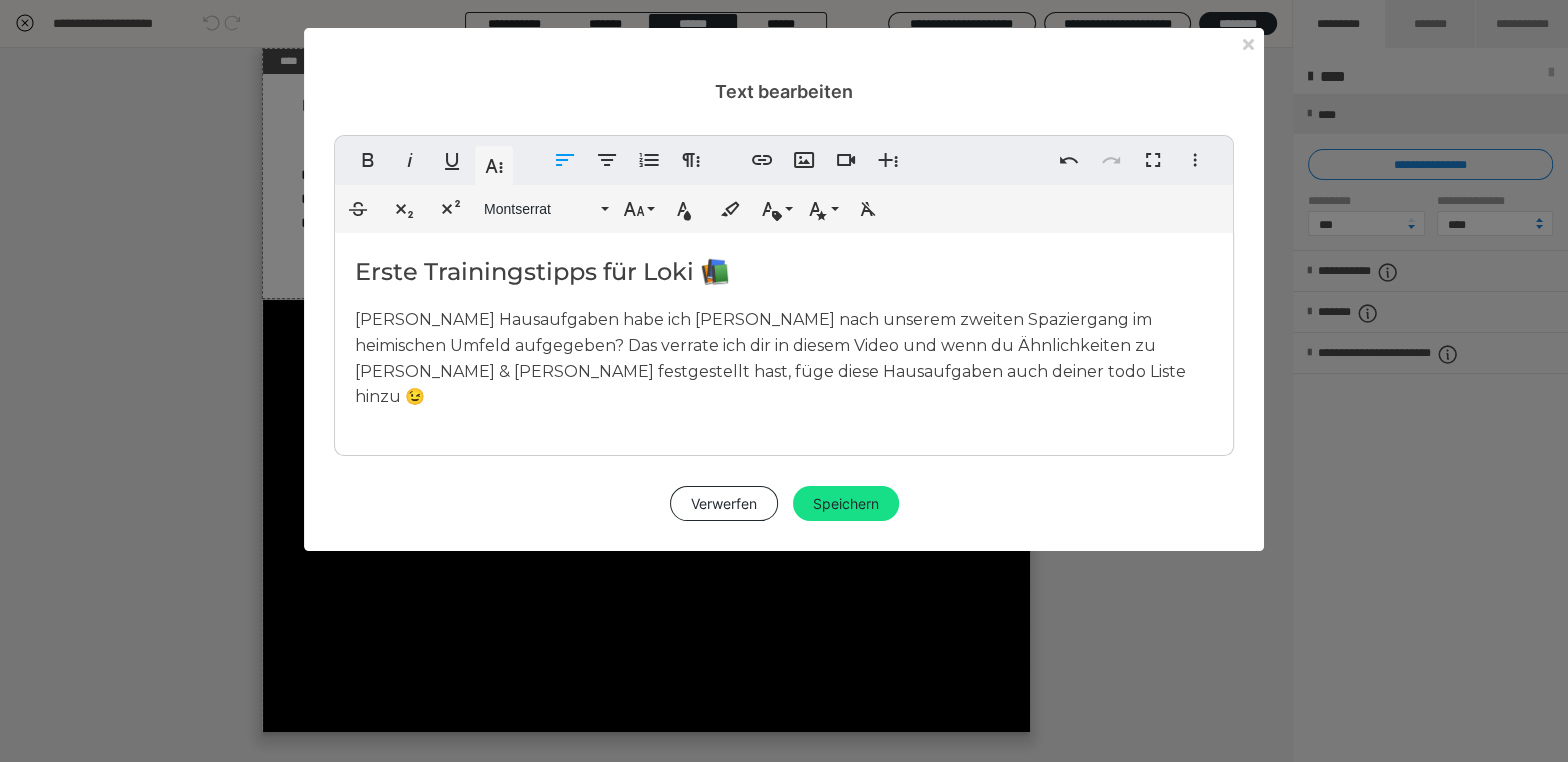 drag, startPoint x: 722, startPoint y: 373, endPoint x: 734, endPoint y: 390, distance: 20.808653 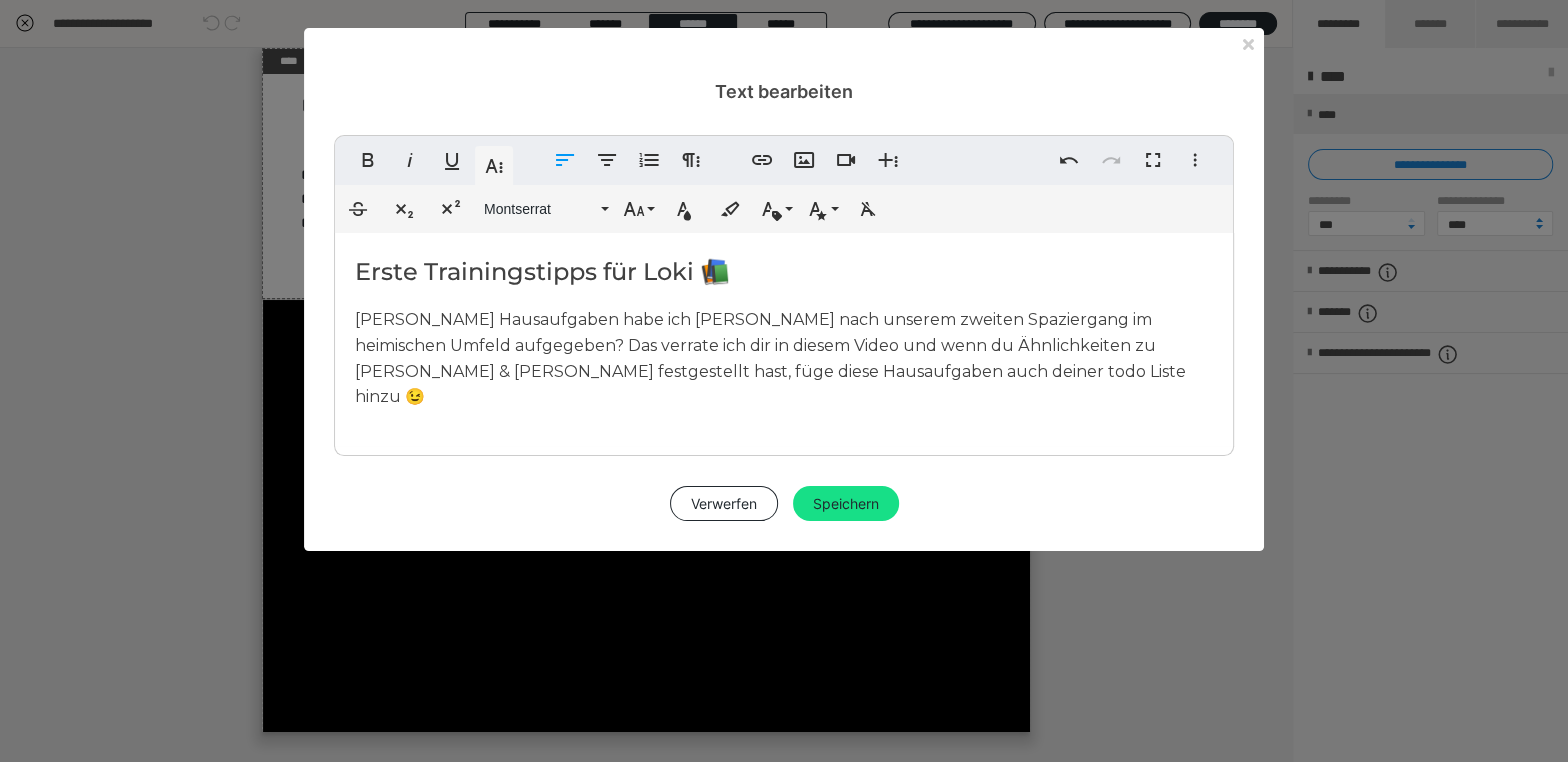click on "Welche Hausaufgaben habe ich Sandra nach unserem zweiten Spaziergang im heimischen Umfeld aufgegeben? Das verrate ich dir in diesem Video und wenn du Ähnlichkeiten zu Sandra & Loki festgestellt hast, füge diese Hausaufgaben auch deiner todo Liste hinzu 😉" at bounding box center (770, 358) 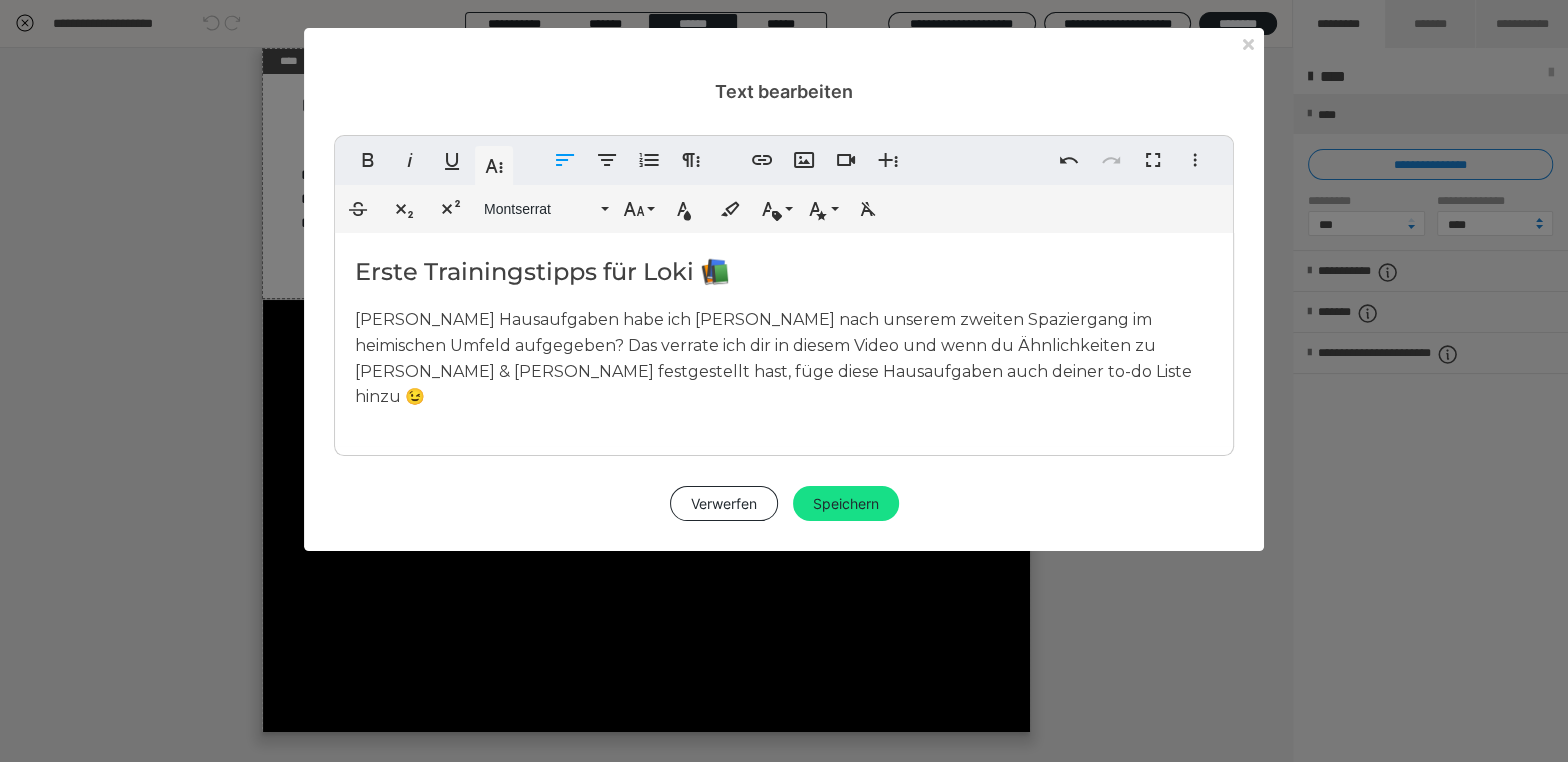 click on "Welche Hausaufgaben habe ich Sandra nach unserem zweiten Spaziergang im heimischen Umfeld aufgegeben? Das verrate ich dir in diesem Video und wenn du Ähnlichkeiten zu Sandra & Loki festgestellt hast, füge diese Hausaufgaben auch deiner to-do Liste hinzu 😉" at bounding box center (784, 358) 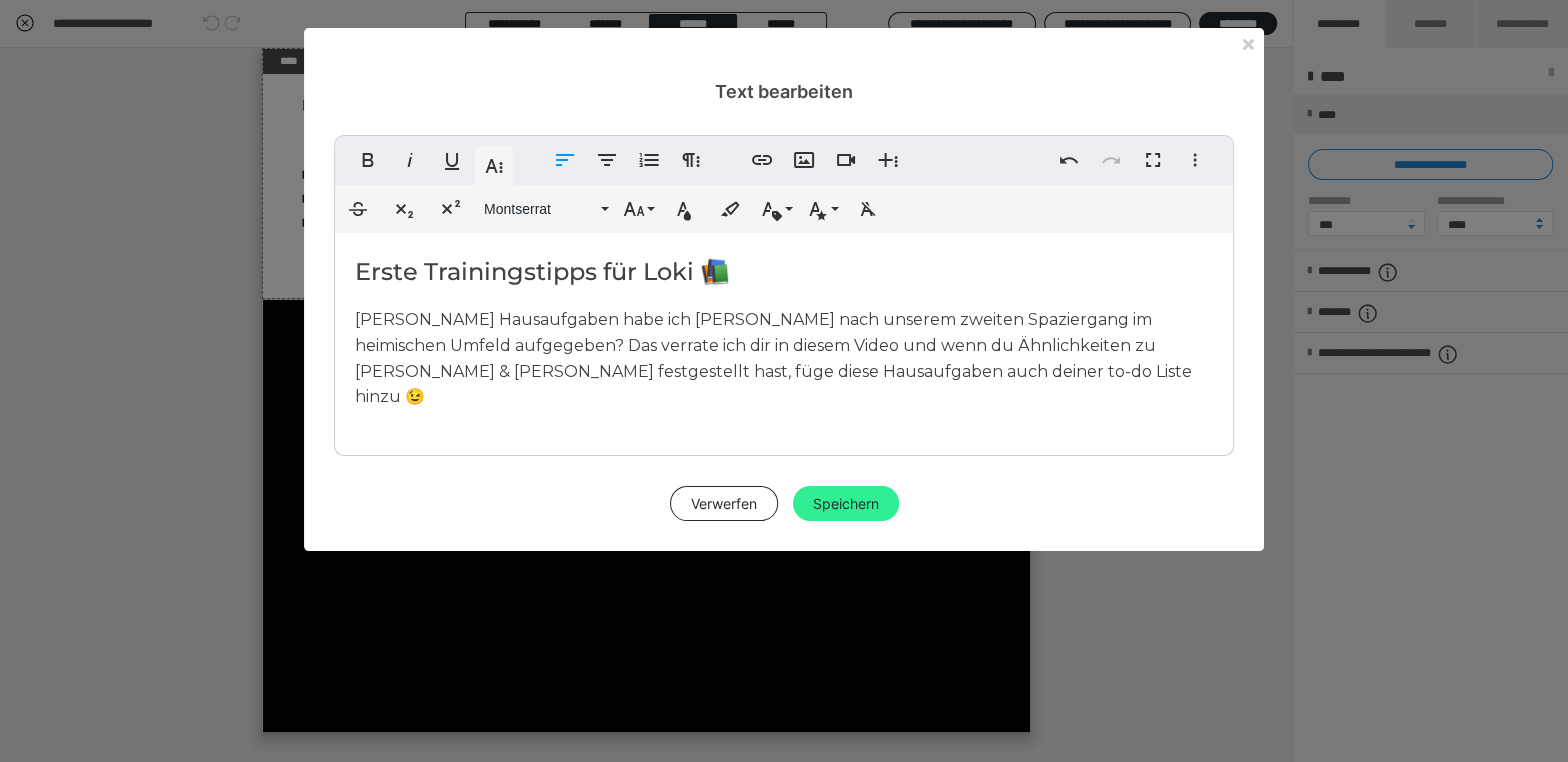 click on "Speichern" at bounding box center (846, 504) 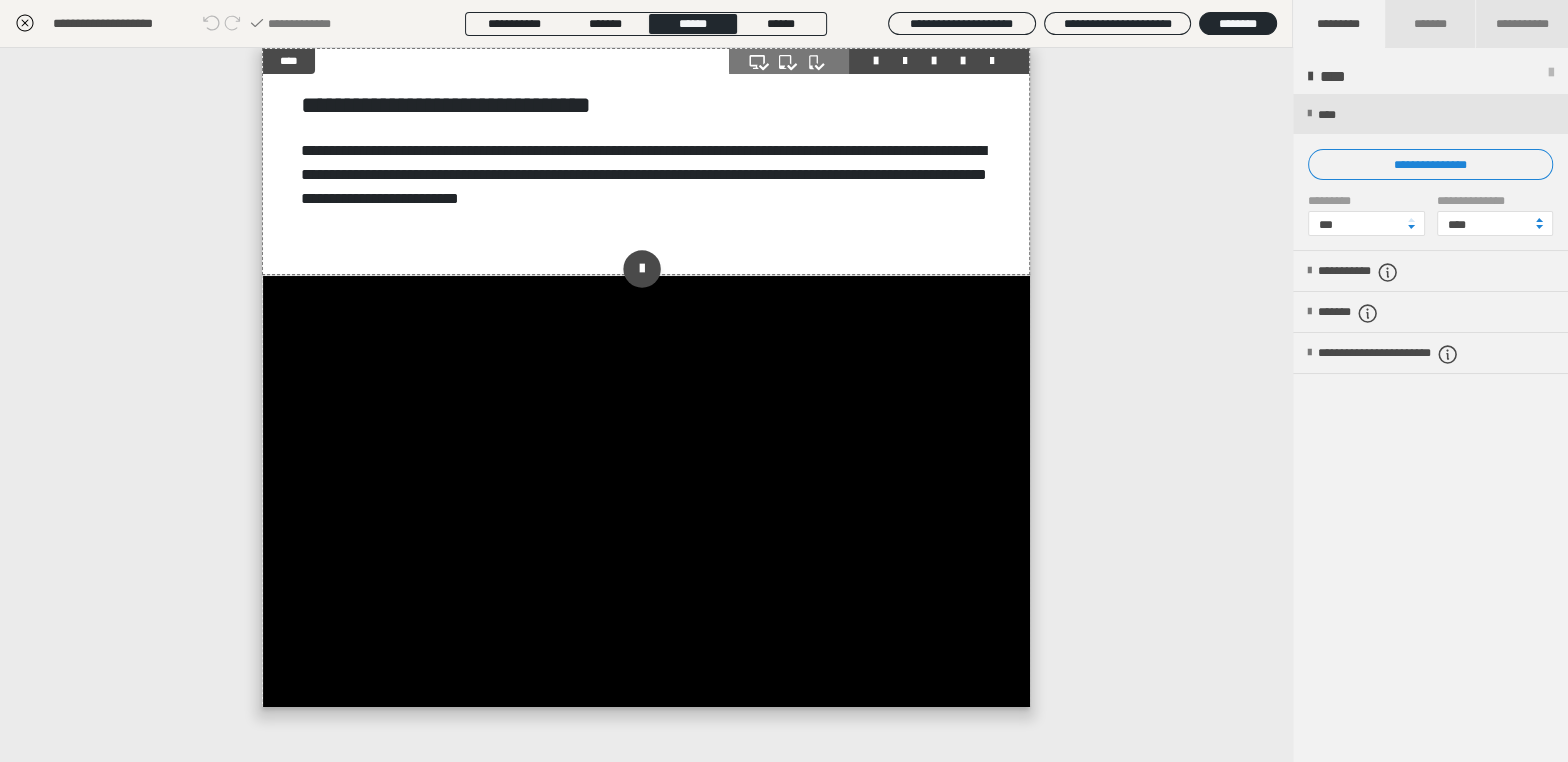click on "**********" at bounding box center [646, 161] 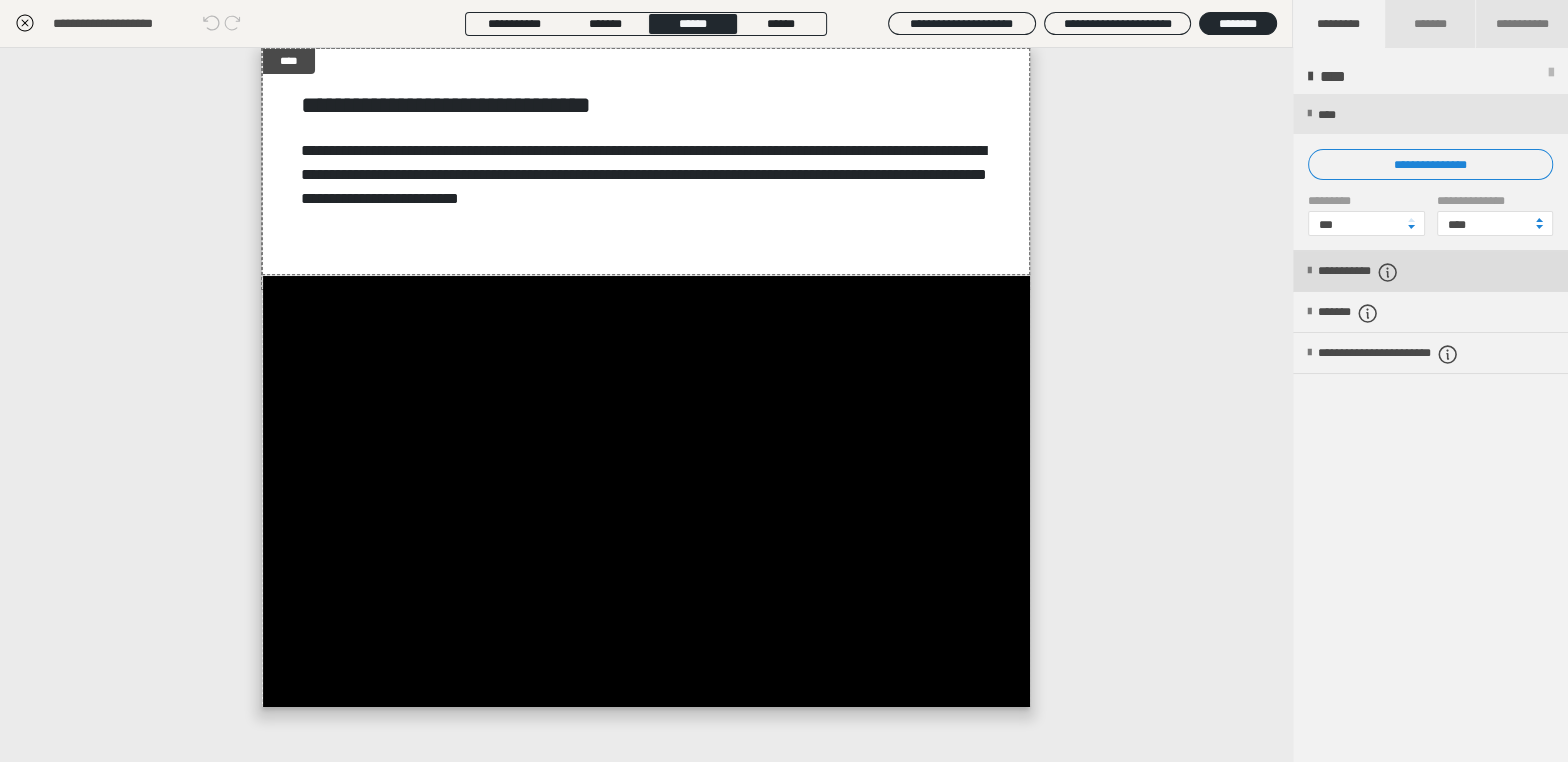 drag, startPoint x: 1356, startPoint y: 274, endPoint x: 1364, endPoint y: 286, distance: 14.422205 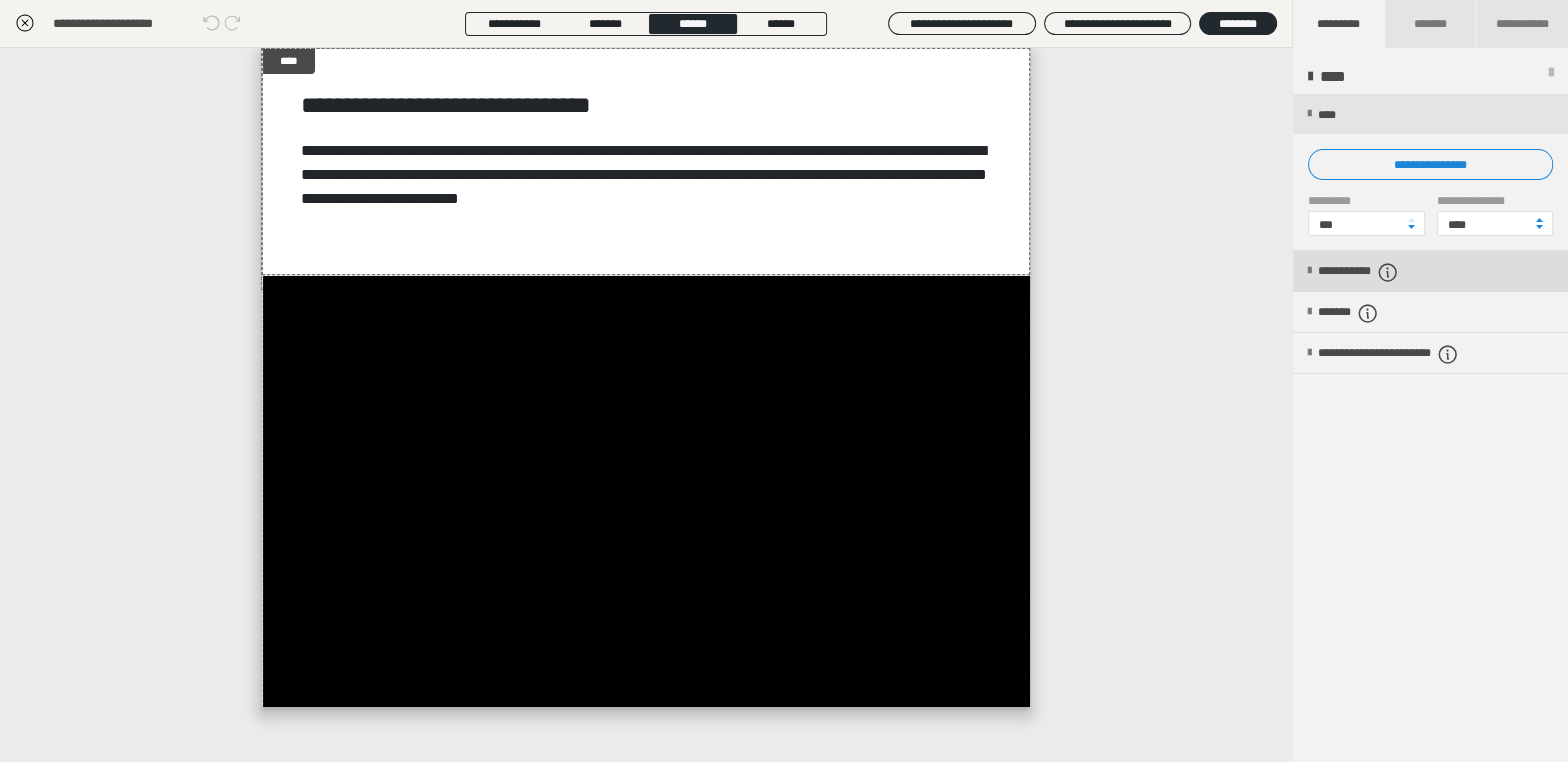 click on "**********" at bounding box center [1382, 272] 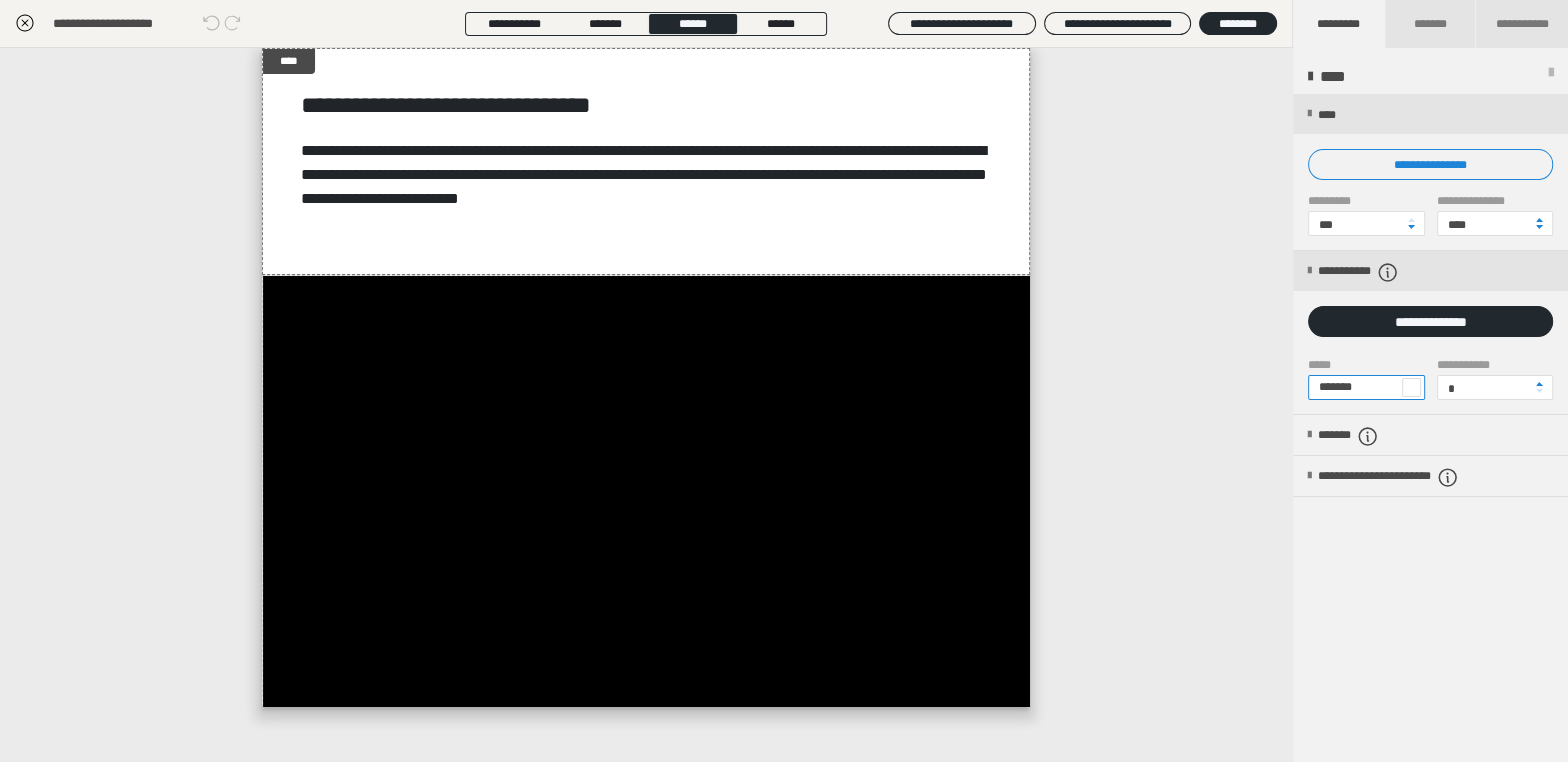 click on "*******" at bounding box center [1366, 387] 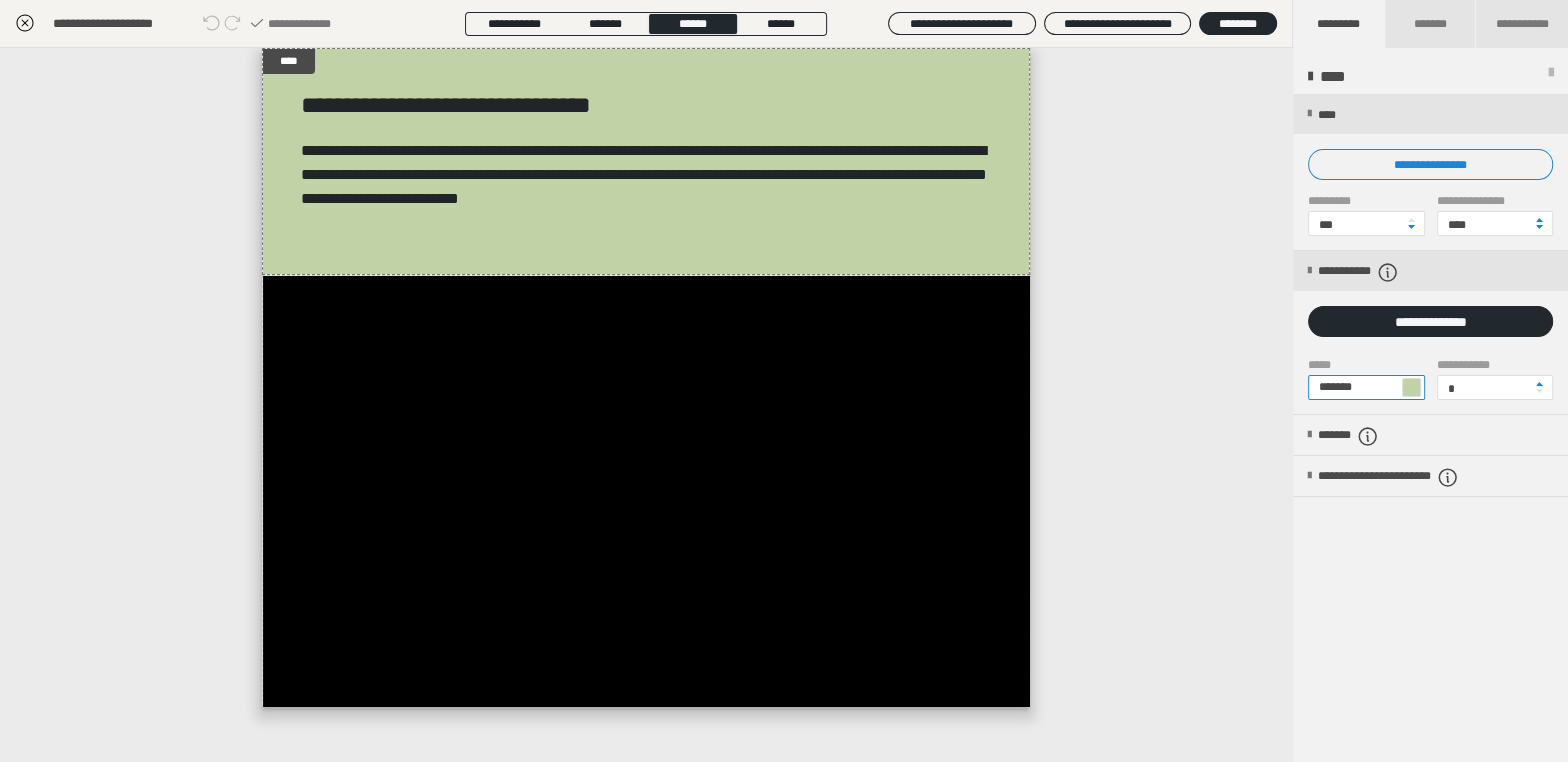 type on "*******" 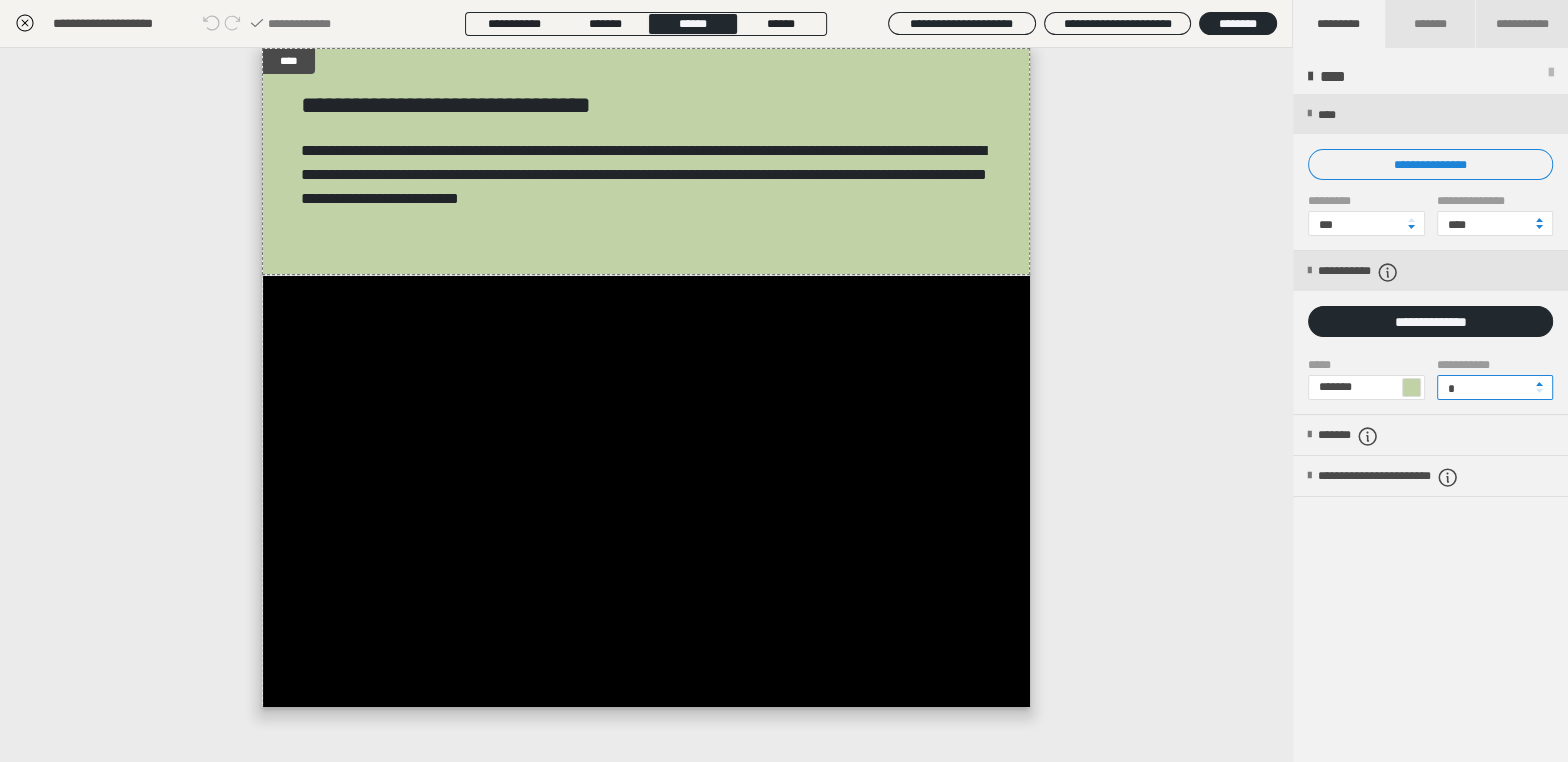 click on "*" at bounding box center (1495, 387) 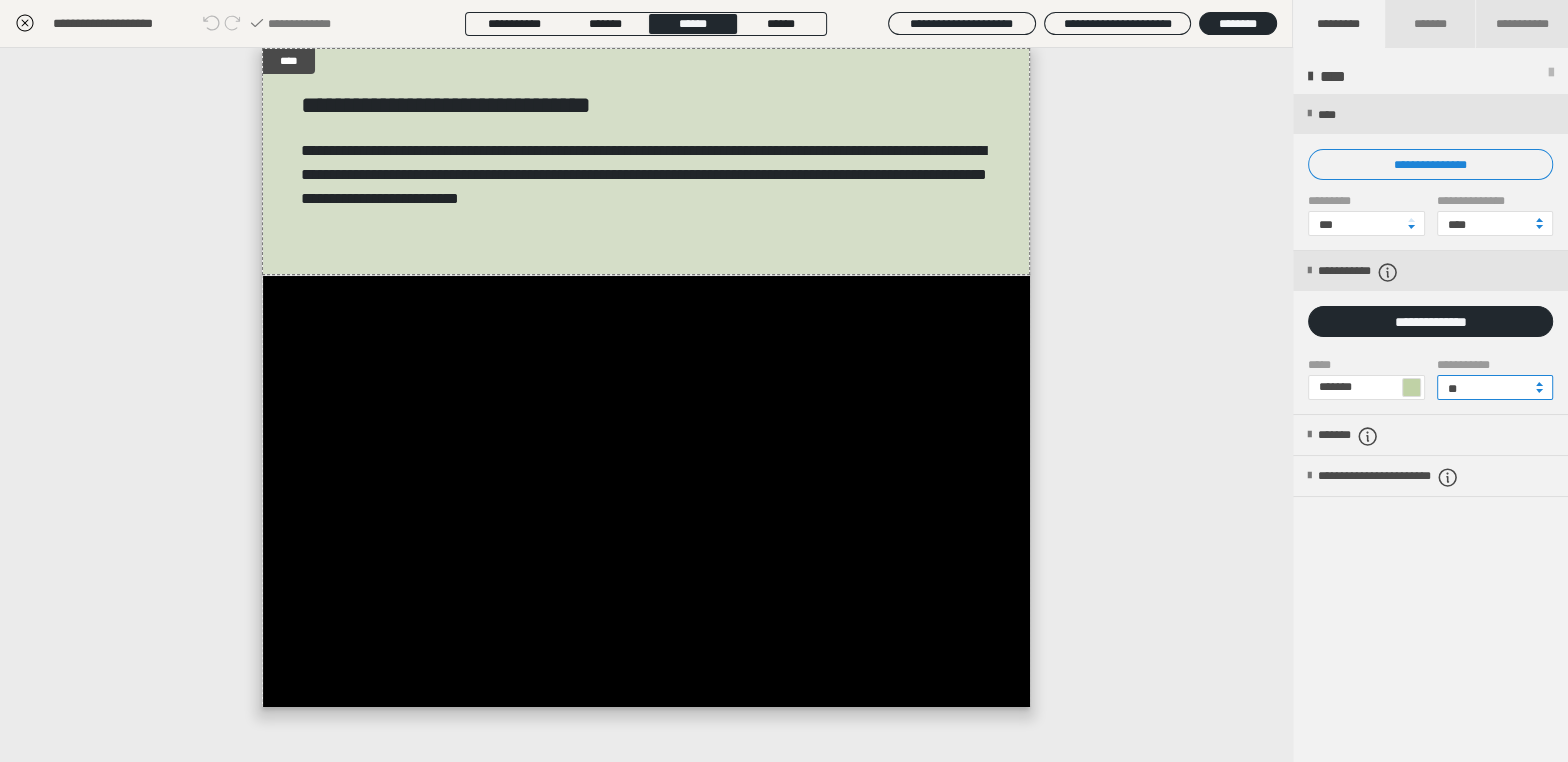 type on "**" 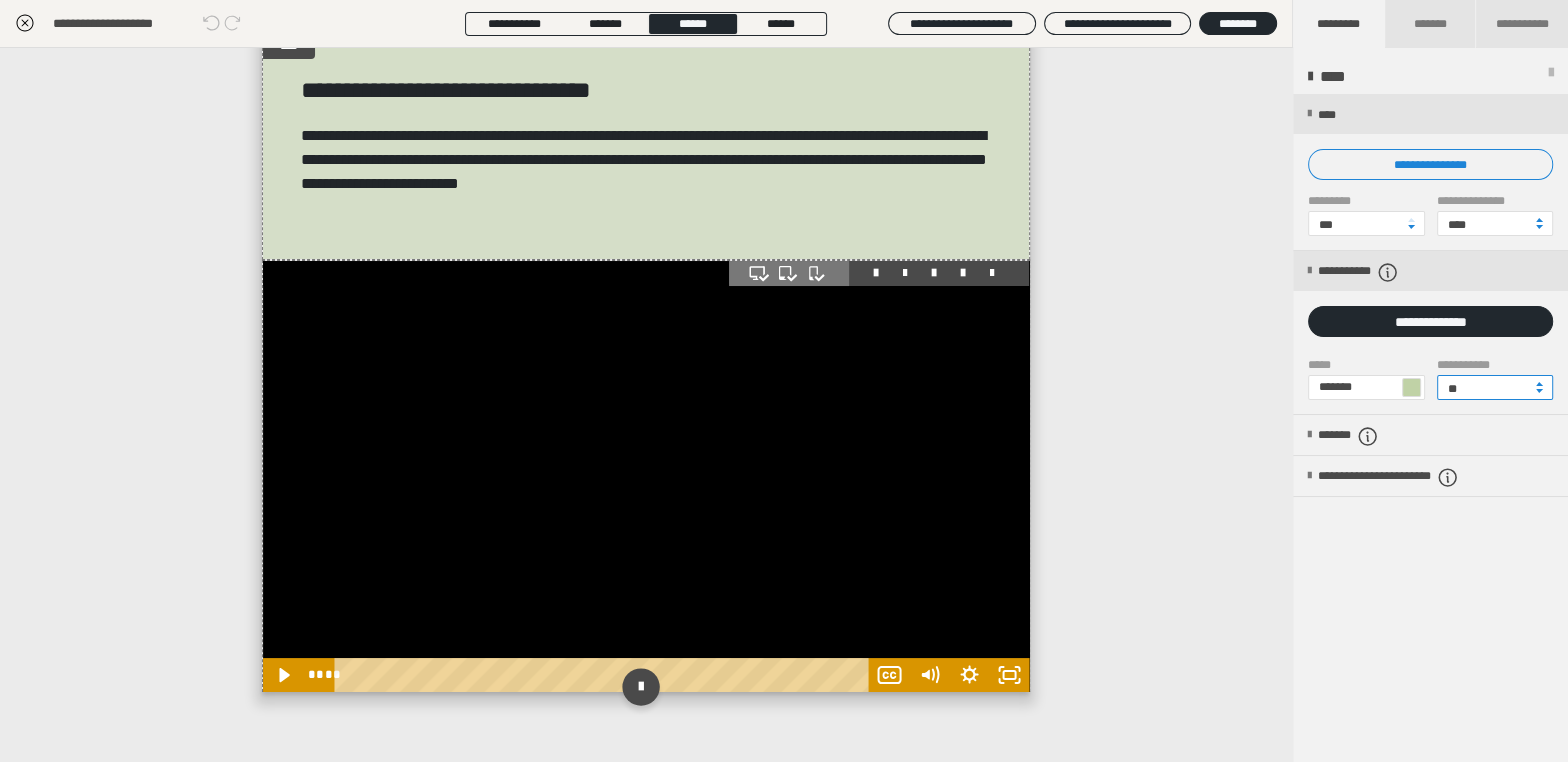 scroll, scrollTop: 20, scrollLeft: 0, axis: vertical 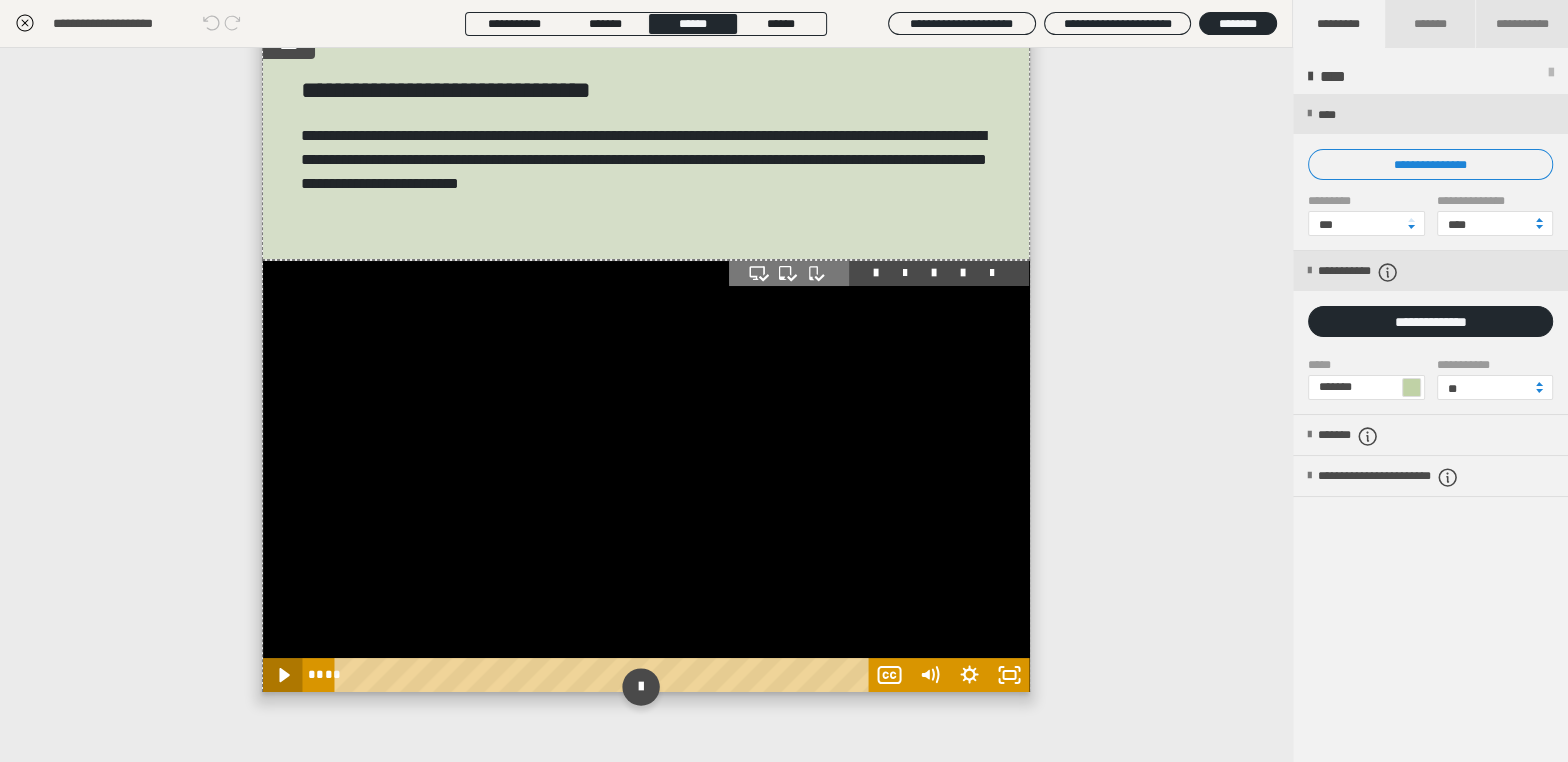 click 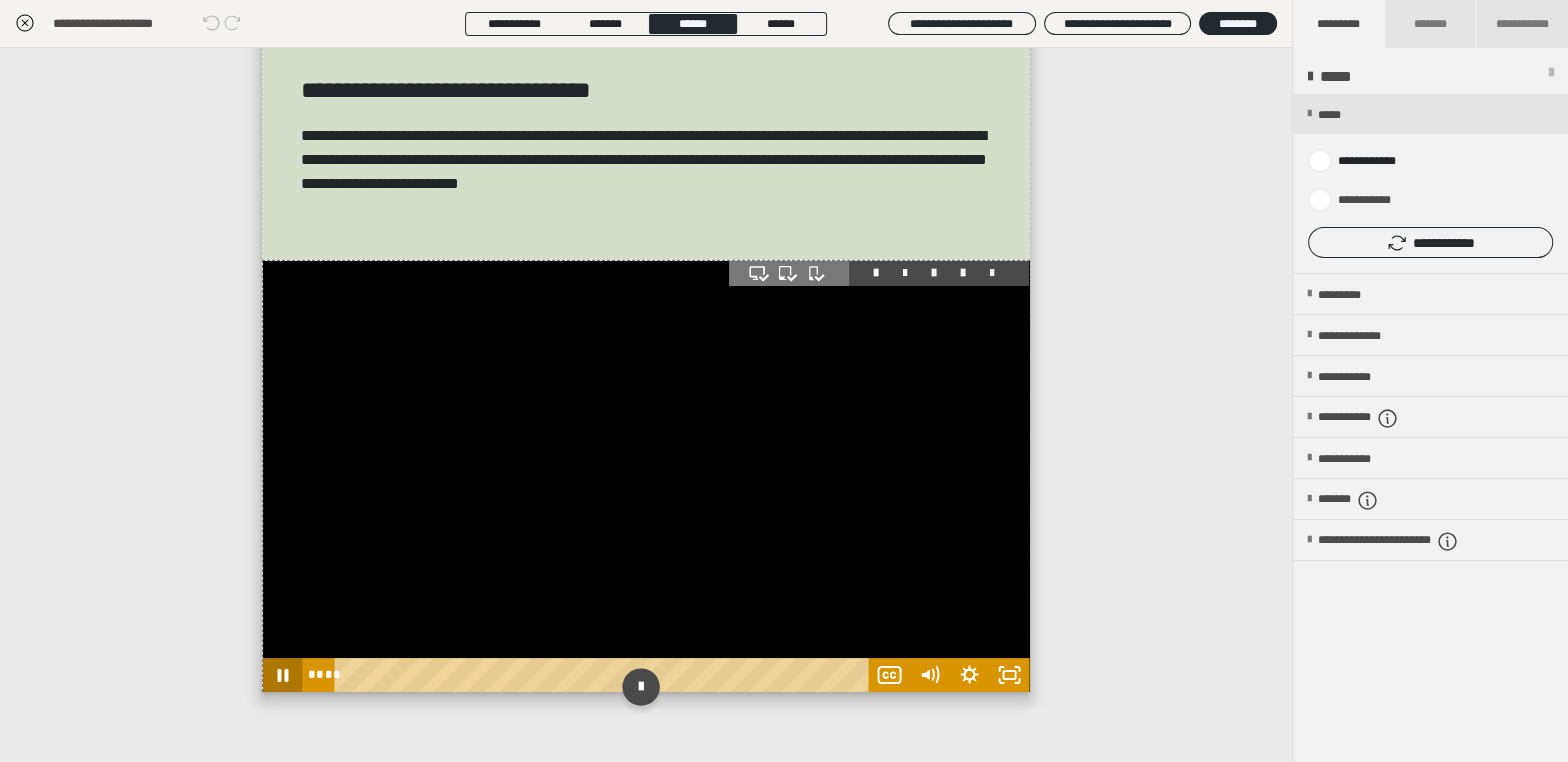 click 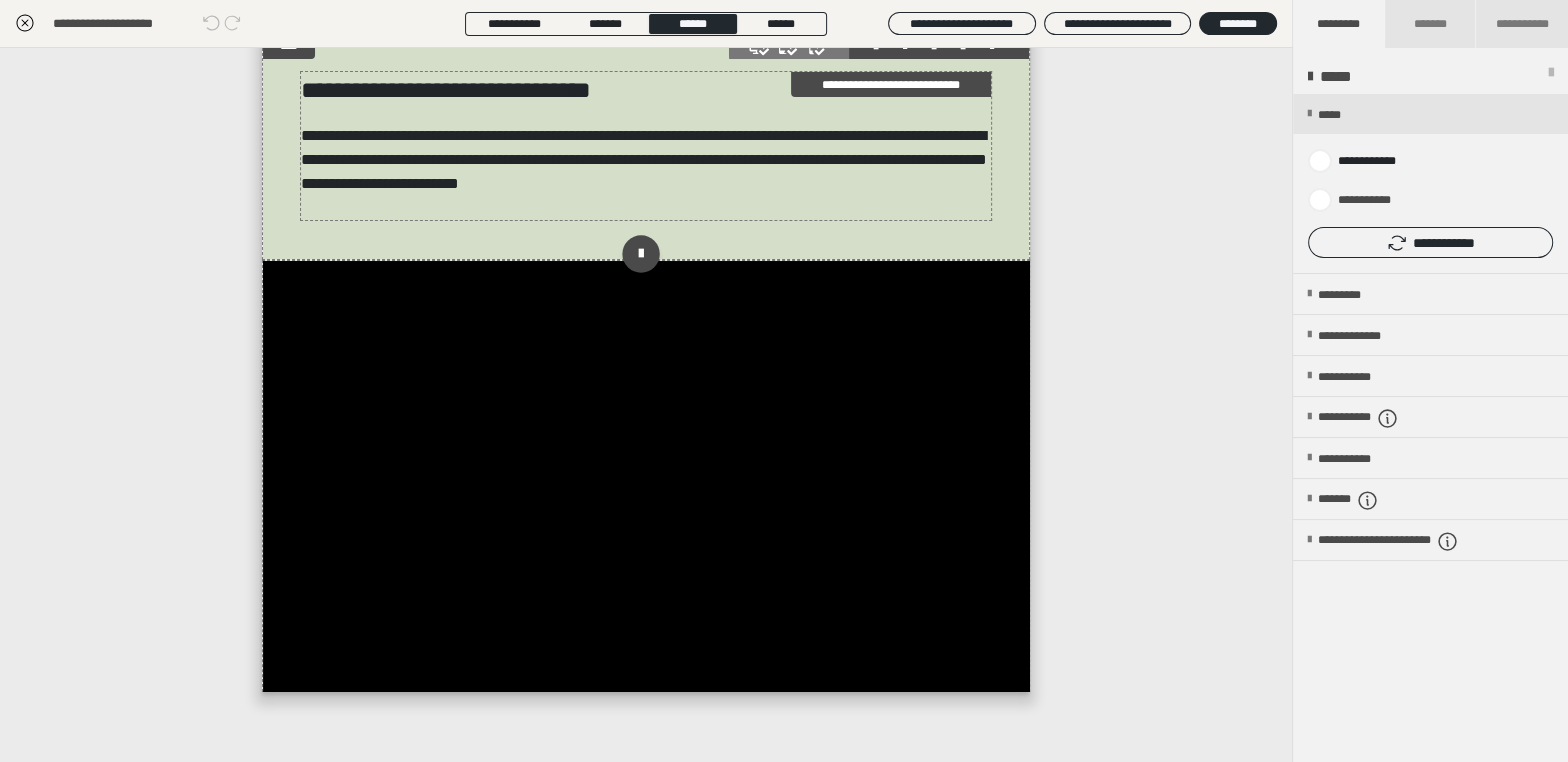 click on "**********" at bounding box center [646, 90] 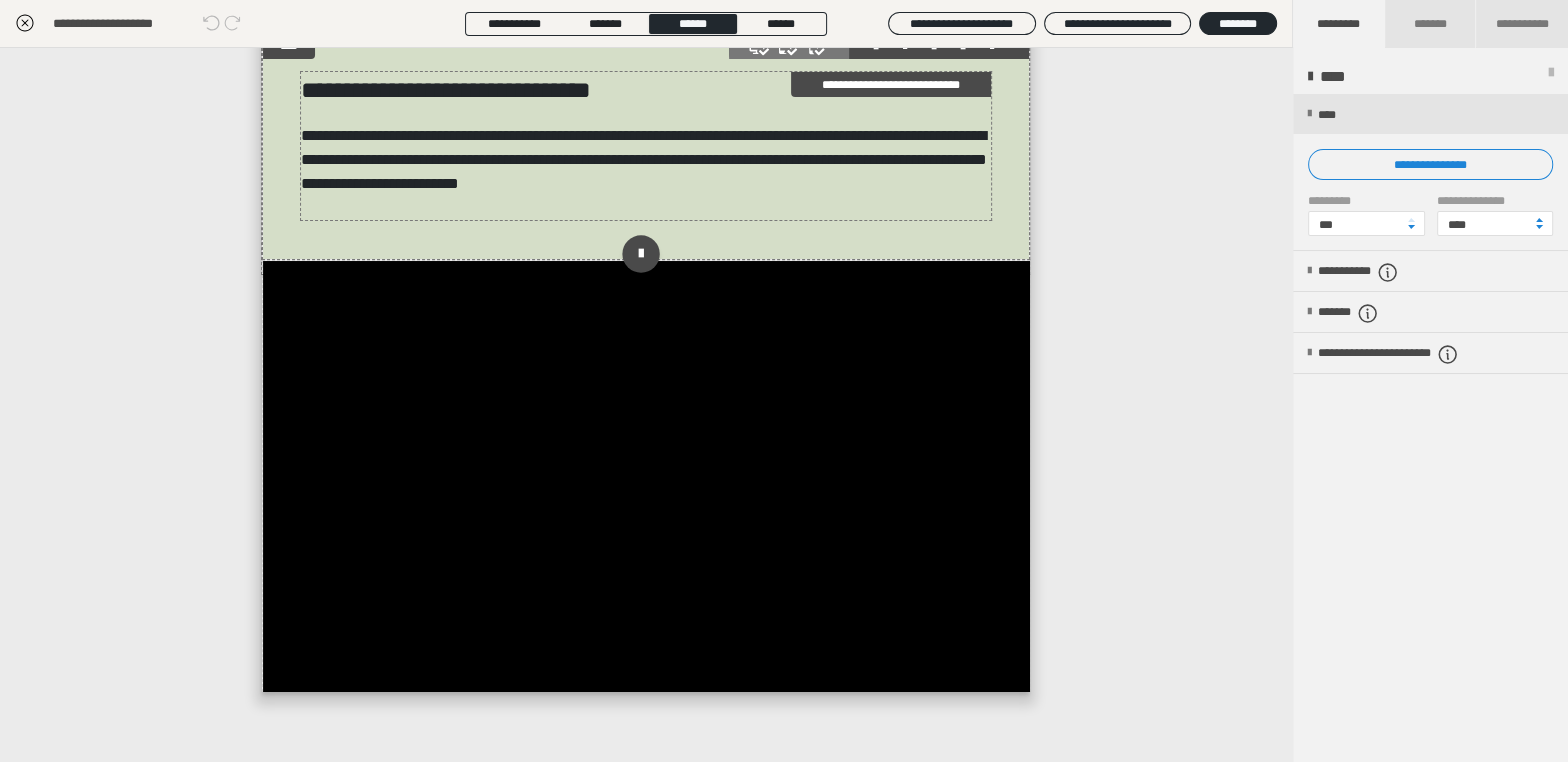 click on "**********" at bounding box center (646, 90) 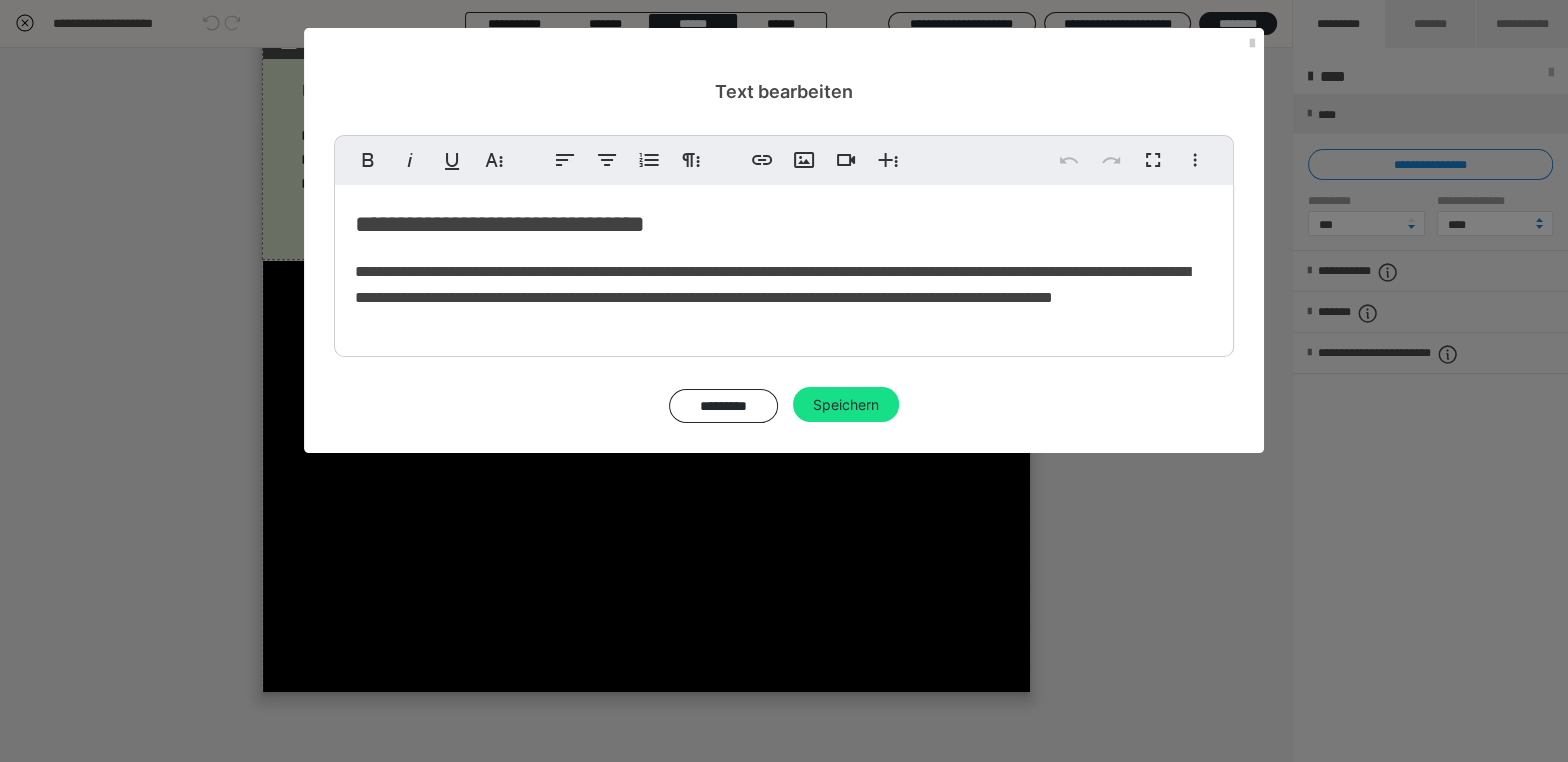 drag, startPoint x: 557, startPoint y: 217, endPoint x: 547, endPoint y: 220, distance: 10.440307 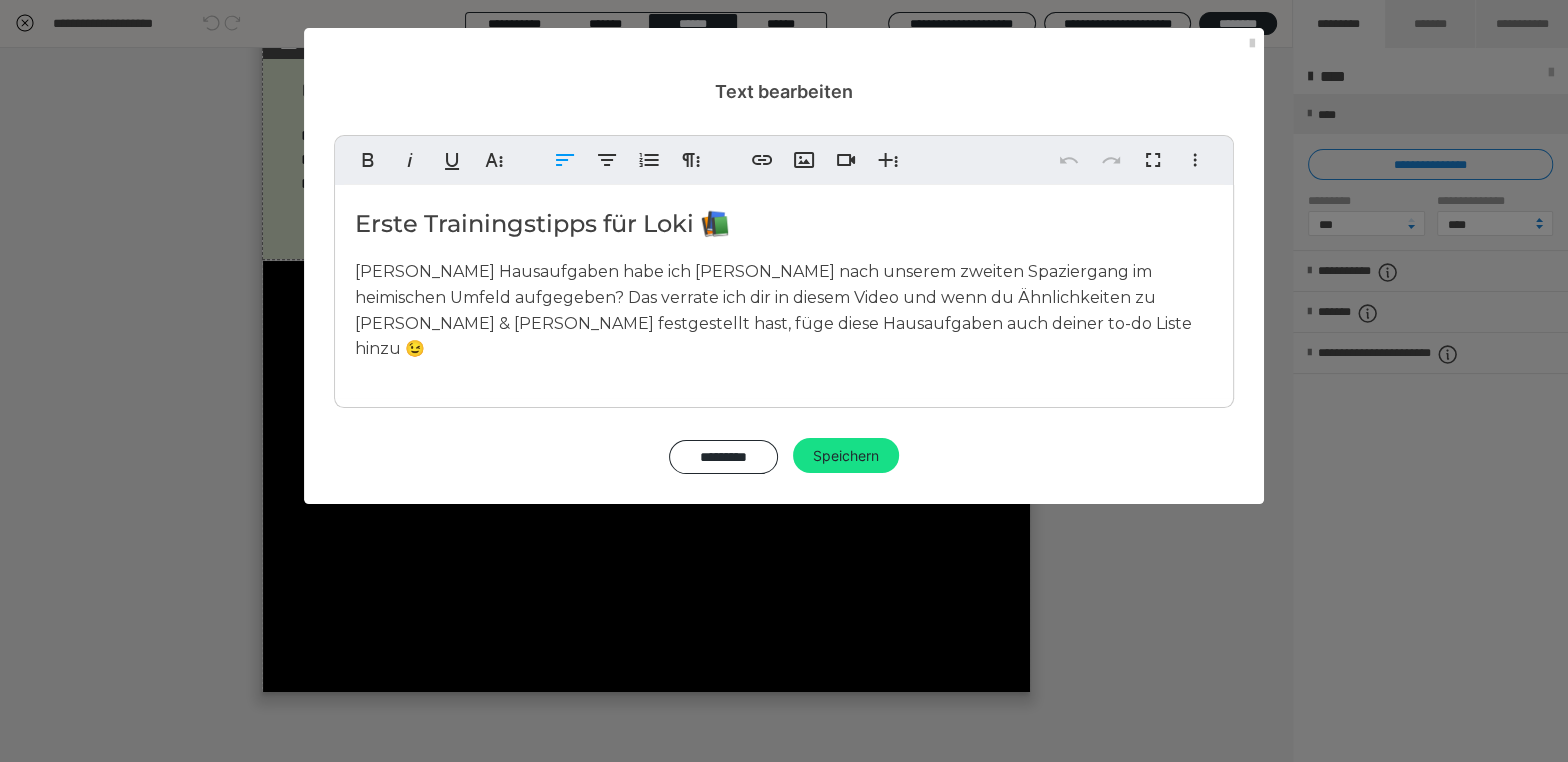 click on "Erste Trainingstipps für Loki 📚" at bounding box center (784, 224) 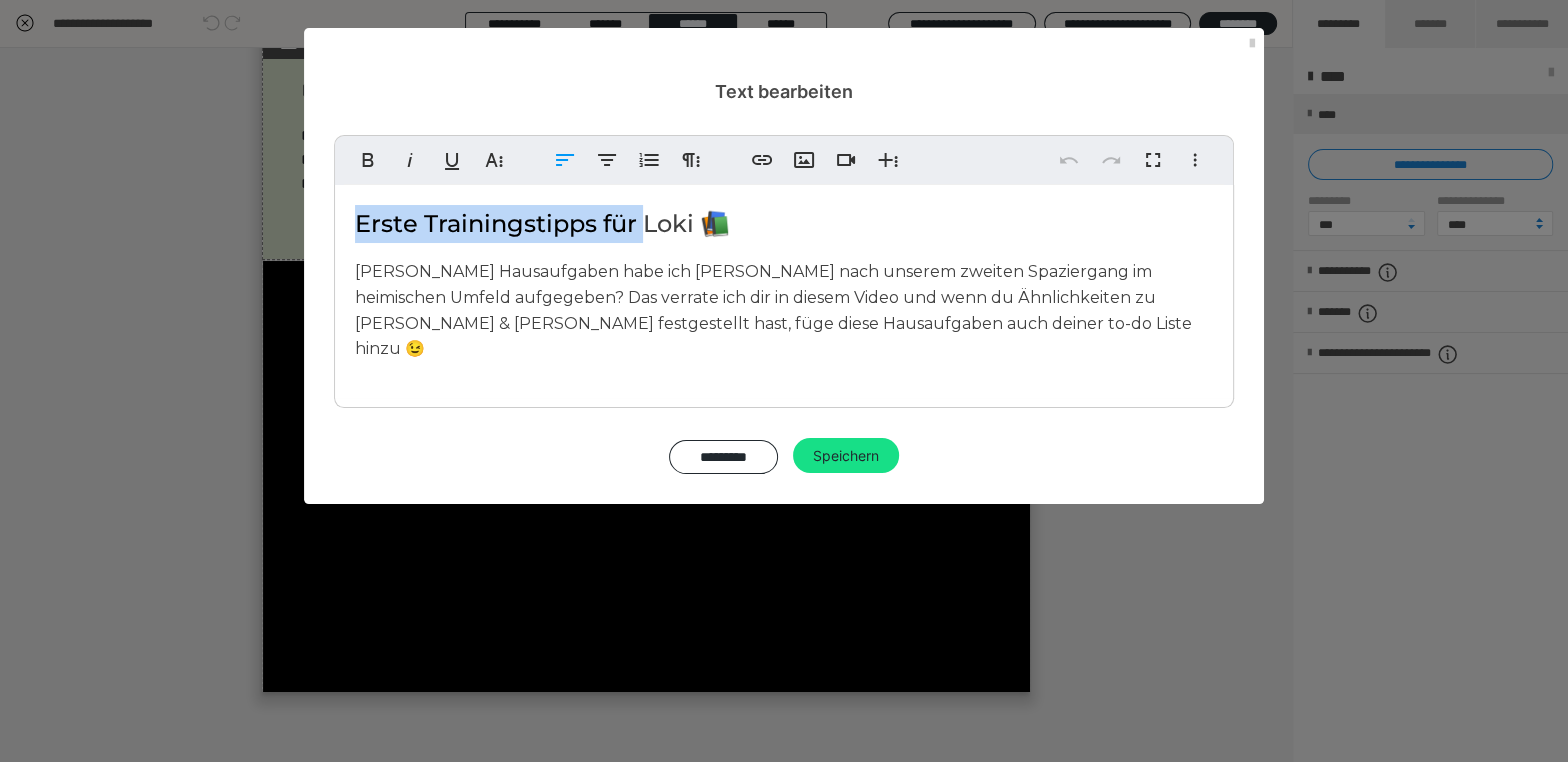 drag, startPoint x: 638, startPoint y: 219, endPoint x: 356, endPoint y: 225, distance: 282.0638 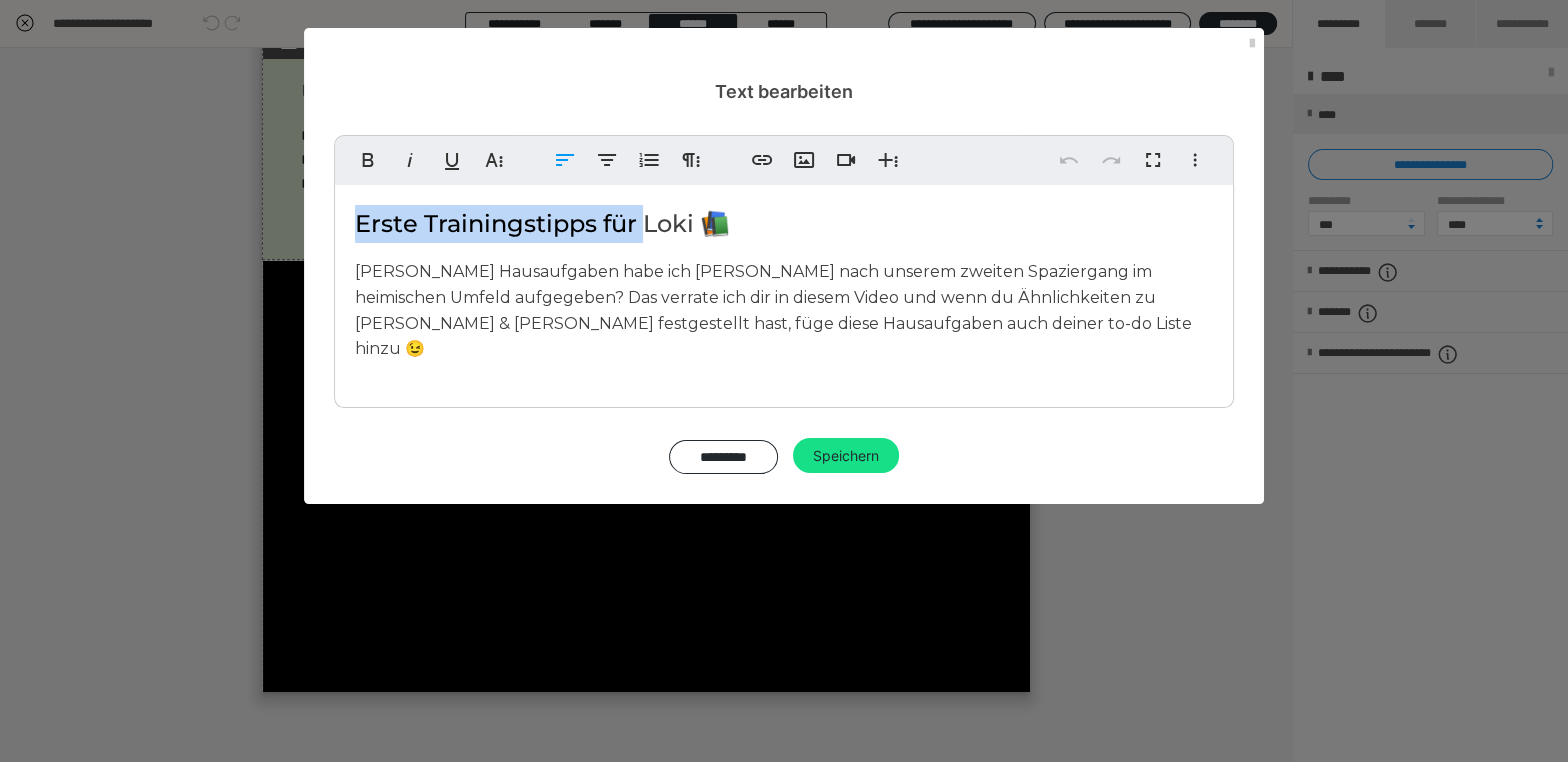 click on "Erste Trainingstipps für Loki 📚" at bounding box center (784, 224) 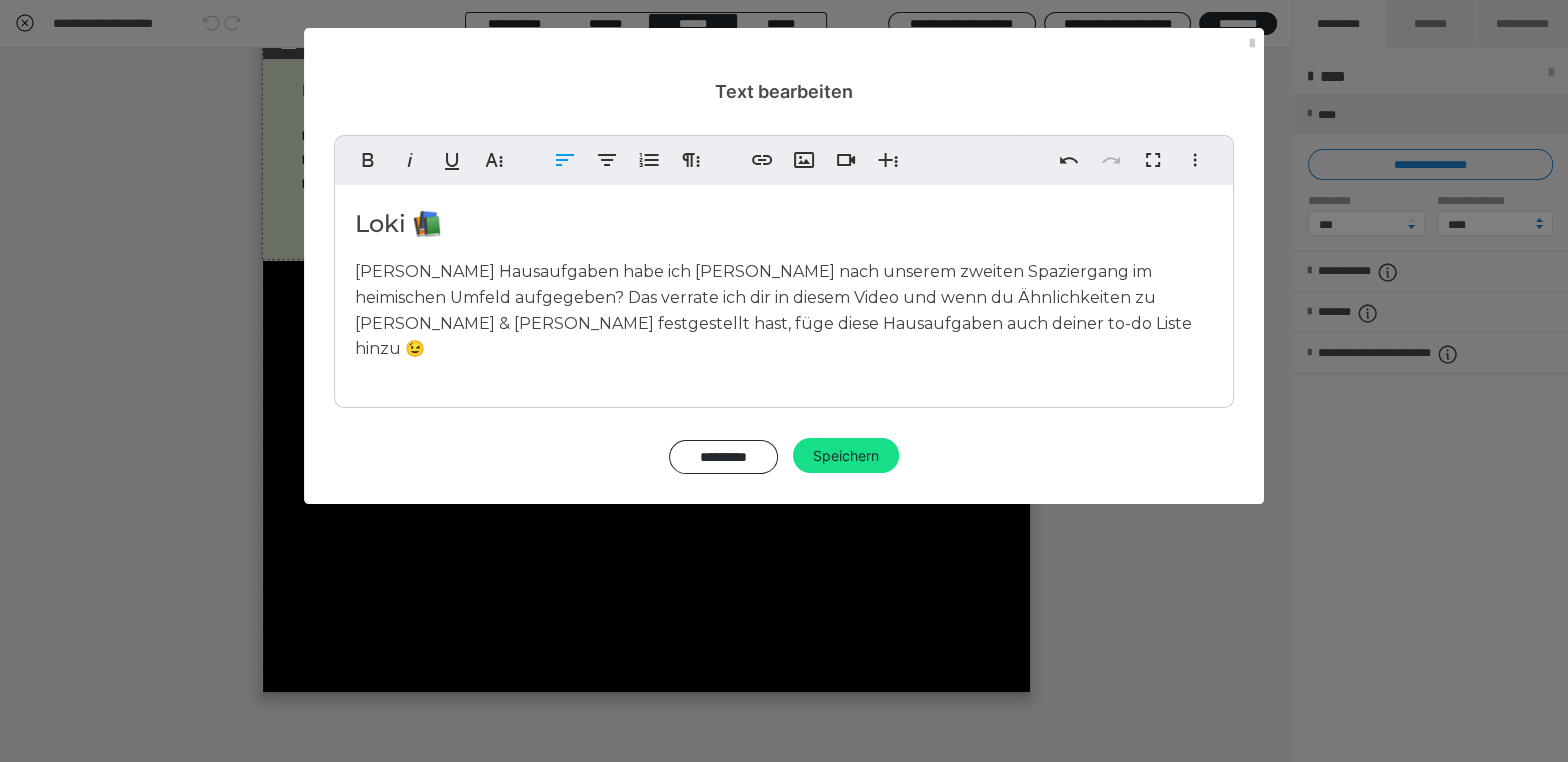 type 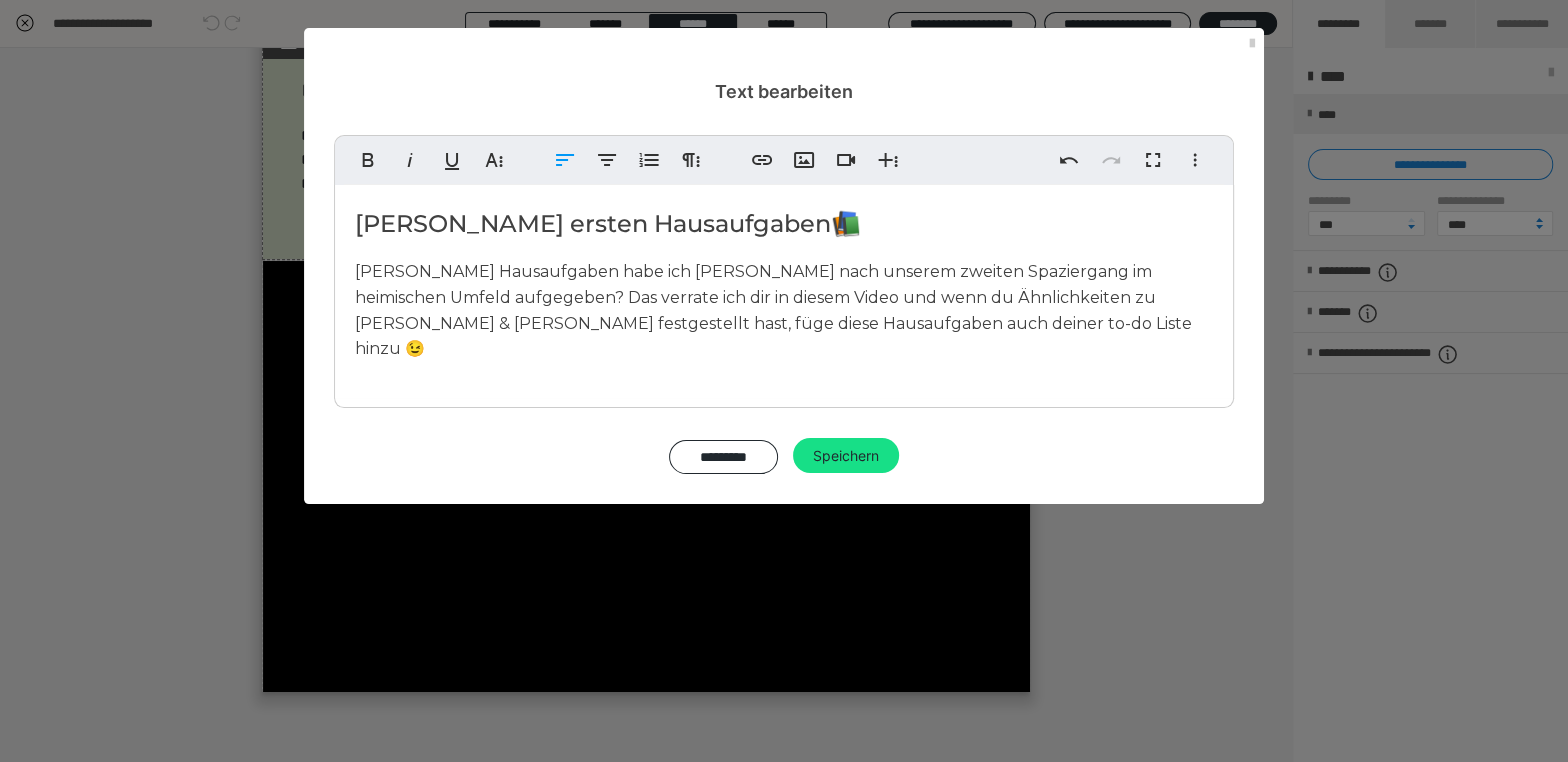 click on "Loki's ersten Hausaufgaben  📚  Welche Hausaufgaben habe ich Sandra nach unserem zweiten Spaziergang im heimischen Umfeld aufgegeben? Das verrate ich dir in diesem Video und wenn du Ähnlichkeiten zu Sandra & Loki festgestellt hast, füge diese Hausaufgaben auch deiner to-do Liste hinzu 😉" at bounding box center [784, 291] 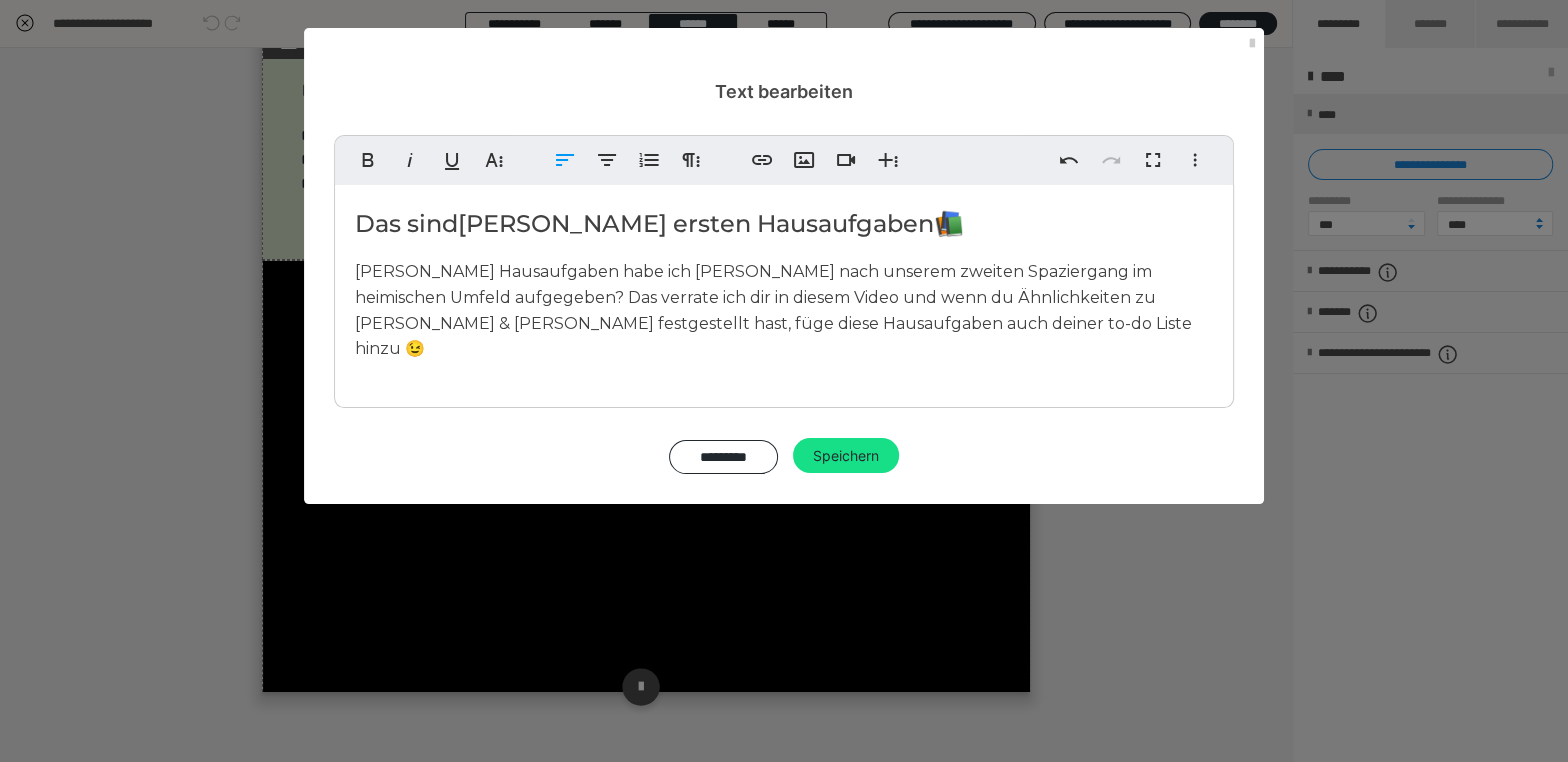 click on "Speichern" at bounding box center [846, 456] 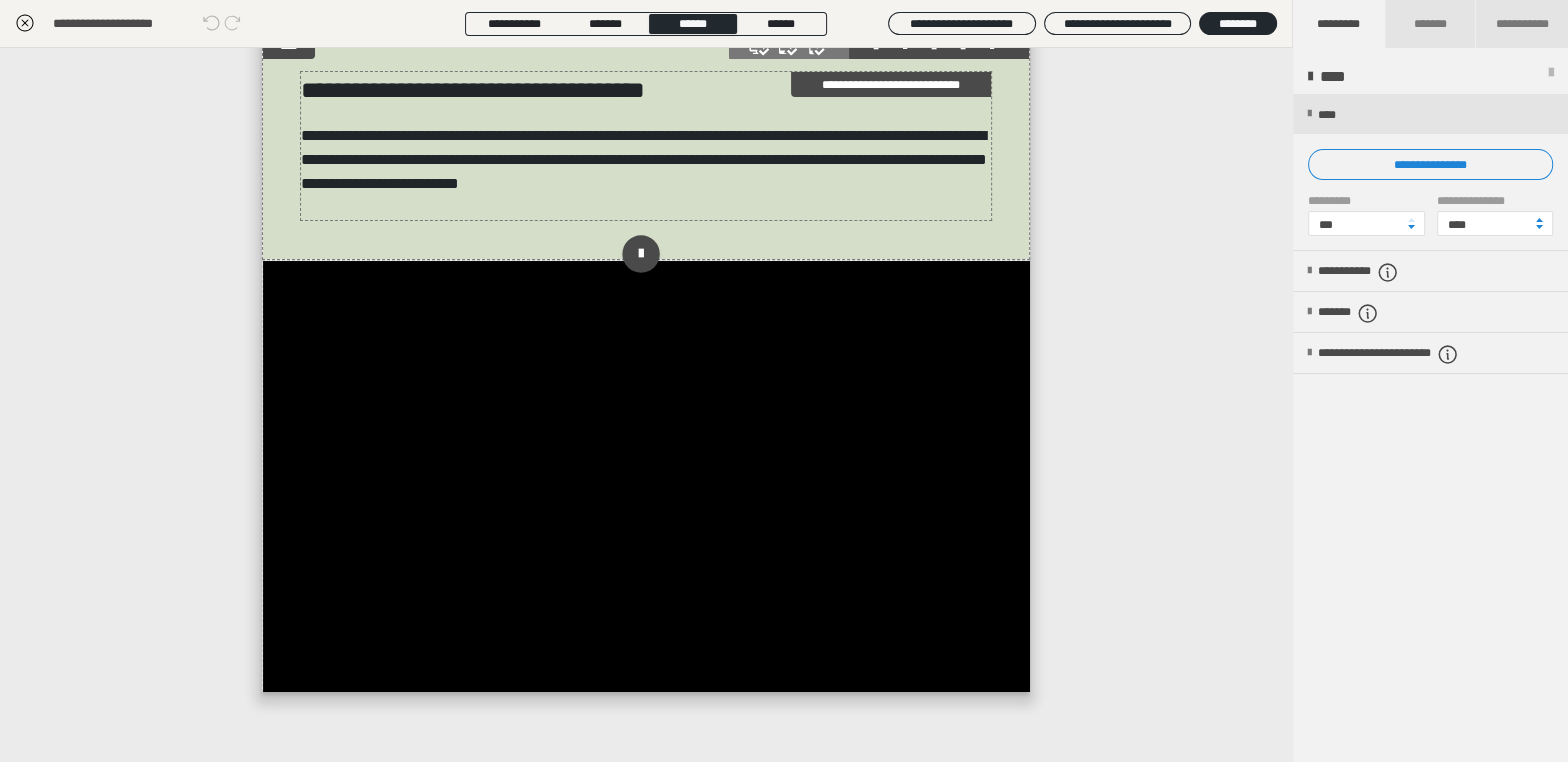 click on "**********" at bounding box center (646, 90) 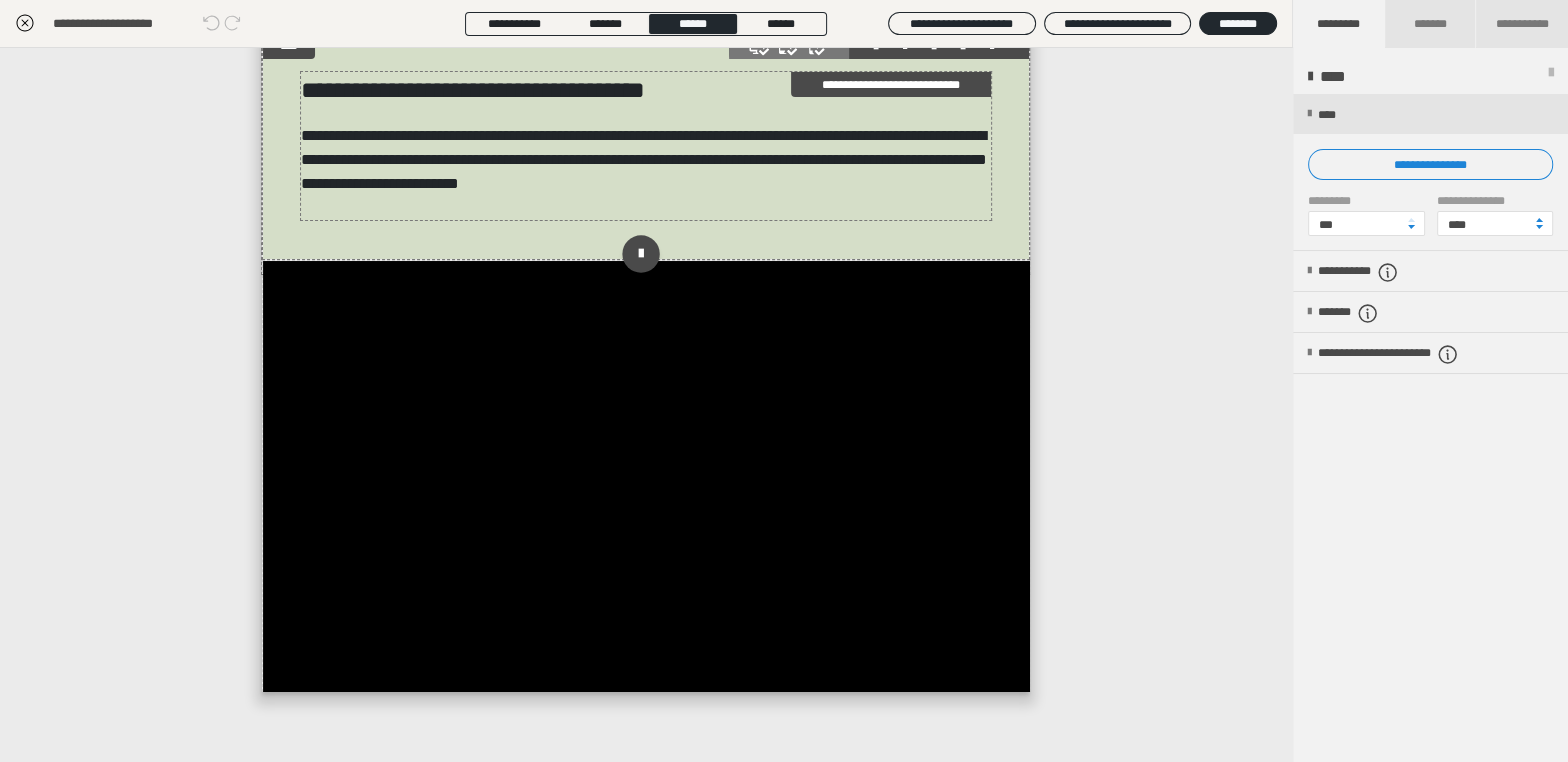 click on "**********" at bounding box center (646, 90) 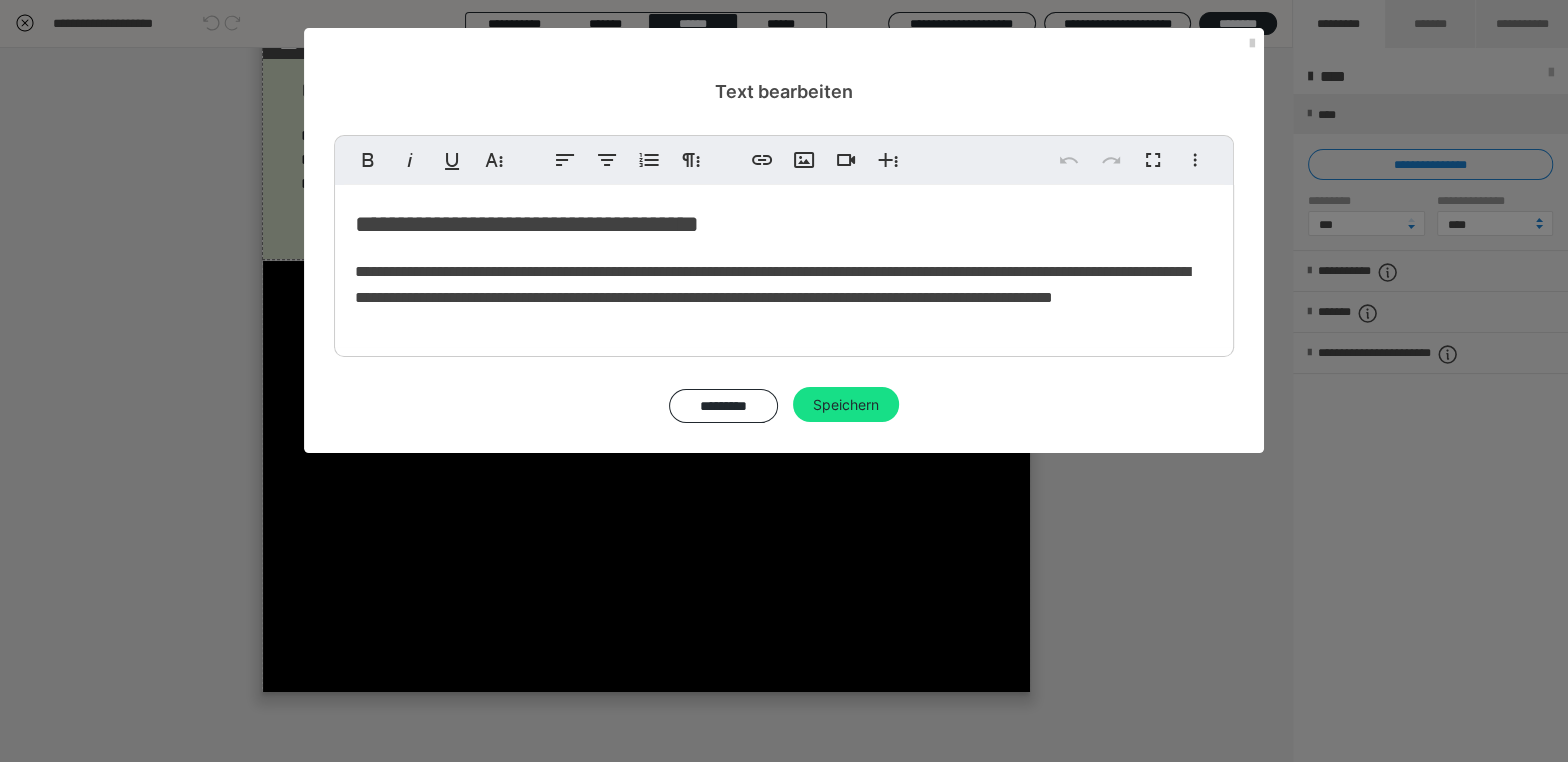 click on "**********" at bounding box center (784, 224) 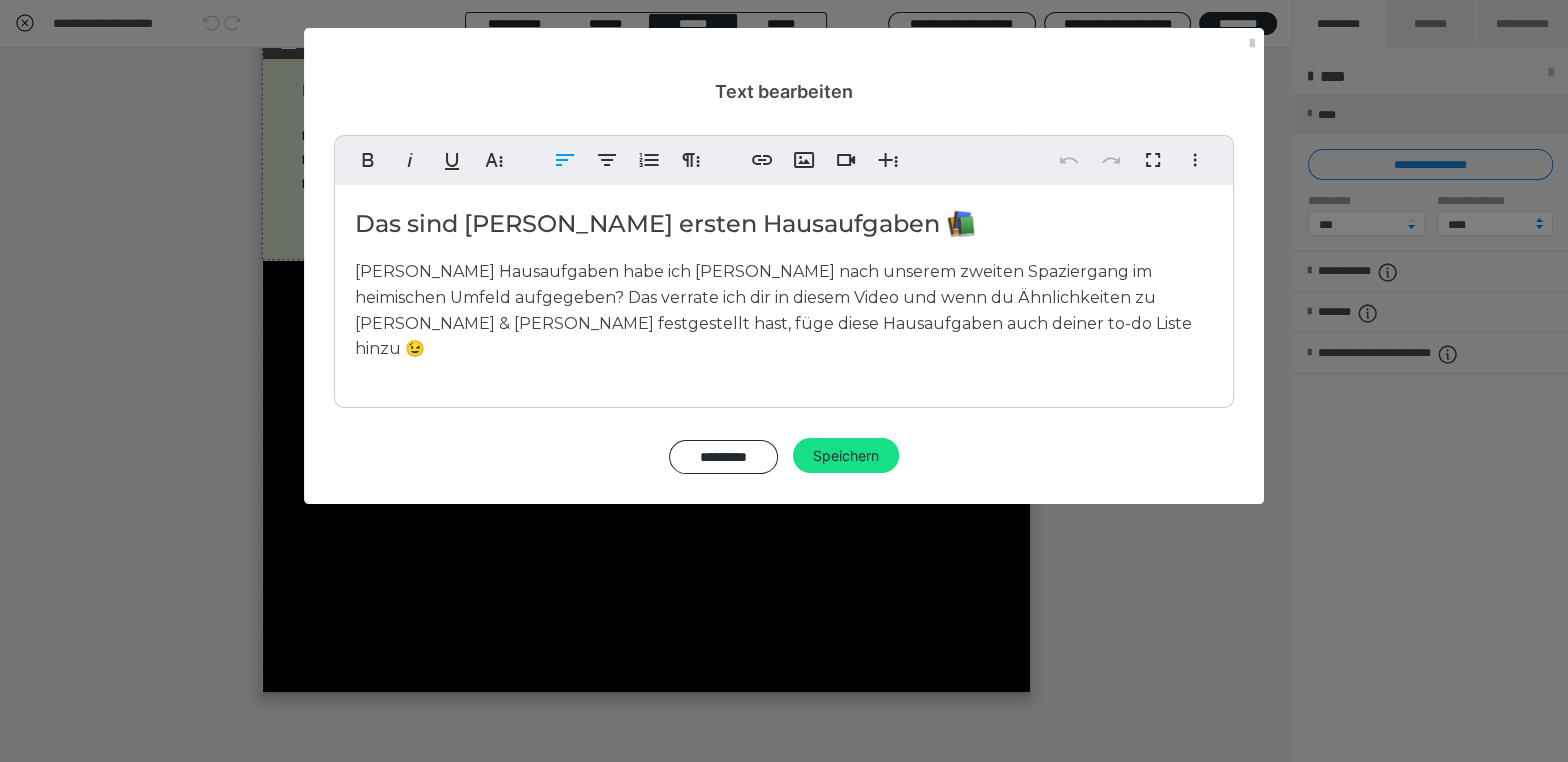 type 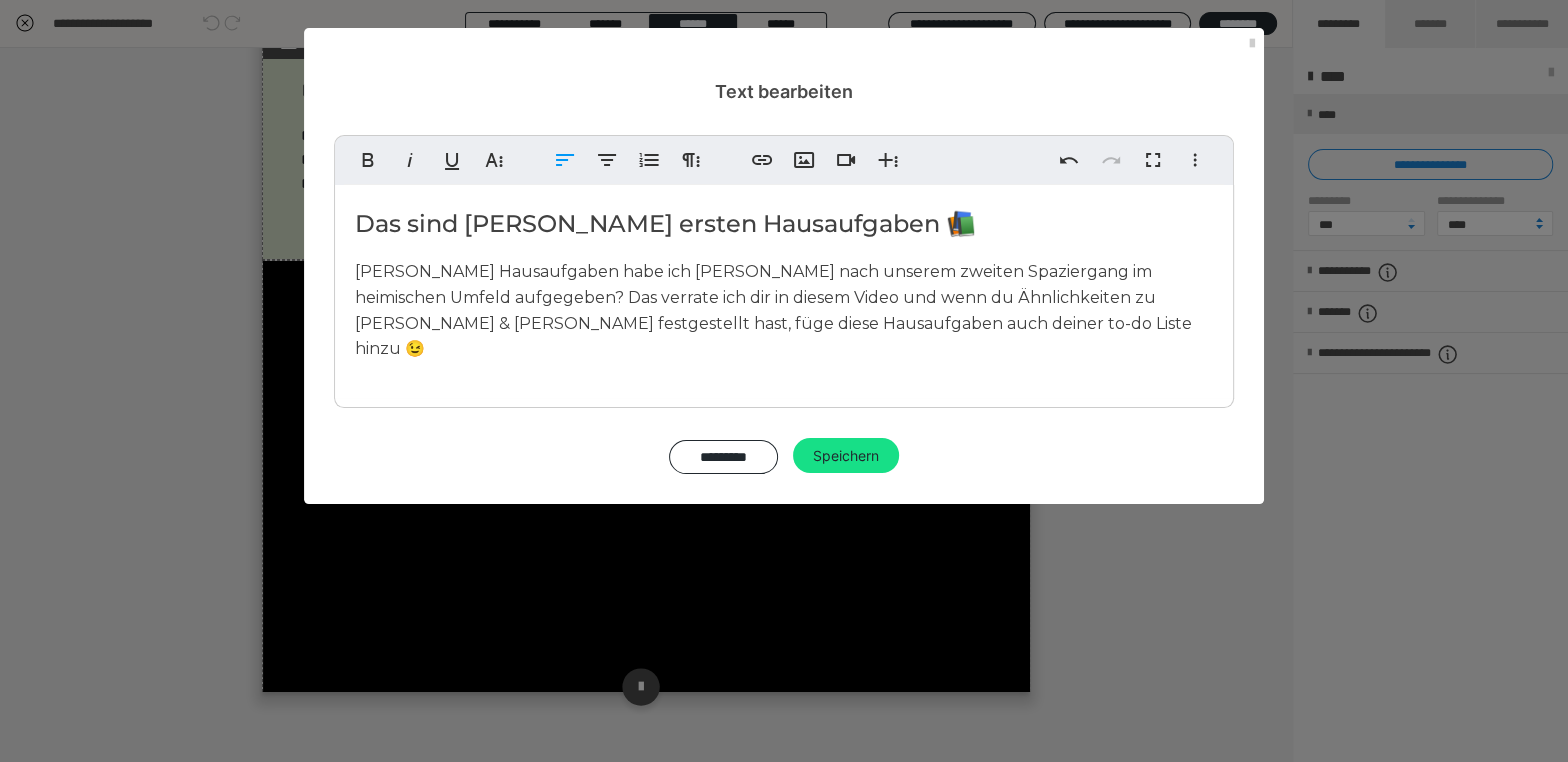 click on "Speichern" at bounding box center (846, 456) 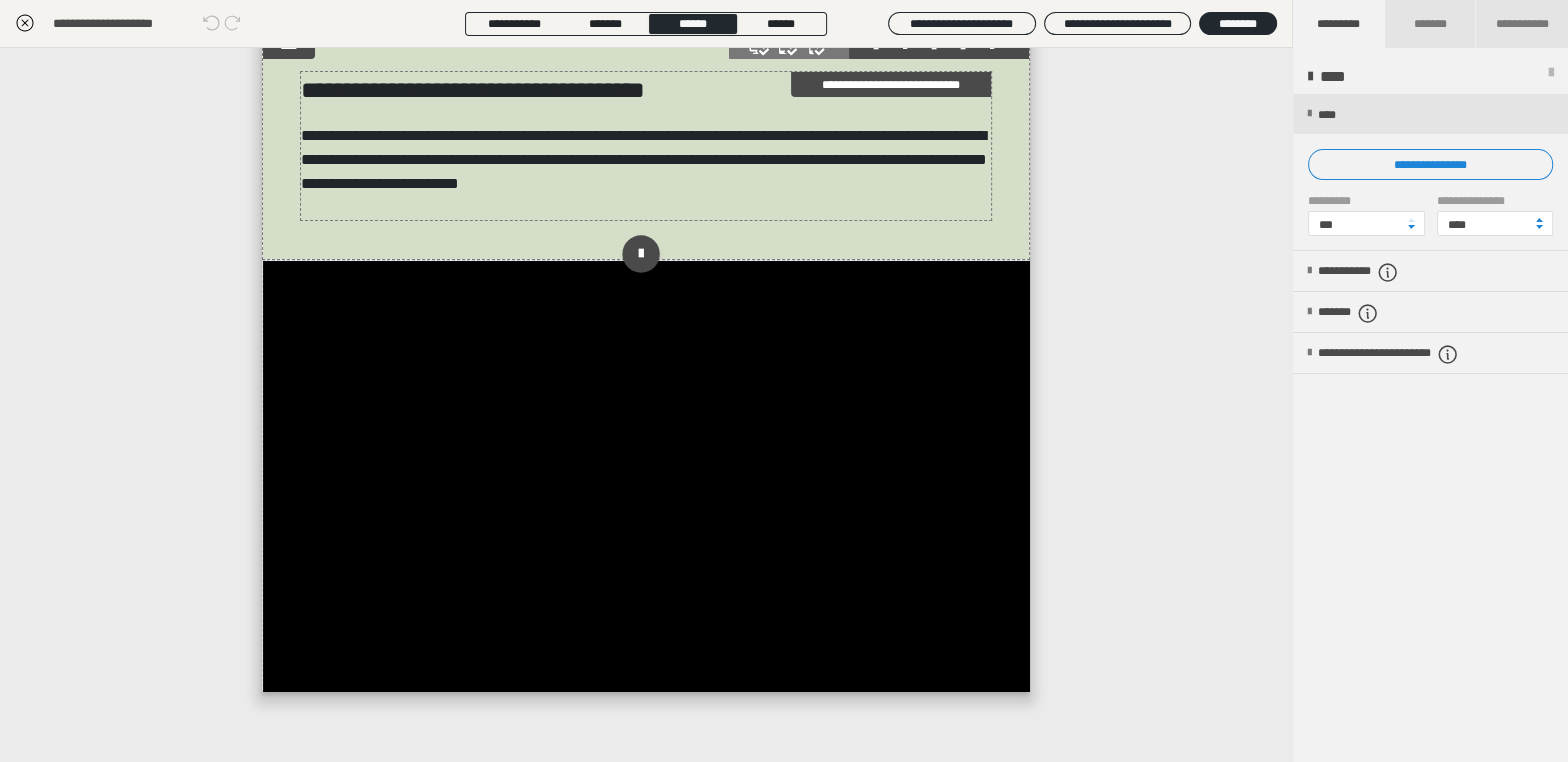 click on "**********" at bounding box center [646, 90] 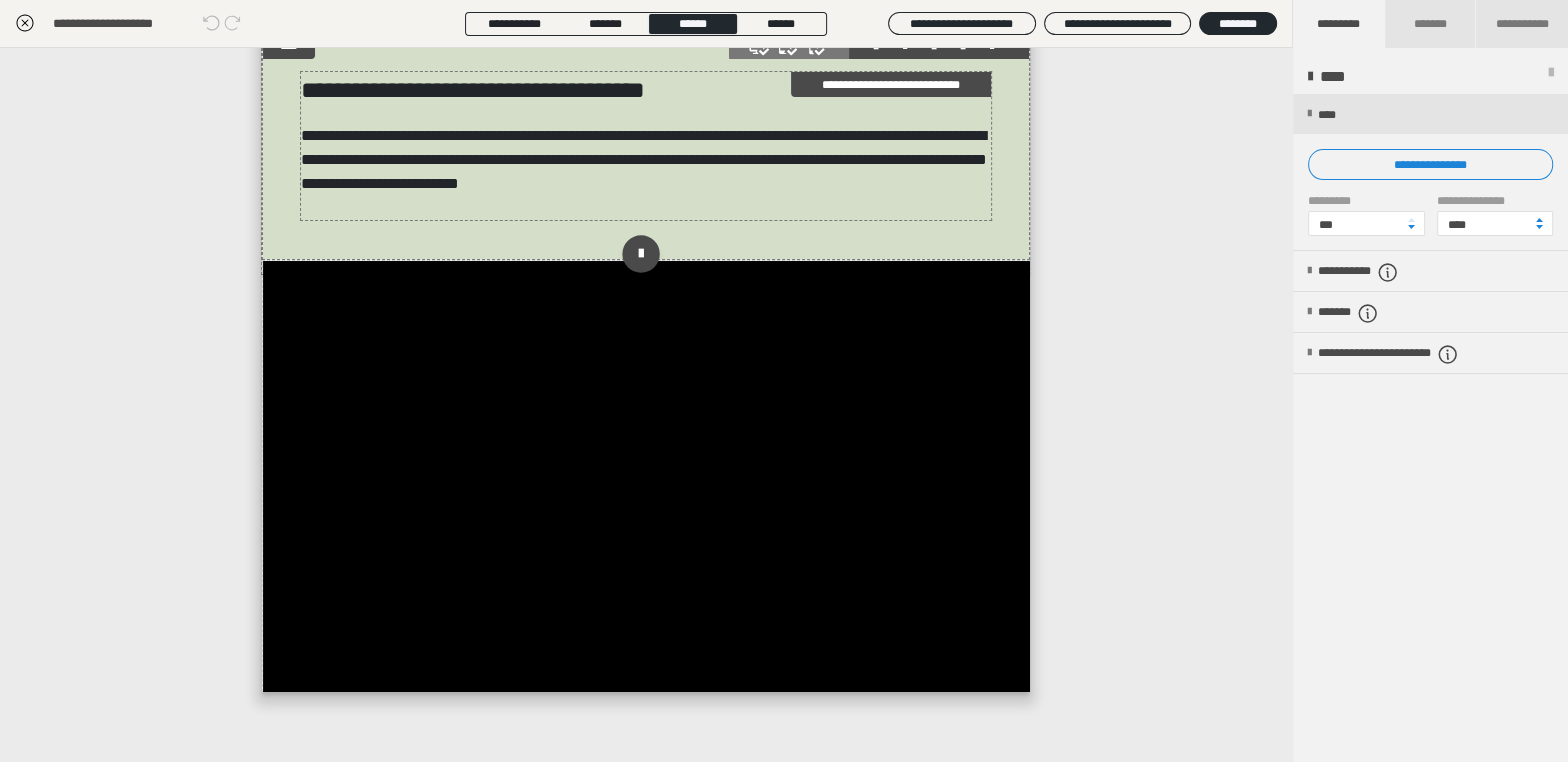 click on "**********" at bounding box center (646, 90) 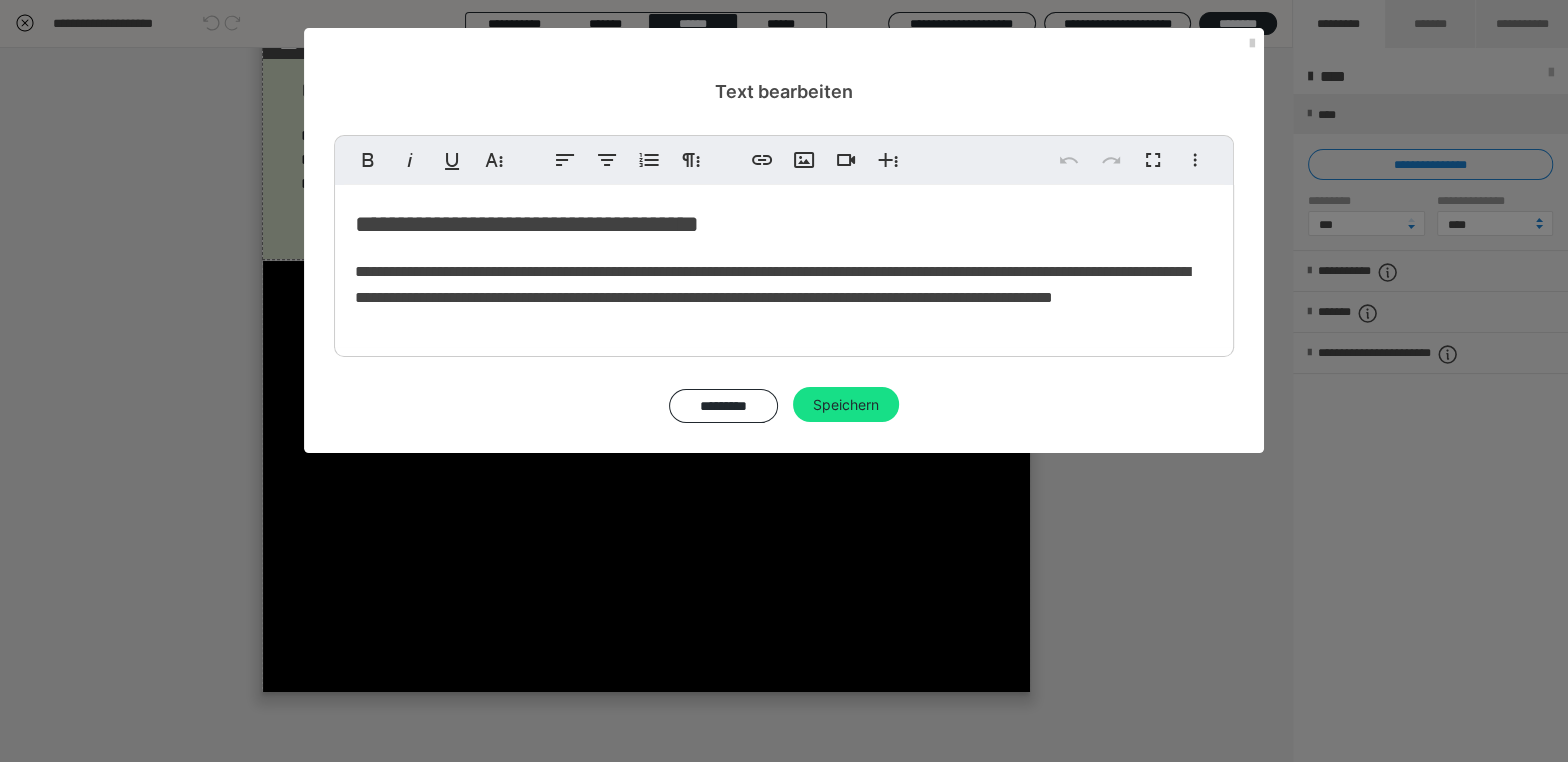 drag, startPoint x: 533, startPoint y: 228, endPoint x: 536, endPoint y: 239, distance: 11.401754 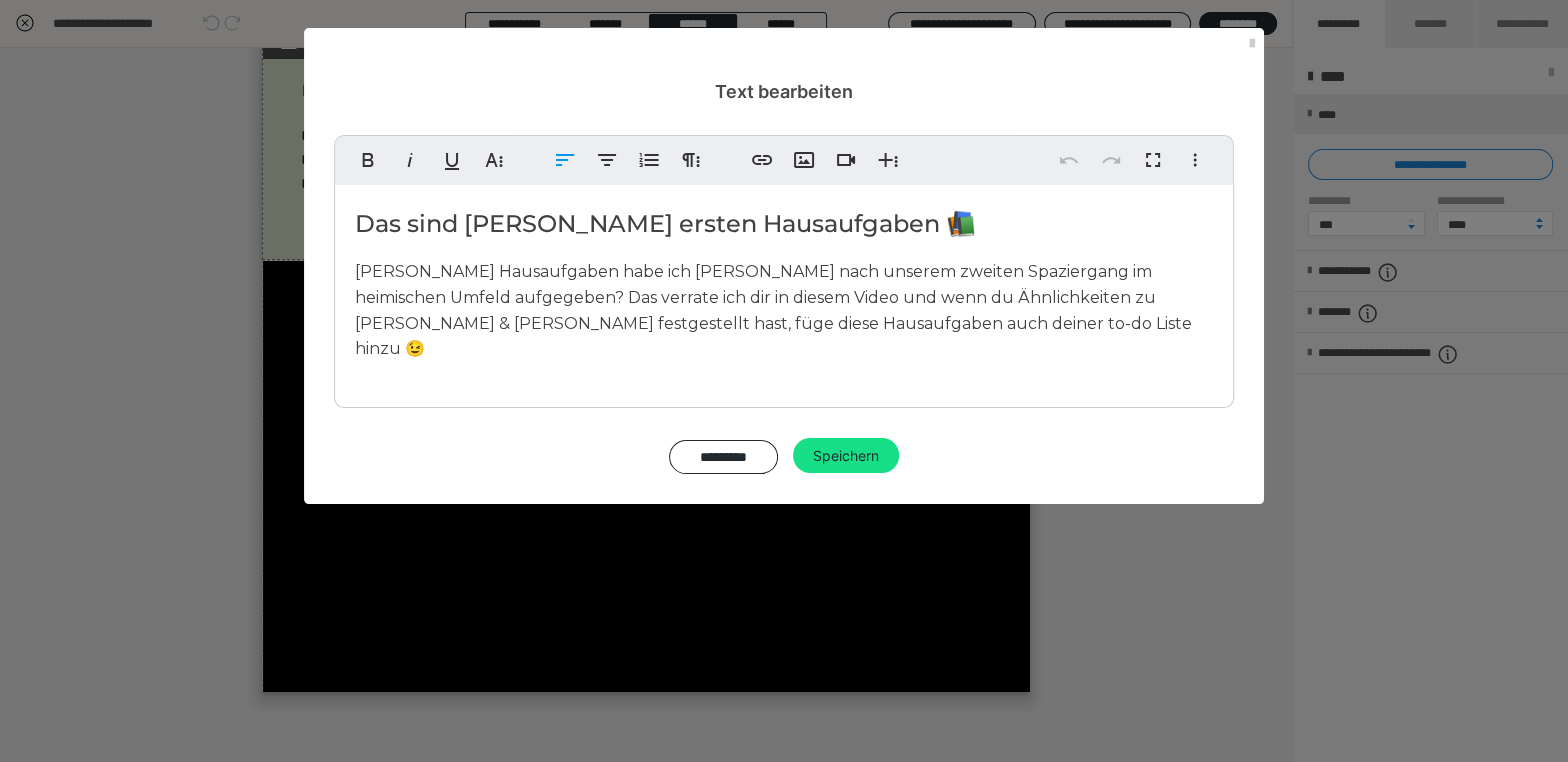type 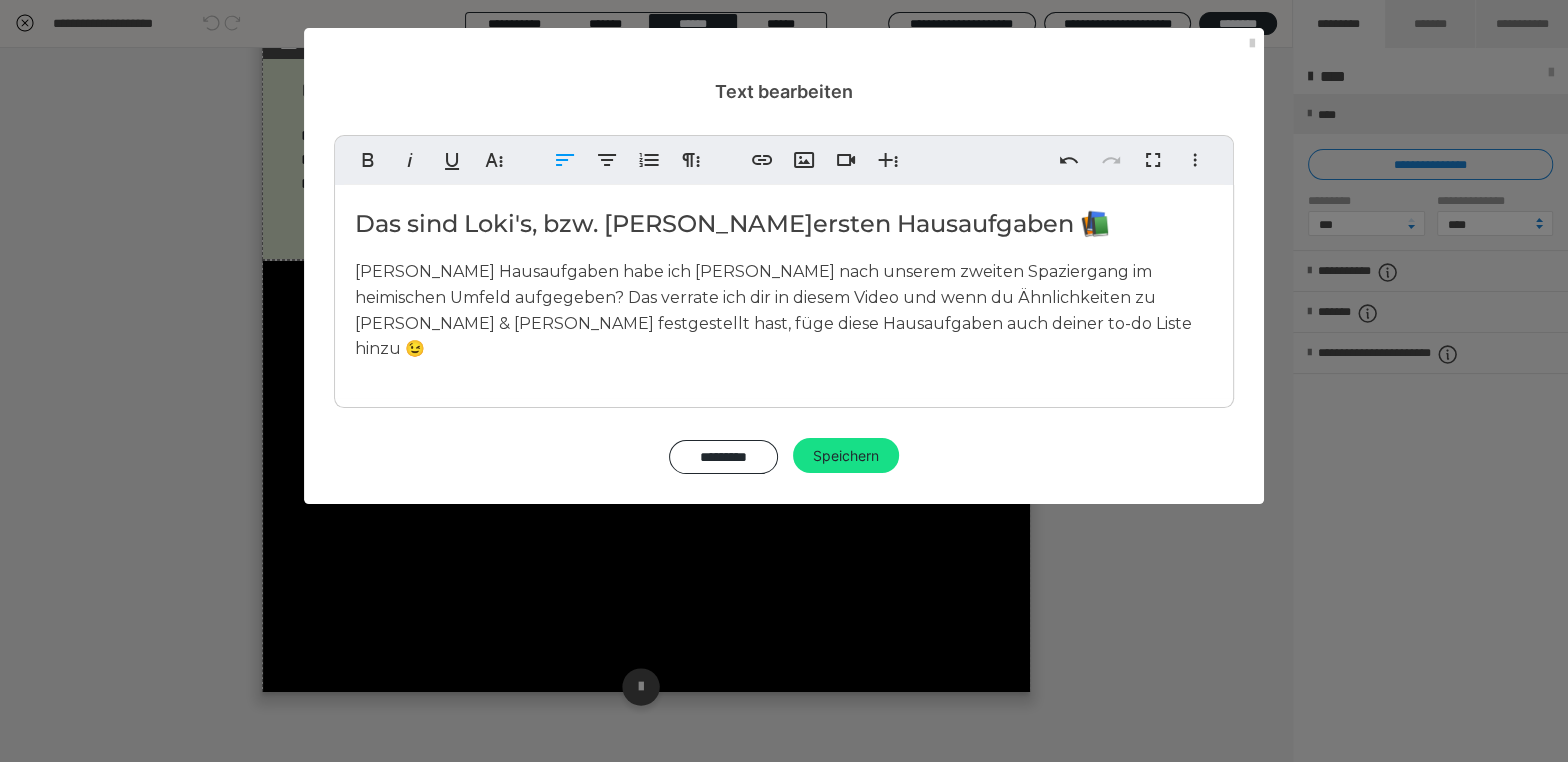click on "Speichern" at bounding box center (846, 456) 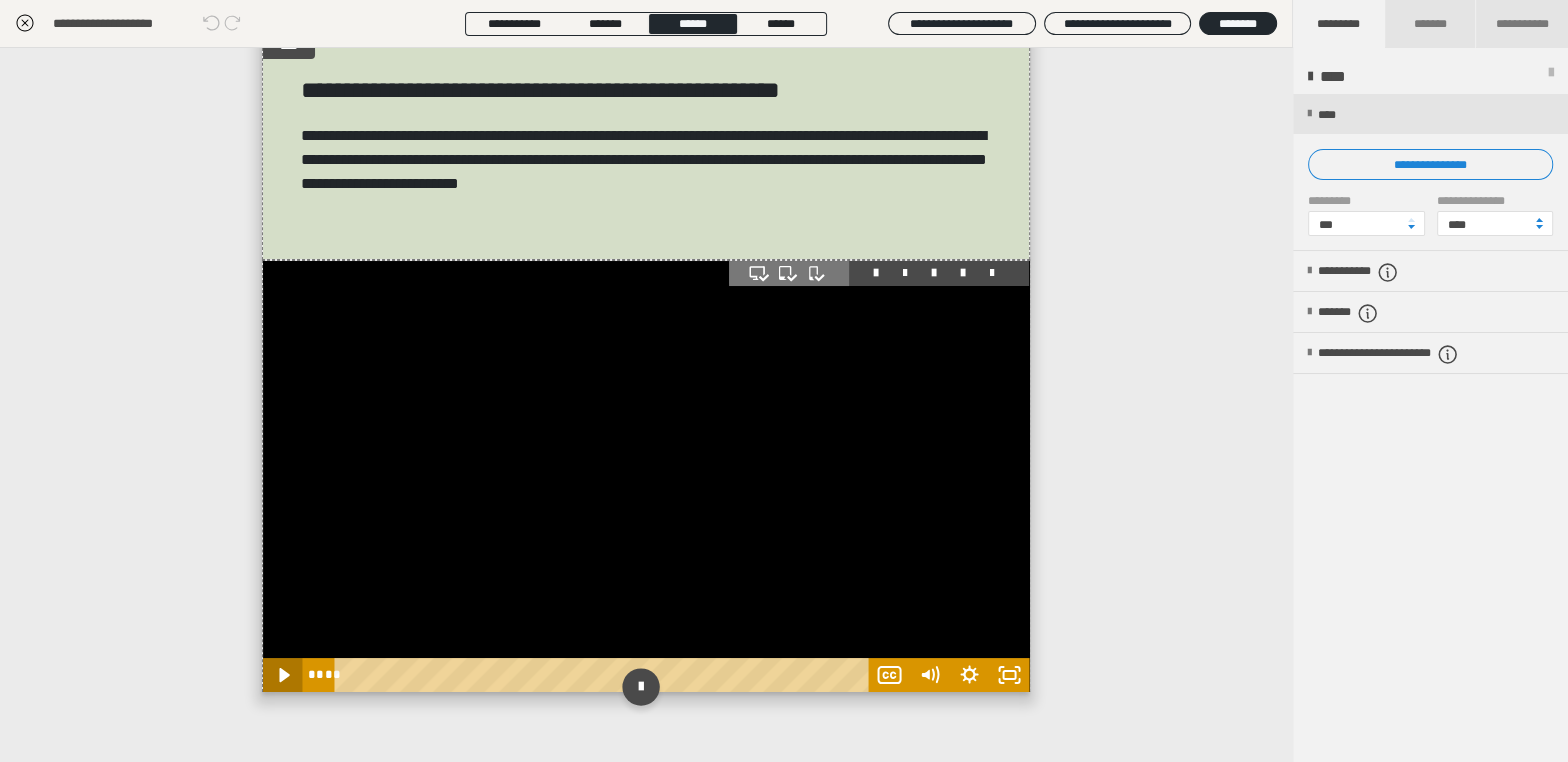 click 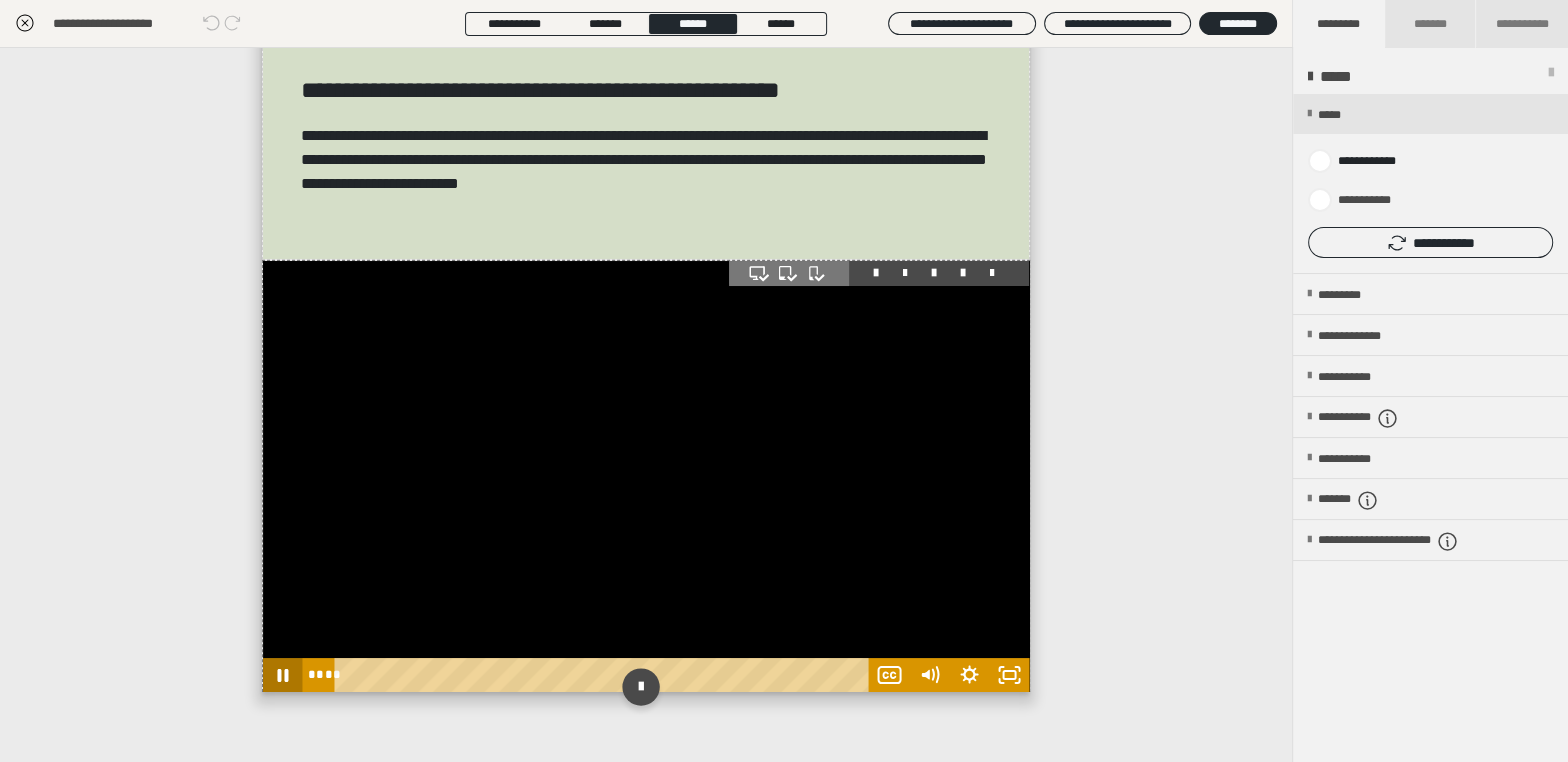 click 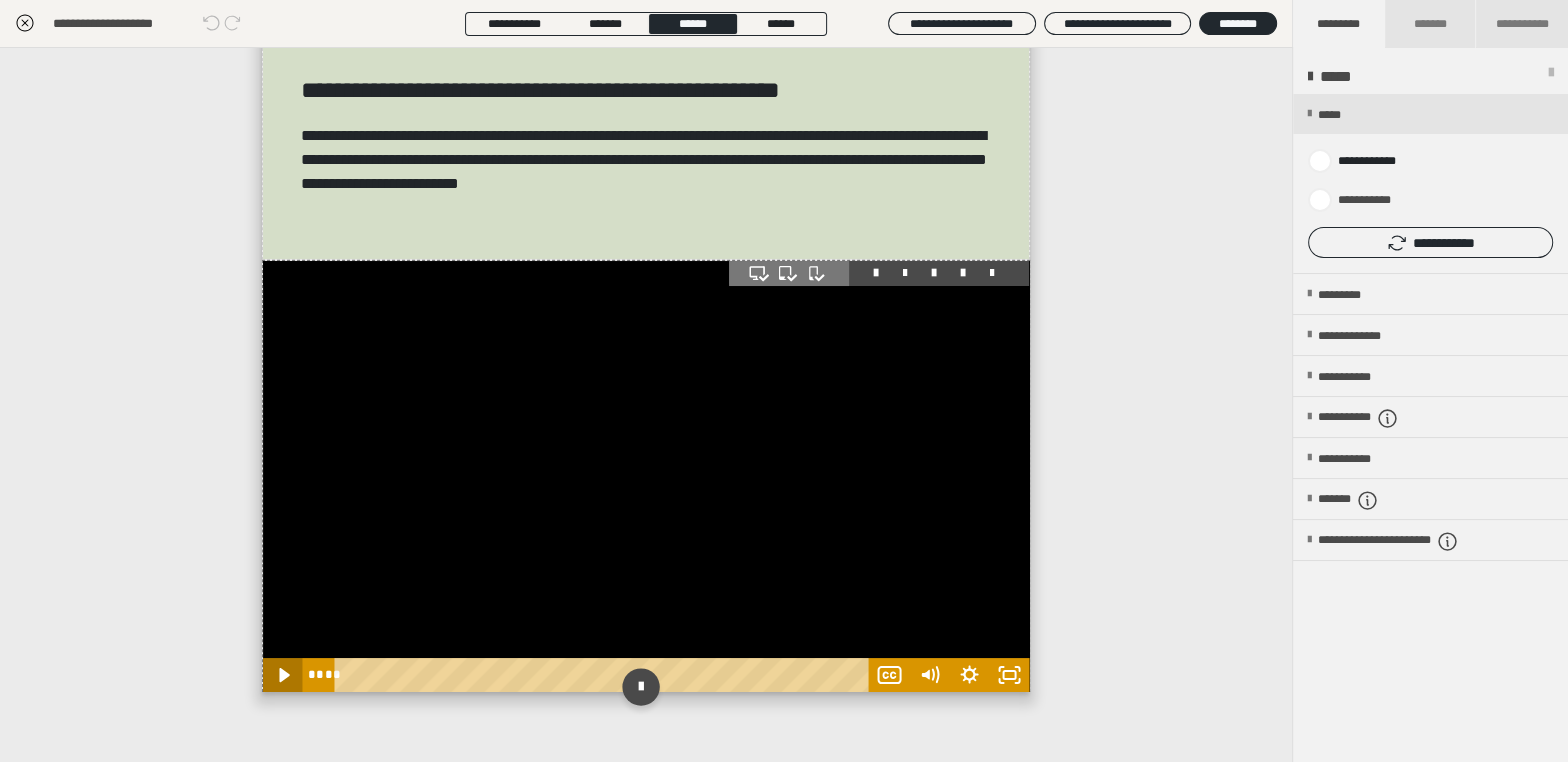 click 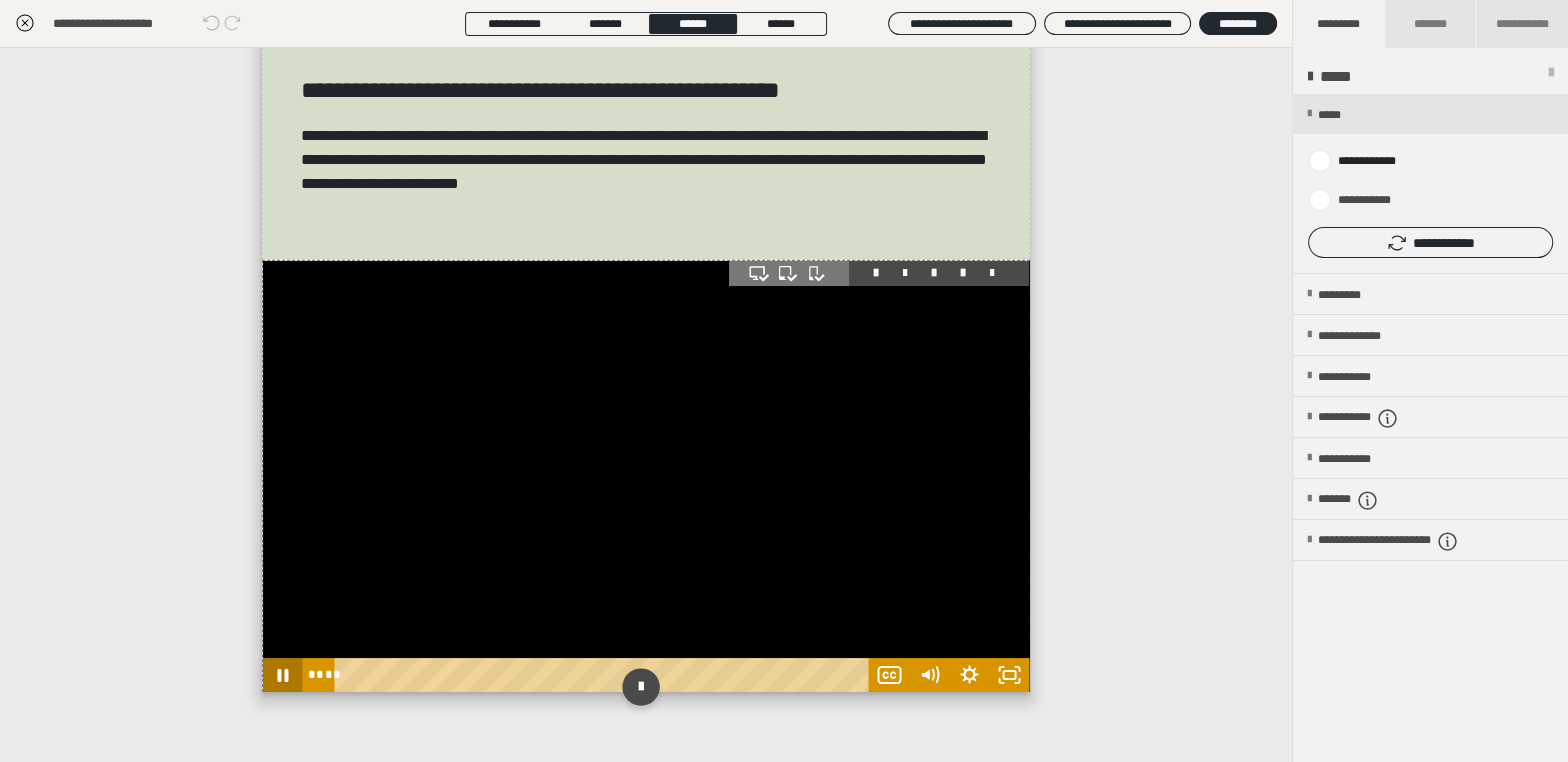 click 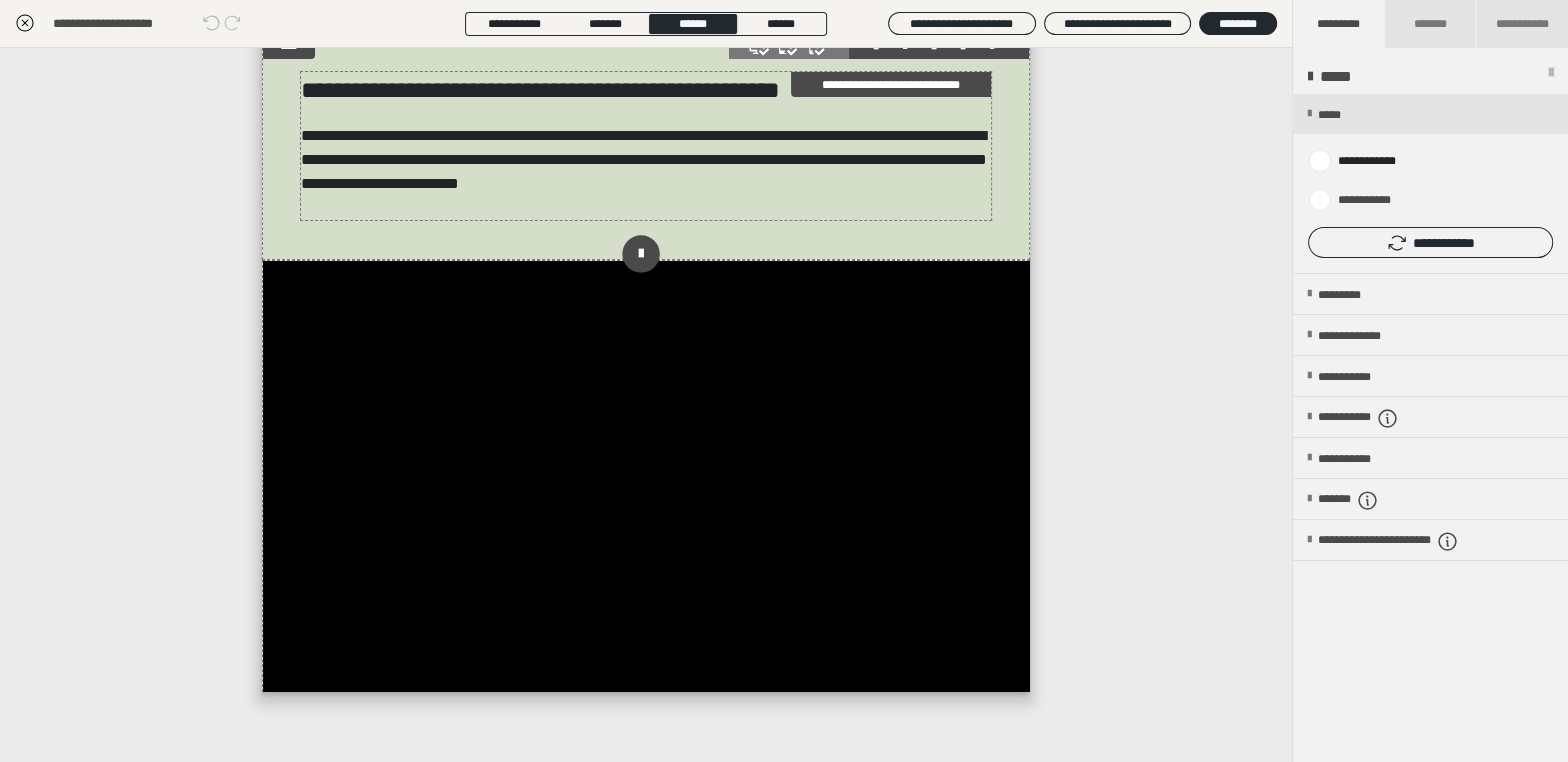 click on "**********" at bounding box center (646, 160) 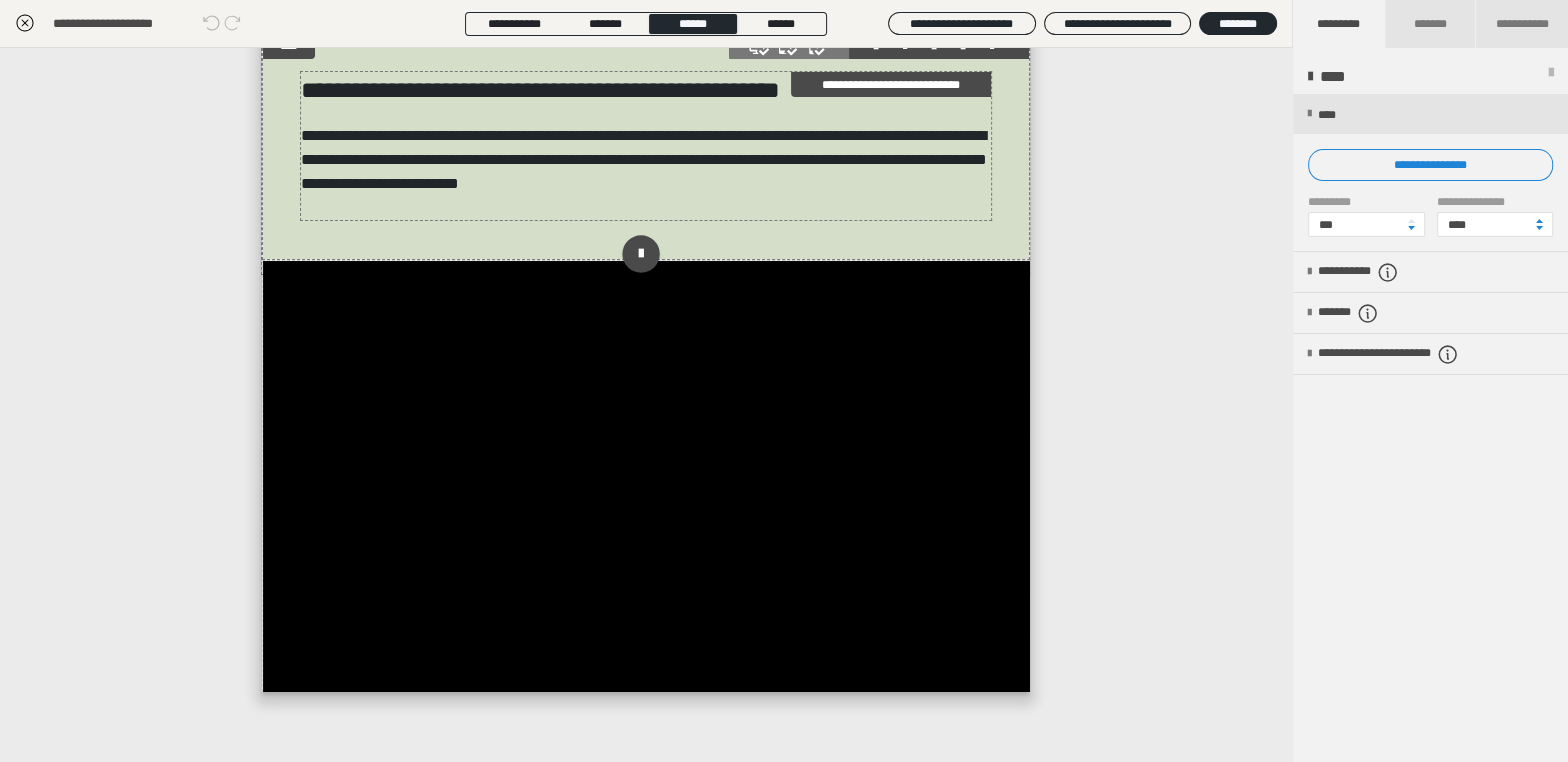 click on "**********" at bounding box center [646, 160] 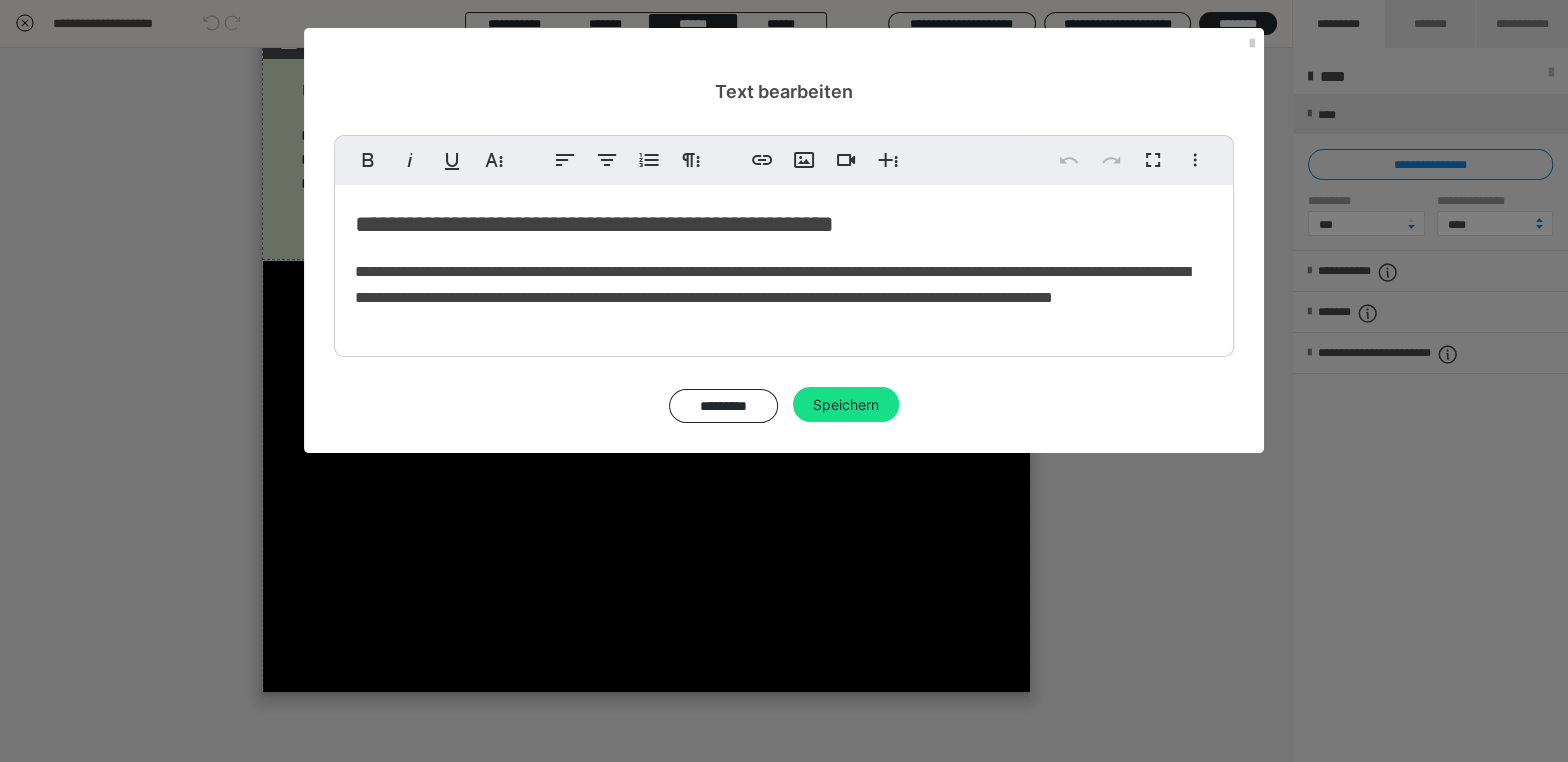 click on "**********" at bounding box center (772, 284) 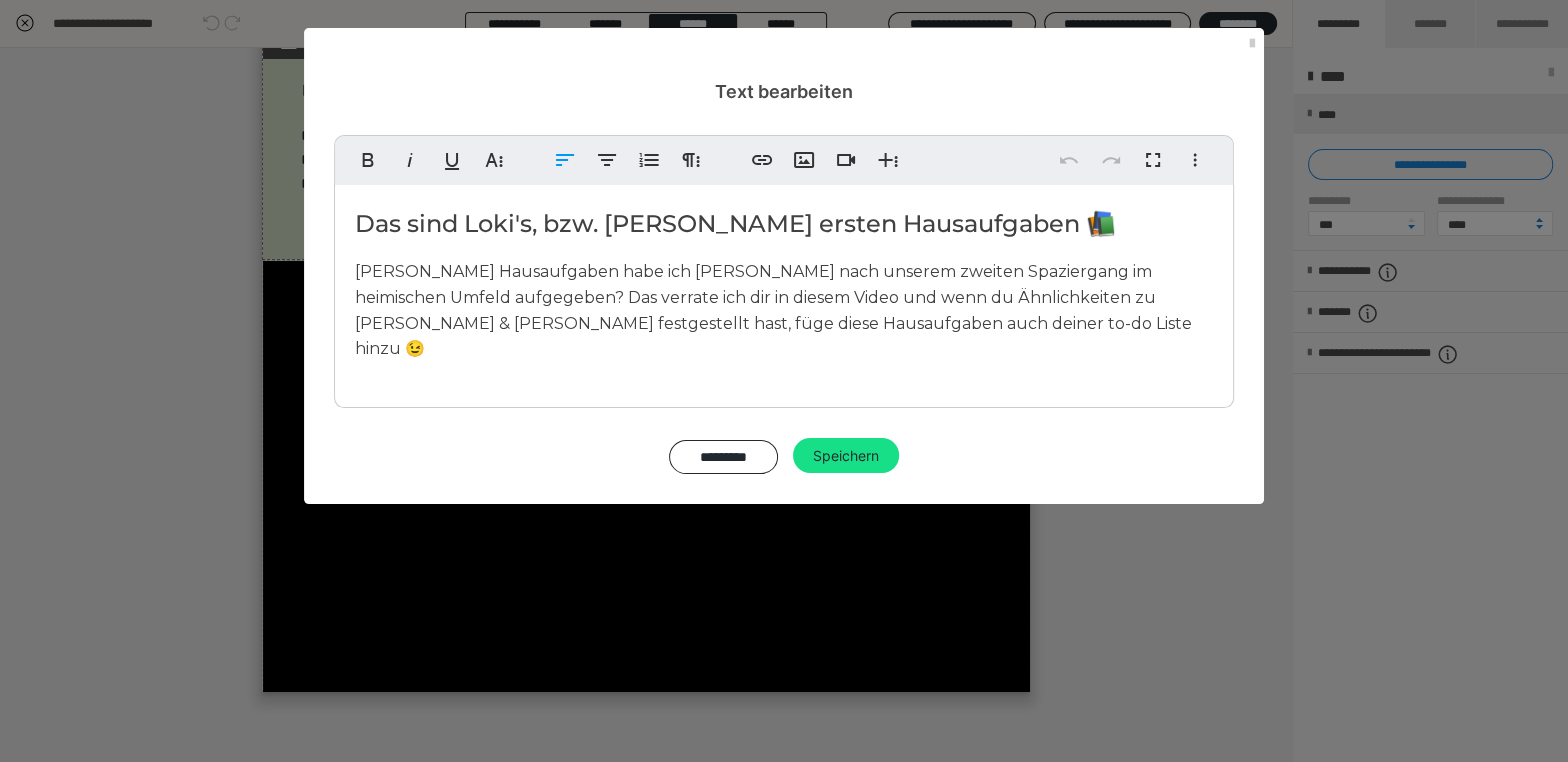 type 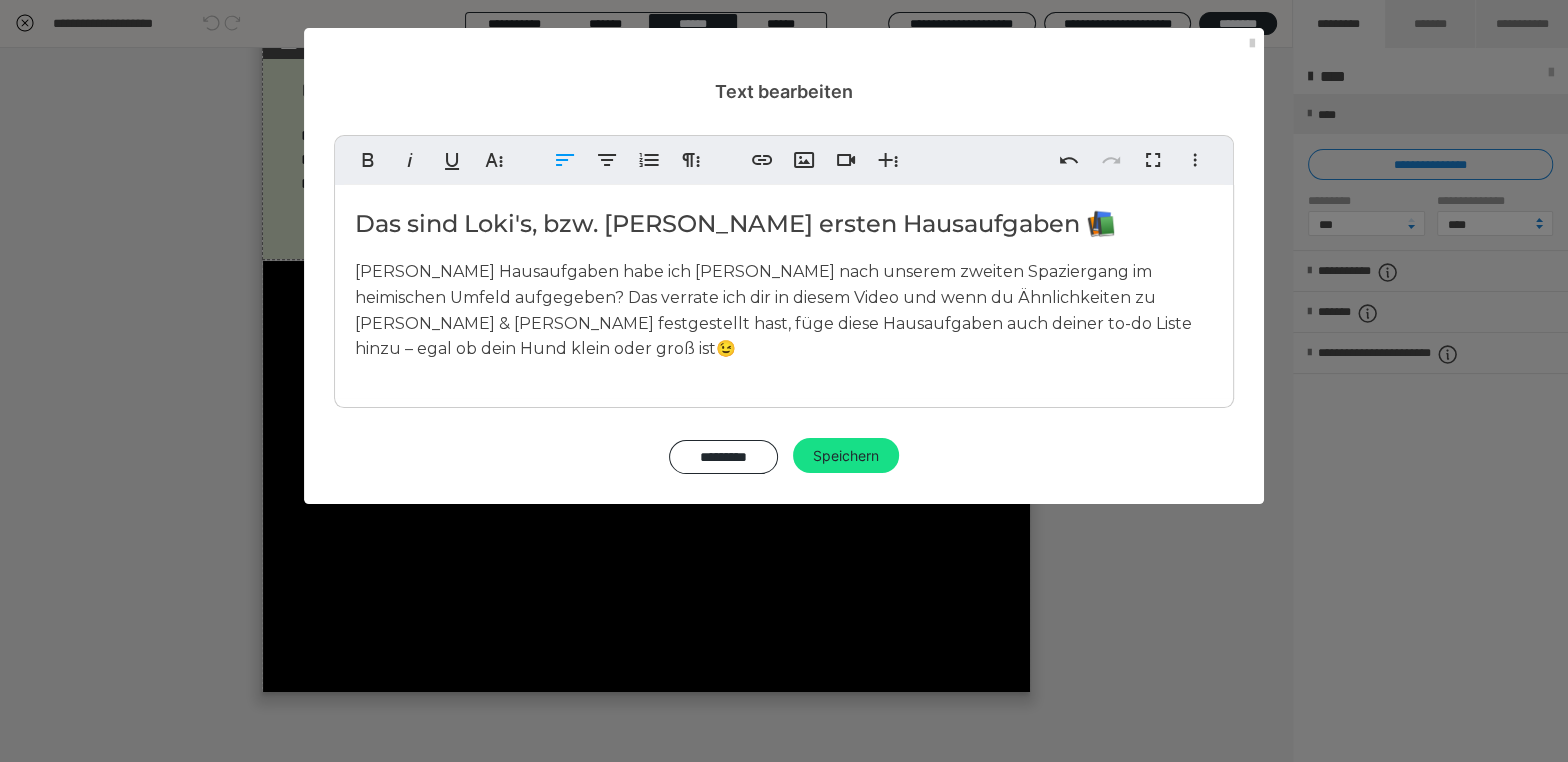 click on "Welche Hausaufgaben habe ich Sandra nach unserem zweiten Spaziergang im heimischen Umfeld aufgegeben? Das verrate ich dir in diesem Video und wenn du Ähnlichkeiten zu Sandra & Loki festgestellt hast, füge diese Hausaufgaben auch deiner to-do Liste hinzu – egal ob dein Hund klein oder groß ist  😉" at bounding box center (773, 310) 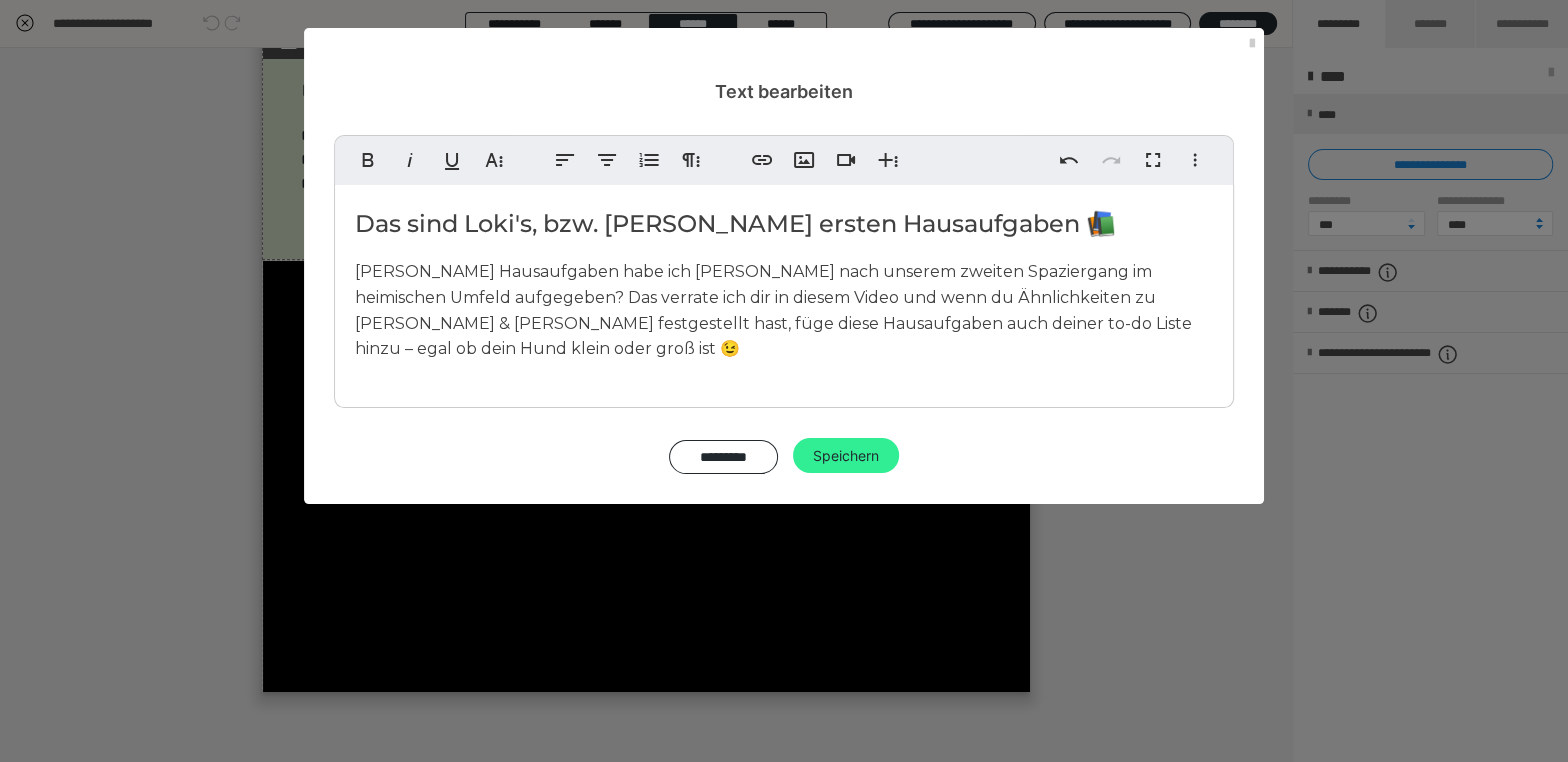 click on "Speichern" at bounding box center [846, 456] 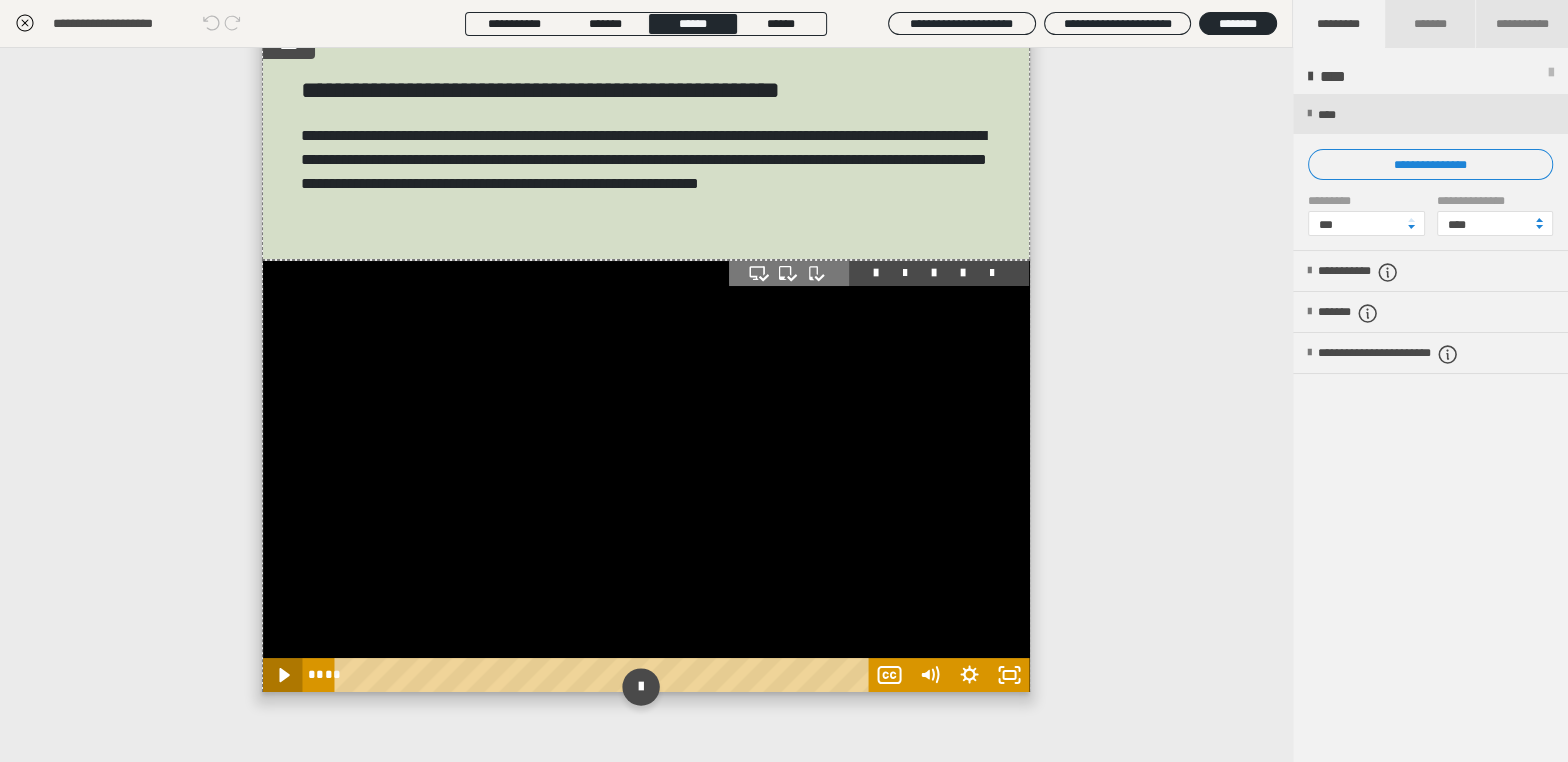 click 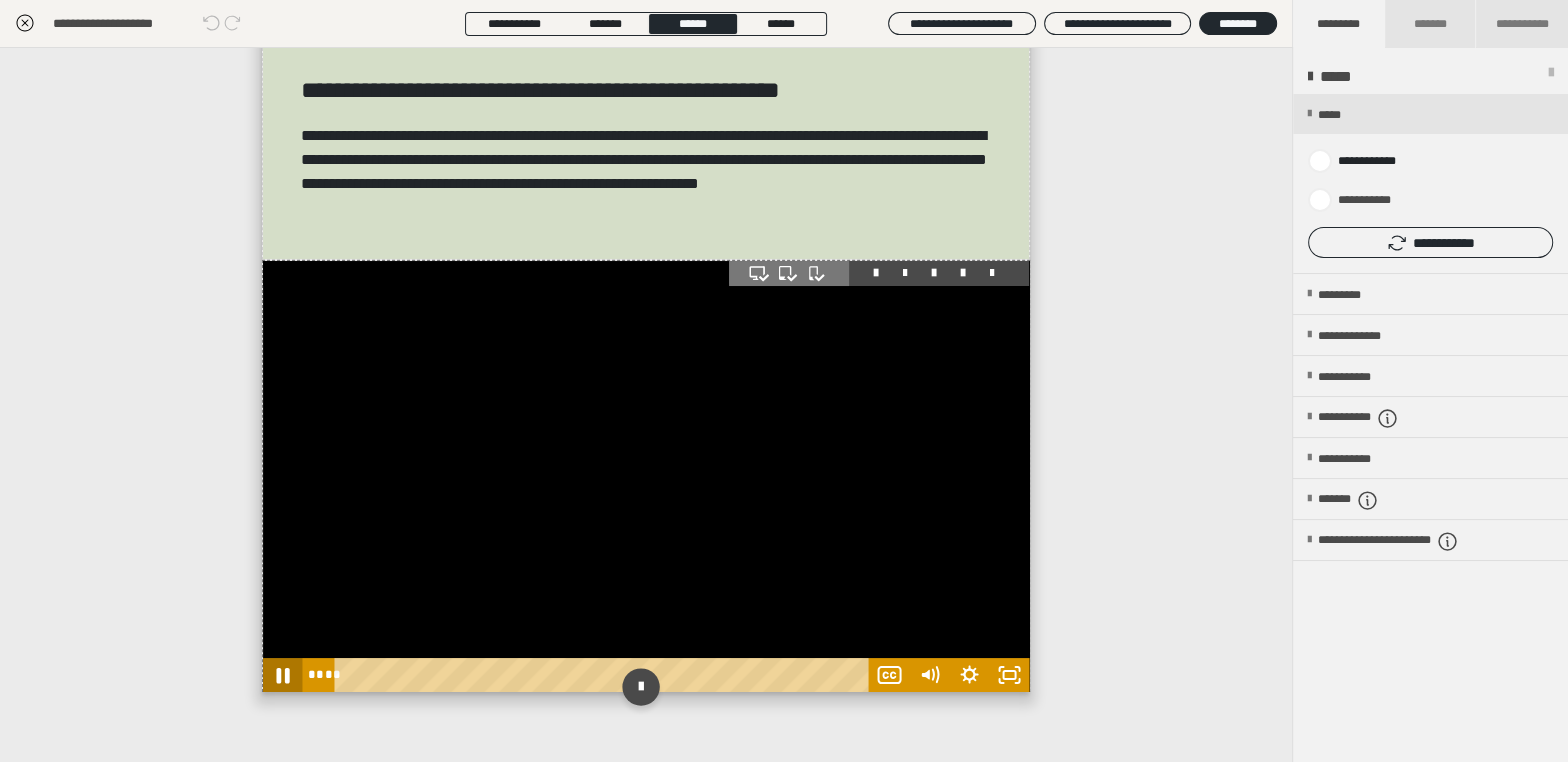 click 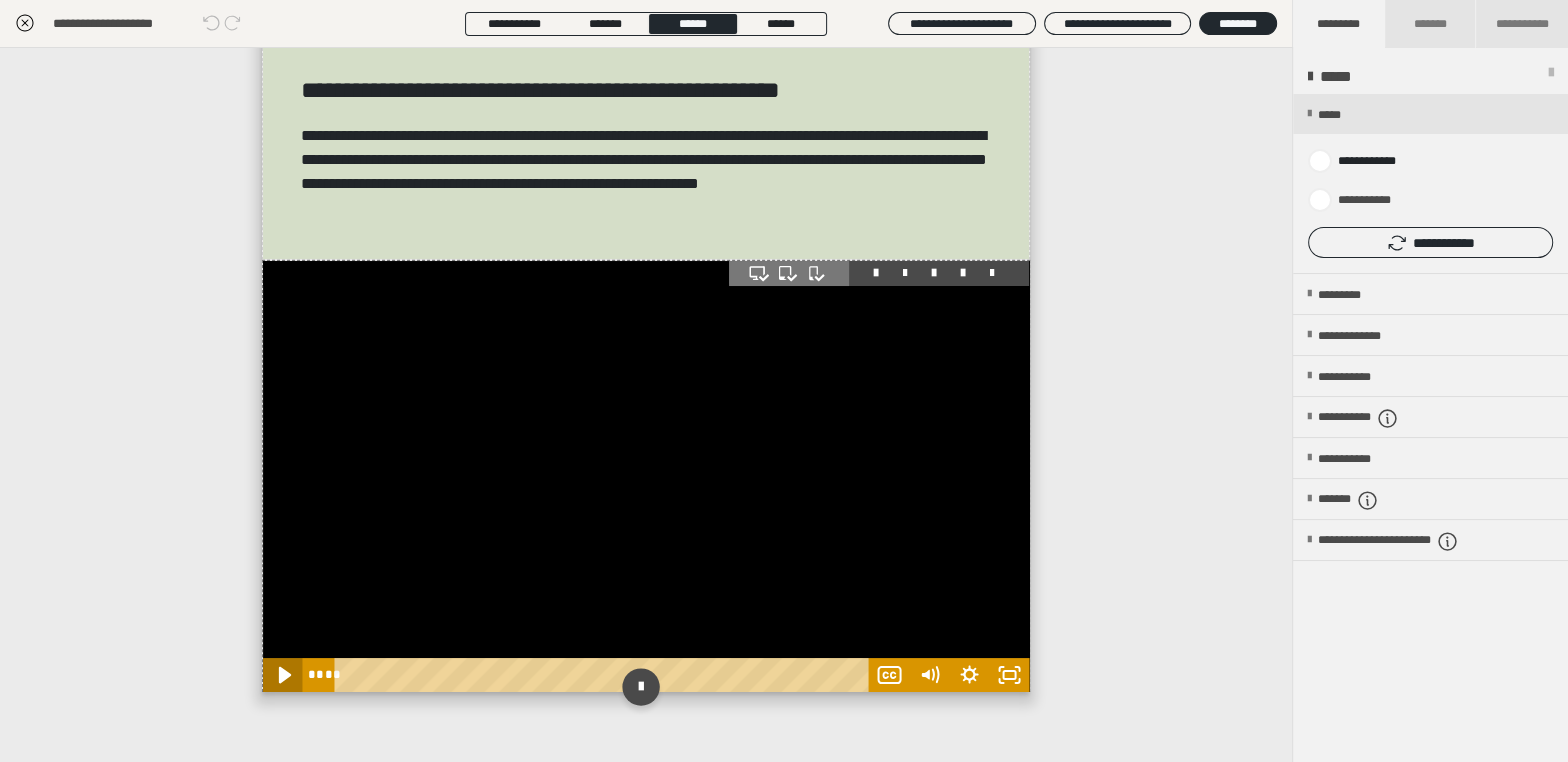 click 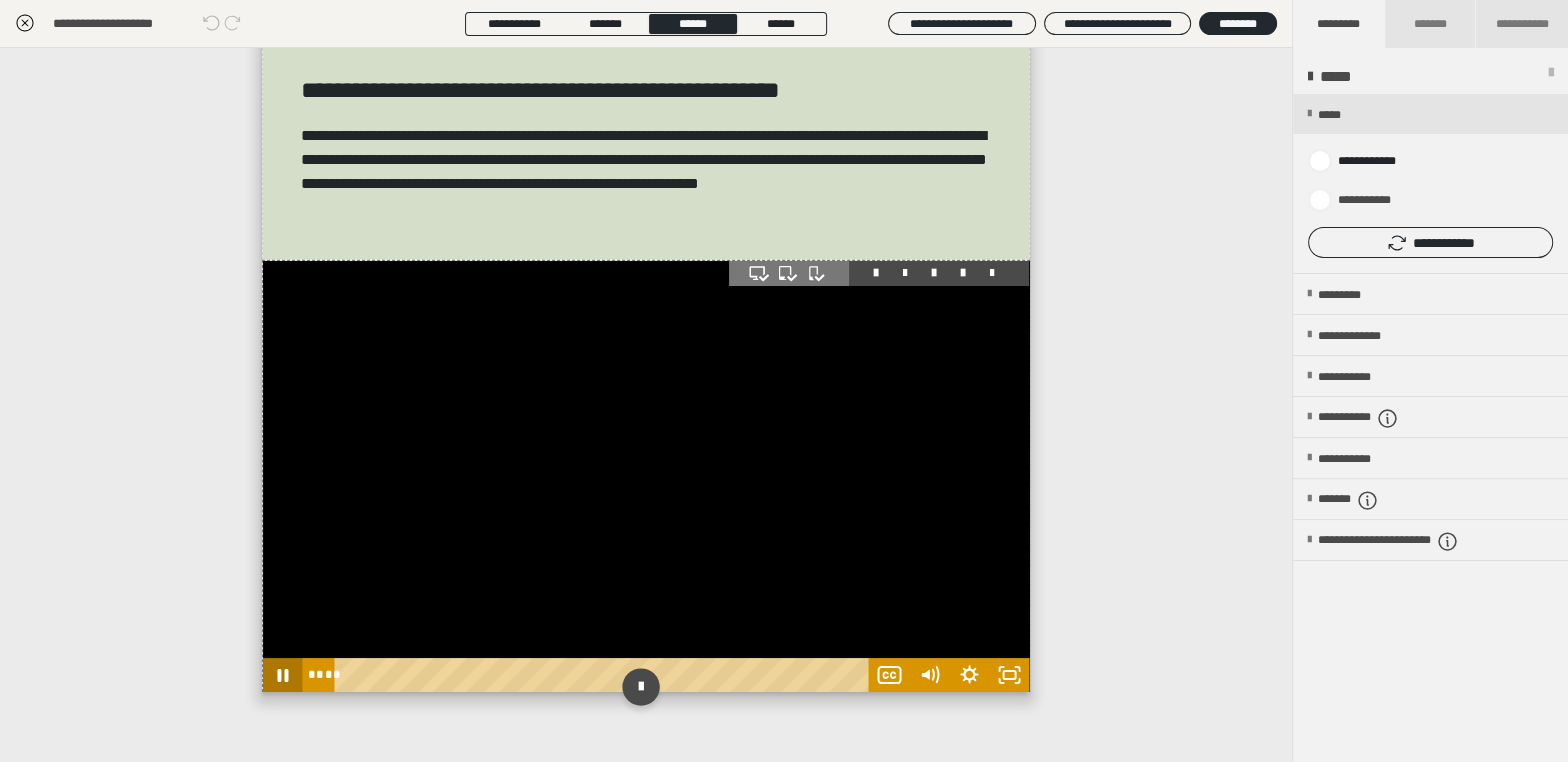 click 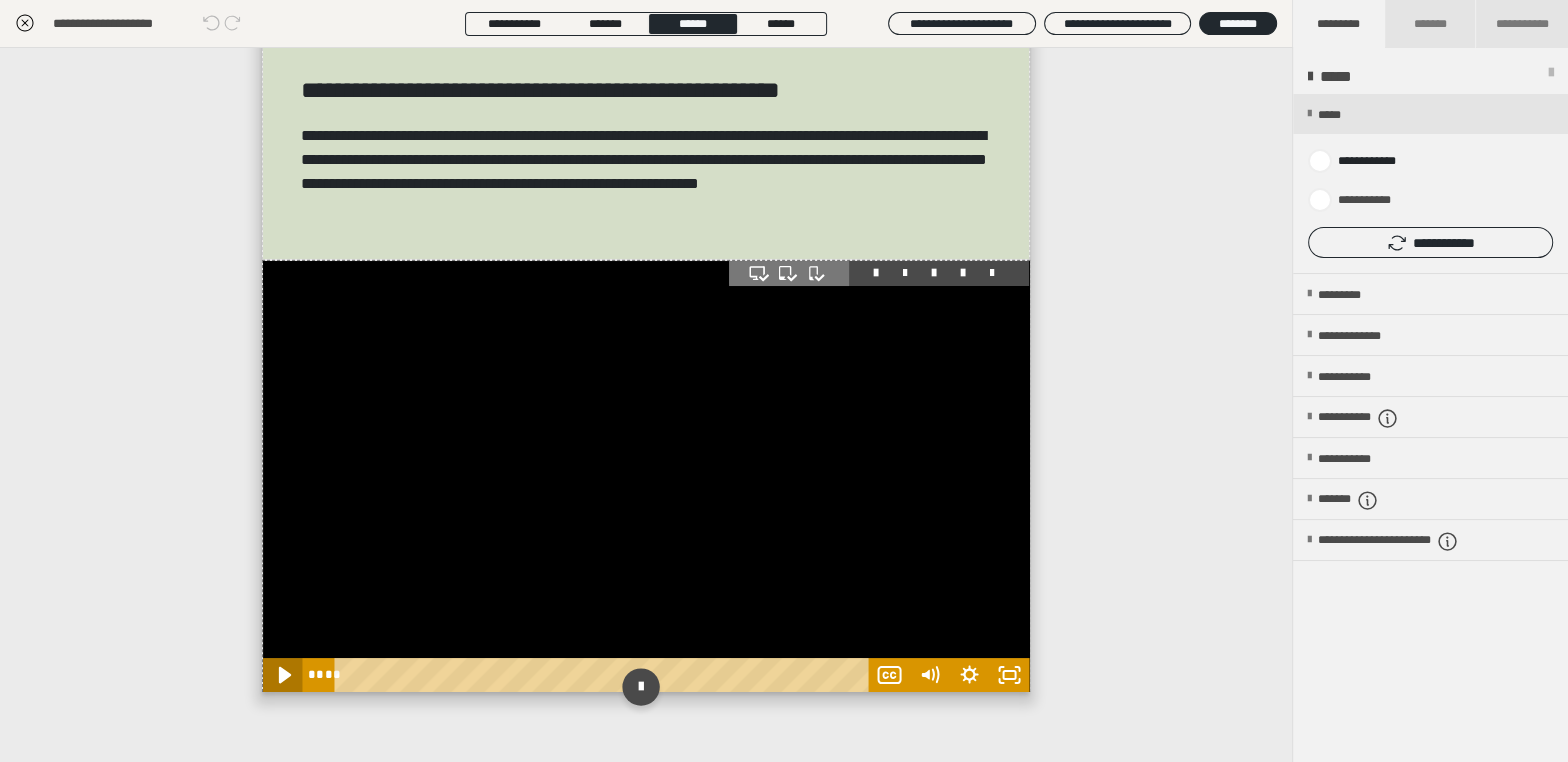 click 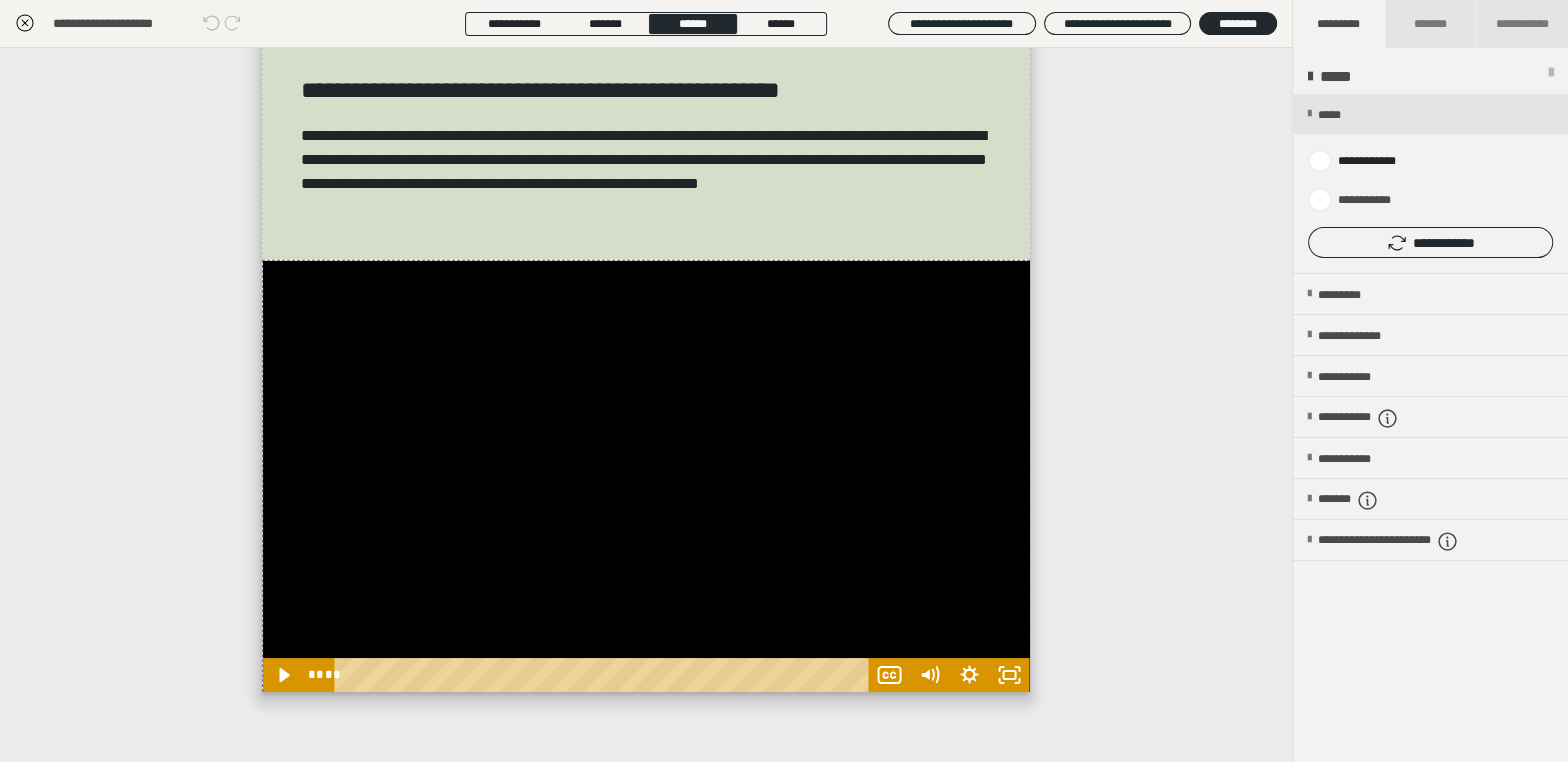 click 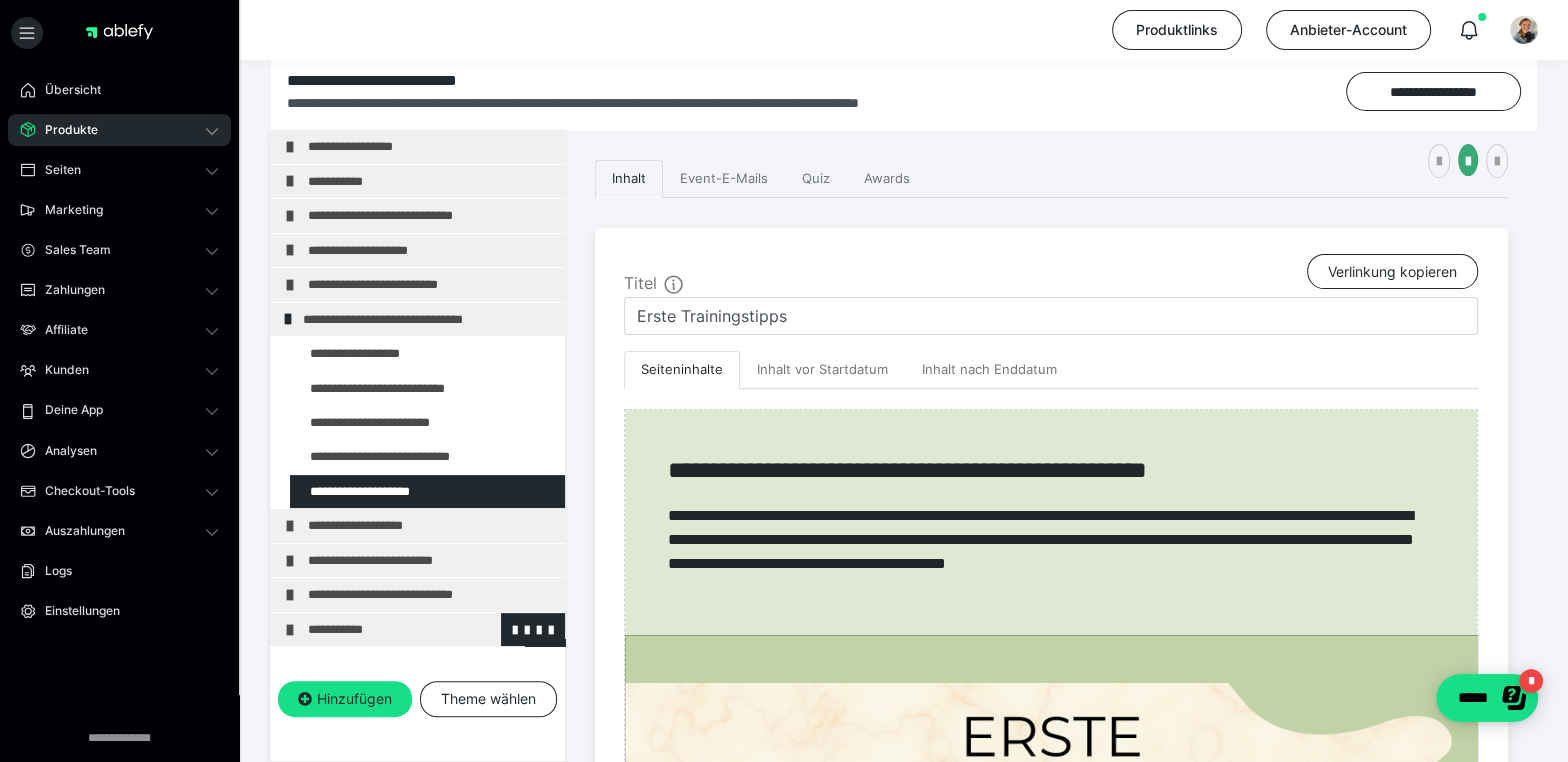 scroll, scrollTop: 287, scrollLeft: 0, axis: vertical 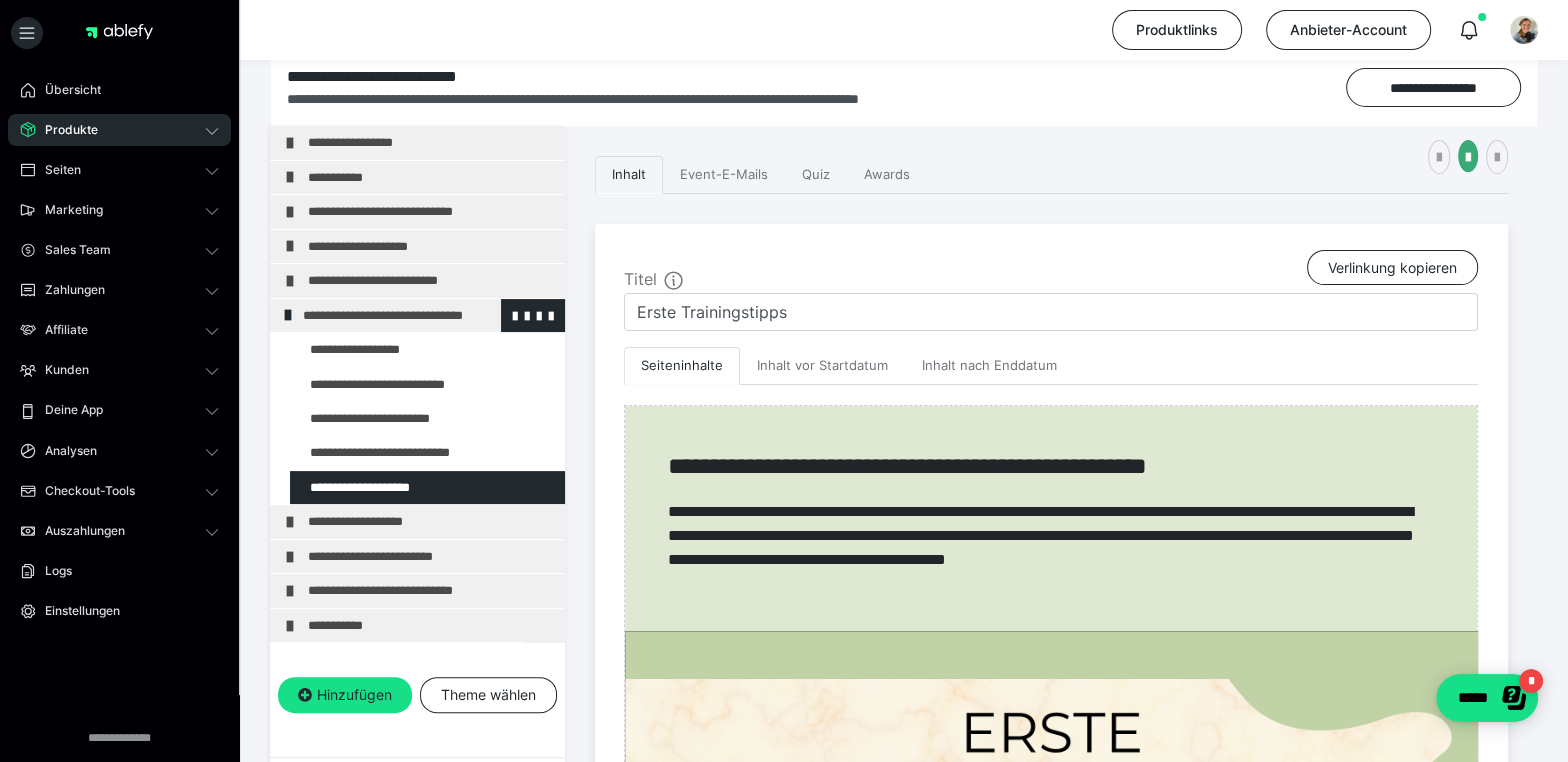 click at bounding box center [288, 315] 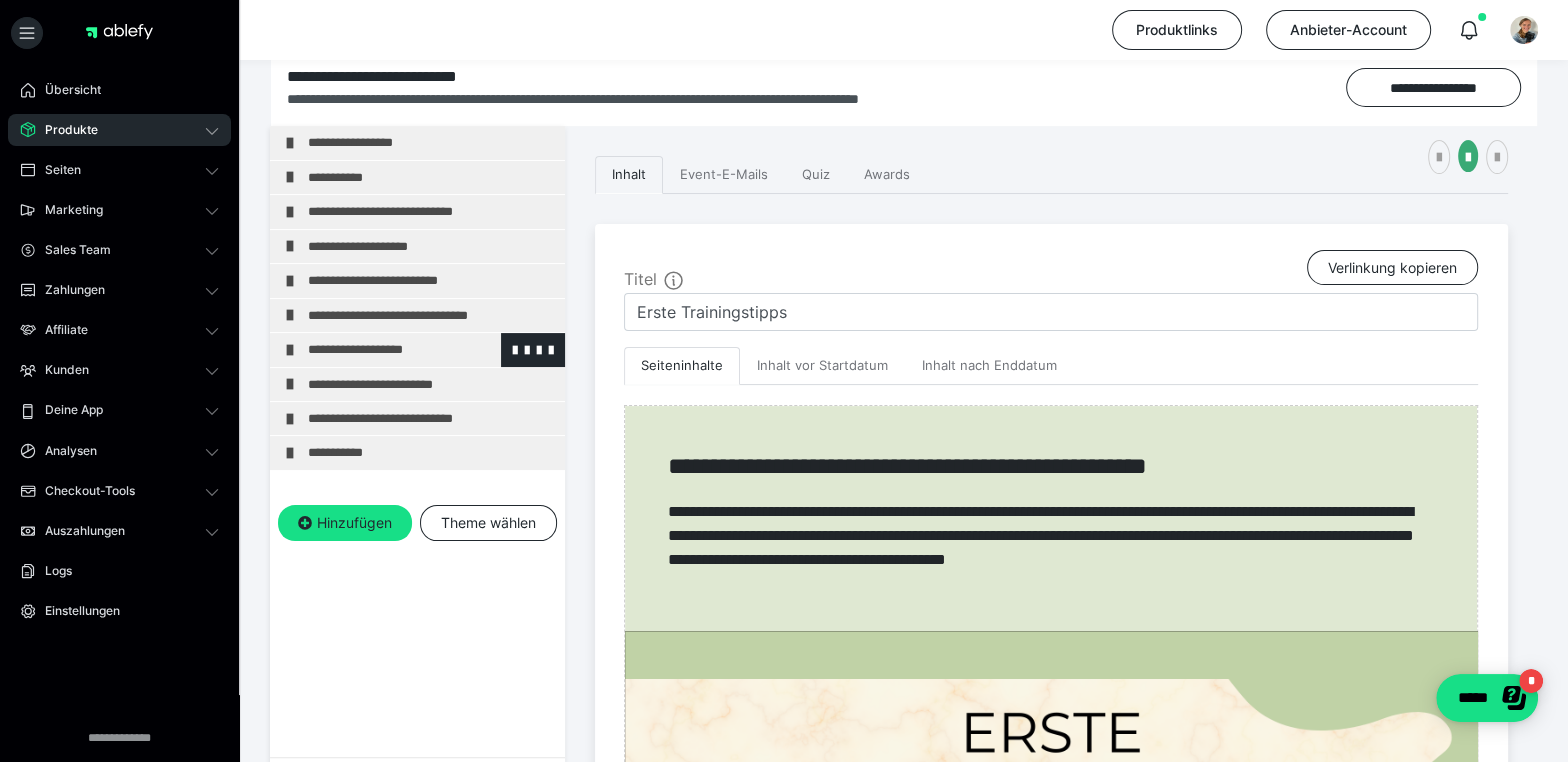 click at bounding box center (290, 350) 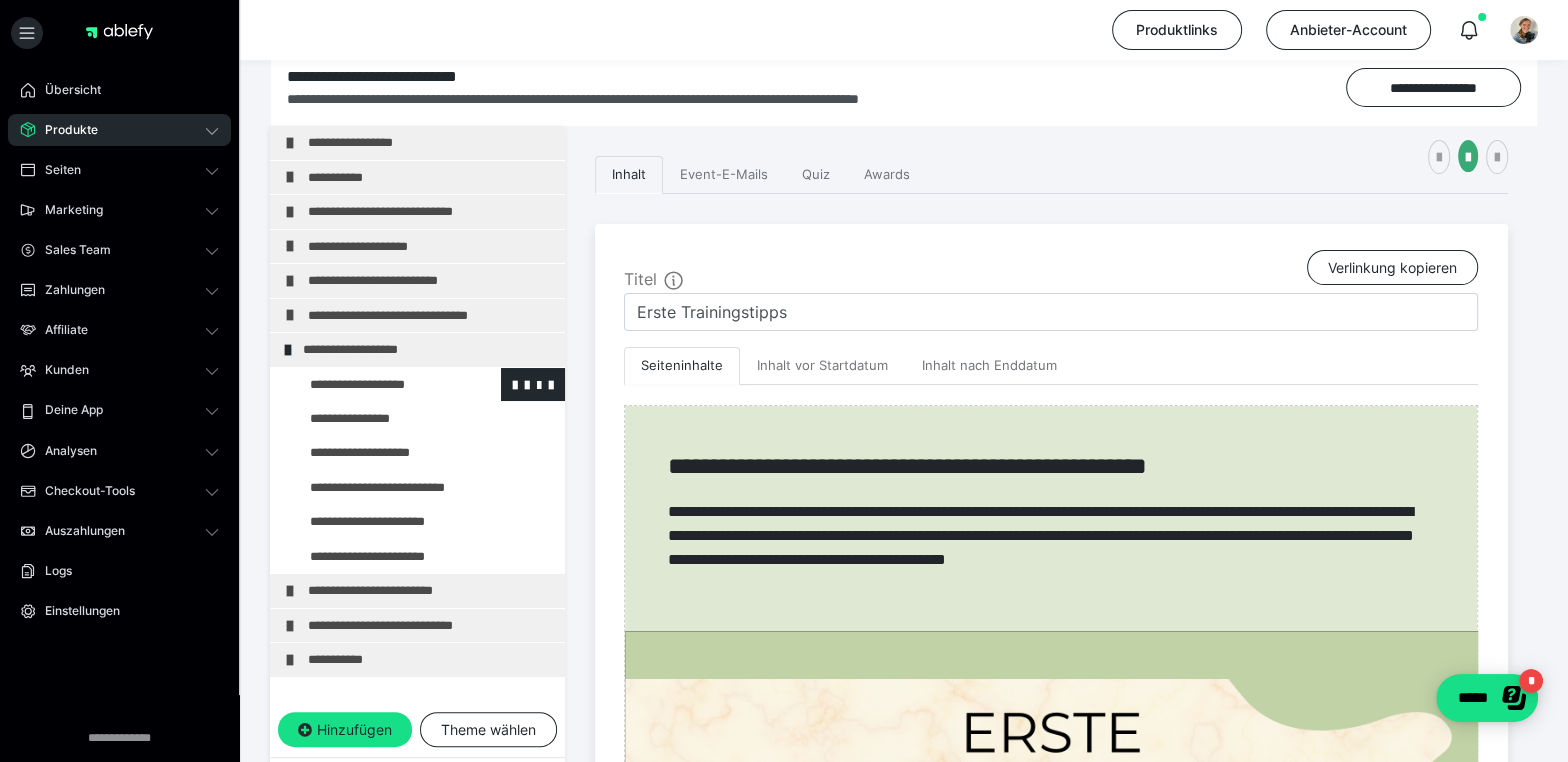 click at bounding box center [375, 384] 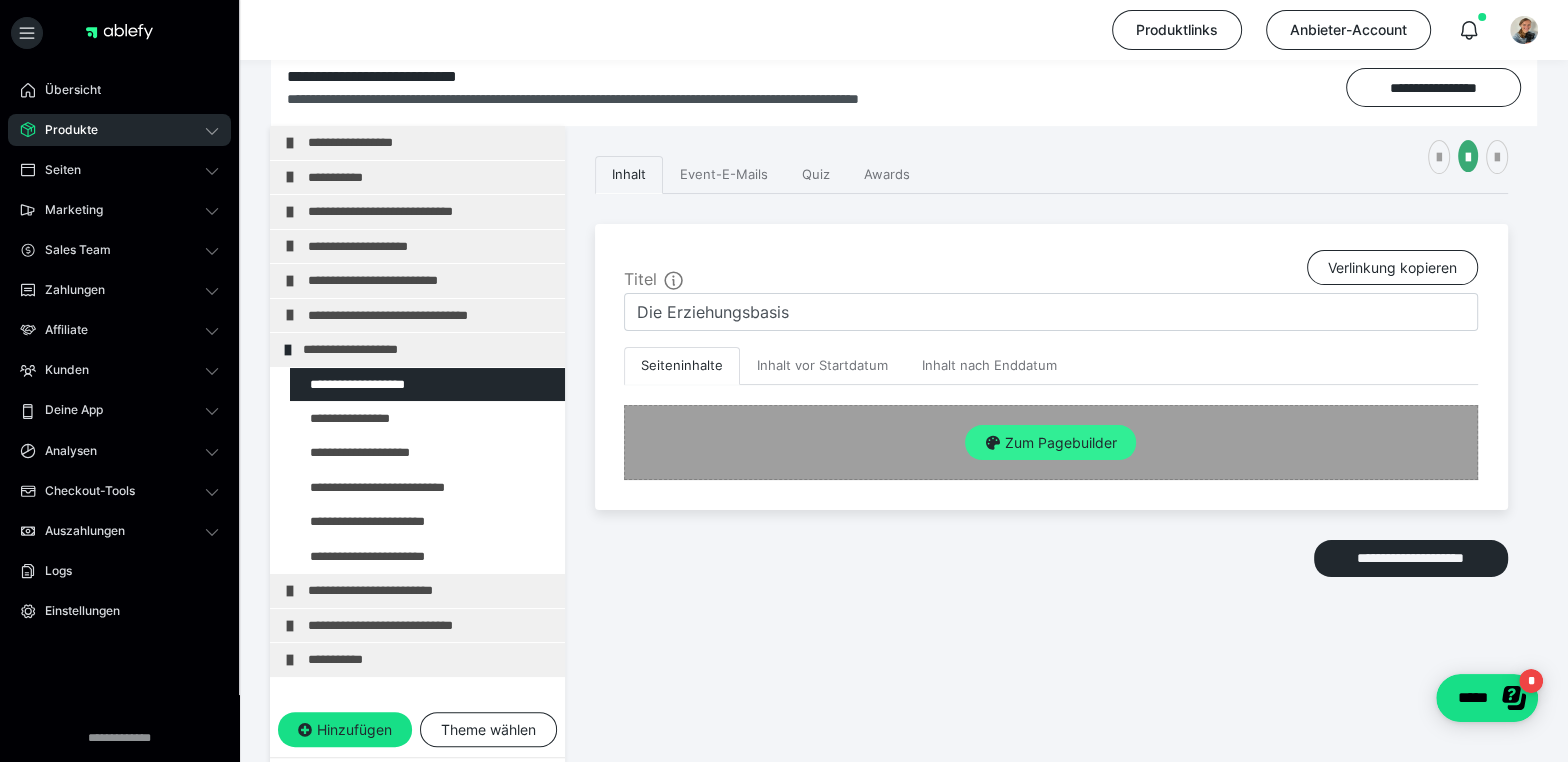 click on "Zum Pagebuilder" at bounding box center (1050, 443) 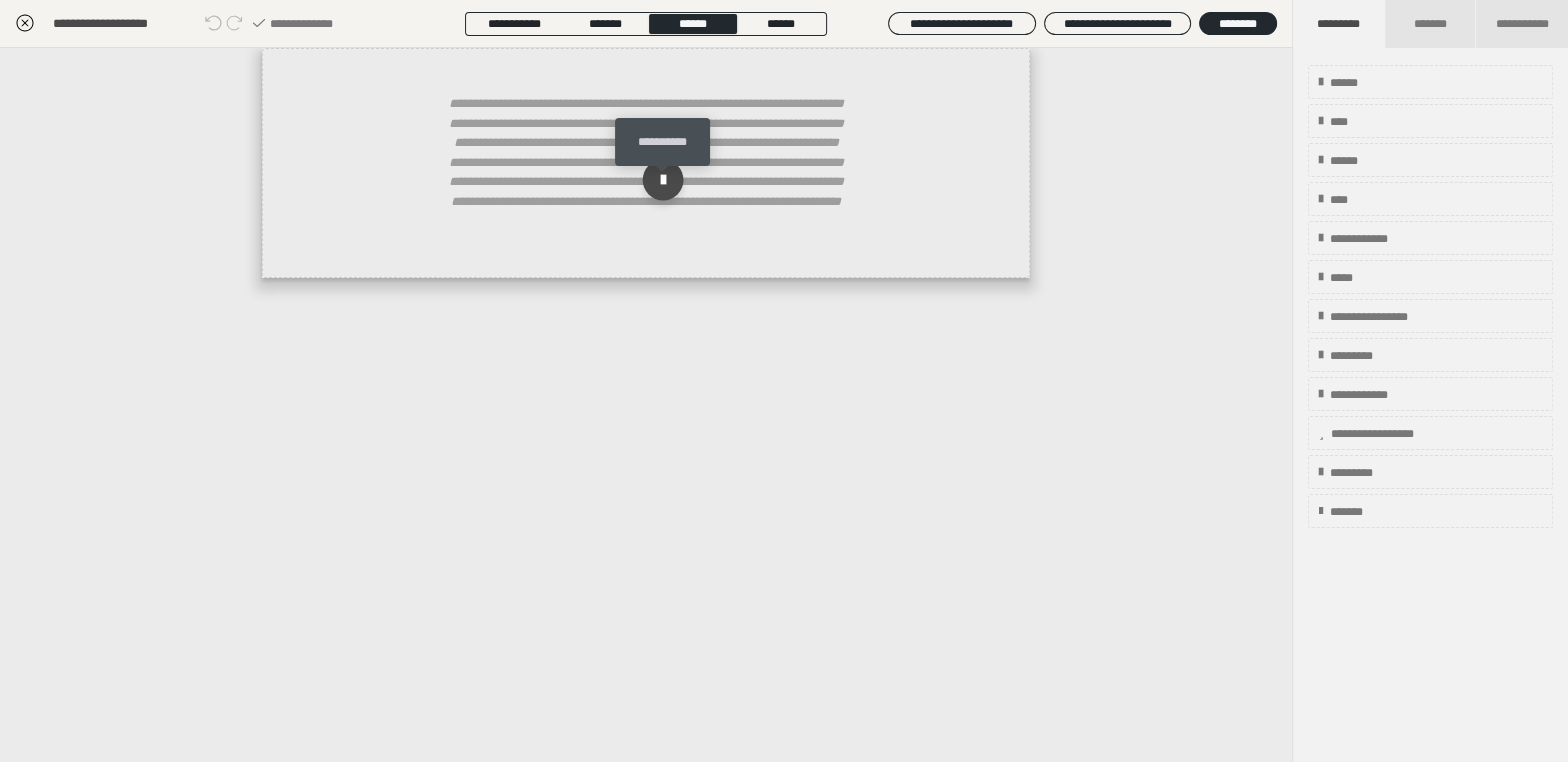 click at bounding box center [663, 180] 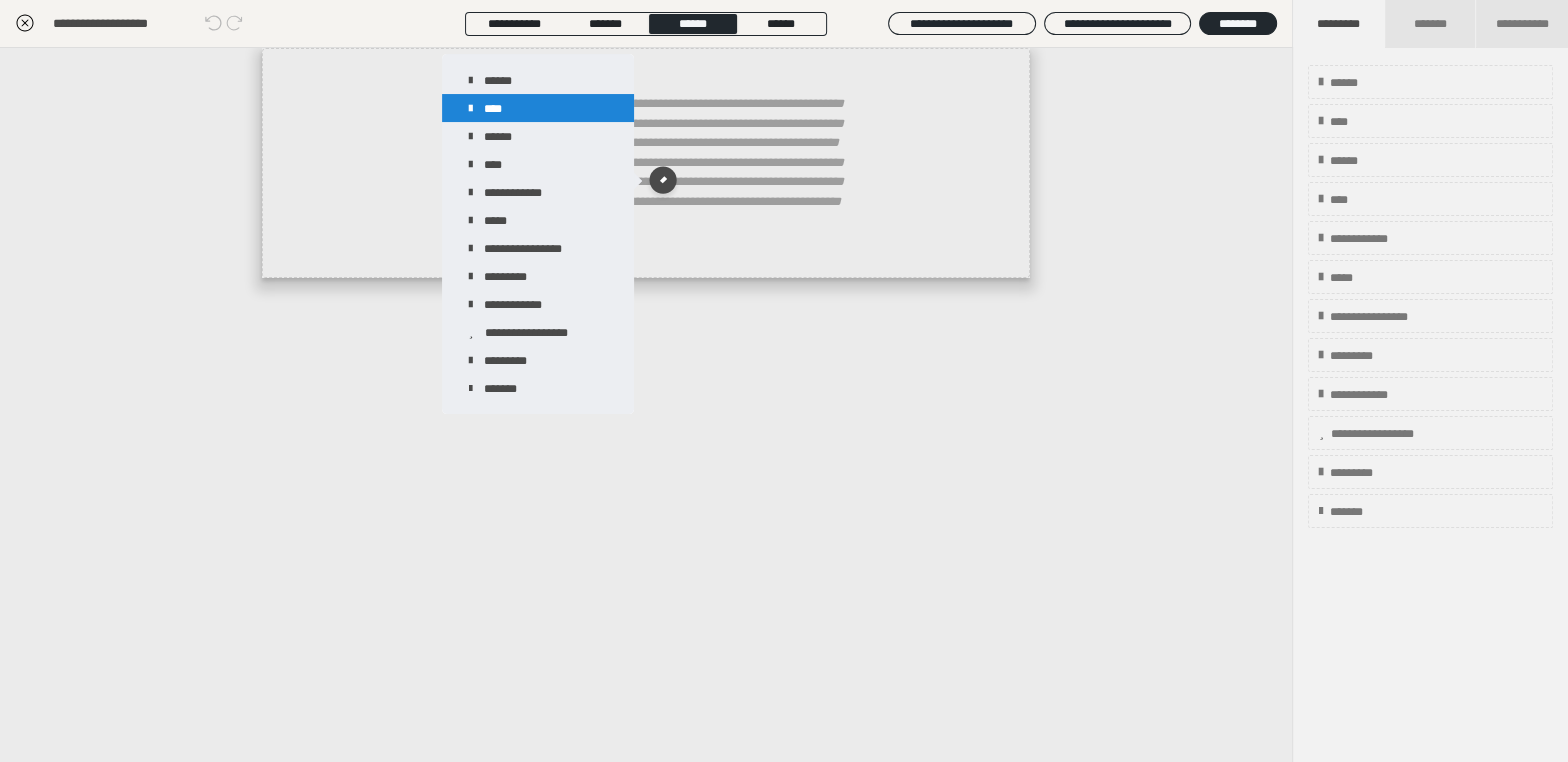 click on "****" at bounding box center [538, 108] 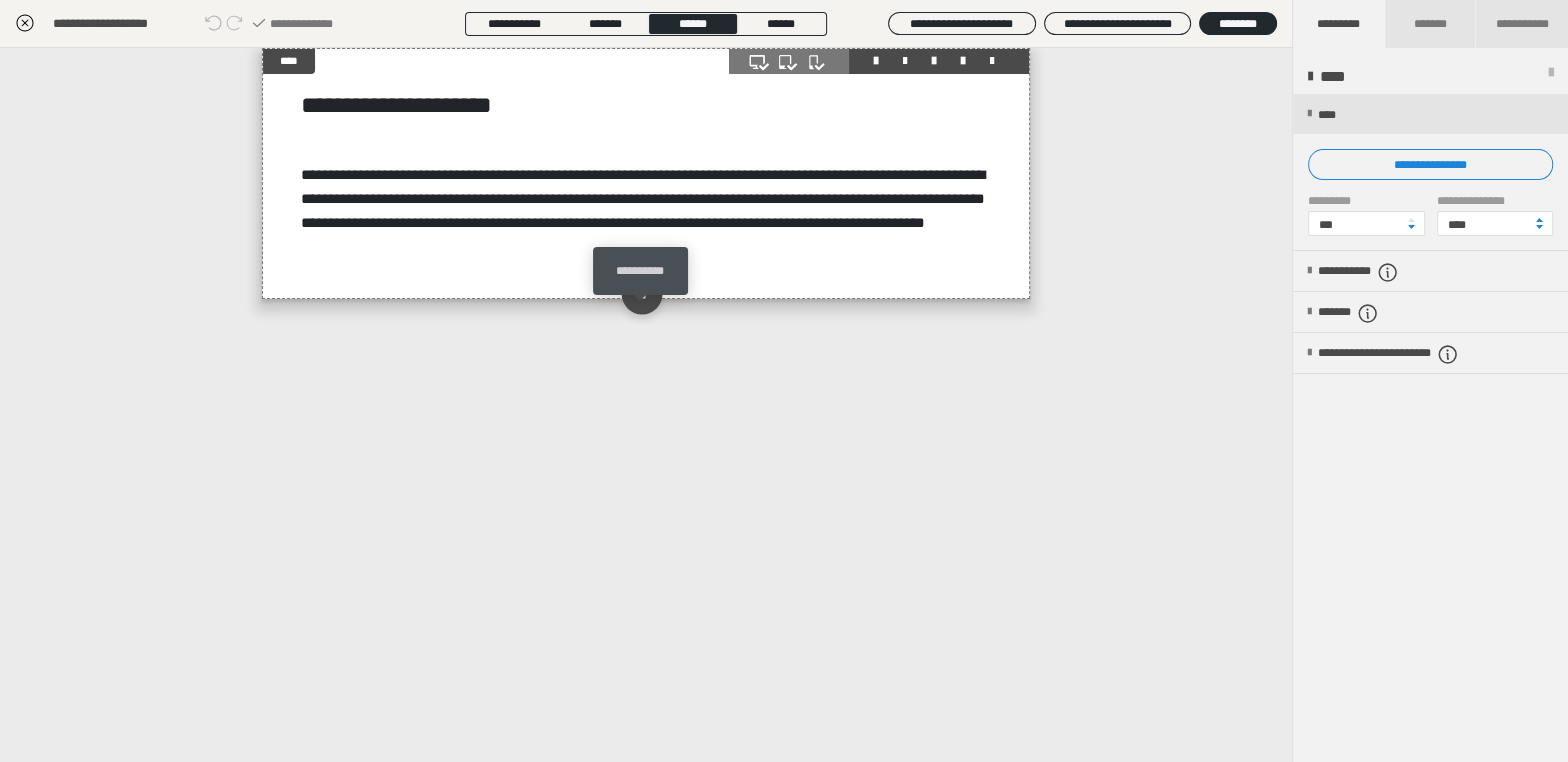 click at bounding box center (641, 293) 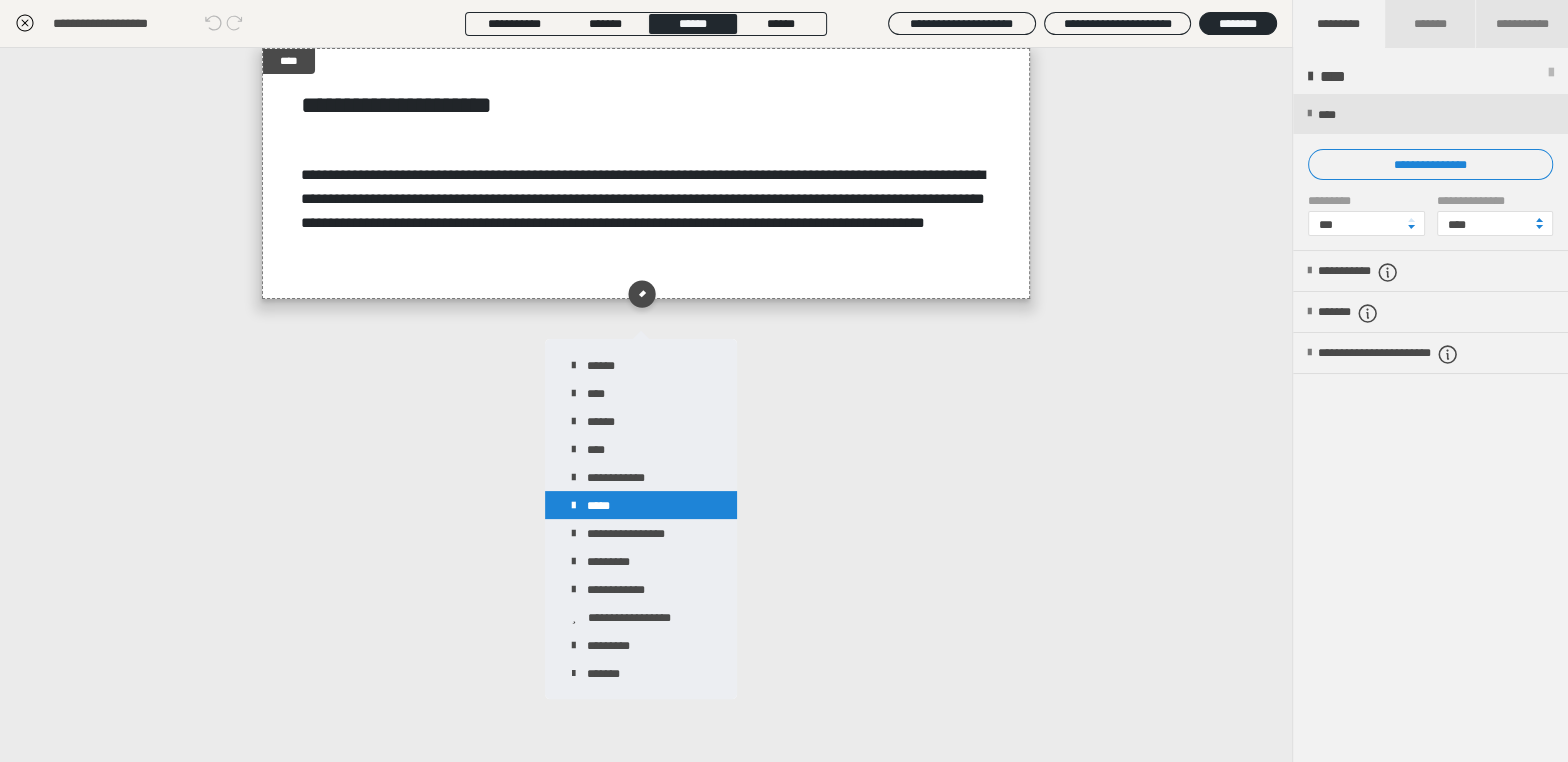 click on "*****" at bounding box center [641, 505] 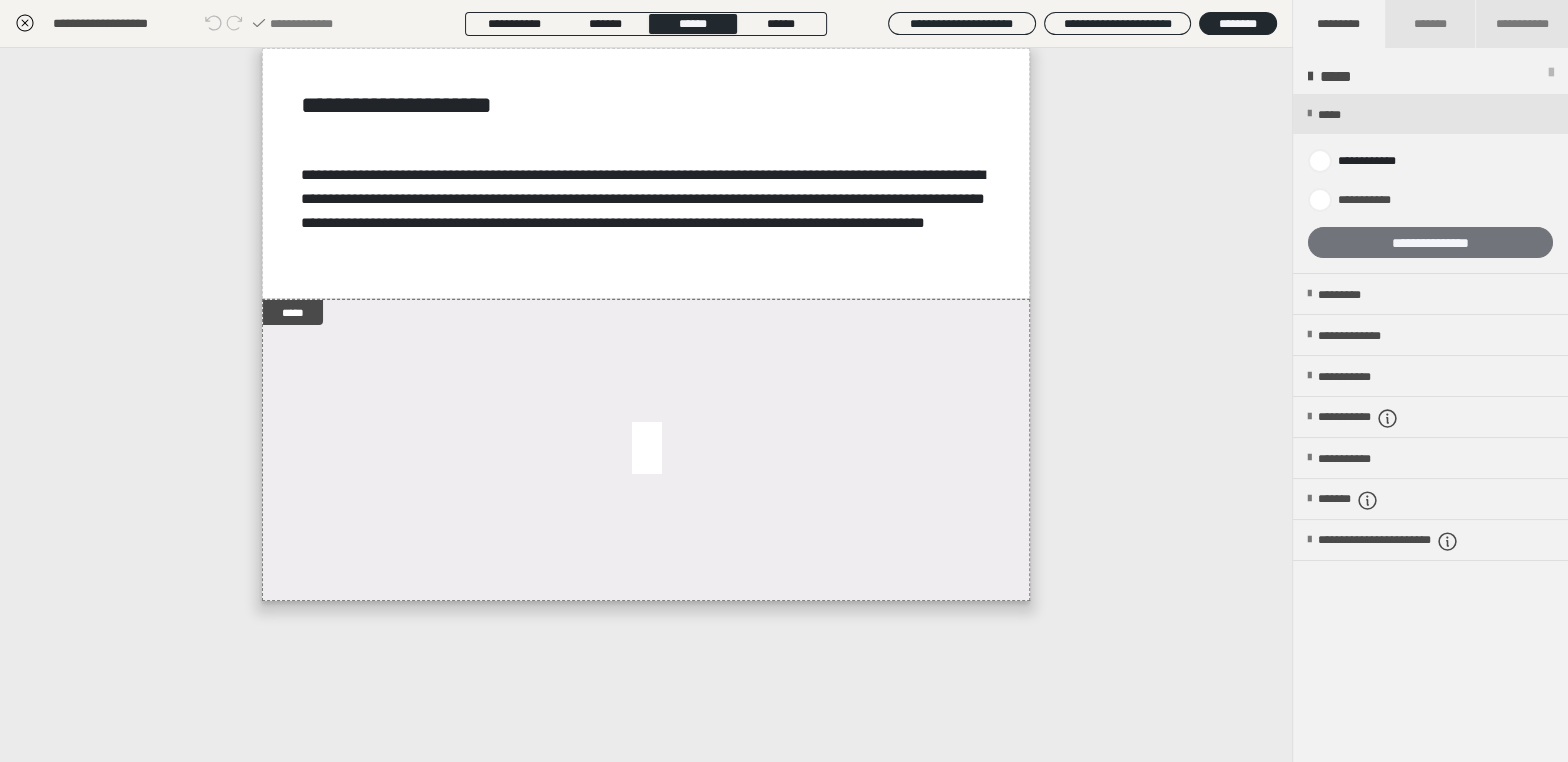 click on "**********" at bounding box center [1430, 242] 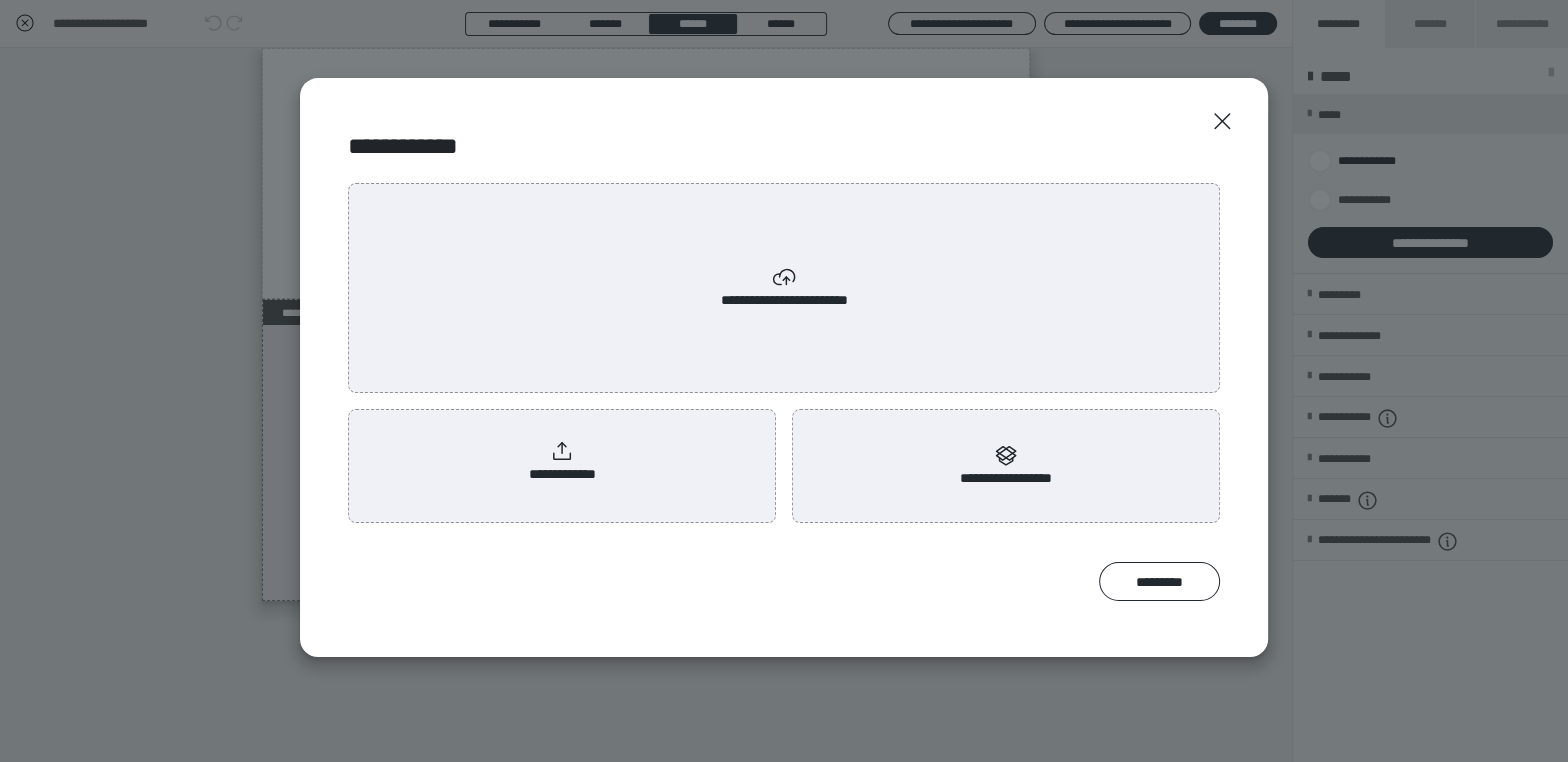 click on "**********" at bounding box center (784, 288) 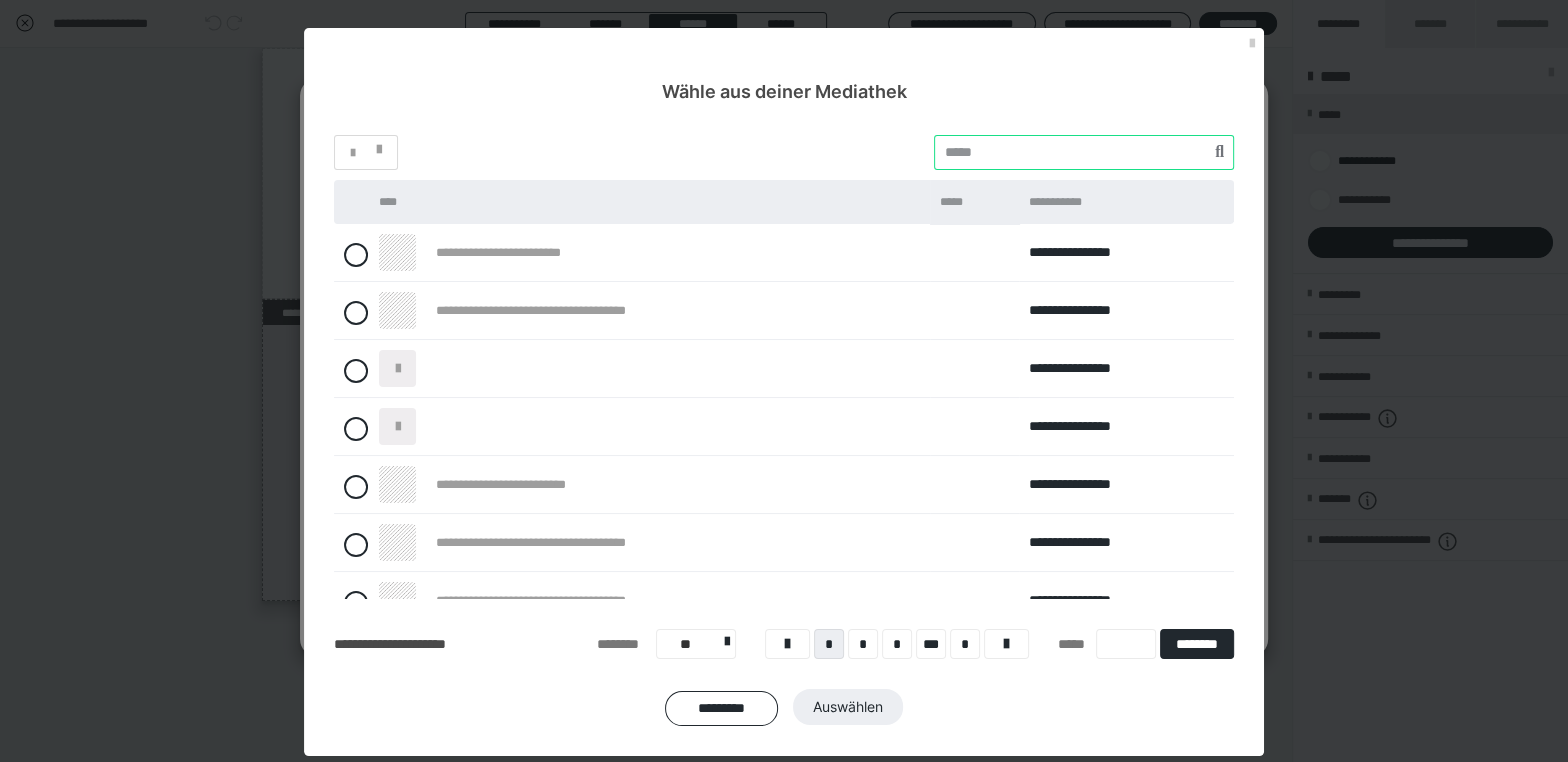 click at bounding box center (1084, 152) 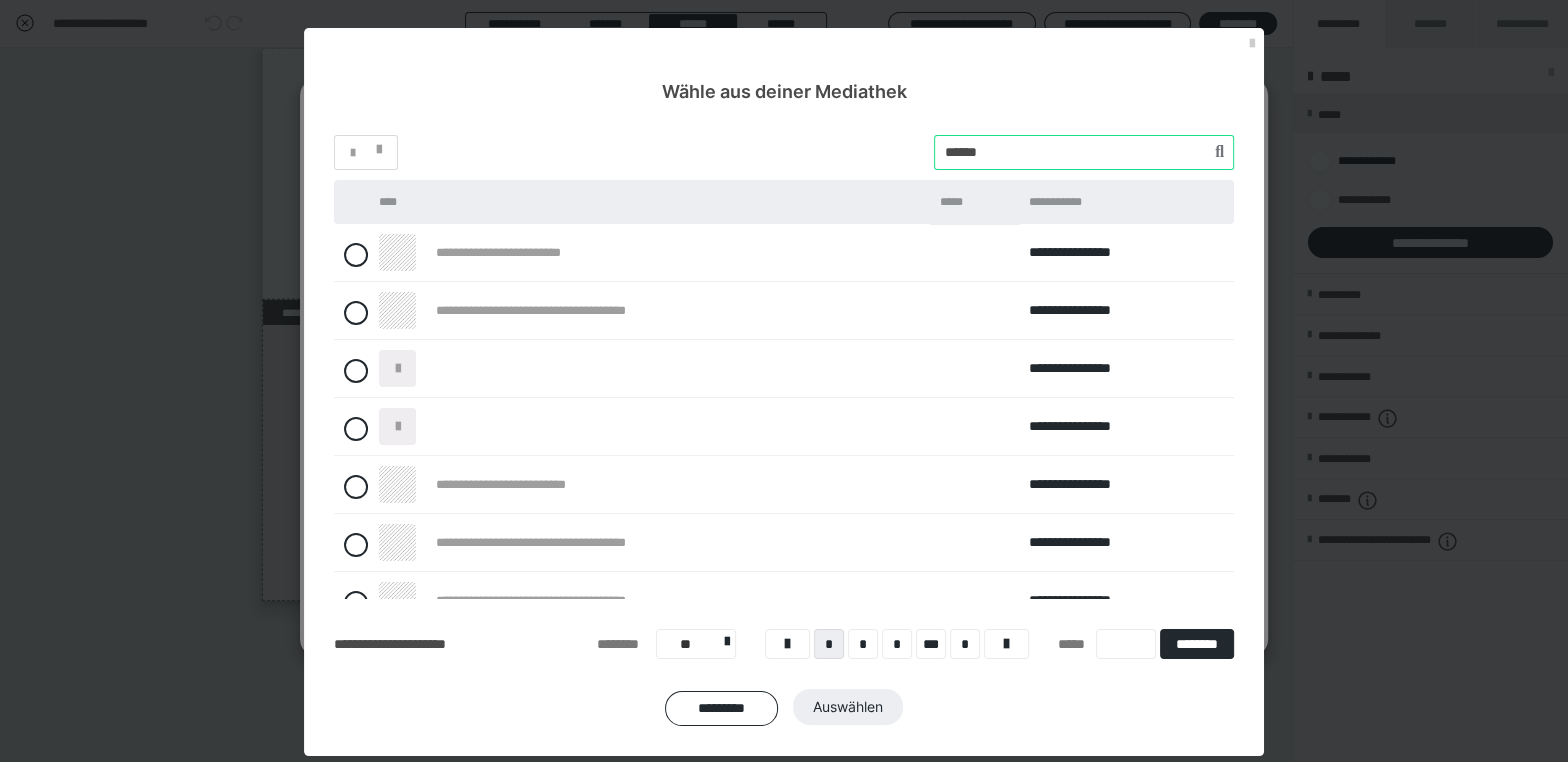 type on "******" 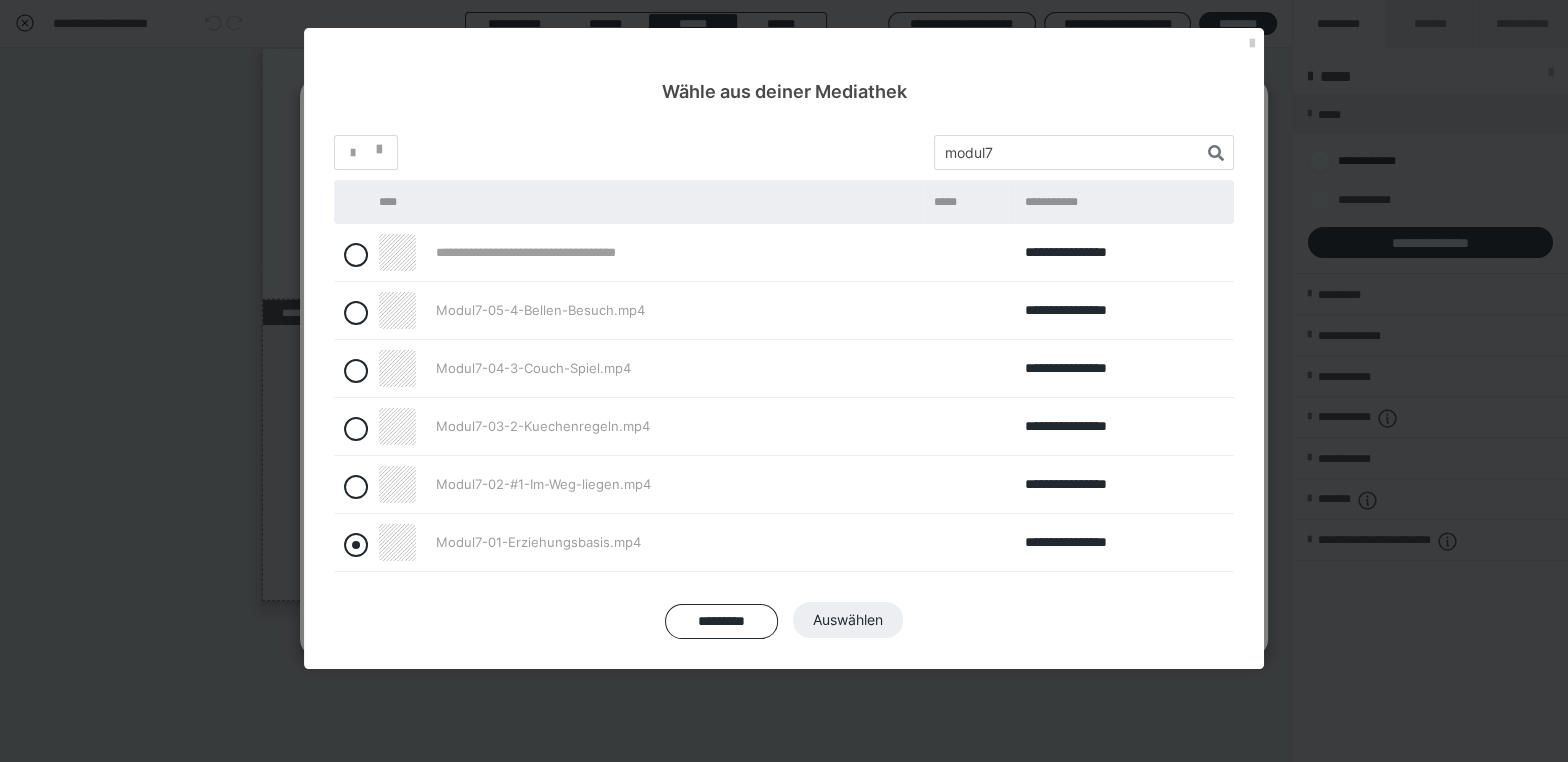 click at bounding box center [356, 545] 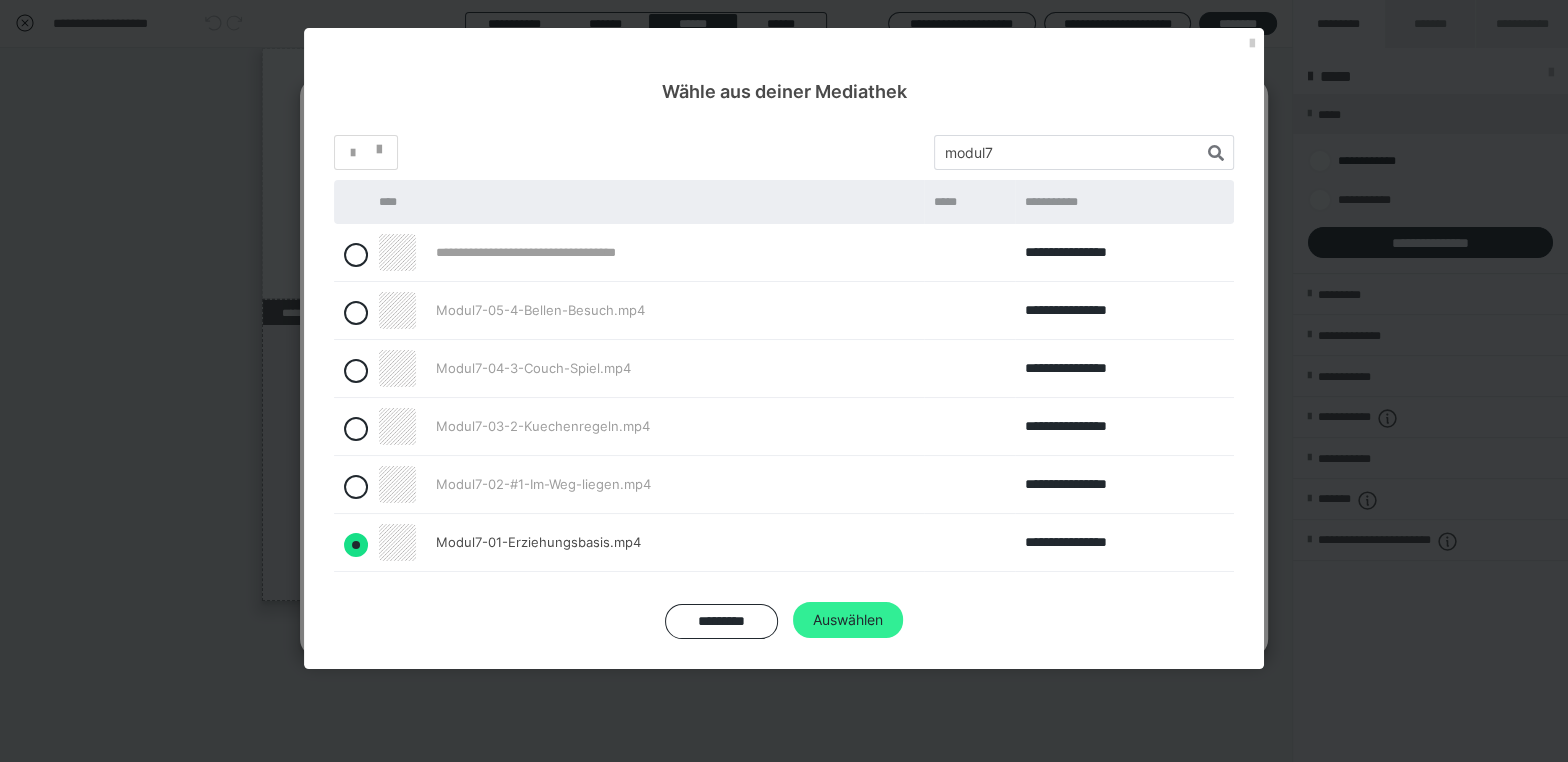 click on "Auswählen" at bounding box center (848, 620) 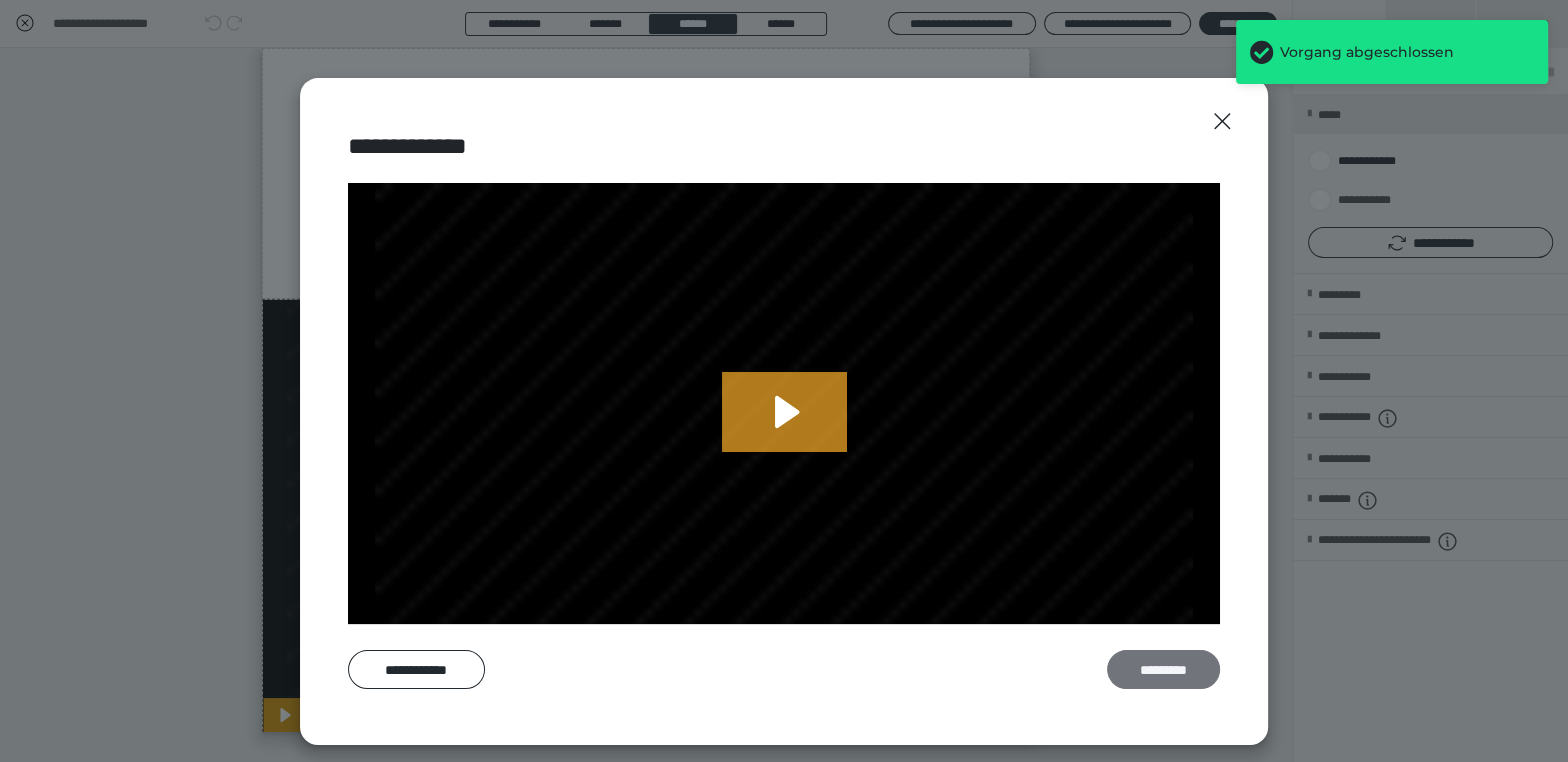click on "*********" at bounding box center (1163, 669) 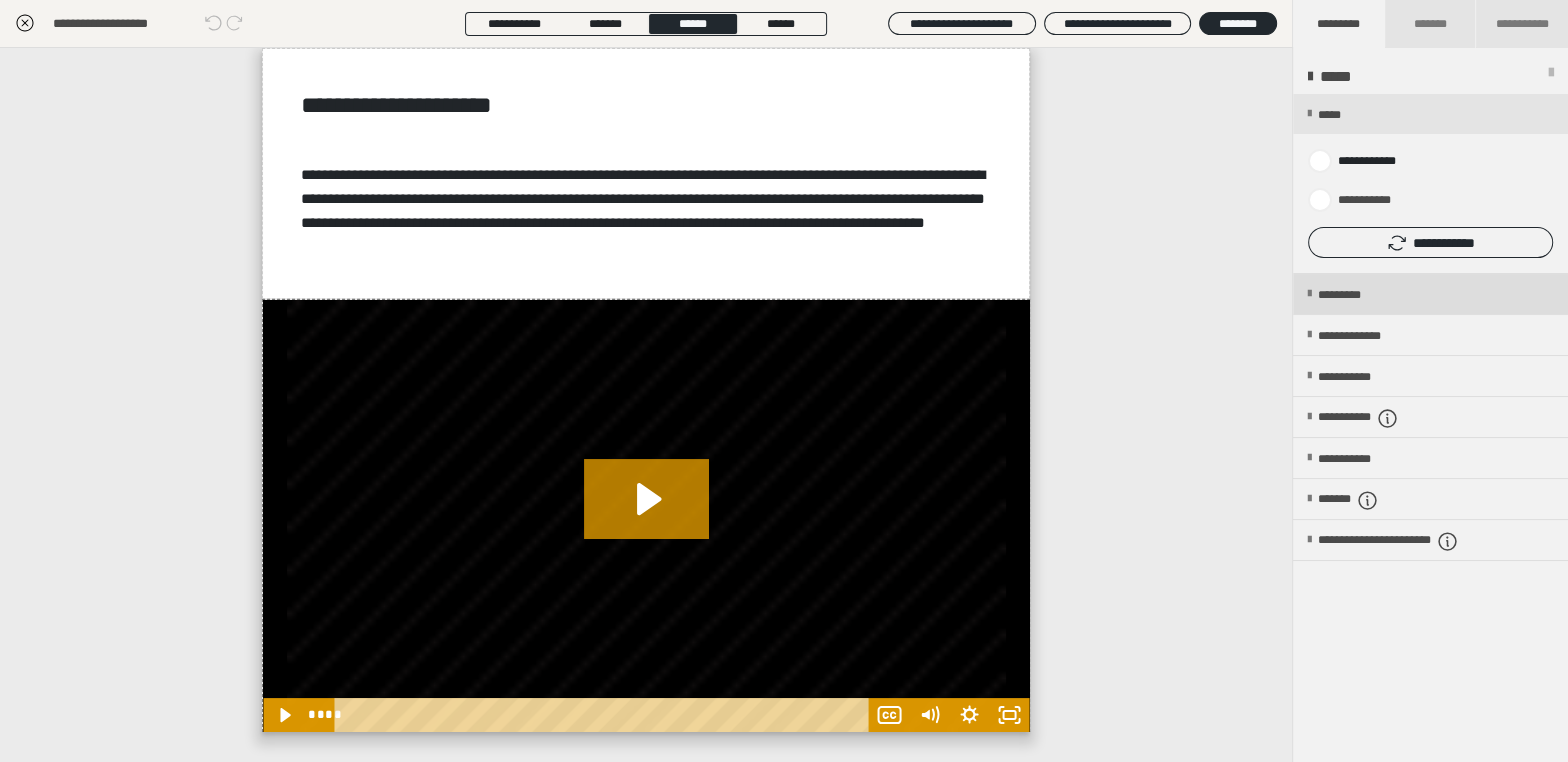 click on "*********" at bounding box center [1356, 295] 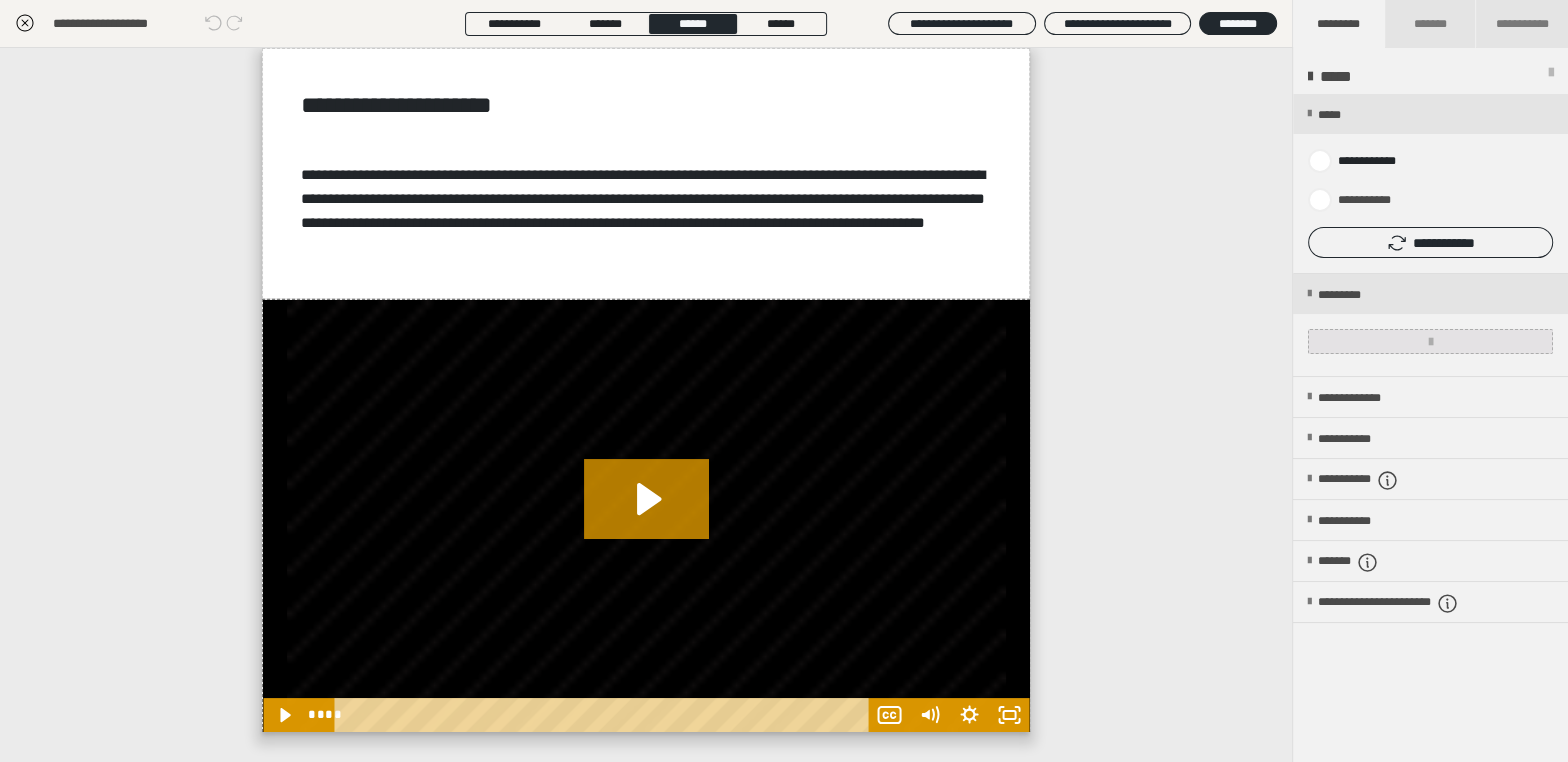 click at bounding box center [1430, 341] 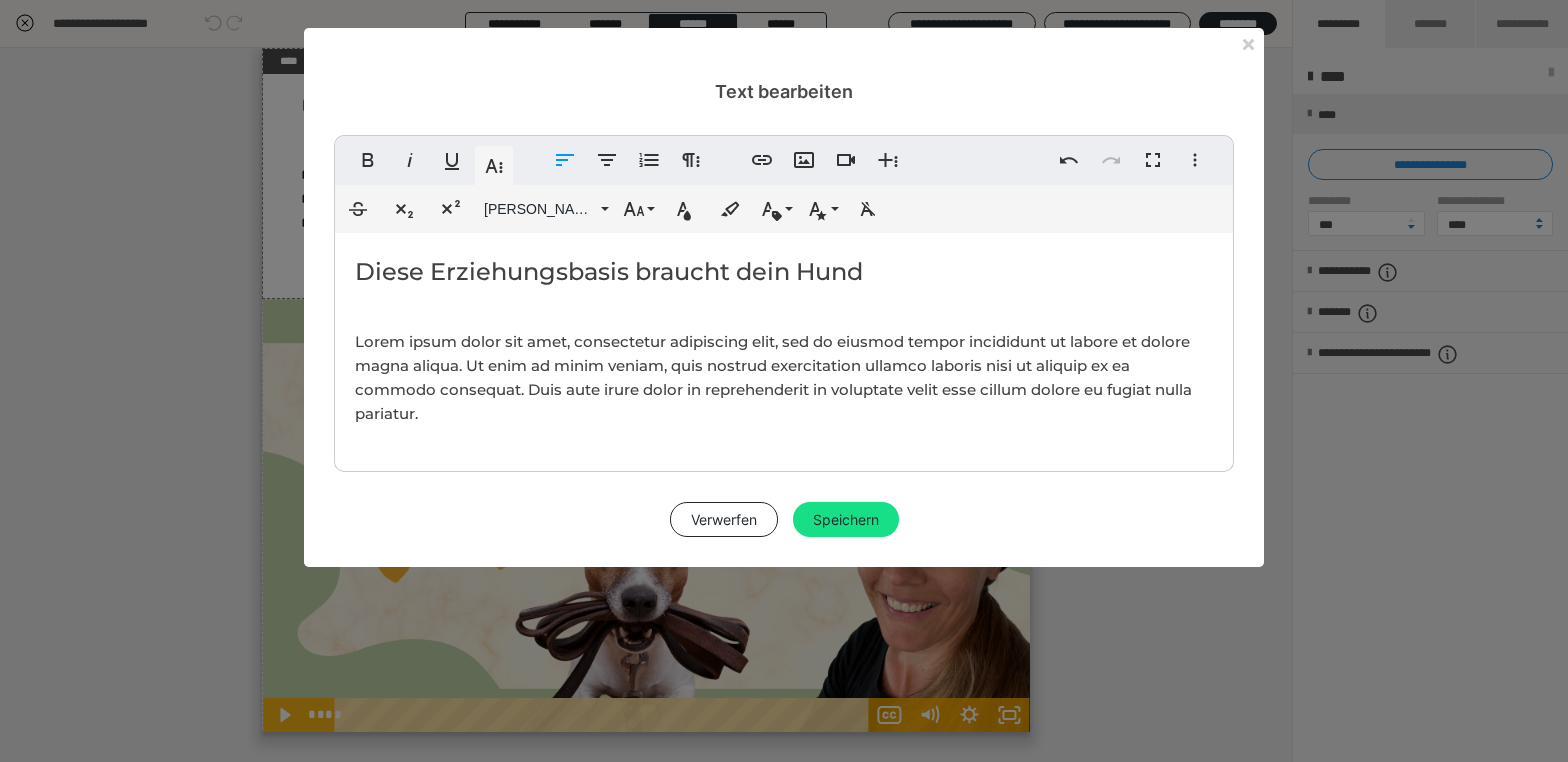 scroll, scrollTop: 0, scrollLeft: 0, axis: both 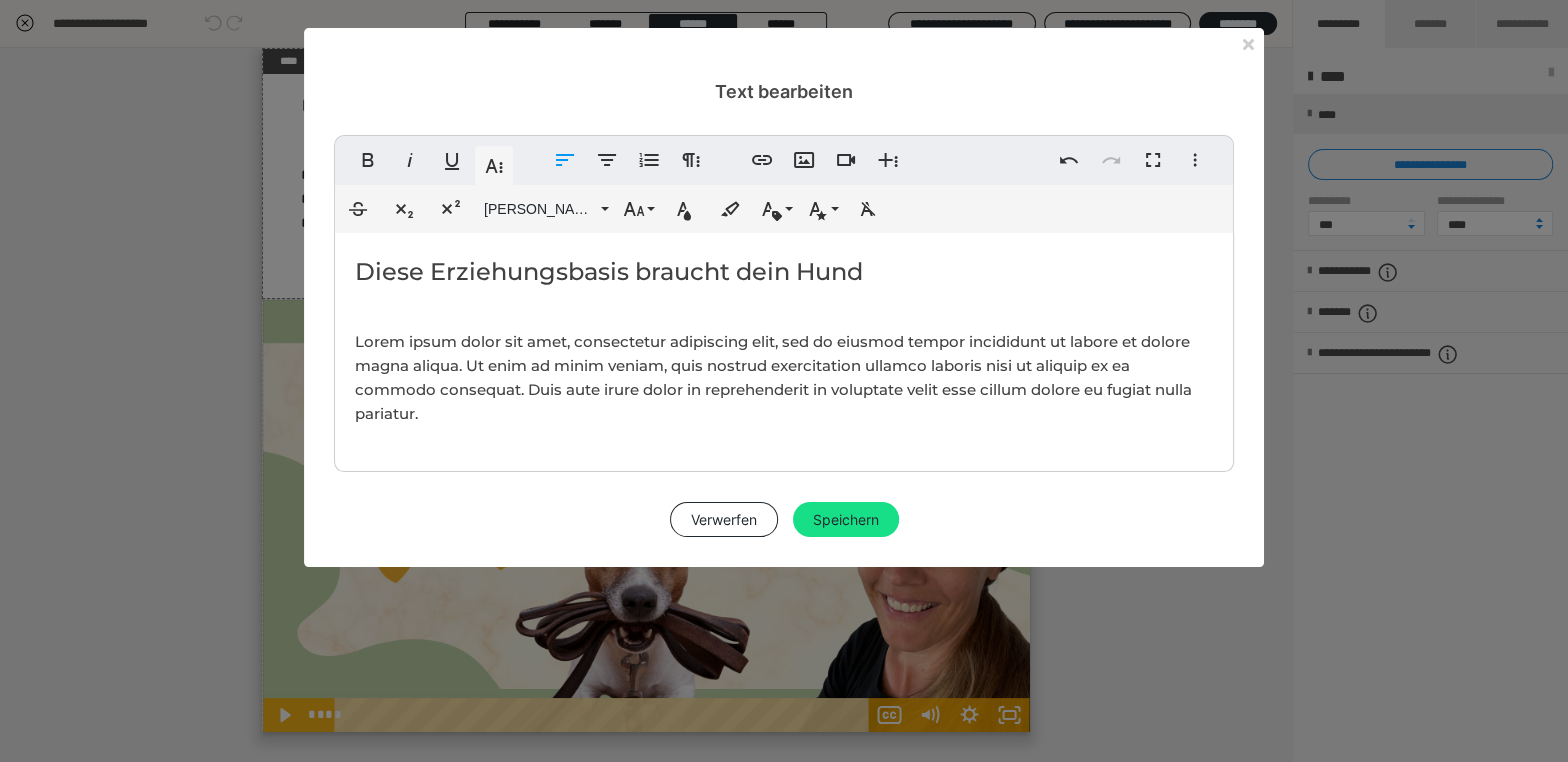 drag, startPoint x: 424, startPoint y: 271, endPoint x: 427, endPoint y: 281, distance: 10.440307 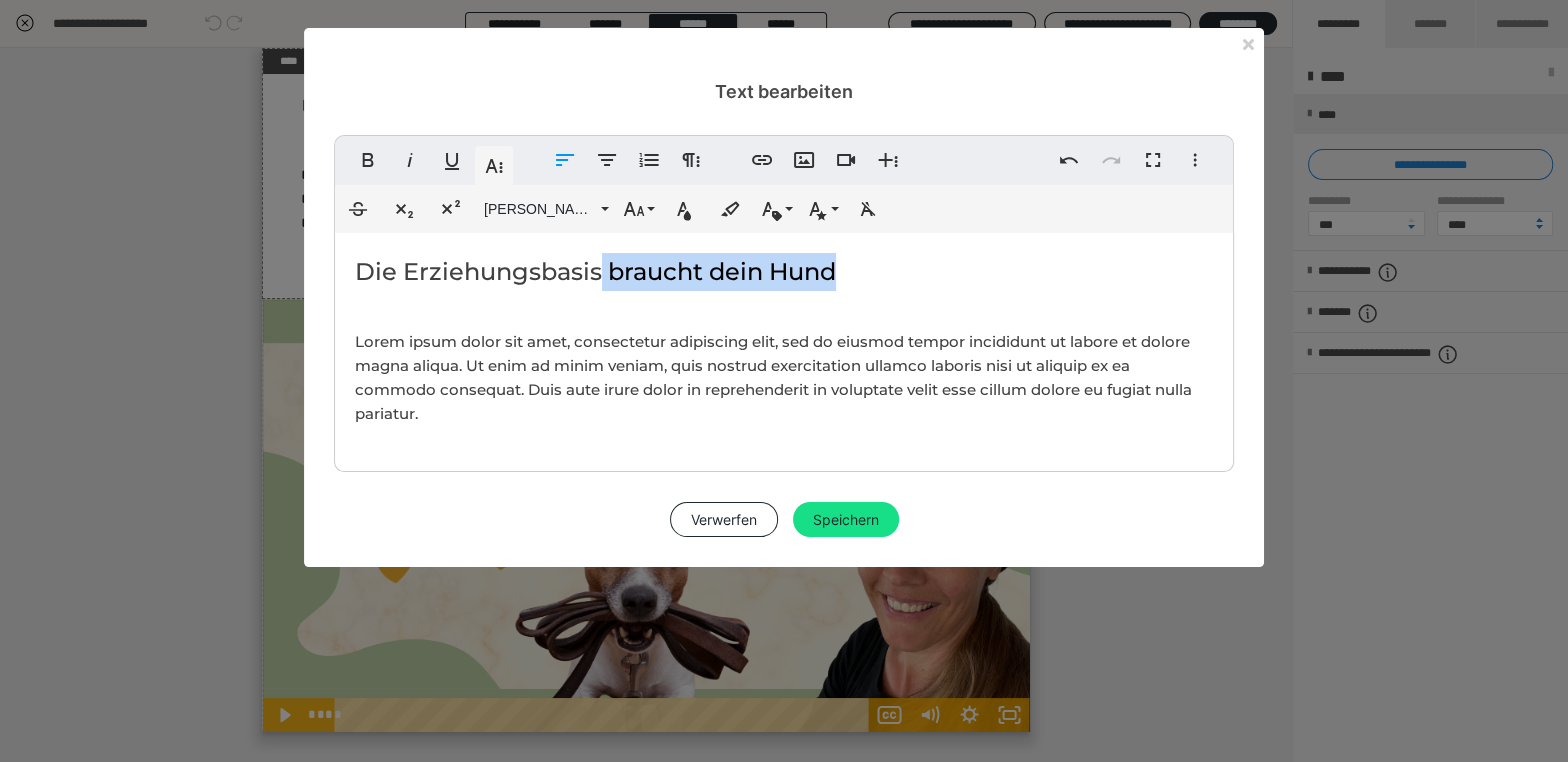 drag, startPoint x: 836, startPoint y: 269, endPoint x: 609, endPoint y: 278, distance: 227.17834 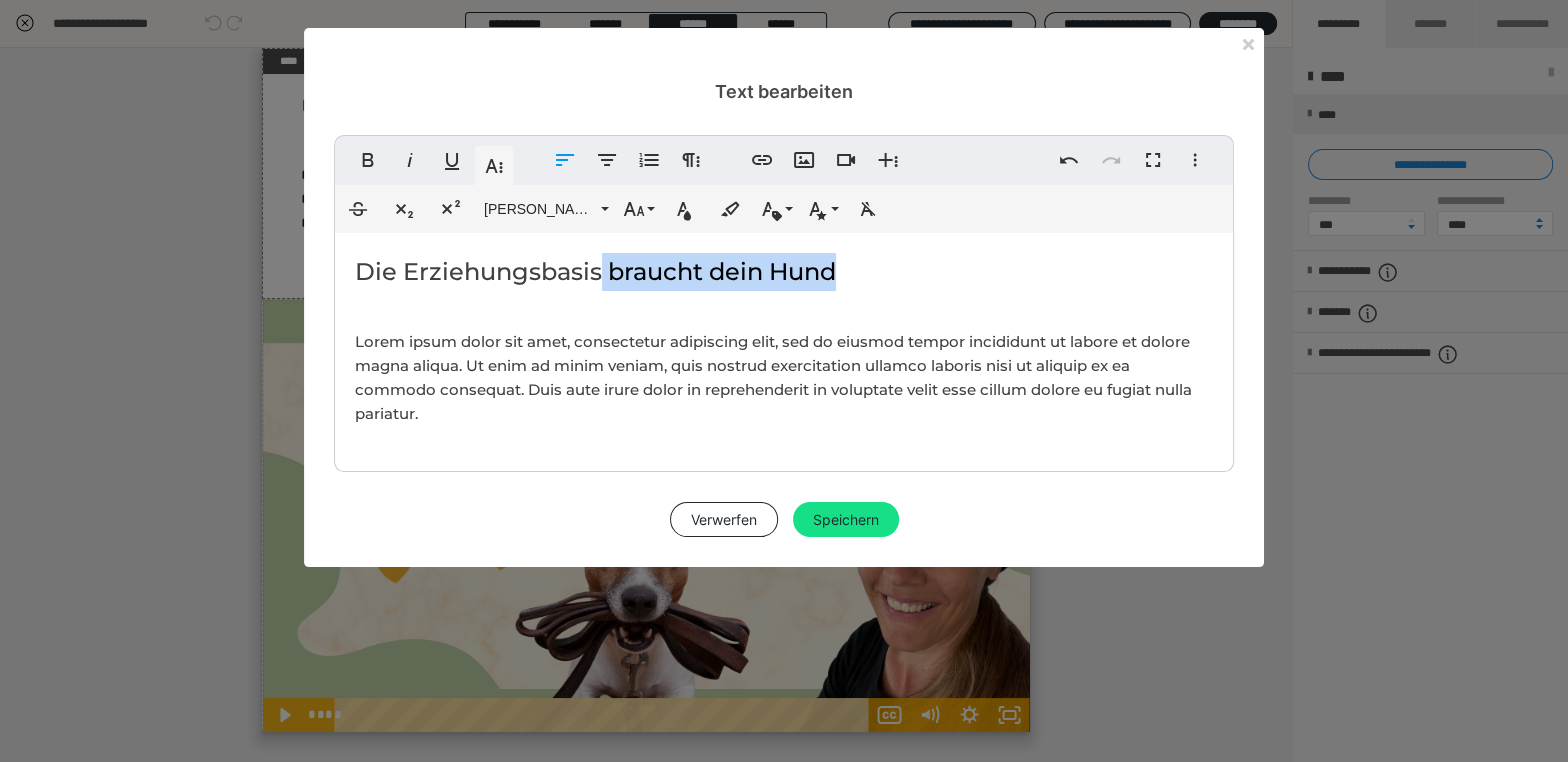 click on "Die Erziehungsbasis braucht dein Hund" at bounding box center (784, 272) 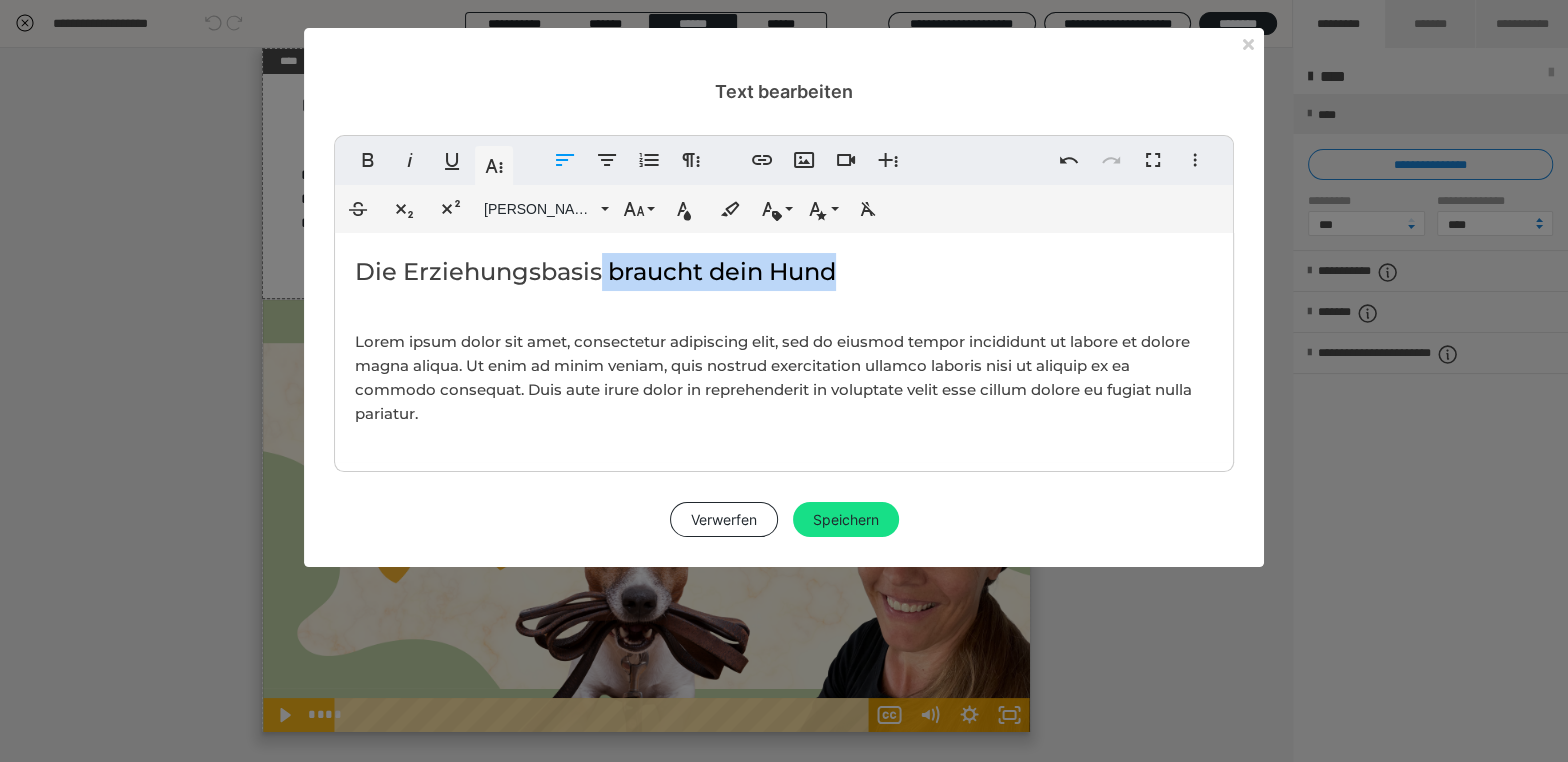 type 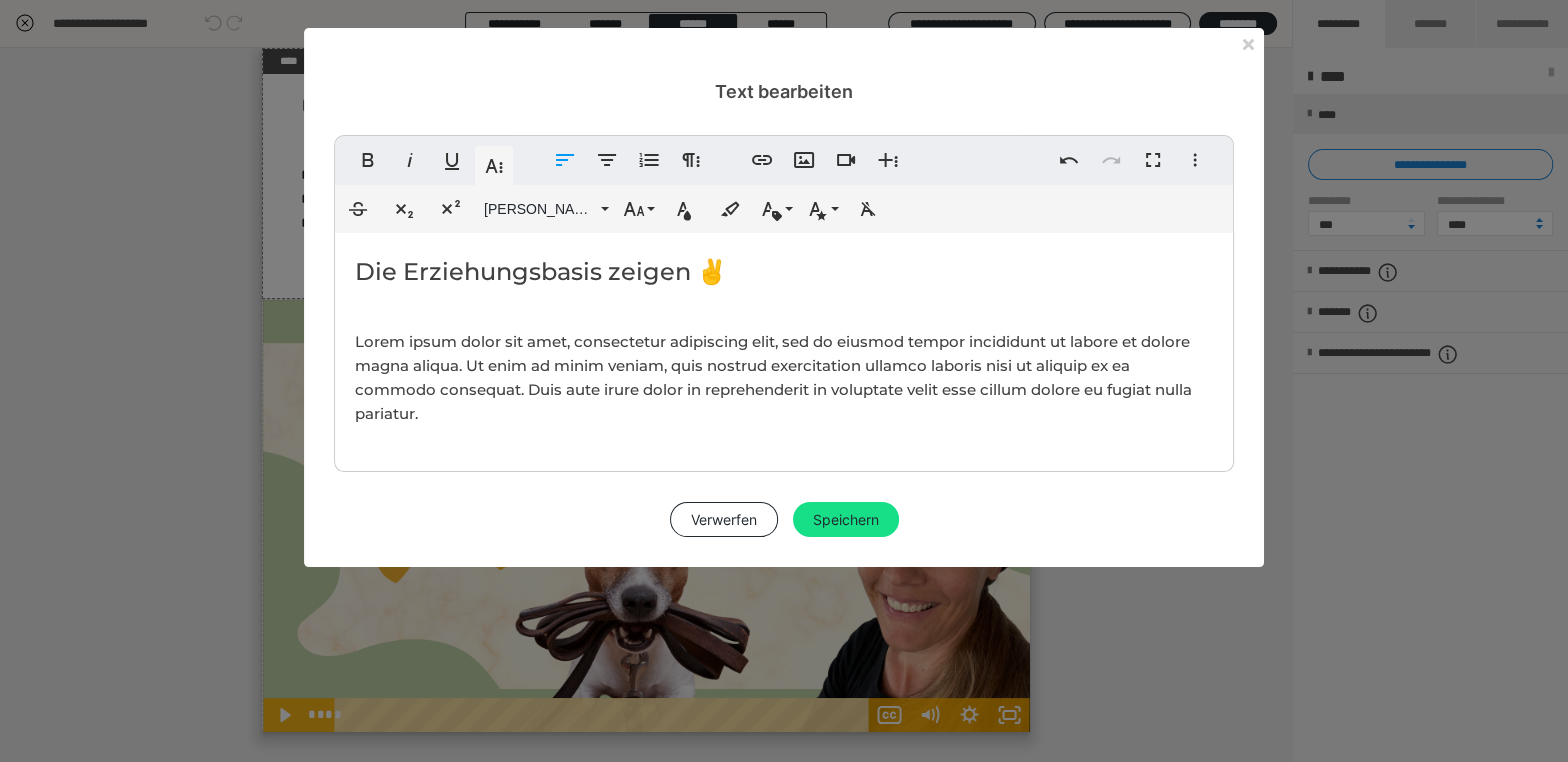 click on "Die Erziehungsbasis zeigen ​✌️" at bounding box center (784, 272) 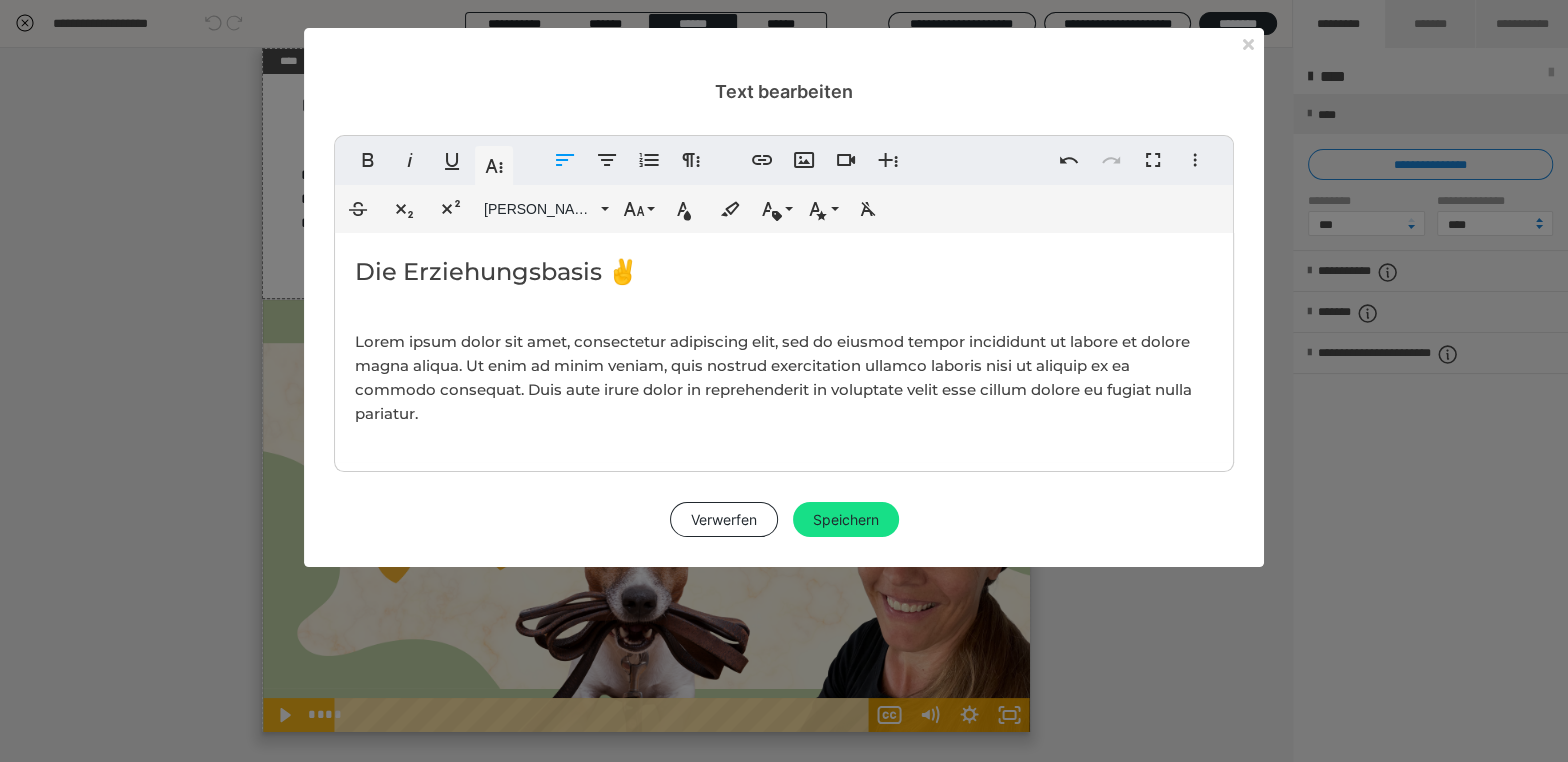 click on "Die Erziehungsbasis ✌️" at bounding box center (784, 272) 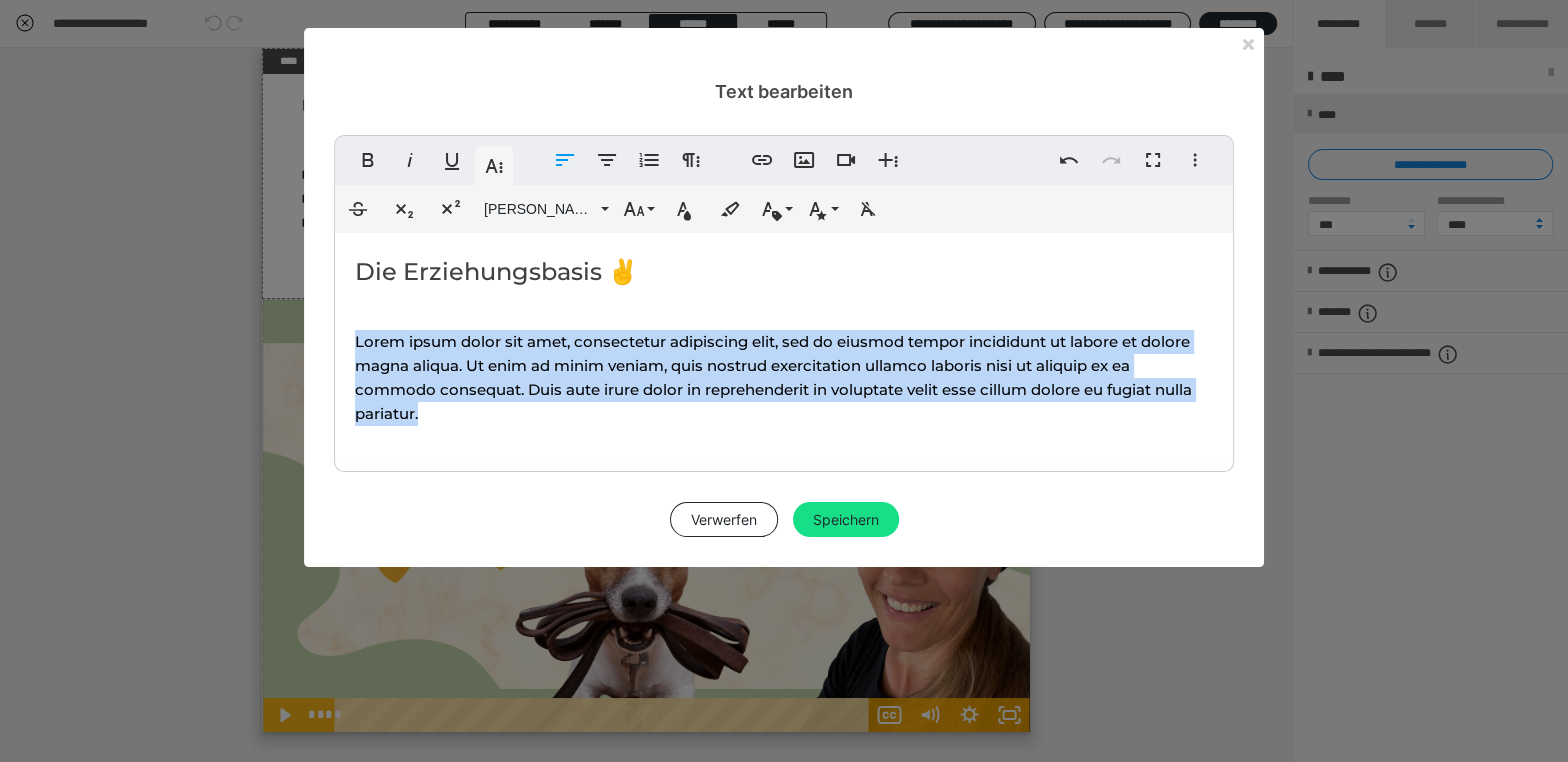 drag, startPoint x: 430, startPoint y: 416, endPoint x: 343, endPoint y: 348, distance: 110.42192 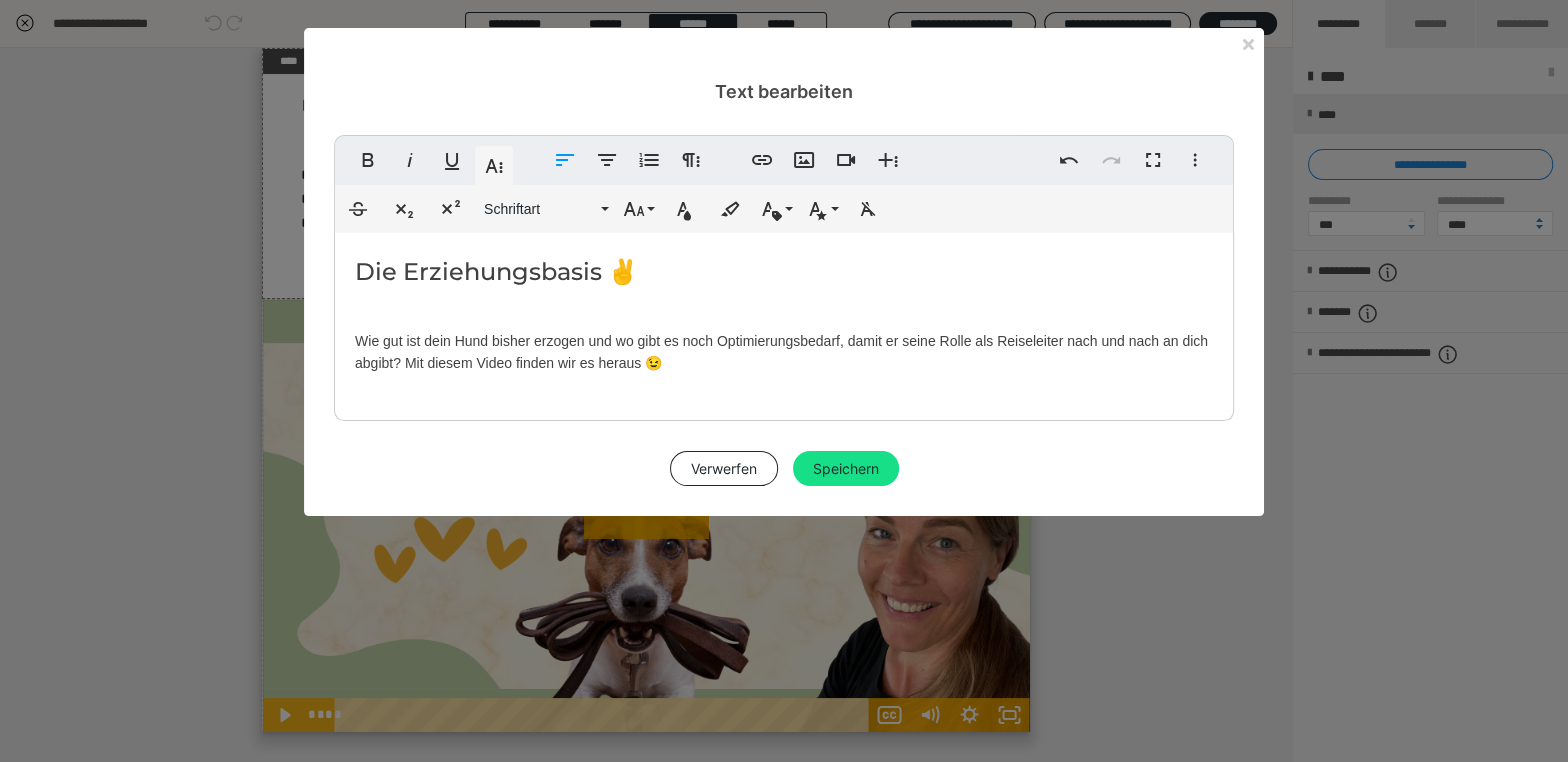 drag, startPoint x: 691, startPoint y: 363, endPoint x: 344, endPoint y: 335, distance: 348.12784 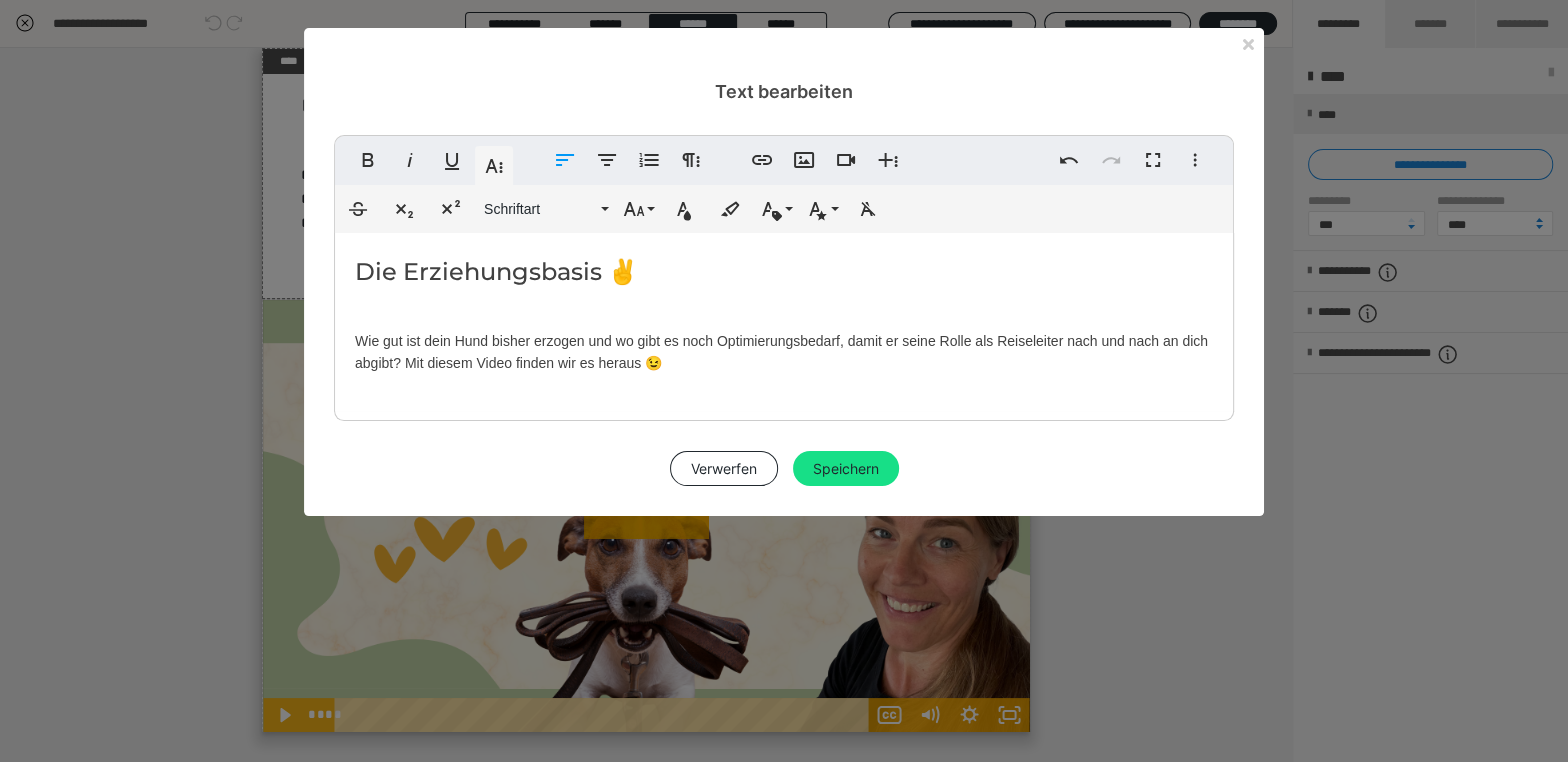 click on "Die Erziehungsbasis ✌️ Wie gut ist dein Hund bisher erzogen und wo gibt es noch Optimierungsbedarf, damit er seine Rolle als Reiseleiter nach und nach an dich abgibt? Mit diesem Video finden wir es heraus 😉" at bounding box center [784, 322] 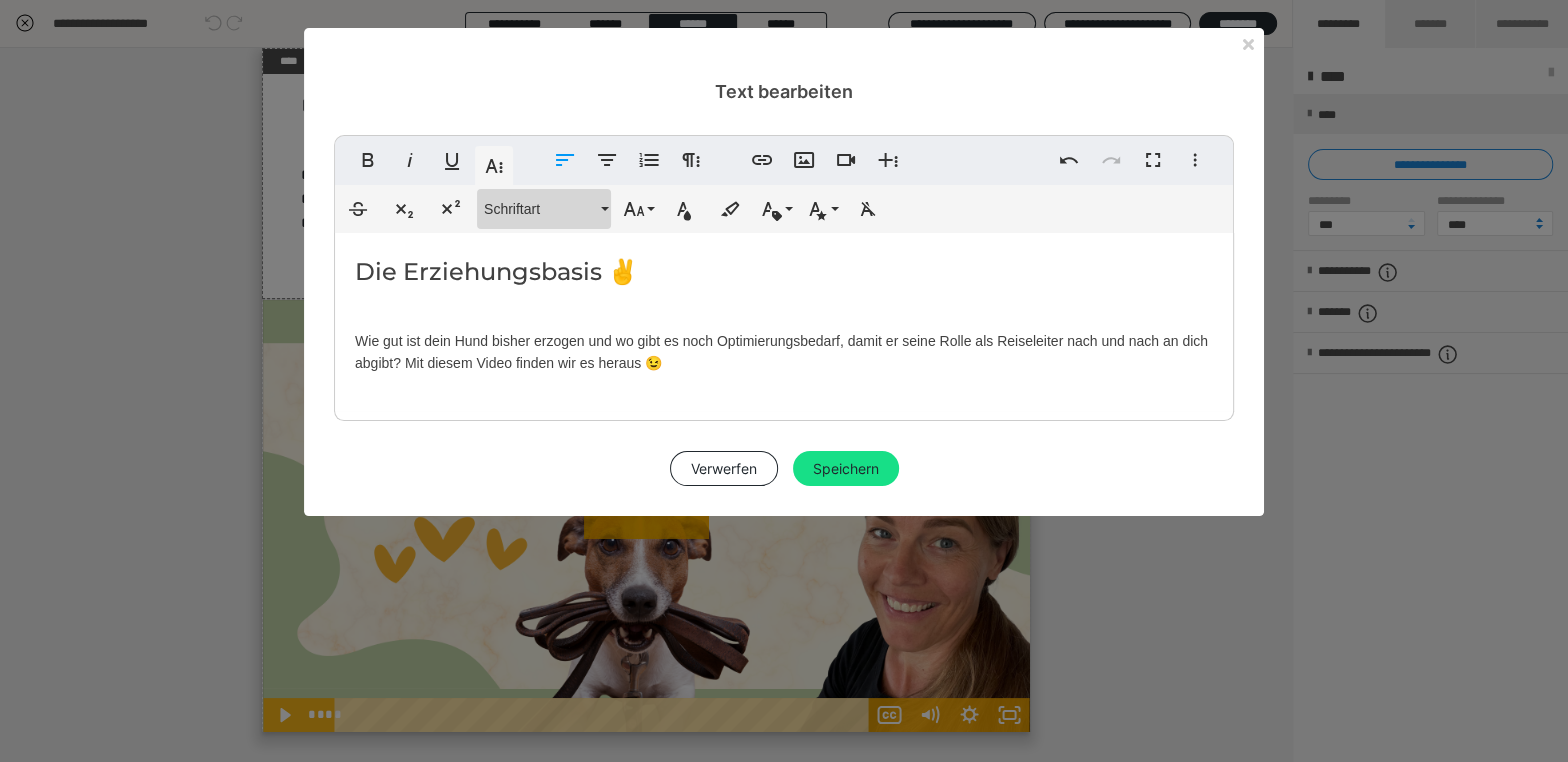 click on "Schriftart" at bounding box center (540, 209) 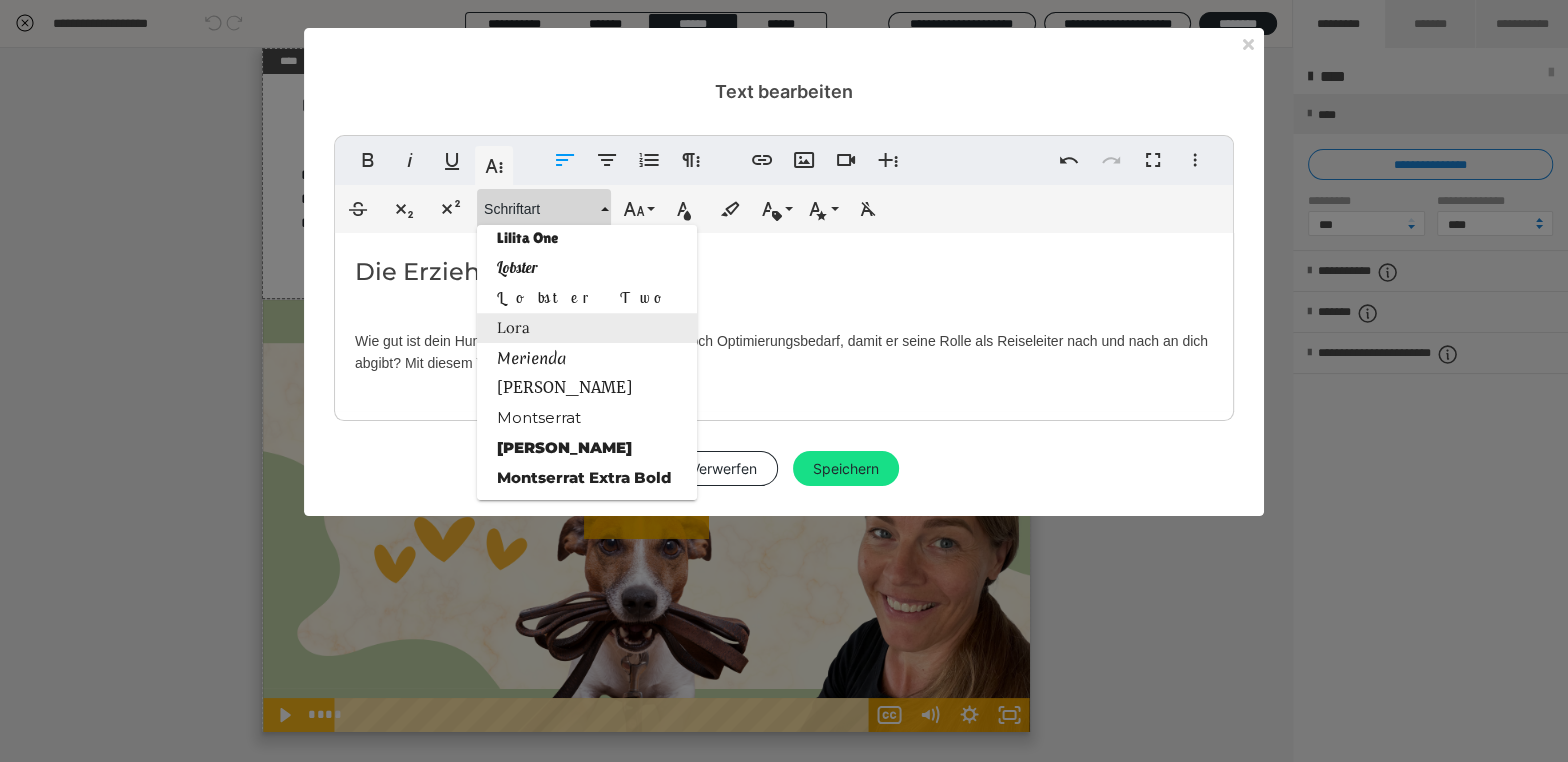 scroll, scrollTop: 1728, scrollLeft: 0, axis: vertical 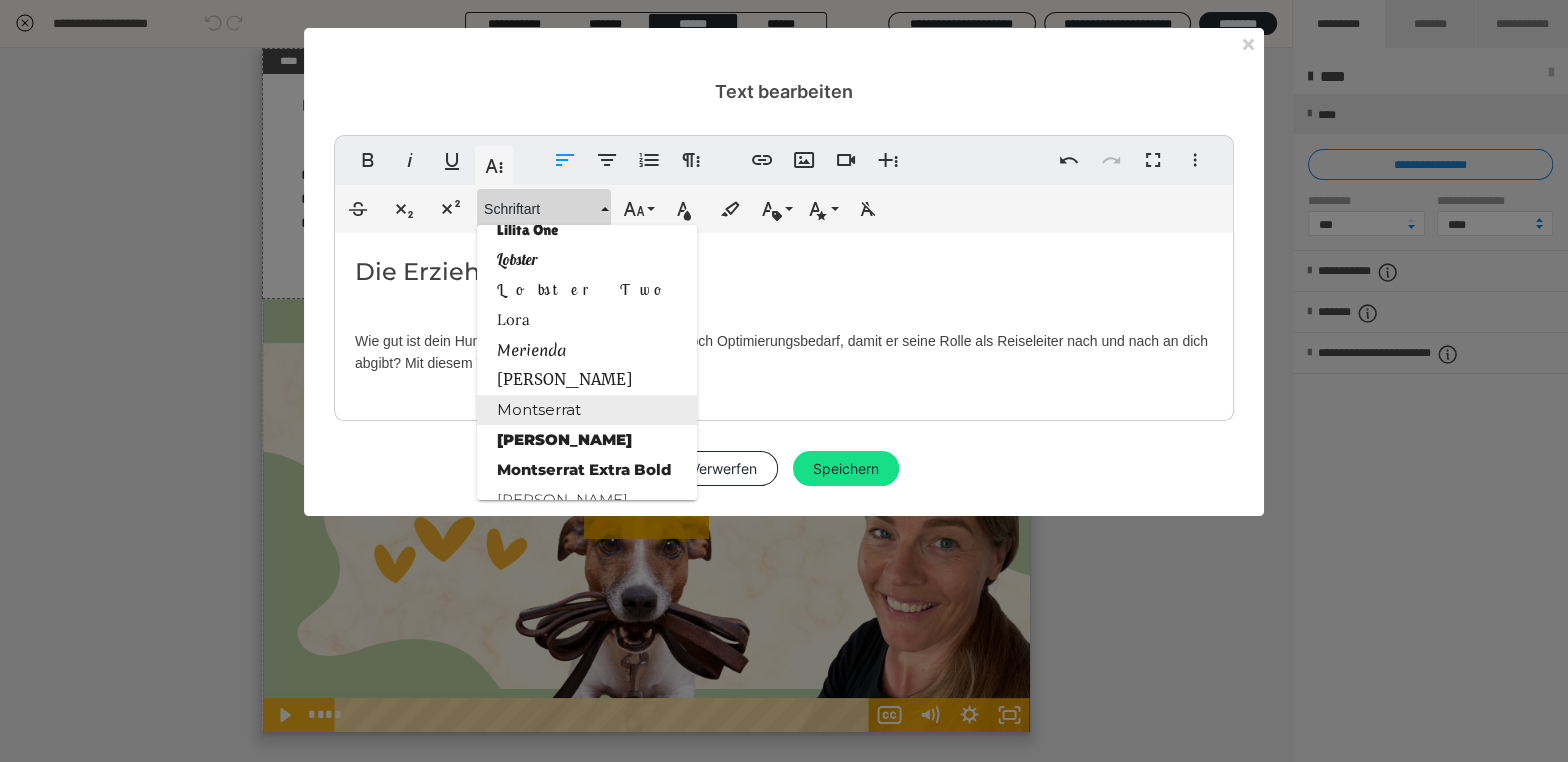 click on "Montserrat" at bounding box center (587, 410) 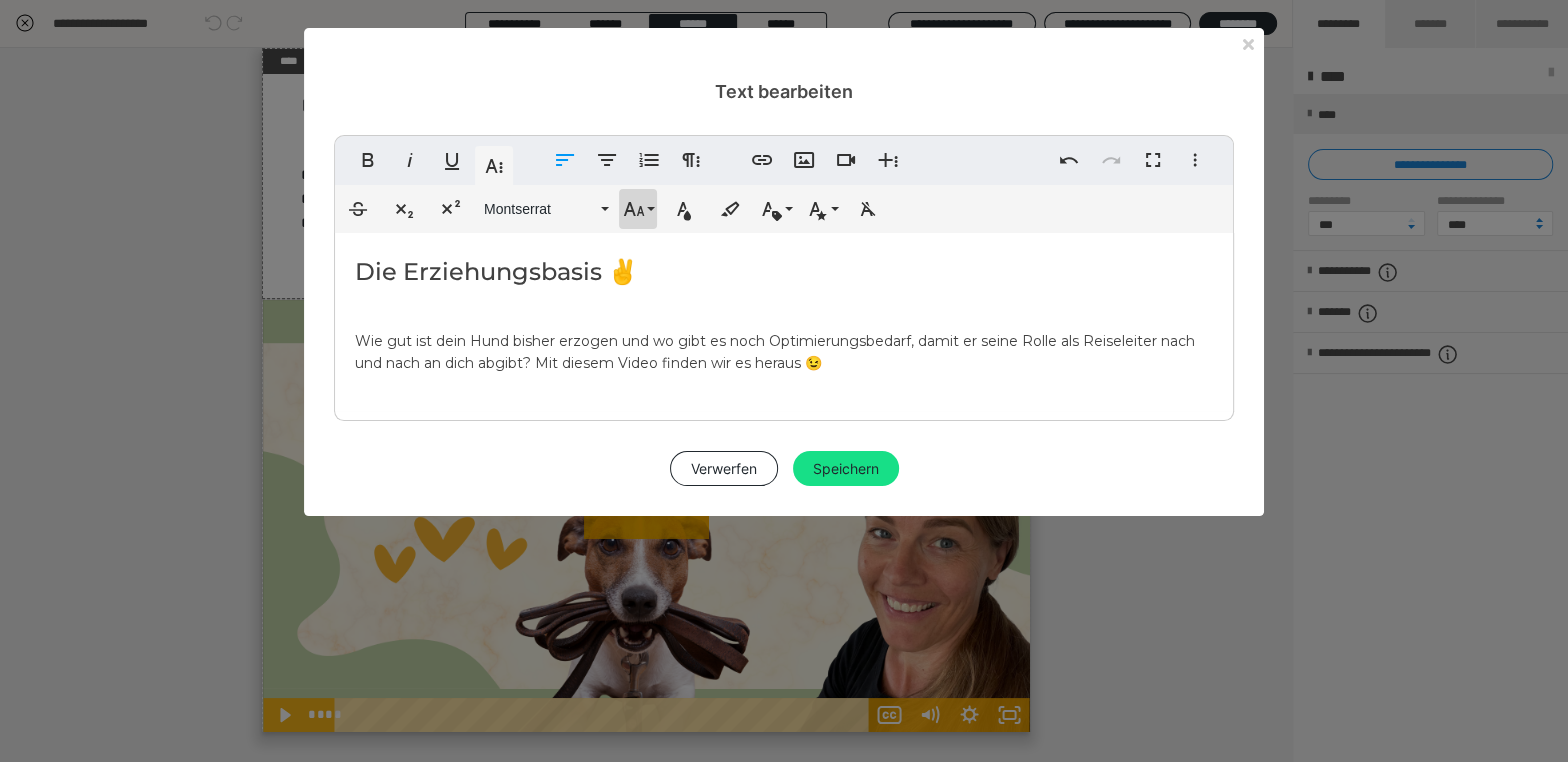 click 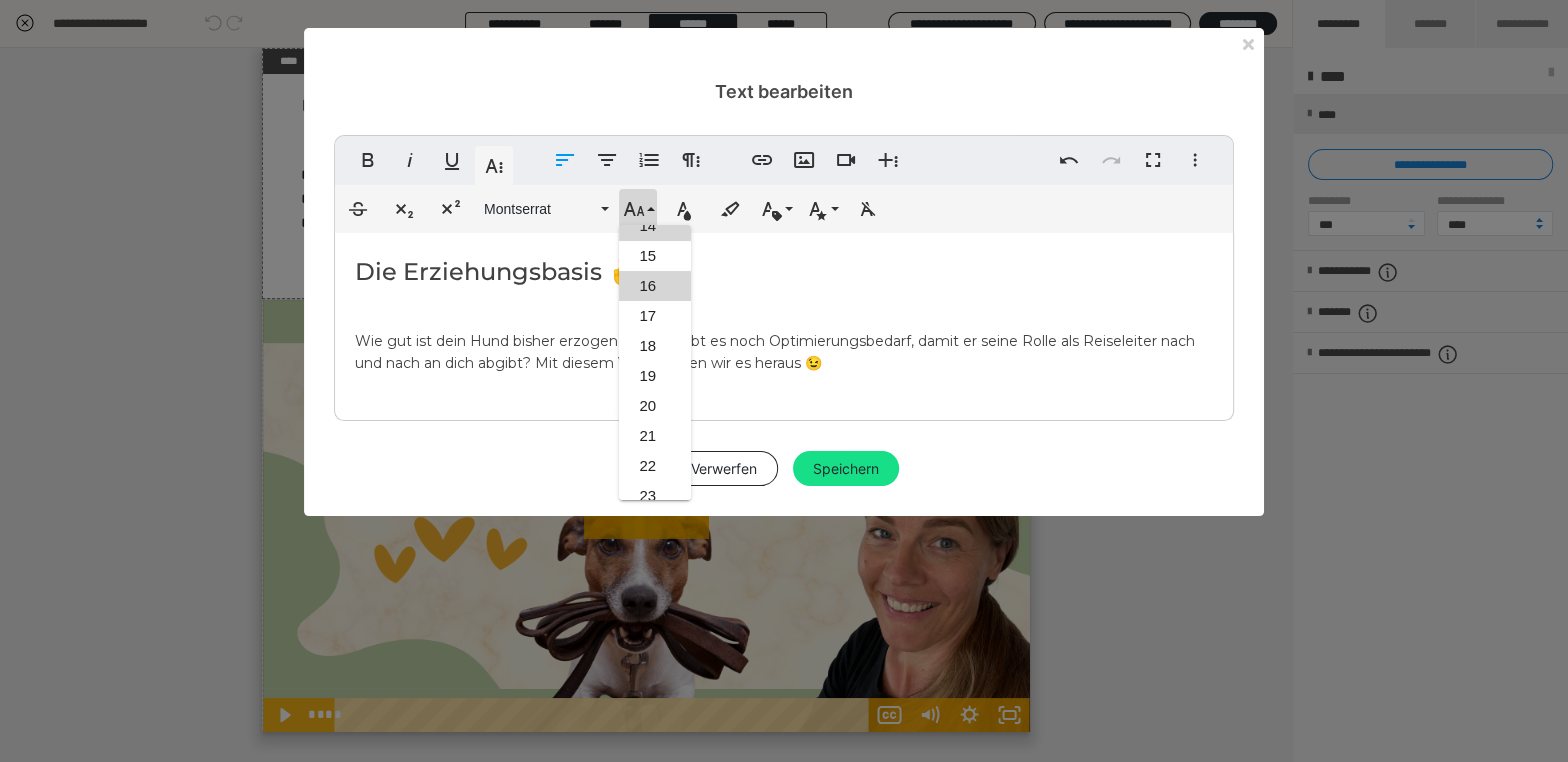 click on "16" at bounding box center [655, 286] 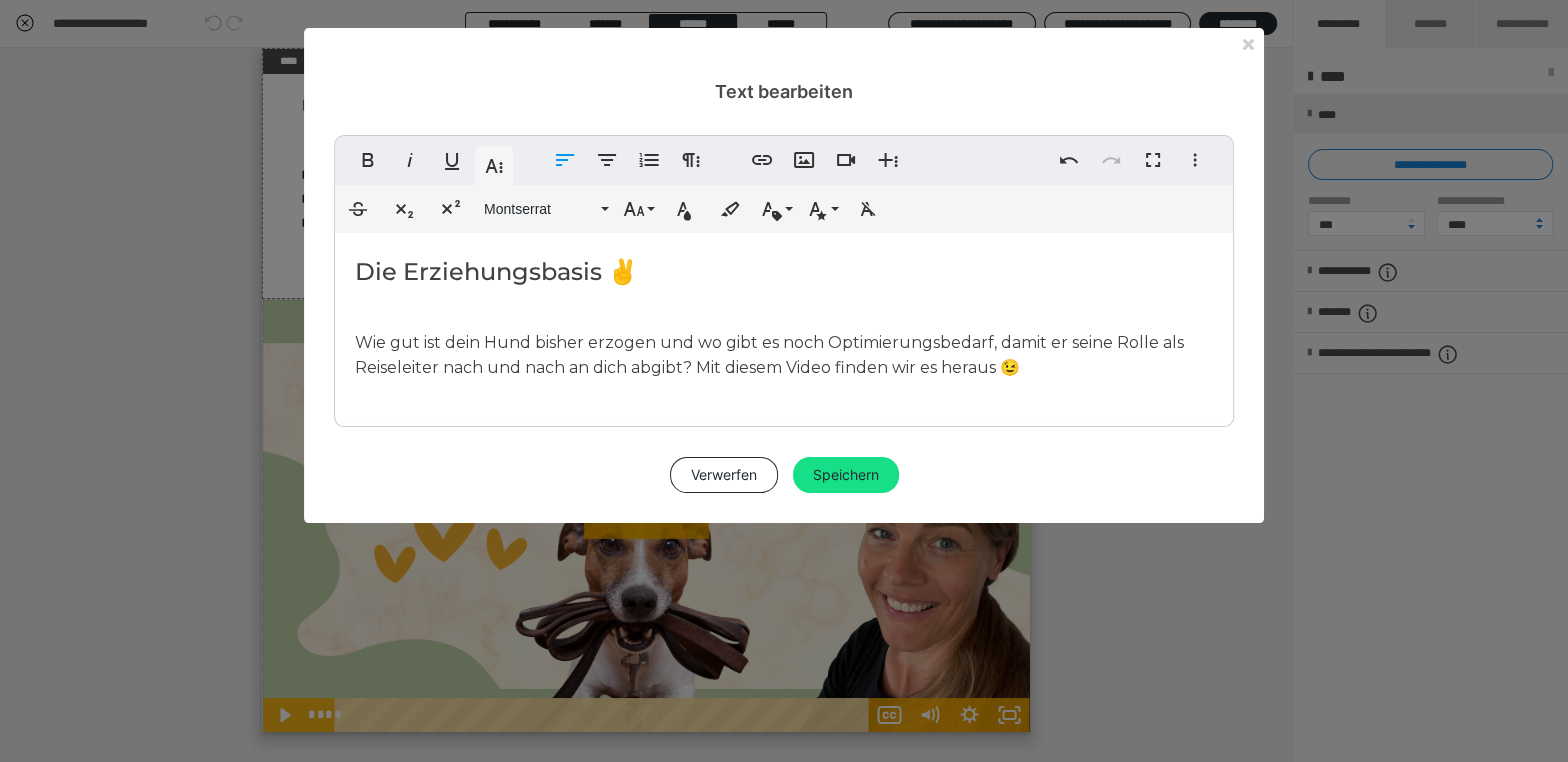 click on "Die Erziehungsbasis ✌️ Wie gut ist dein Hund bisher erzogen und wo gibt es noch Optimierungsbedarf, damit er seine Rolle als Reiseleiter nach und nach an dich abgibt? Mit diesem Video finden wir es heraus 😉" at bounding box center [784, 325] 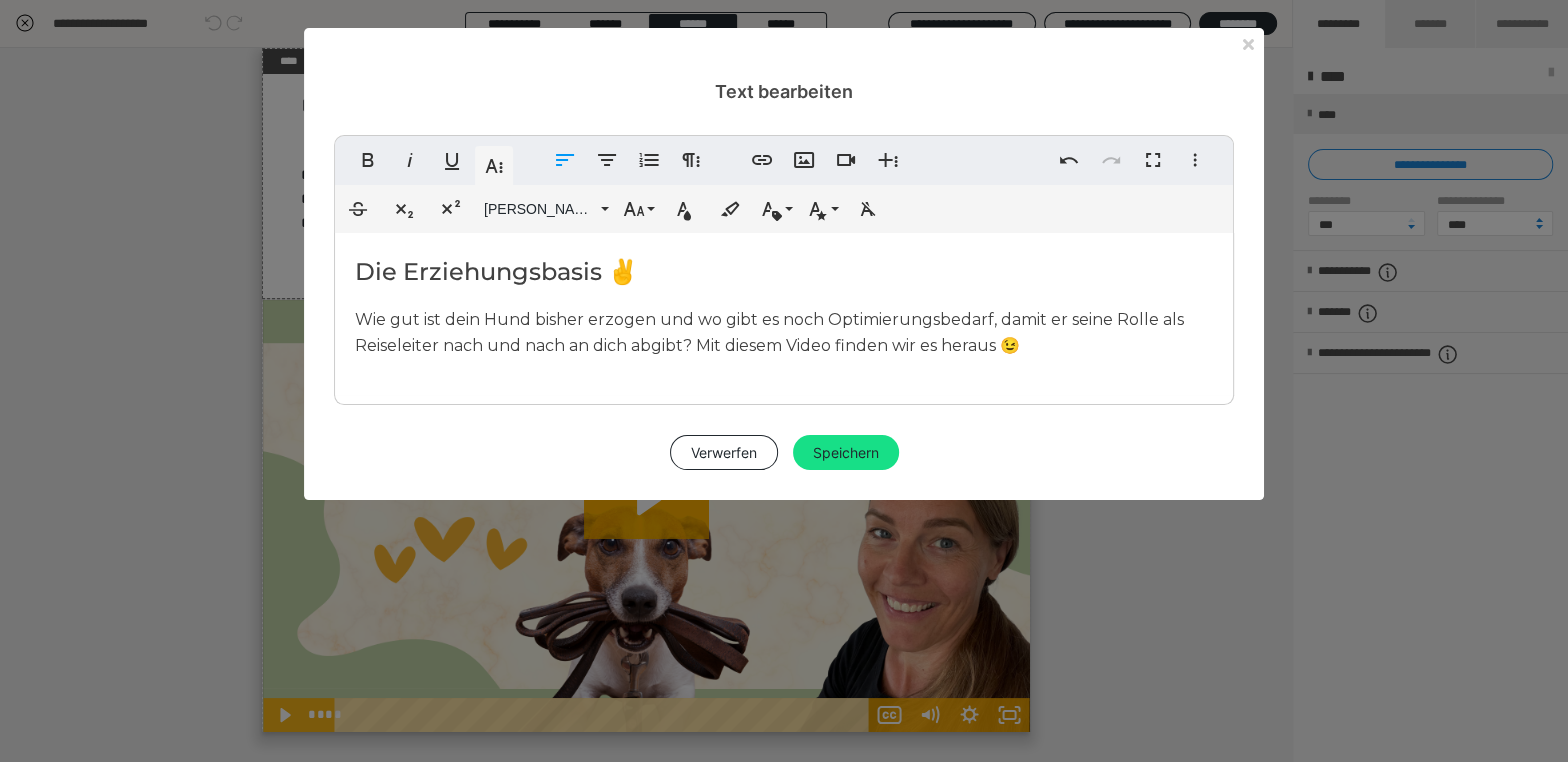 click on "Die Erziehungsbasis ✌️" at bounding box center [784, 272] 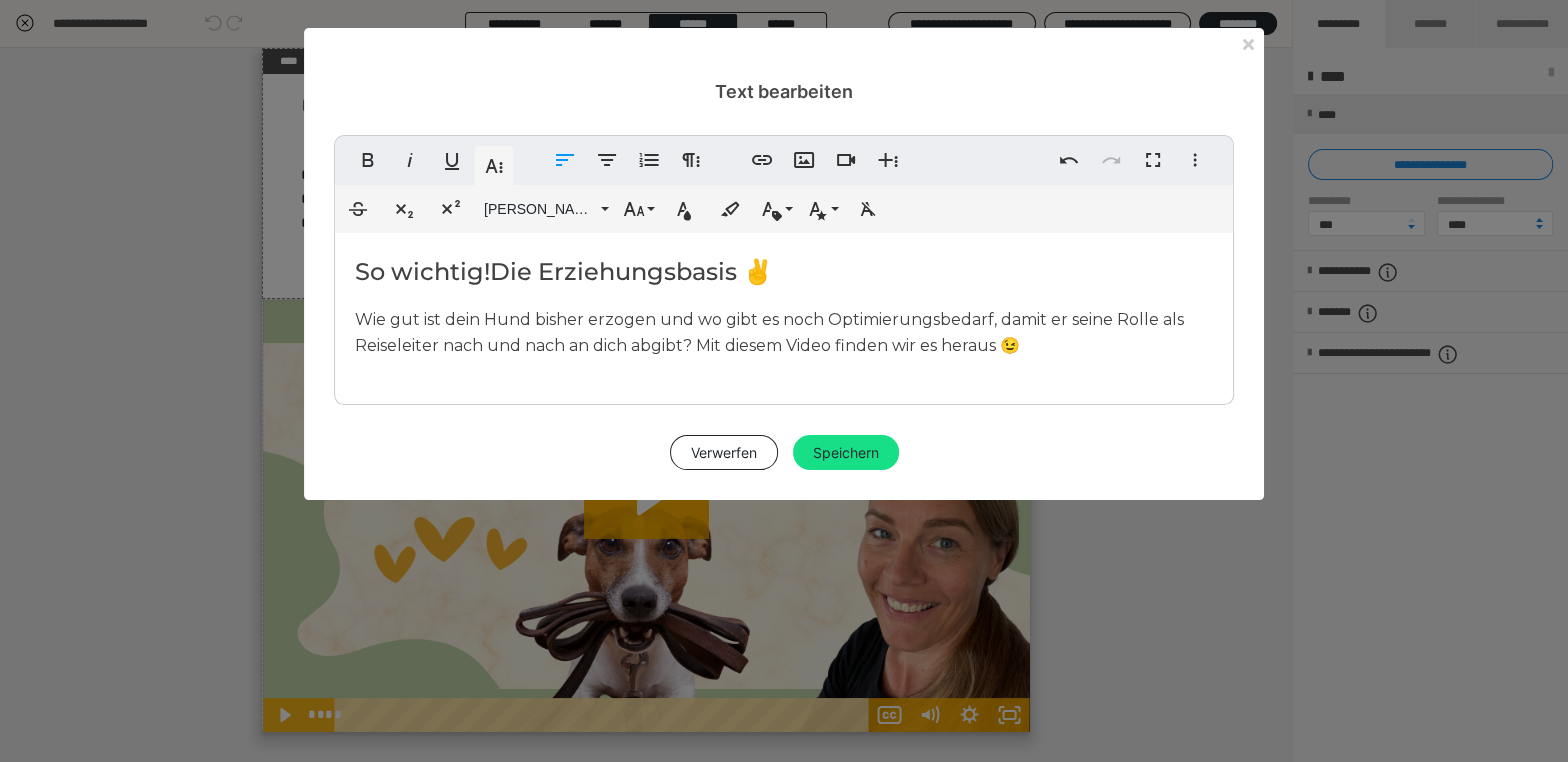 click on "So wichtig!  Die Erziehungsbasis ✌️" at bounding box center (784, 272) 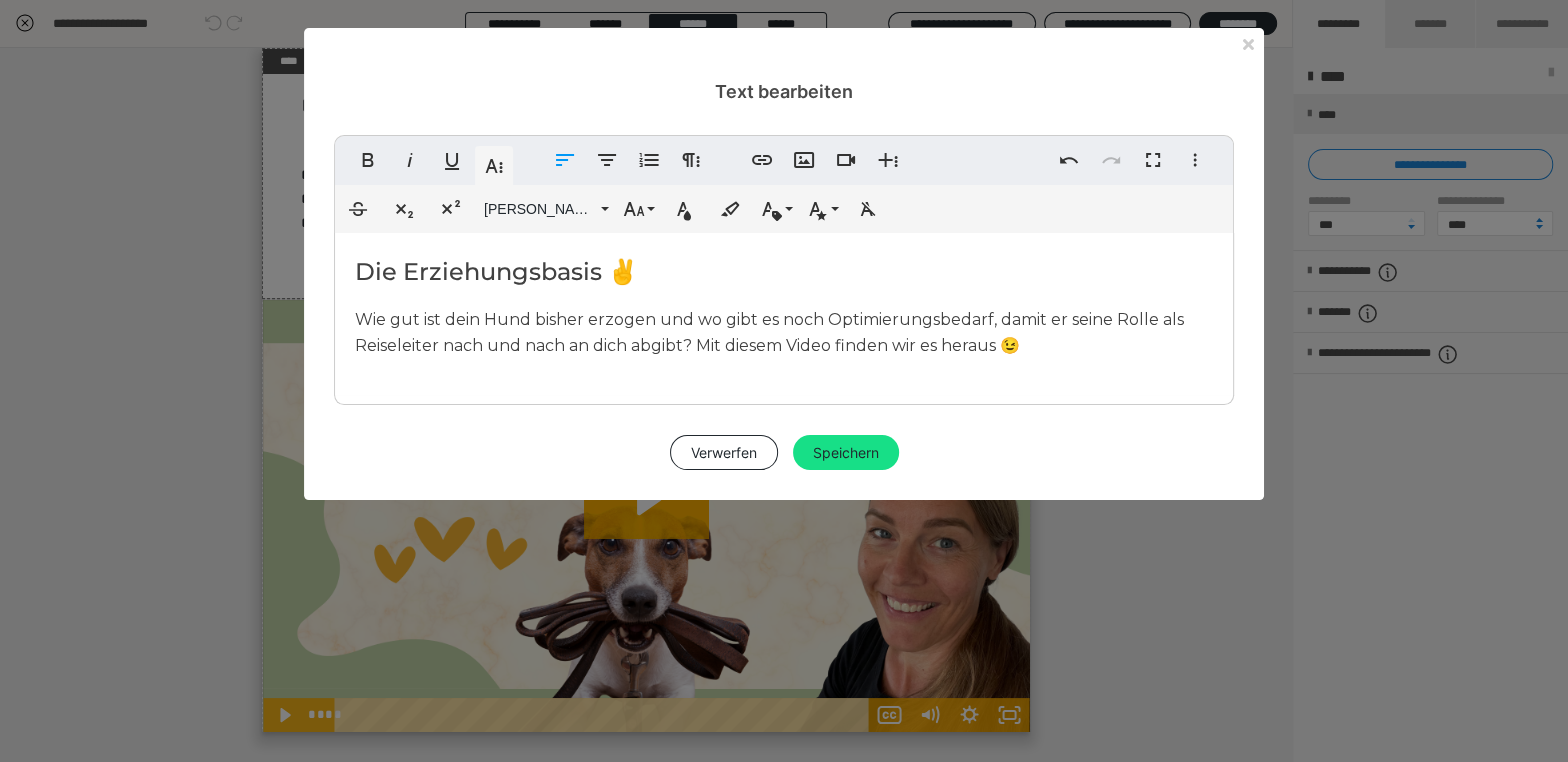 click on "Die Erziehungsbasis ✌️" at bounding box center [784, 272] 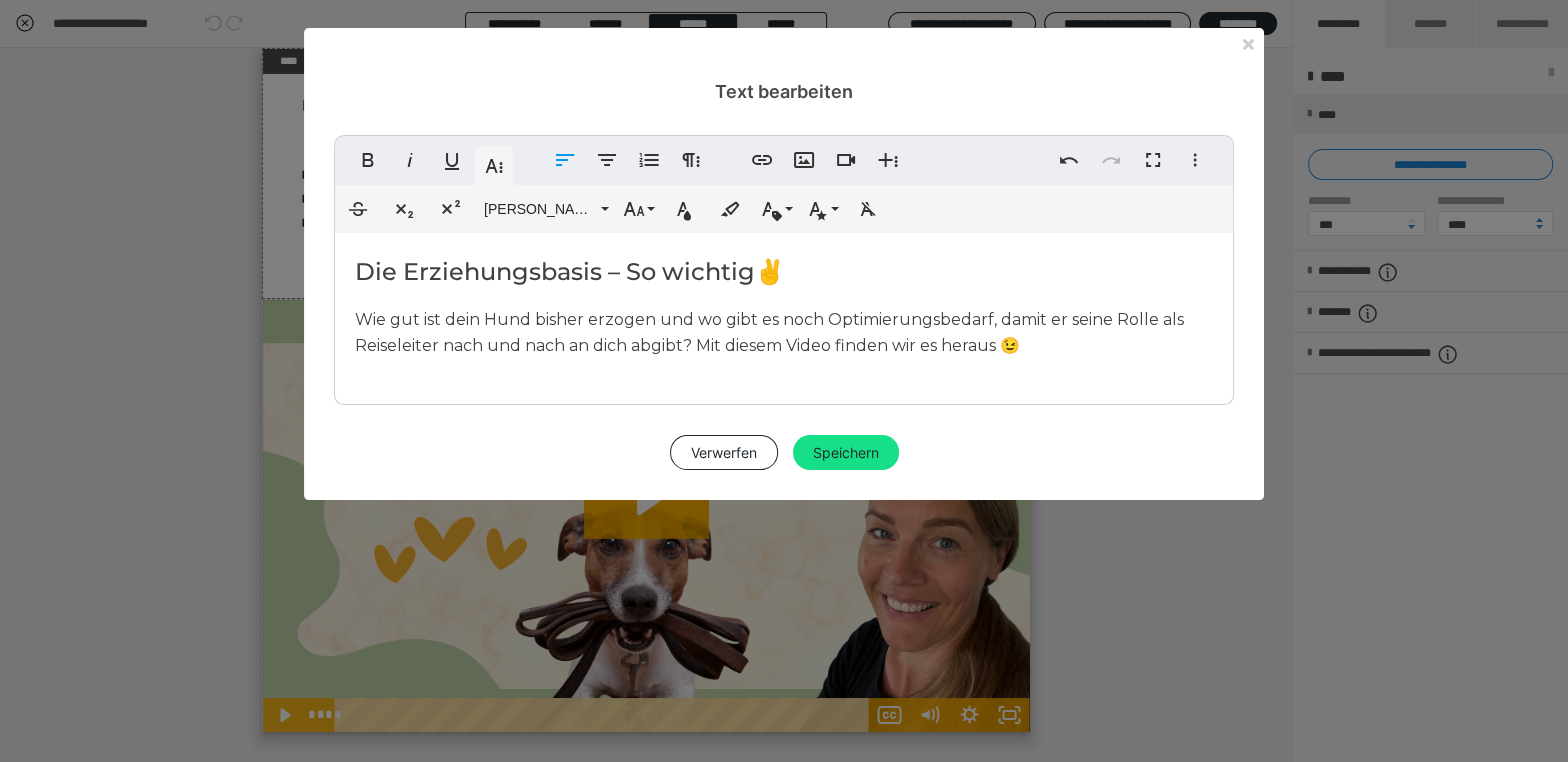 click on "Die Erziehungsbasis – So wichtig✌️" at bounding box center (784, 272) 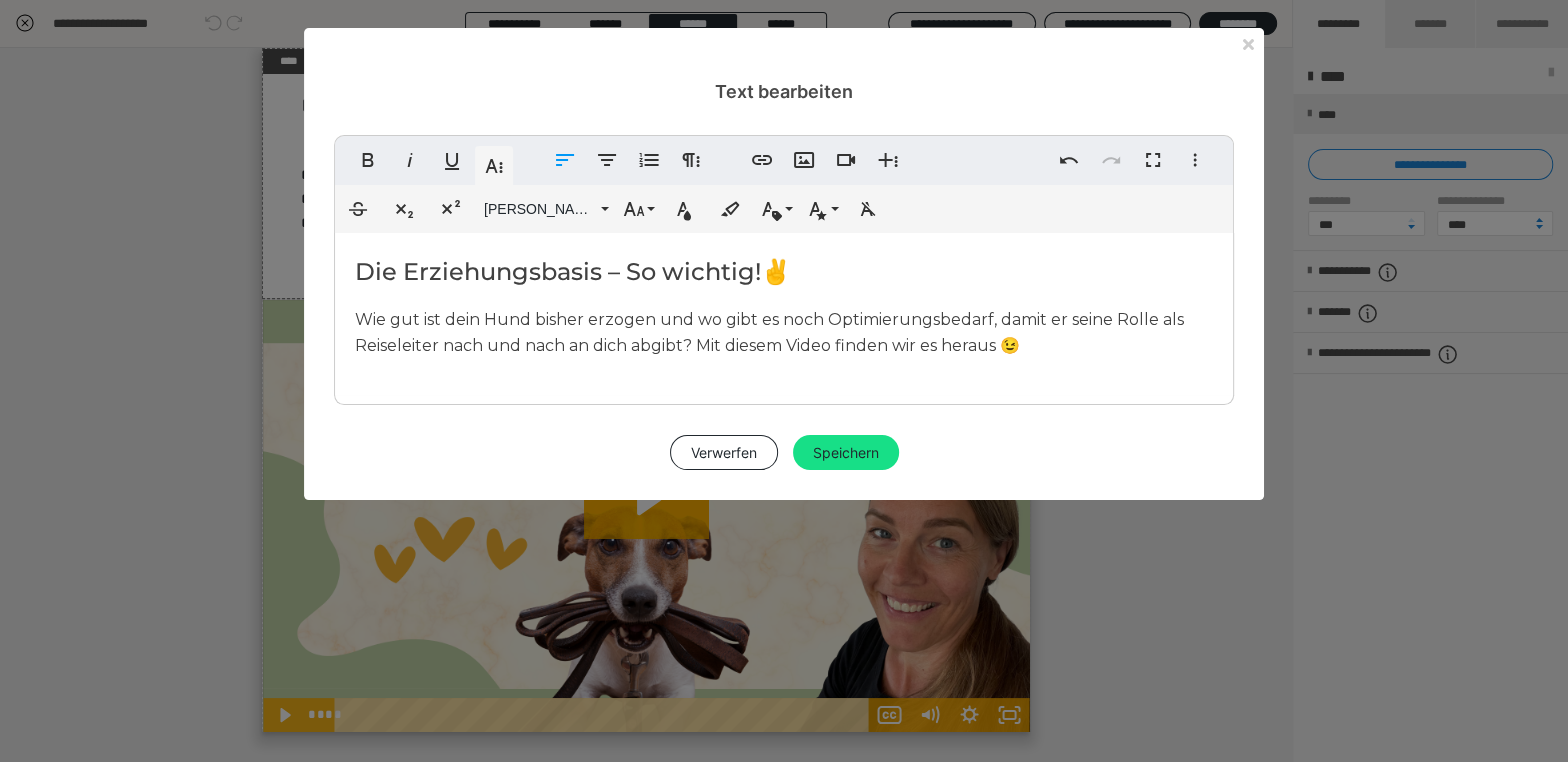 click on "Wie gut ist dein Hund bisher erzogen und wo gibt es noch Optimierungsbedarf, damit er seine Rolle als Reiseleiter nach und nach an dich abgibt? Mit diesem Video finden wir es heraus 😉" at bounding box center [769, 332] 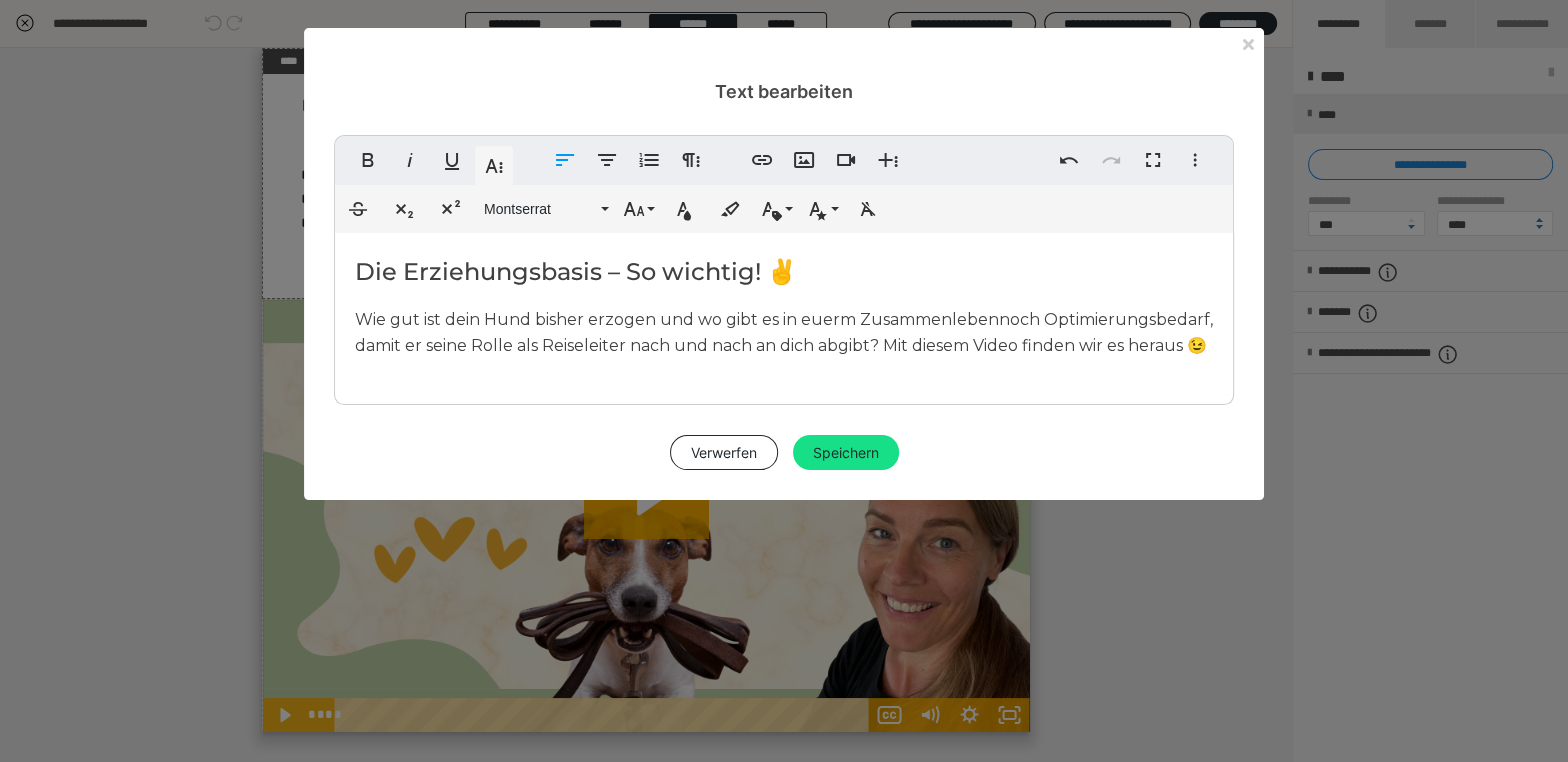 click on "Wie gut ist dein Hund bisher erzogen und wo gibt es in euerm Zusammenleben  noch Optimierungsbedarf, damit er seine Rolle als Reiseleiter nach und nach an dich abgibt? Mit diesem Video finden wir es heraus 😉" at bounding box center (784, 332) 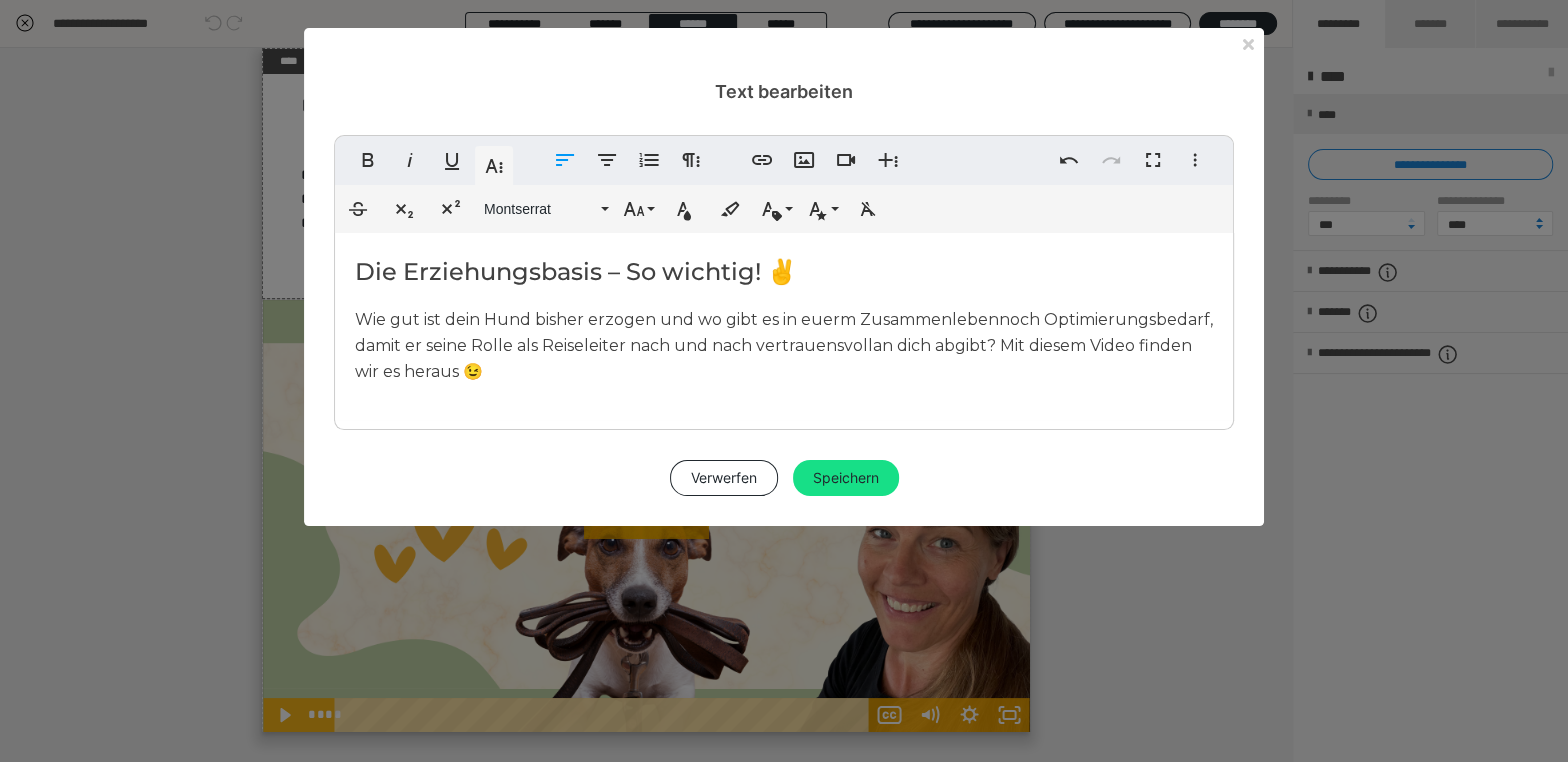 click on "Wie gut ist dein Hund bisher erzogen und wo gibt es in euerm Zusammenleben  noch Optimierungsbedarf, damit er seine Rolle als Reiseleiter nach und nach vertrauensvoll  an dich abgibt? Mit diesem Video finden wir es heraus 😉" at bounding box center (784, 345) 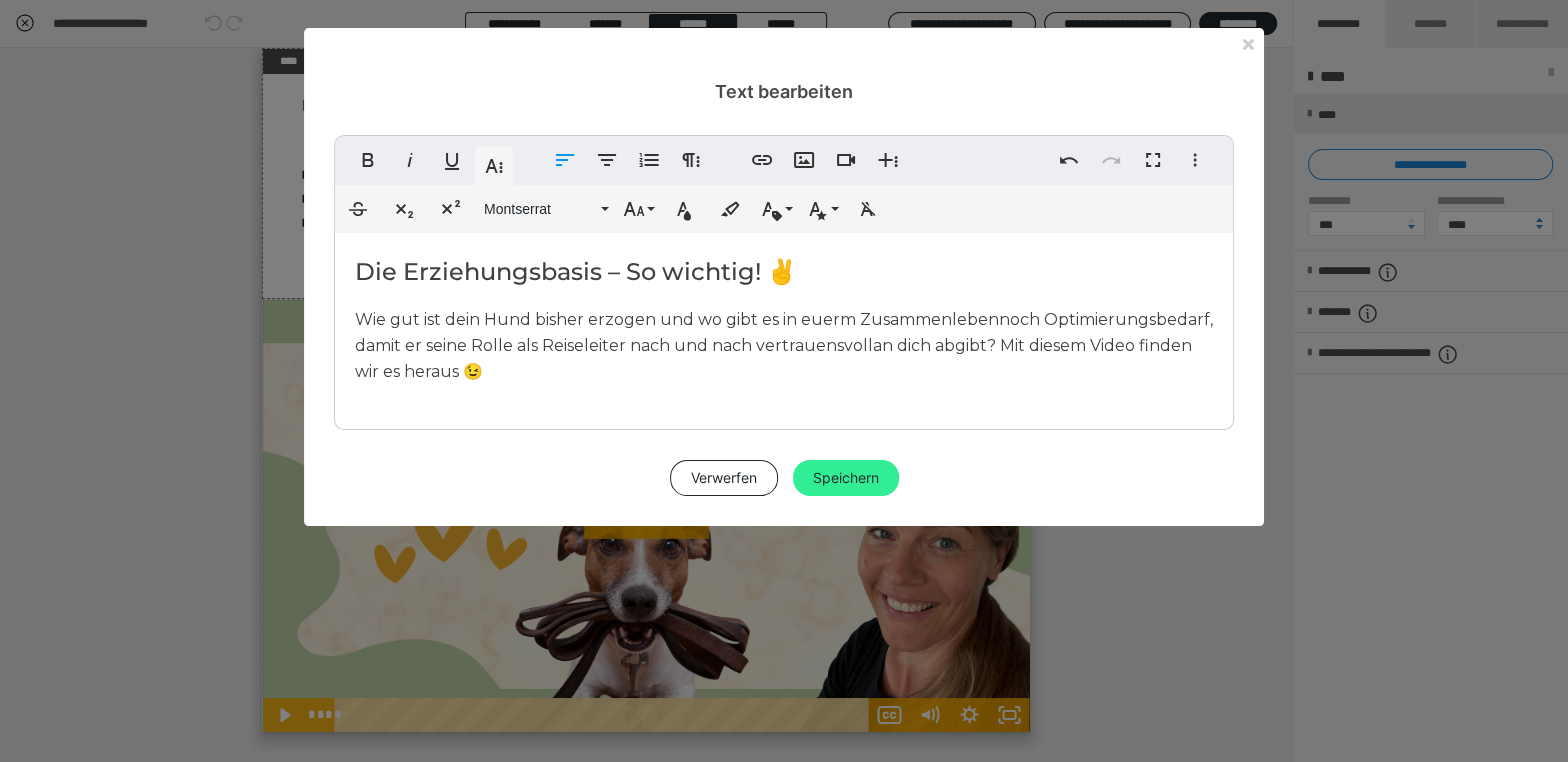 click on "Speichern" at bounding box center (846, 478) 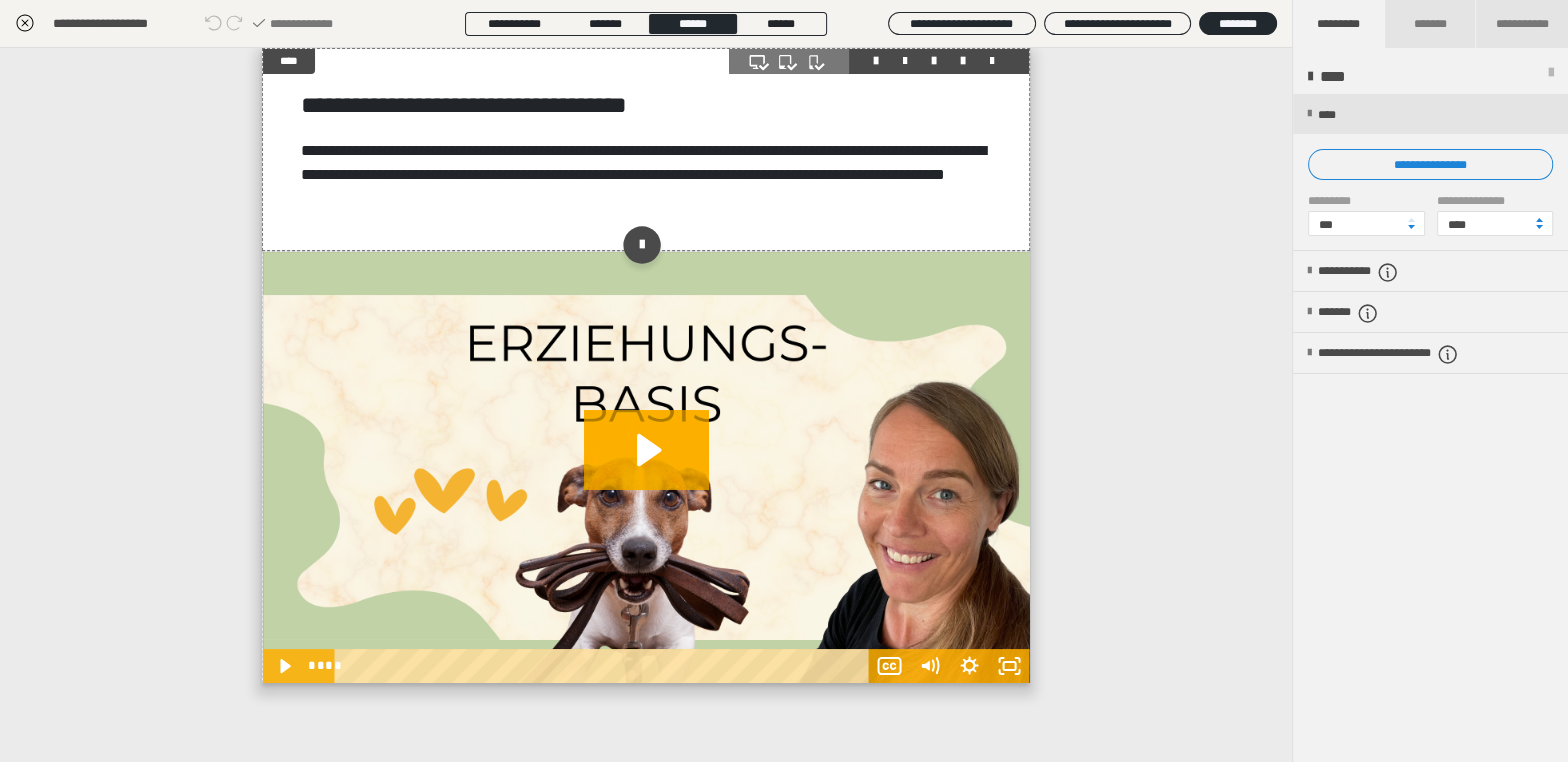 click on "**********" at bounding box center [646, 149] 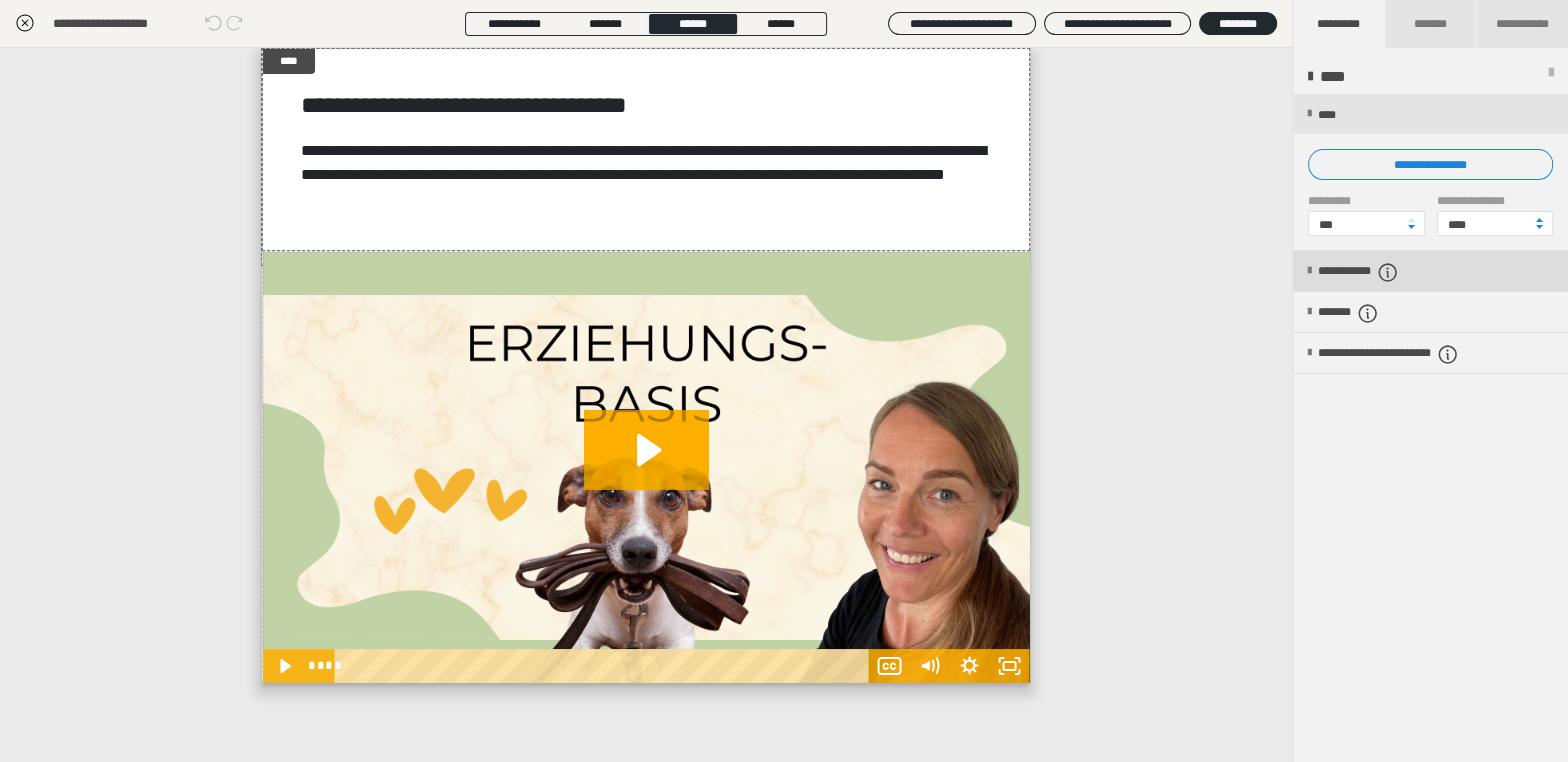 click on "**********" at bounding box center [1382, 272] 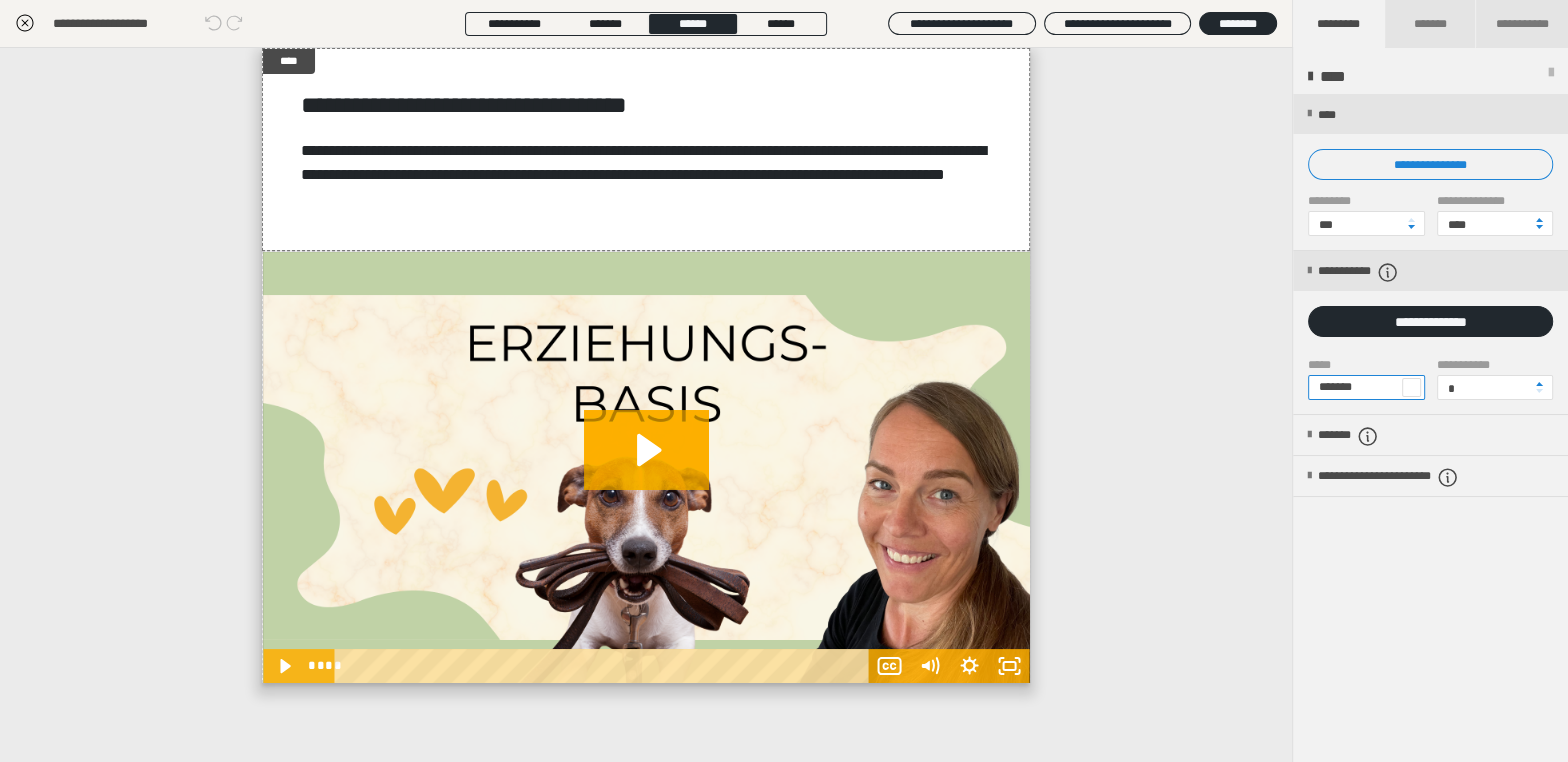 click on "*******" at bounding box center (1366, 387) 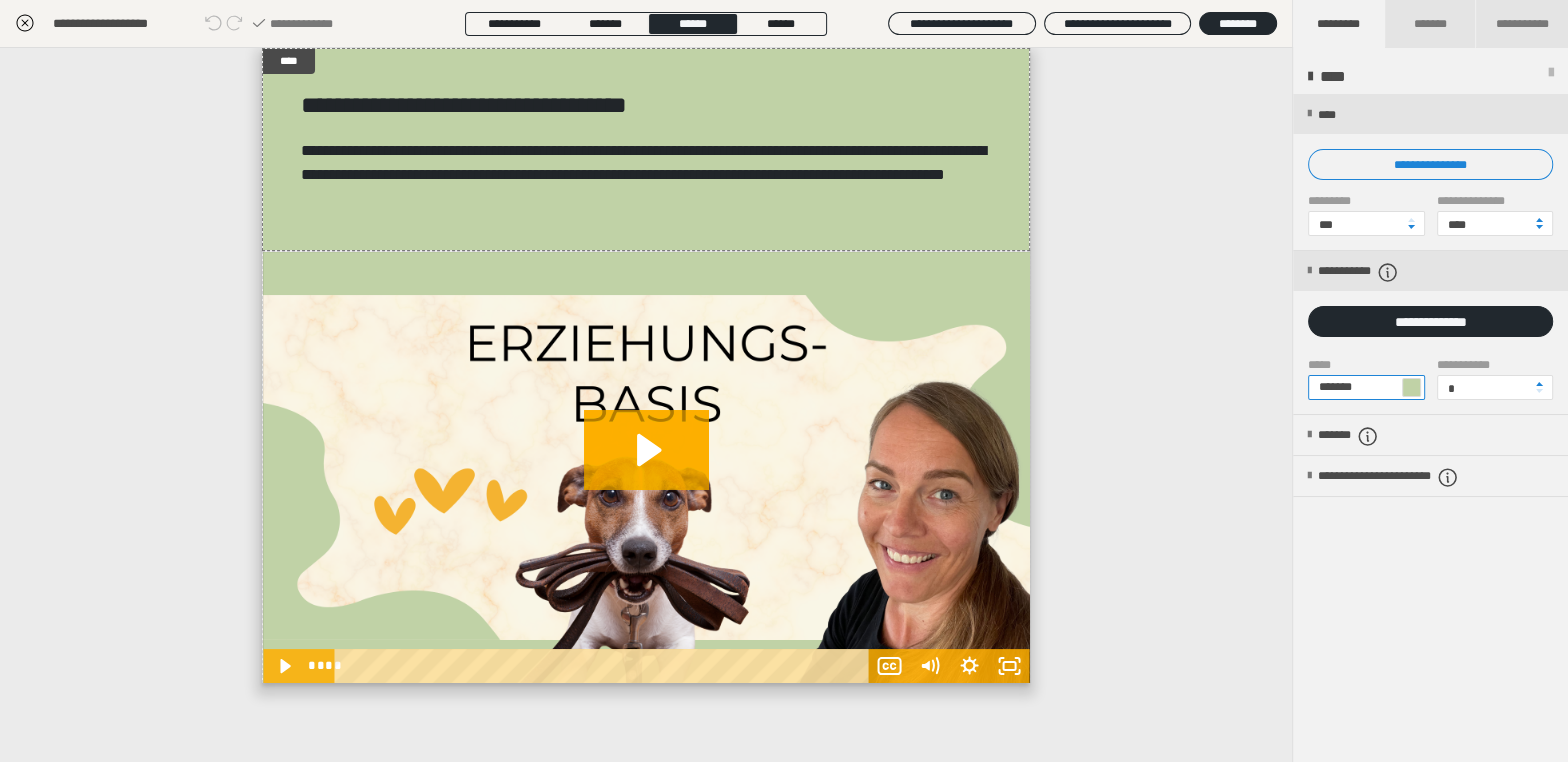 type on "*******" 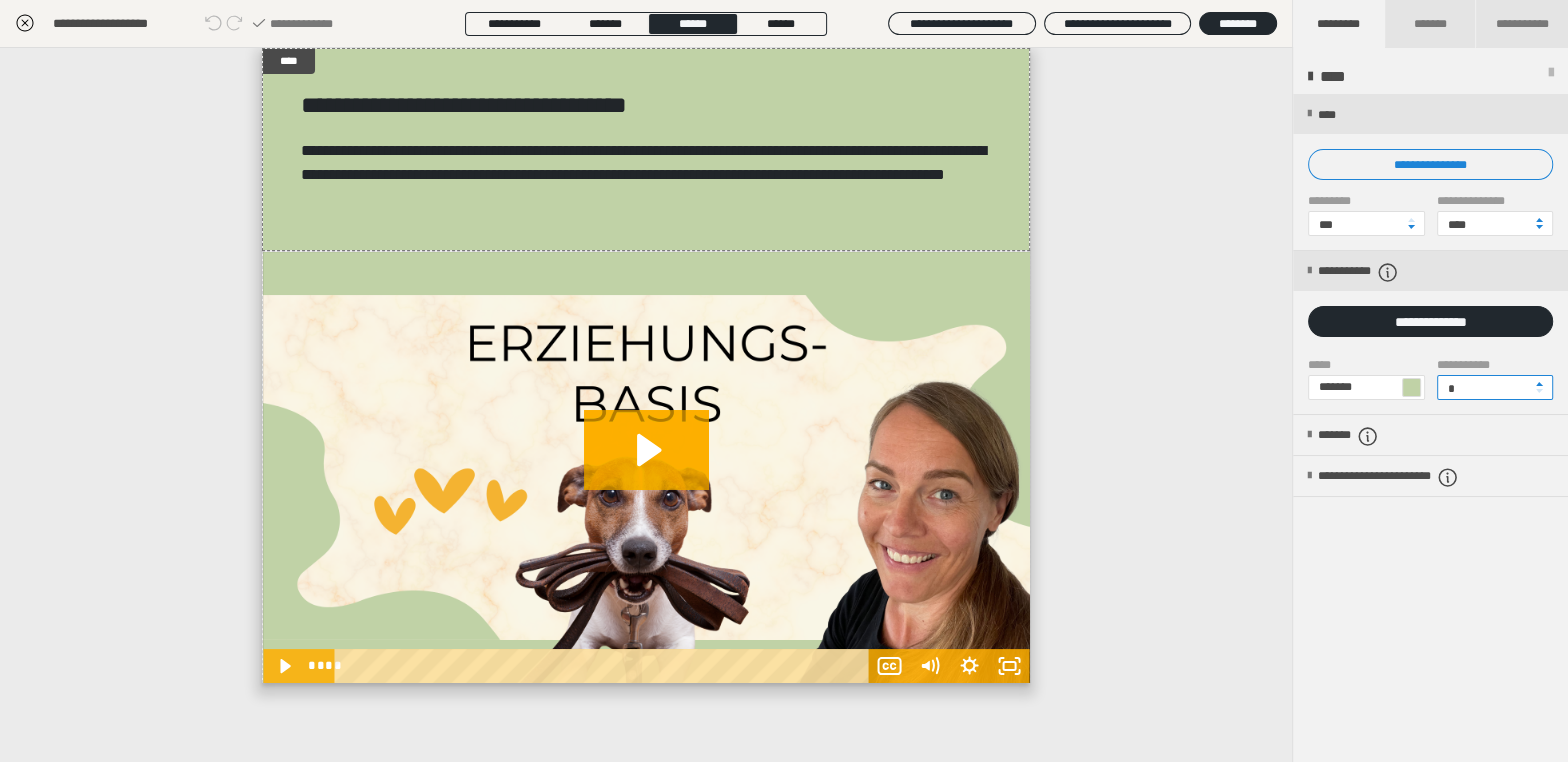 click on "*" at bounding box center [1495, 387] 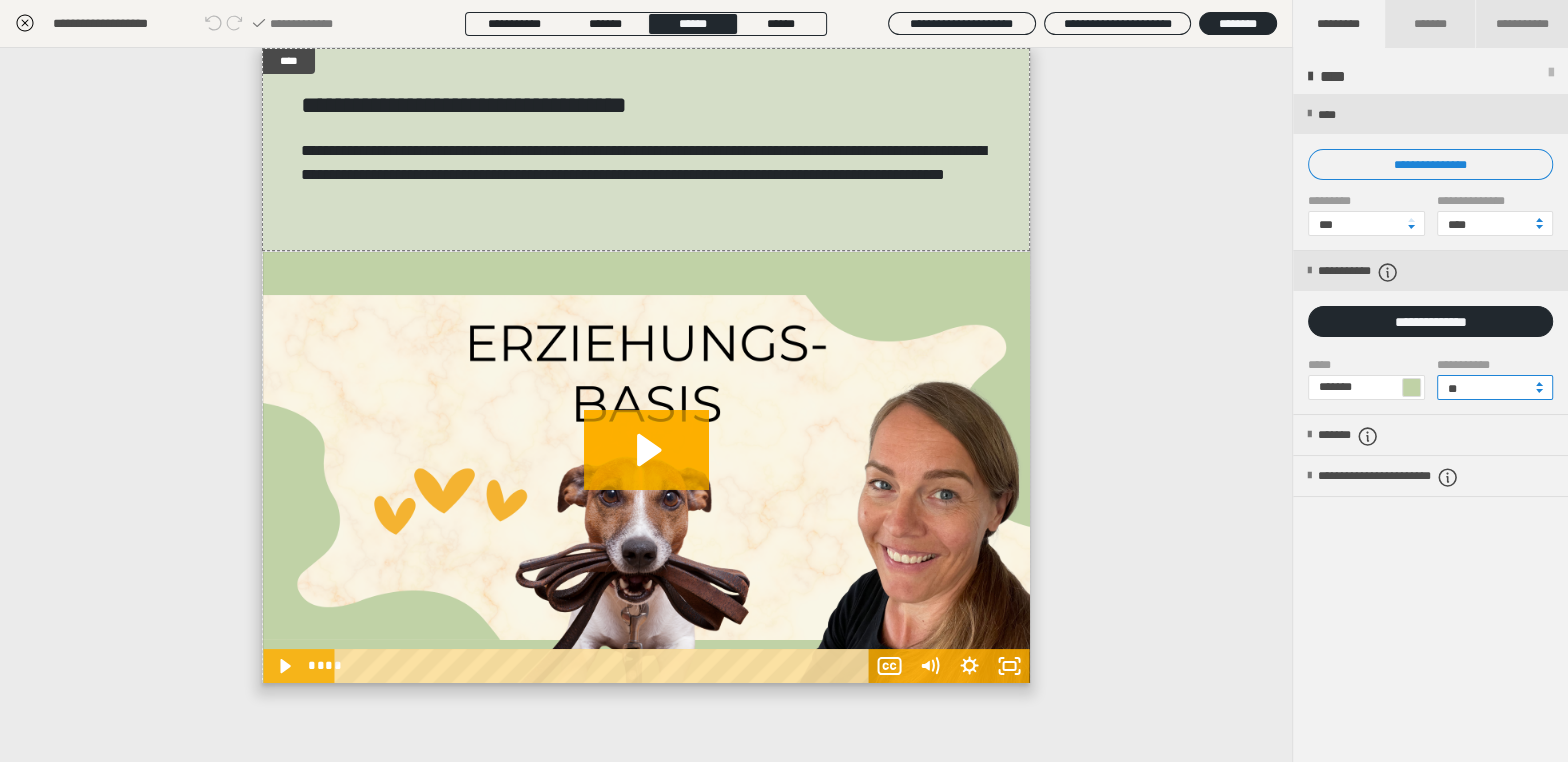 type on "**" 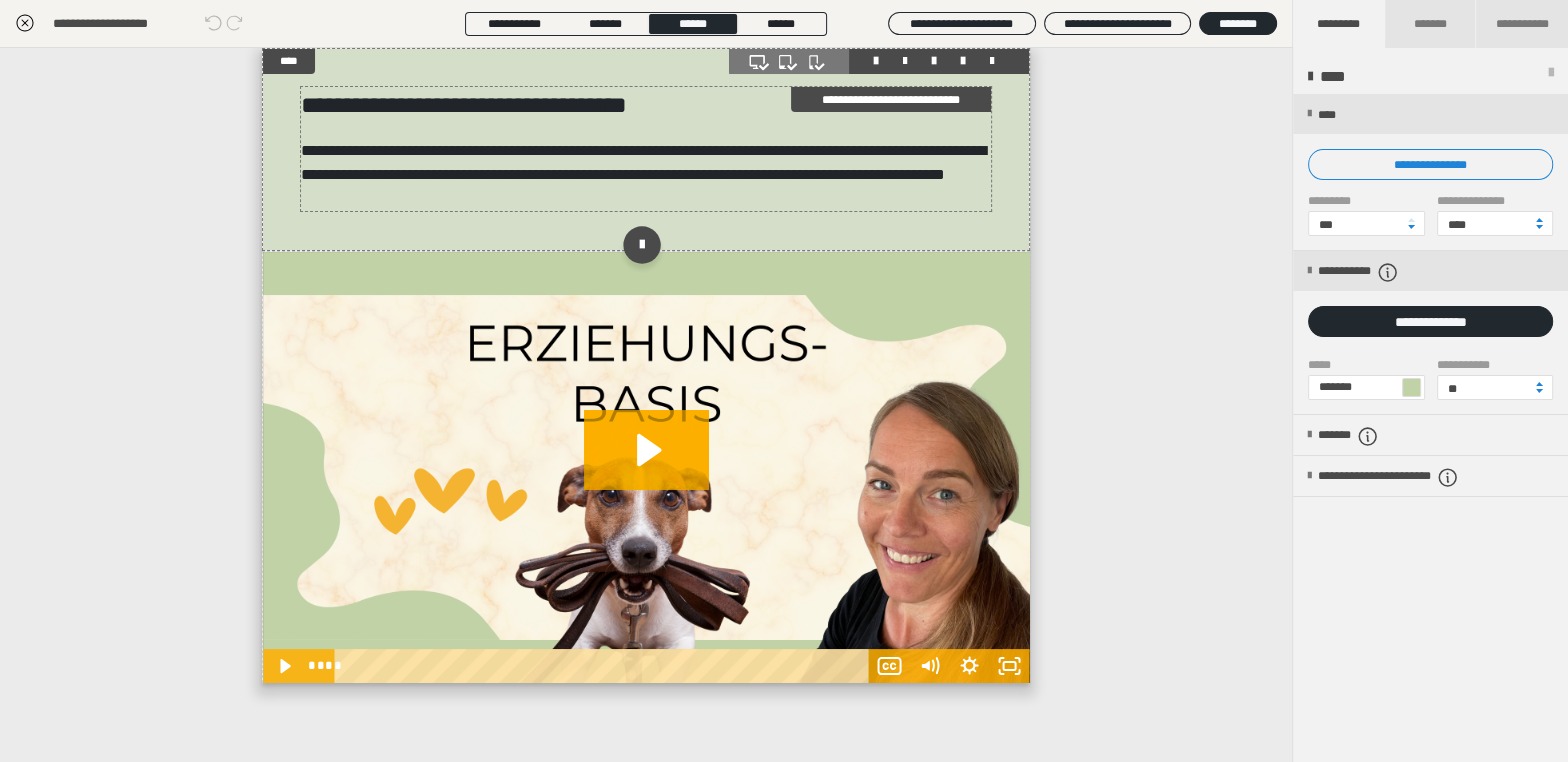 click on "**********" at bounding box center [646, 149] 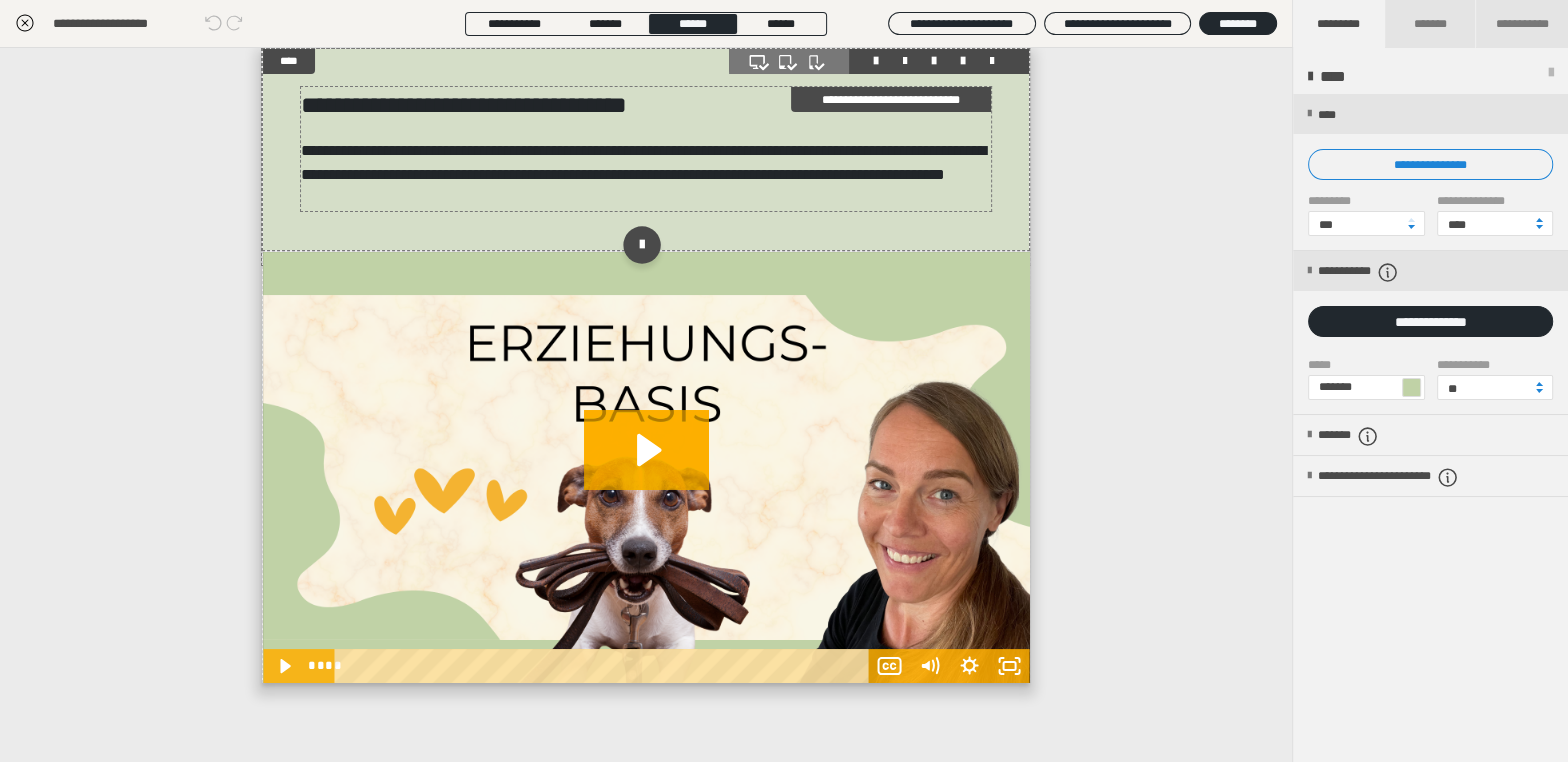 click on "**********" at bounding box center (646, 149) 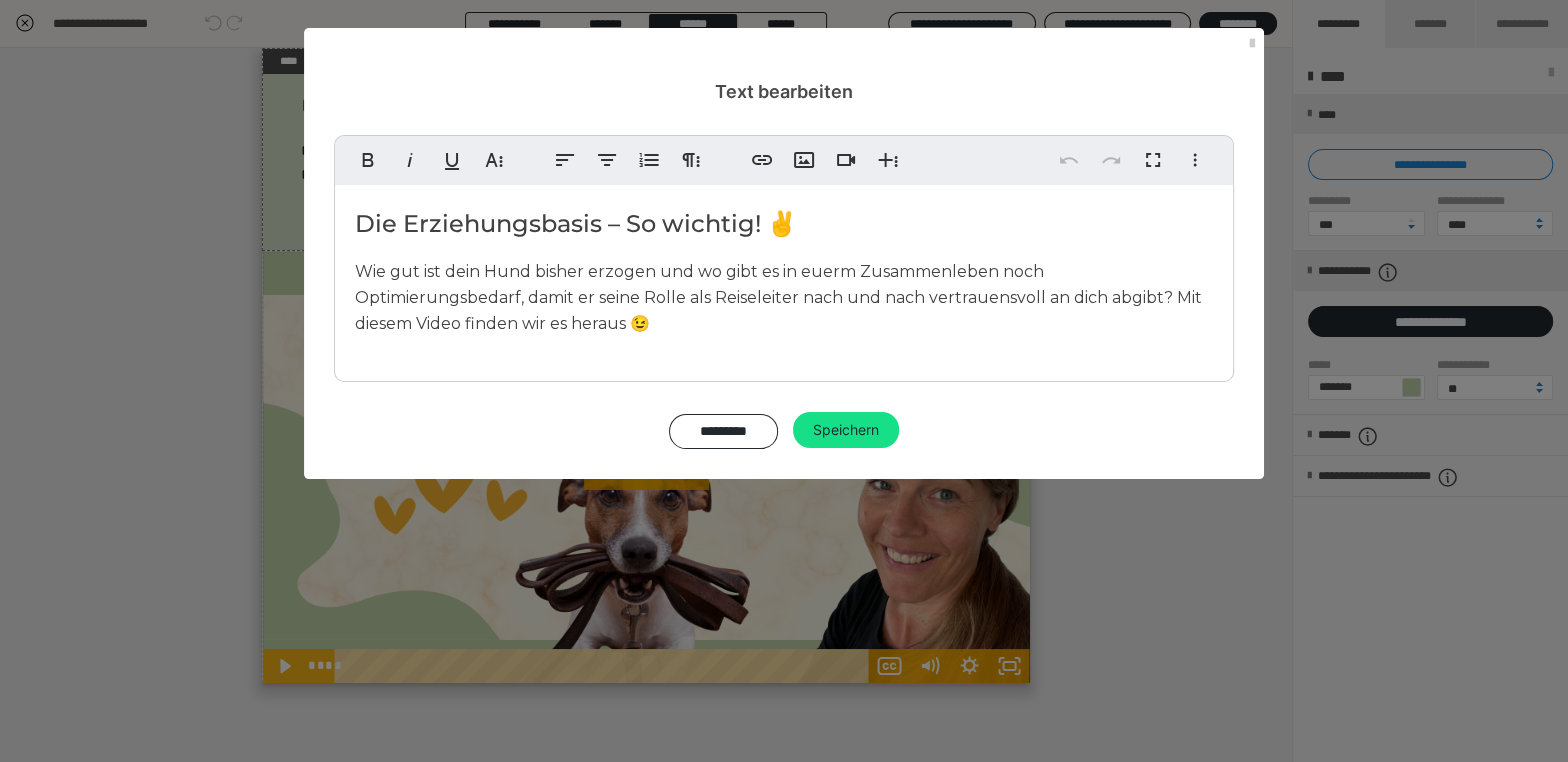 drag, startPoint x: 640, startPoint y: 225, endPoint x: 721, endPoint y: 252, distance: 85.3815 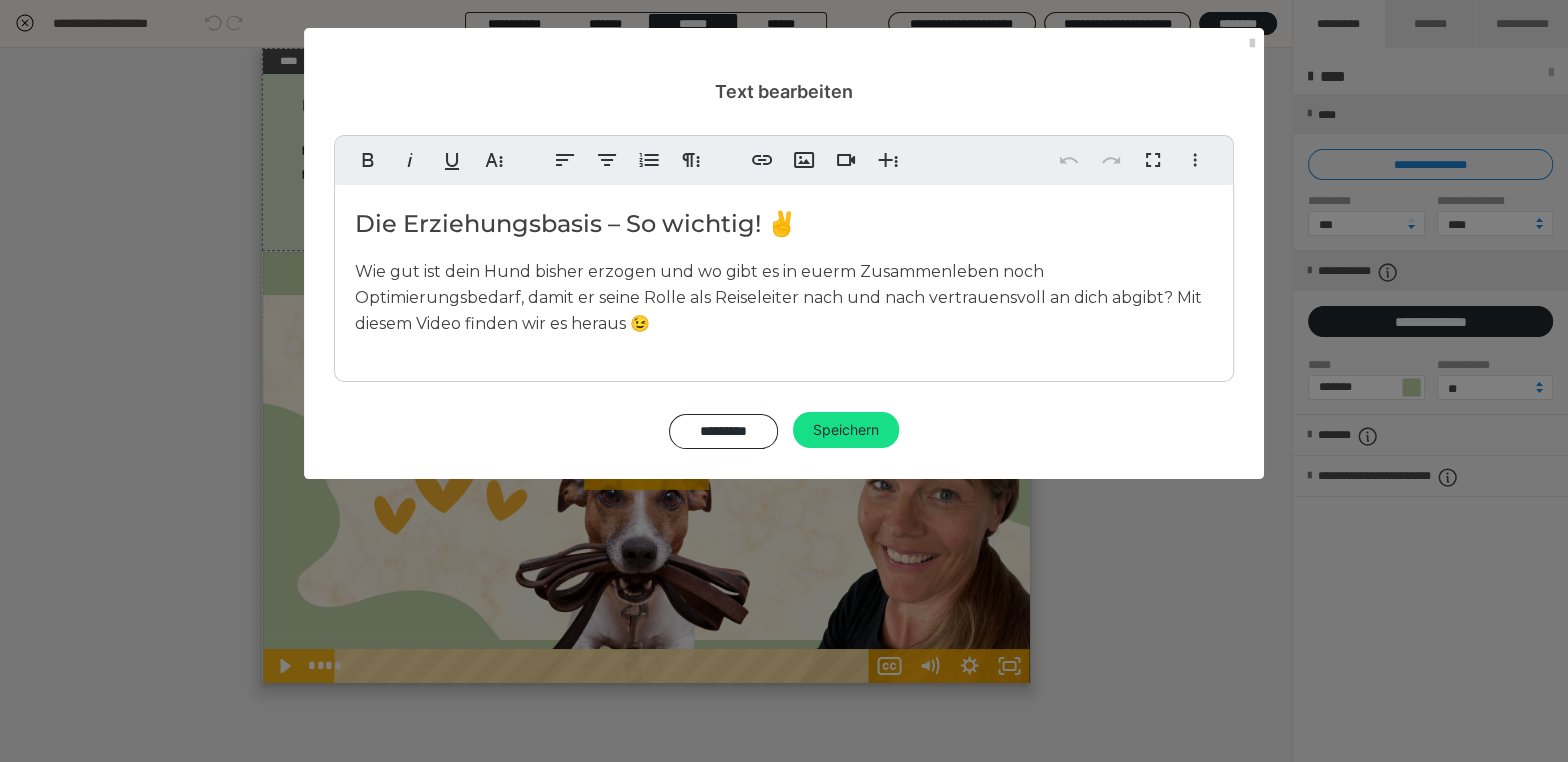 click on "Die Erziehungsbasis – So wichtig! ✌️" at bounding box center [784, 224] 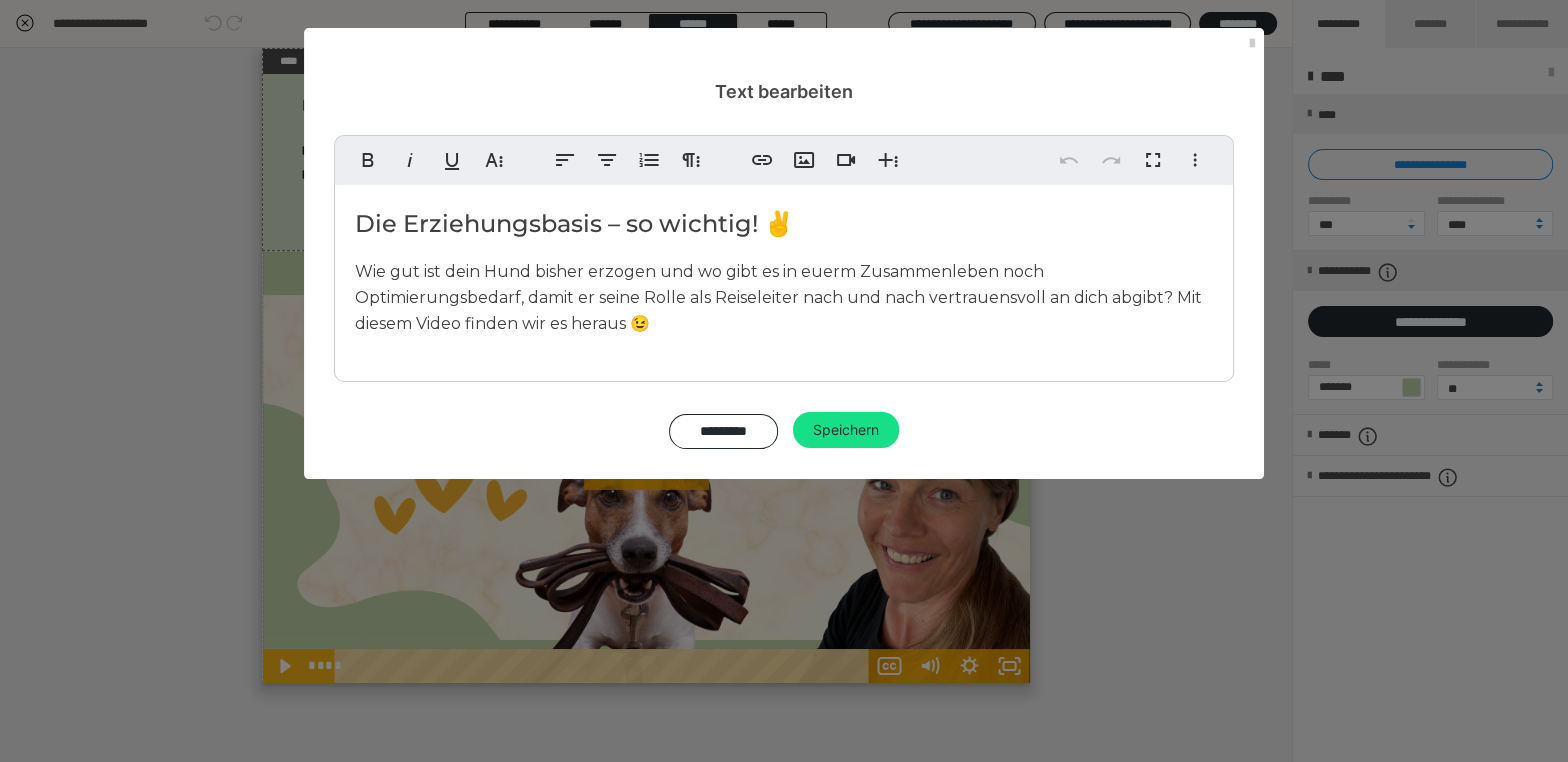 type 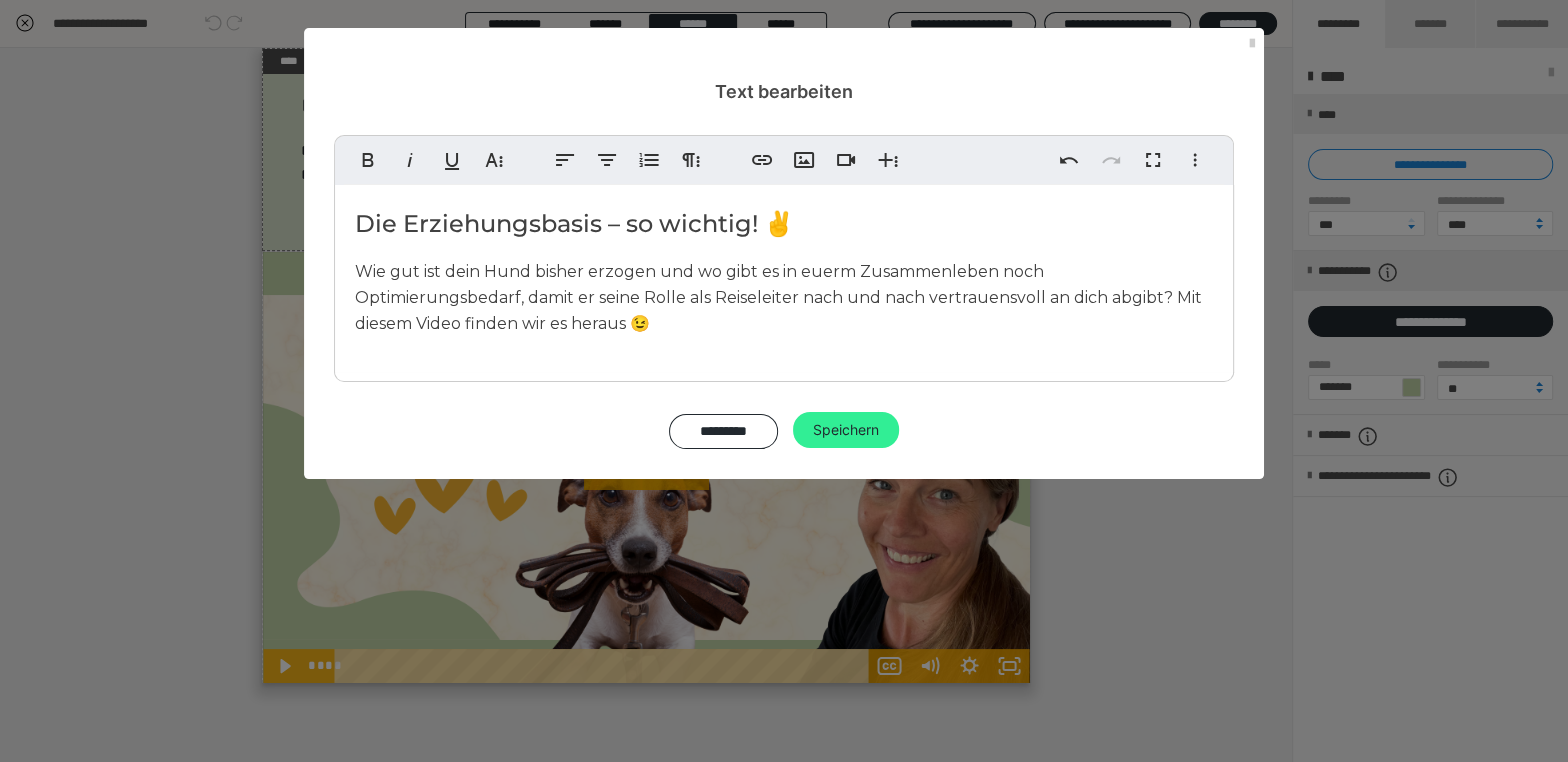 click on "Speichern" at bounding box center [846, 430] 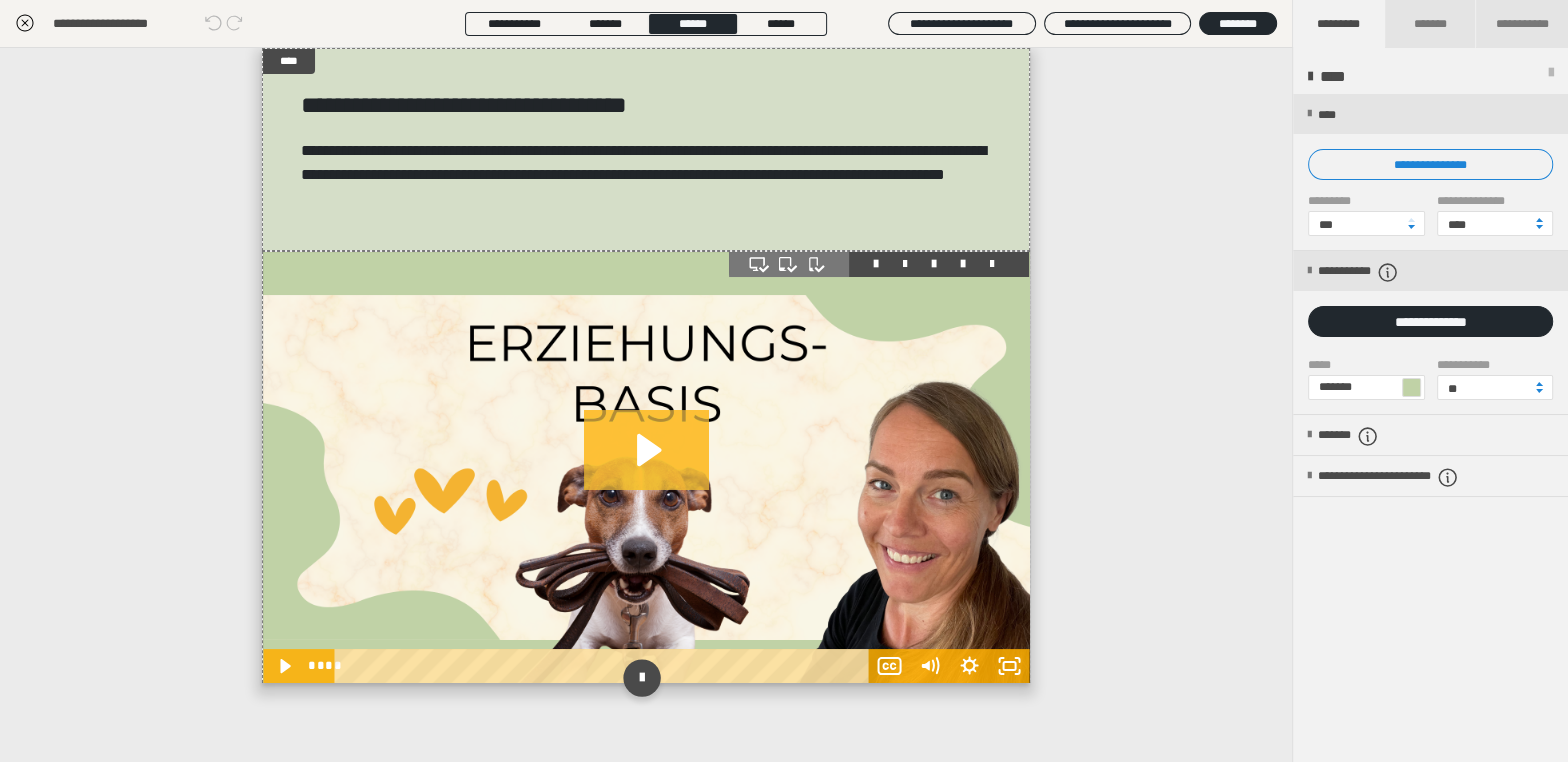 click 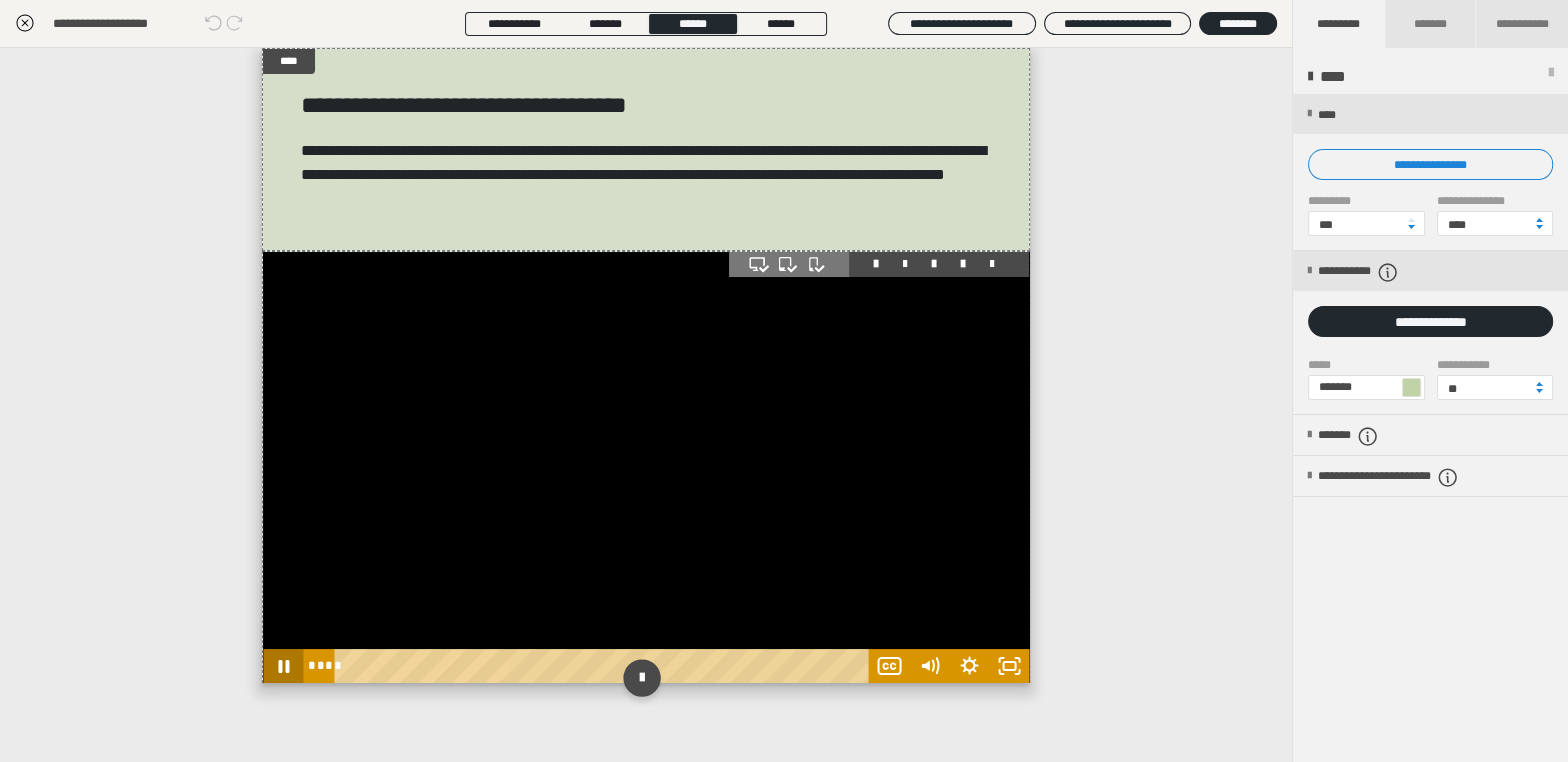click 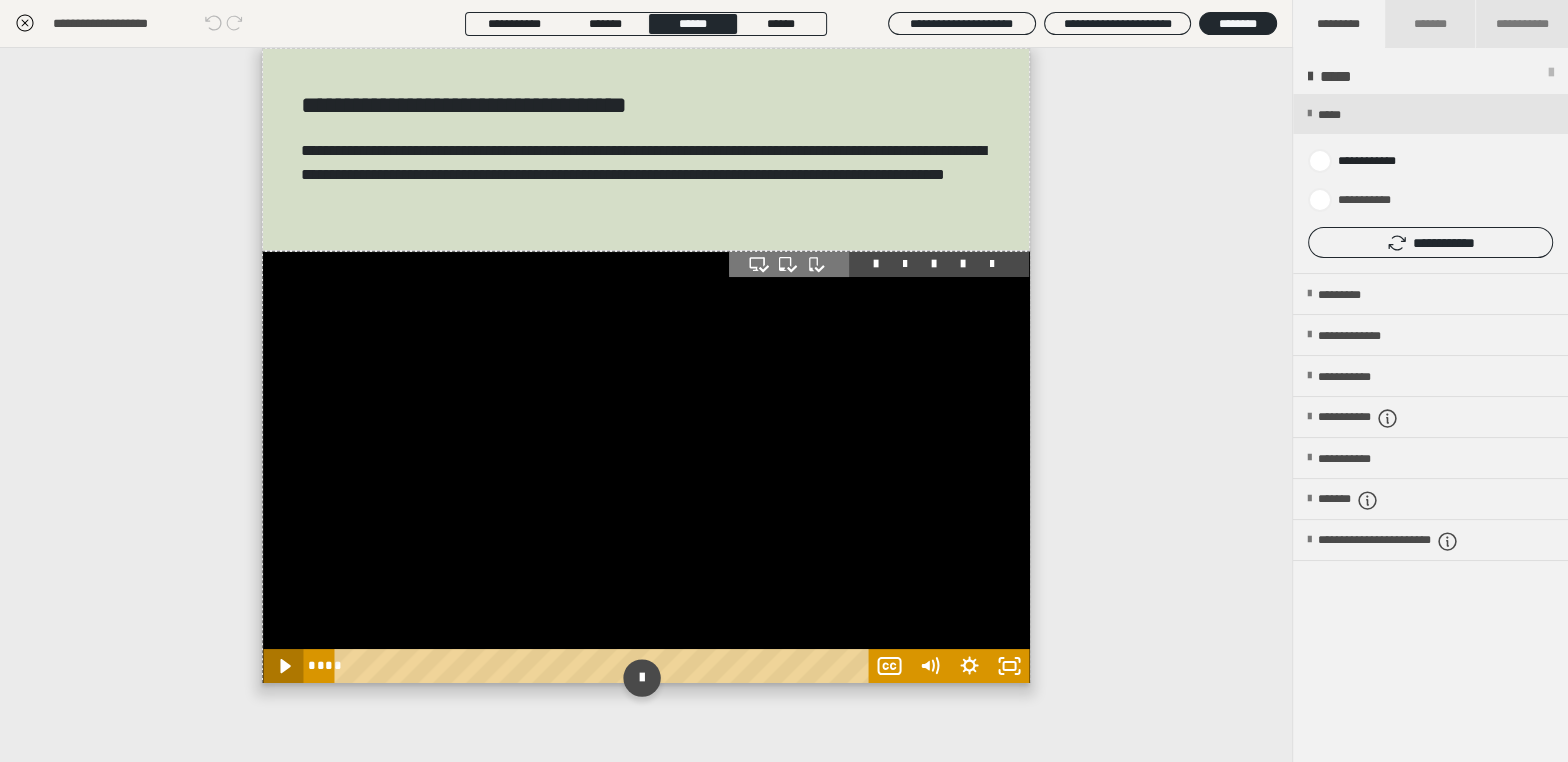 click 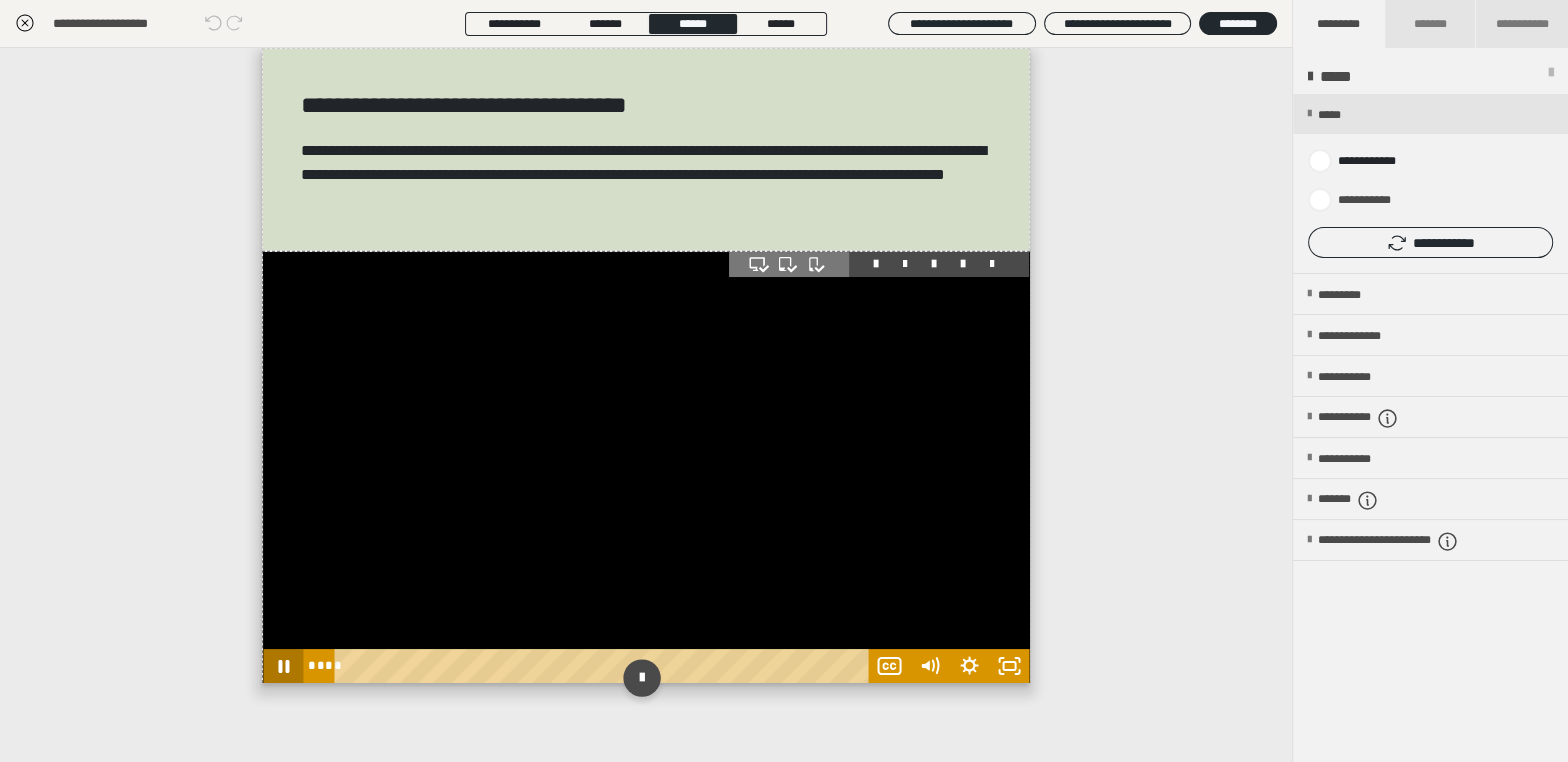 click 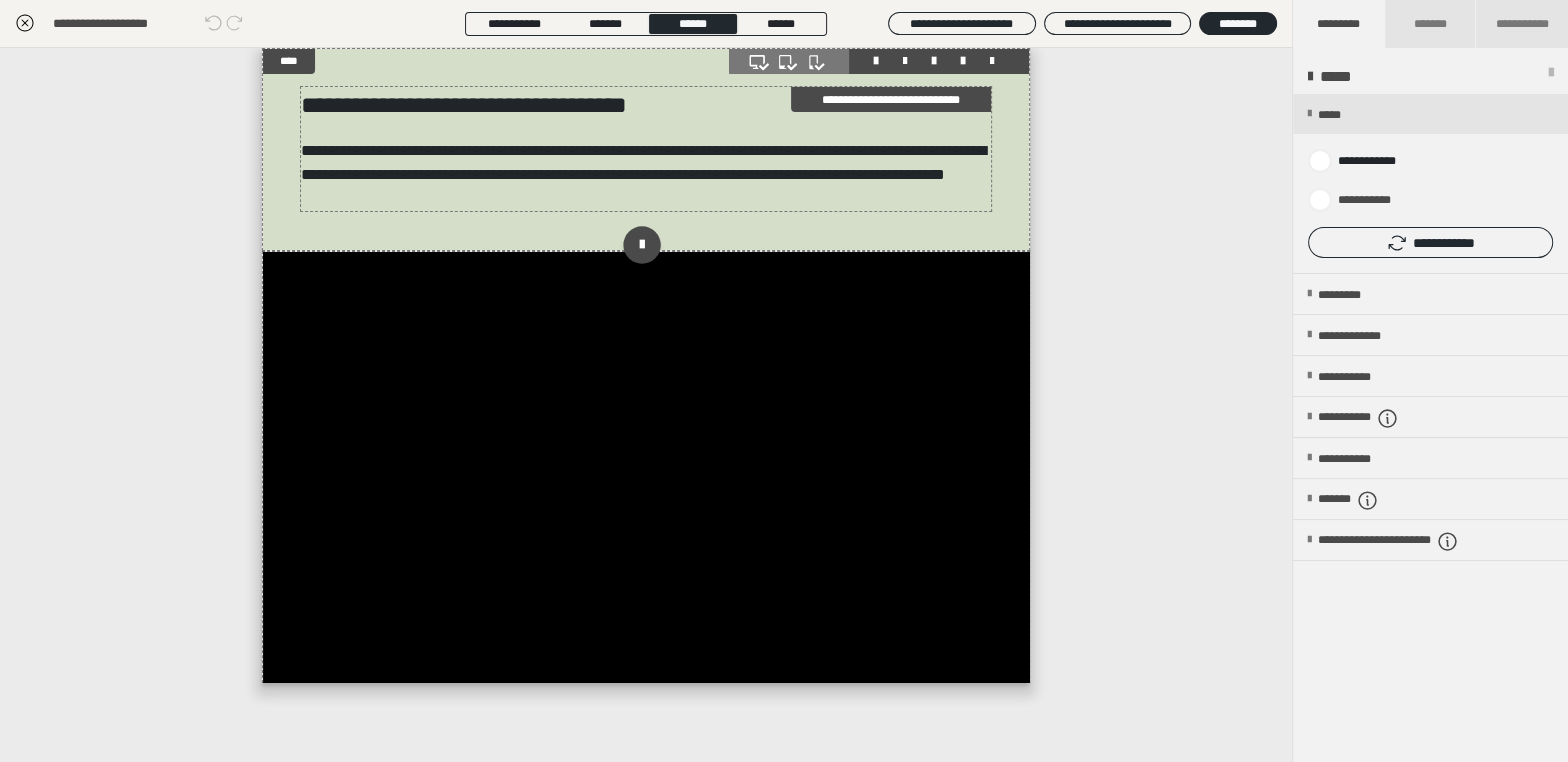 click on "**********" at bounding box center (646, 105) 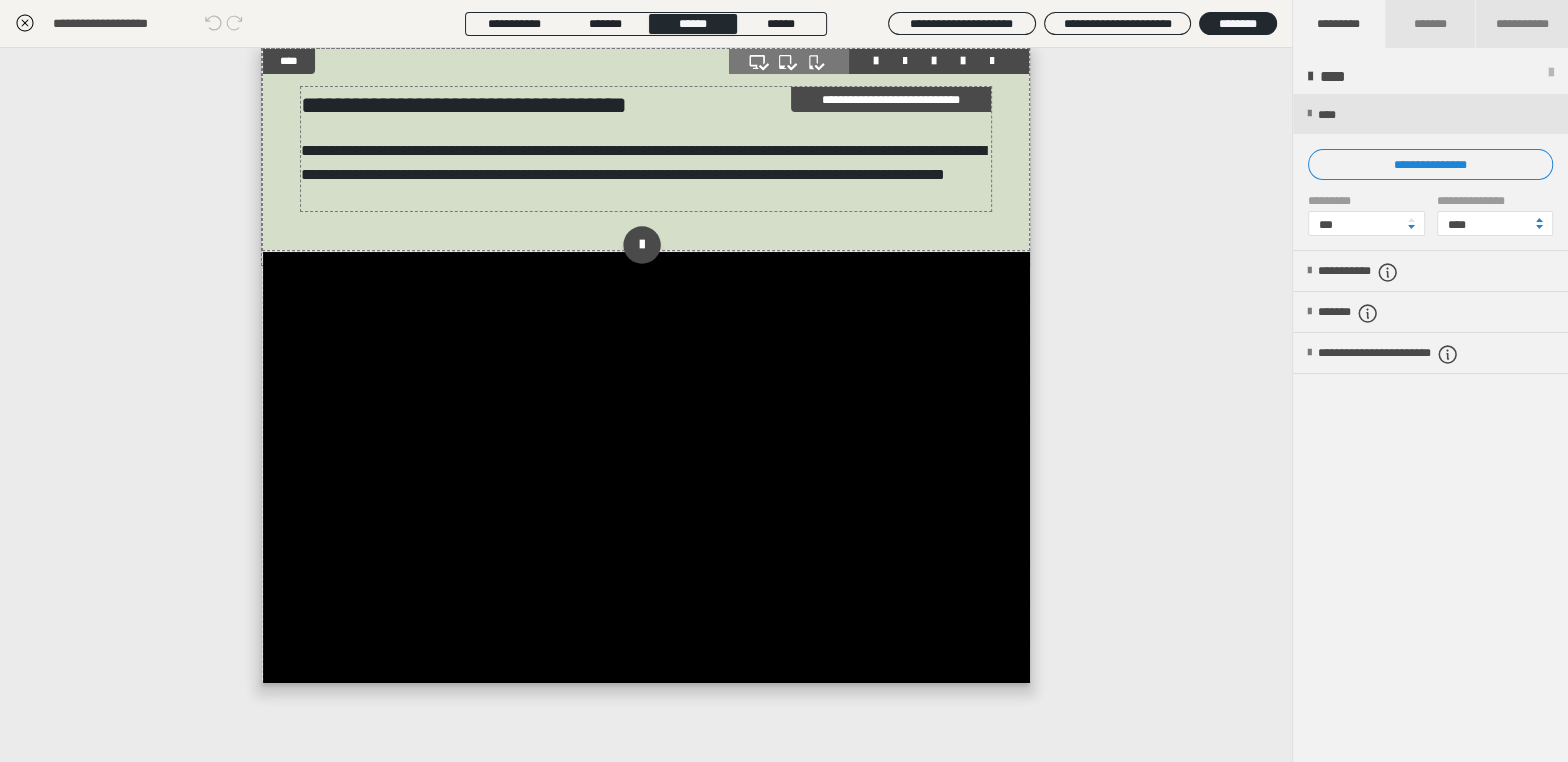 click on "**********" at bounding box center (646, 105) 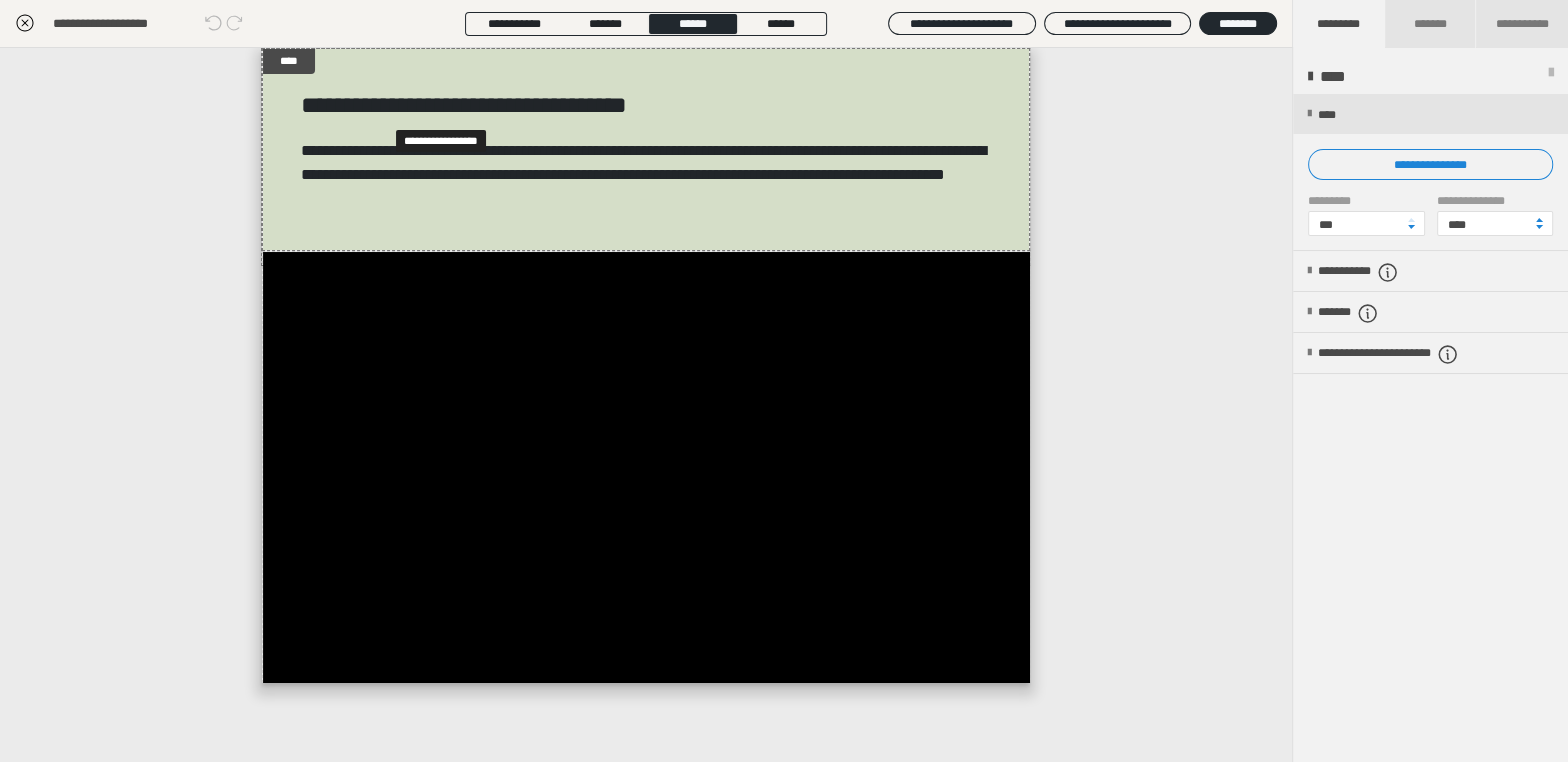 click on "**********" at bounding box center (452, 110) 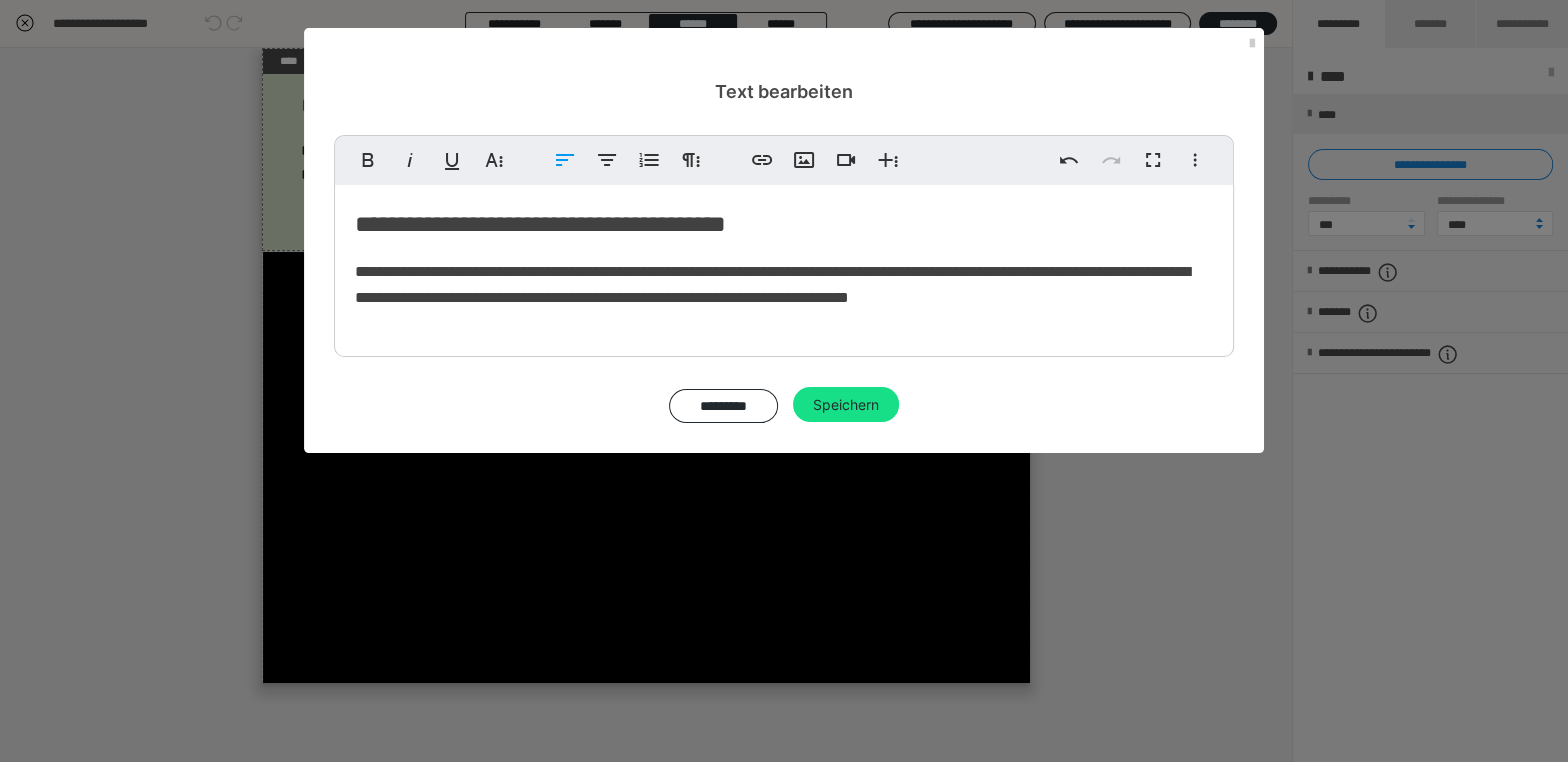 click on "**********" at bounding box center (784, 224) 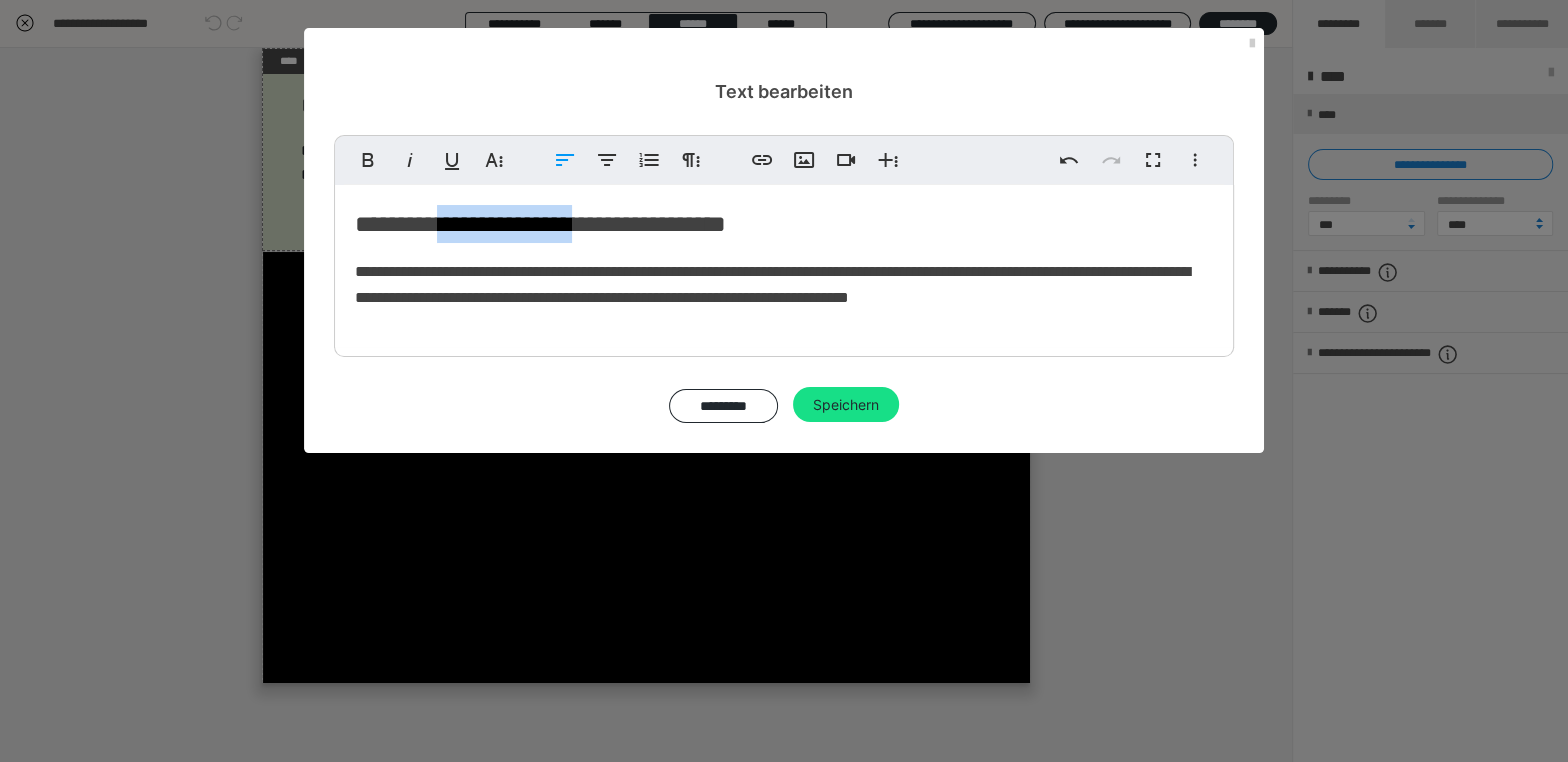 click on "**********" at bounding box center (784, 224) 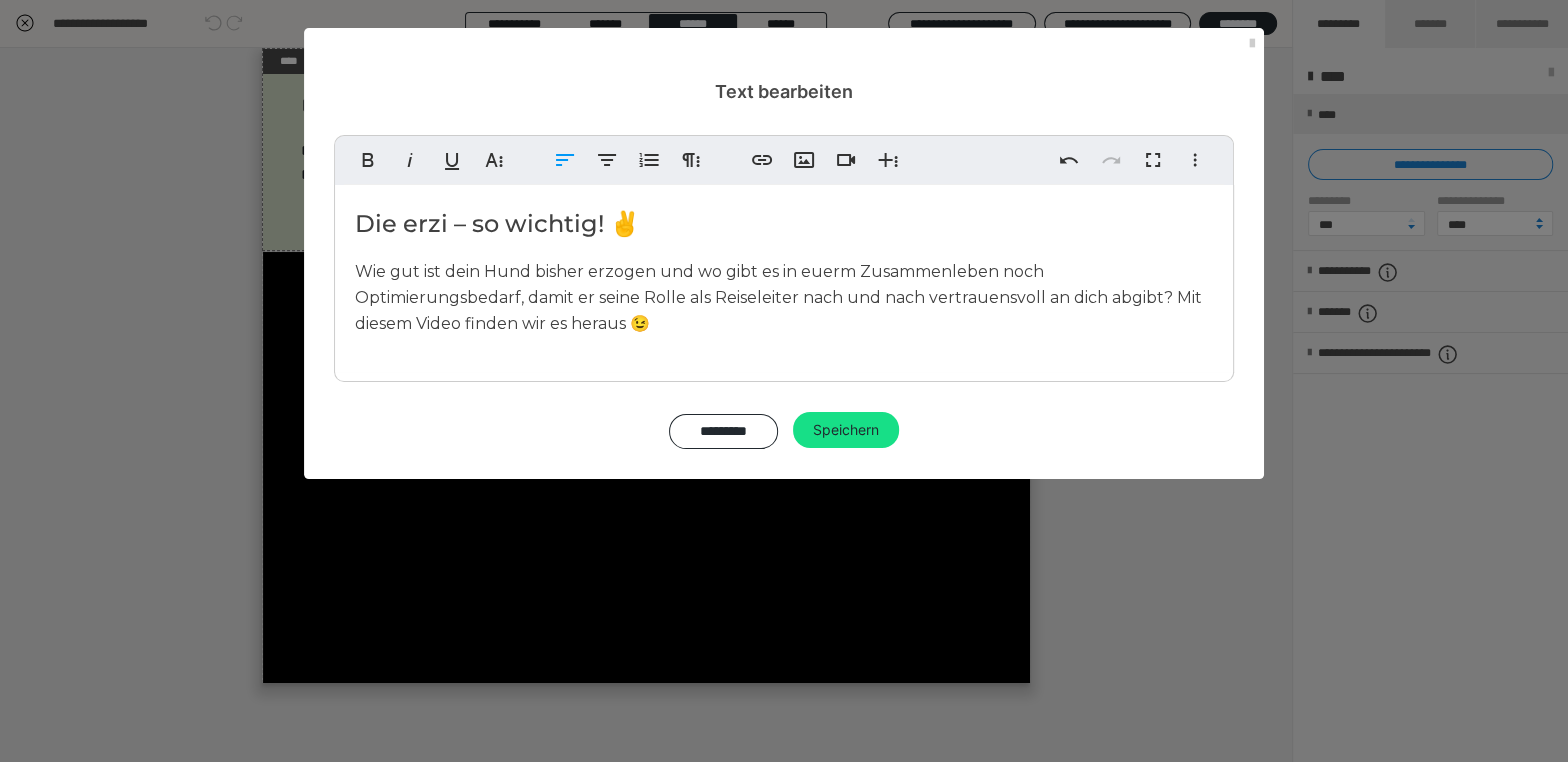 type 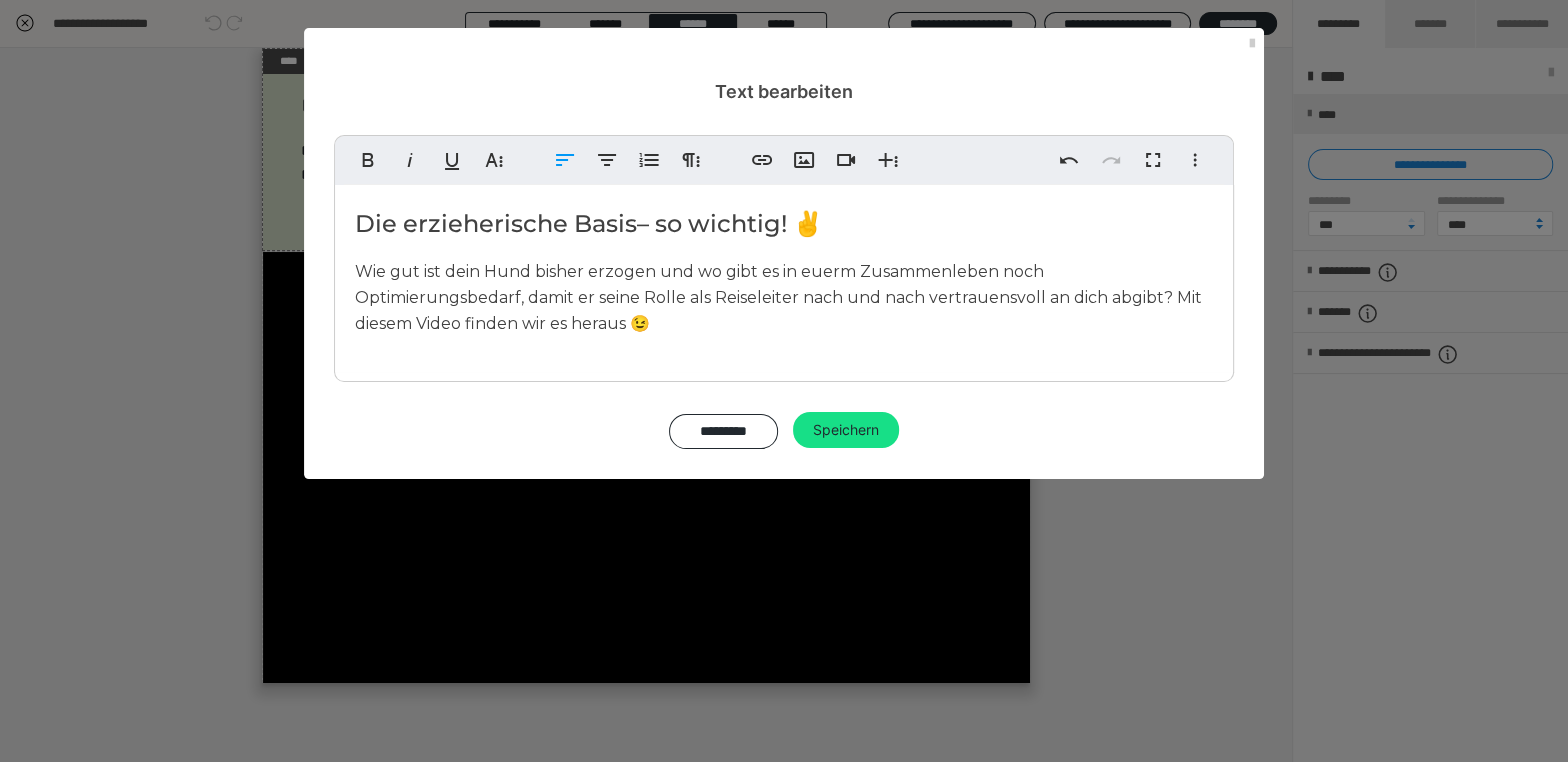 click on "Die erzieherische Basis  – so wichtig! ✌️" at bounding box center (784, 224) 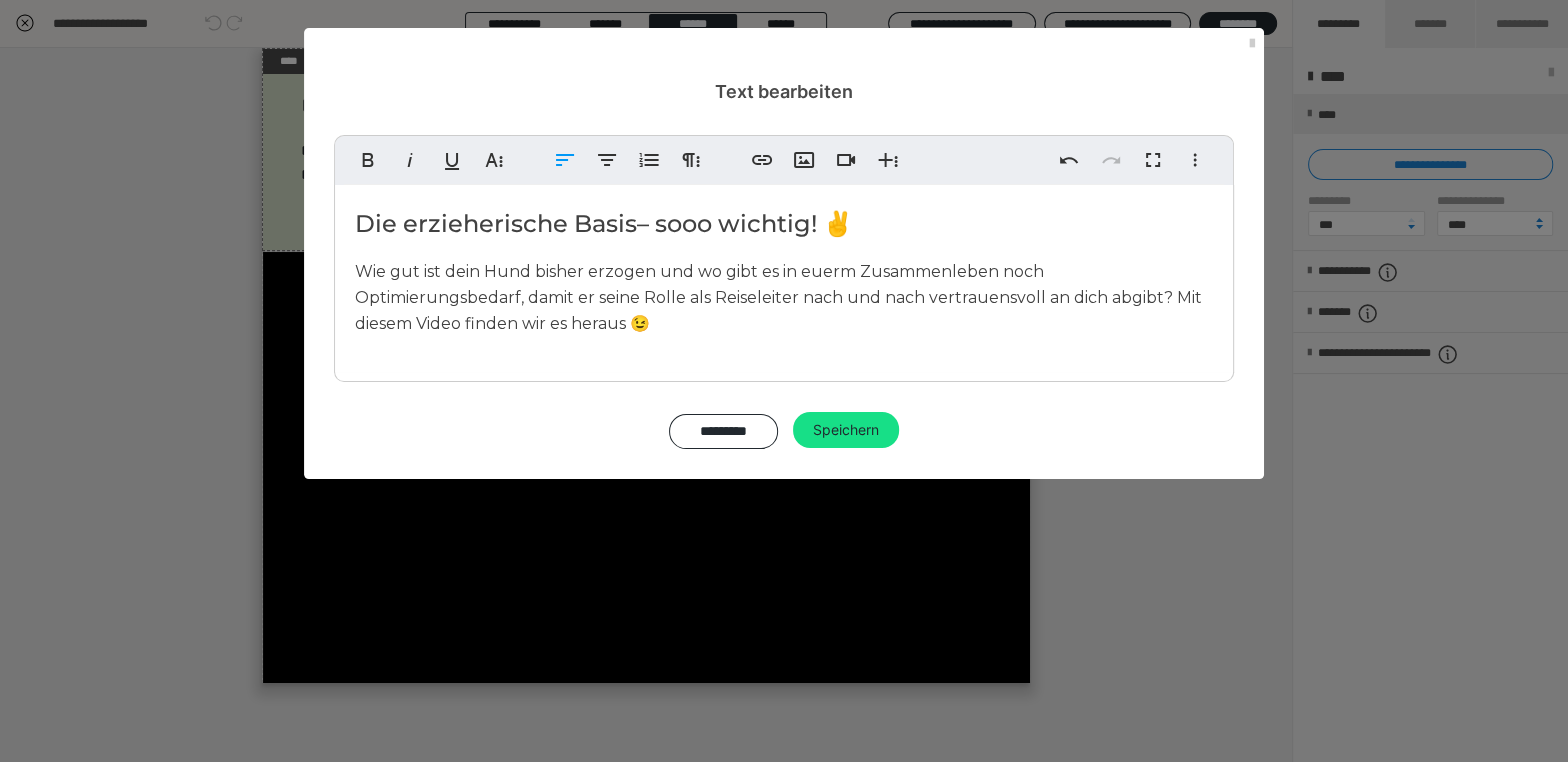 click on "Die erzieherische Basis  – sooo wichtig! ✌️" at bounding box center [784, 224] 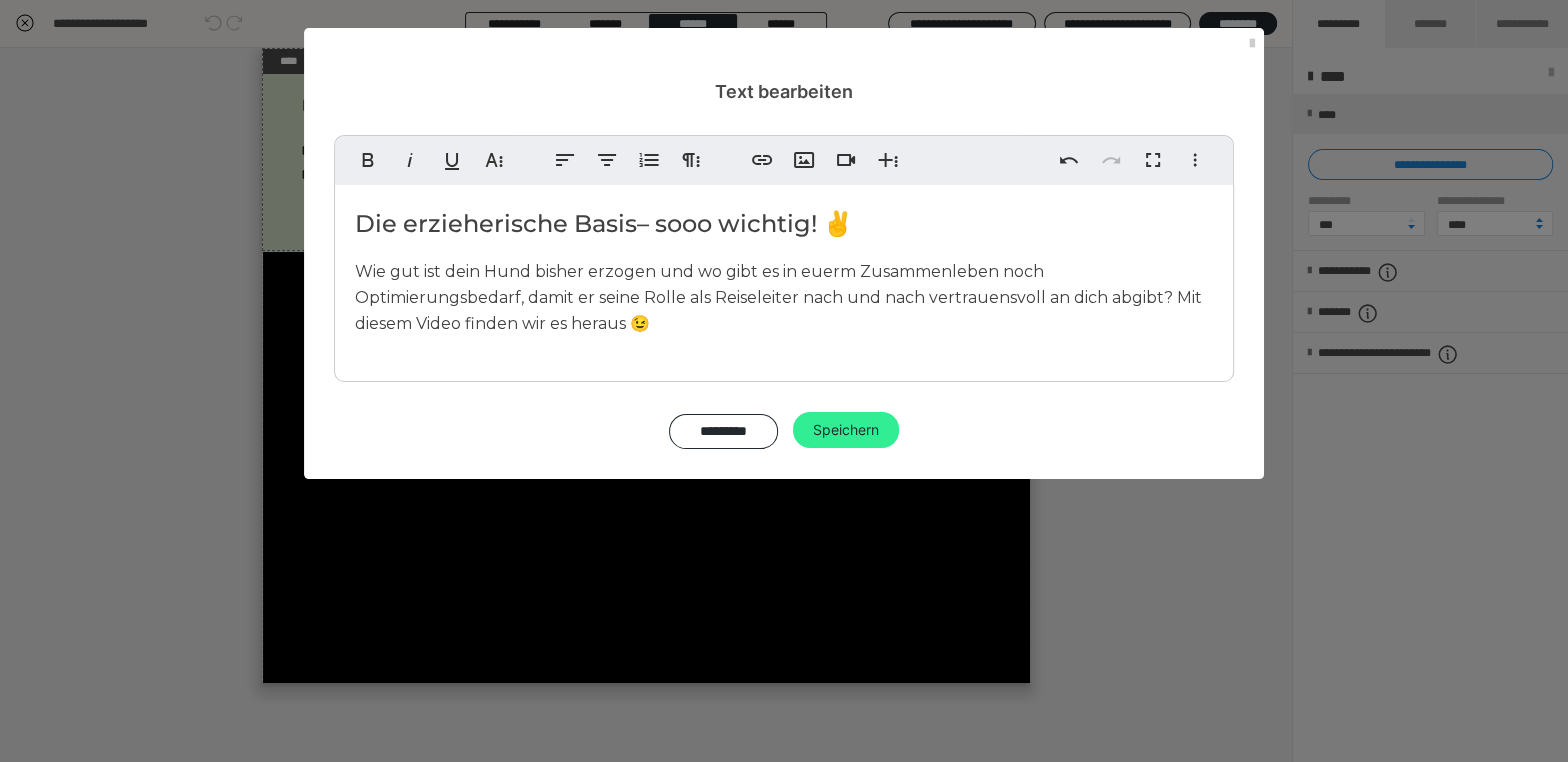 click on "Speichern" at bounding box center [846, 430] 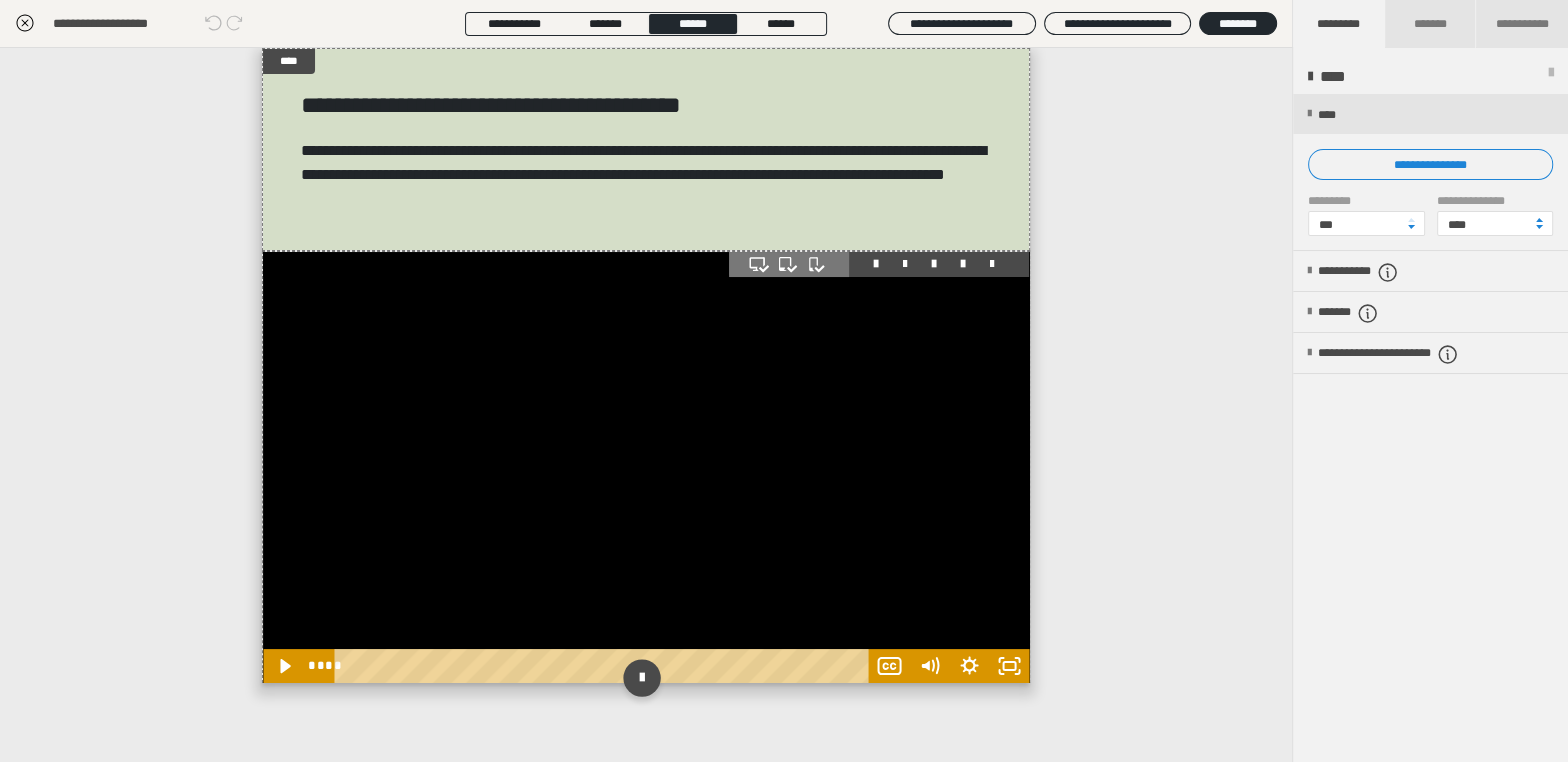 scroll, scrollTop: 5, scrollLeft: 0, axis: vertical 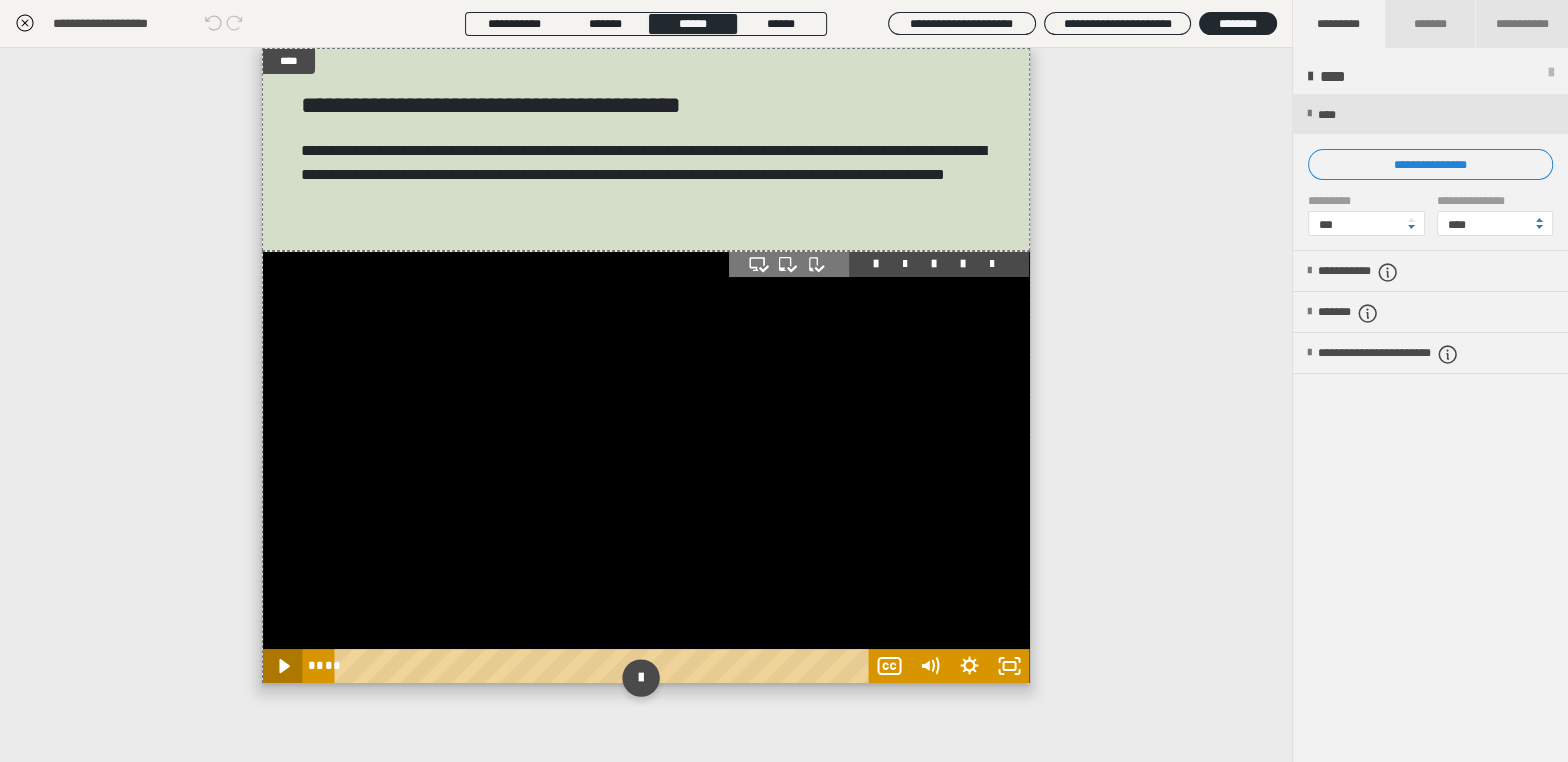 click 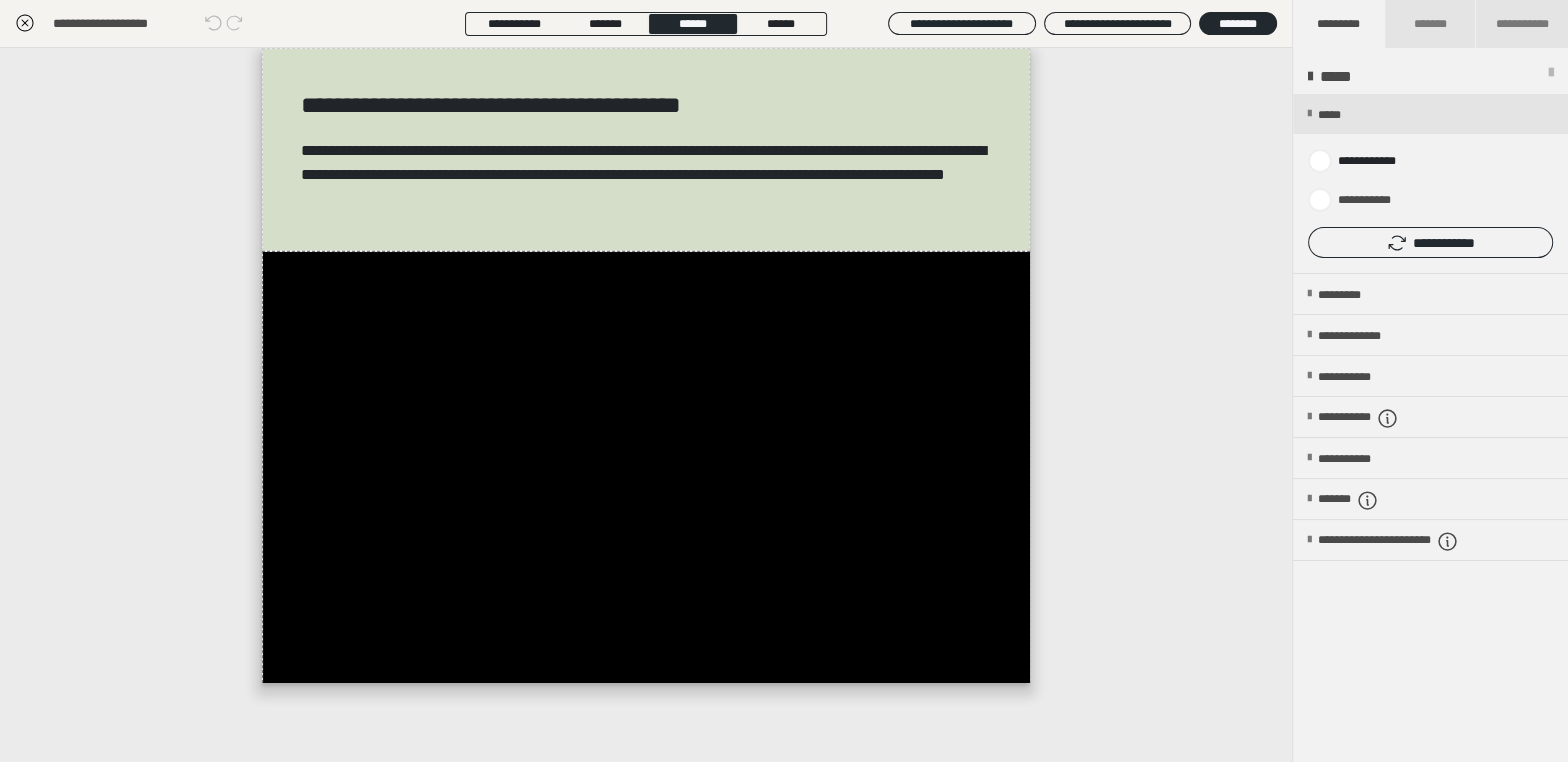 click 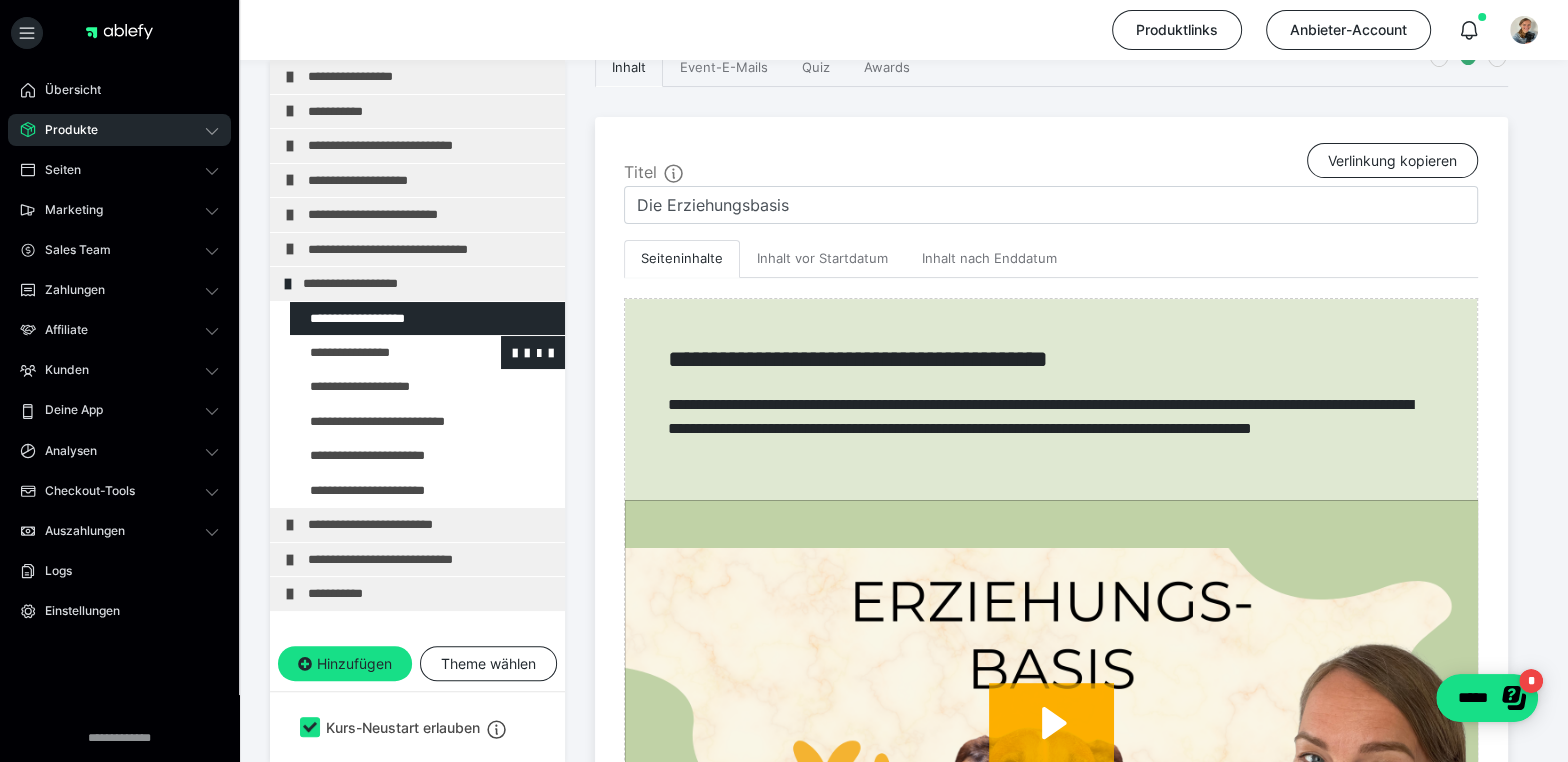 click at bounding box center [375, 352] 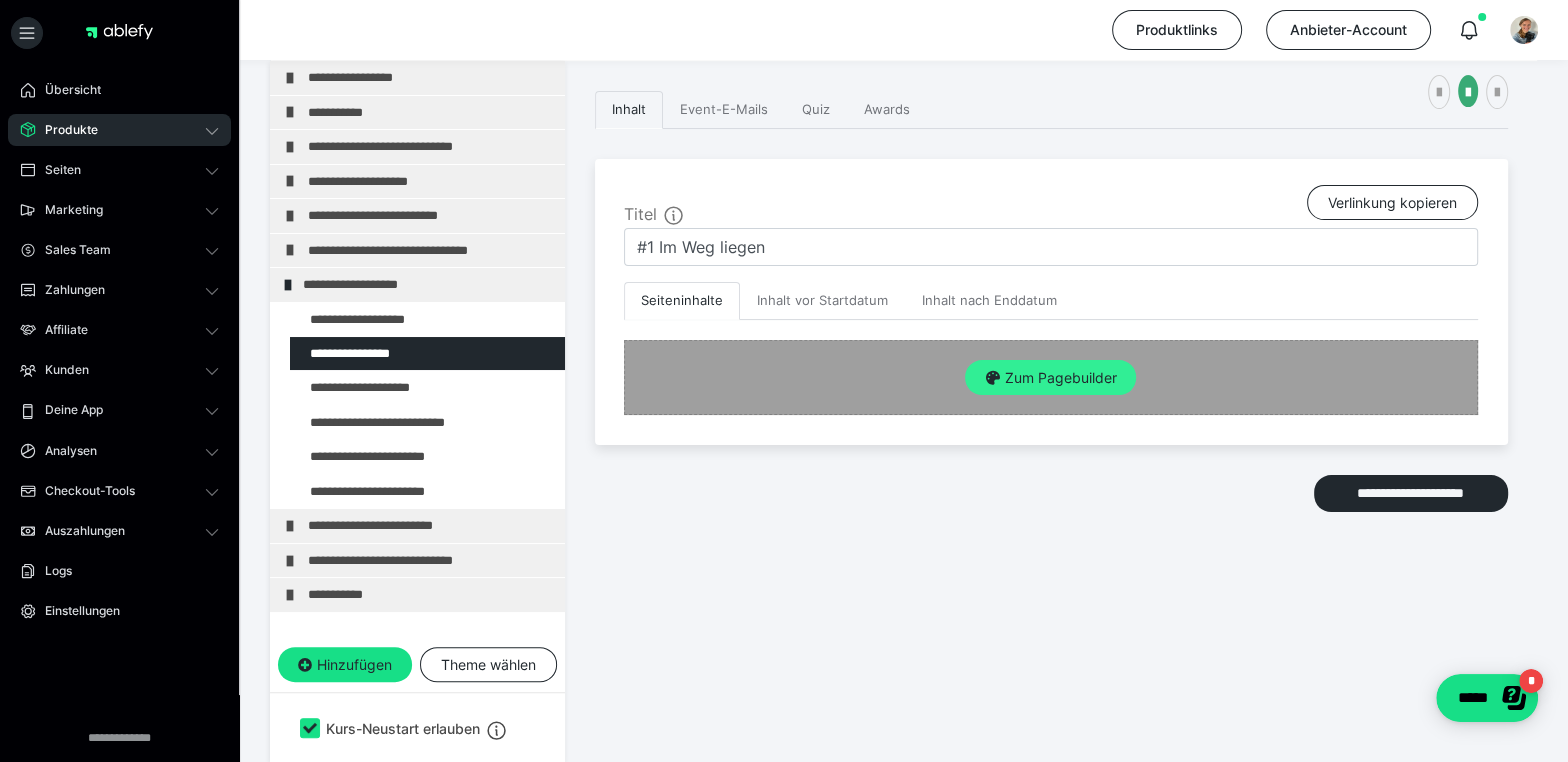click on "Zum Pagebuilder" at bounding box center [1050, 378] 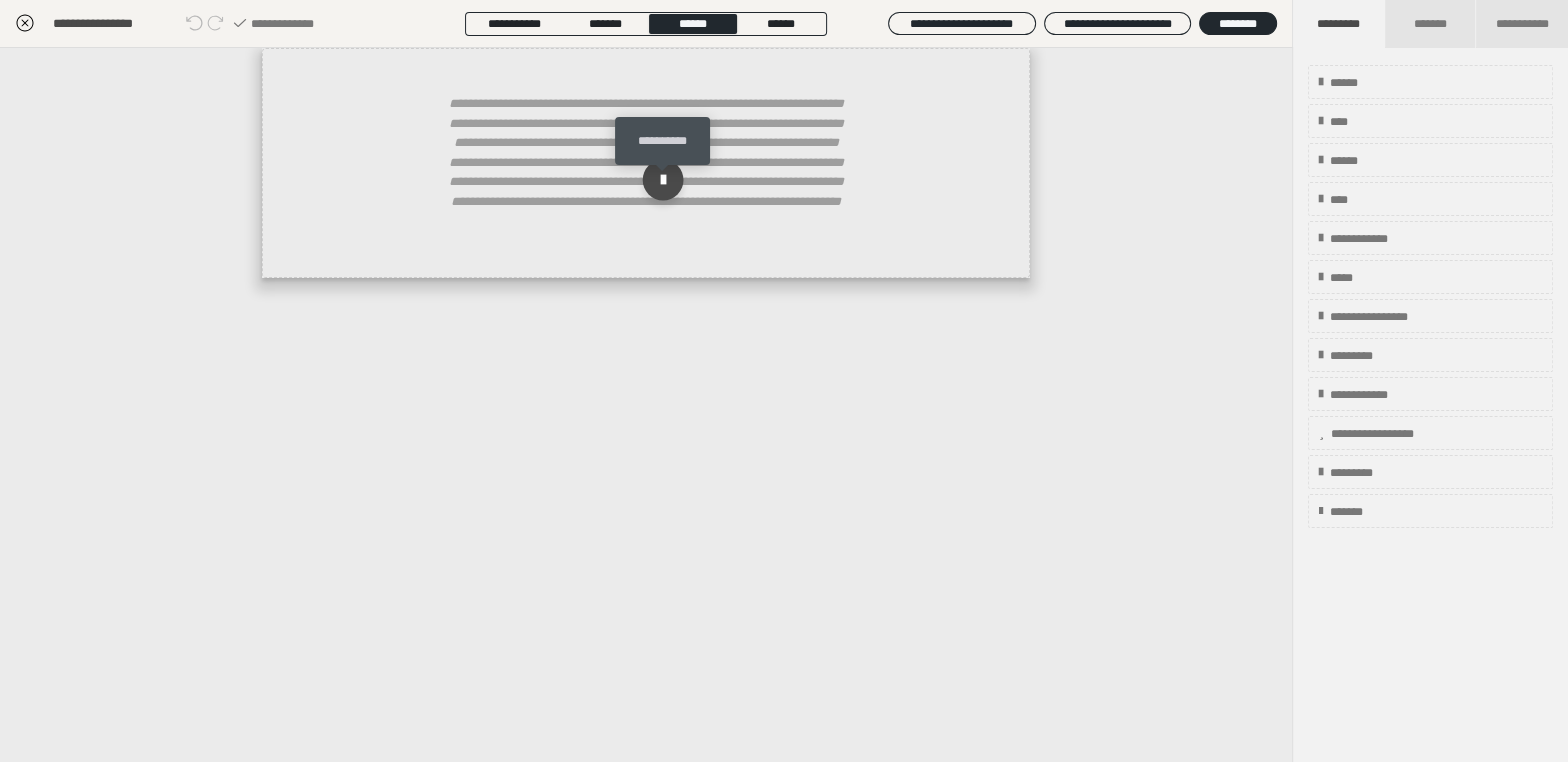 click at bounding box center (663, 180) 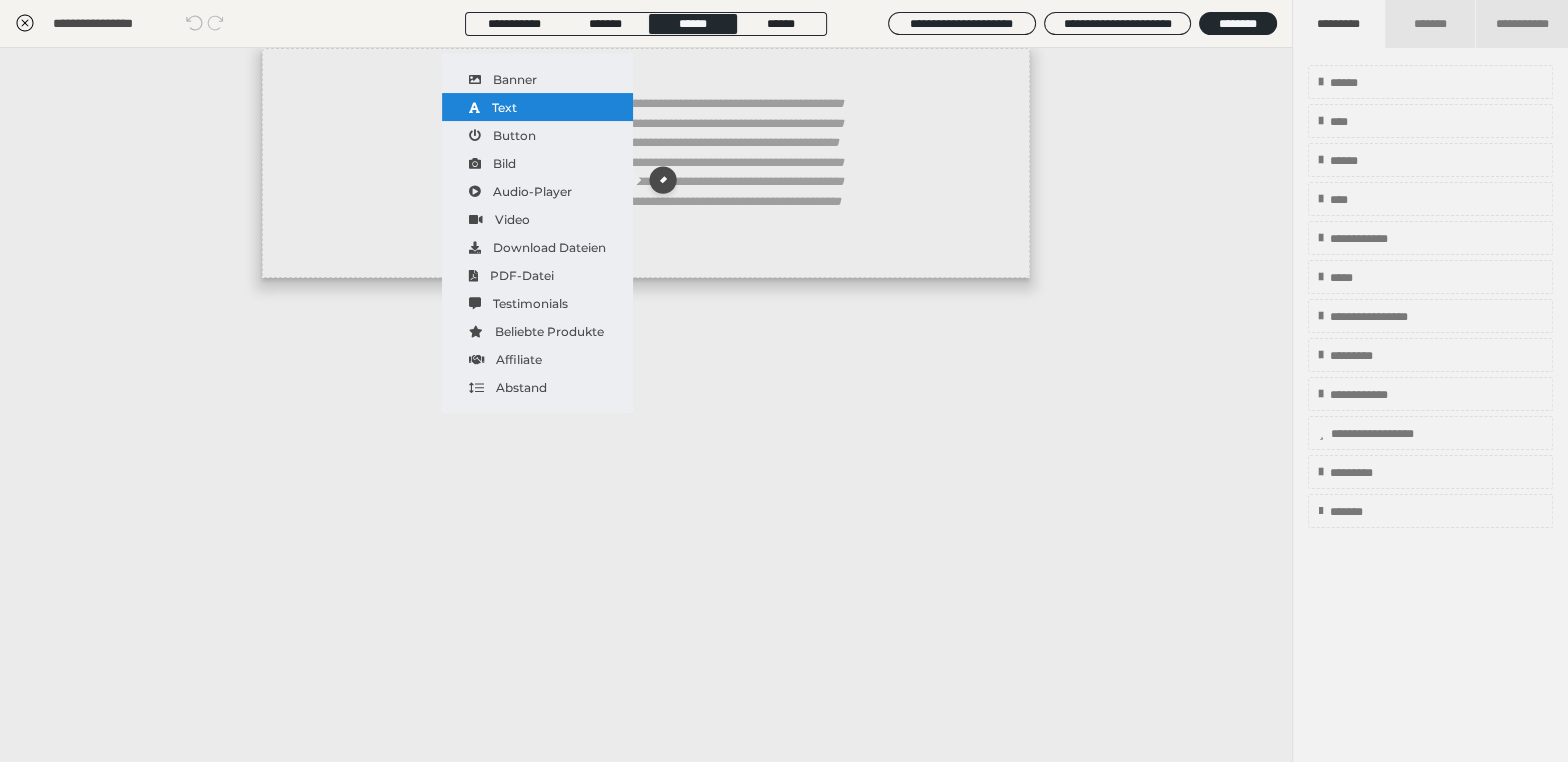 click on "Text" at bounding box center [537, 107] 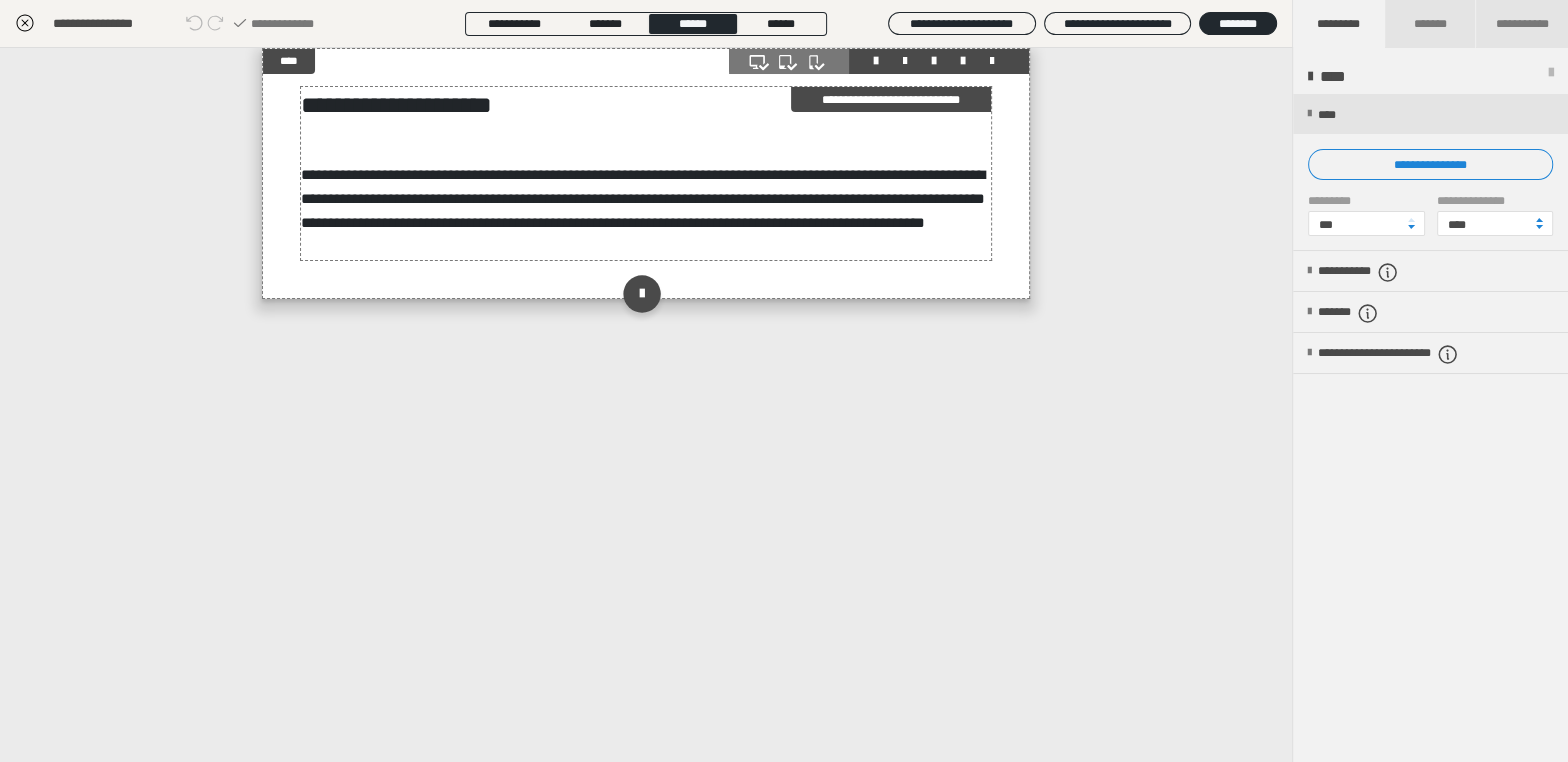 click on "**********" at bounding box center (646, 105) 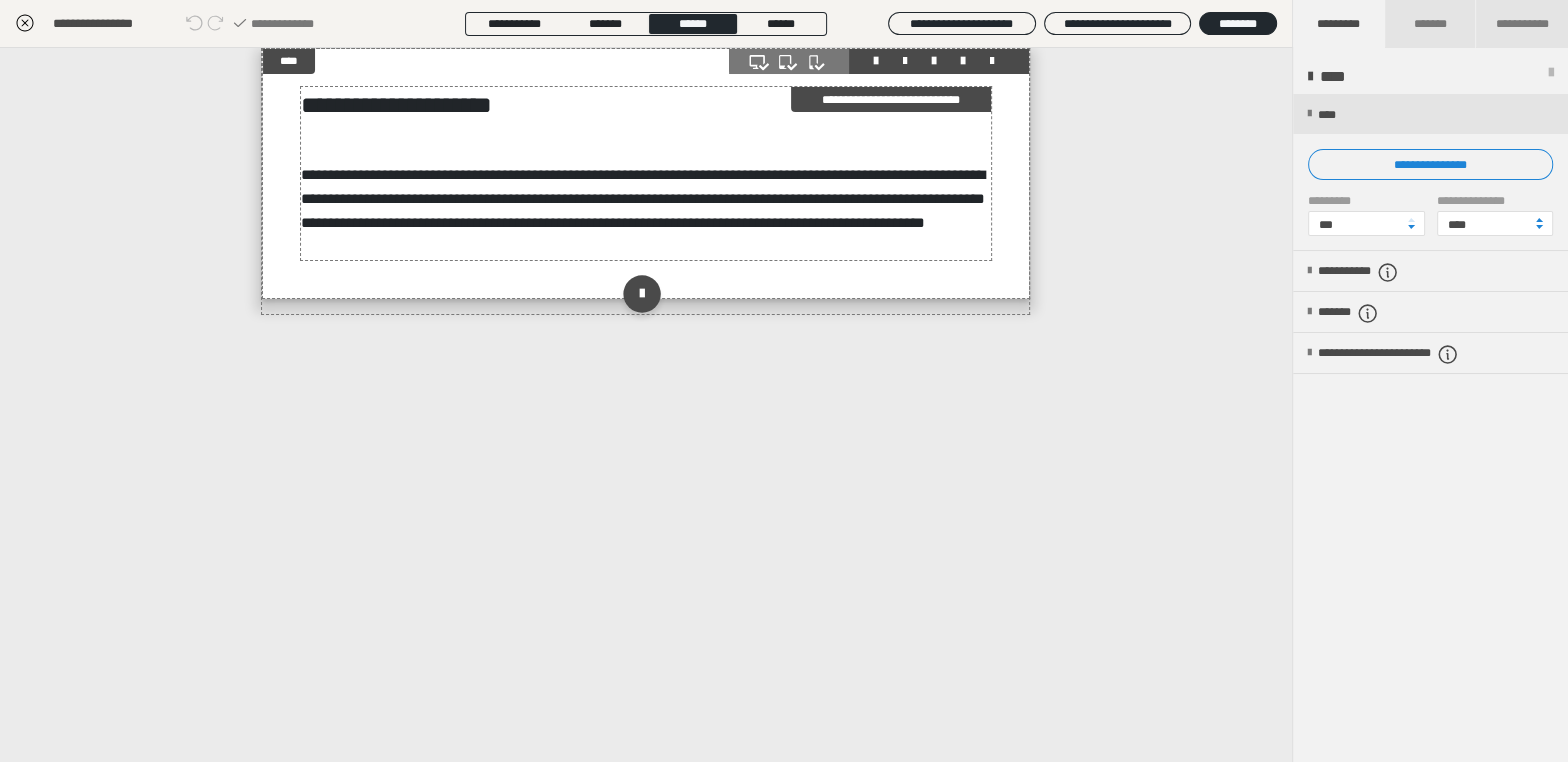 click on "**********" at bounding box center (646, 105) 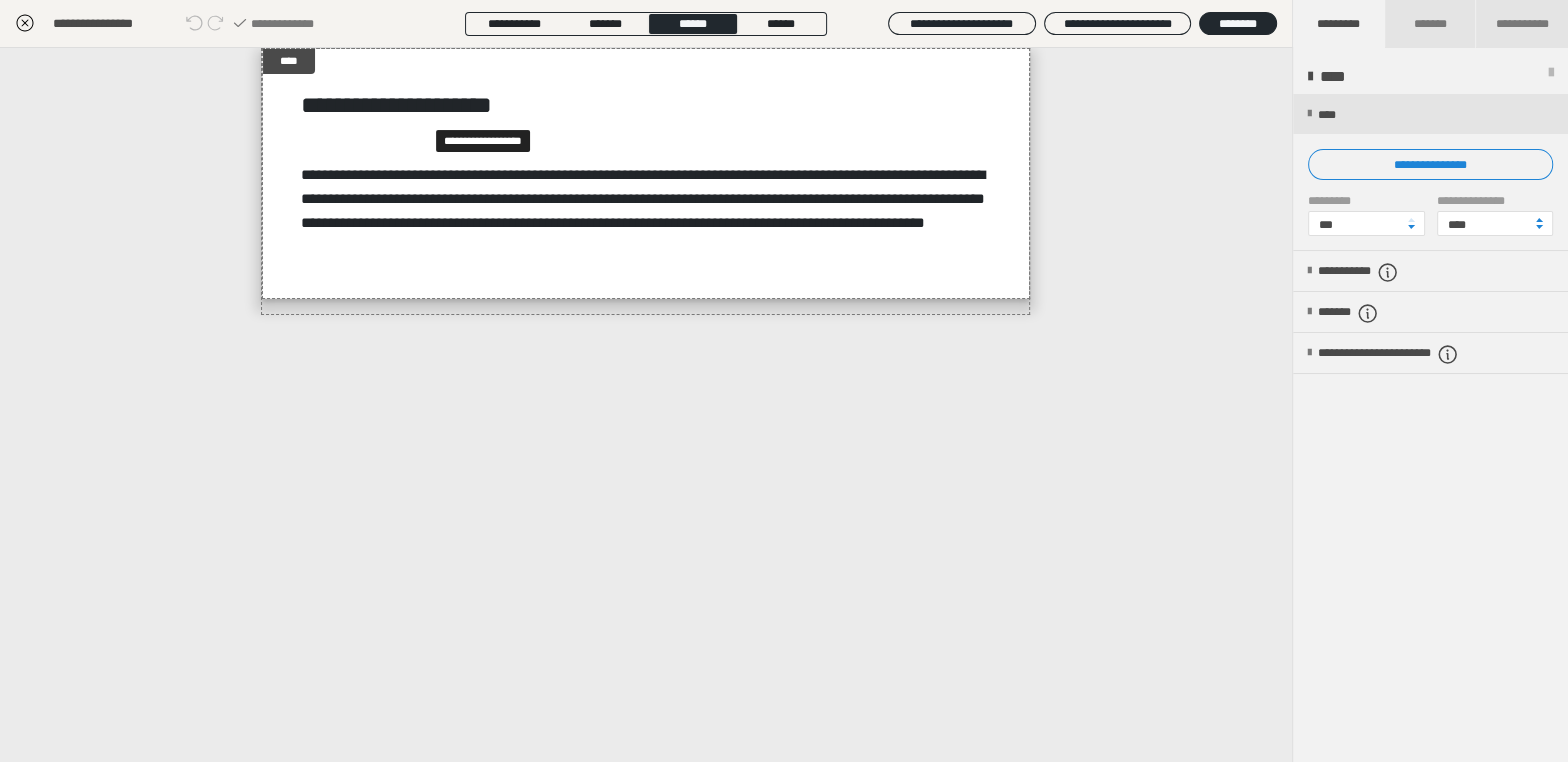 click on "**********" at bounding box center (784, 110) 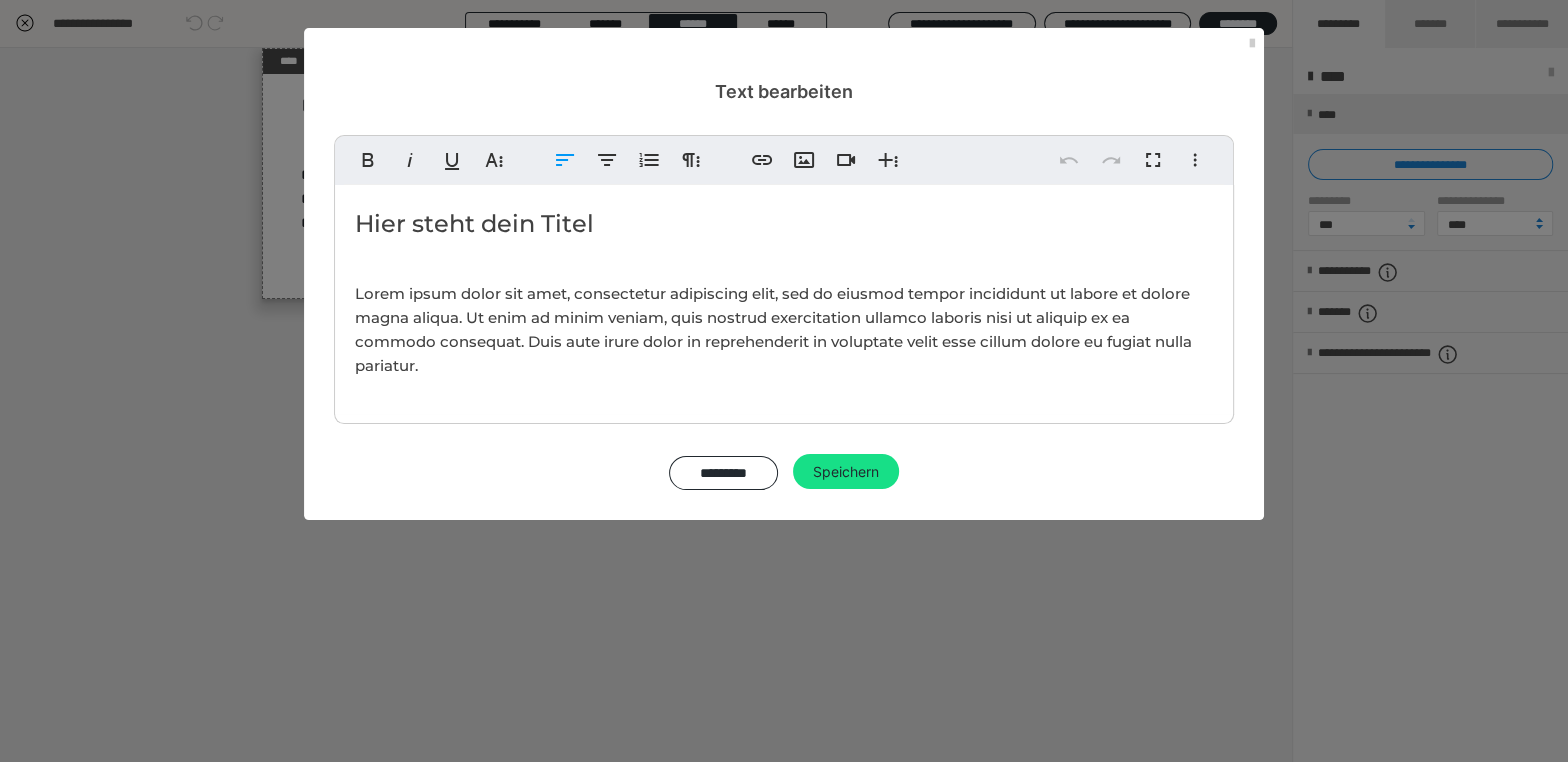 drag, startPoint x: 598, startPoint y: 219, endPoint x: 368, endPoint y: 226, distance: 230.10649 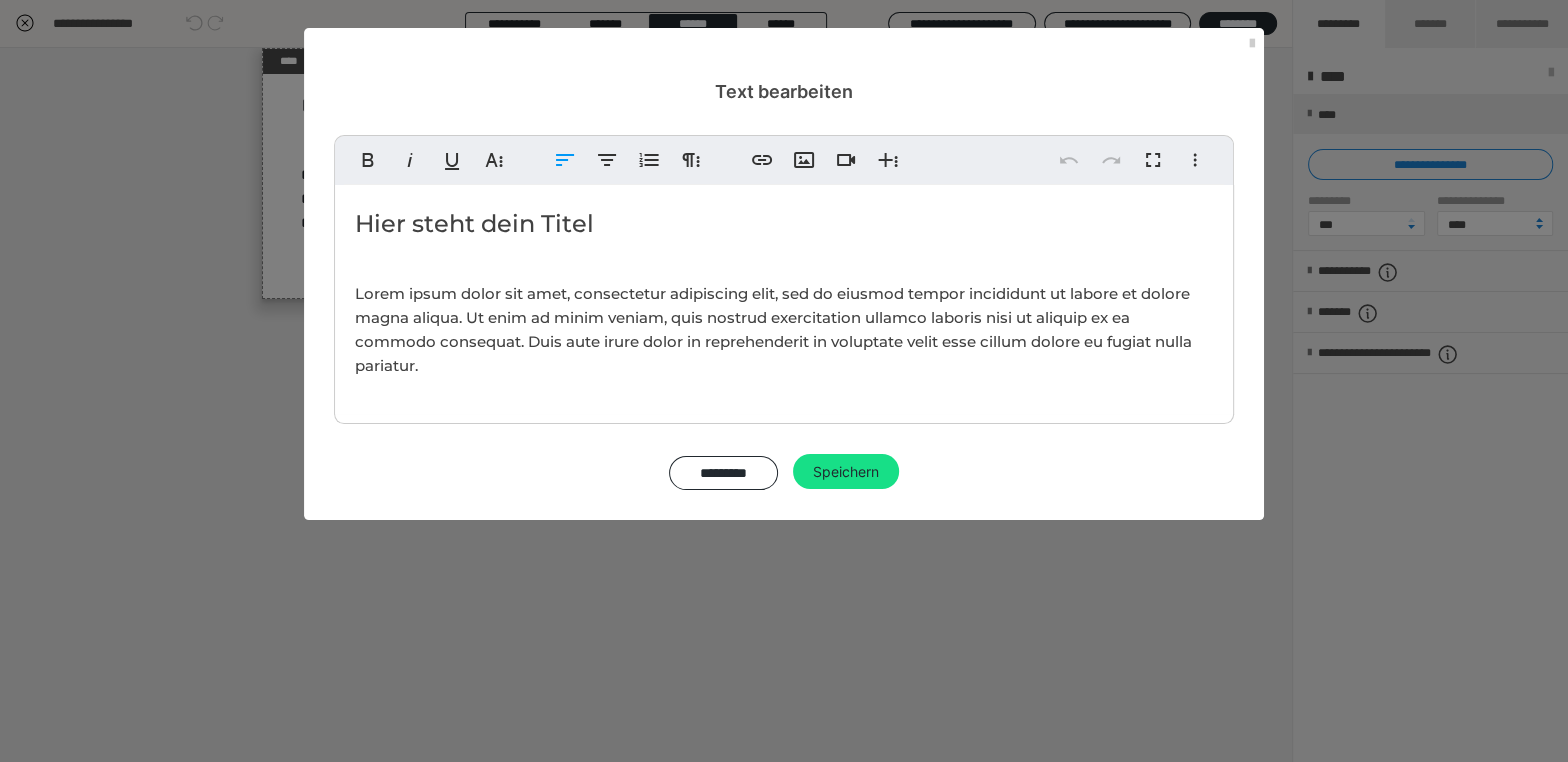 click on "Hier steht dein Titel" at bounding box center [784, 224] 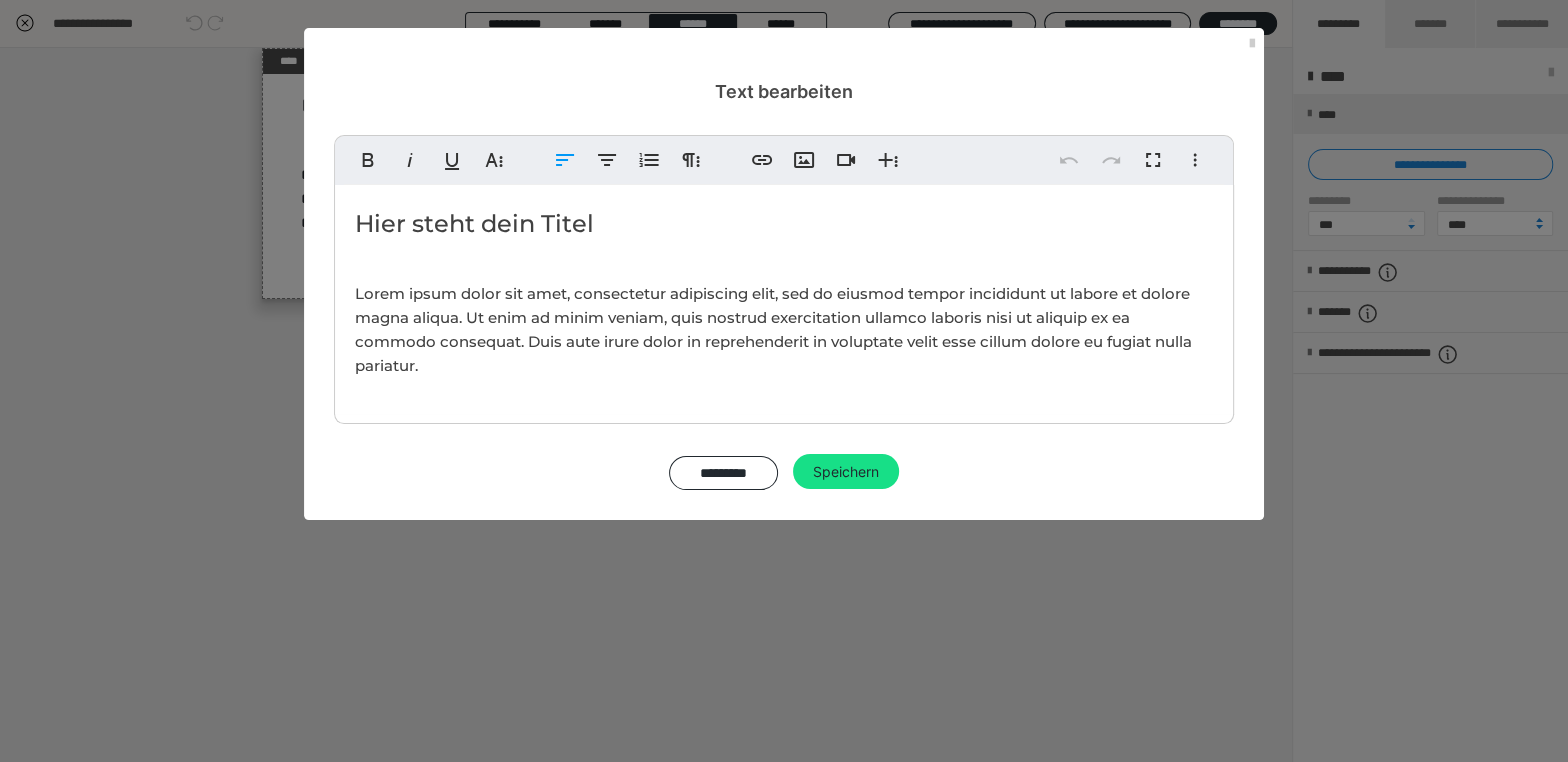 click on "Hier steht dein Titel" at bounding box center (784, 224) 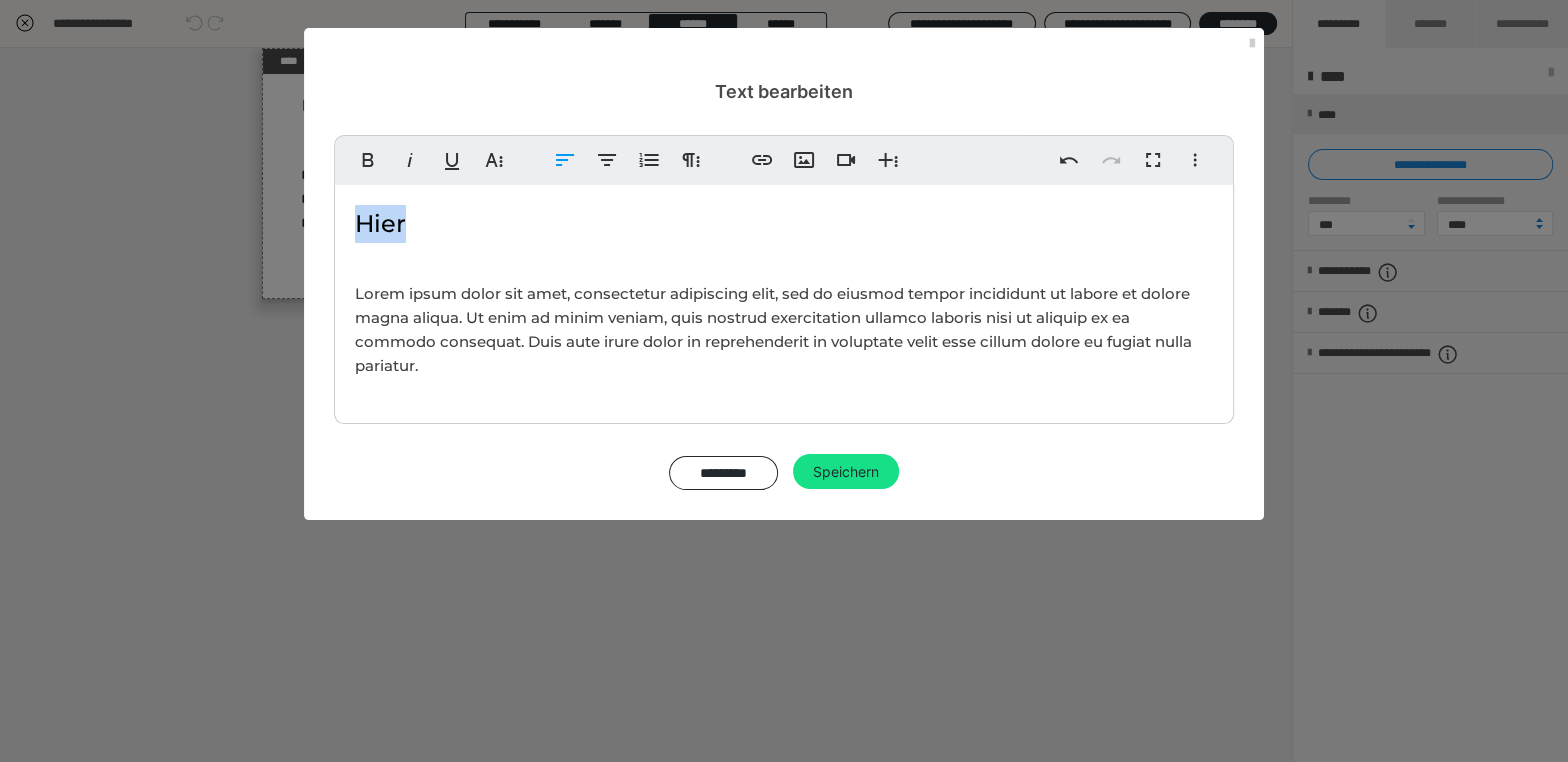 drag, startPoint x: 406, startPoint y: 219, endPoint x: 346, endPoint y: 221, distance: 60.033325 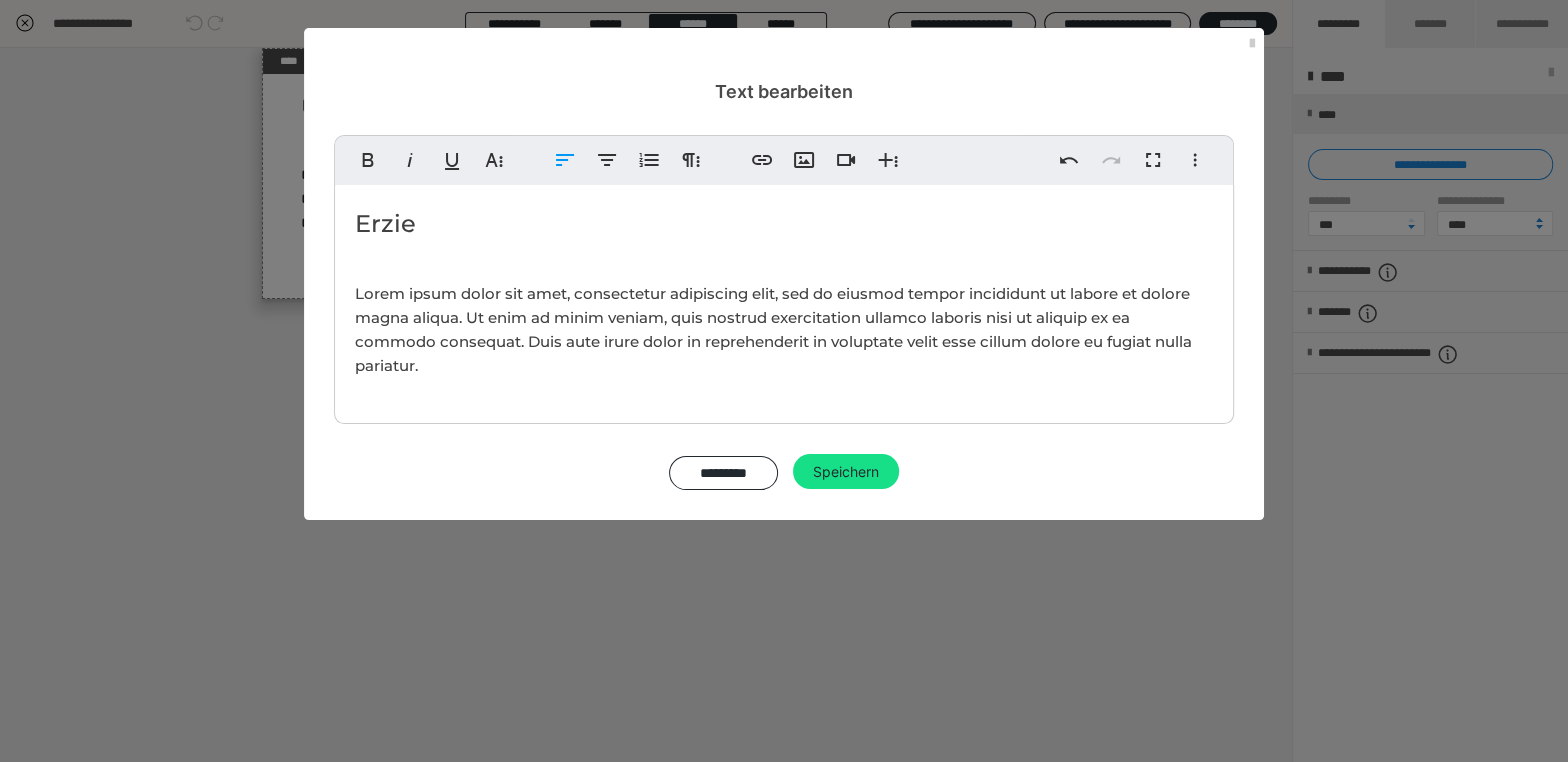 type 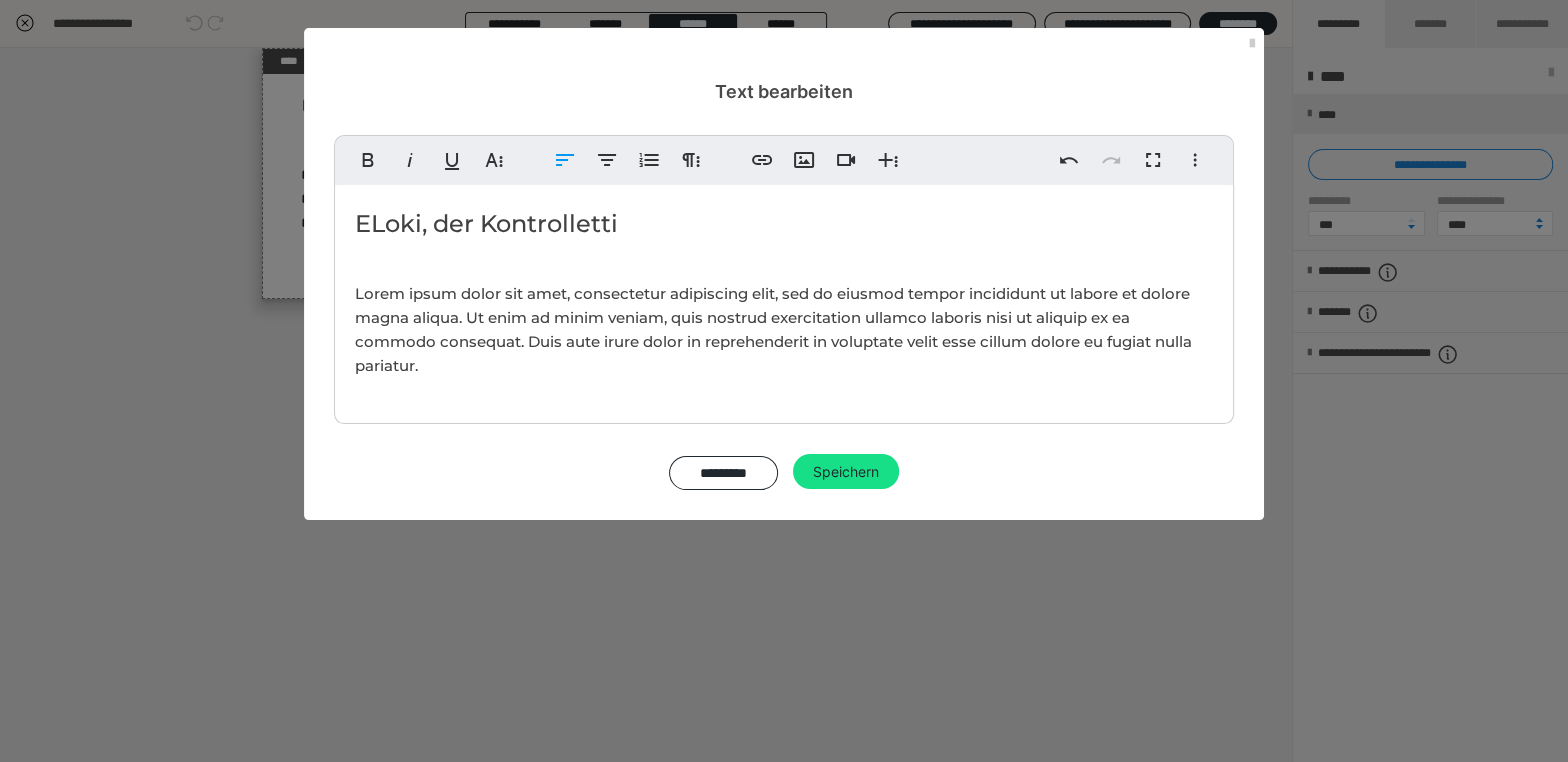 click on "ELoki, der Kontrolletti" at bounding box center (784, 224) 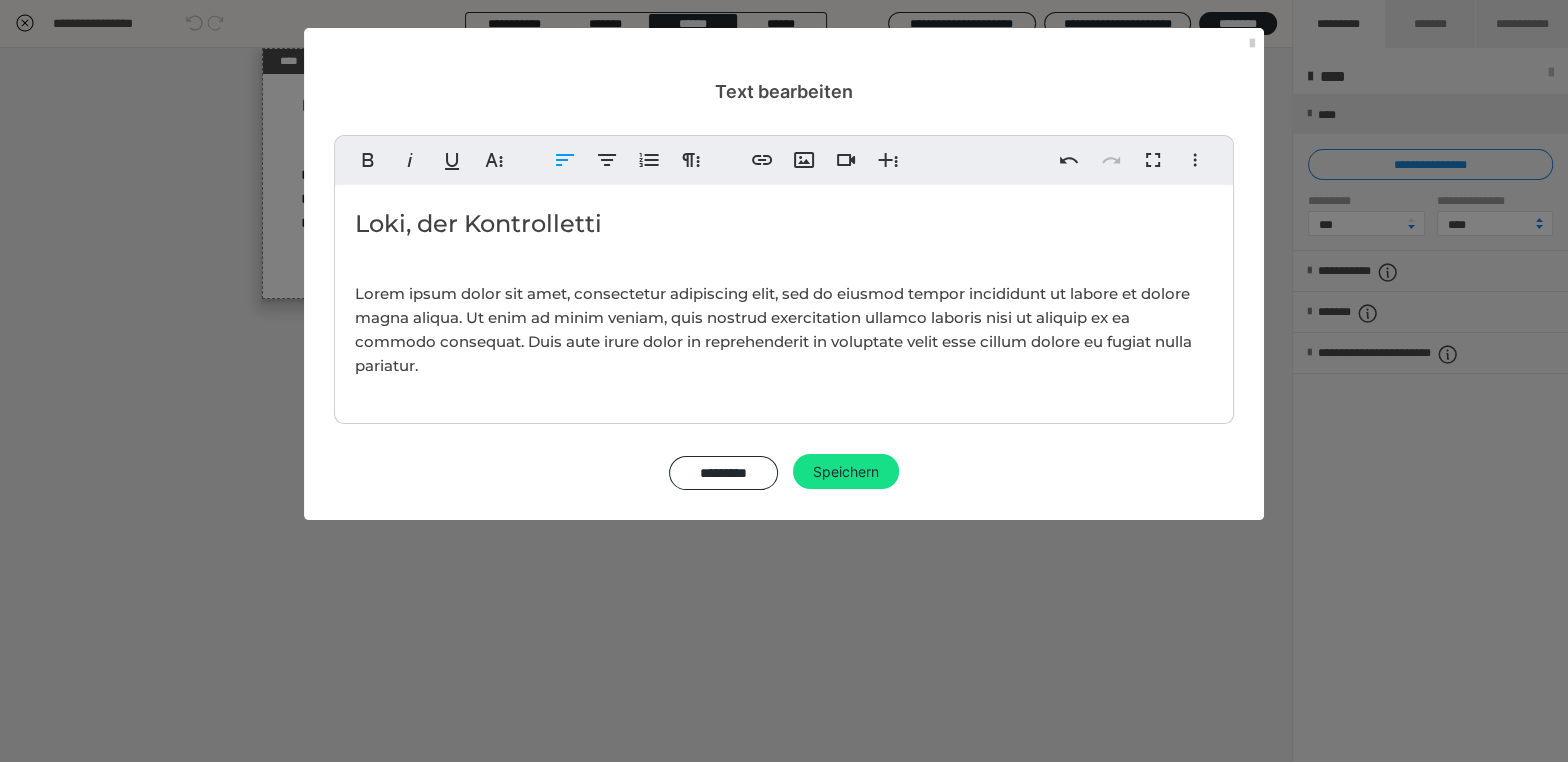 click on "Loki, der Kontrolletti" at bounding box center [784, 224] 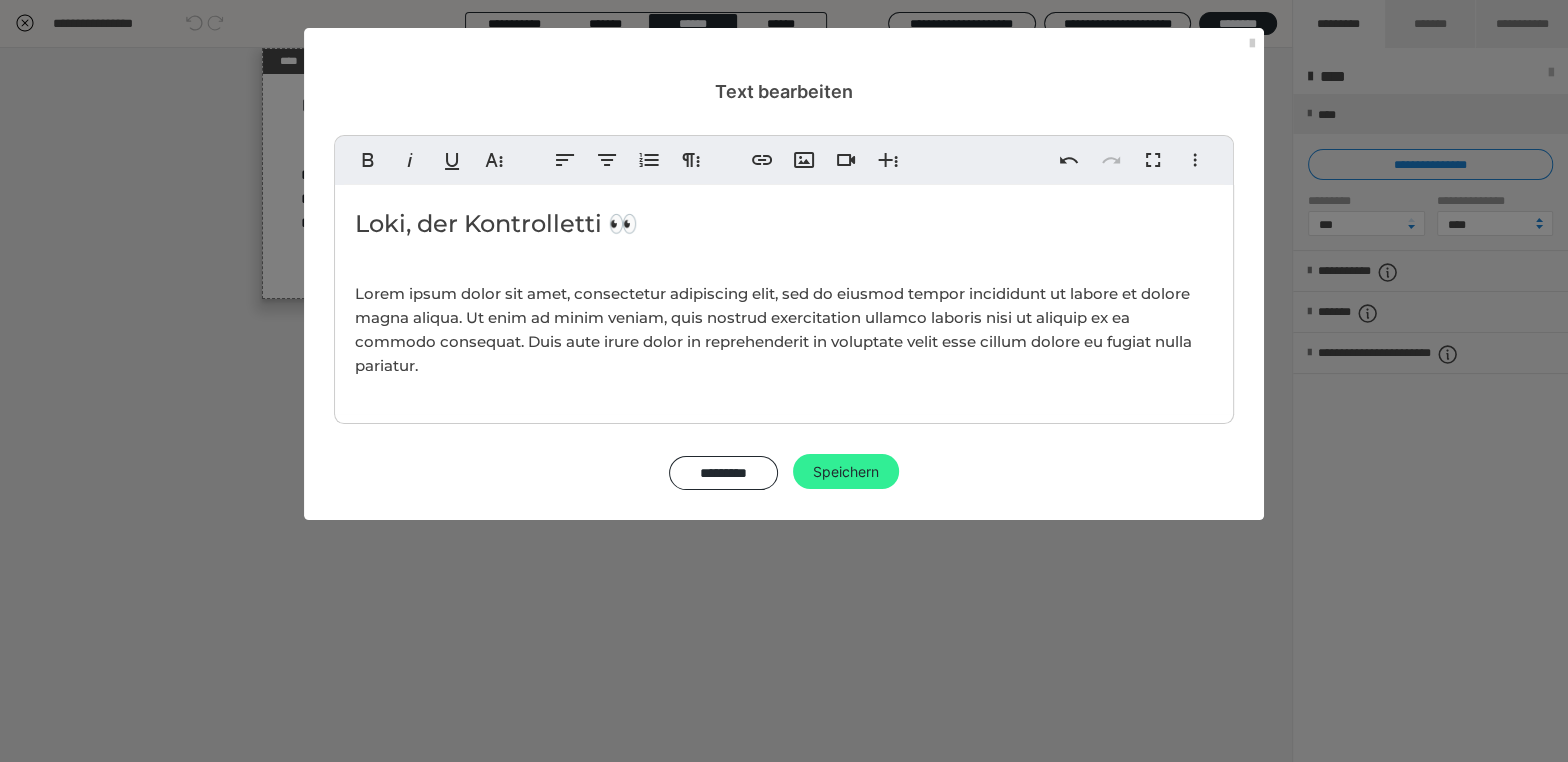 click on "Speichern" at bounding box center [846, 472] 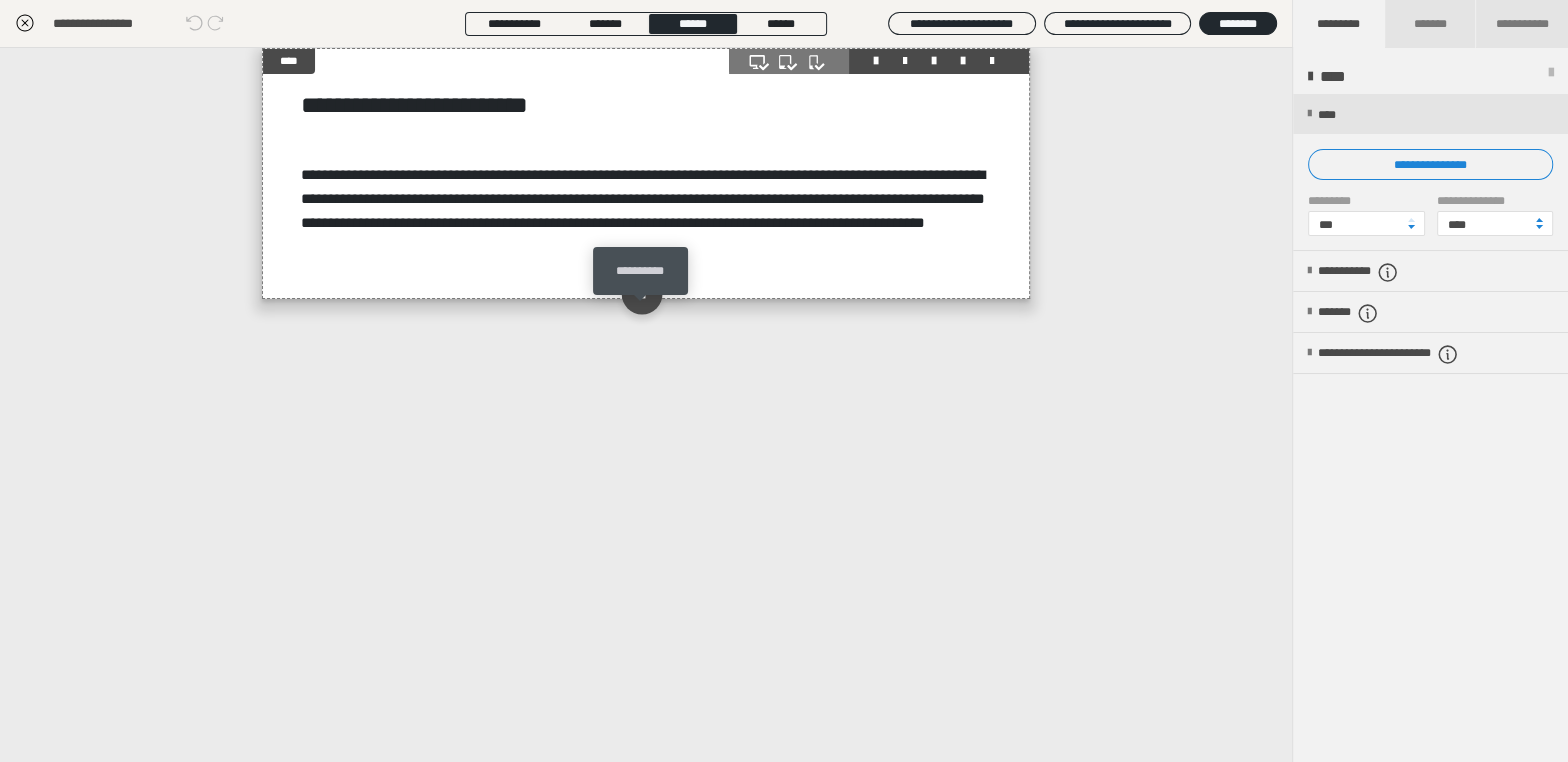 click at bounding box center [641, 293] 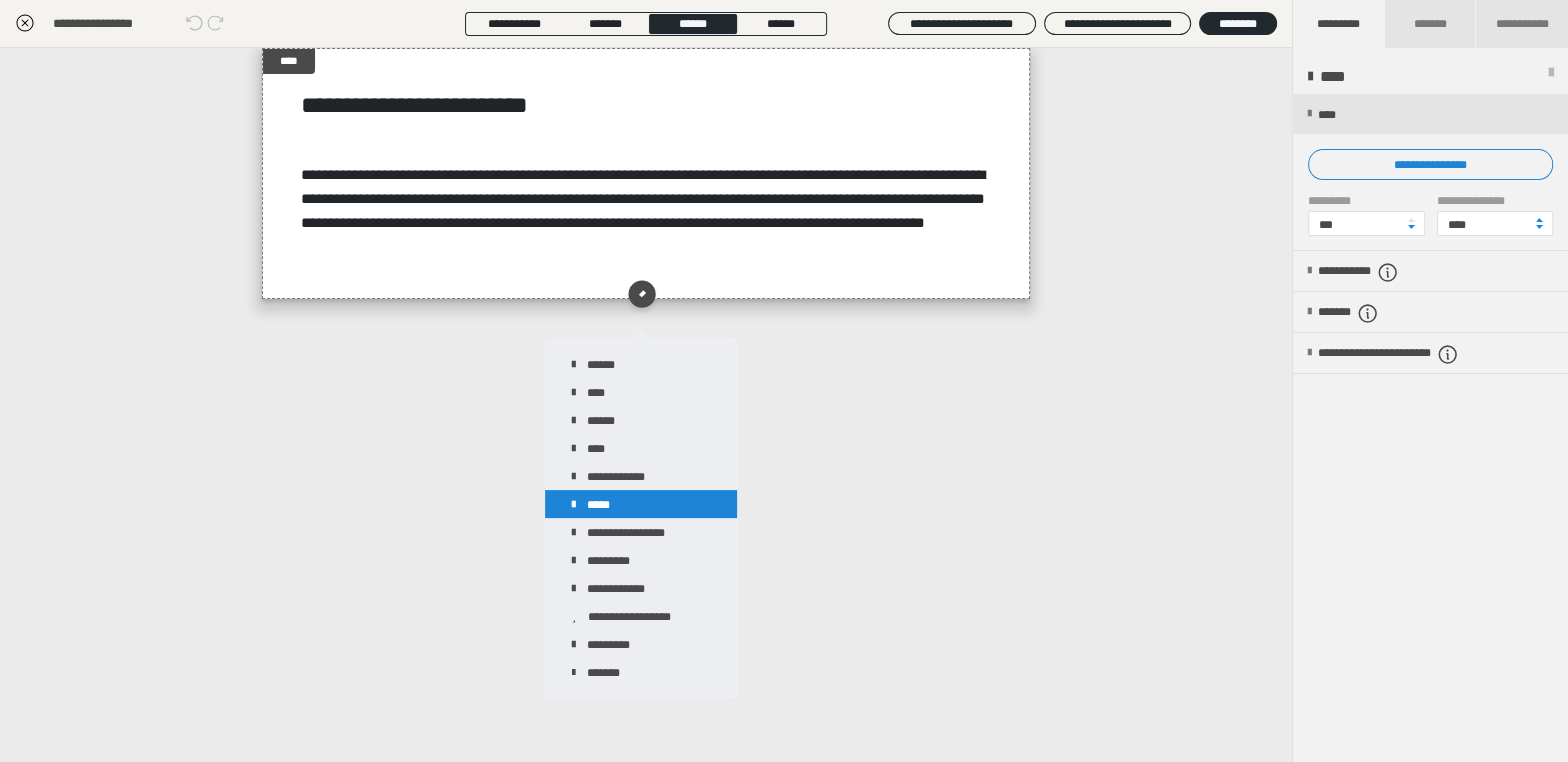 click on "*****" at bounding box center (641, 504) 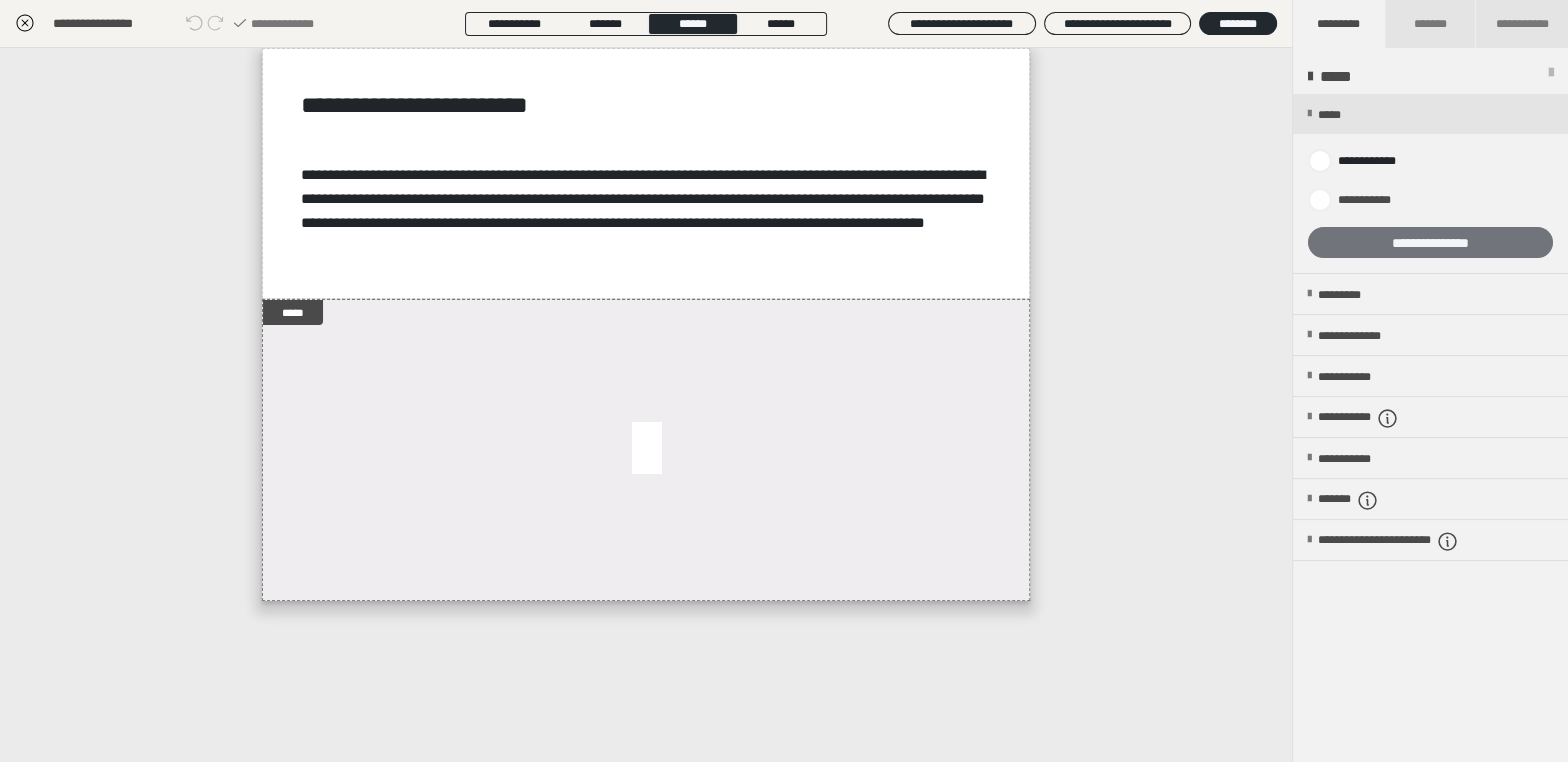 click on "**********" at bounding box center [1430, 242] 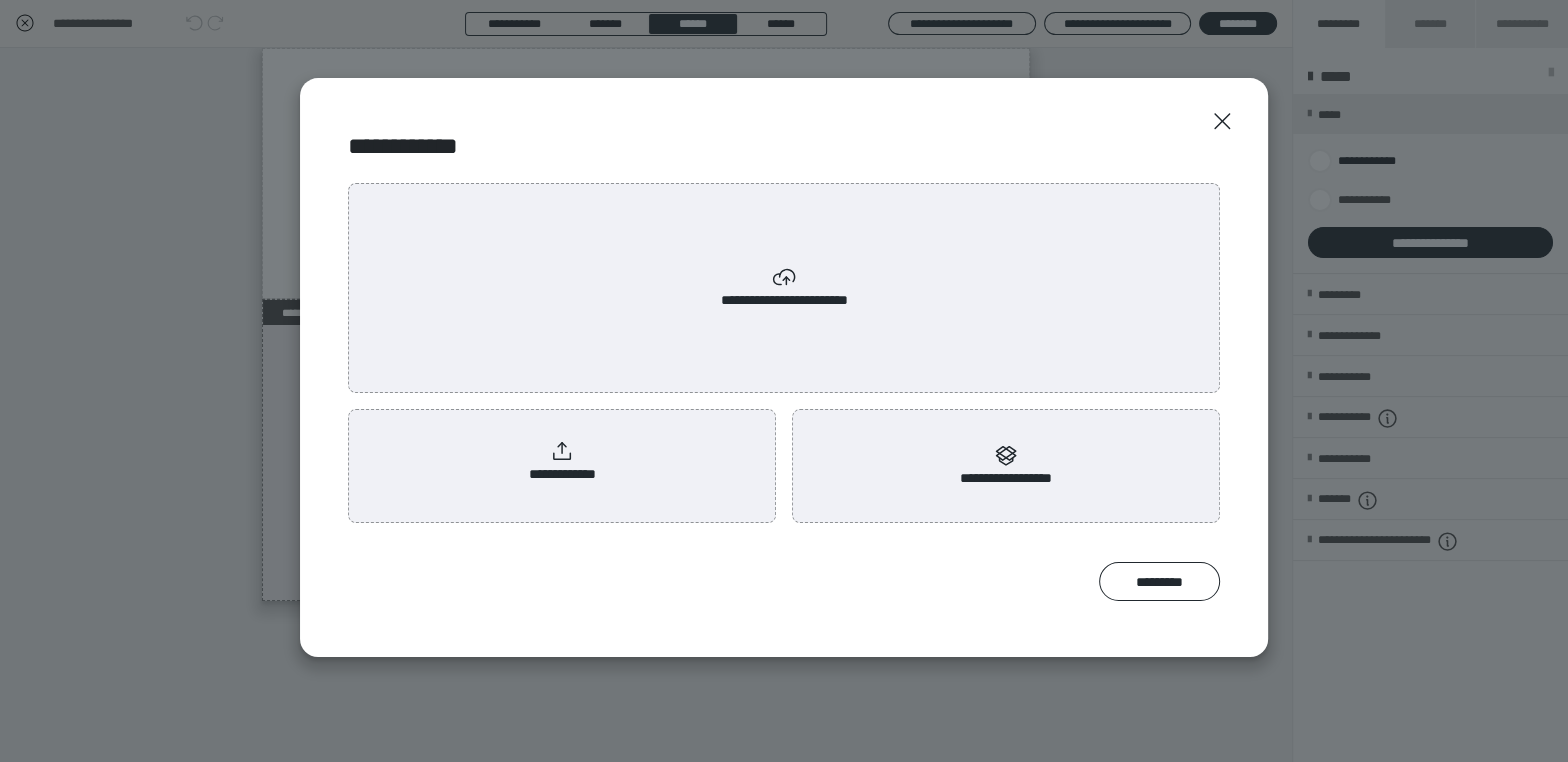click on "**********" at bounding box center [784, 288] 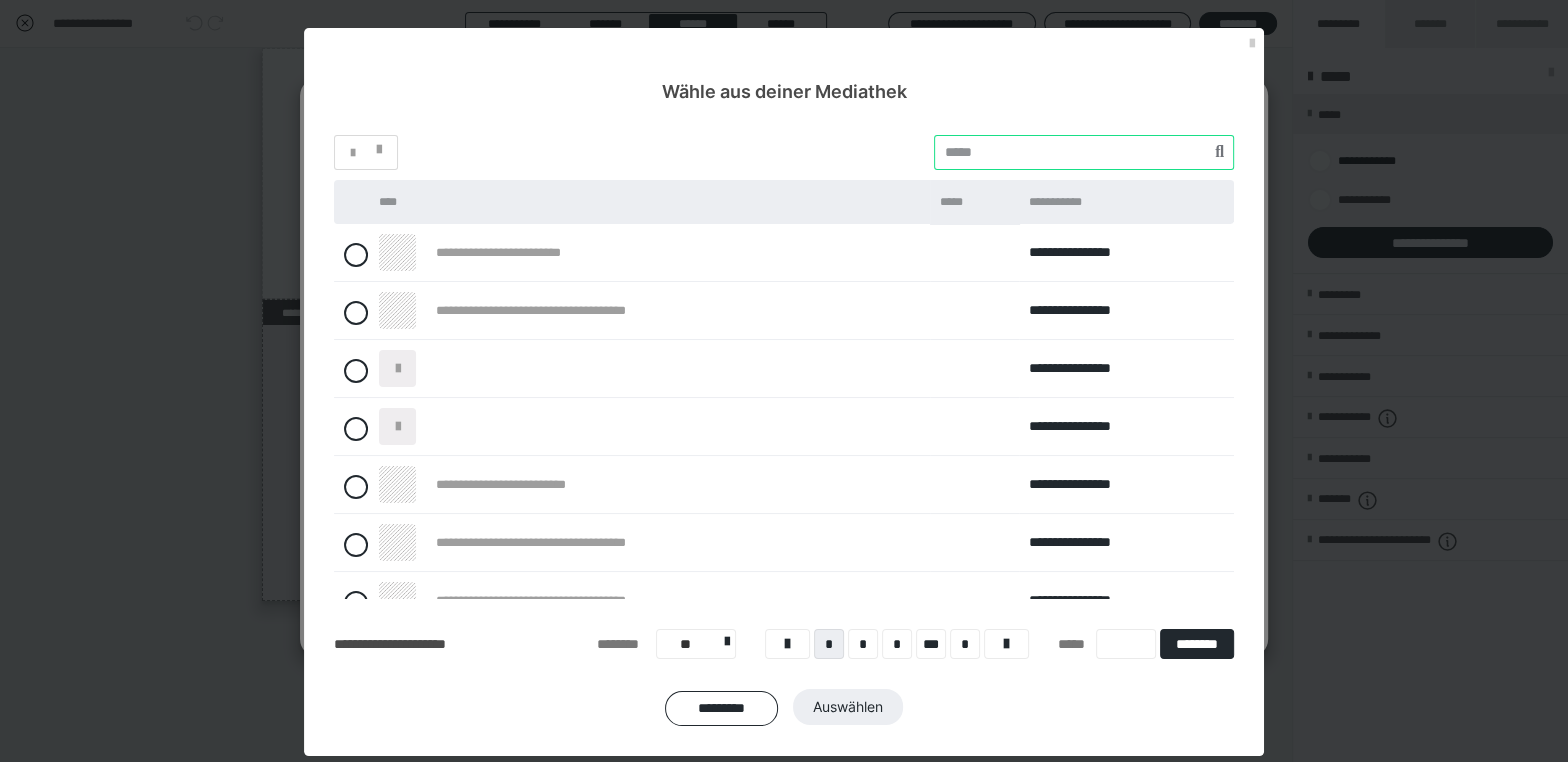 click at bounding box center [1084, 152] 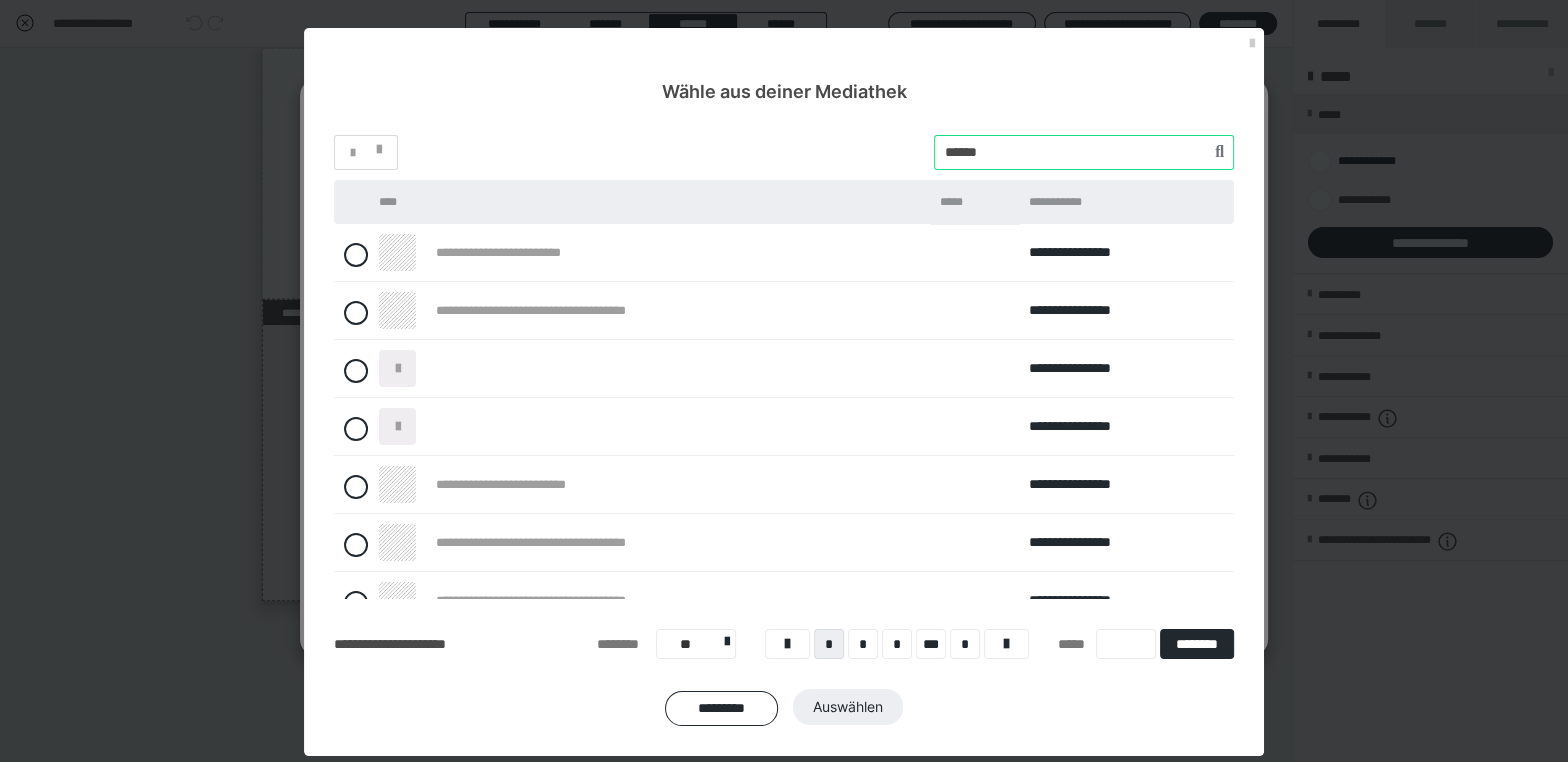 type on "******" 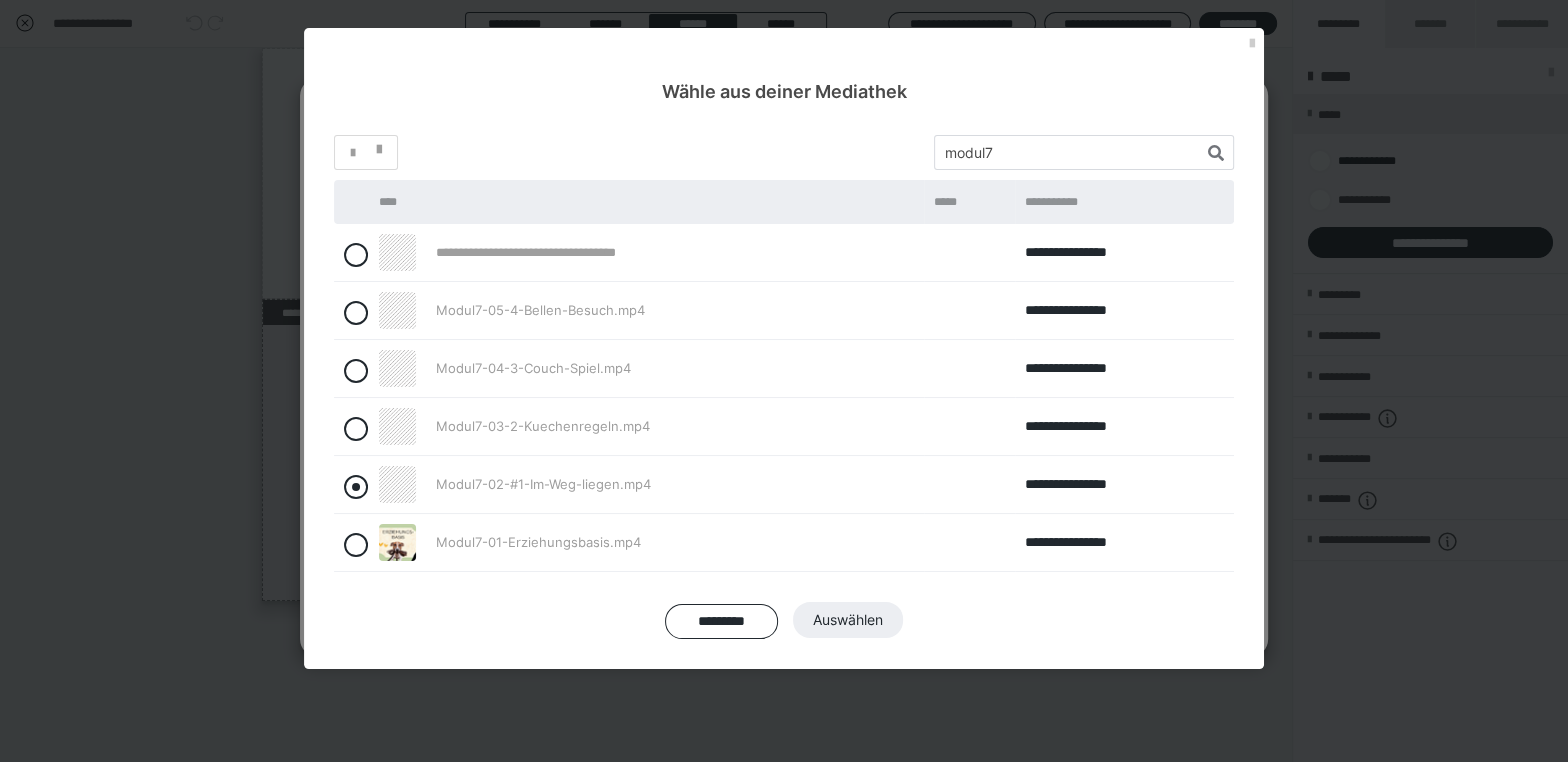 click at bounding box center (356, 487) 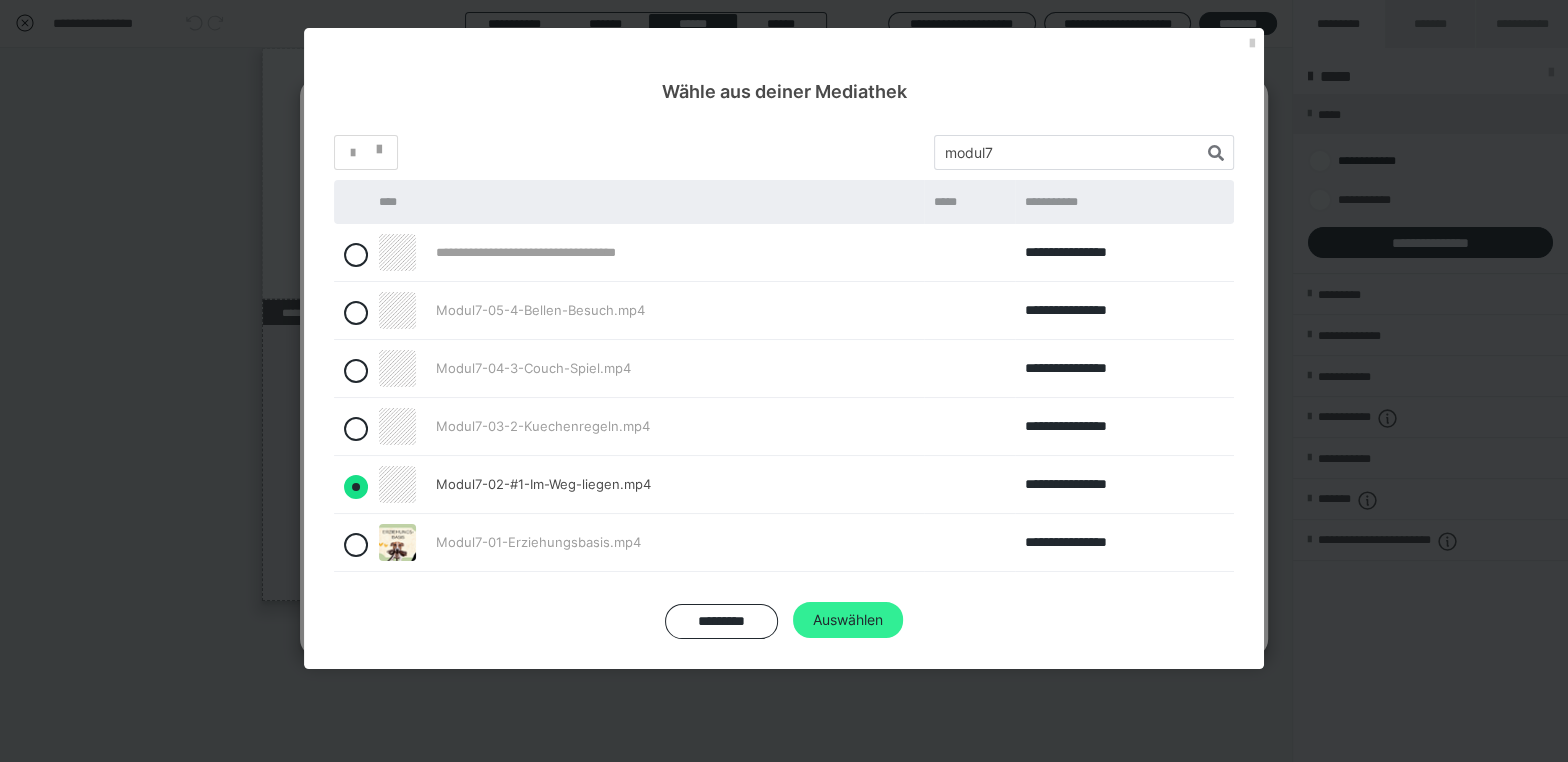 click on "Auswählen" at bounding box center [848, 620] 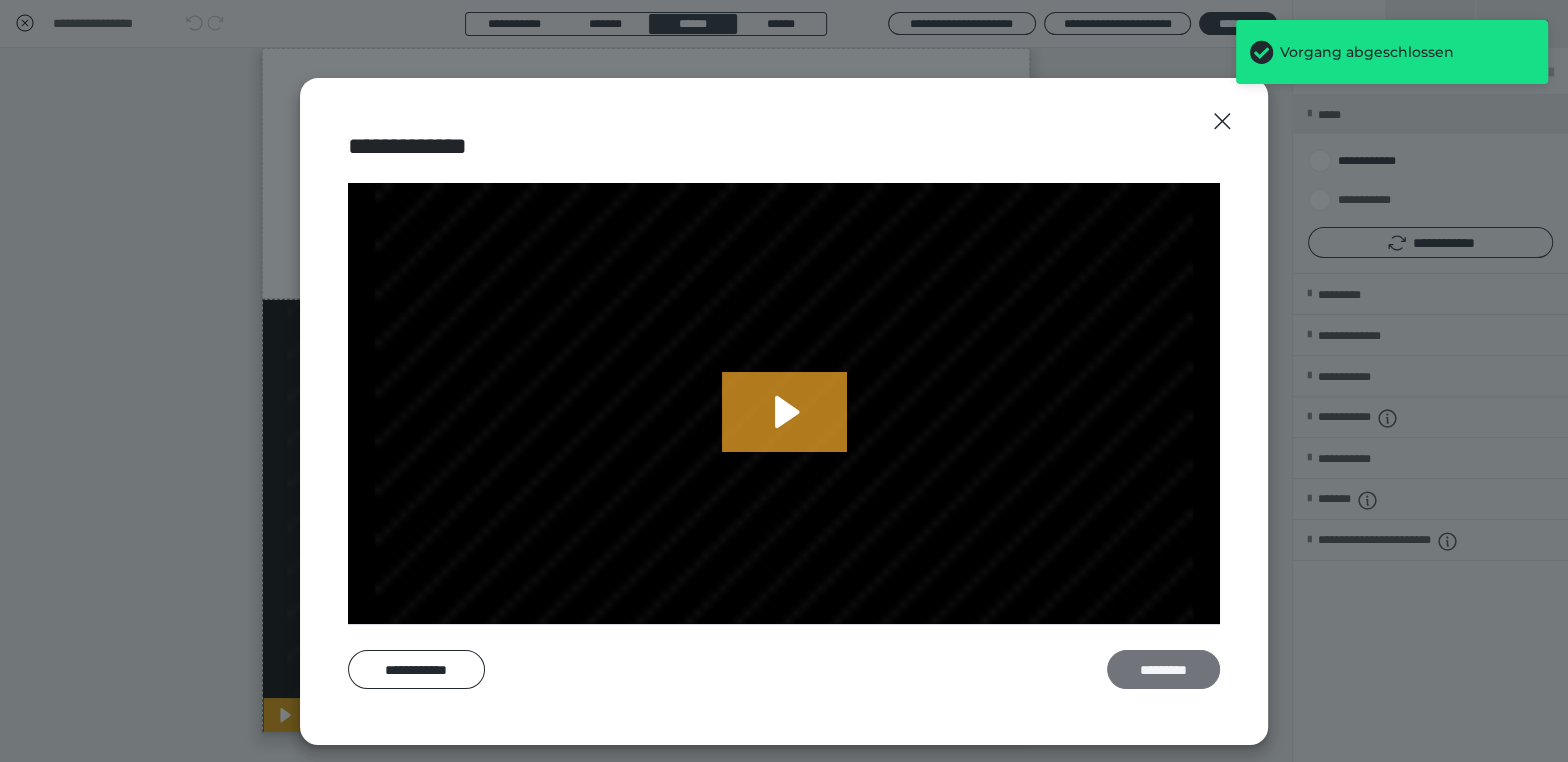 click on "*********" at bounding box center [1163, 669] 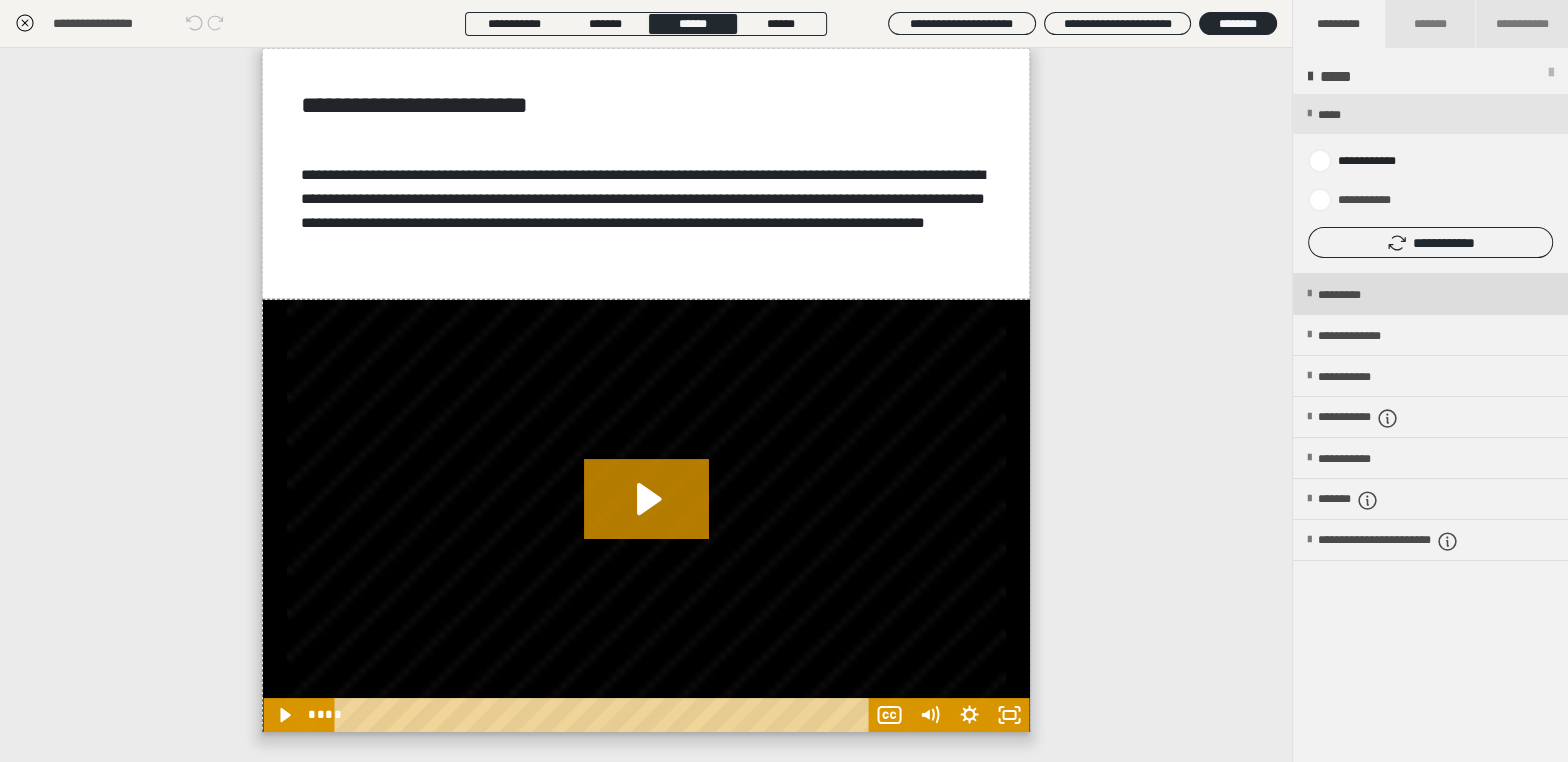 click on "*********" at bounding box center (1356, 295) 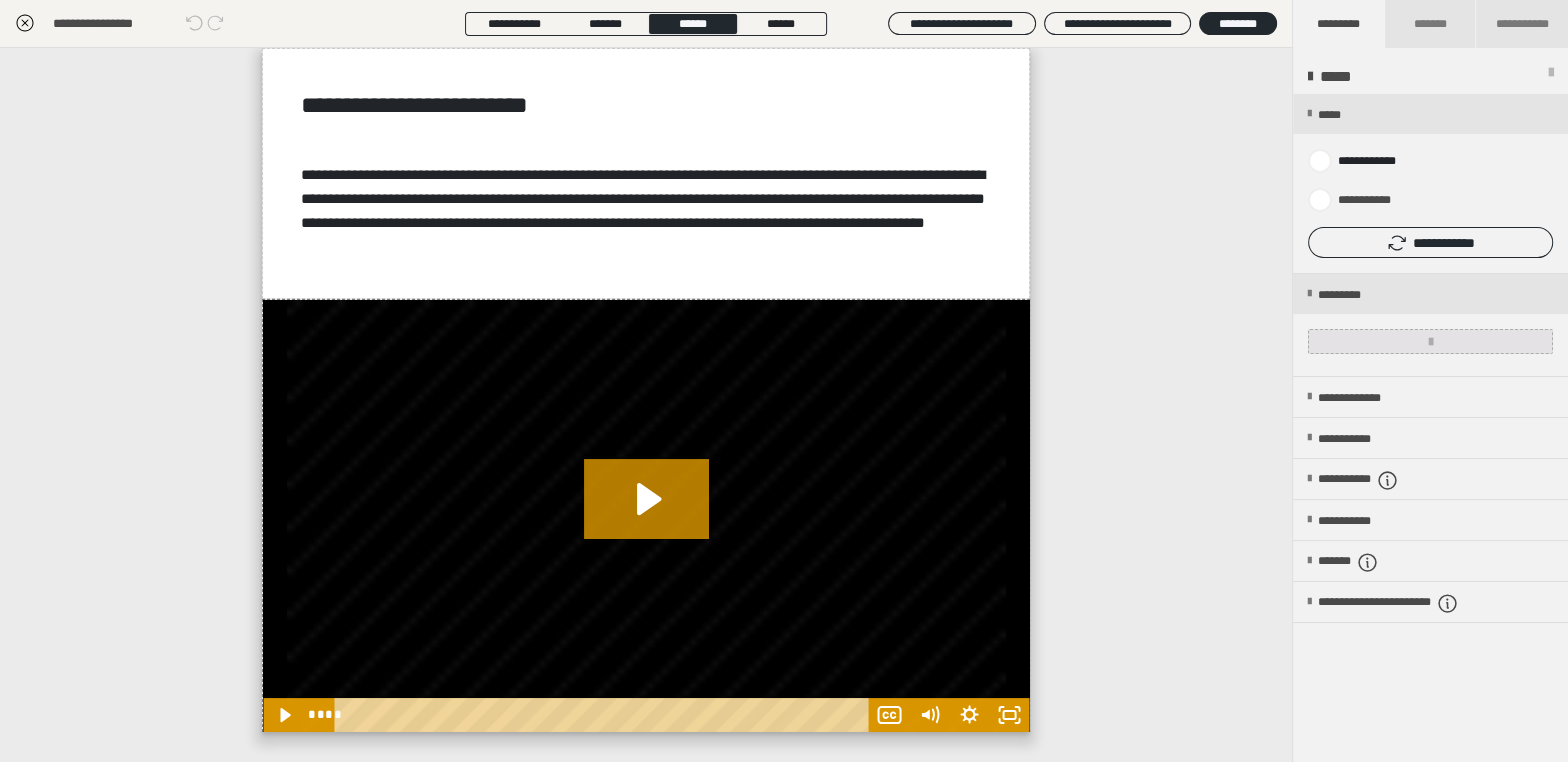 click at bounding box center (1430, 341) 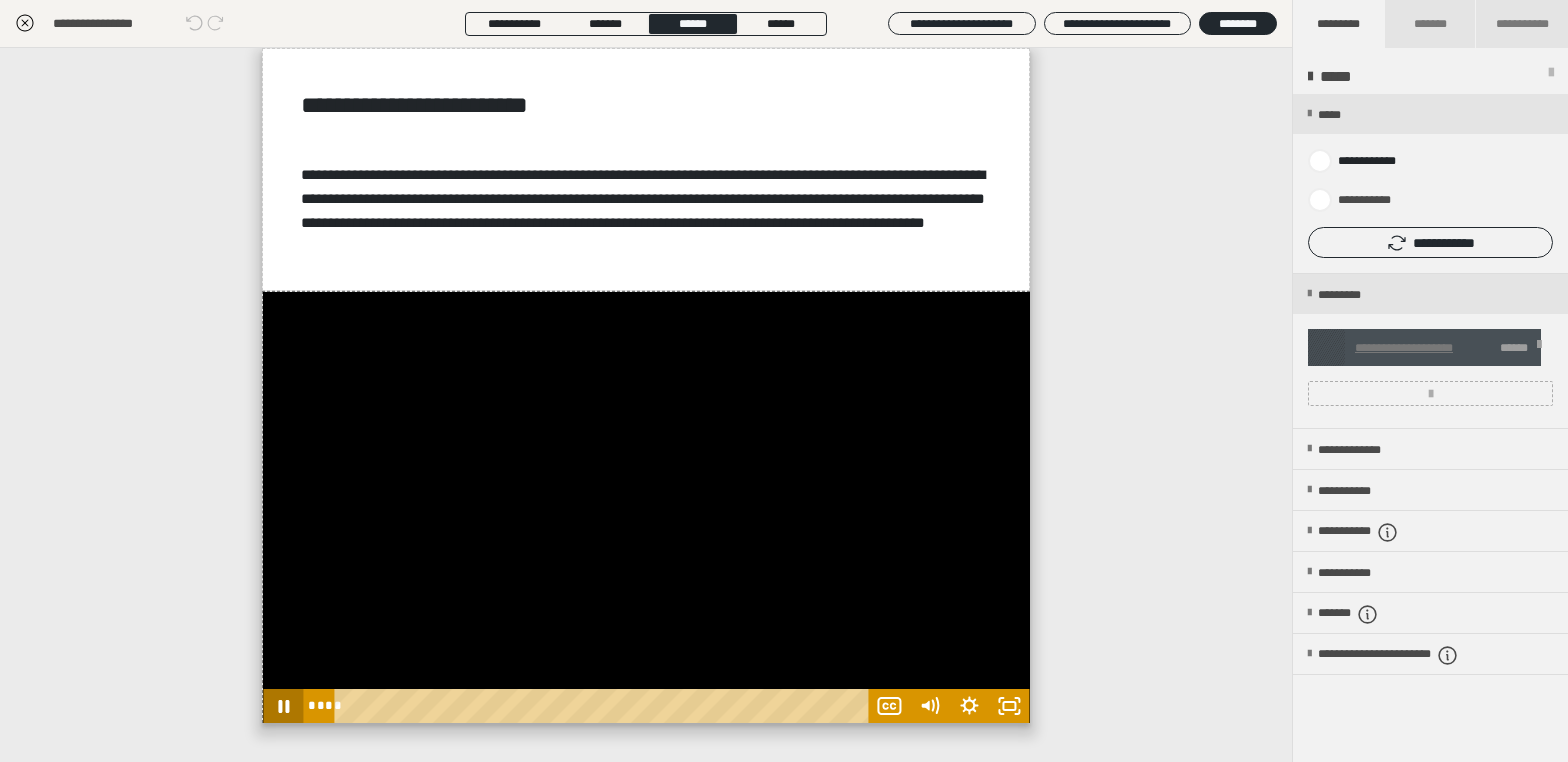 scroll, scrollTop: 0, scrollLeft: 0, axis: both 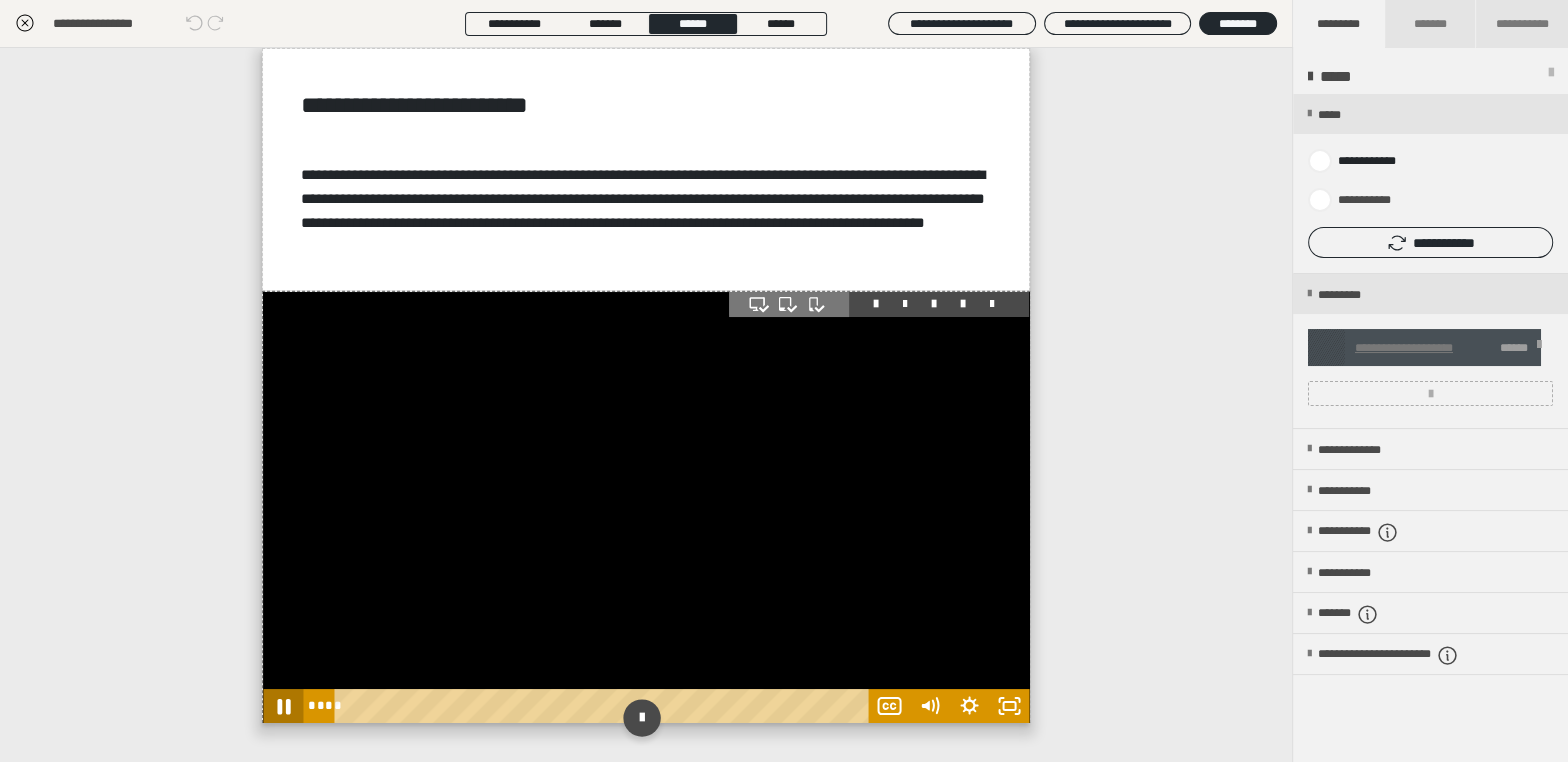 click 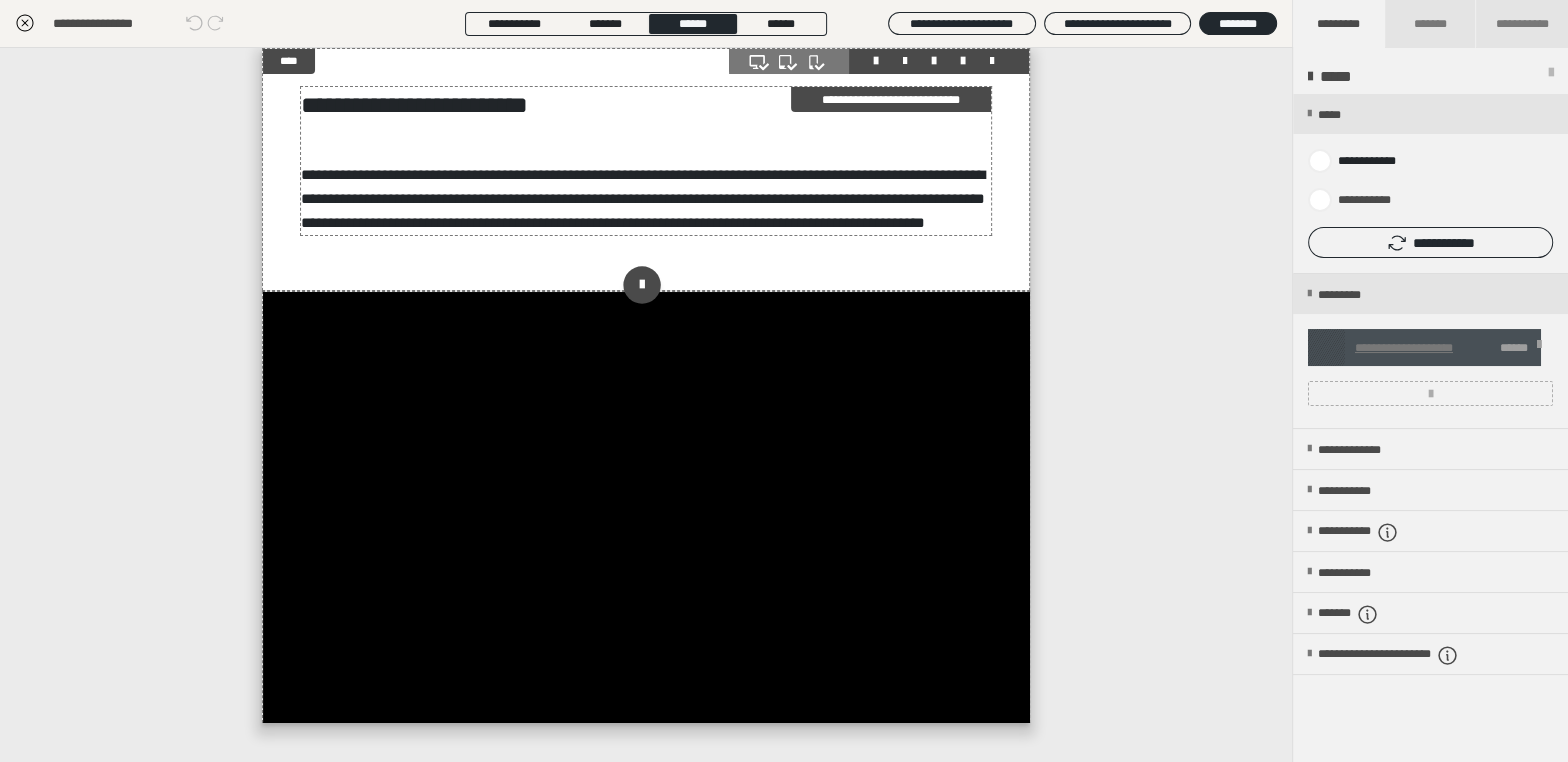click on "**********" at bounding box center [643, 198] 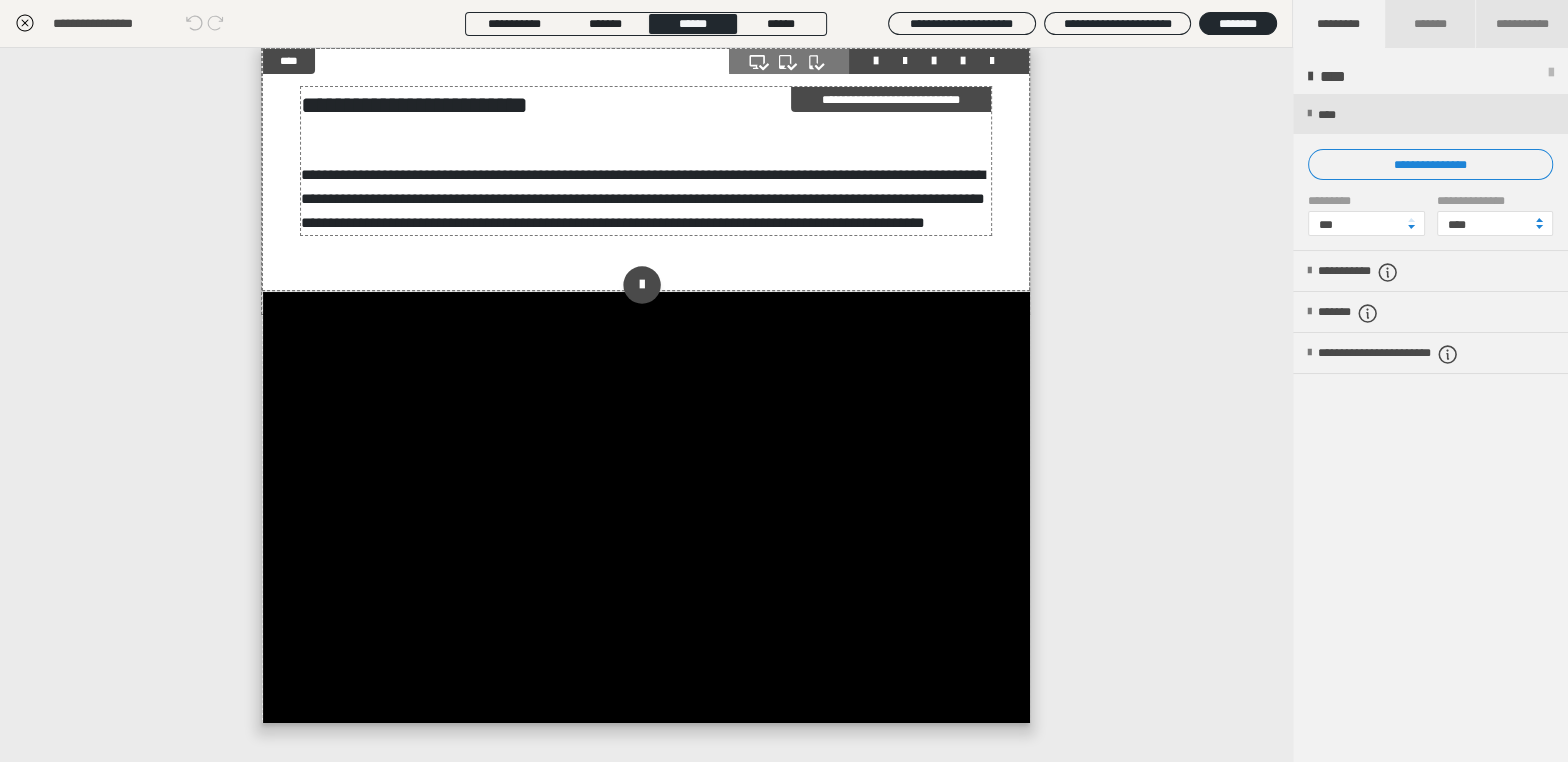 click on "**********" at bounding box center (643, 198) 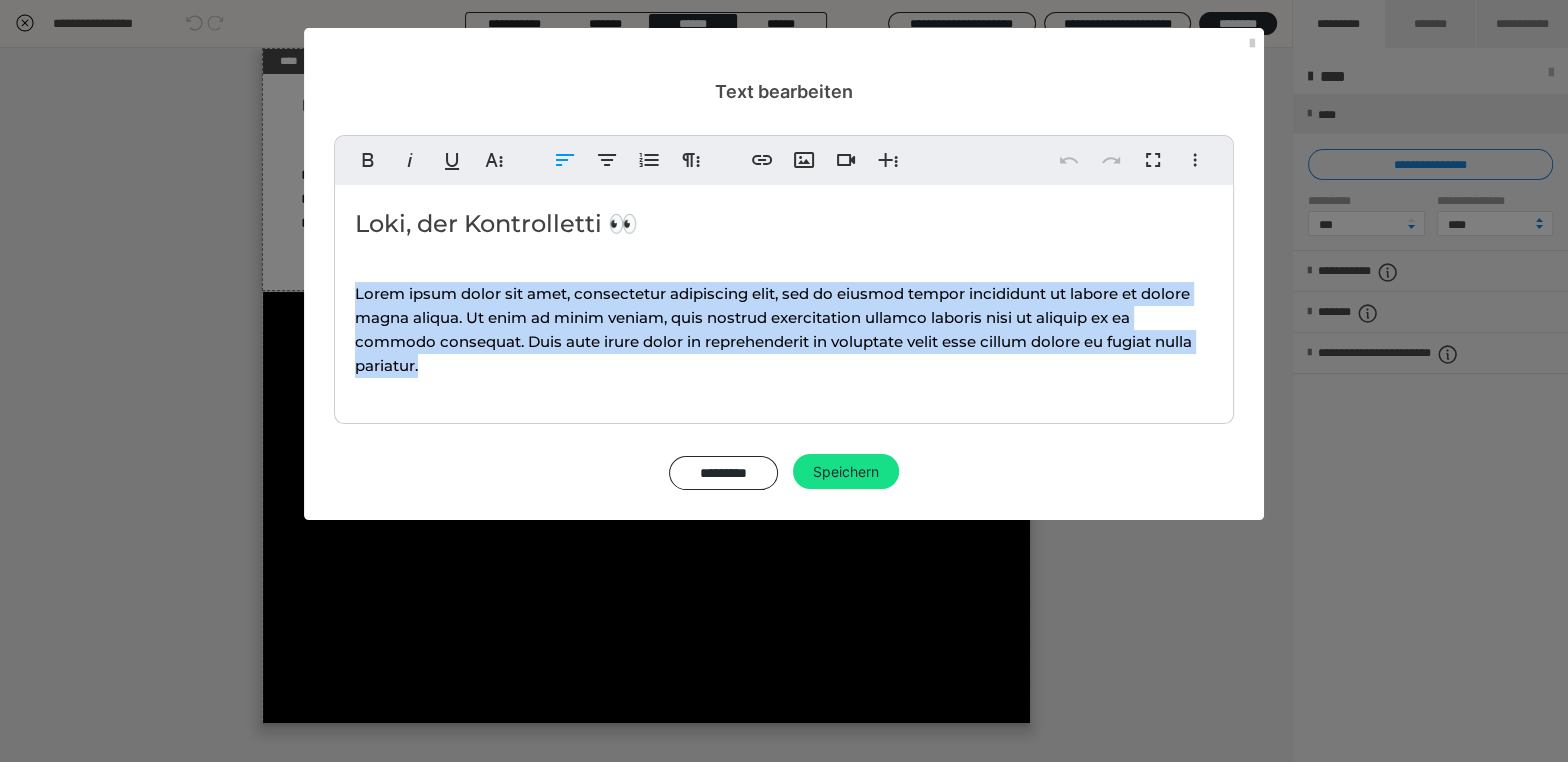 drag, startPoint x: 478, startPoint y: 366, endPoint x: 351, endPoint y: 287, distance: 149.56604 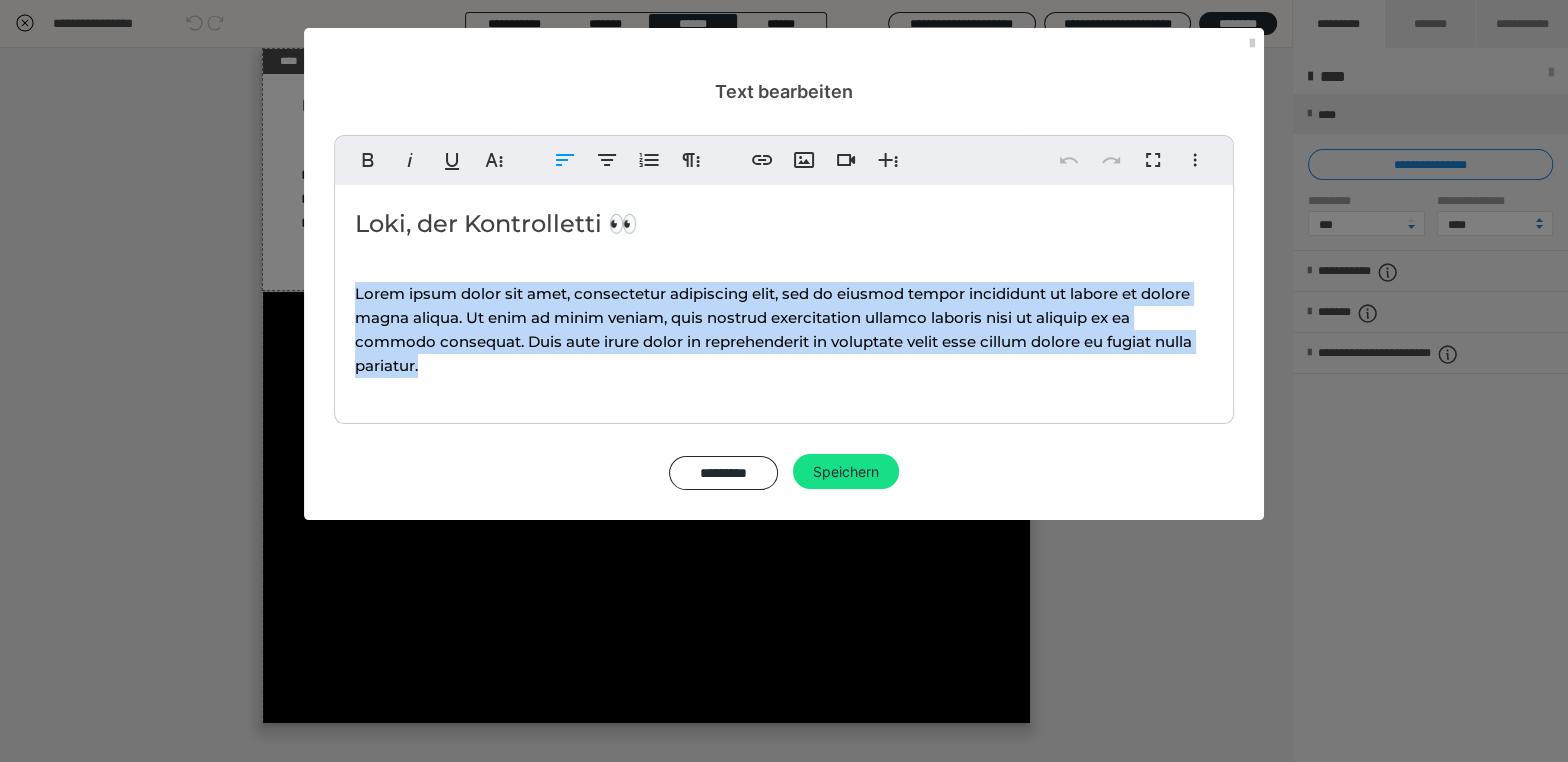 click on "[PERSON_NAME], der Kontrolletti 👀  Lorem ipsum dolor sit amet, consectetur adipiscing elit, sed do eiusmod tempor incididunt ut labore et dolore magna aliqua. Ut enim ad minim veniam, quis nostrud exercitation ullamco laboris nisi ut aliquip ex ea commodo consequat. Duis aute irure dolor in reprehenderit in voluptate velit esse cillum dolore eu fugiat nulla pariatur." at bounding box center (784, 299) 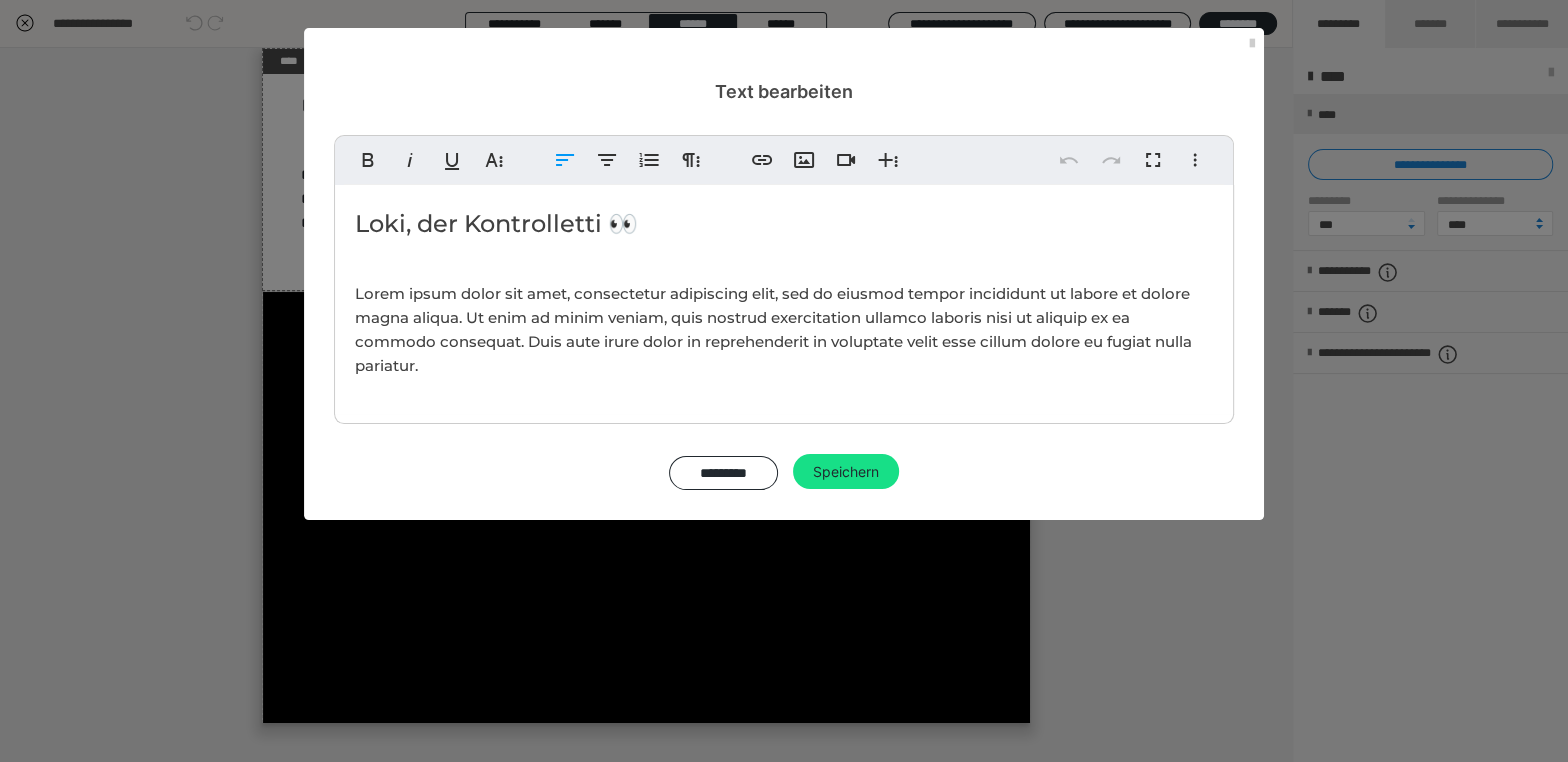 type 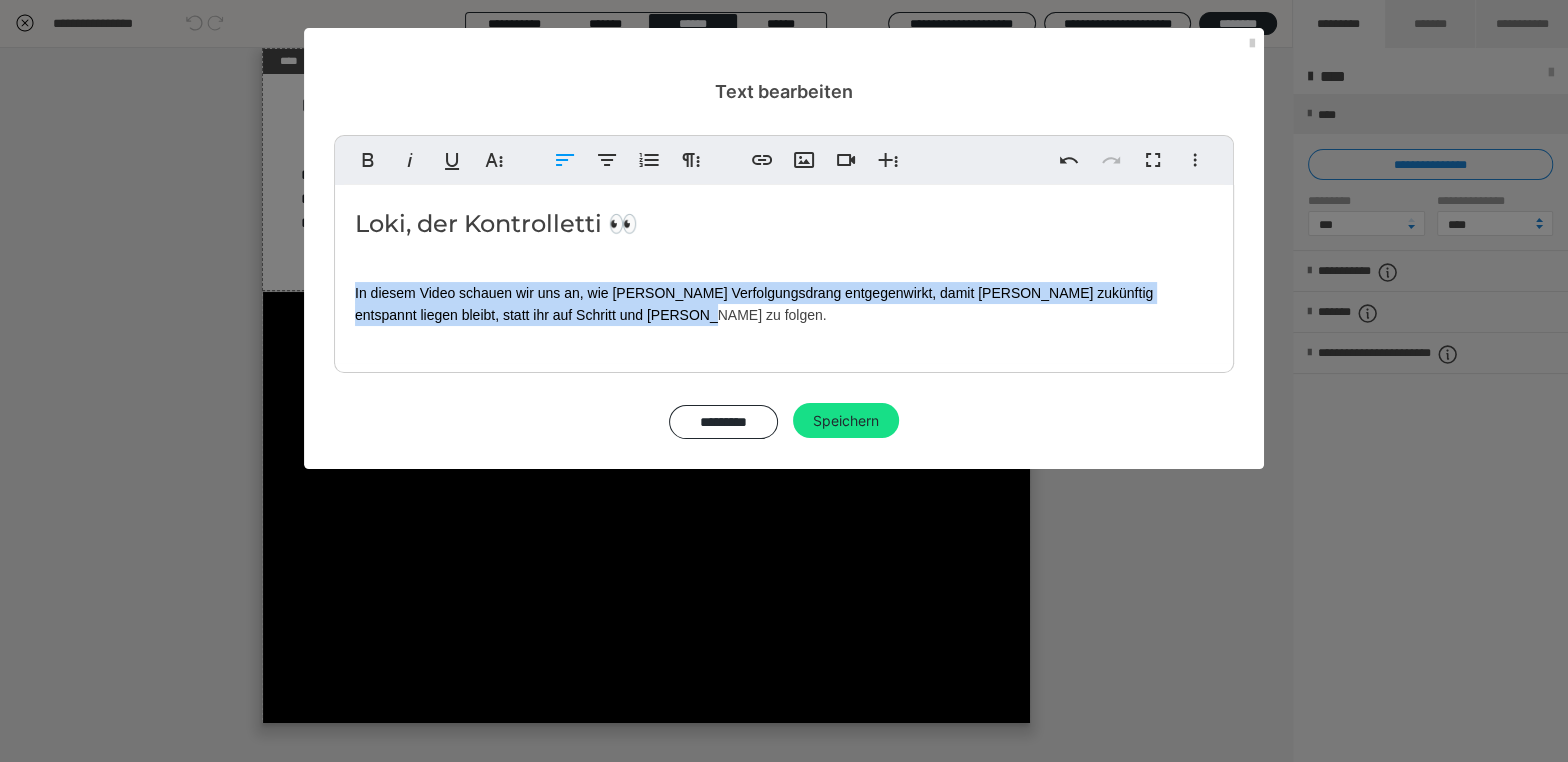 drag, startPoint x: 582, startPoint y: 313, endPoint x: 412, endPoint y: 225, distance: 191.42622 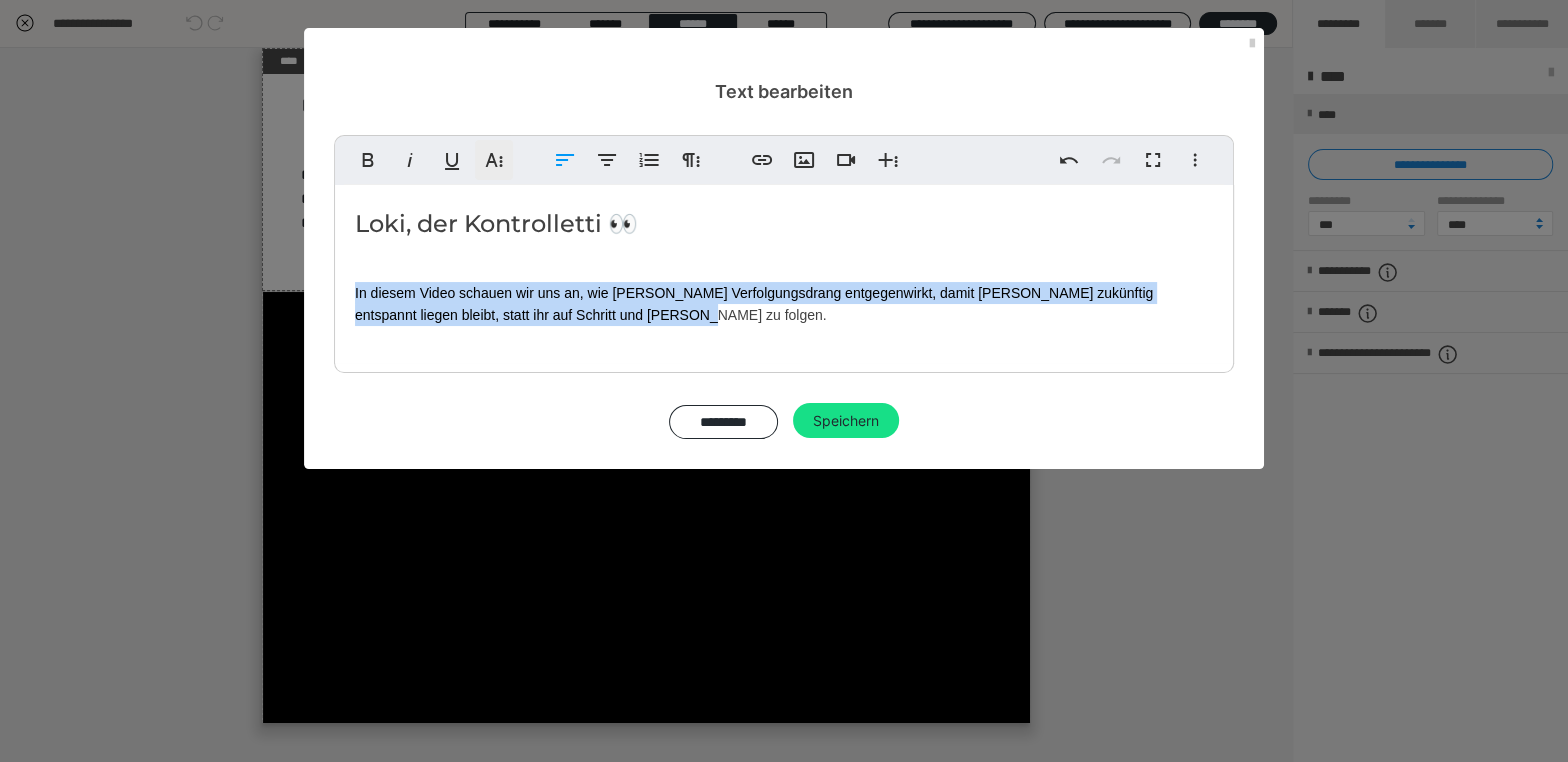 click 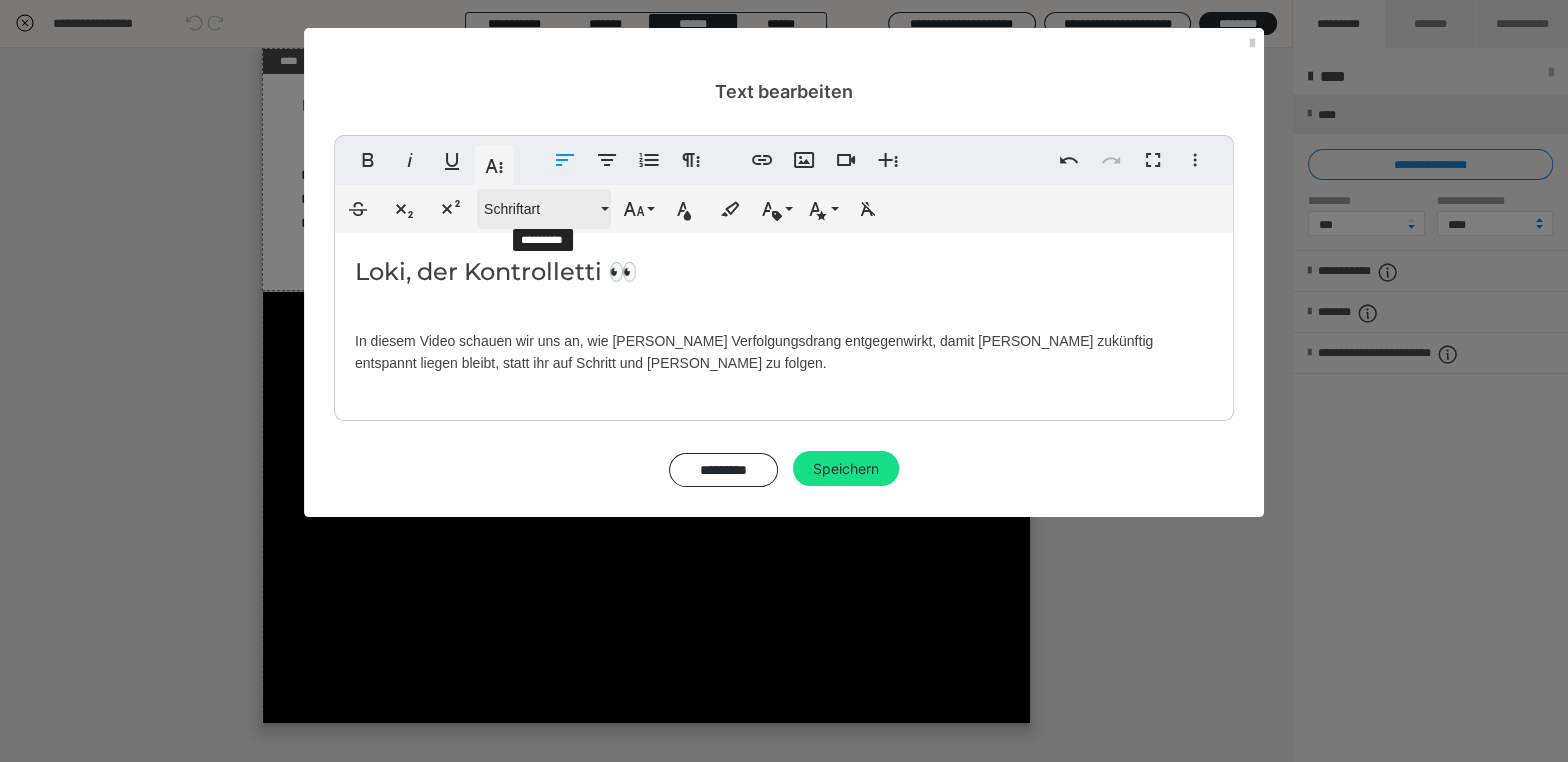 drag, startPoint x: 521, startPoint y: 199, endPoint x: 531, endPoint y: 211, distance: 15.6205 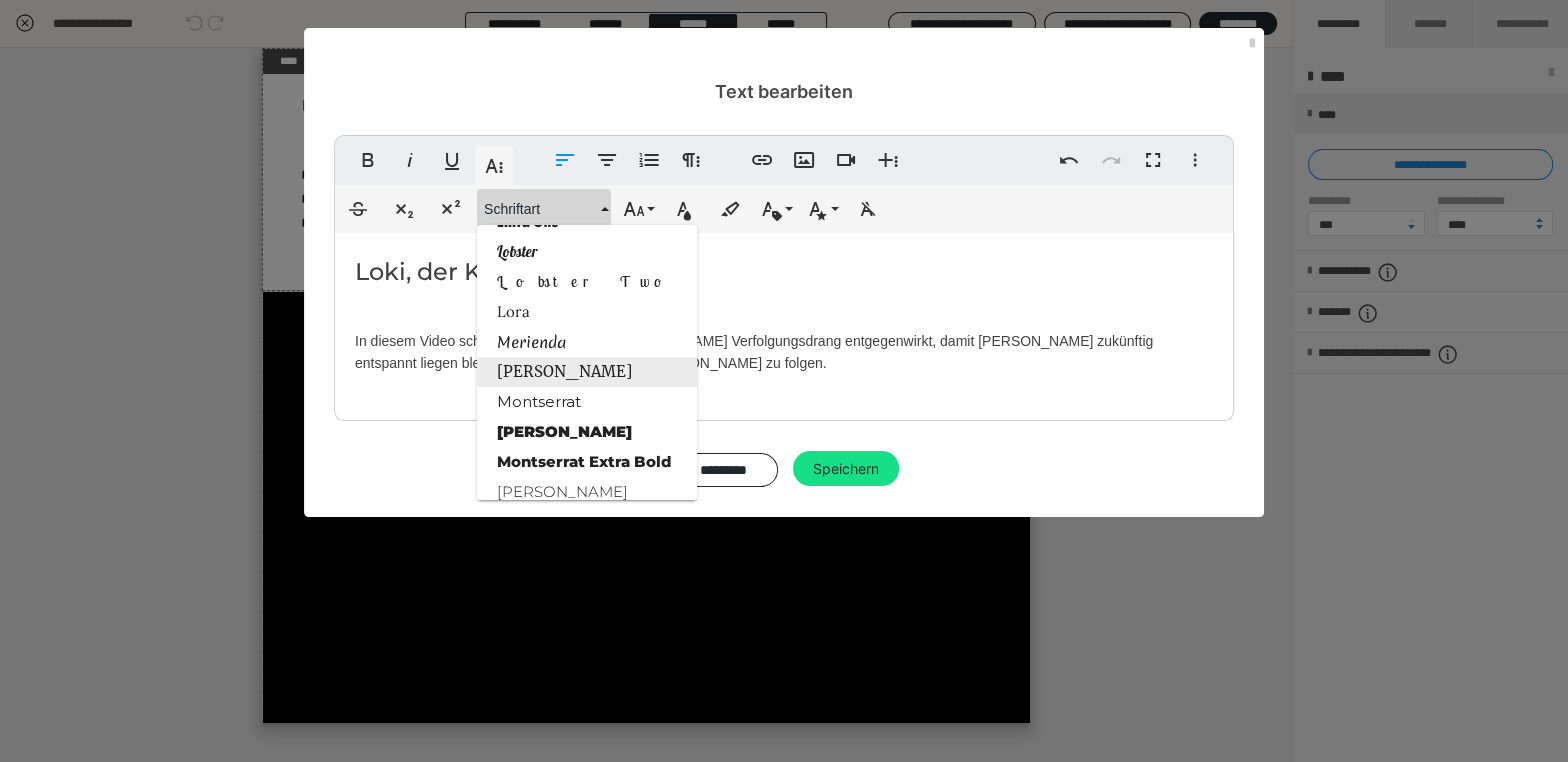 scroll, scrollTop: 1748, scrollLeft: 0, axis: vertical 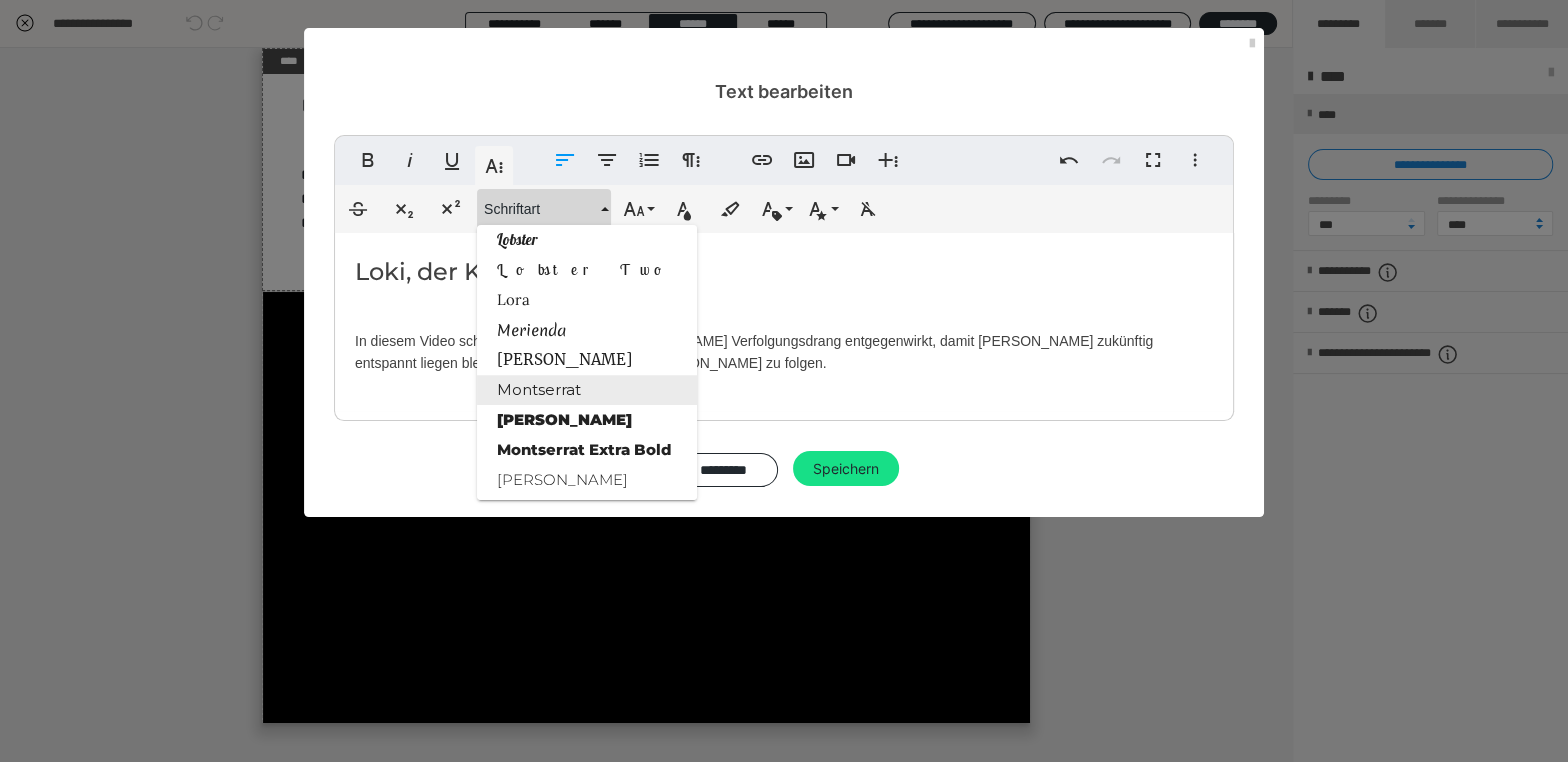 click on "Montserrat" at bounding box center [587, 390] 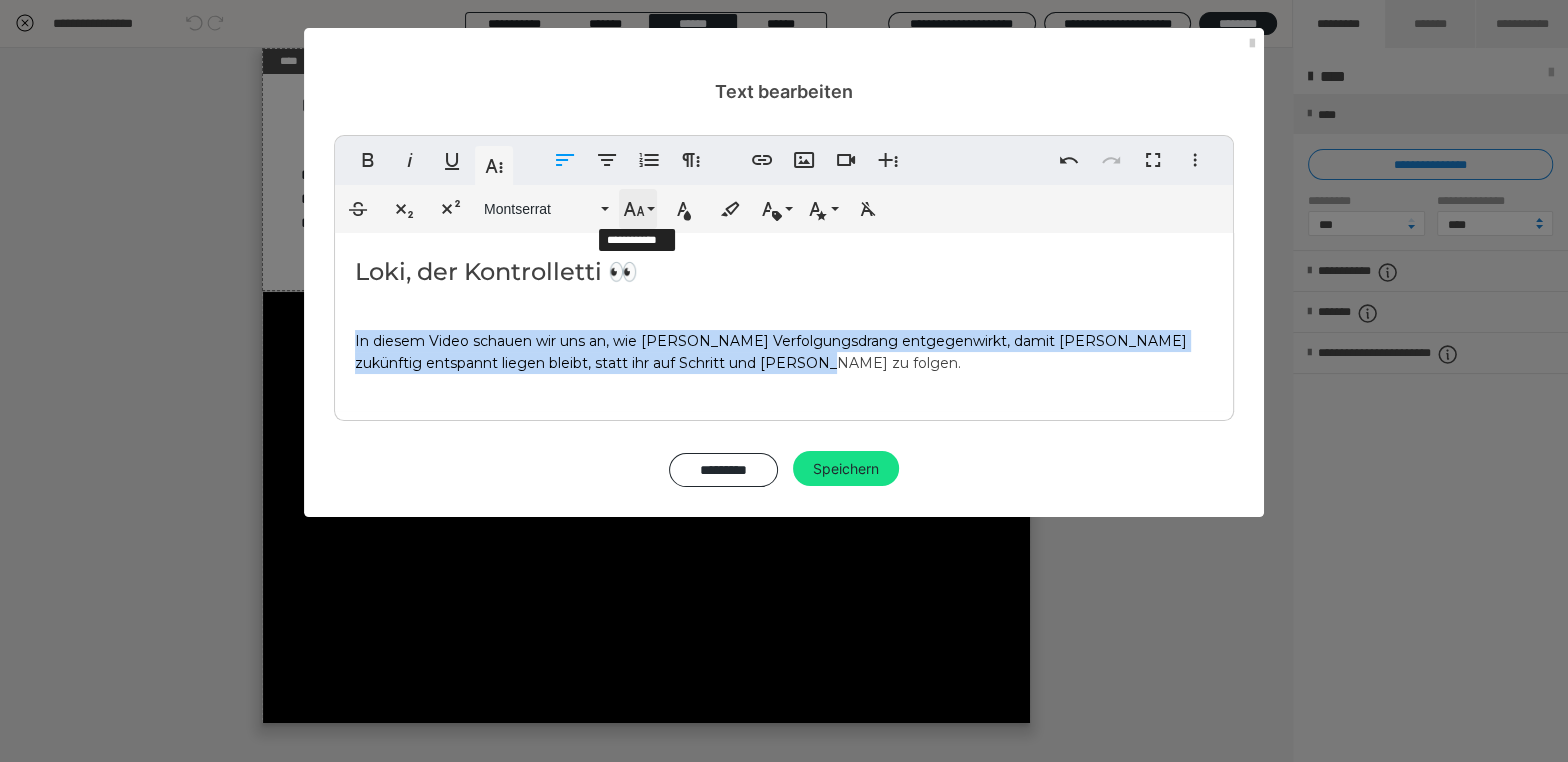 click 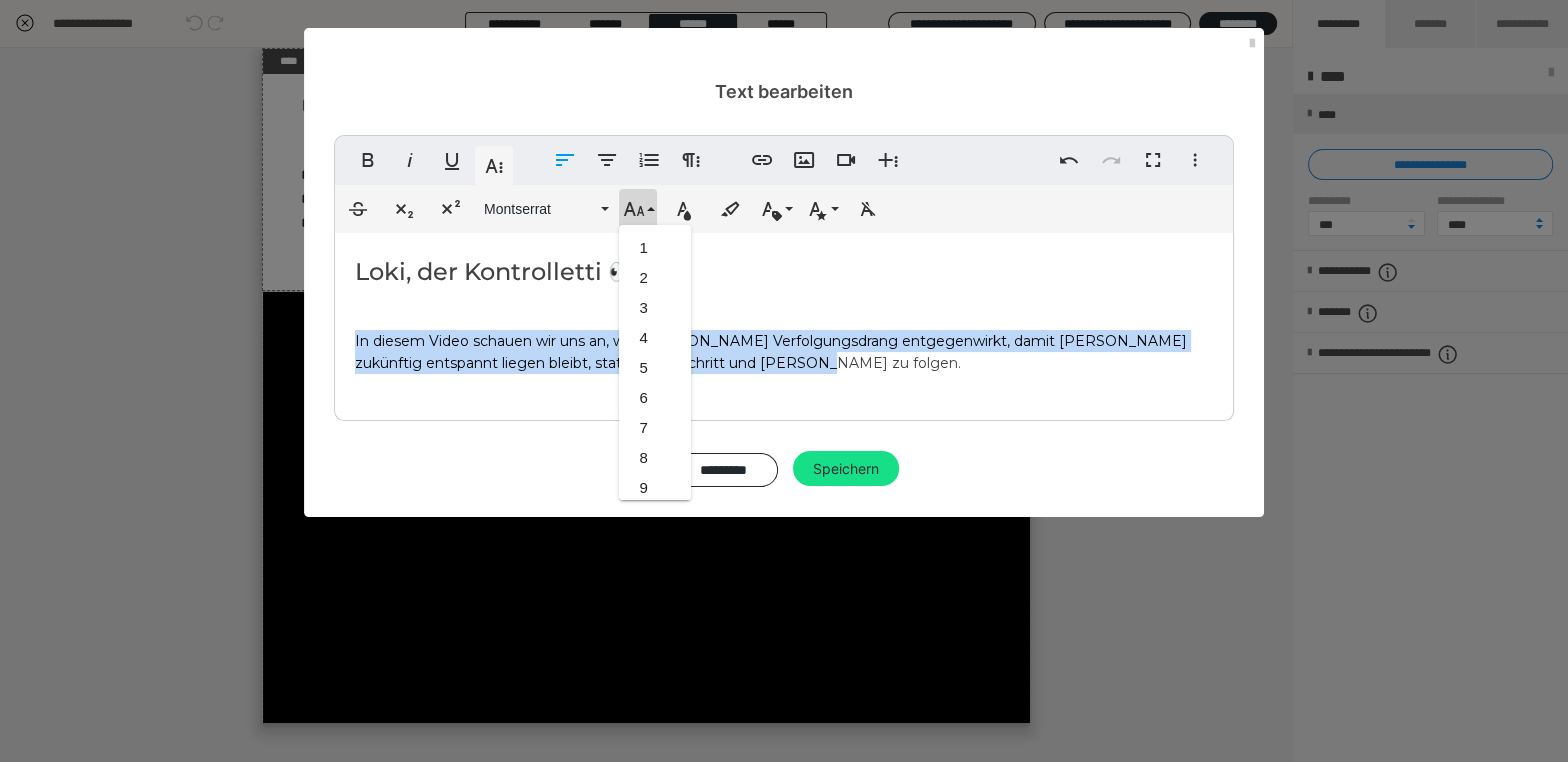 scroll, scrollTop: 412, scrollLeft: 0, axis: vertical 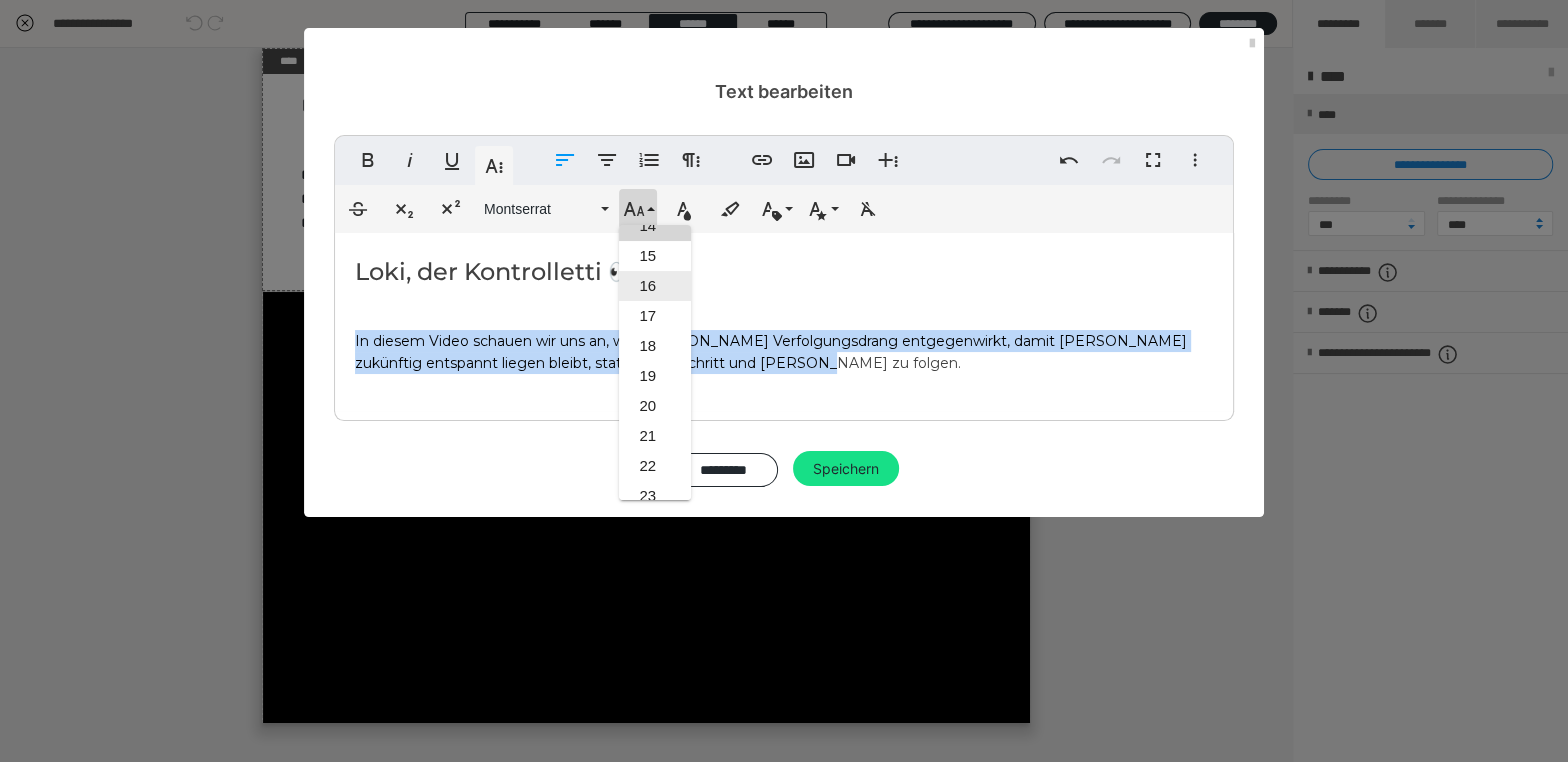 click on "16" at bounding box center (655, 286) 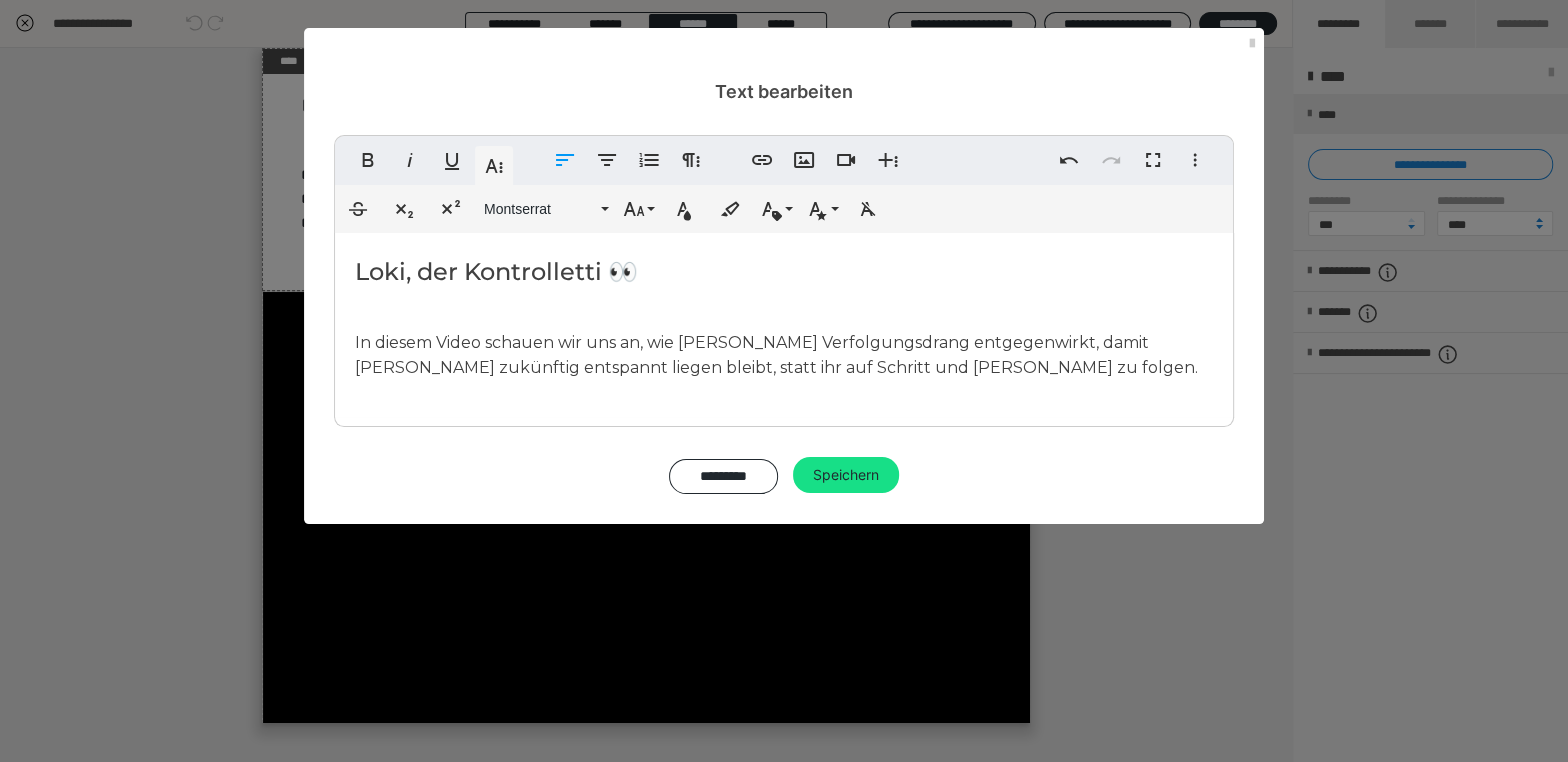 click on "[PERSON_NAME], der [PERSON_NAME] 👀  In diesem Video schauen wir uns an, wie [PERSON_NAME] Verfolgungsdrang entgegenwirkt, damit [PERSON_NAME] zukünftig entspannt liegen bleibt, statt ihr auf Schritt und [PERSON_NAME] zu folgen." at bounding box center [784, 325] 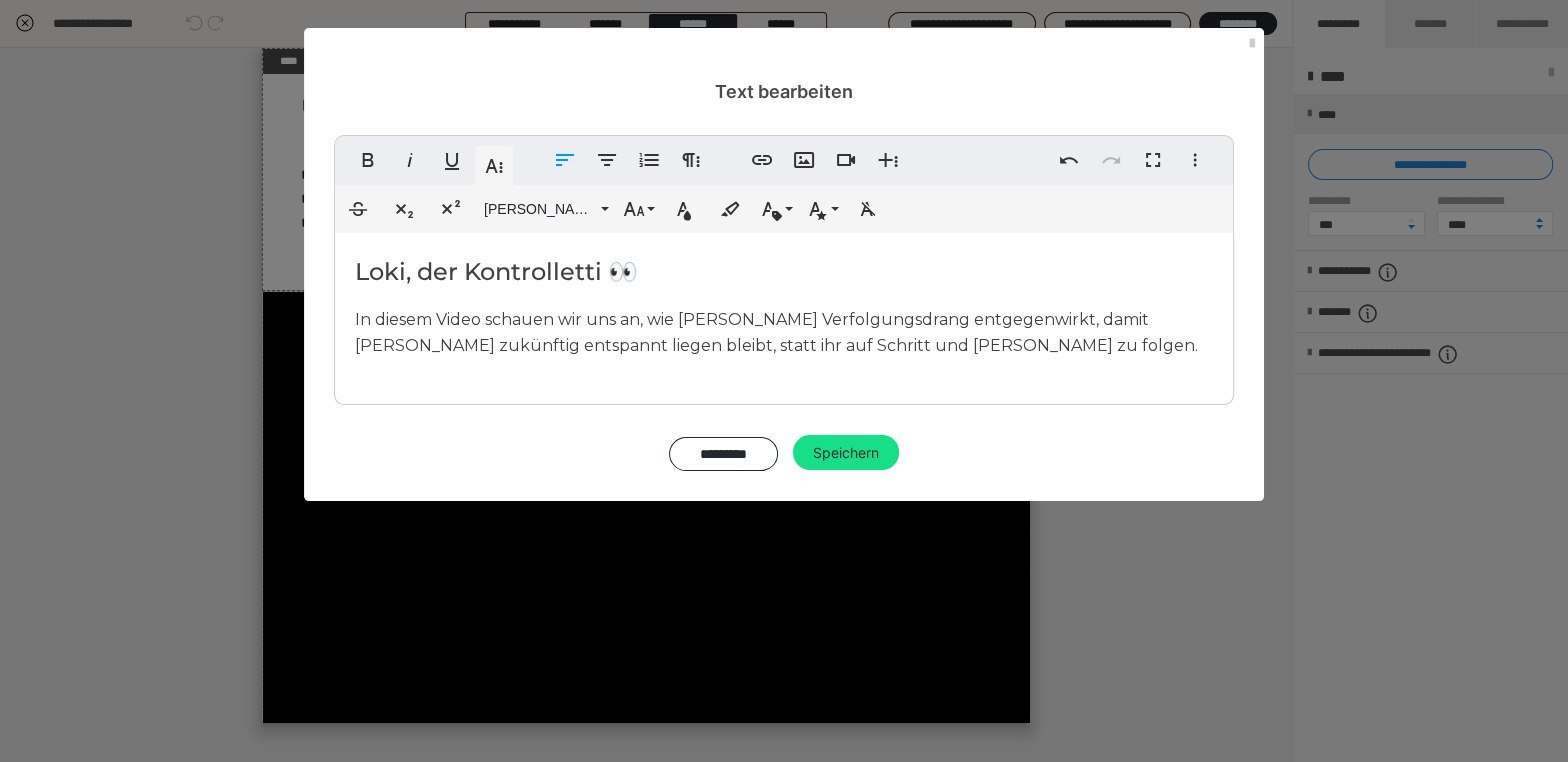 click on "Loki, der Kontrolletti 👀" at bounding box center [784, 272] 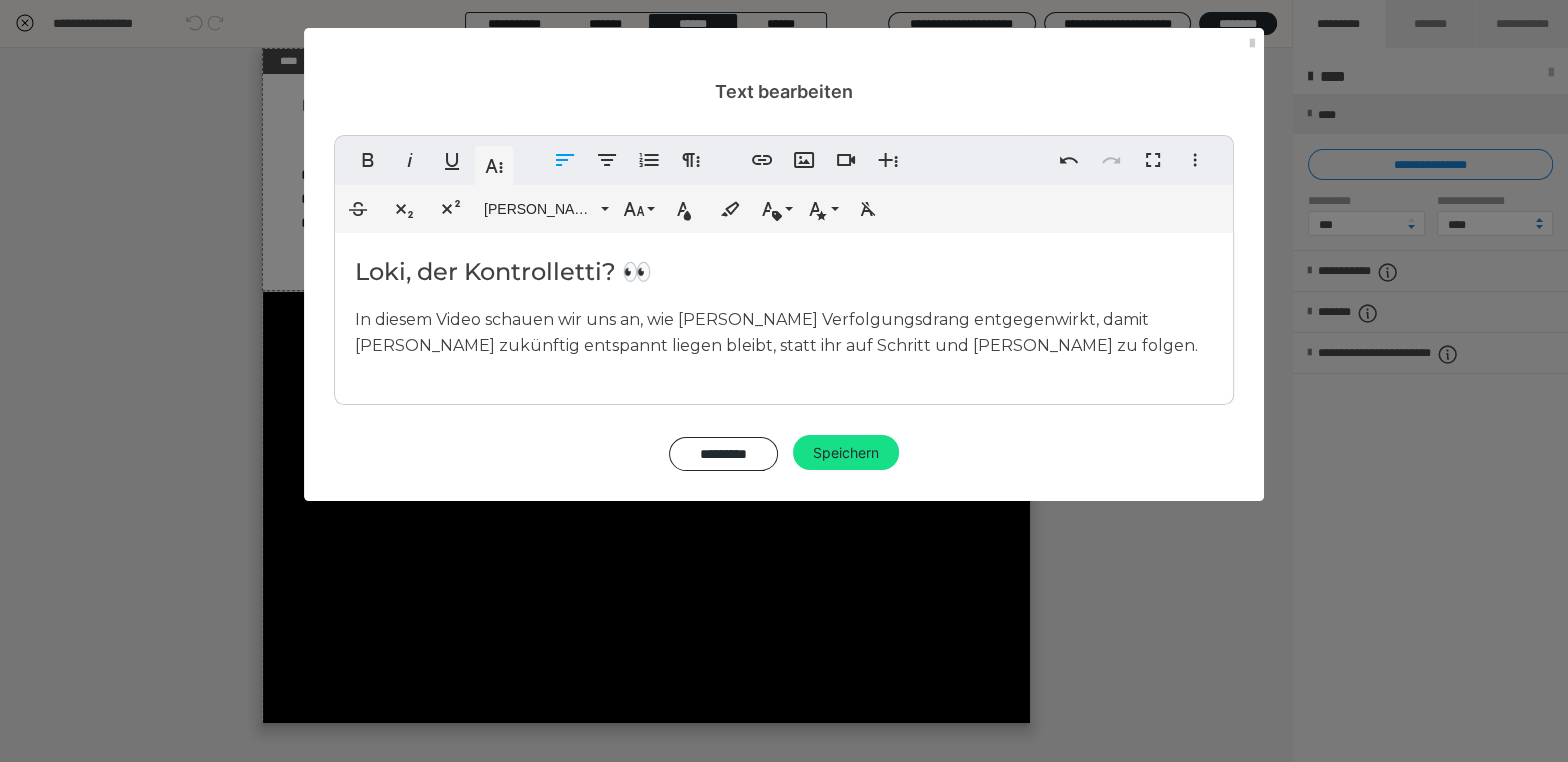 type 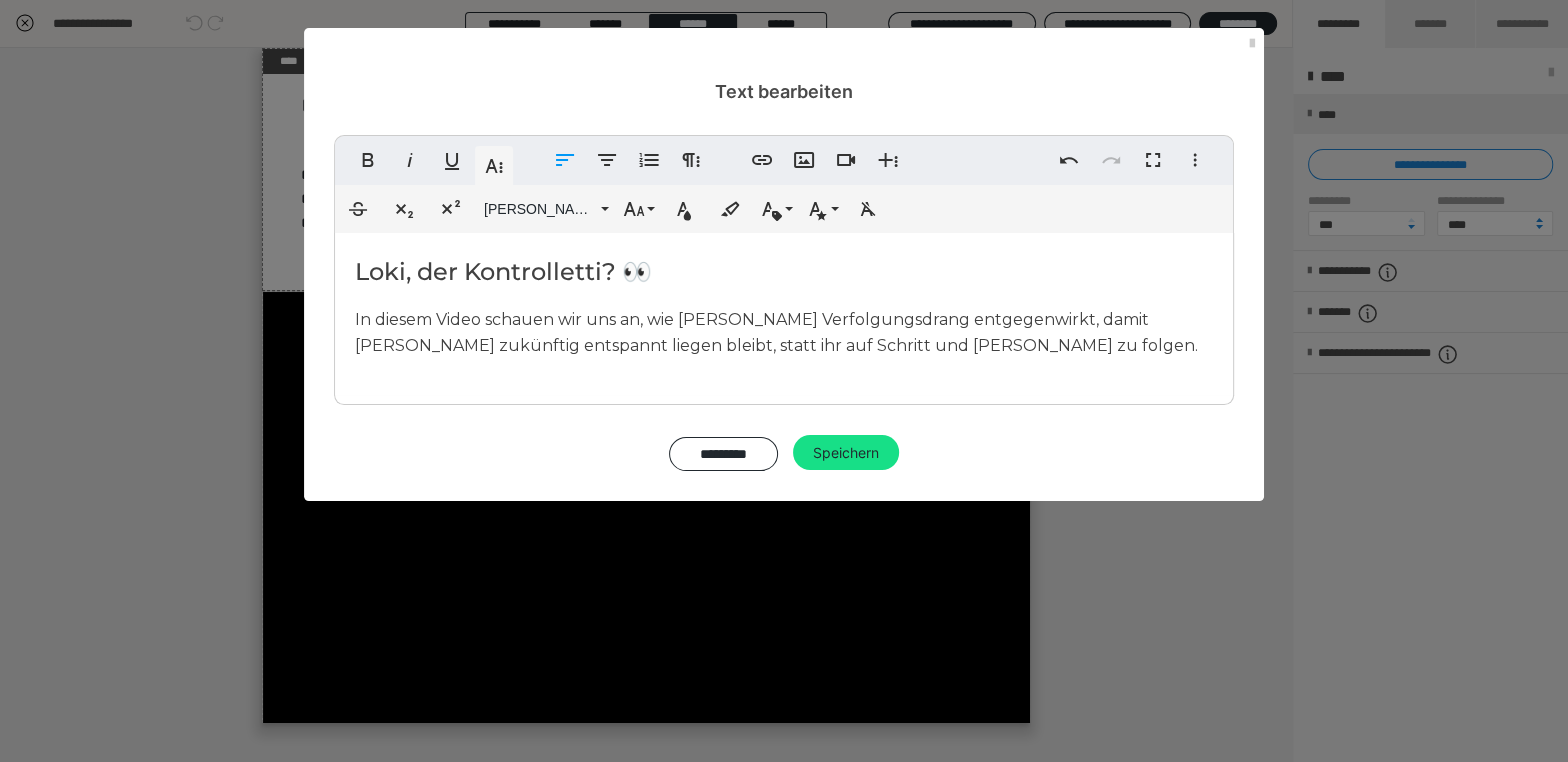 drag, startPoint x: 693, startPoint y: 344, endPoint x: 697, endPoint y: 358, distance: 14.56022 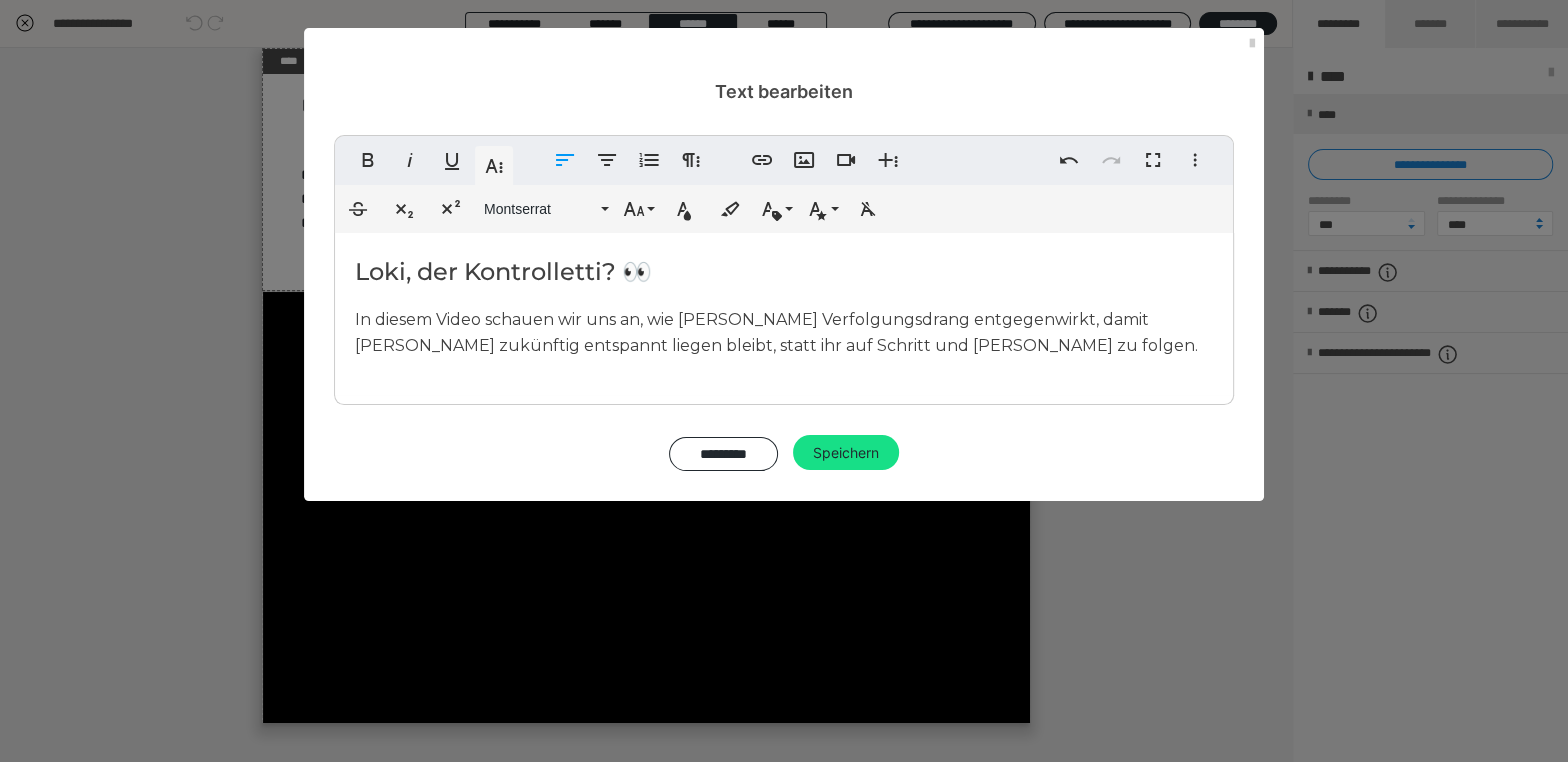 click on "In diesem Video schauen wir uns an, wie [PERSON_NAME] Verfolgungsdrang entgegenwirkt, damit [PERSON_NAME] zukünftig entspannt liegen bleibt, statt ihr auf Schritt und [PERSON_NAME] zu folgen." at bounding box center [776, 332] 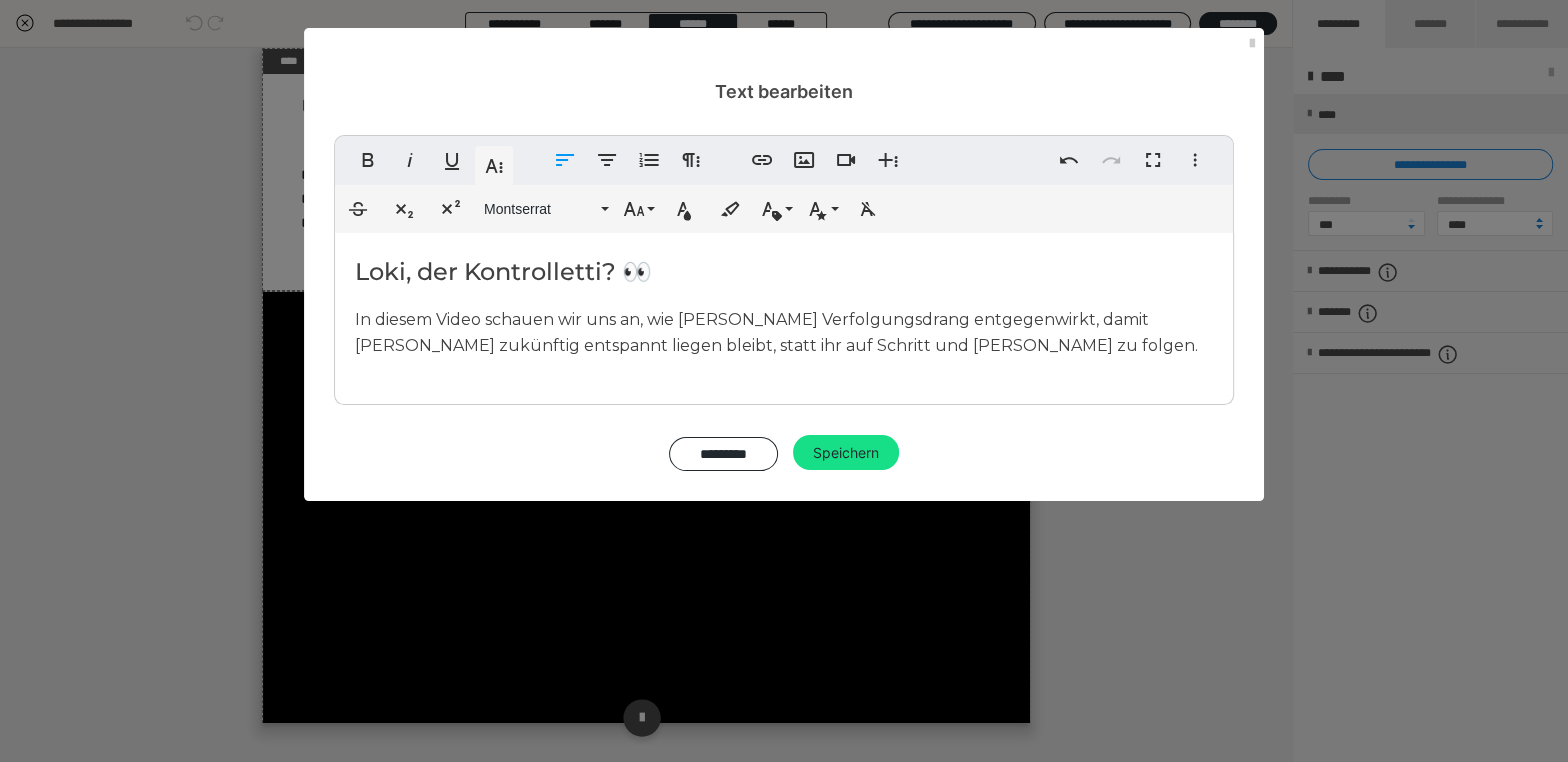 click on "Speichern" at bounding box center [846, 453] 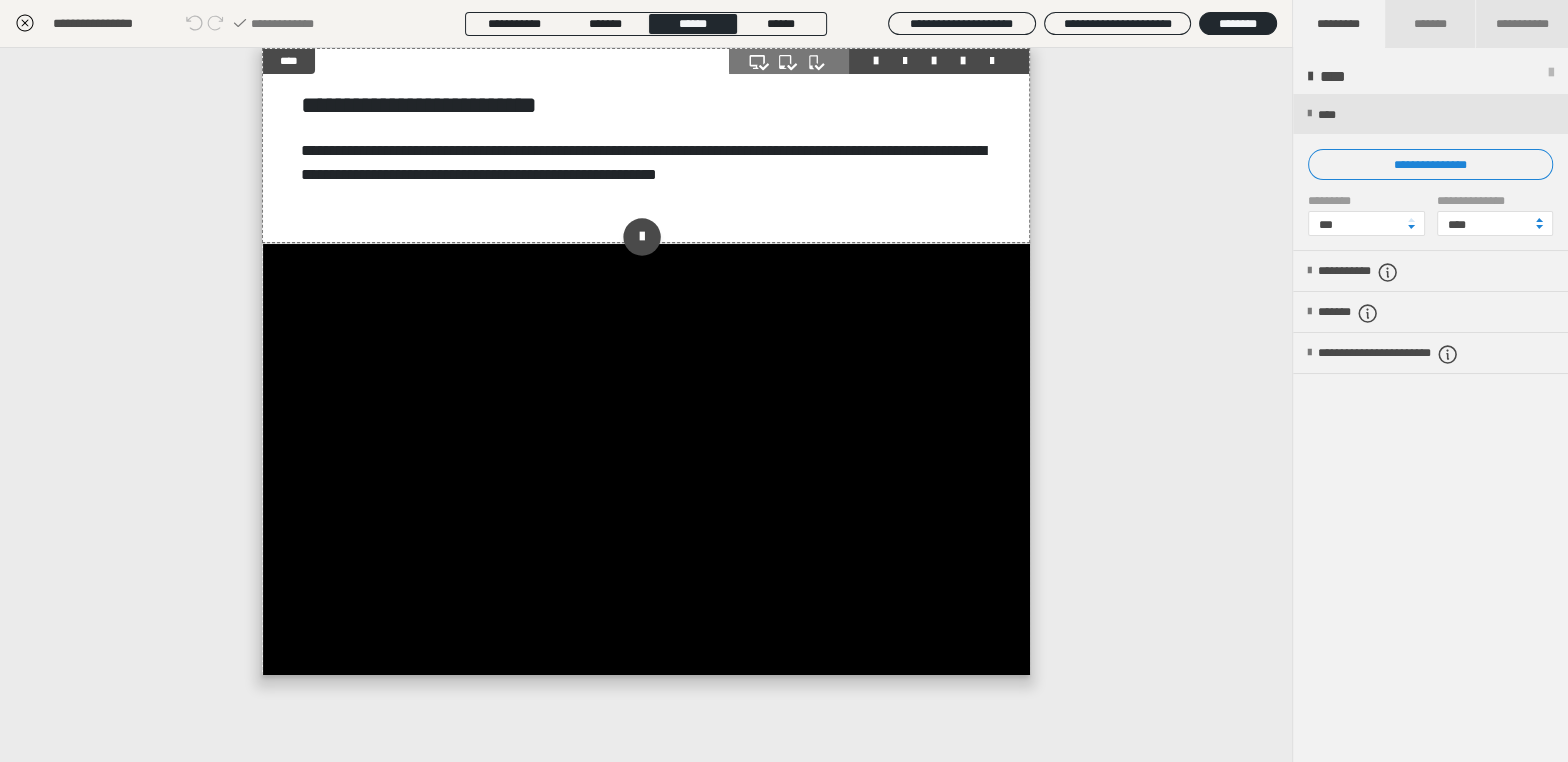 click on "**********" at bounding box center (646, 145) 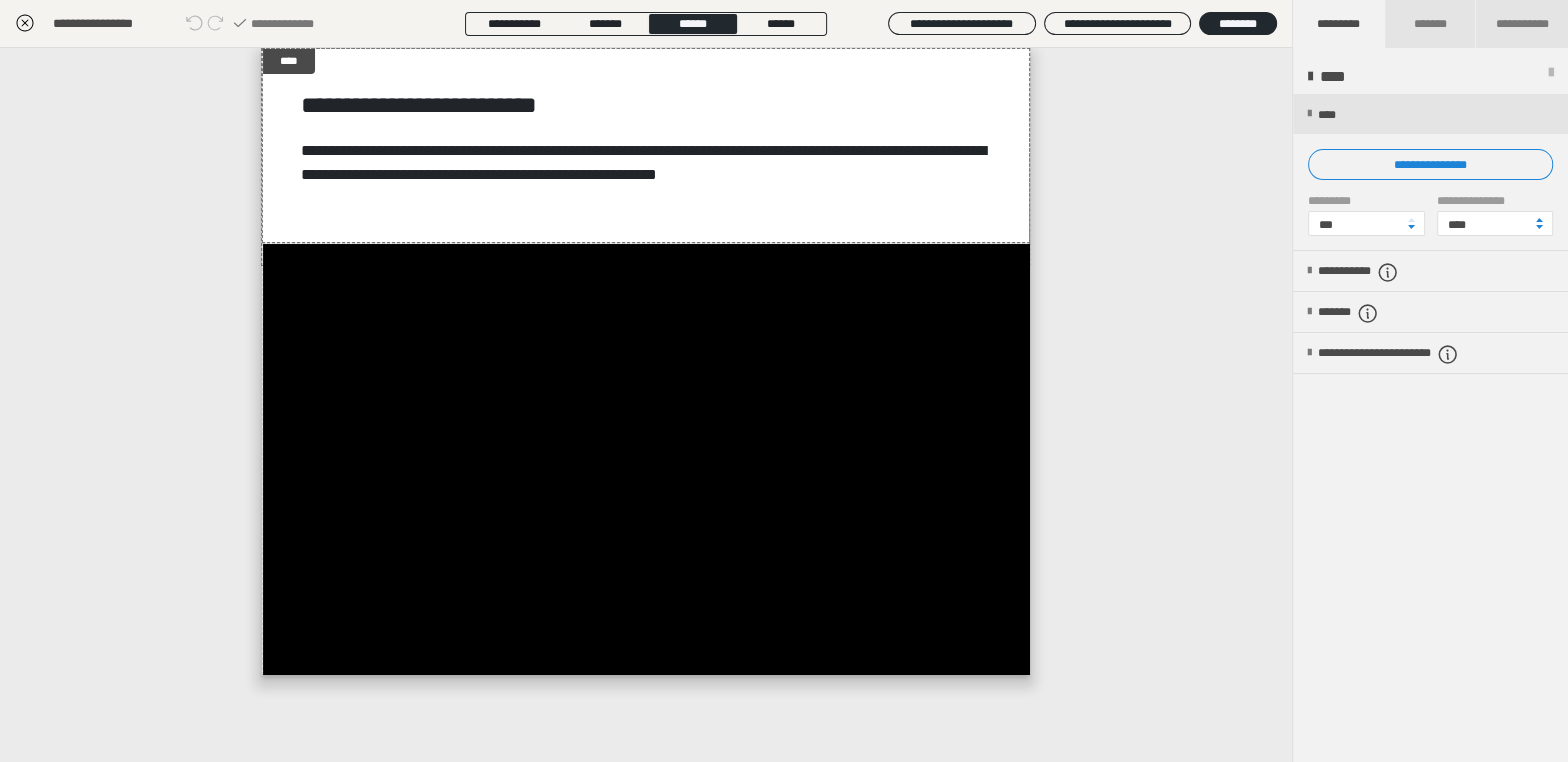 drag, startPoint x: 1351, startPoint y: 272, endPoint x: 1382, endPoint y: 294, distance: 38.013157 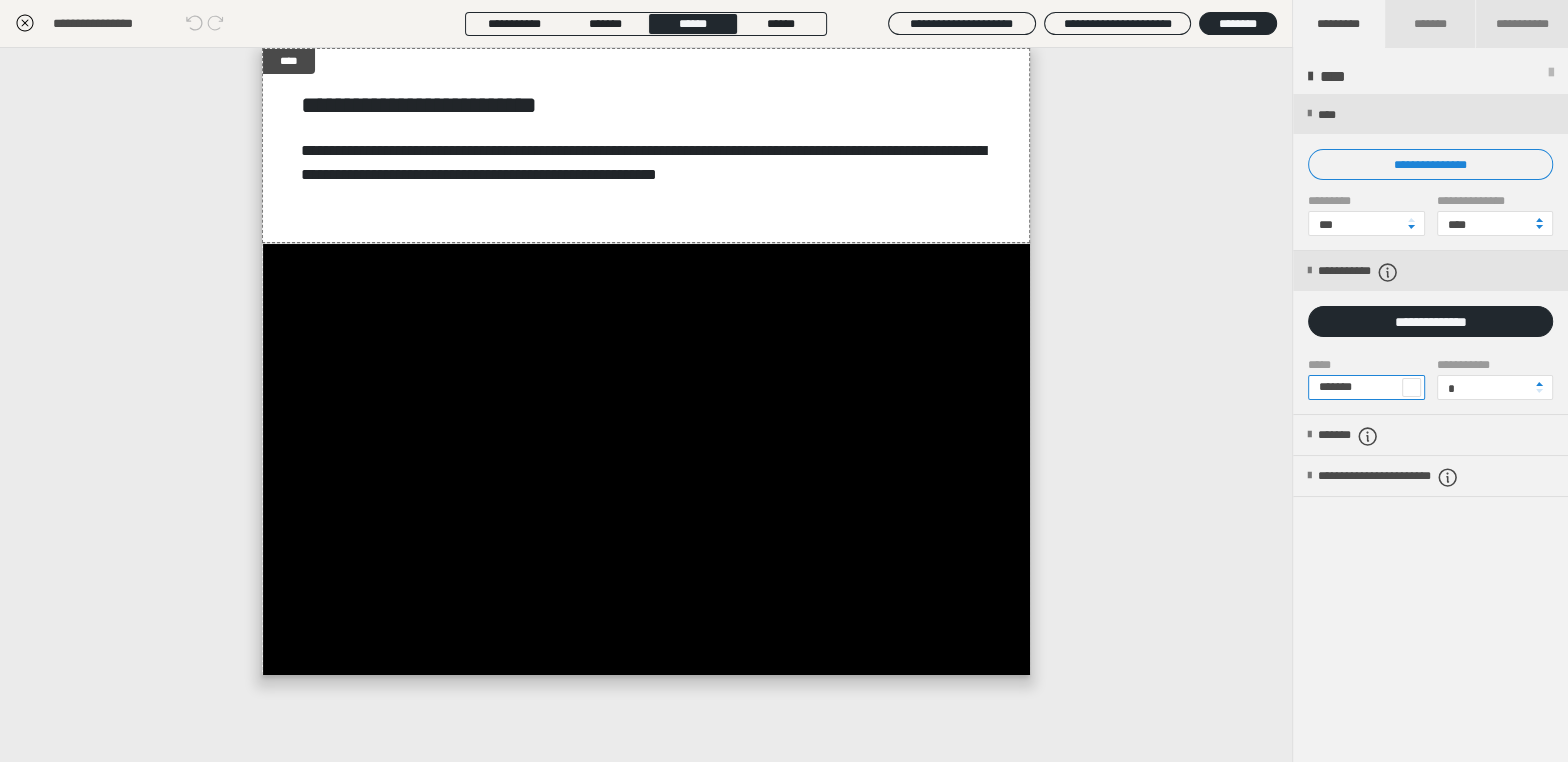 click on "*******" at bounding box center [1366, 387] 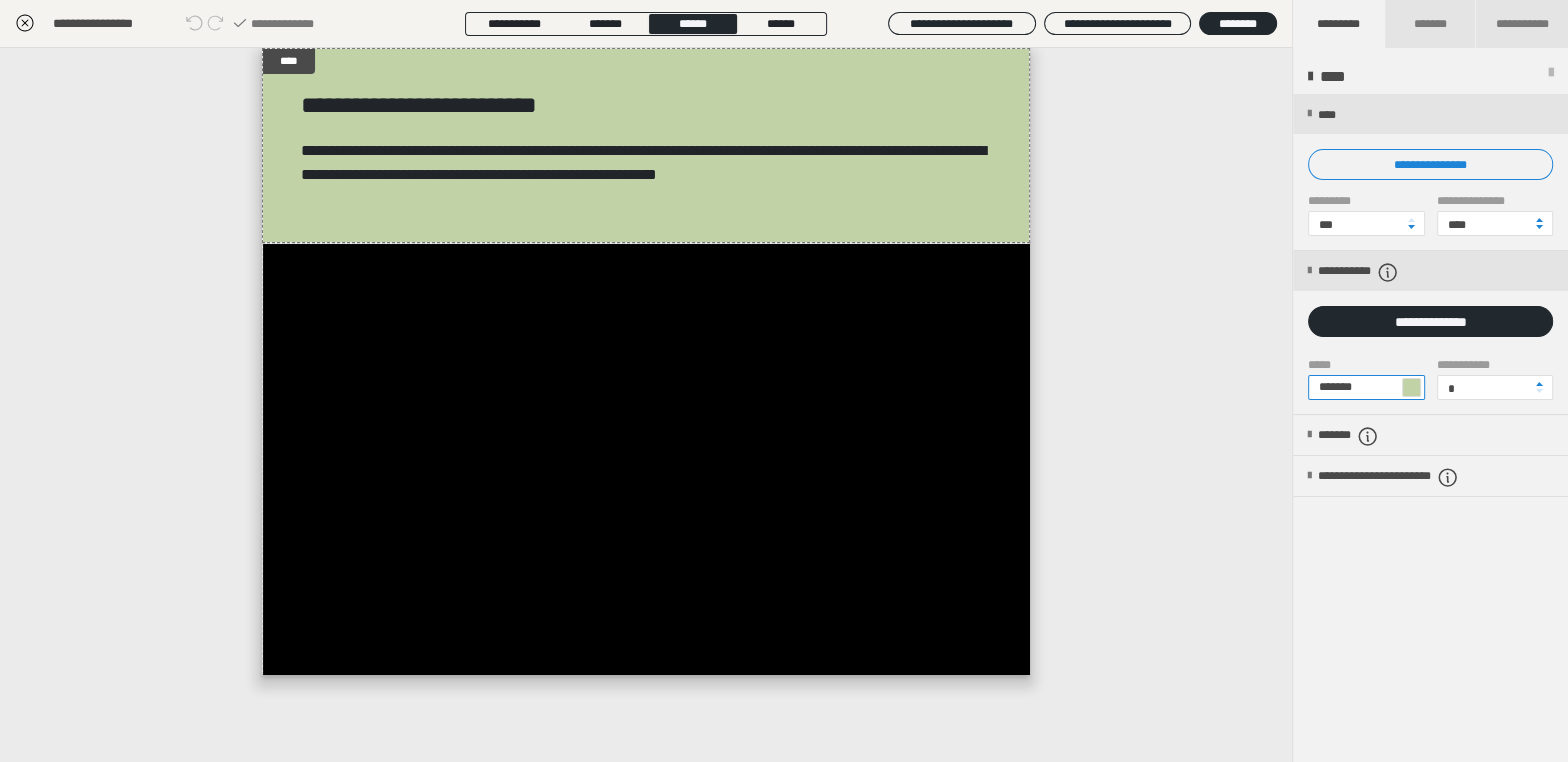 type on "*******" 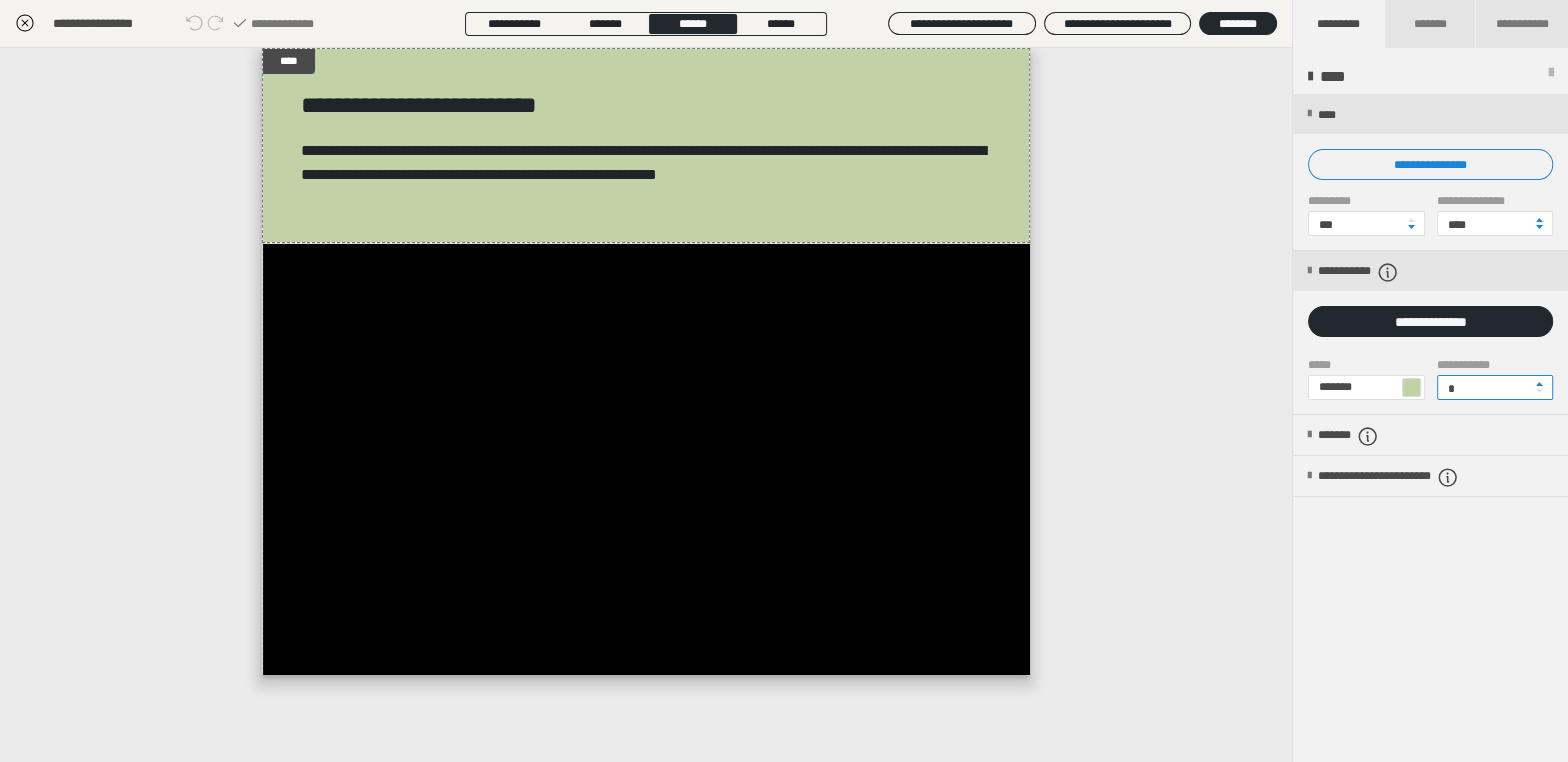 click on "*" at bounding box center [1495, 387] 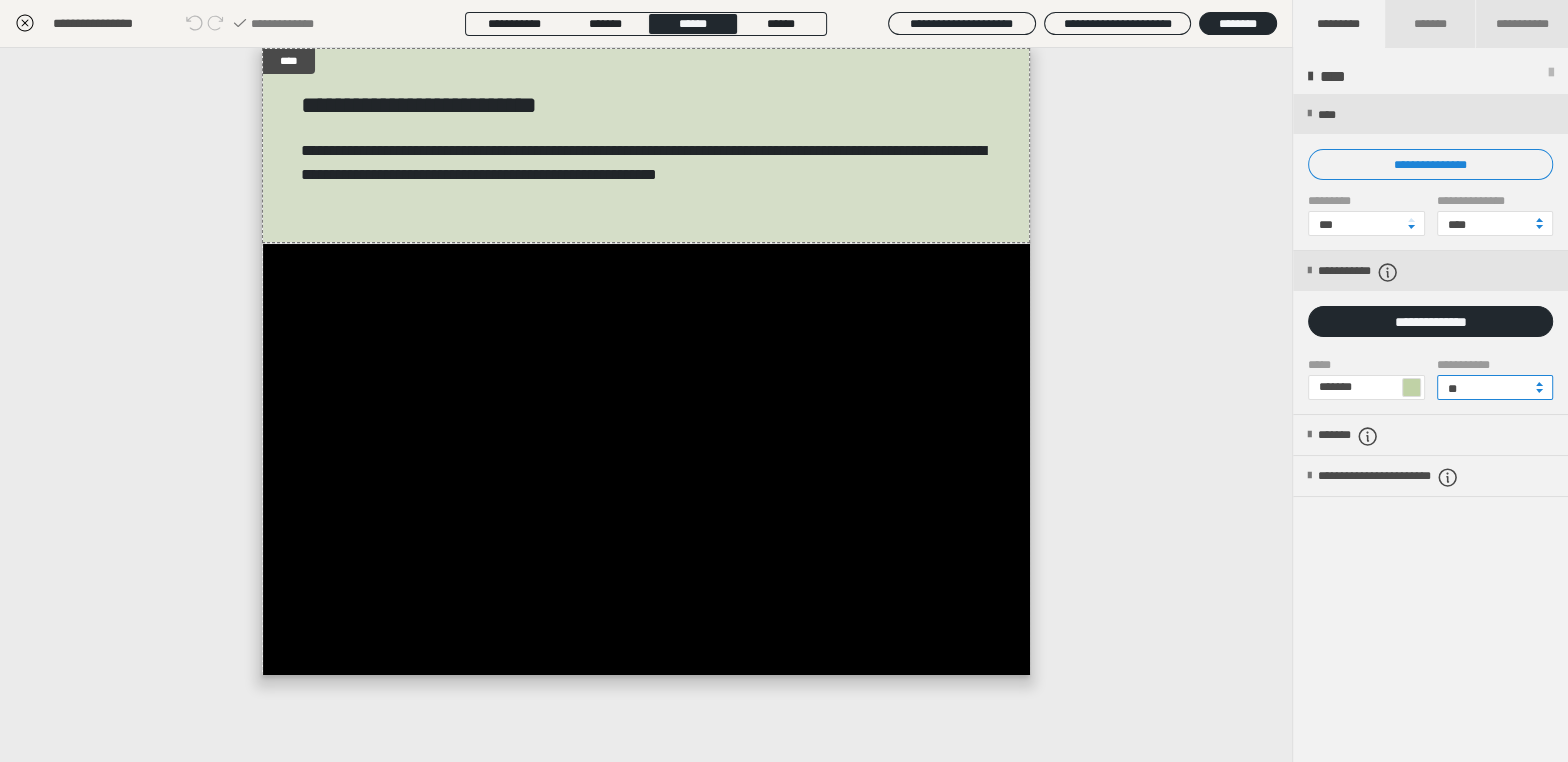 type on "**" 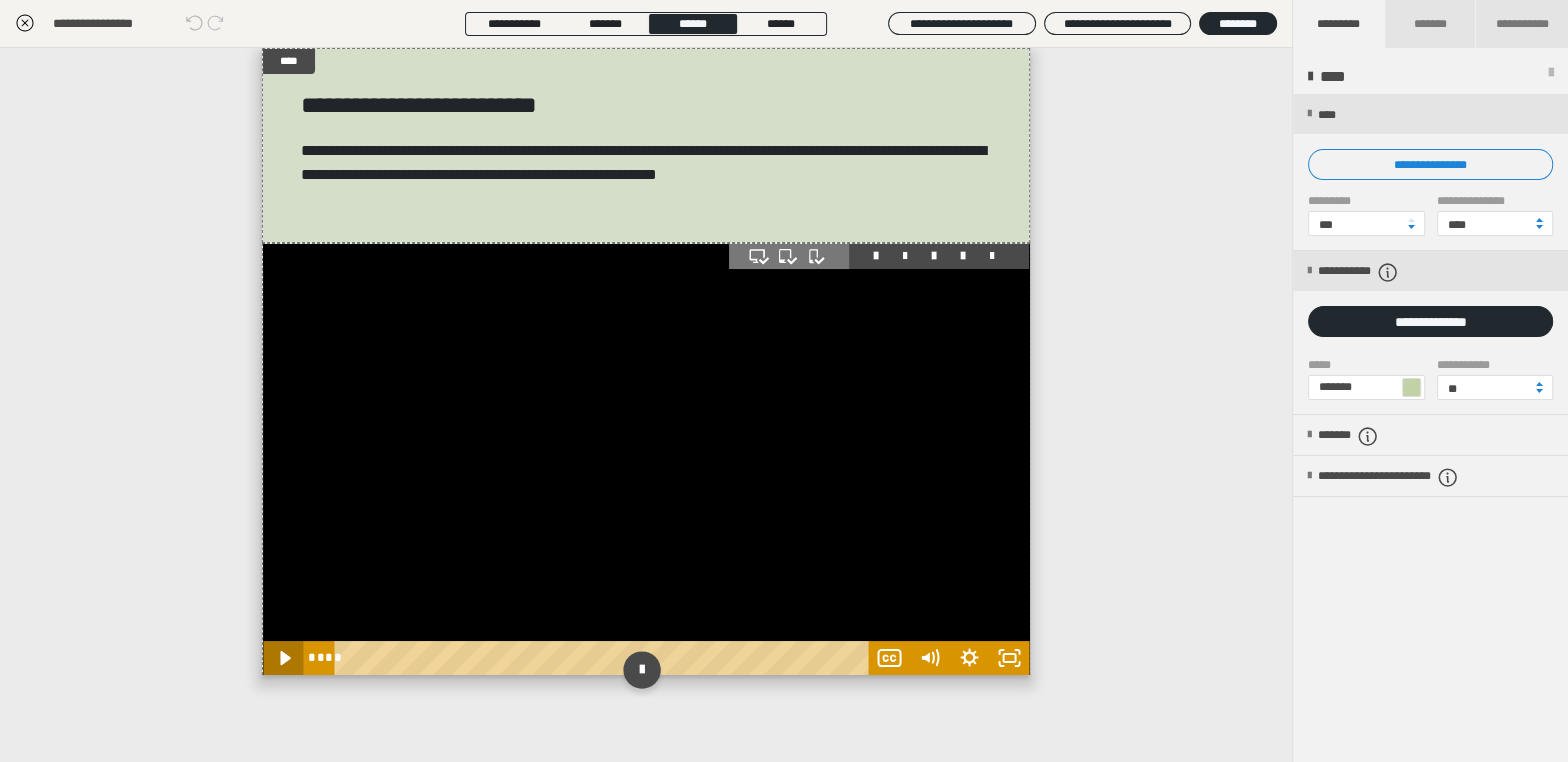 click 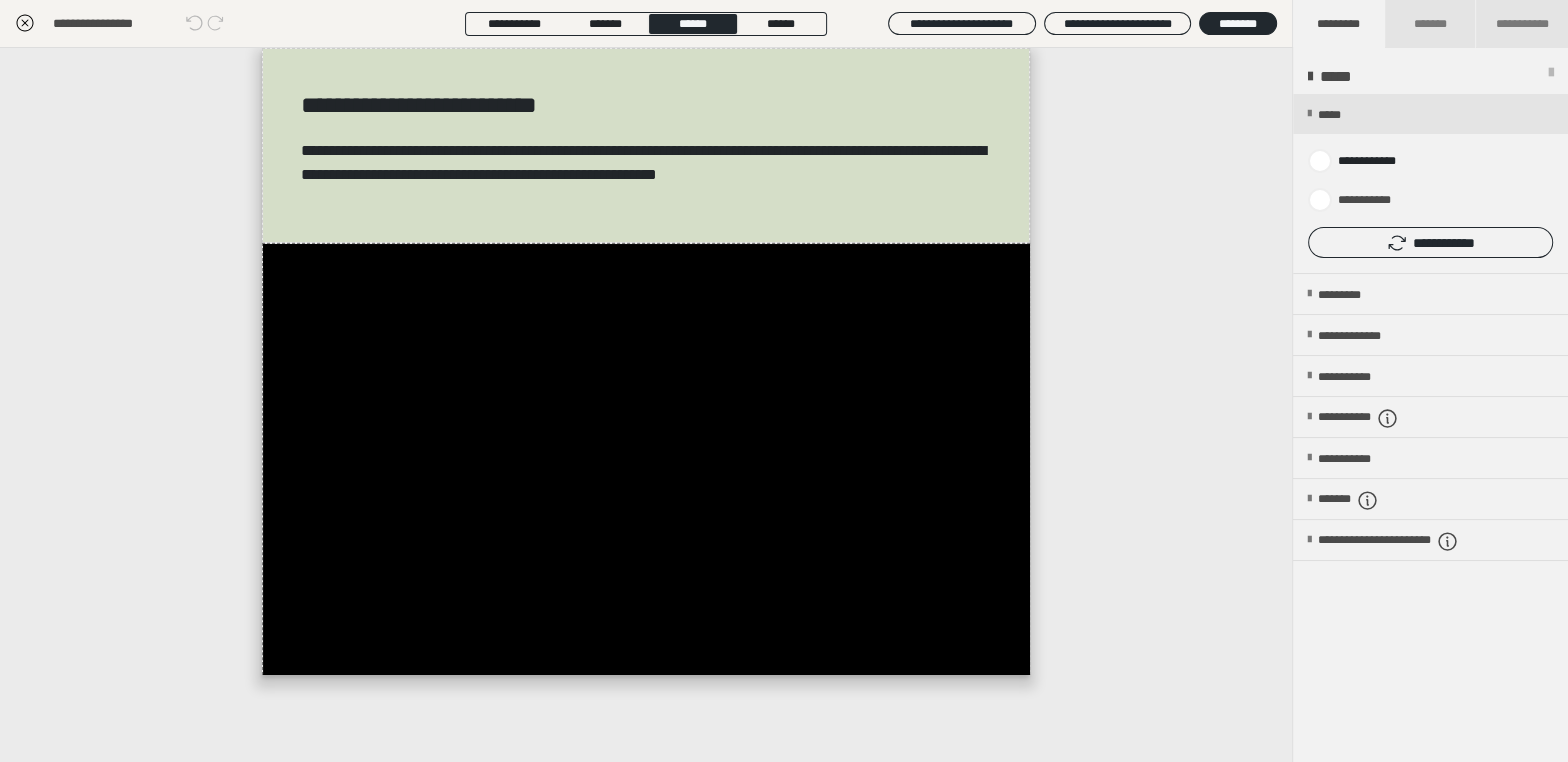 click 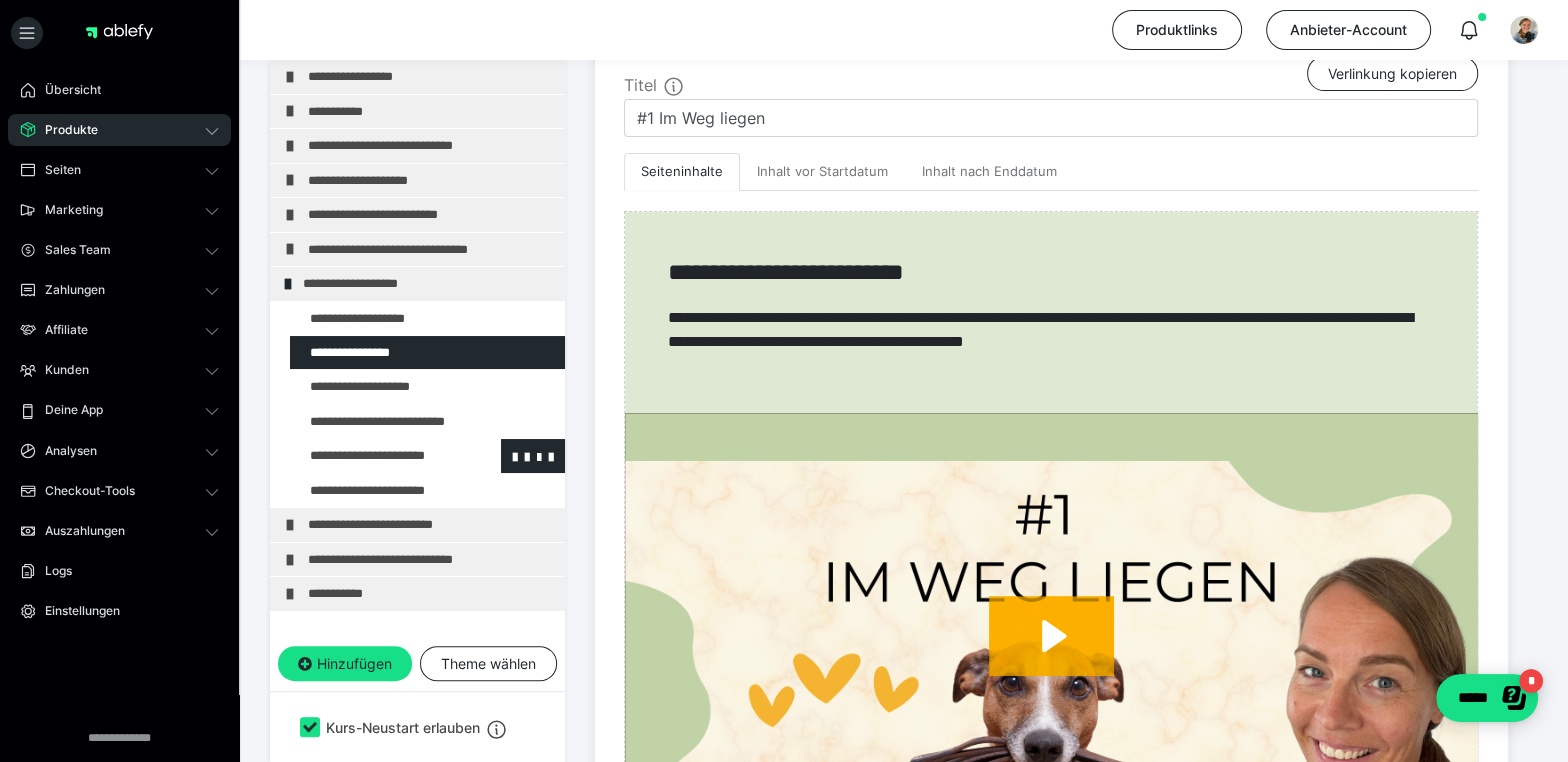 scroll, scrollTop: 484, scrollLeft: 0, axis: vertical 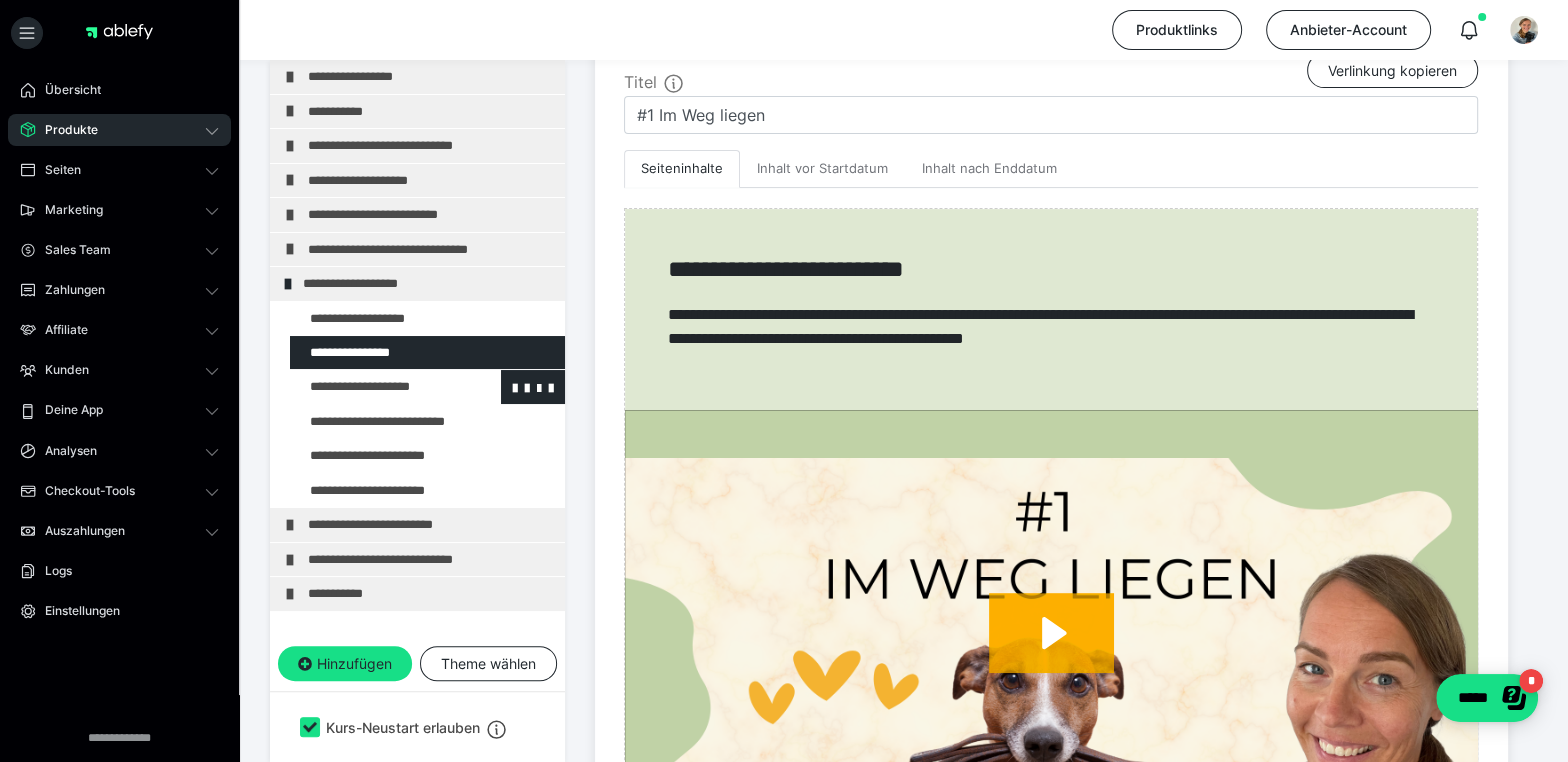 click at bounding box center (375, 386) 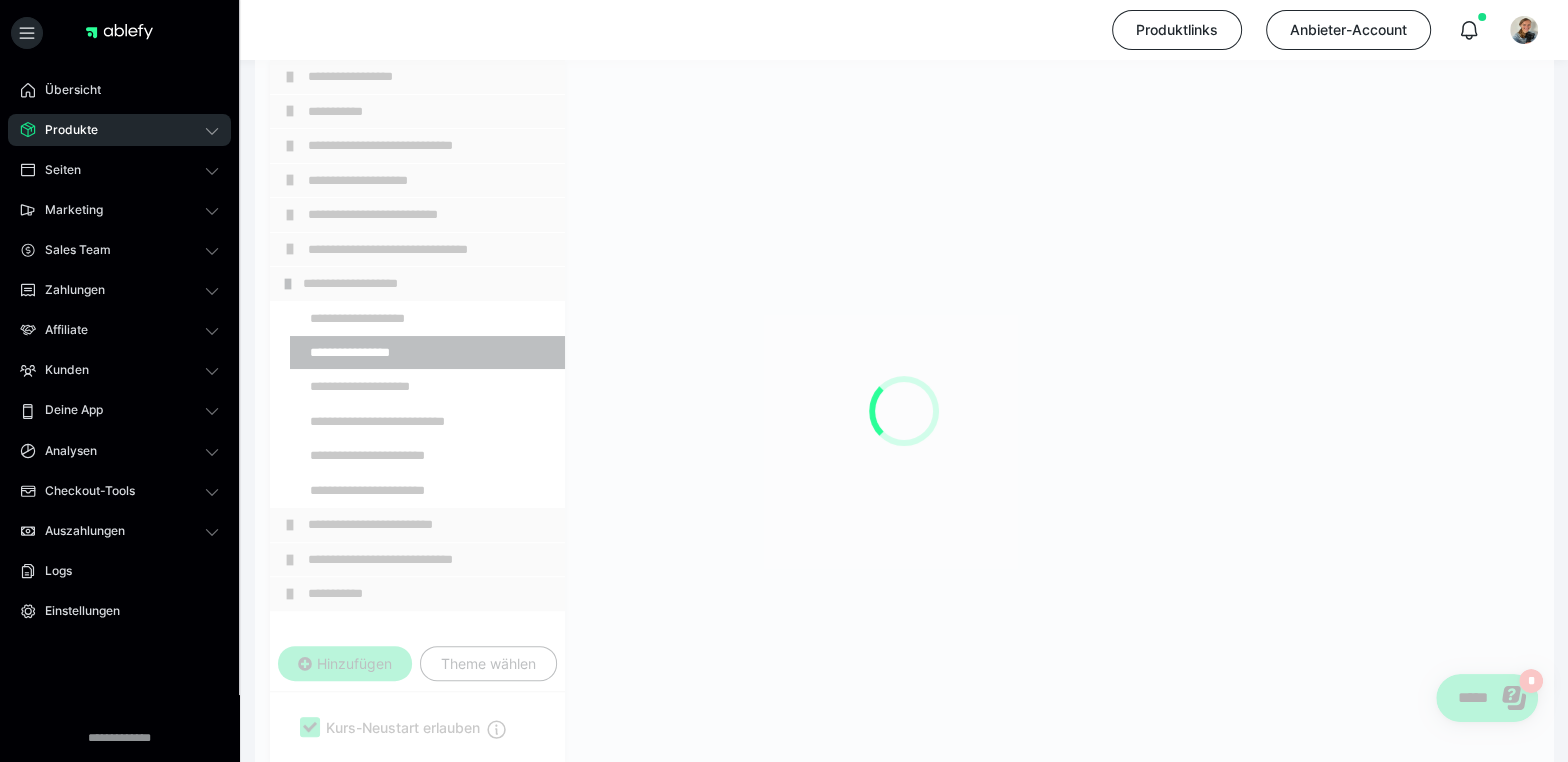scroll, scrollTop: 352, scrollLeft: 0, axis: vertical 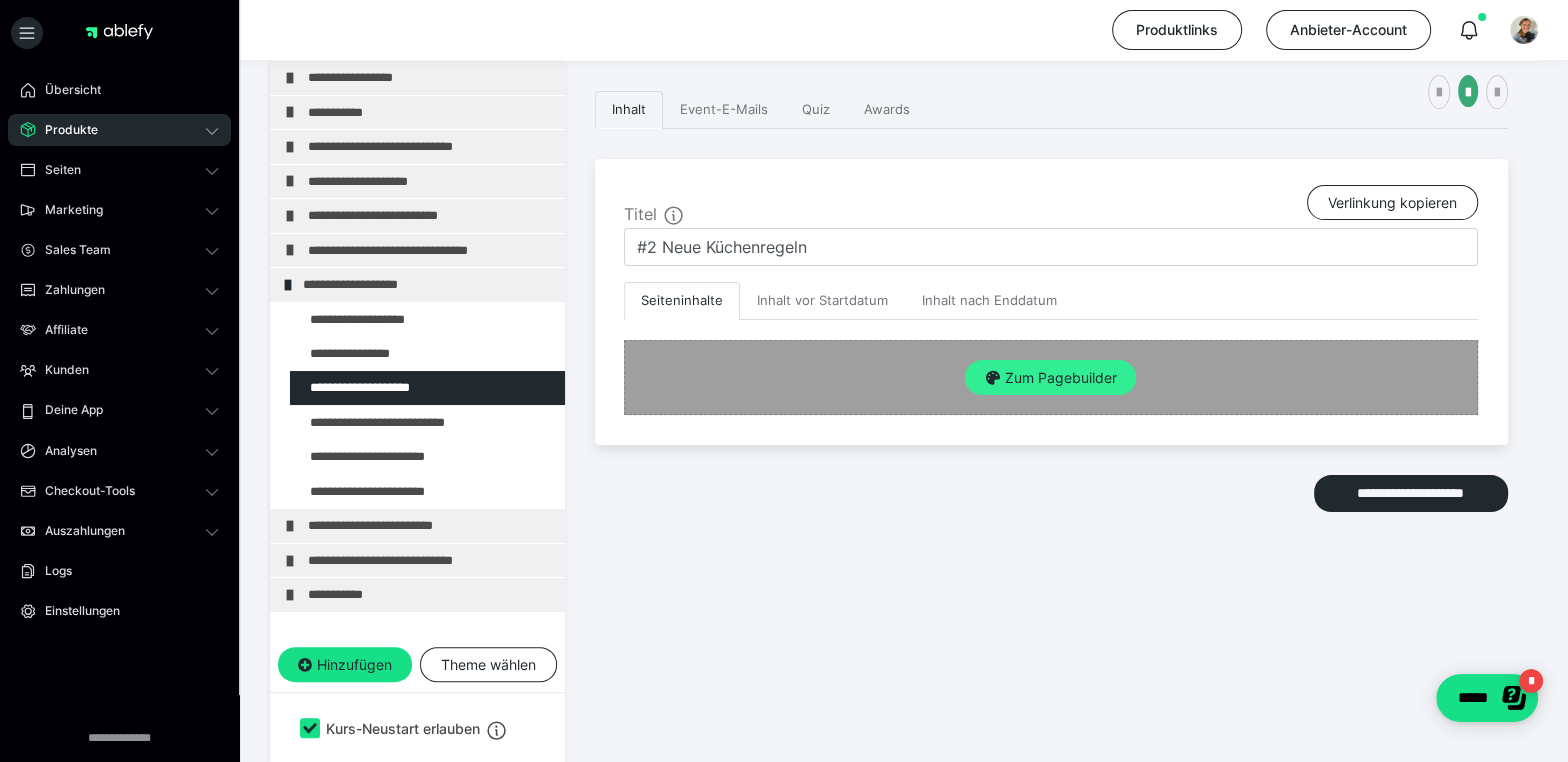 click on "Zum Pagebuilder" at bounding box center (1050, 378) 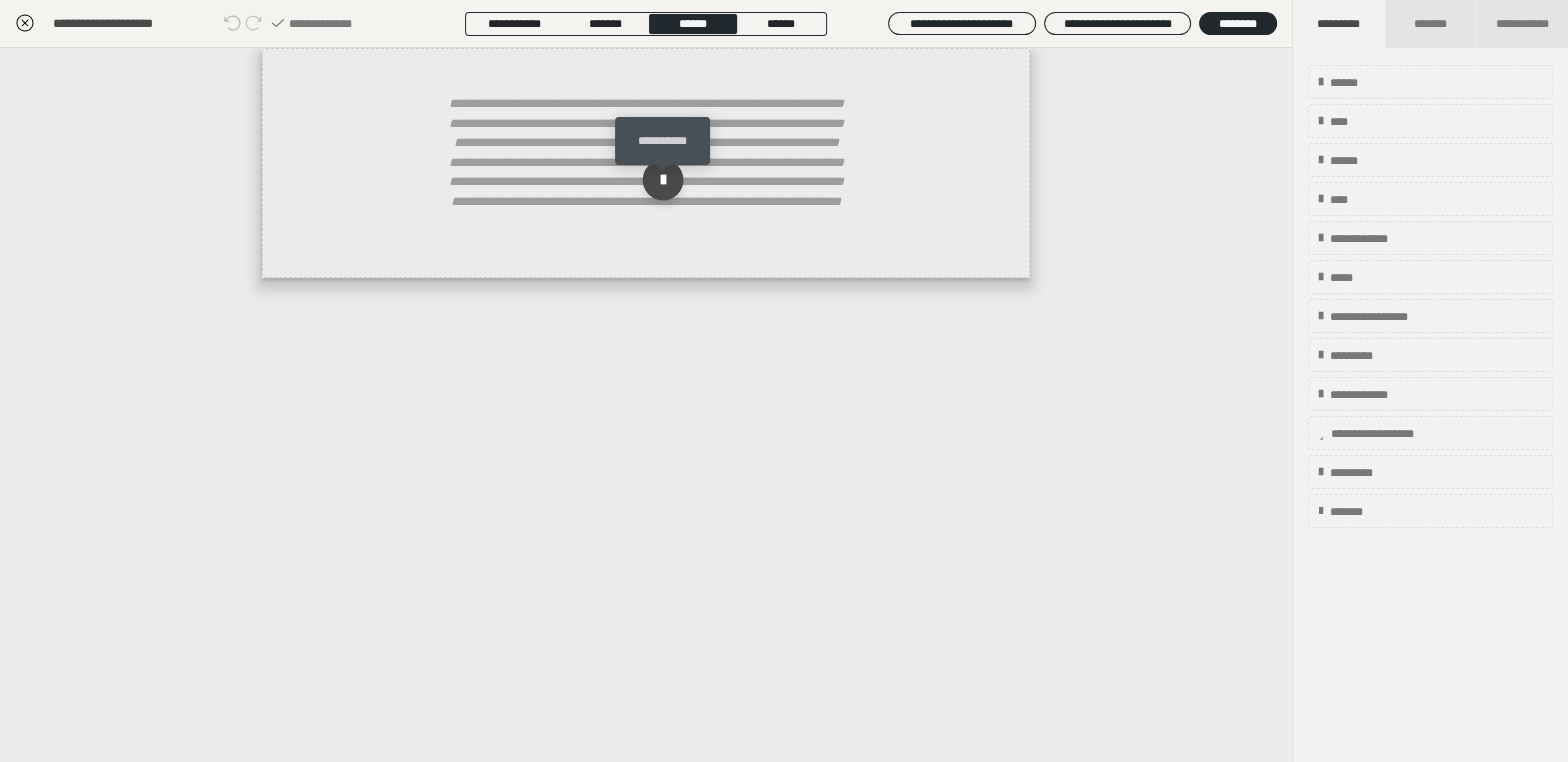 click at bounding box center [663, 180] 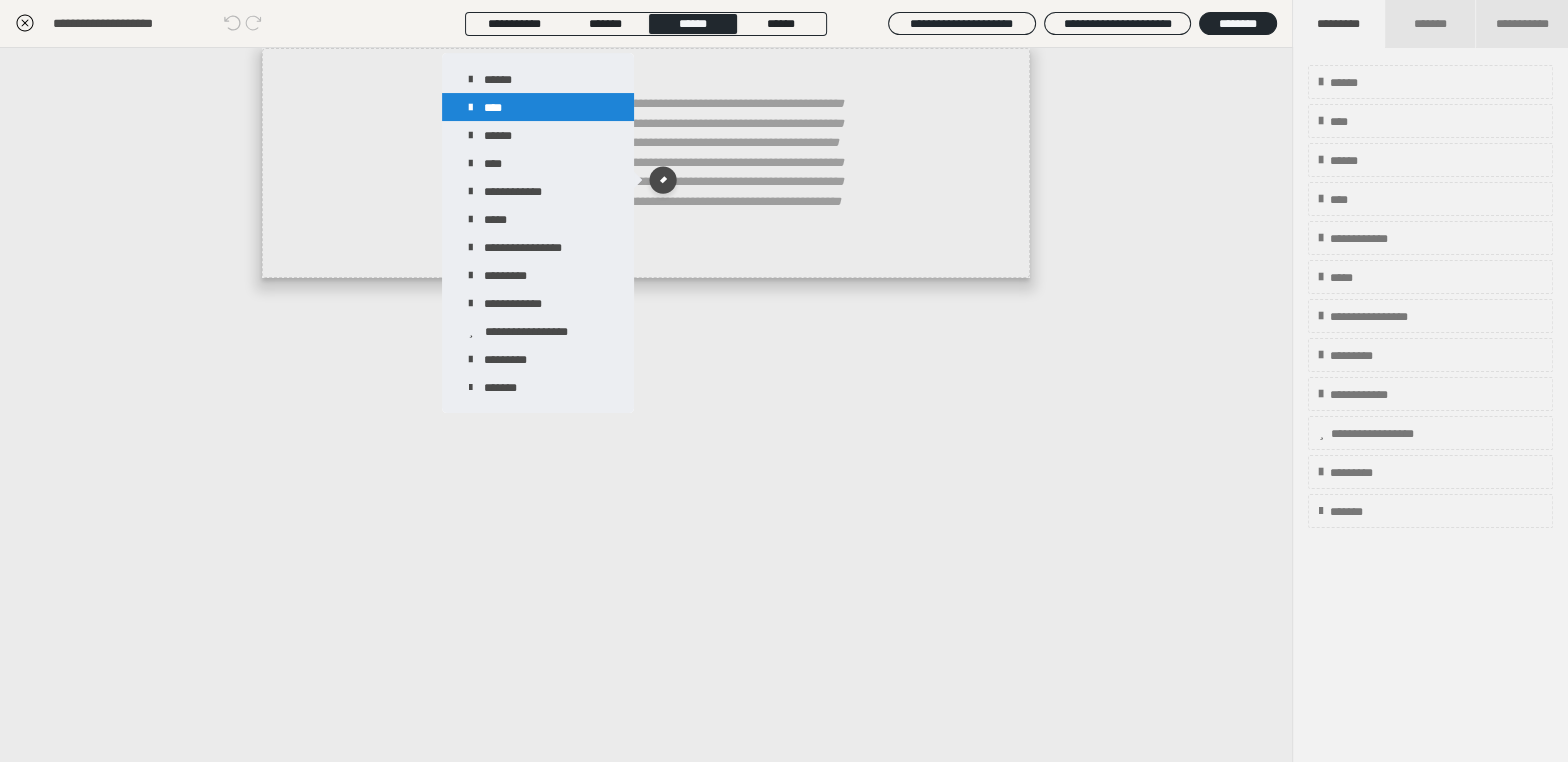 click on "****" at bounding box center [538, 107] 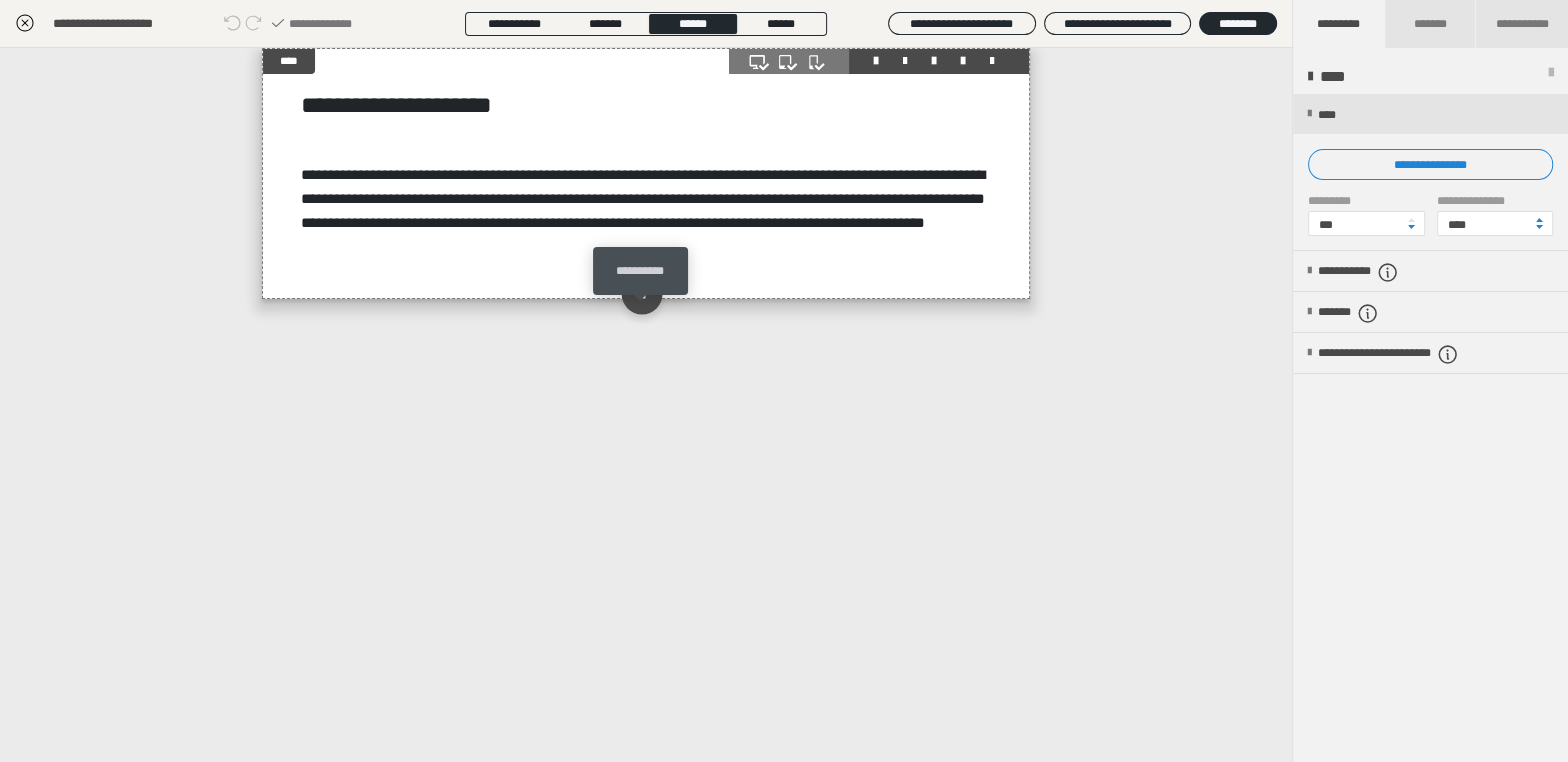 click at bounding box center [641, 293] 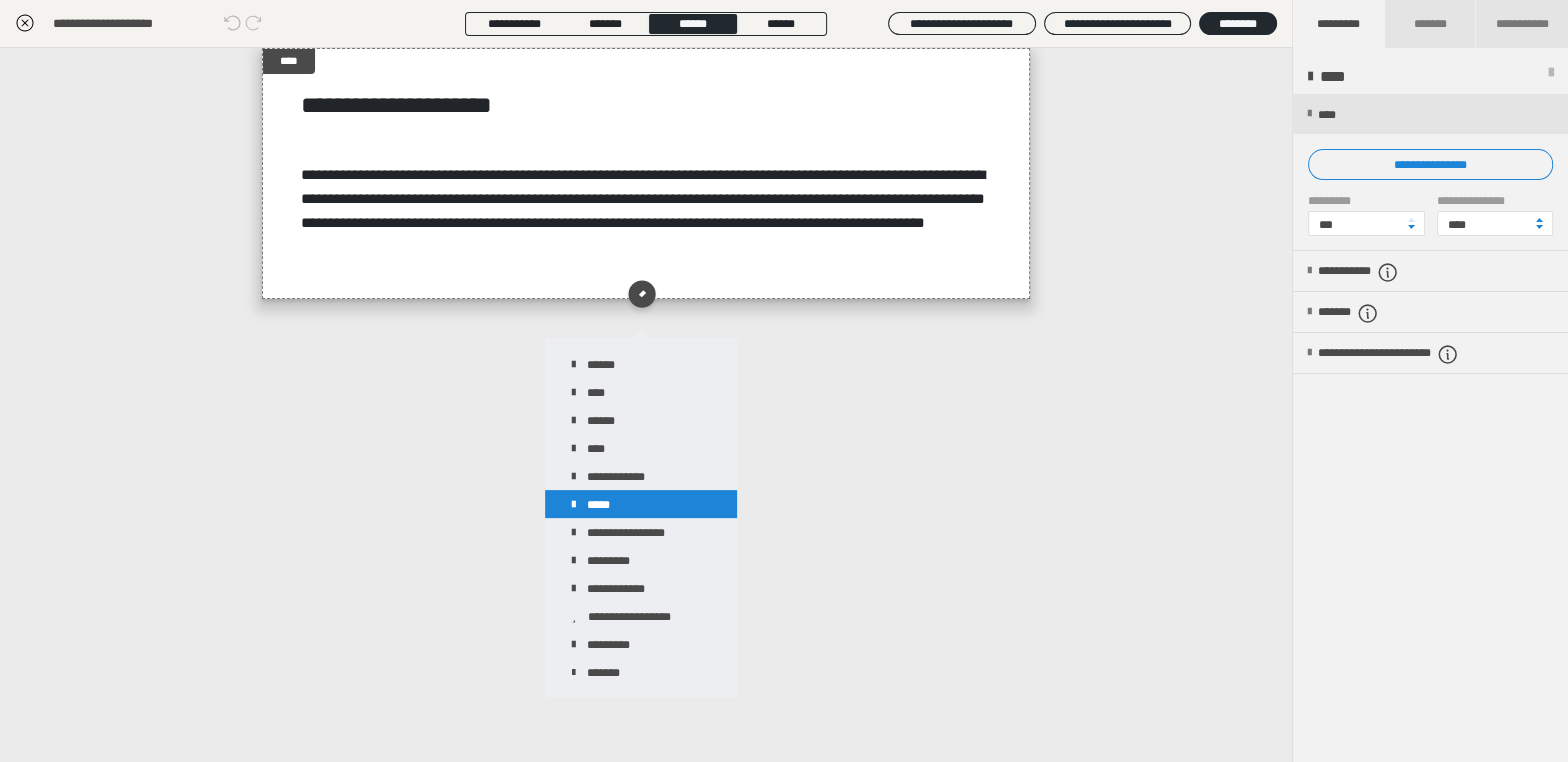 click on "*****" at bounding box center [641, 504] 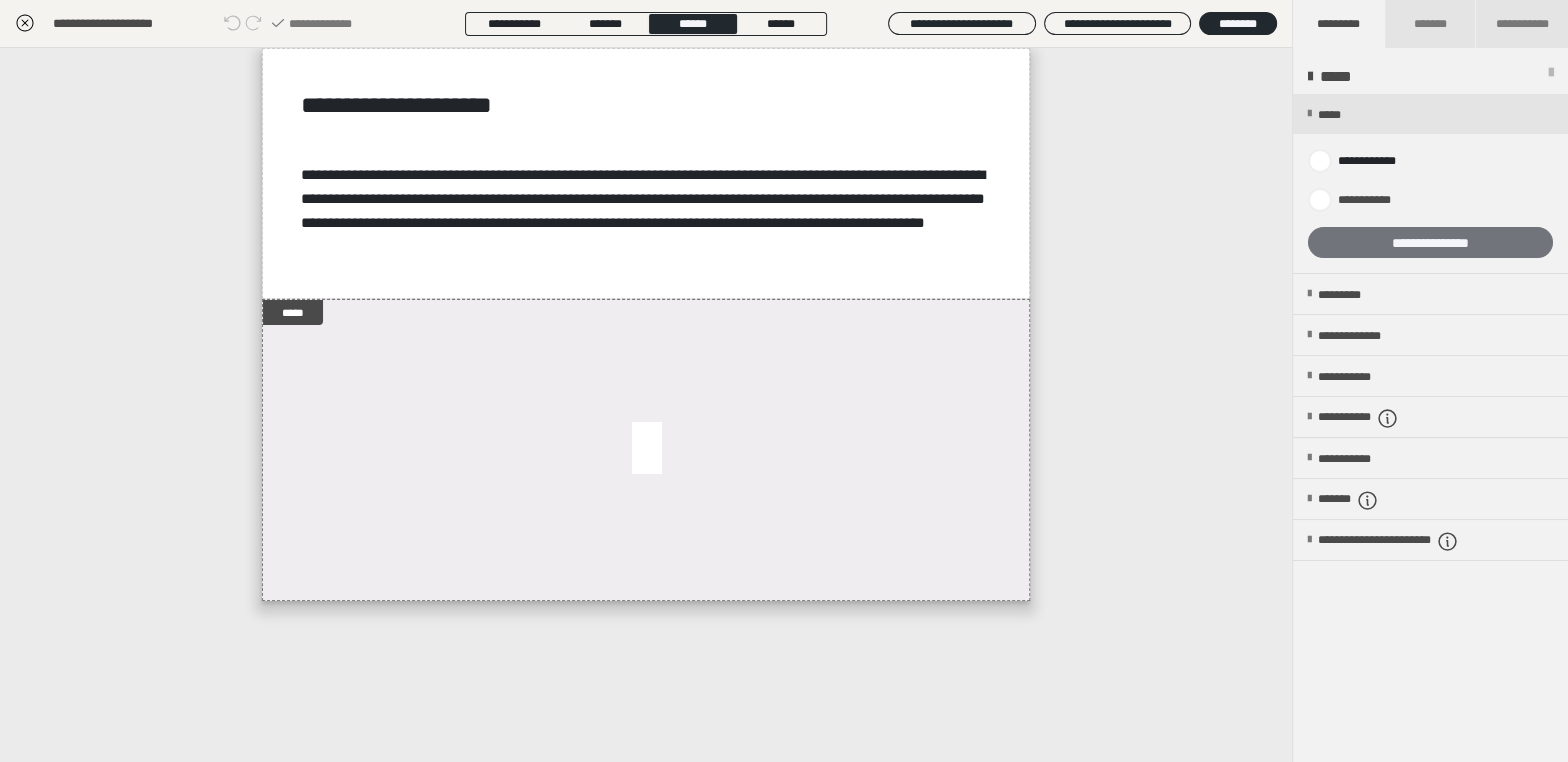 click on "**********" at bounding box center [1430, 242] 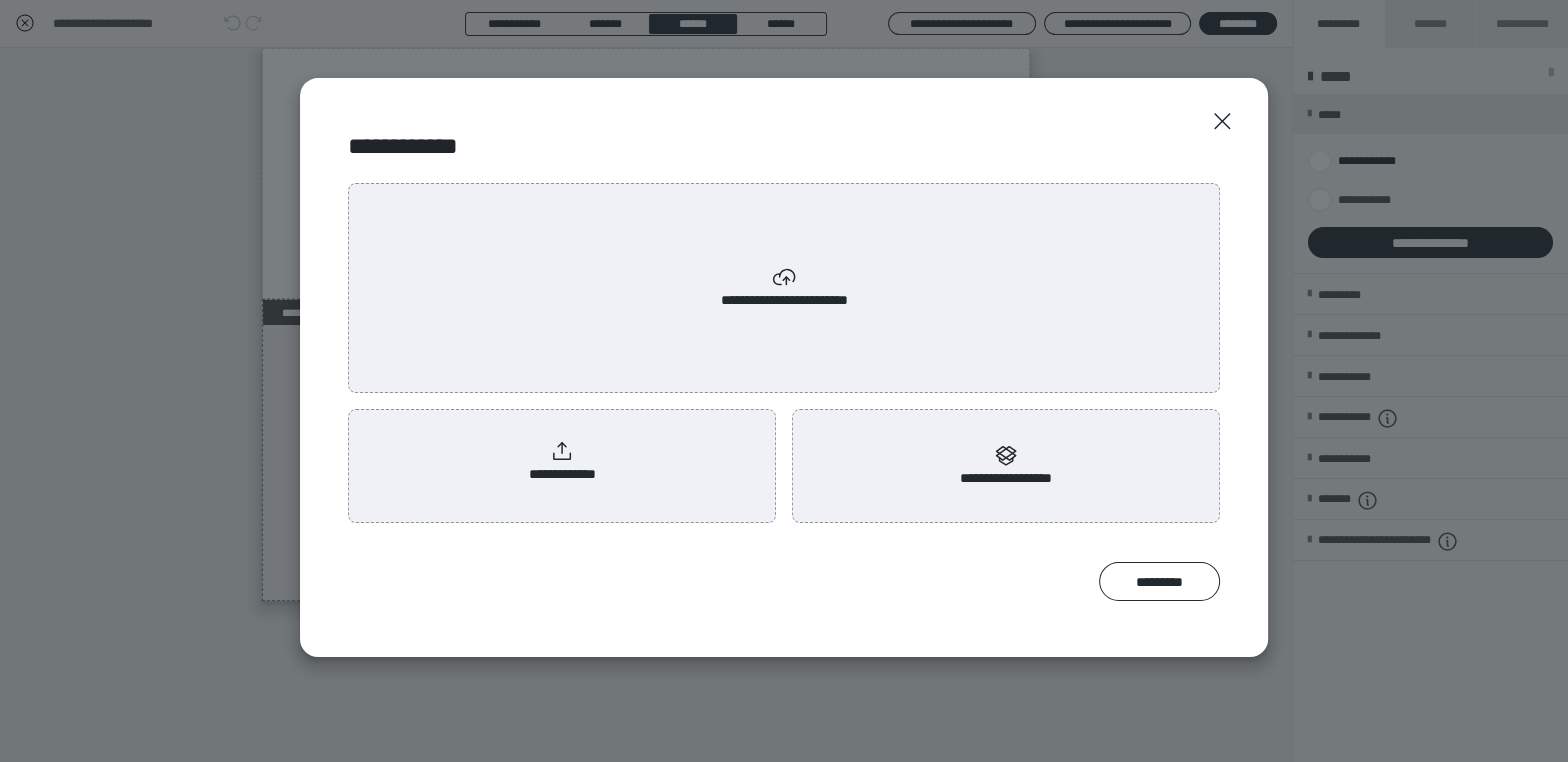 click on "**********" at bounding box center (784, 288) 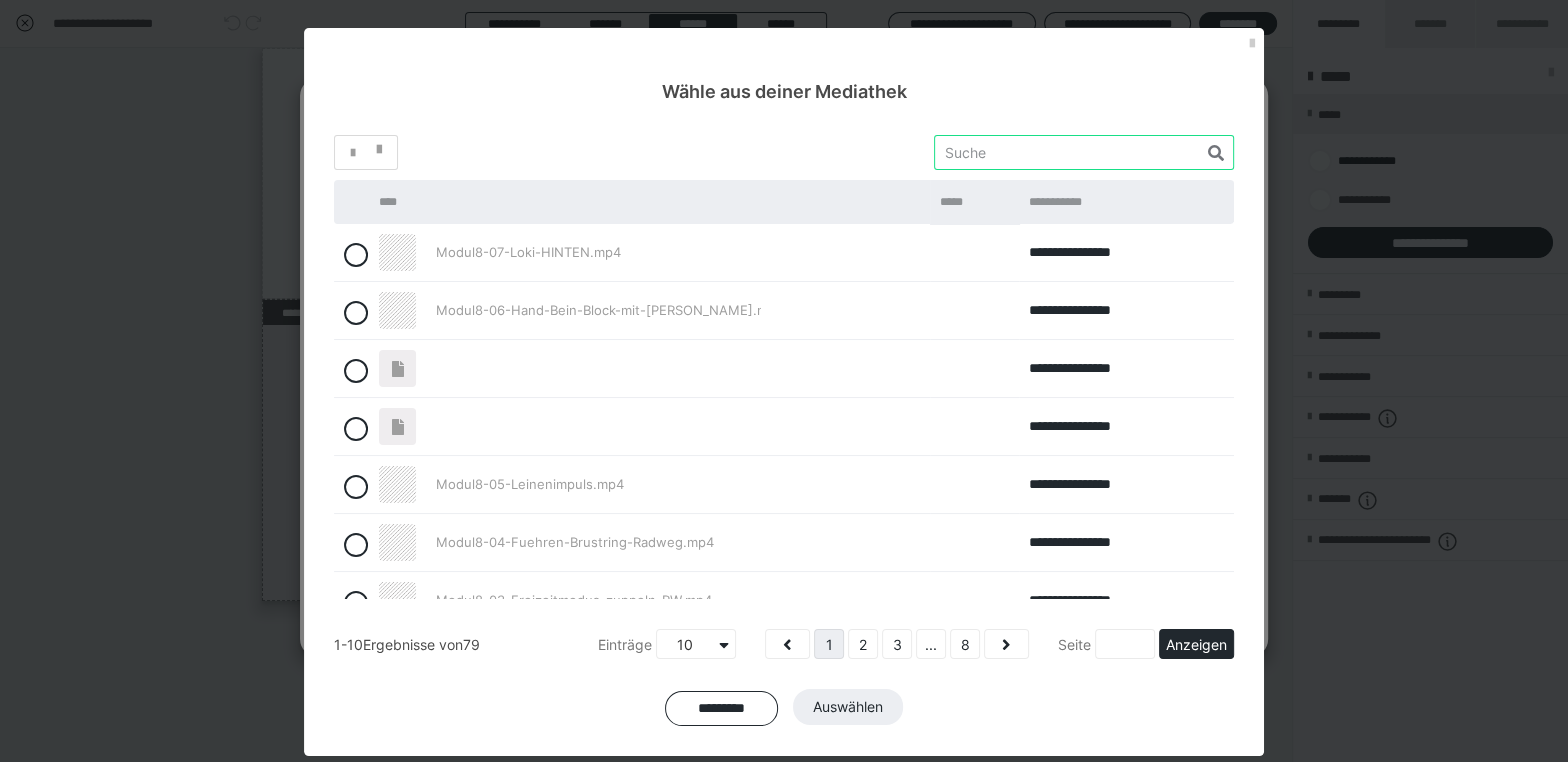 click at bounding box center (1084, 152) 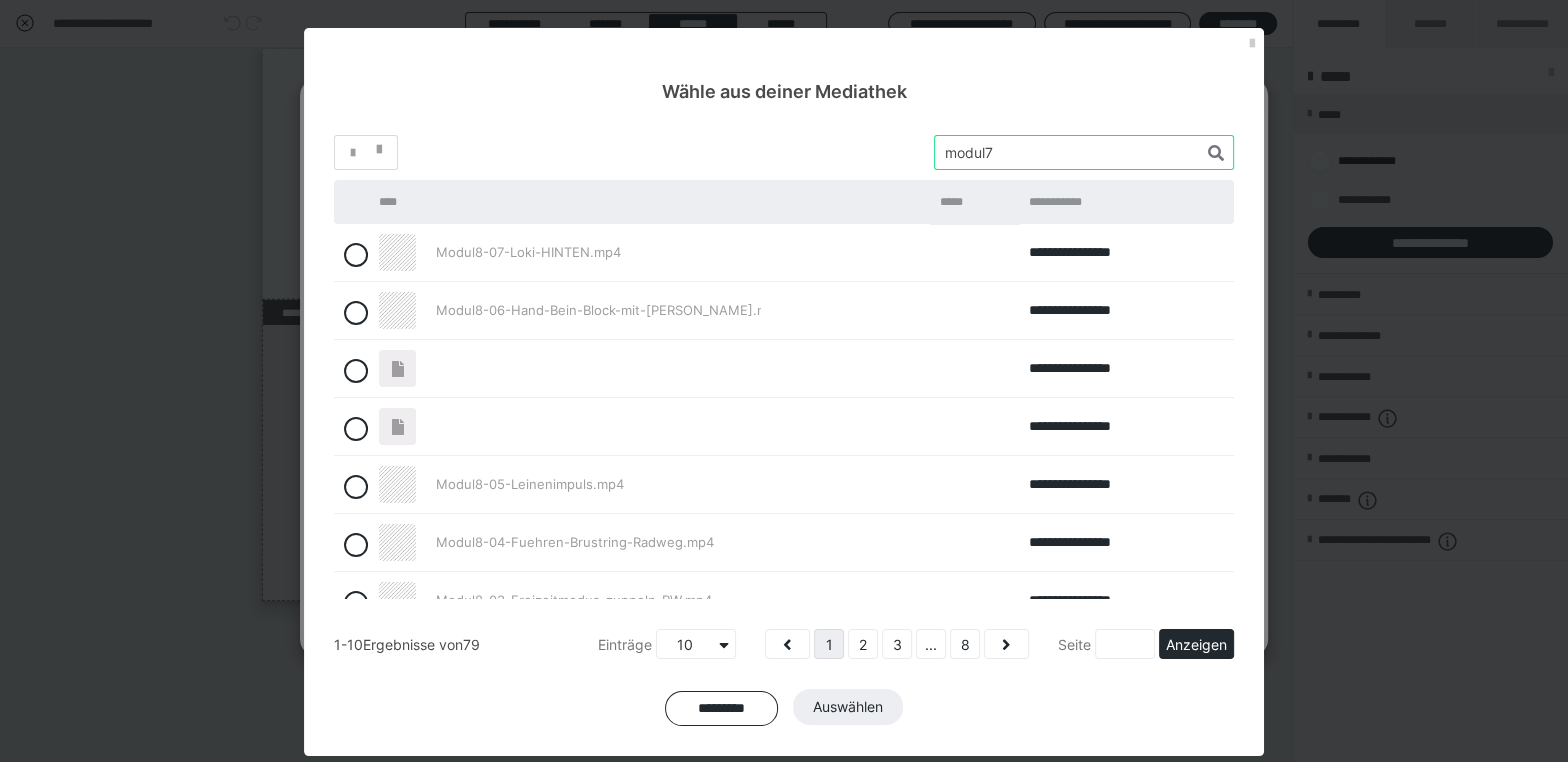 type on "modul7" 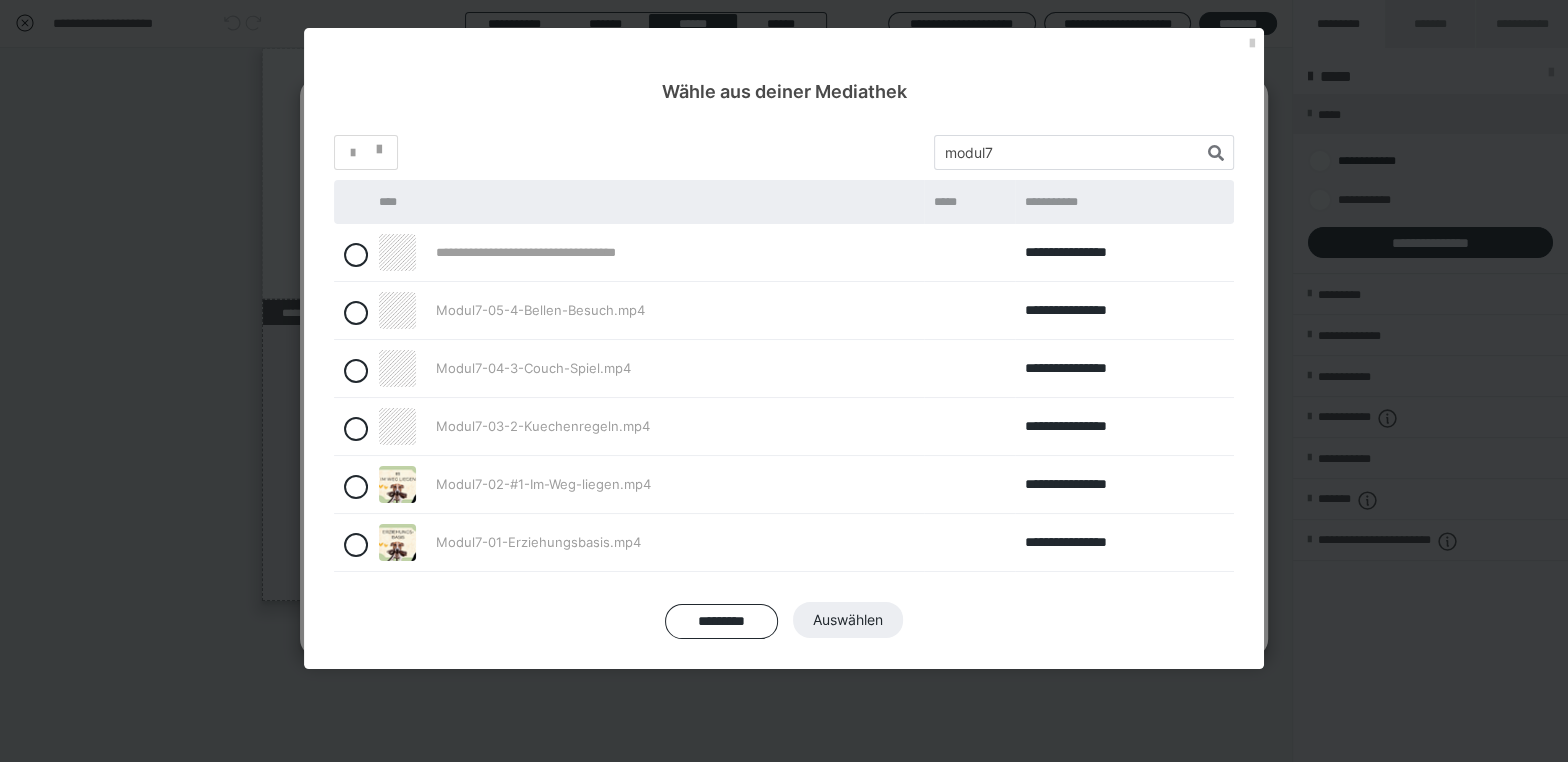 click at bounding box center [356, 429] 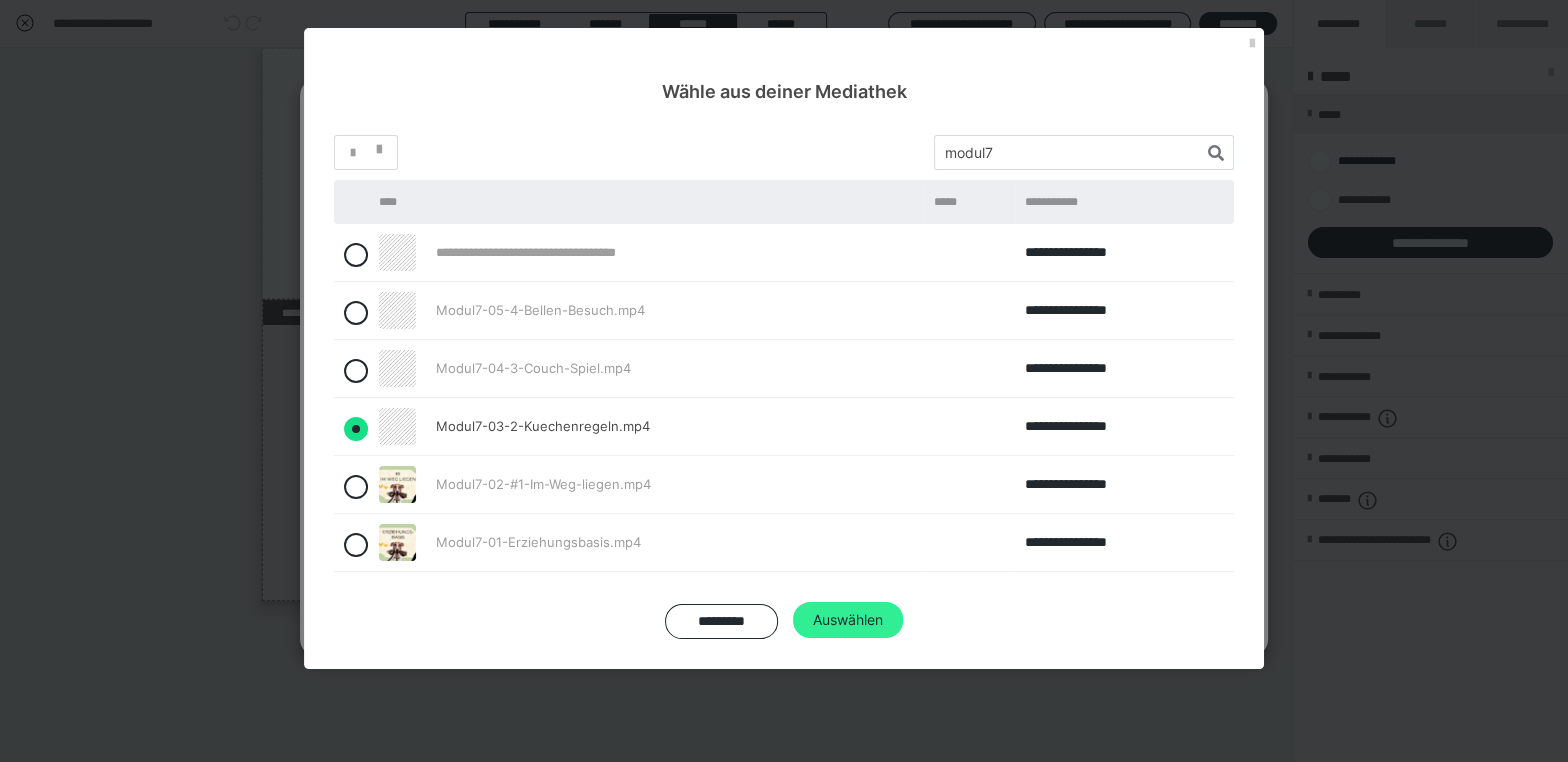 click on "Auswählen" at bounding box center [848, 620] 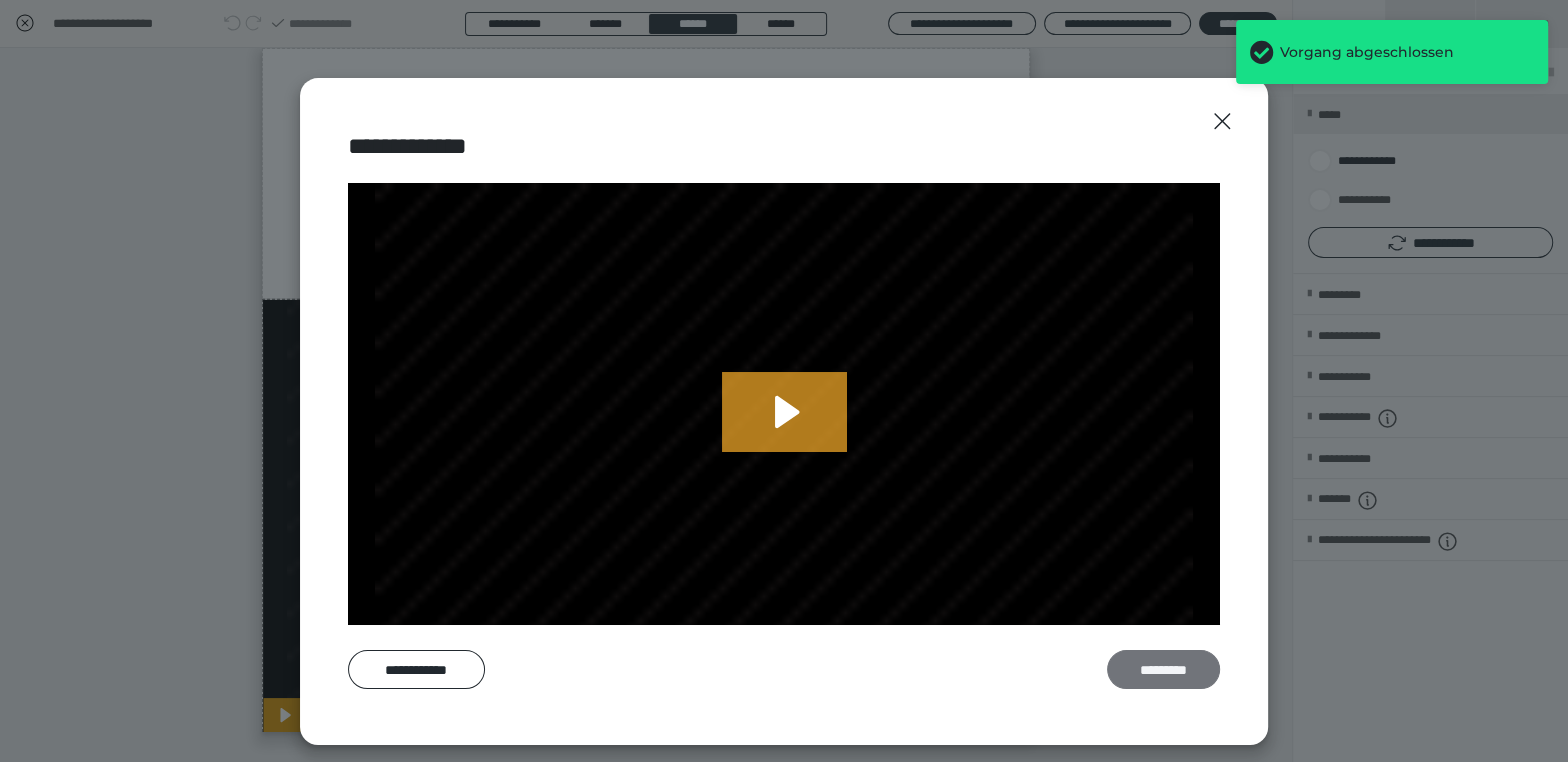 click on "*********" at bounding box center (1163, 669) 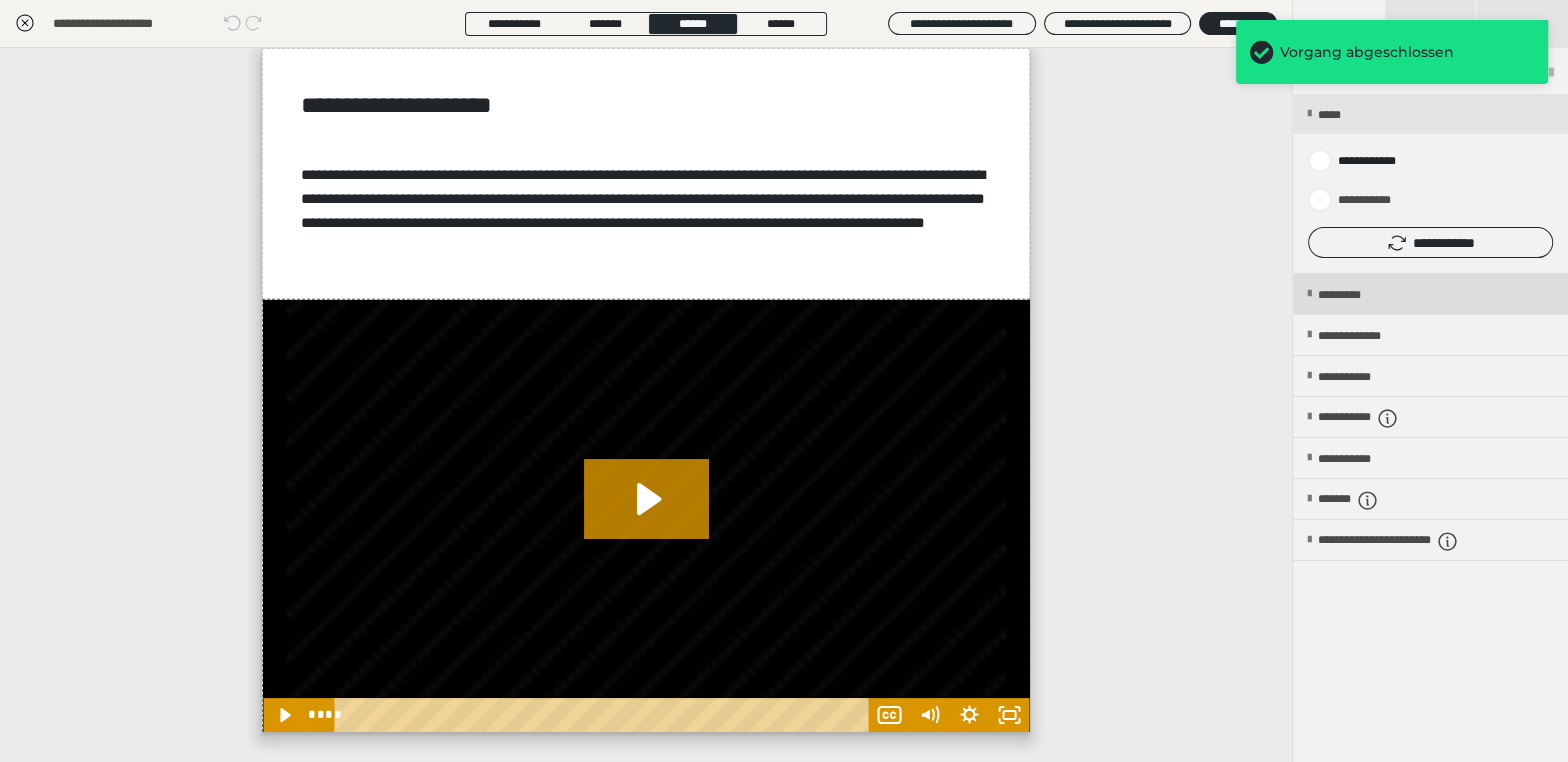 click on "*********" at bounding box center [1356, 295] 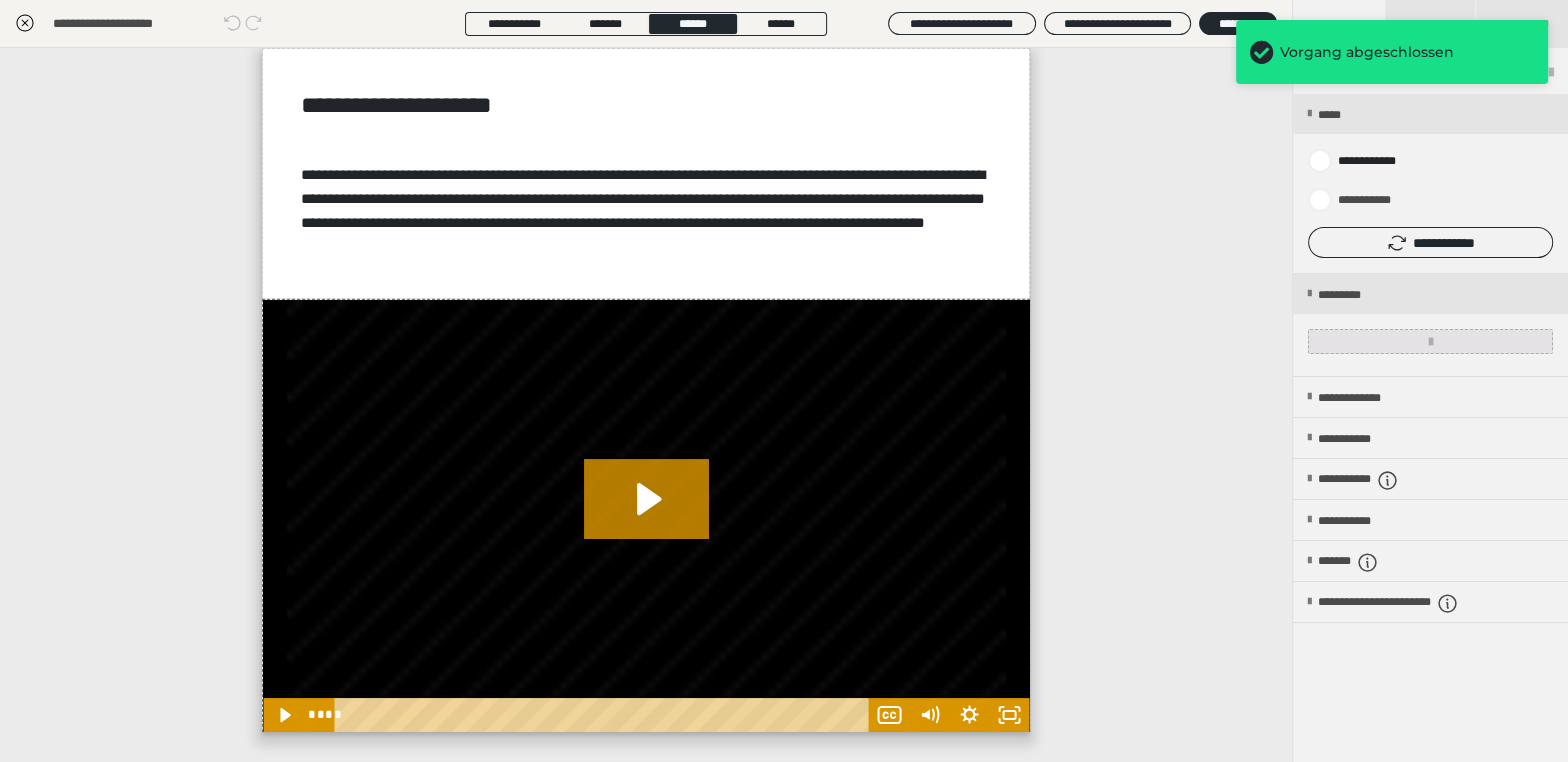 click at bounding box center [1430, 341] 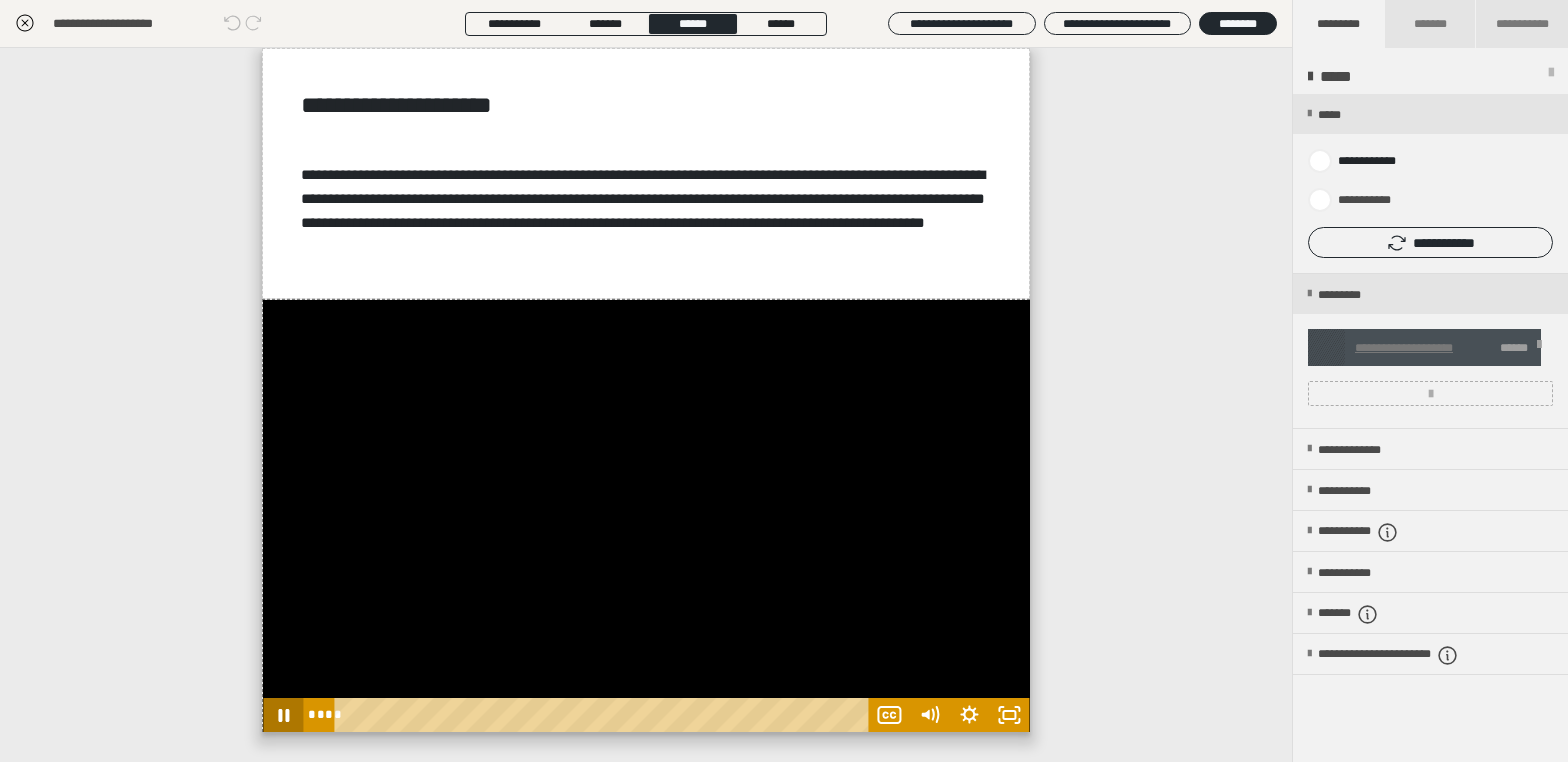 scroll, scrollTop: 0, scrollLeft: 0, axis: both 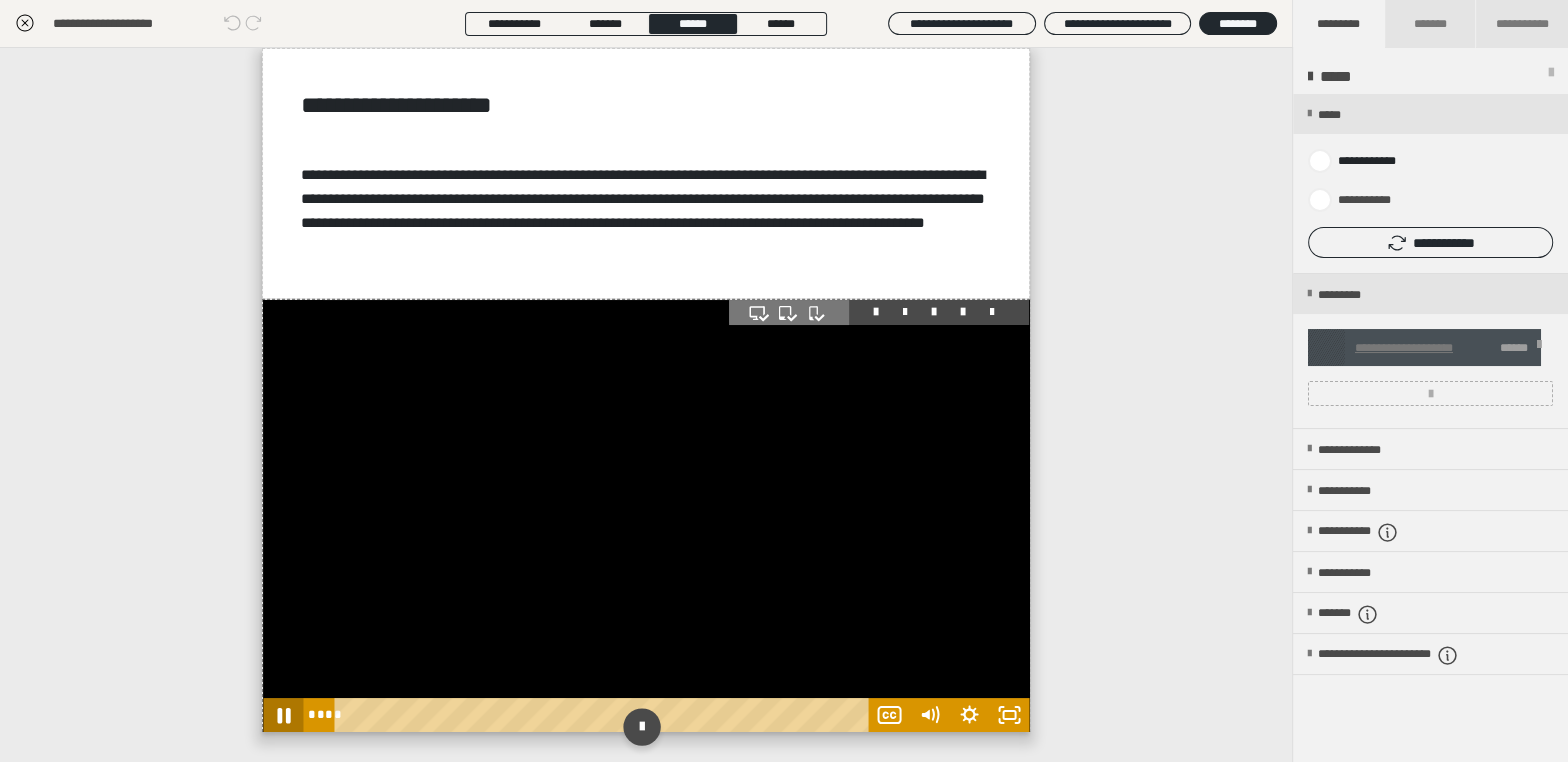 click 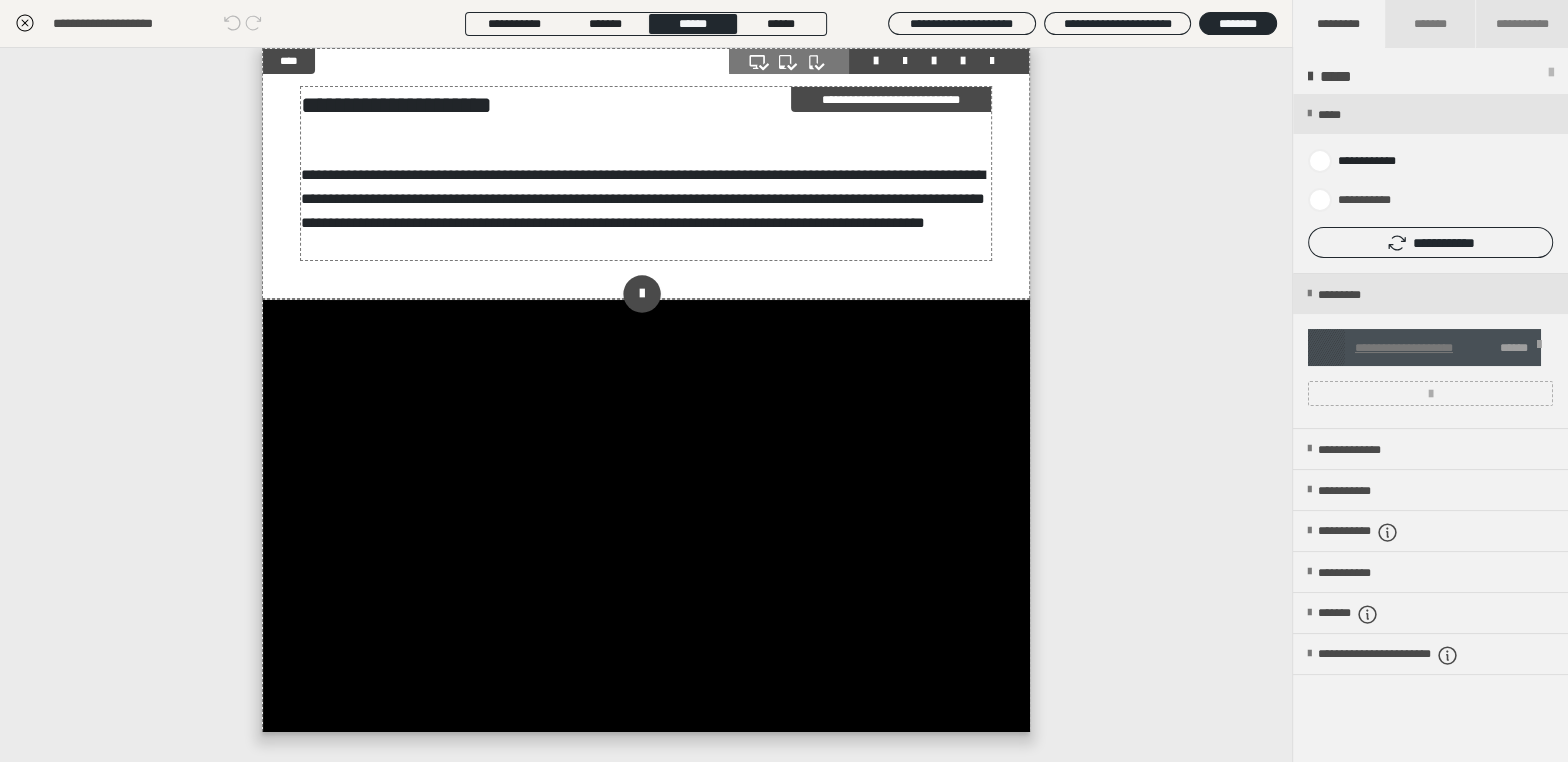 click on "**********" at bounding box center (646, 173) 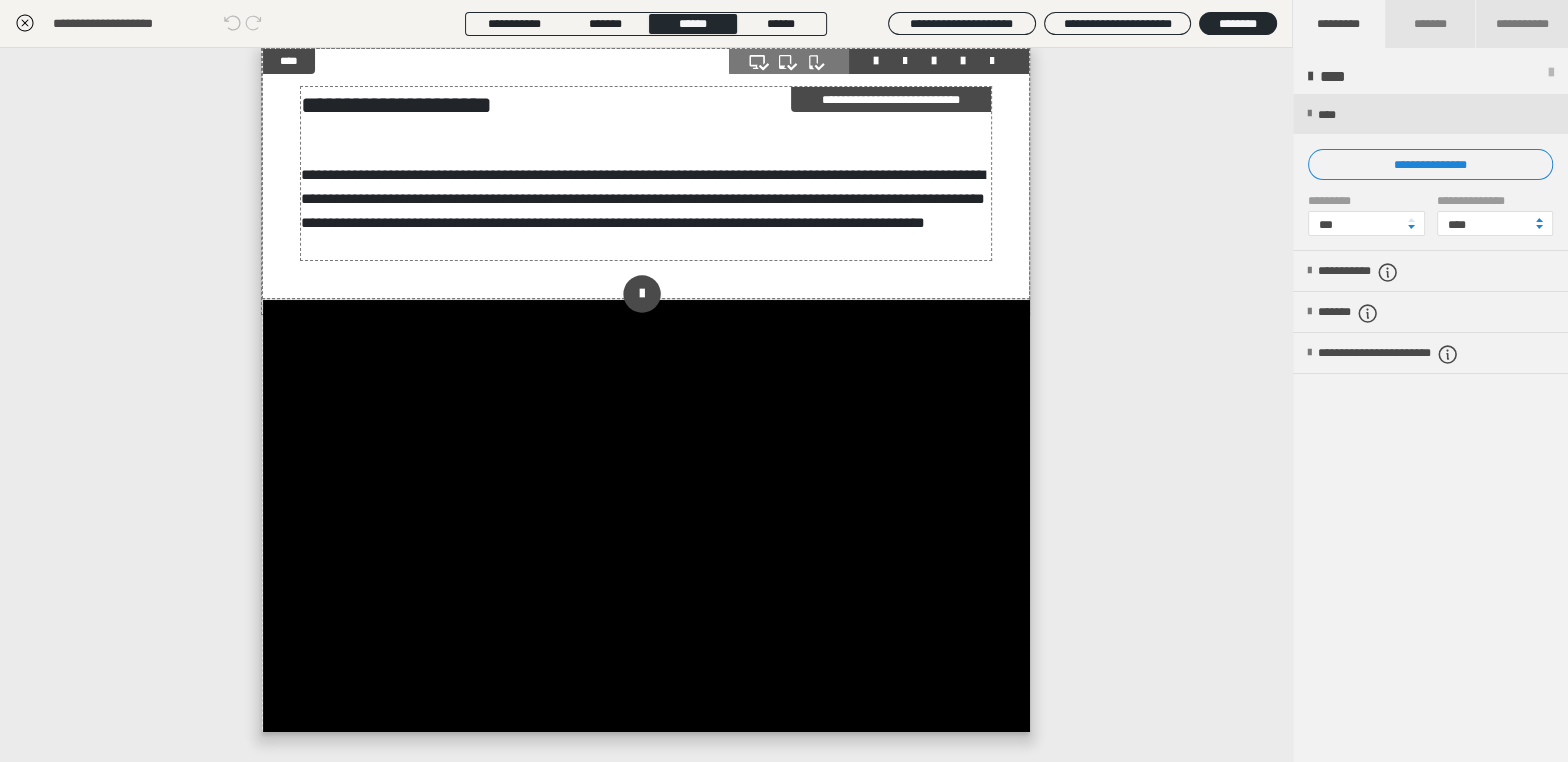drag, startPoint x: 438, startPoint y: 106, endPoint x: 472, endPoint y: 113, distance: 34.713108 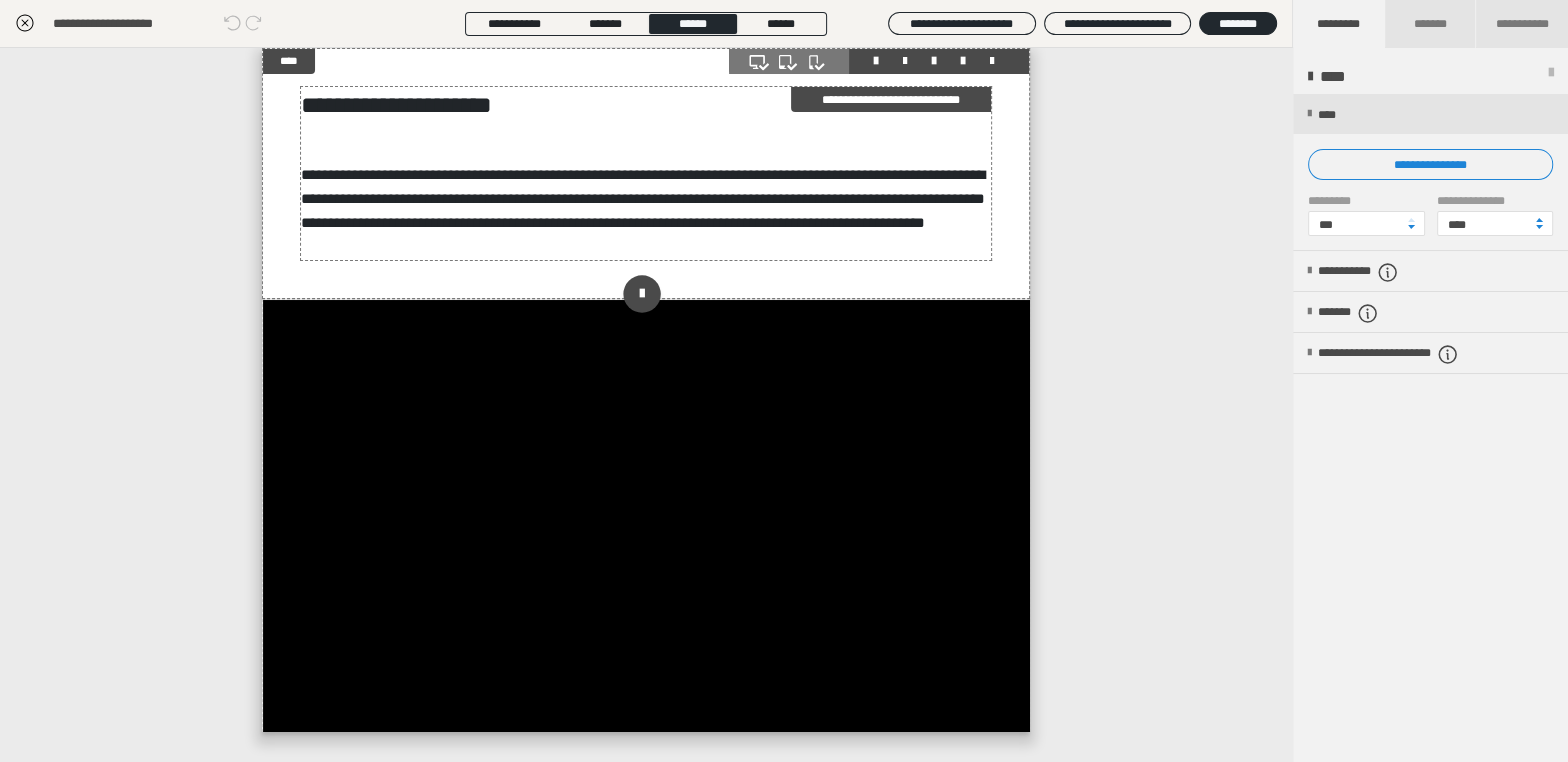 click on "**********" at bounding box center [646, 173] 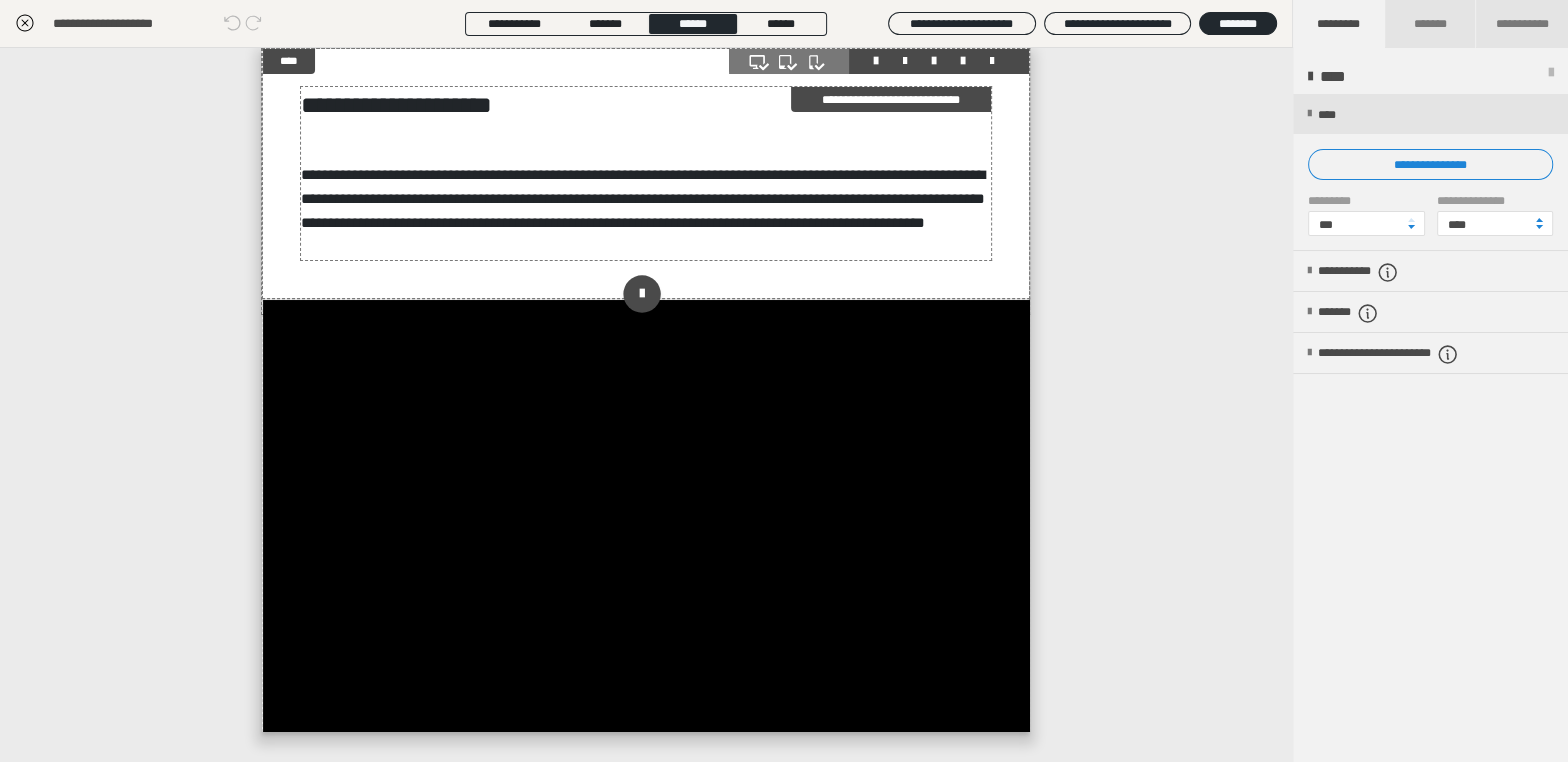 click on "**********" at bounding box center [646, 173] 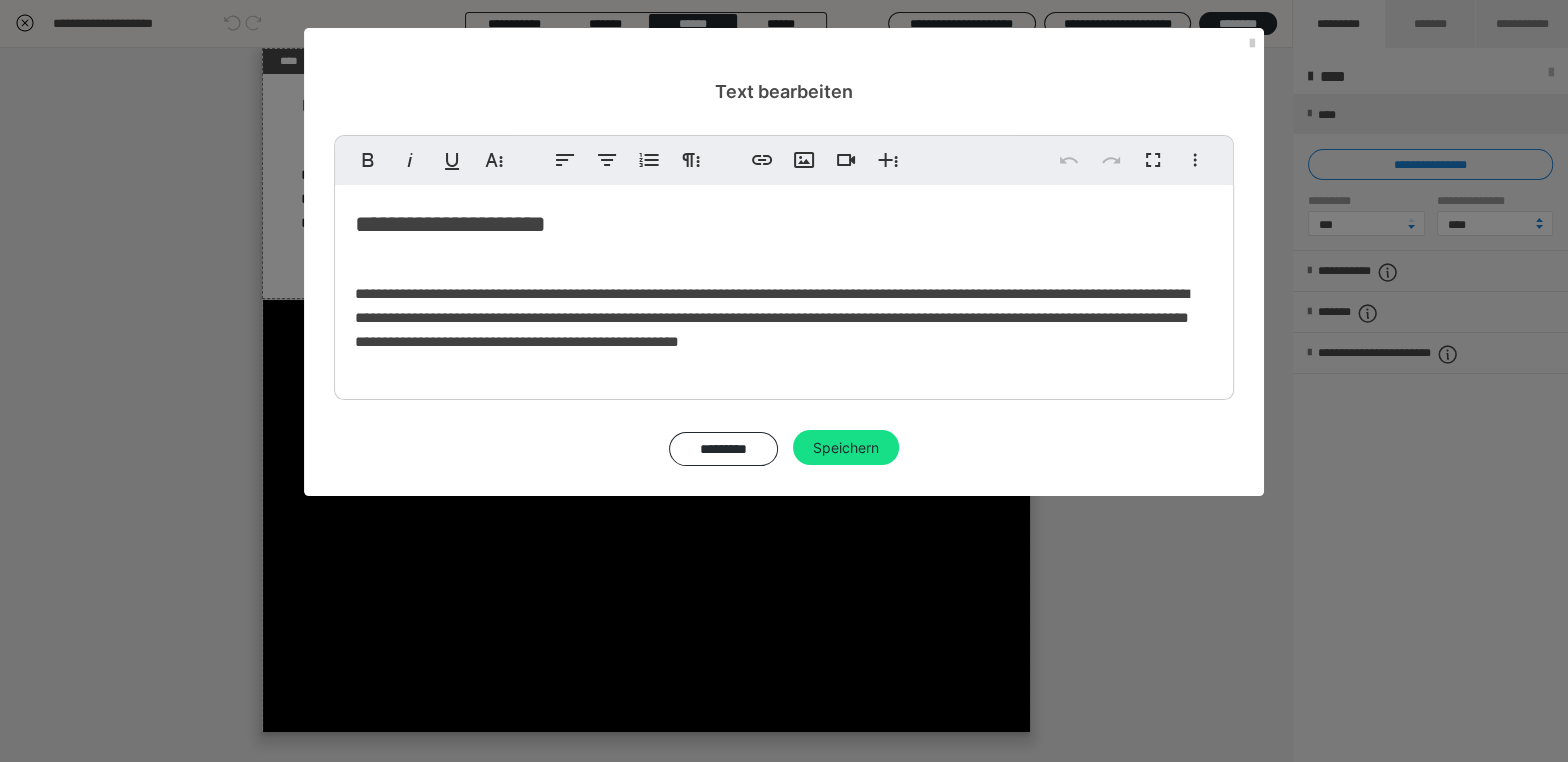 click on "**********" at bounding box center [784, 224] 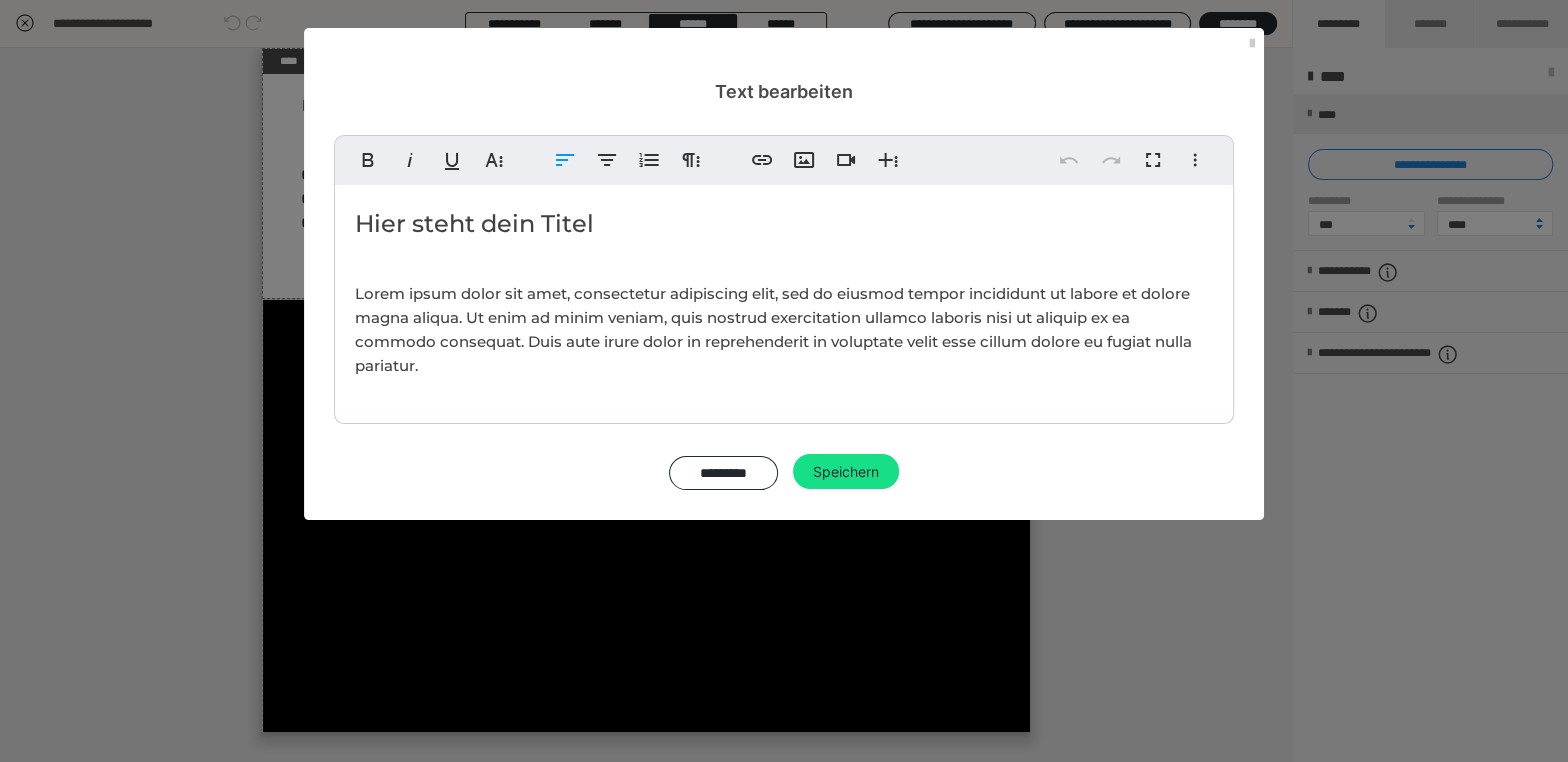 click on "Hier steht dein Titel" at bounding box center [784, 224] 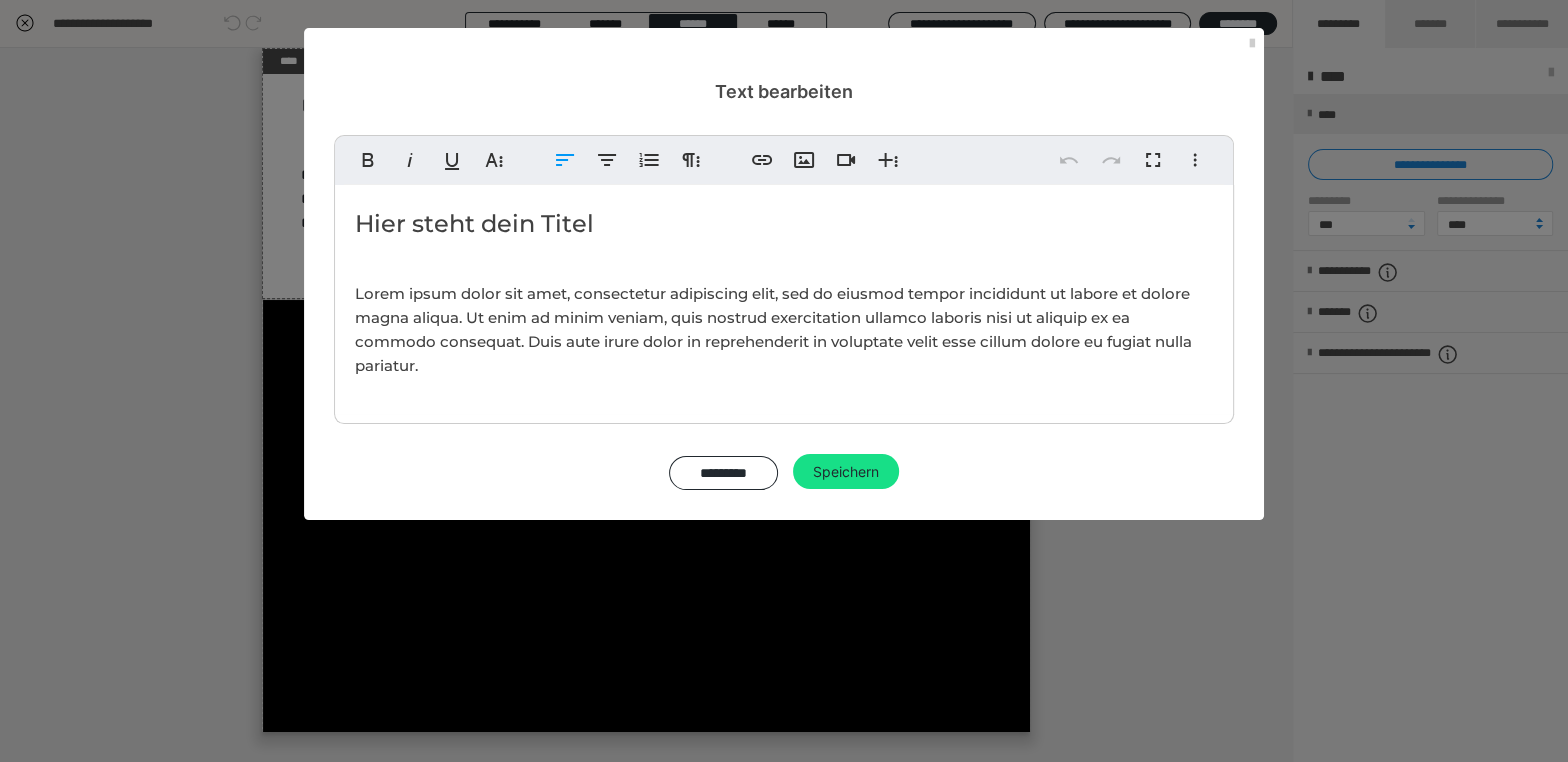 click on "Hier steht dein Titel" at bounding box center (784, 224) 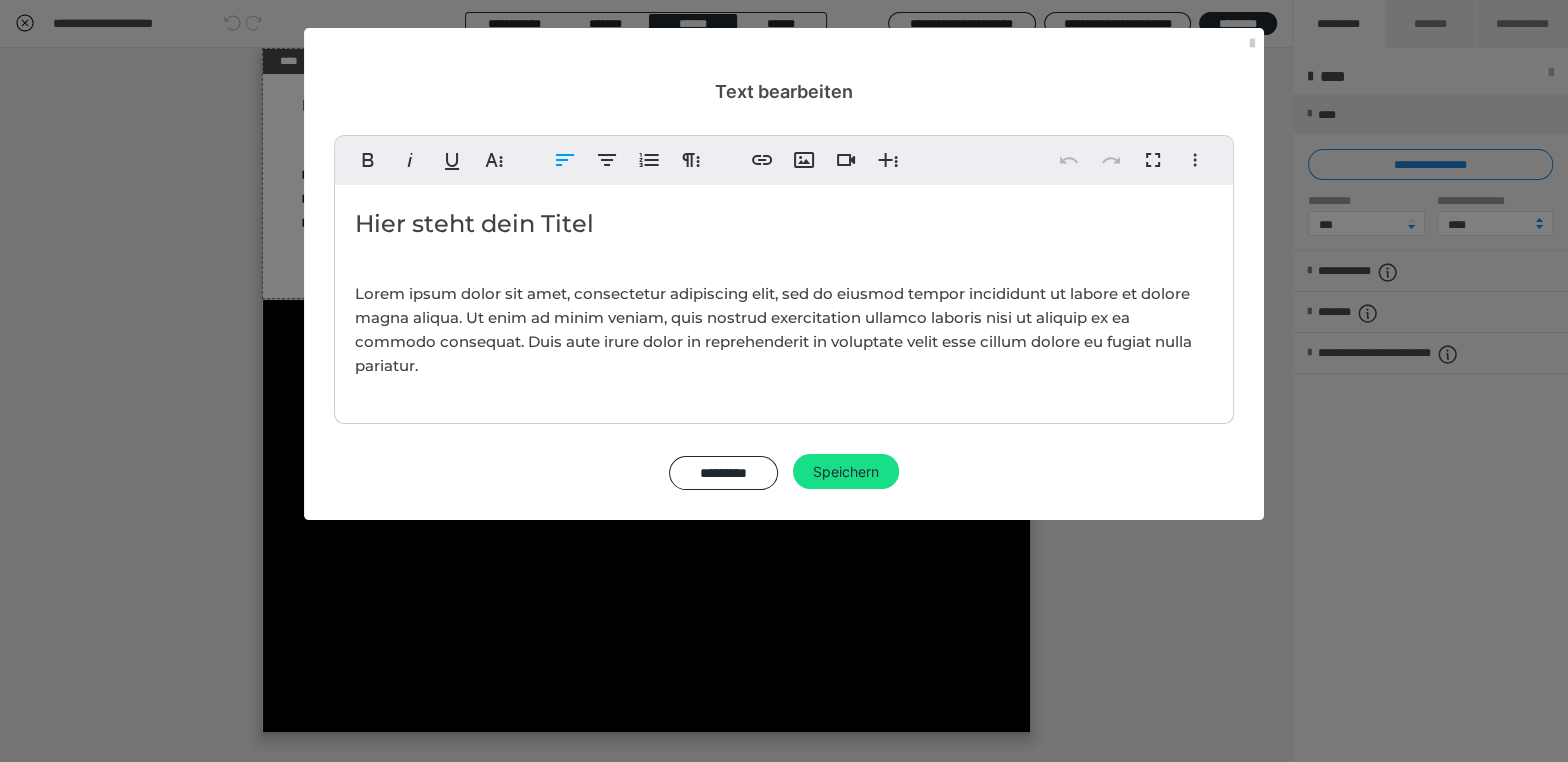 click on "Hier steht dein Titel" at bounding box center (784, 224) 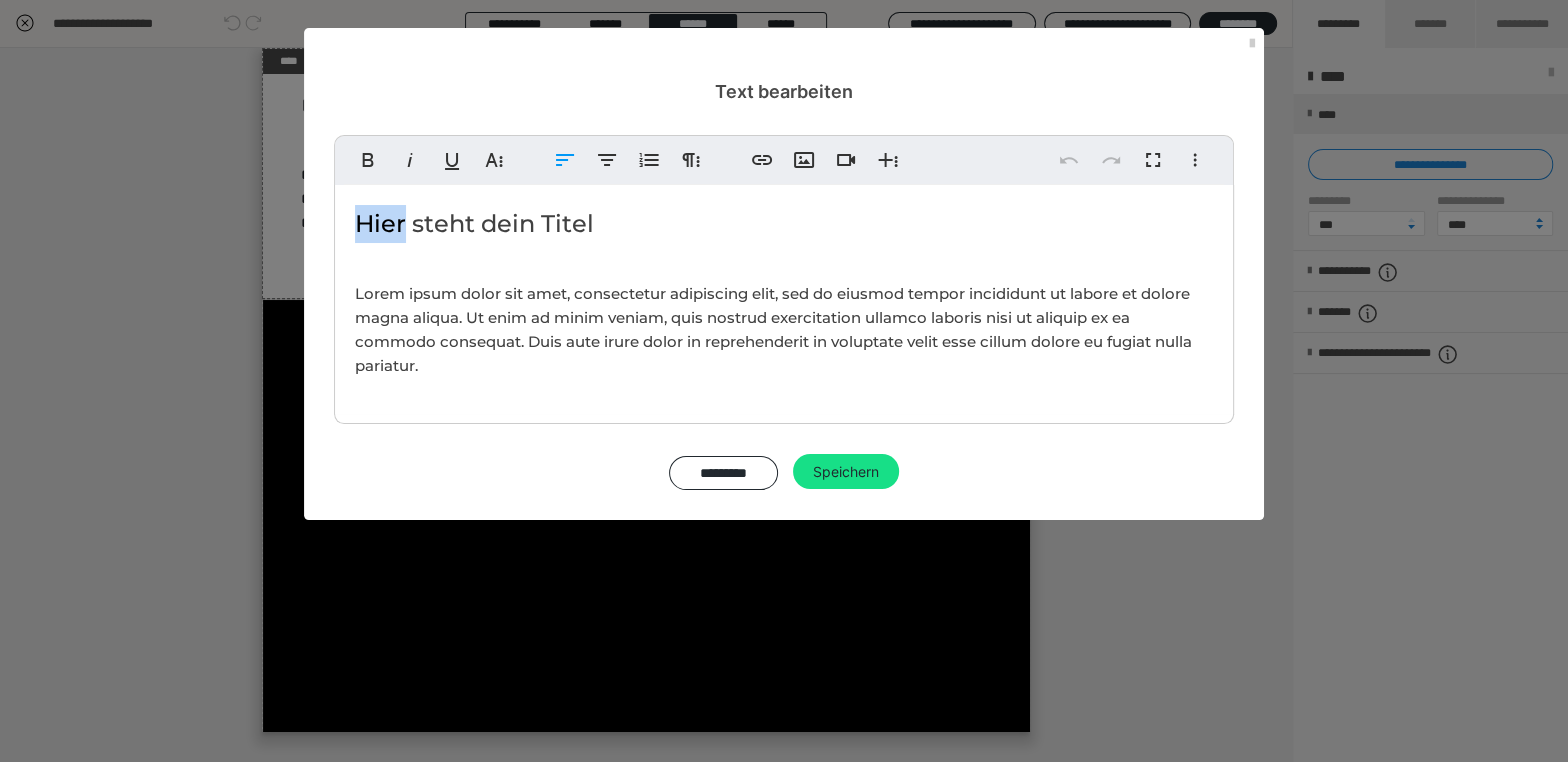 type 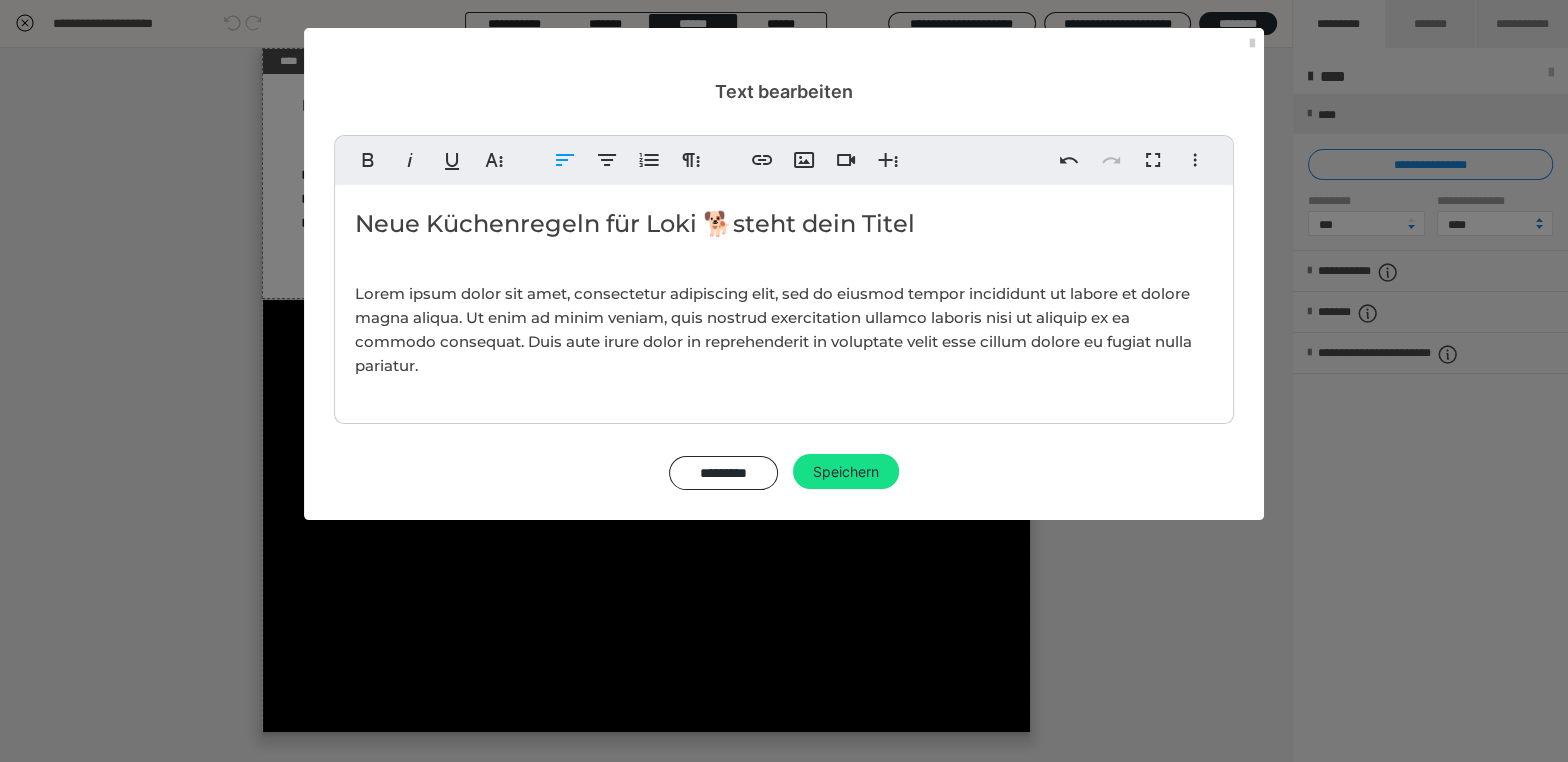 drag, startPoint x: 923, startPoint y: 218, endPoint x: 735, endPoint y: 229, distance: 188.32153 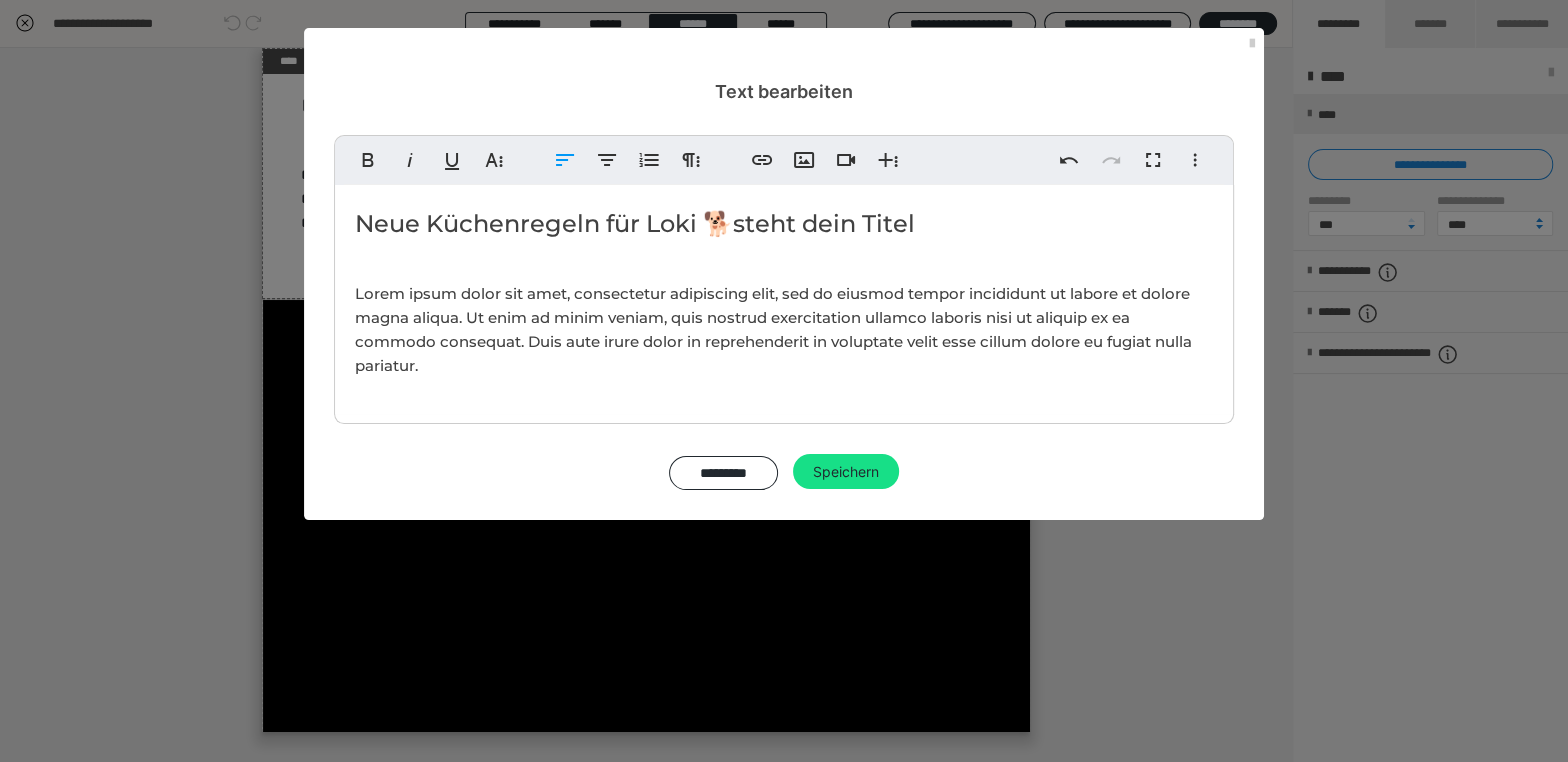 click on "Neue Küchenregeln für [PERSON_NAME] 🐕   steht dein Titel" at bounding box center [784, 224] 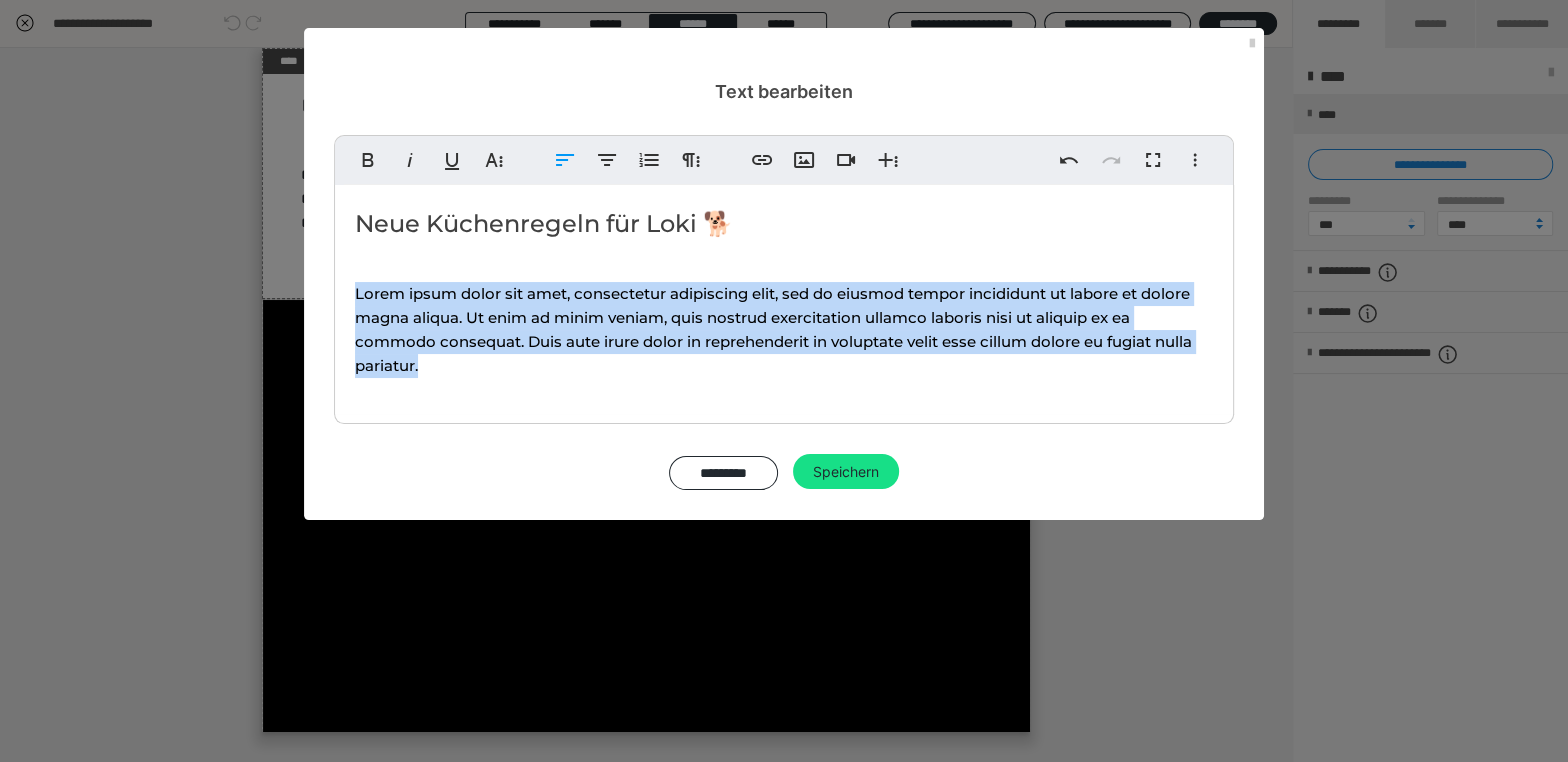 drag, startPoint x: 434, startPoint y: 365, endPoint x: 349, endPoint y: 292, distance: 112.04463 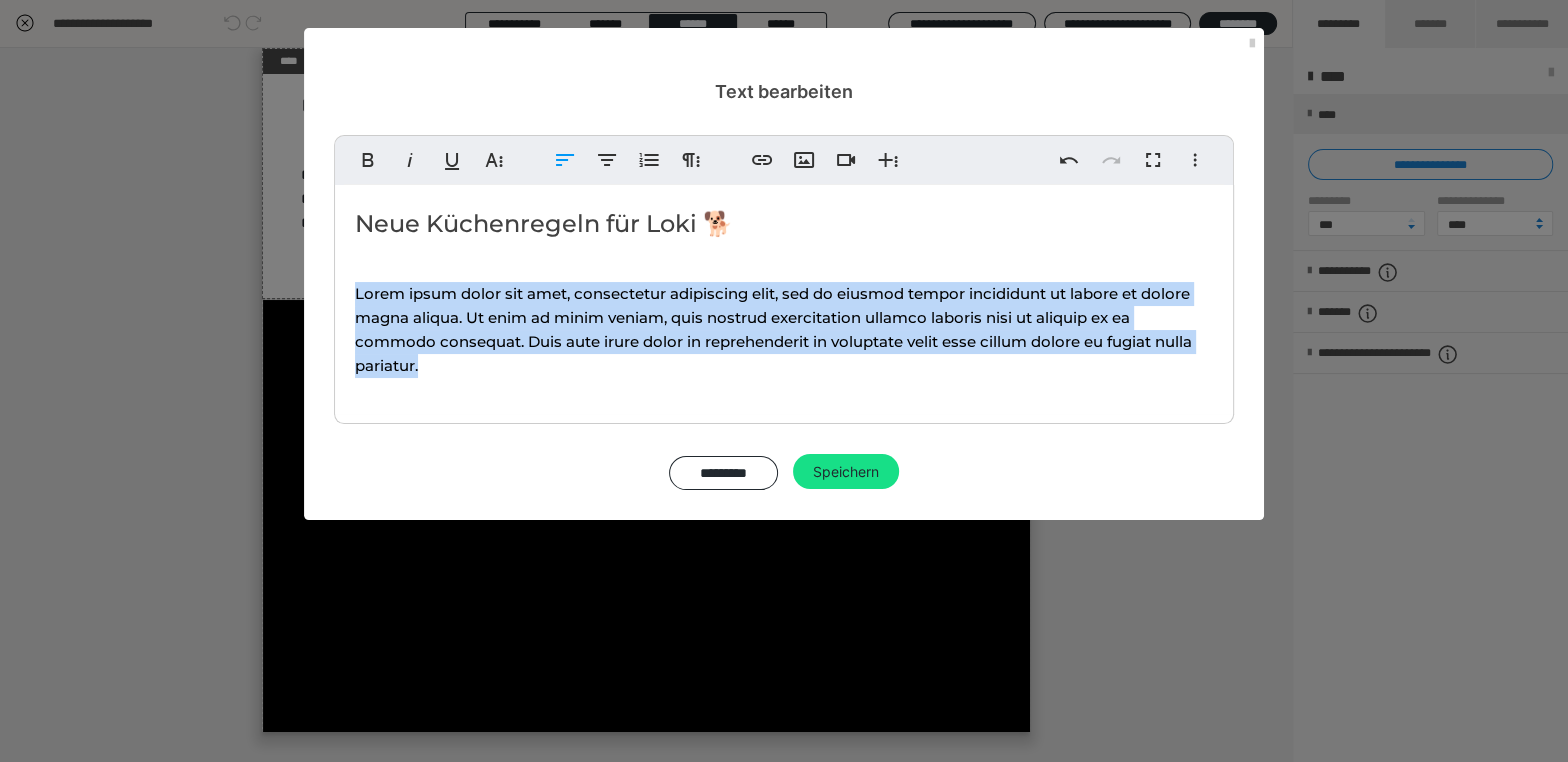 click on "Neue Küchenregeln für [PERSON_NAME] 🐕  Lorem ipsum dolor sit amet, consectetur adipiscing elit, sed do eiusmod tempor incididunt ut labore et dolore magna aliqua. Ut enim ad minim veniam, quis nostrud exercitation ullamco laboris nisi ut aliquip ex ea commodo consequat. Duis aute irure dolor in reprehenderit in voluptate velit esse cillum dolore eu fugiat nulla pariatur." at bounding box center (784, 299) 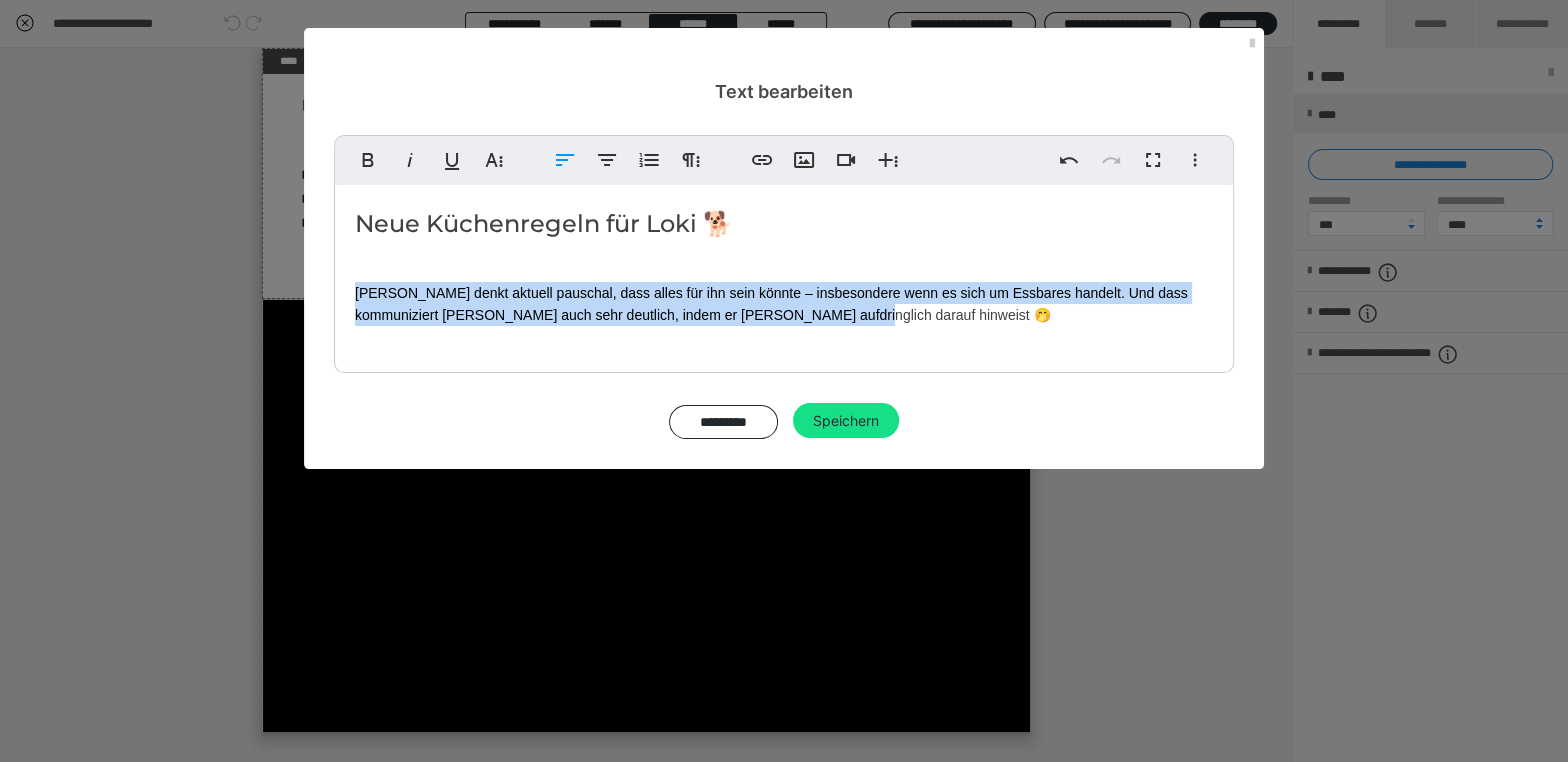 drag, startPoint x: 821, startPoint y: 310, endPoint x: 354, endPoint y: 296, distance: 467.2098 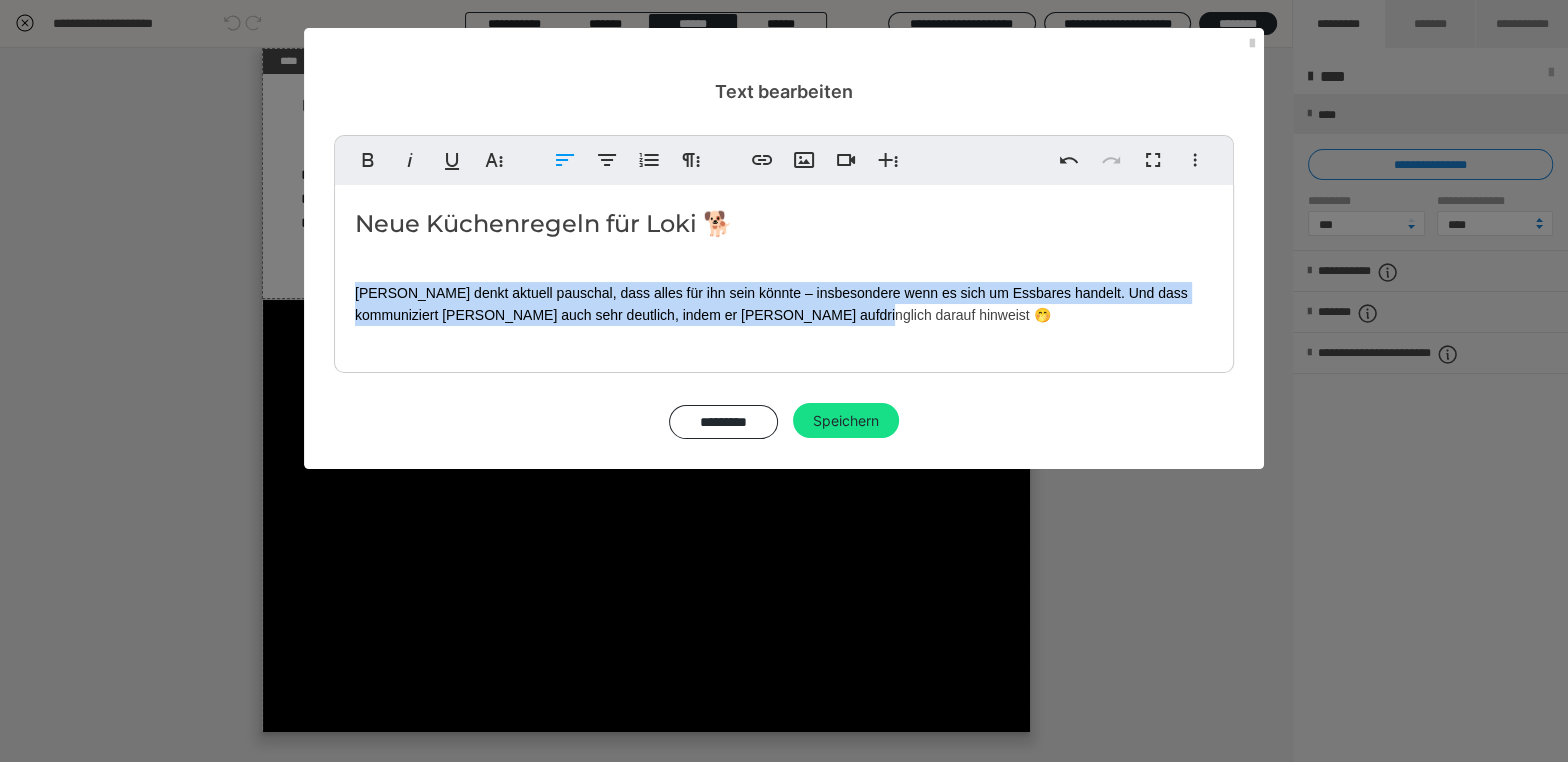 click on "[PERSON_NAME] denkt aktuell pauschal, dass alles für ihn sein könnte – insbesondere wenn es sich um Essbares handelt. Und dass kommuniziert [PERSON_NAME] auch sehr deutlich, indem er [PERSON_NAME] aufdringlich darauf hinweist 🤭" at bounding box center (784, 304) 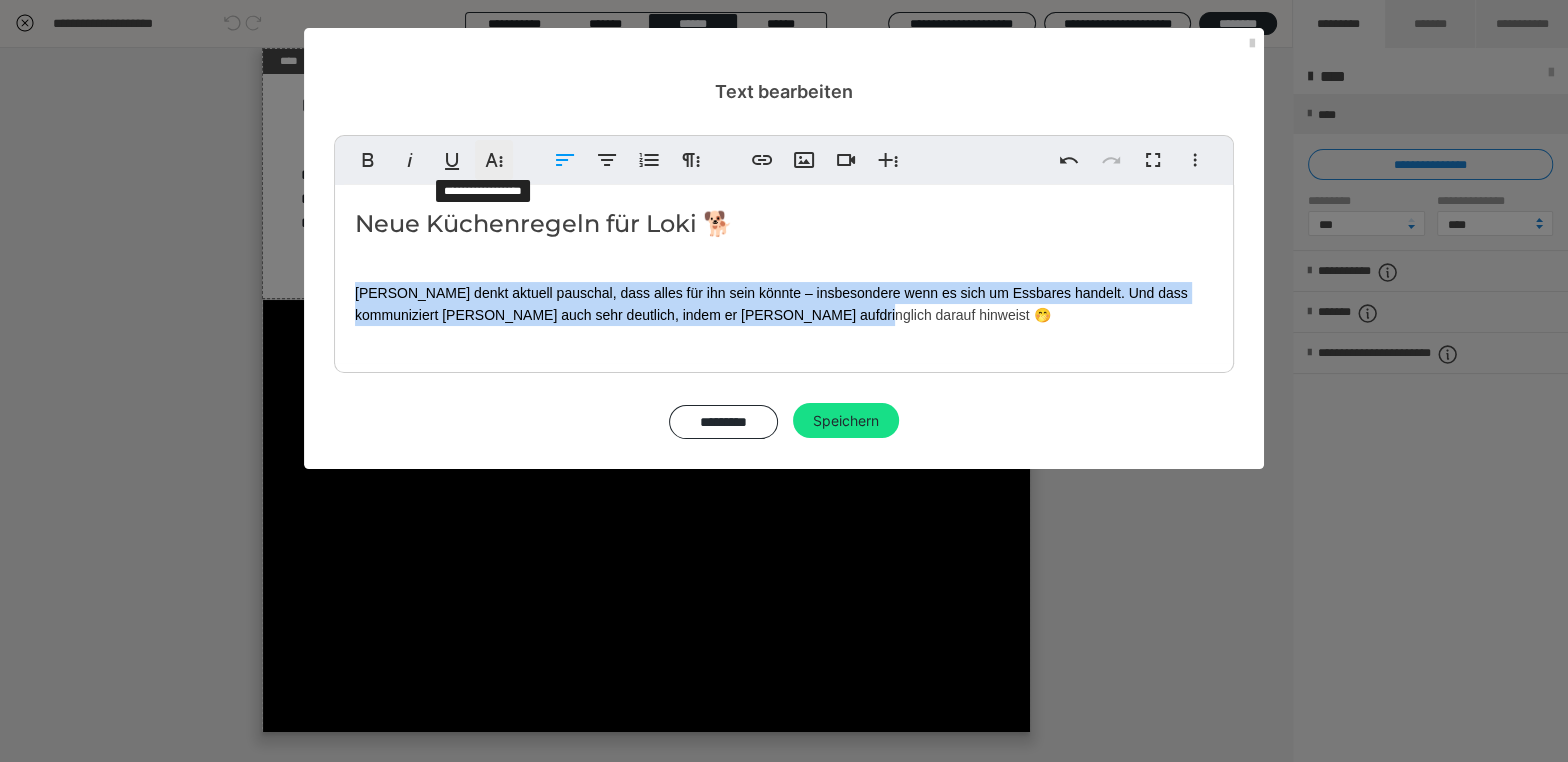 click 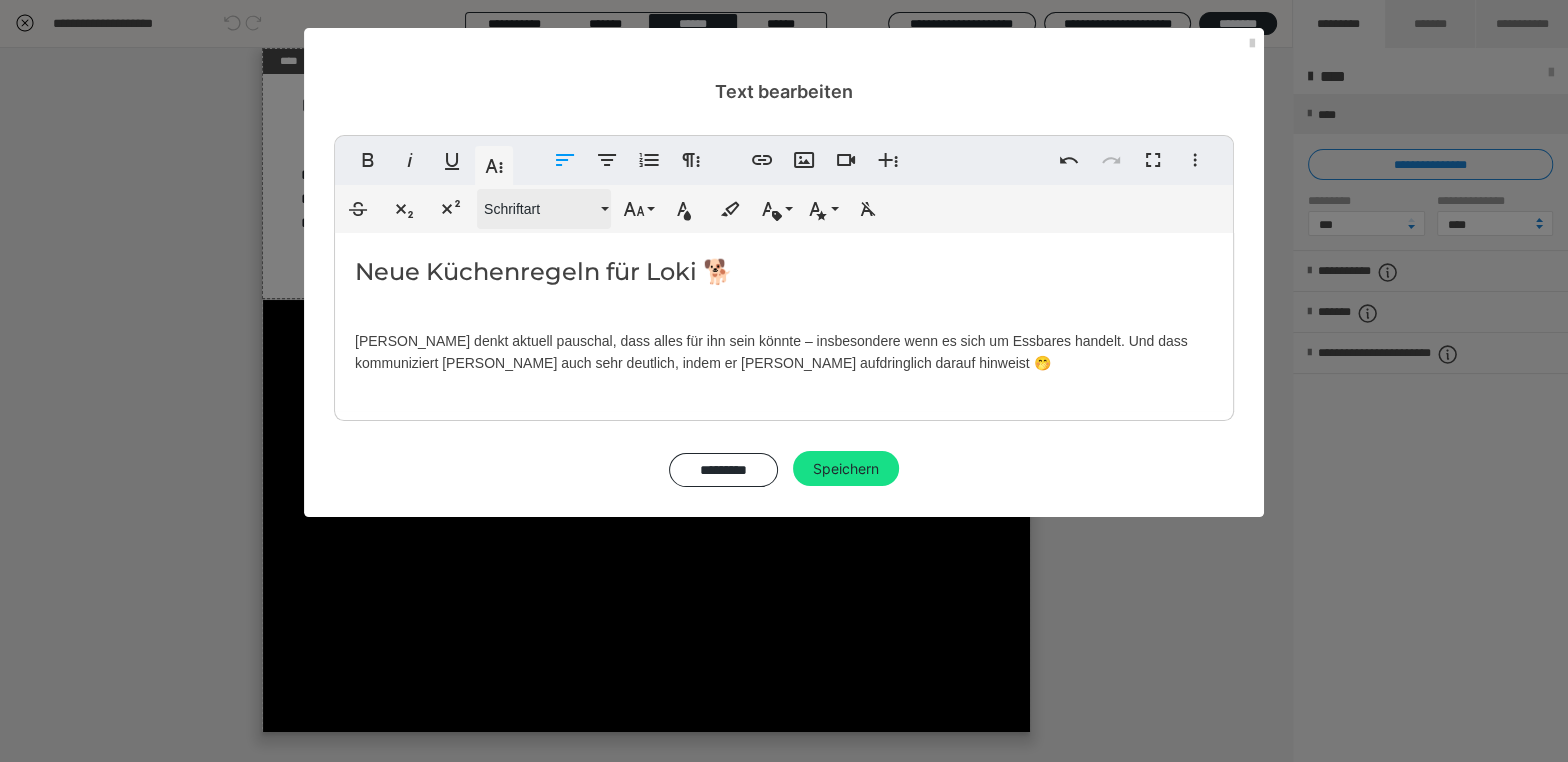 click on "Schriftart" at bounding box center (540, 209) 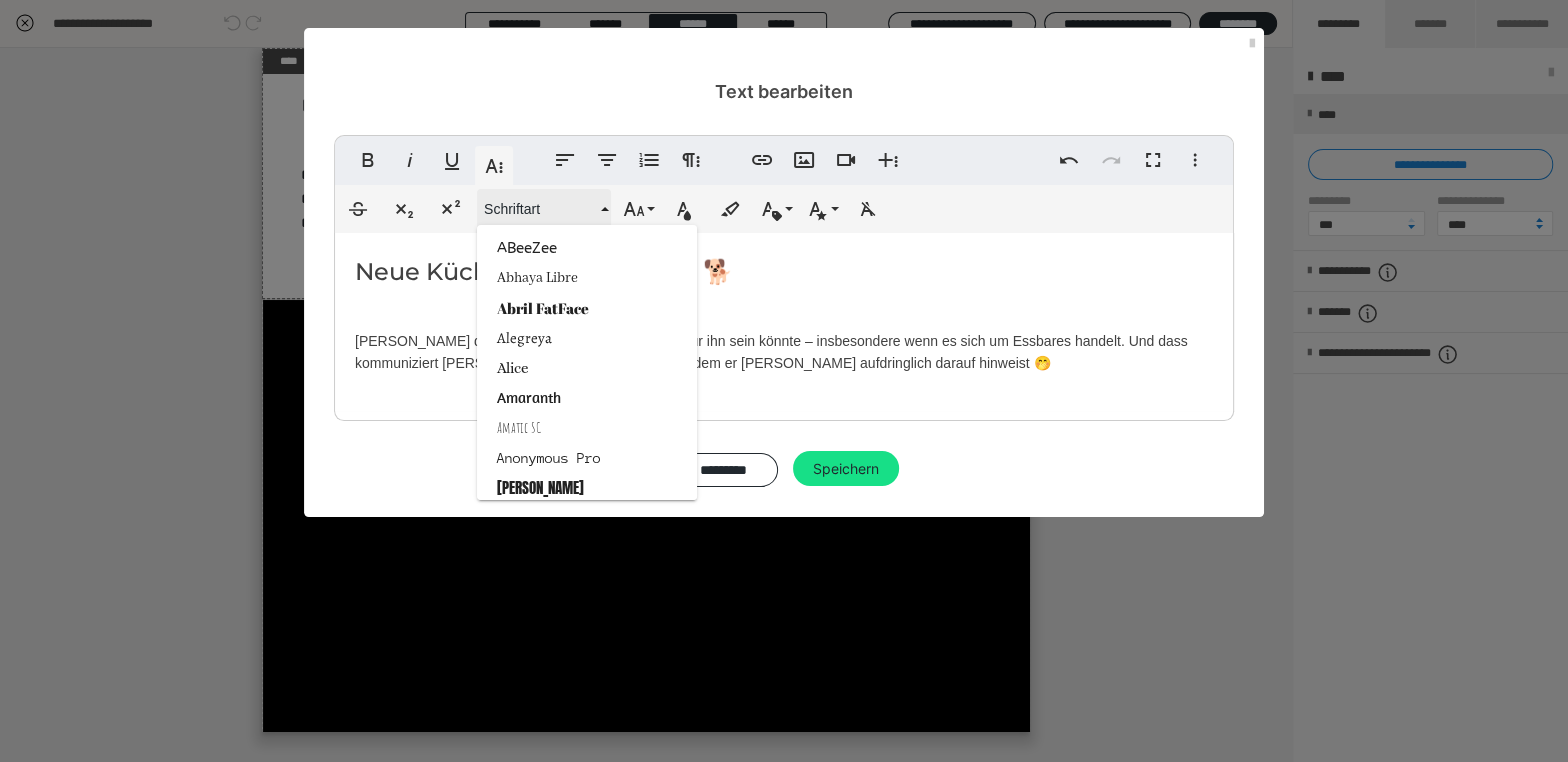 type 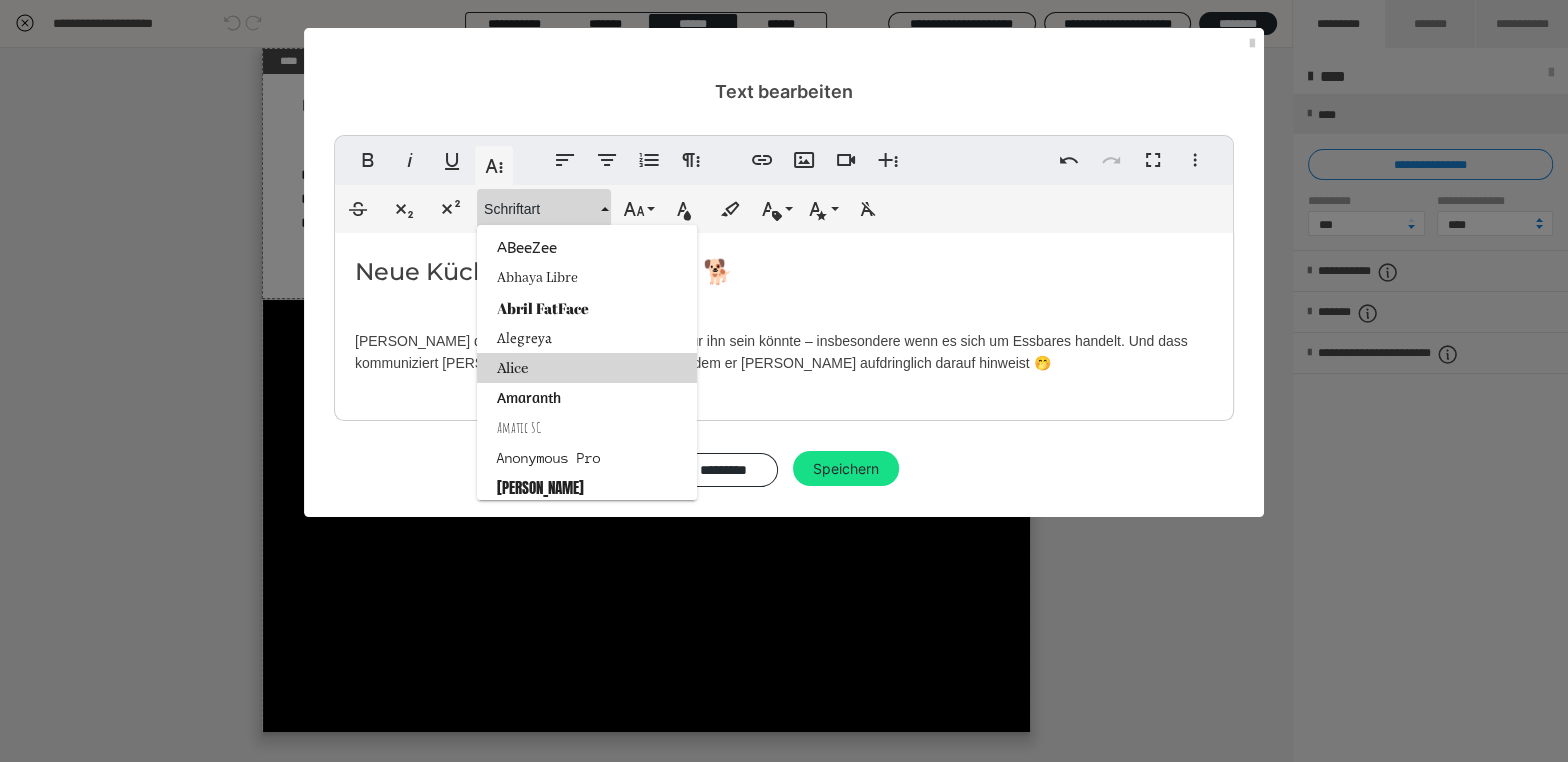 click on "Alice" at bounding box center (587, 368) 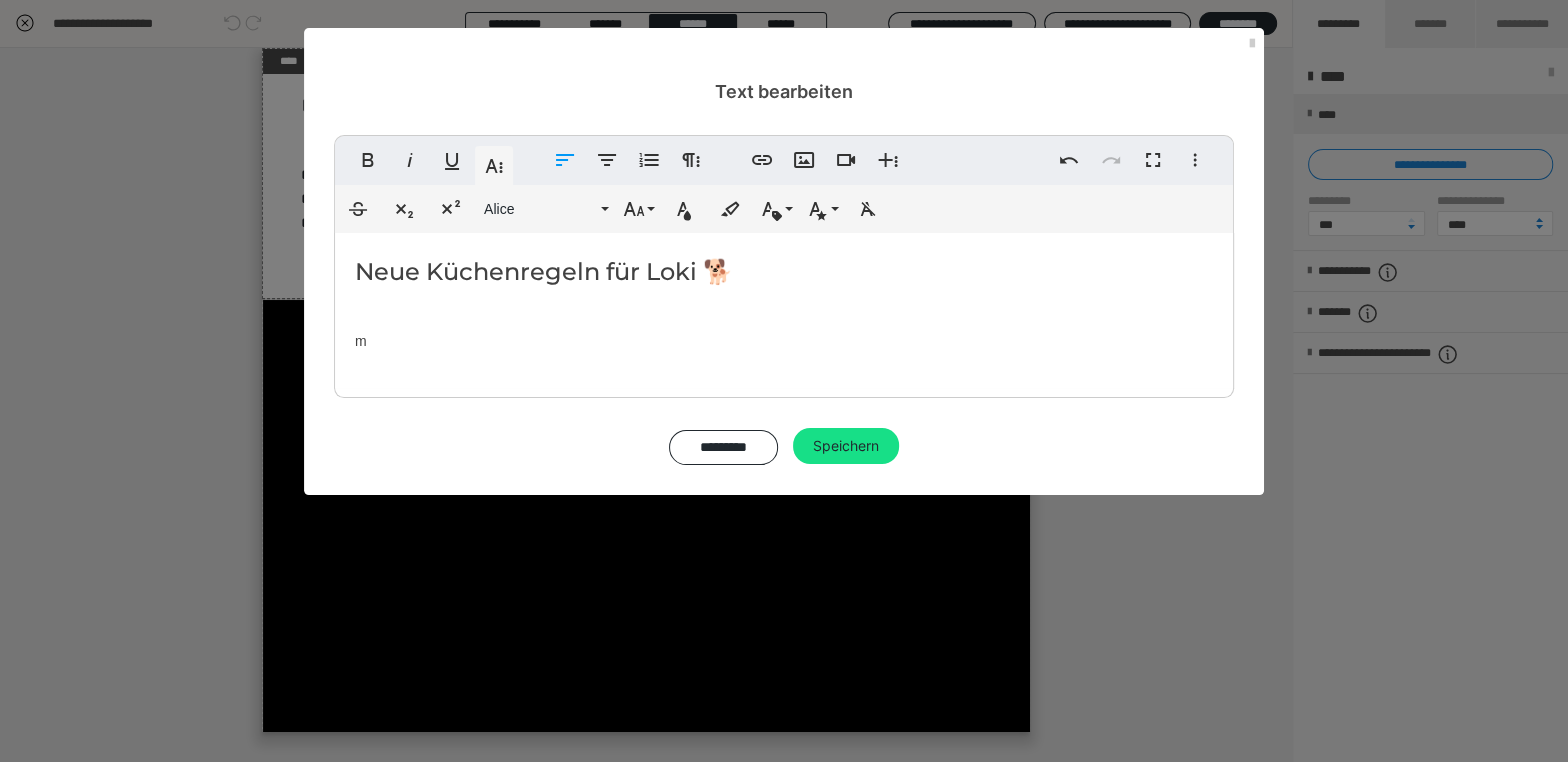type 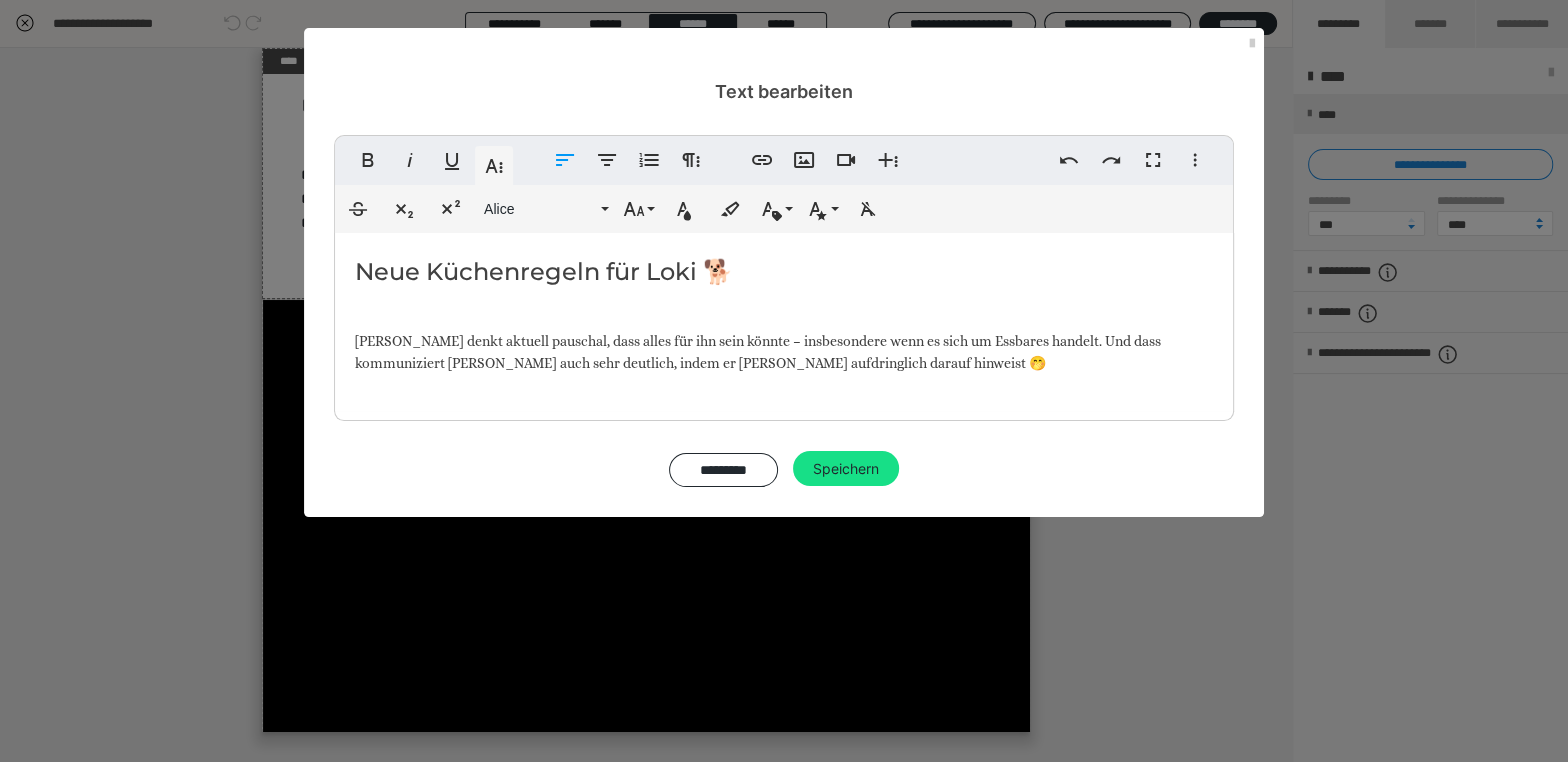 click on "[PERSON_NAME] denkt aktuell pauschal, dass alles für ihn sein könnte – insbesondere wenn es sich um Essbares handelt. Und dass kommuniziert [PERSON_NAME] auch sehr deutlich, indem er [PERSON_NAME] aufdringlich darauf hinweist 🤭" at bounding box center [784, 352] 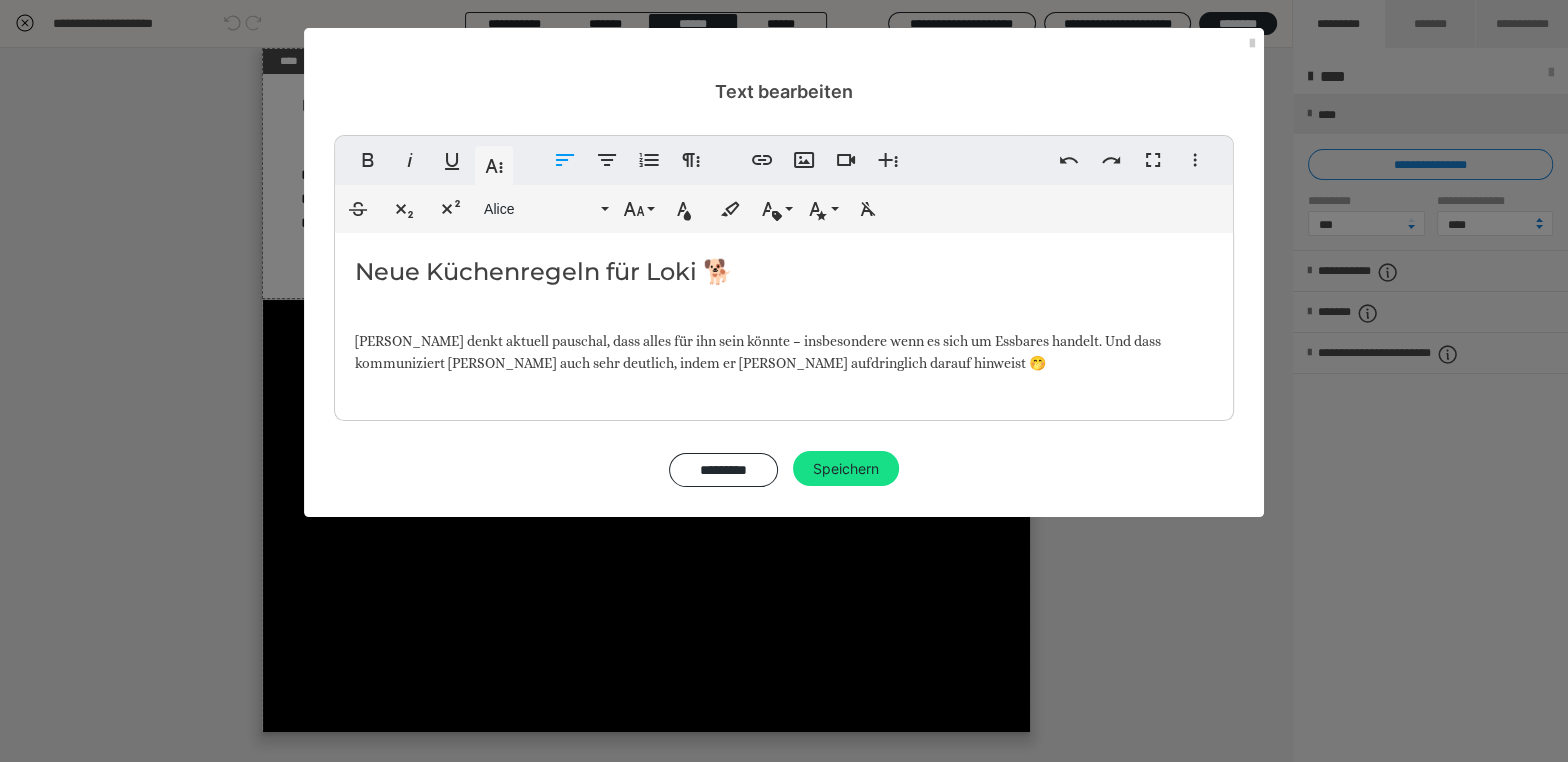 click on "[PERSON_NAME] denkt aktuell pauschal, dass alles für ihn sein könnte – insbesondere wenn es sich um Essbares handelt. Und dass kommuniziert [PERSON_NAME] auch sehr deutlich, indem er [PERSON_NAME] aufdringlich darauf hinweist 🤭" at bounding box center (784, 352) 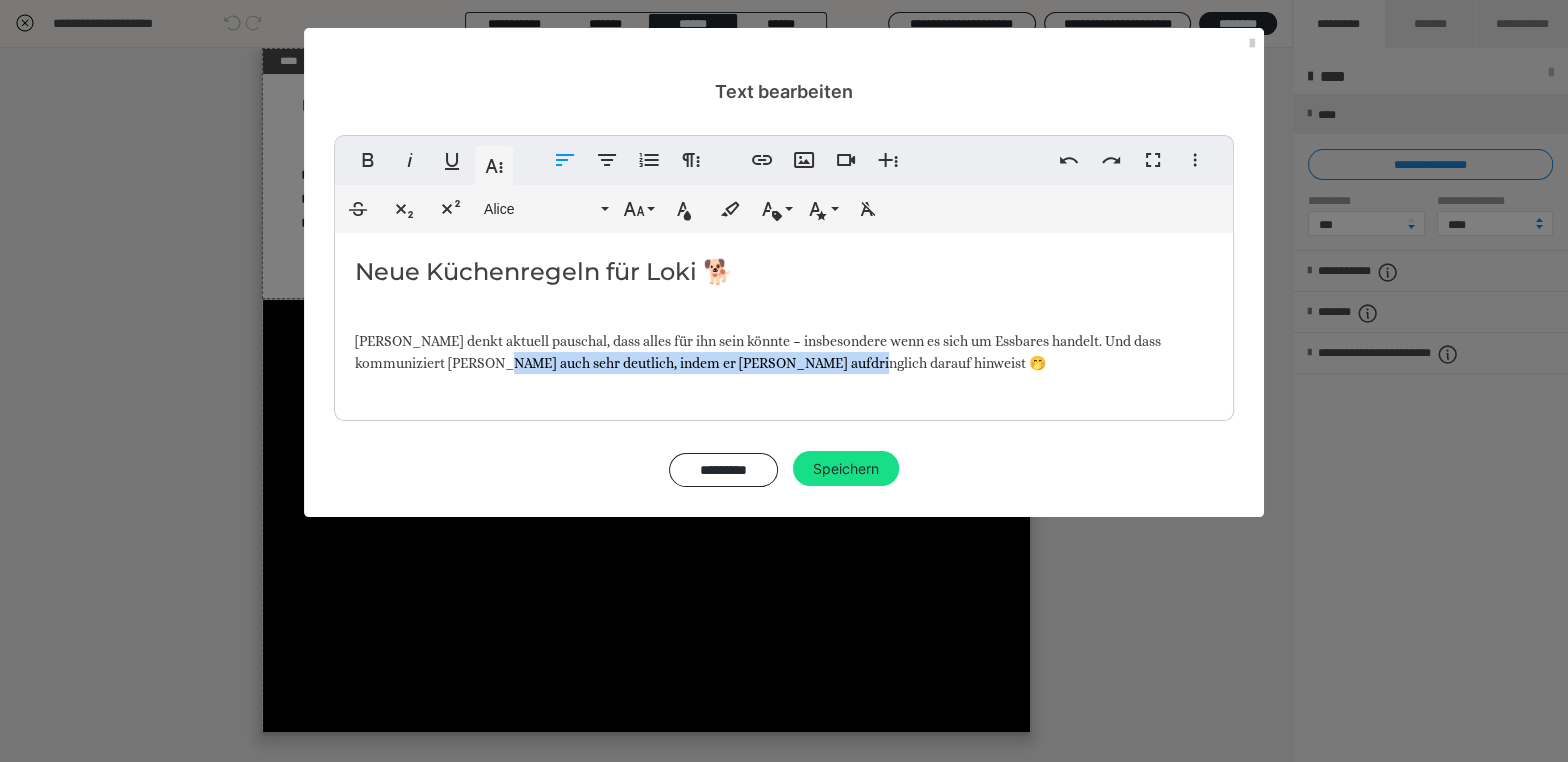 click on "[PERSON_NAME] denkt aktuell pauschal, dass alles für ihn sein könnte – insbesondere wenn es sich um Essbares handelt. Und dass kommuniziert [PERSON_NAME] auch sehr deutlich, indem er [PERSON_NAME] aufdringlich darauf hinweist 🤭" at bounding box center [784, 352] 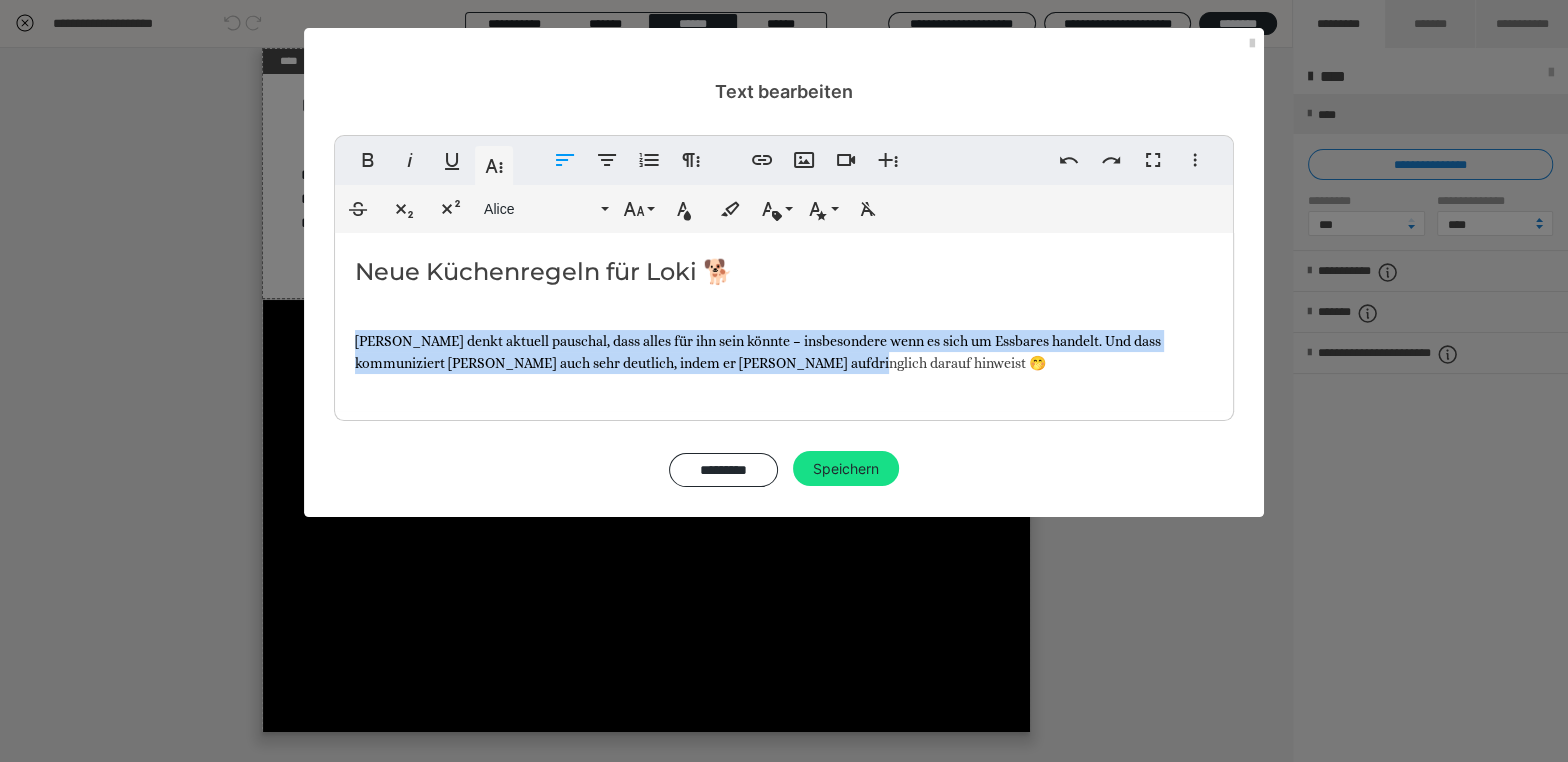 drag, startPoint x: 743, startPoint y: 358, endPoint x: 359, endPoint y: 341, distance: 384.37613 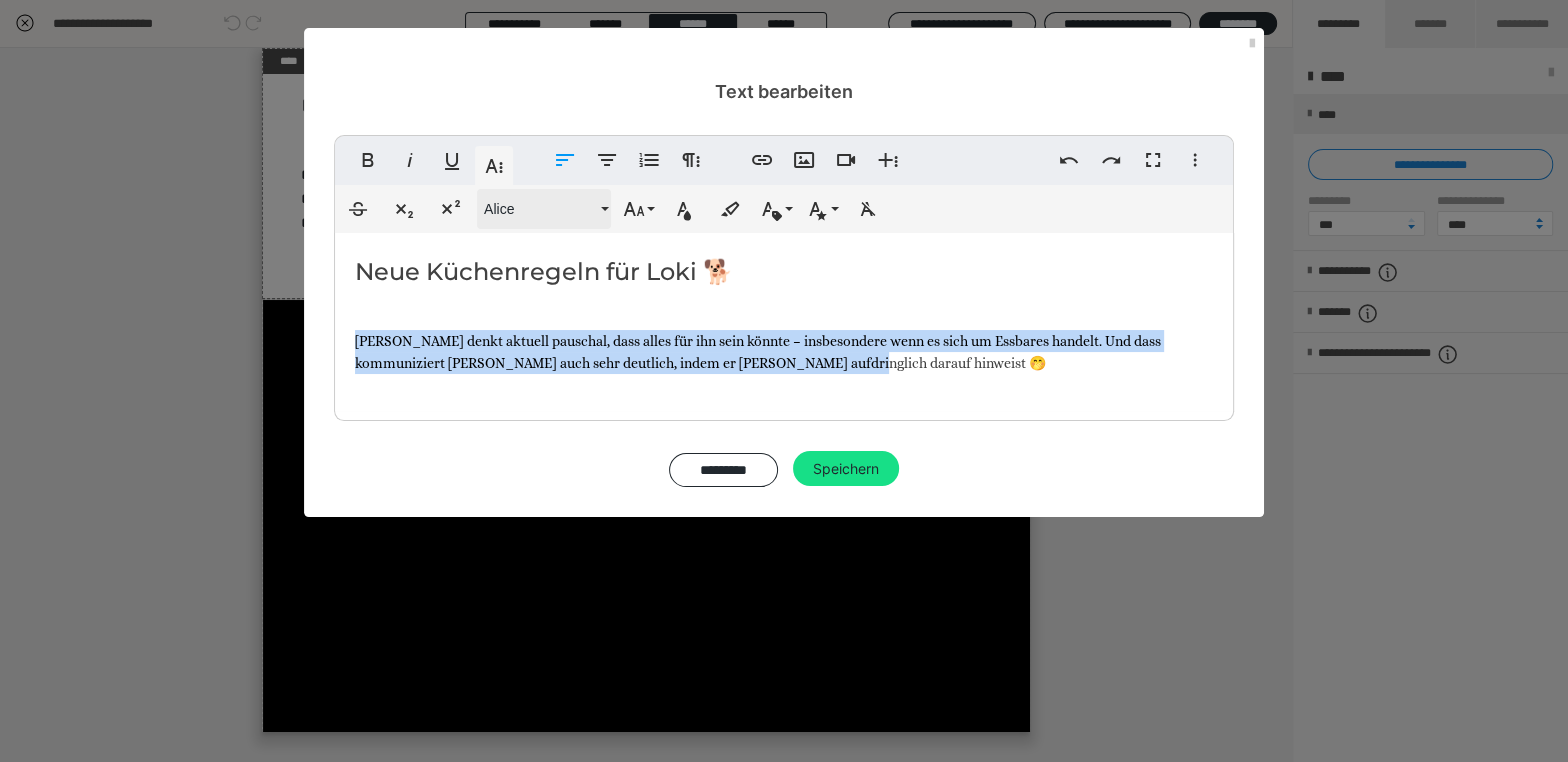 click on "Alice" at bounding box center [540, 209] 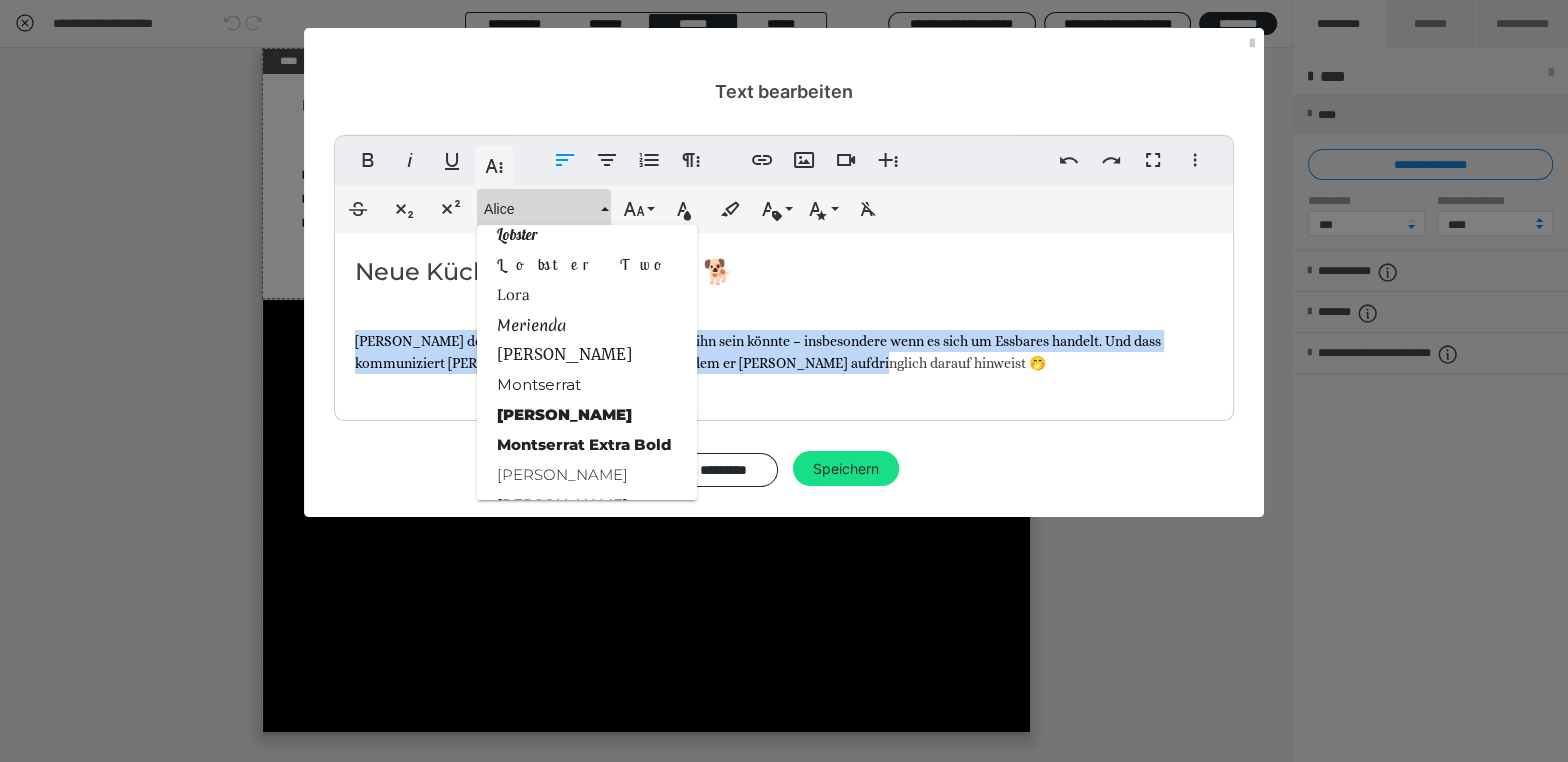 scroll, scrollTop: 1756, scrollLeft: 0, axis: vertical 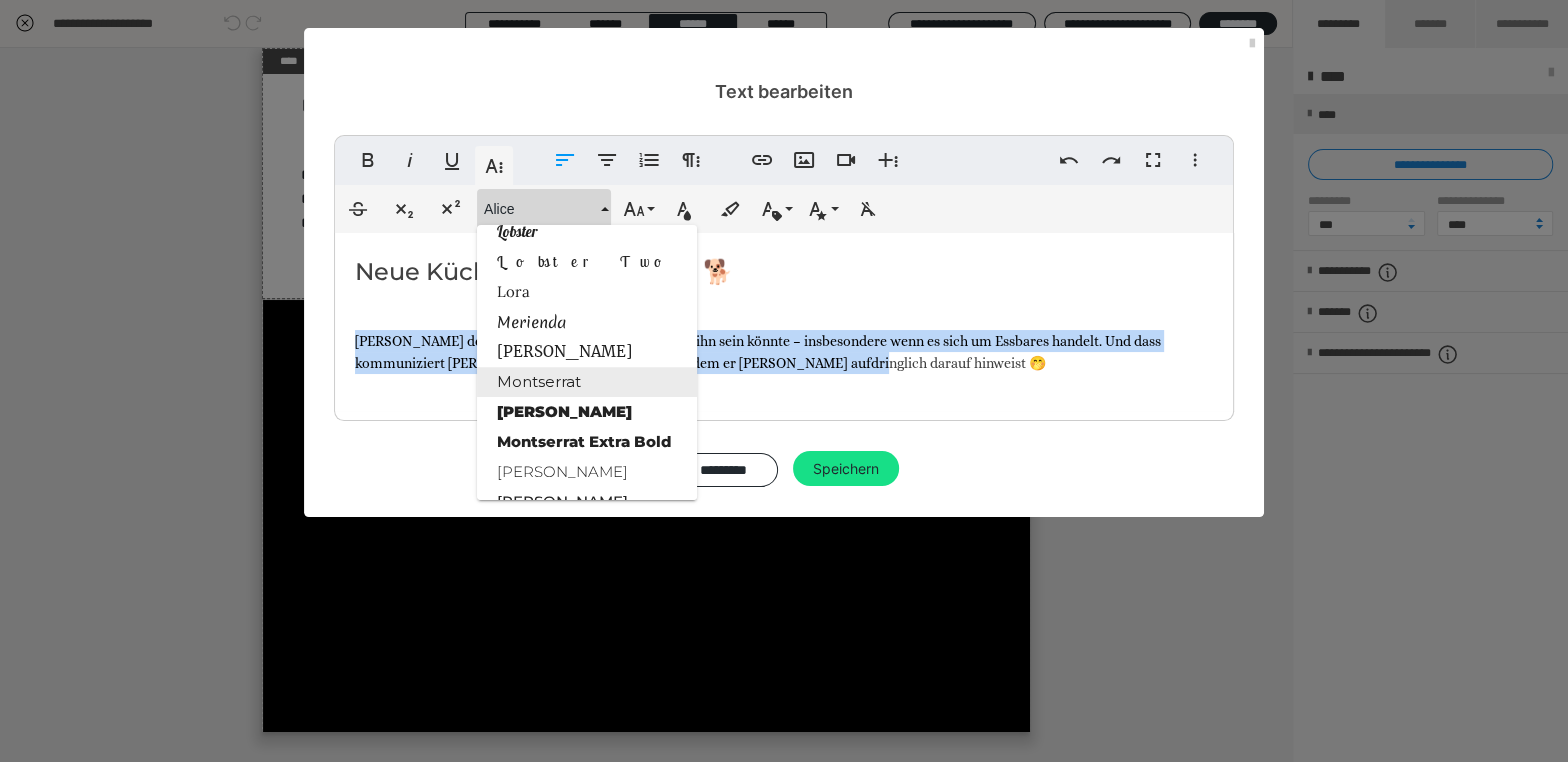 click on "Montserrat" at bounding box center (587, 382) 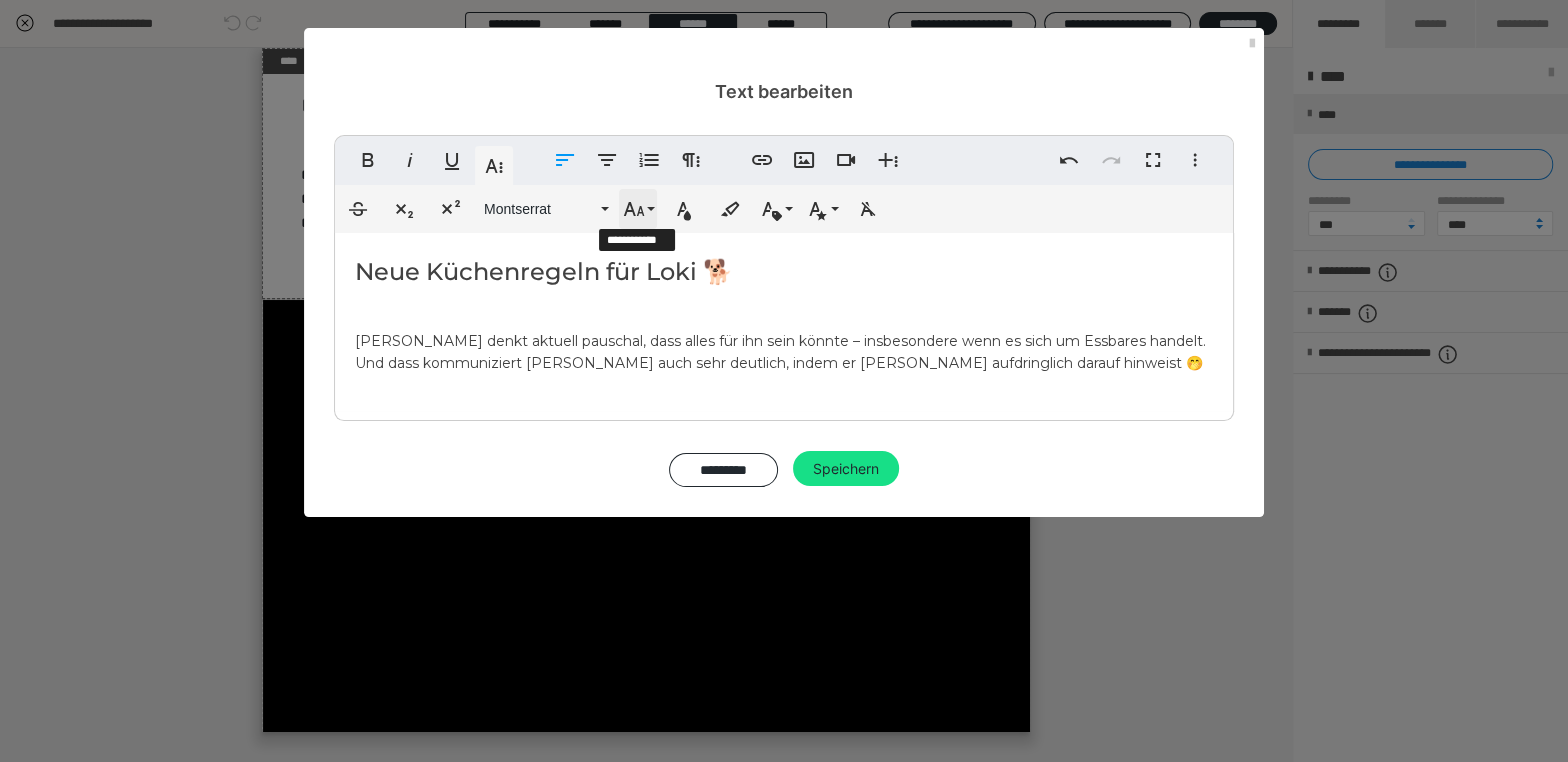 click 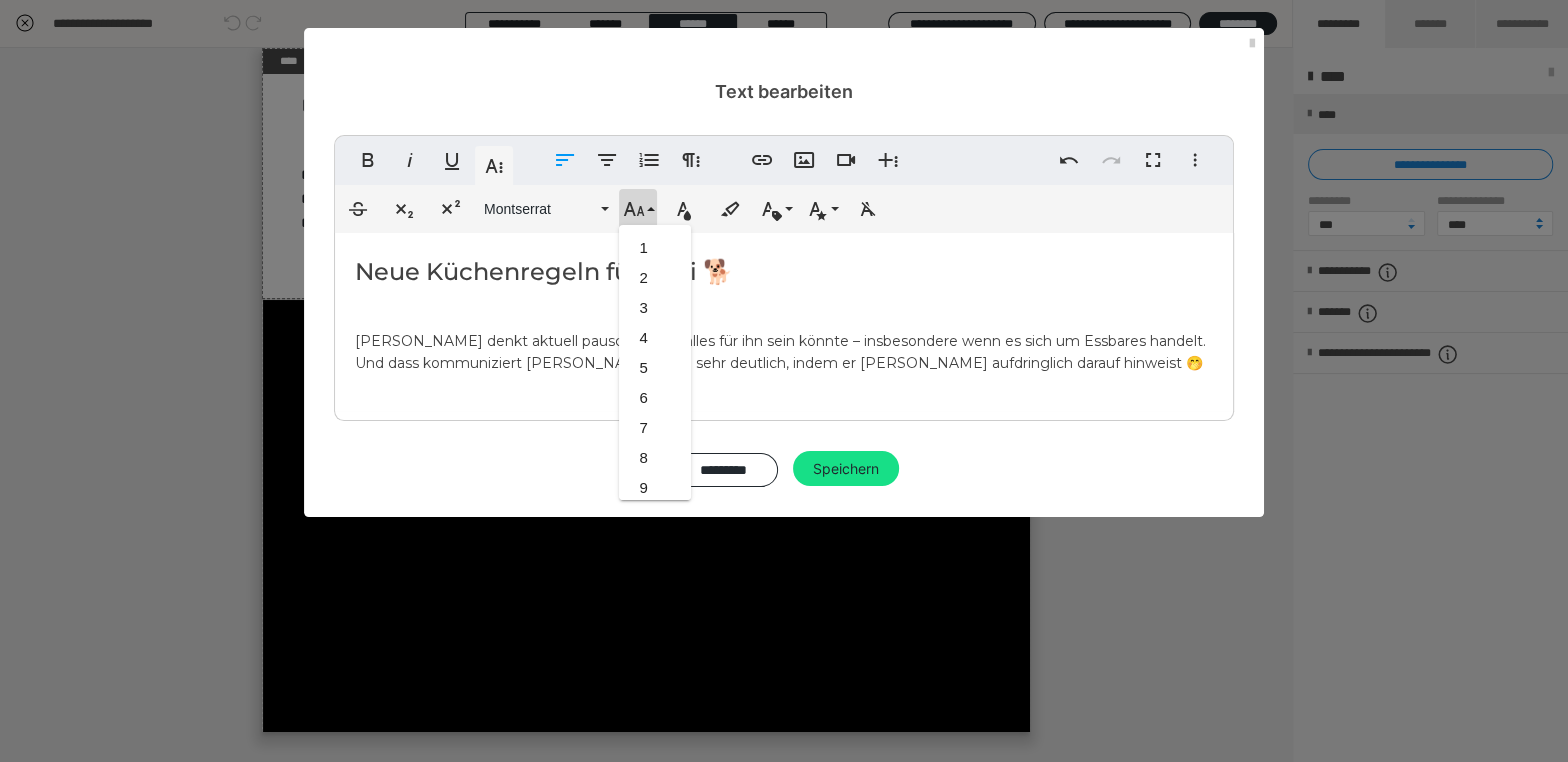 scroll, scrollTop: 412, scrollLeft: 0, axis: vertical 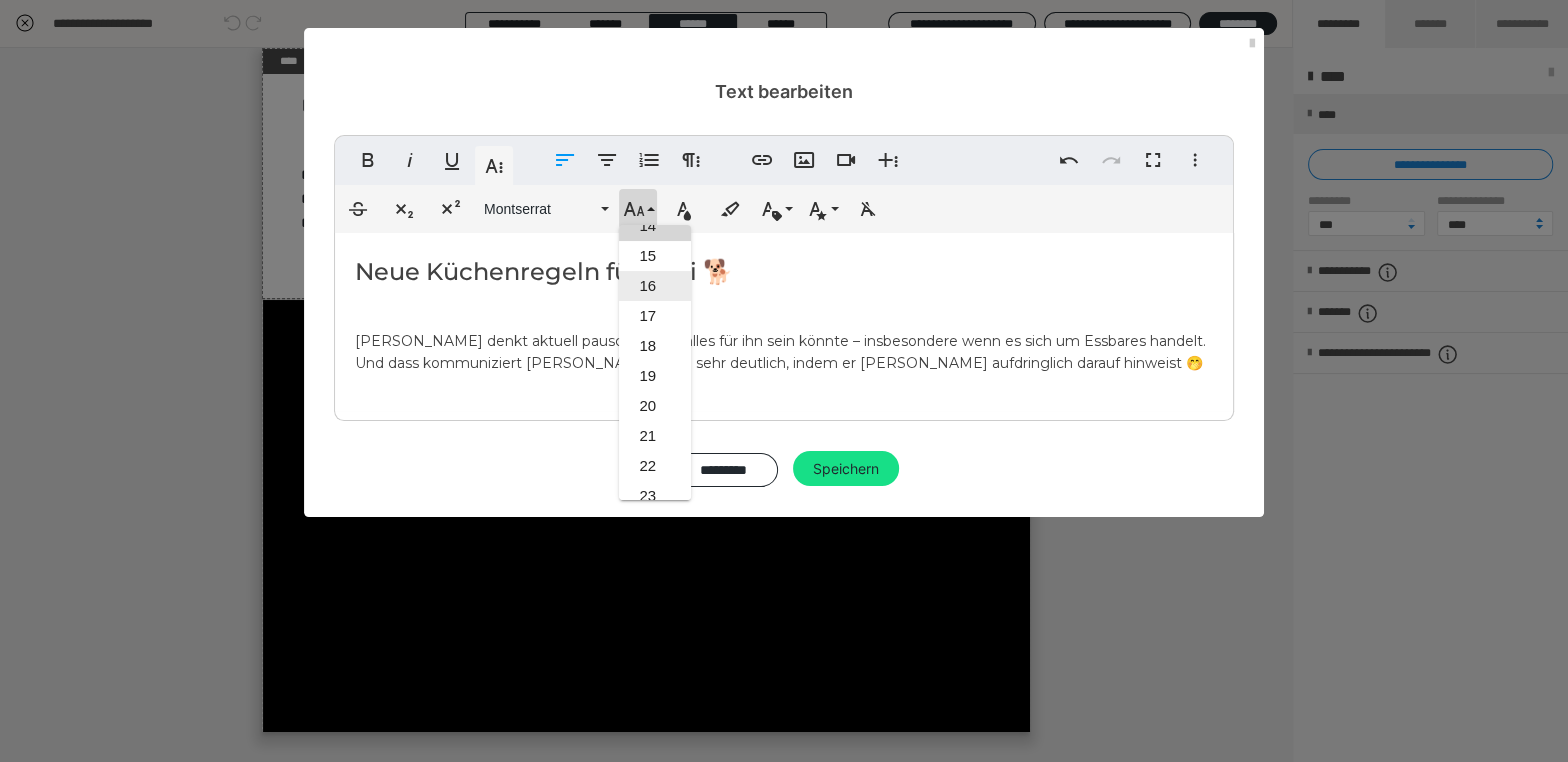 click on "16" at bounding box center [655, 286] 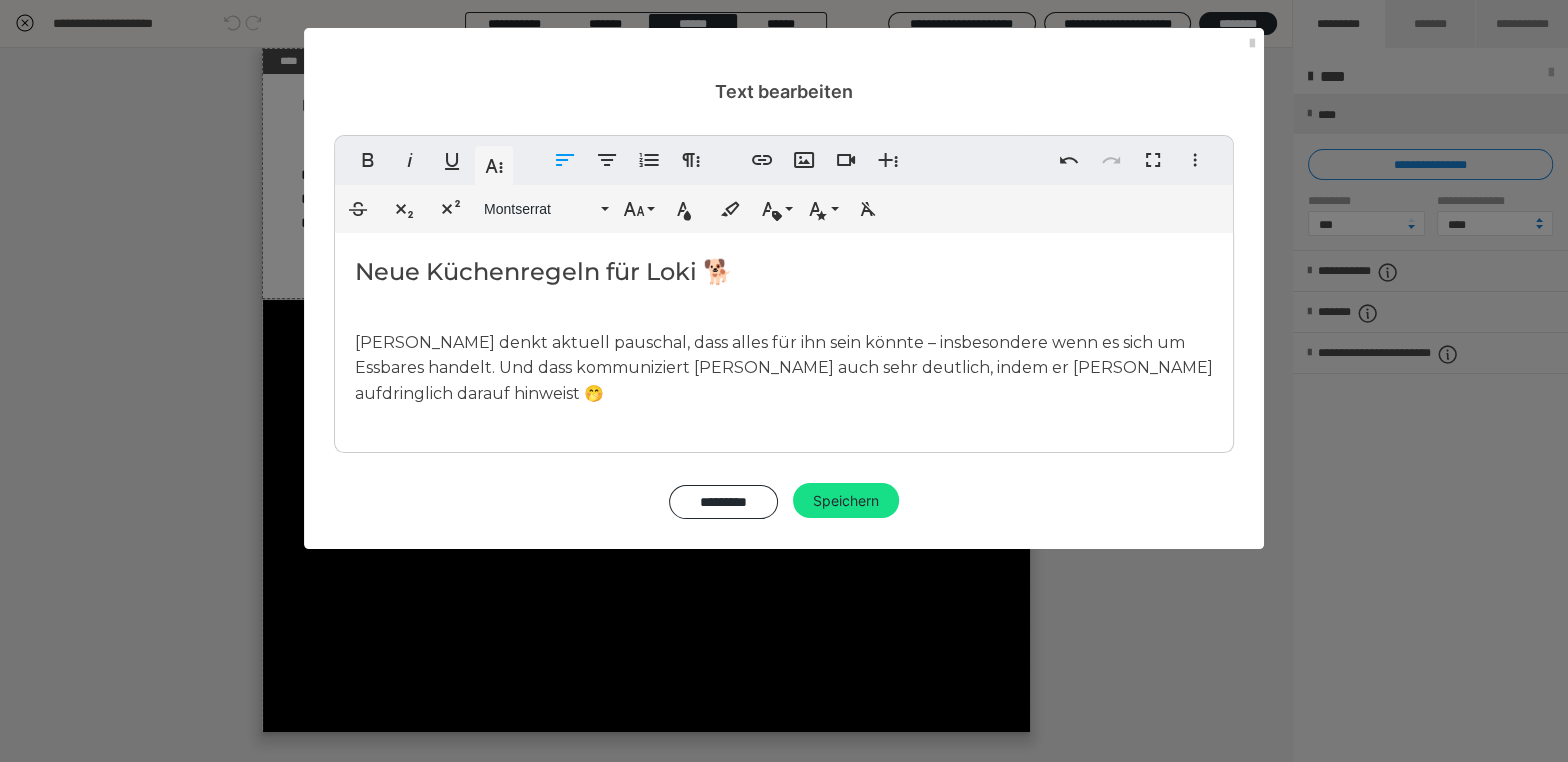 click on "Neue Küchenregeln für [PERSON_NAME] 🐕  [PERSON_NAME] denkt aktuell pauschal, dass alles für ihn sein könnte – insbesondere wenn es sich um Essbares handelt. Und dass kommuniziert [PERSON_NAME] auch sehr deutlich, indem er [PERSON_NAME] aufdringlich darauf hinweist 🤭" at bounding box center (784, 338) 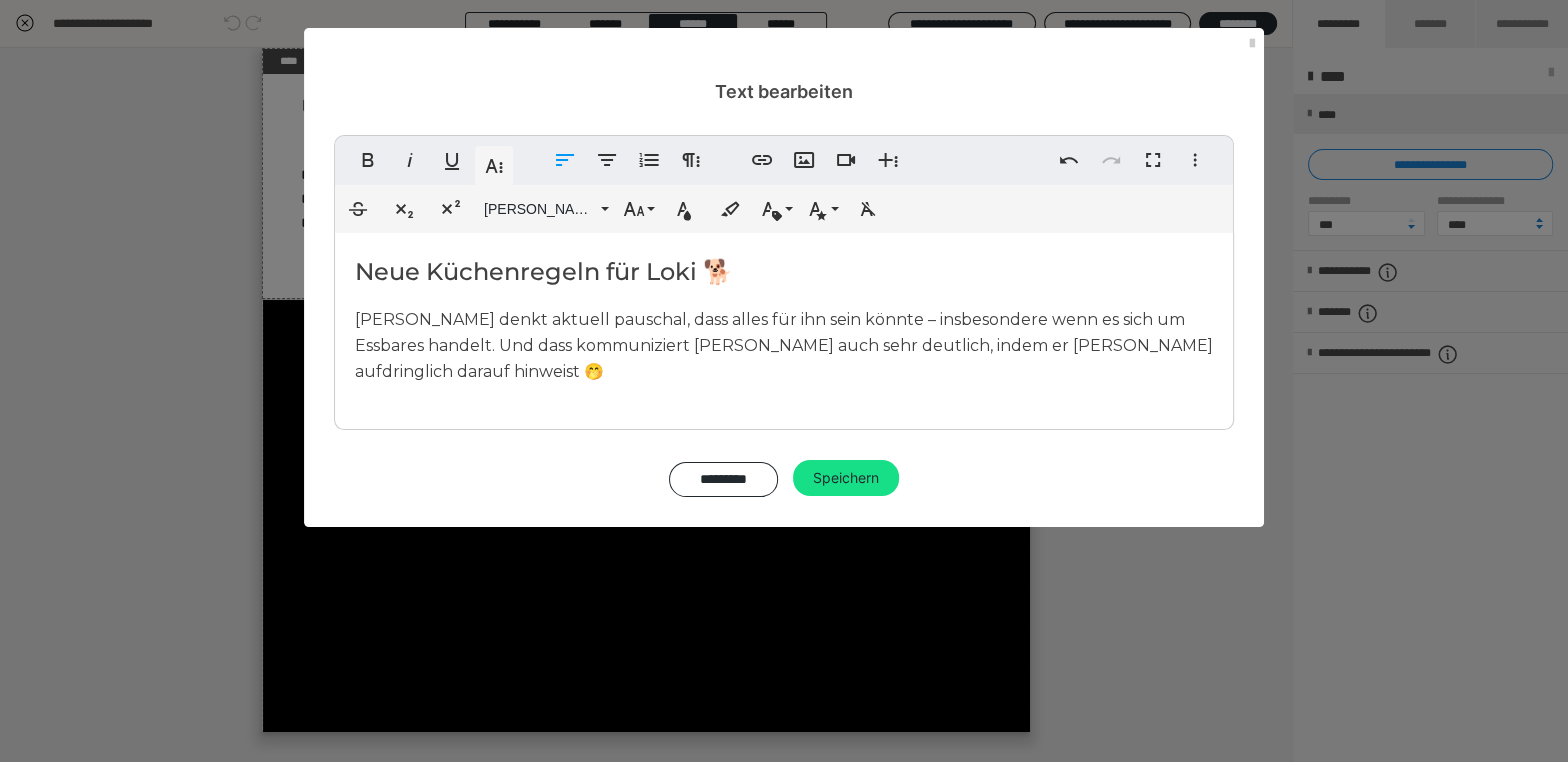 click on "[PERSON_NAME] denkt aktuell pauschal, dass alles für ihn sein könnte – insbesondere wenn es sich um Essbares handelt. Und dass kommuniziert [PERSON_NAME] auch sehr deutlich, indem er [PERSON_NAME] aufdringlich darauf hinweist 🤭" at bounding box center (784, 345) 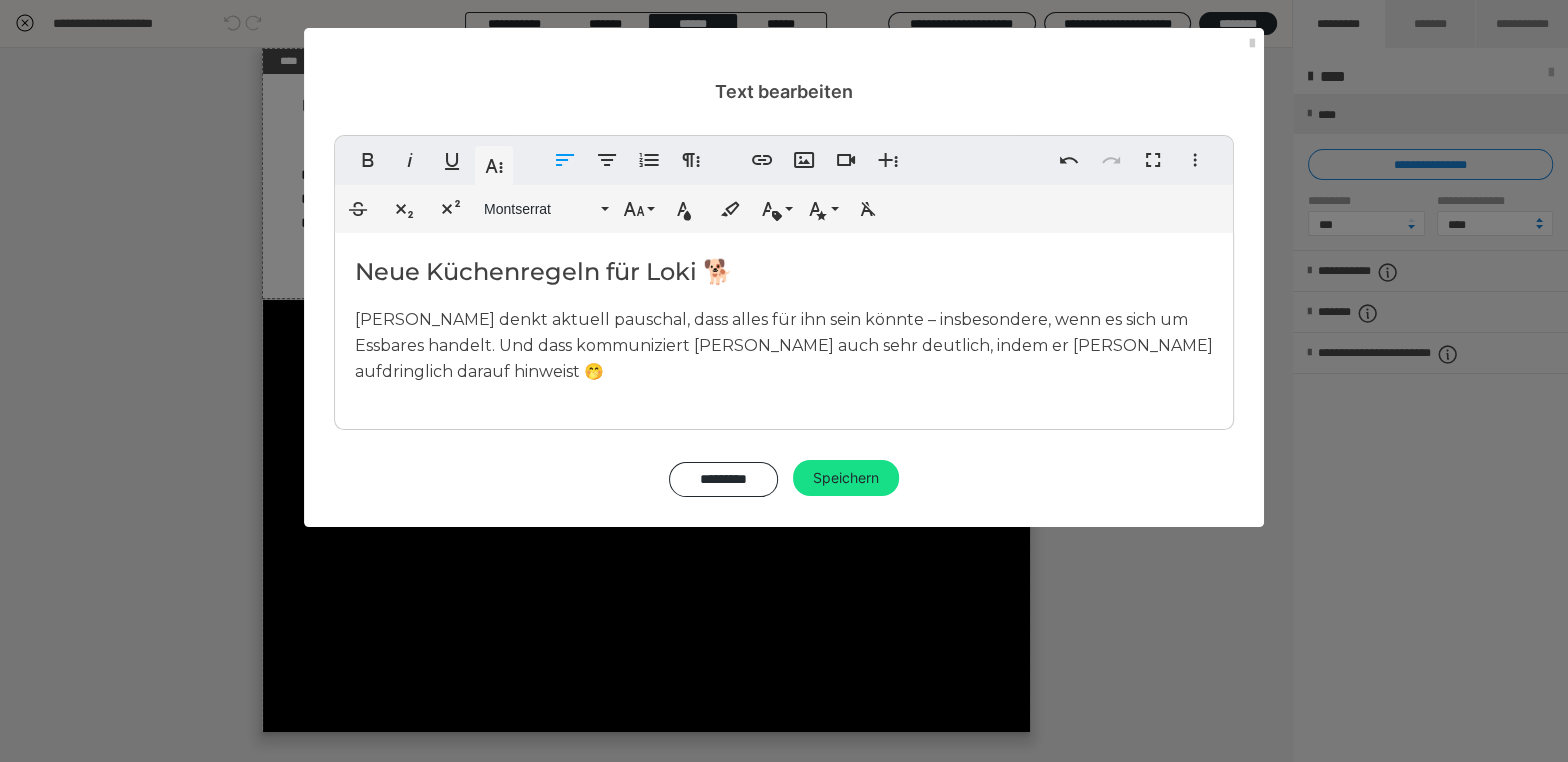 click on "[PERSON_NAME] denkt aktuell pauschal, dass alles für ihn sein könnte – insbesondere, wenn es sich um Essbares handelt. Und dass kommuniziert [PERSON_NAME] auch sehr deutlich, indem er [PERSON_NAME] aufdringlich darauf hinweist 🤭" at bounding box center [784, 345] 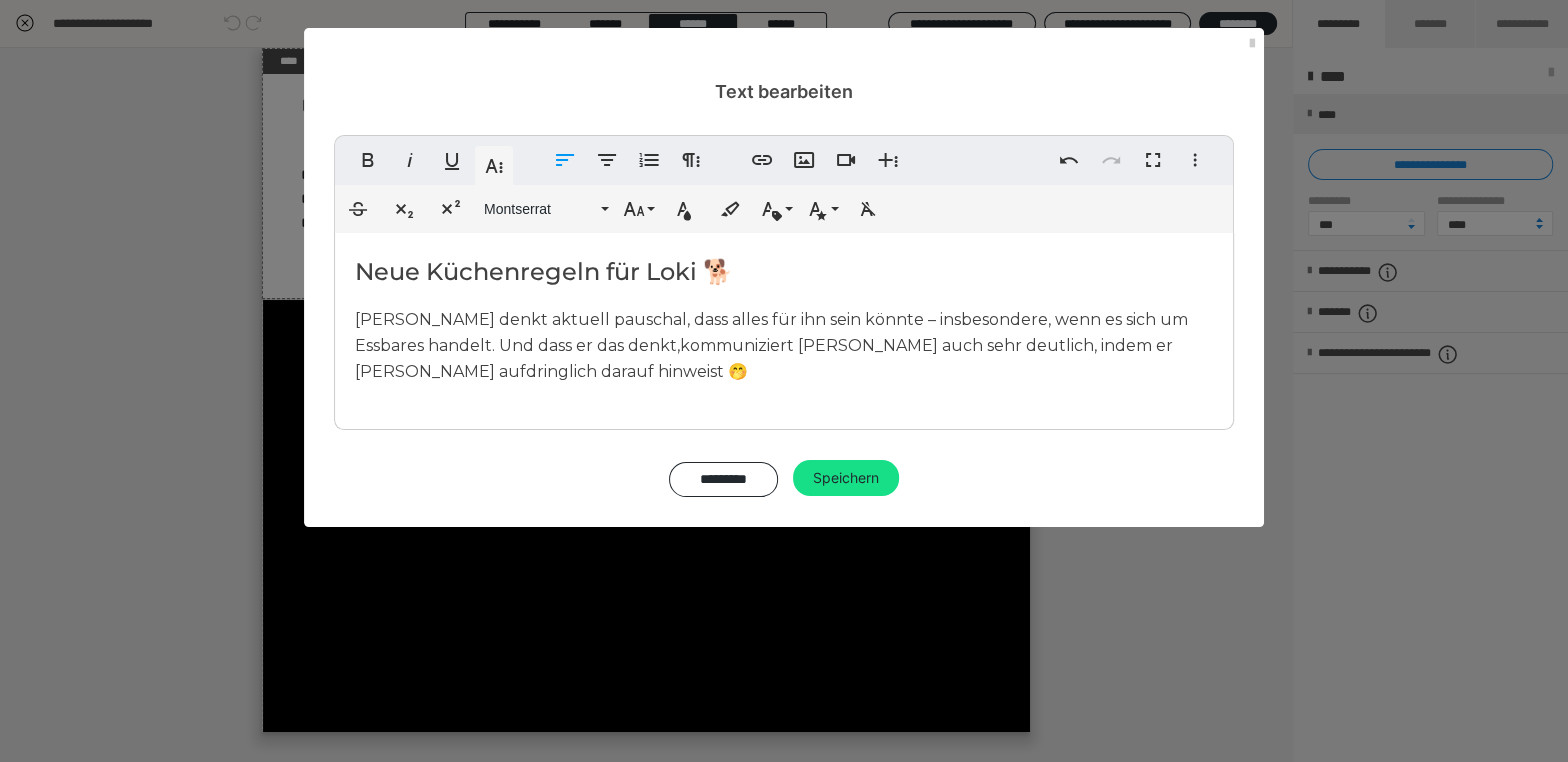 click on "[PERSON_NAME] denkt aktuell pauschal, dass alles für ihn sein könnte – insbesondere, wenn es sich um Essbares handelt. Und dass er das denkt,  kommuniziert [PERSON_NAME] auch sehr deutlich, indem er [PERSON_NAME] aufdringlich darauf hinweist 🤭" at bounding box center (771, 345) 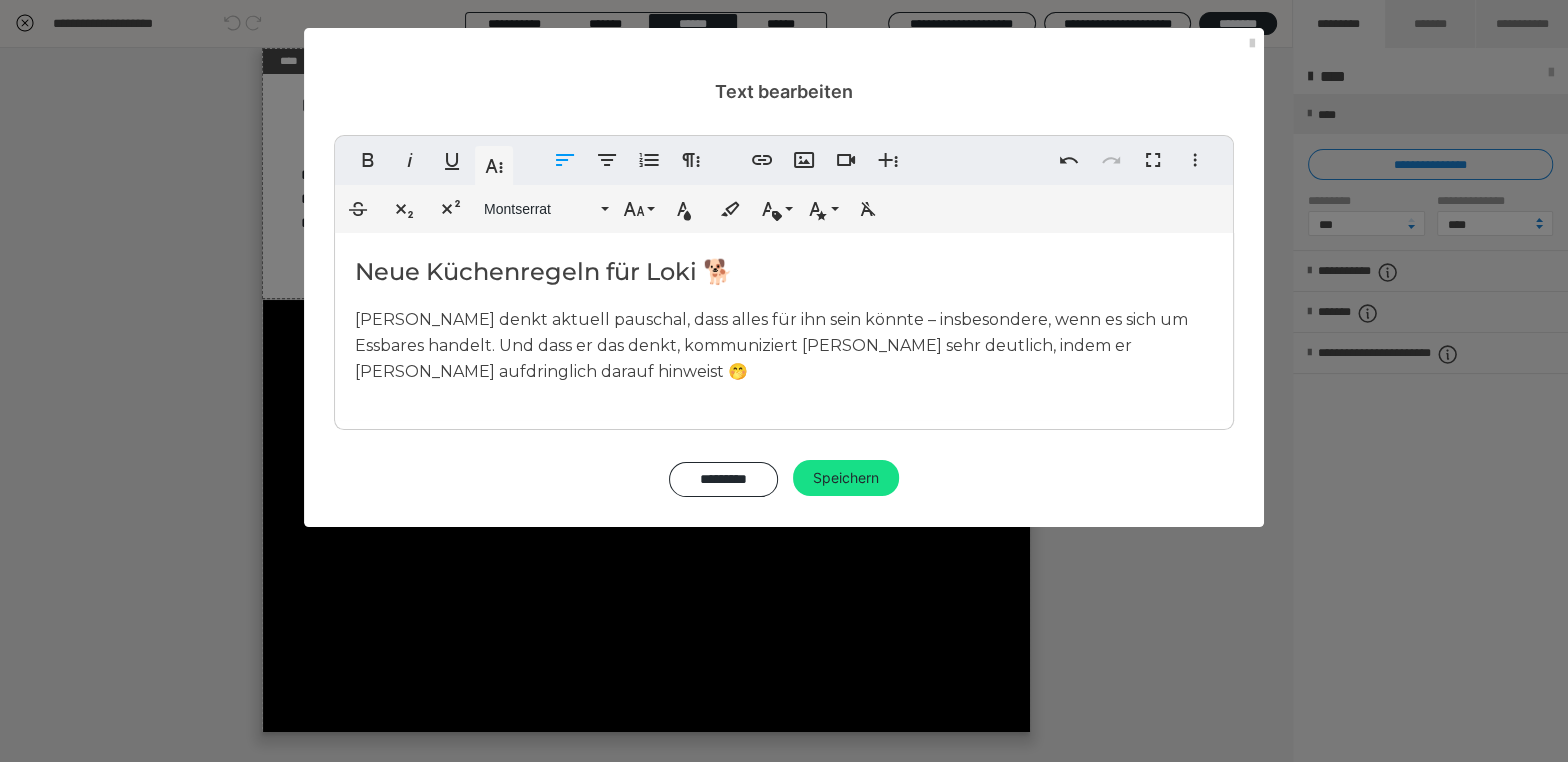 drag, startPoint x: 1110, startPoint y: 347, endPoint x: 1114, endPoint y: 358, distance: 11.7046995 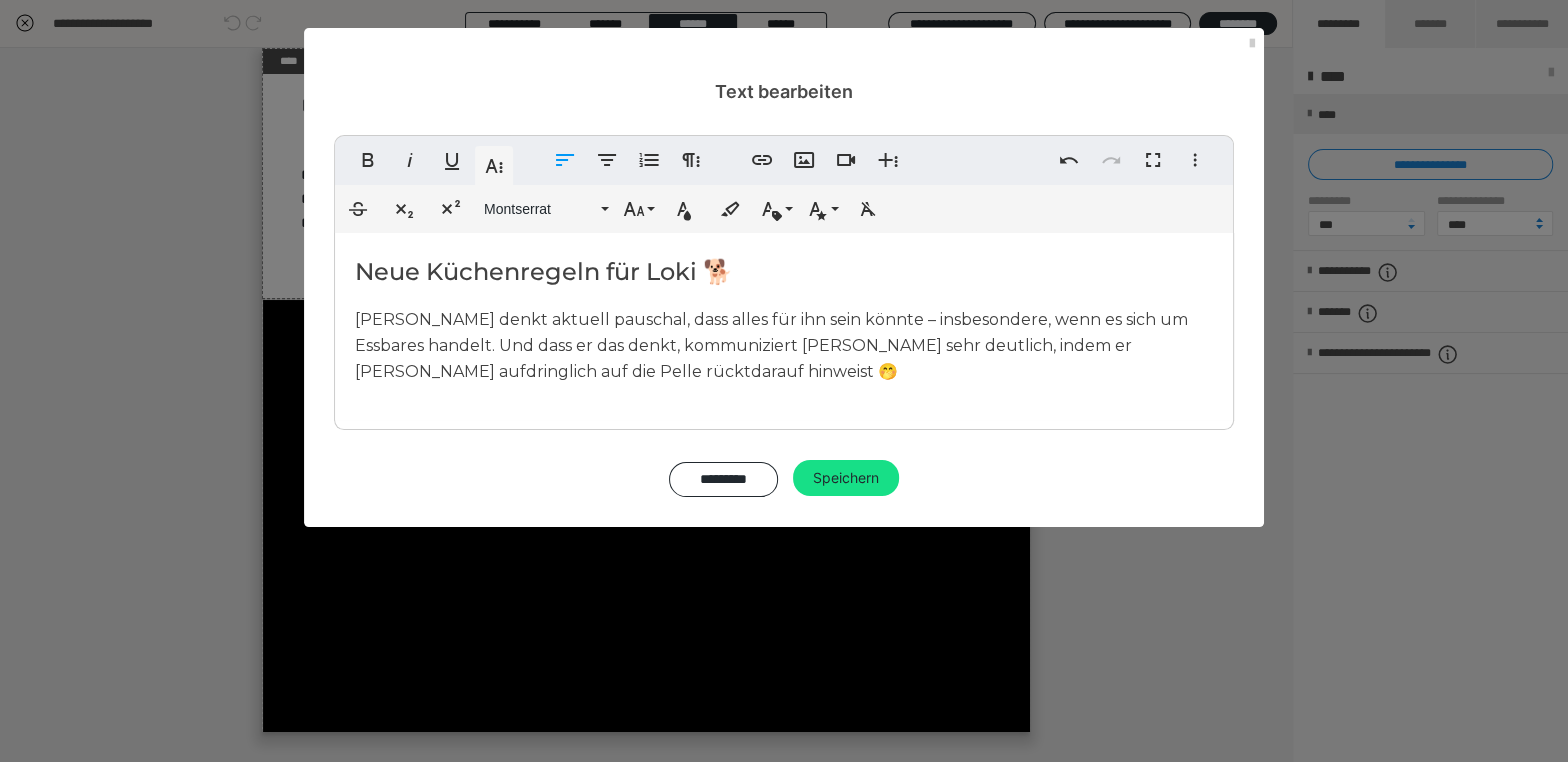 click on "[PERSON_NAME] denkt aktuell pauschal, dass alles für ihn sein könnte – insbesondere, wenn es sich um Essbares handelt. Und dass er das denkt, kommuniziert [PERSON_NAME] sehr deutlich, indem er [PERSON_NAME] aufdringlich auf die Pelle rückt  darauf hinweist 🤭" at bounding box center [771, 345] 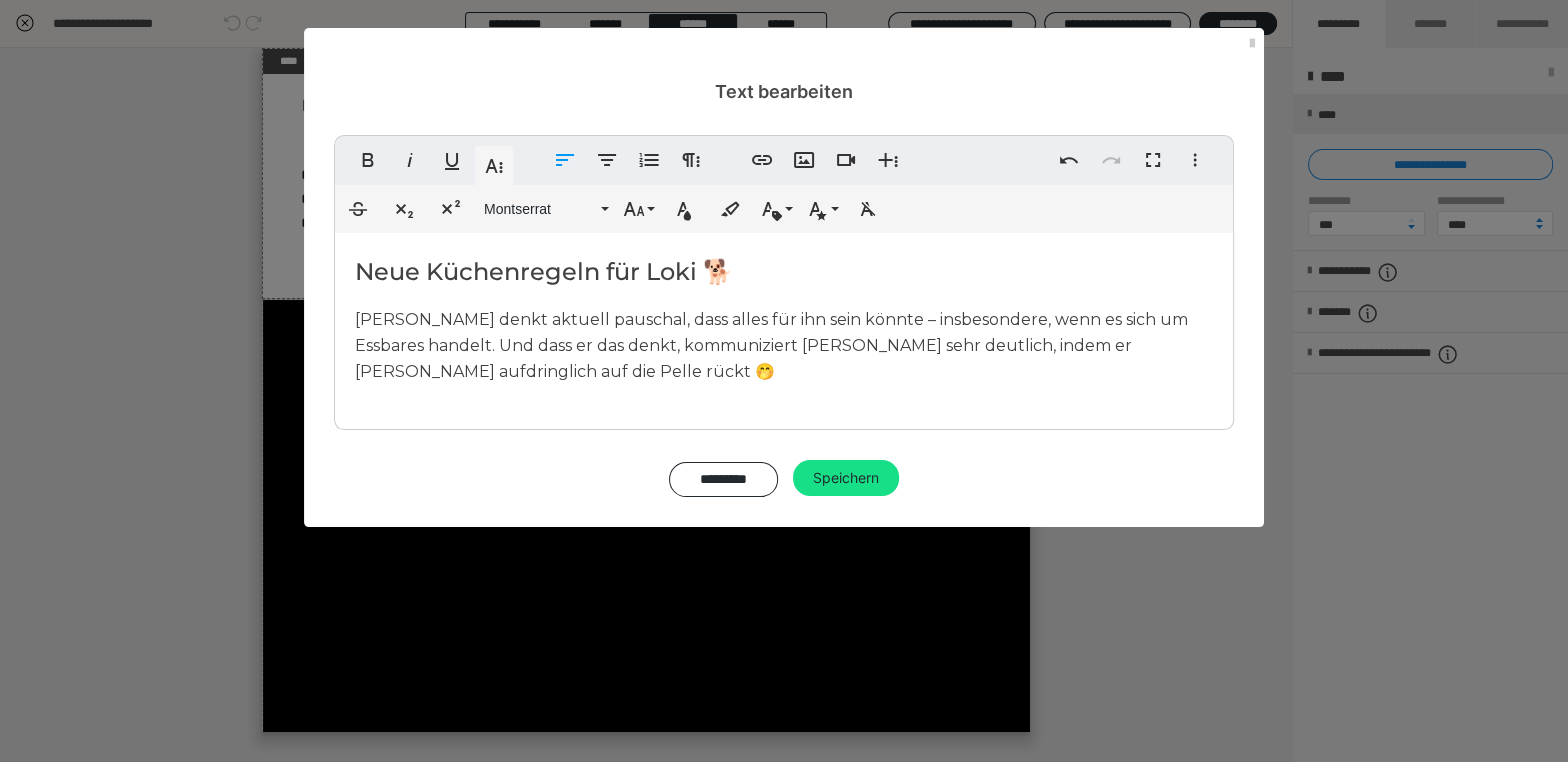 click on "[PERSON_NAME] denkt aktuell pauschal, dass alles für ihn sein könnte – insbesondere, wenn es sich um Essbares handelt. Und dass er das denkt, kommuniziert [PERSON_NAME] sehr deutlich, indem er [PERSON_NAME] aufdringlich auf die Pelle rückt 🤭" at bounding box center [784, 345] 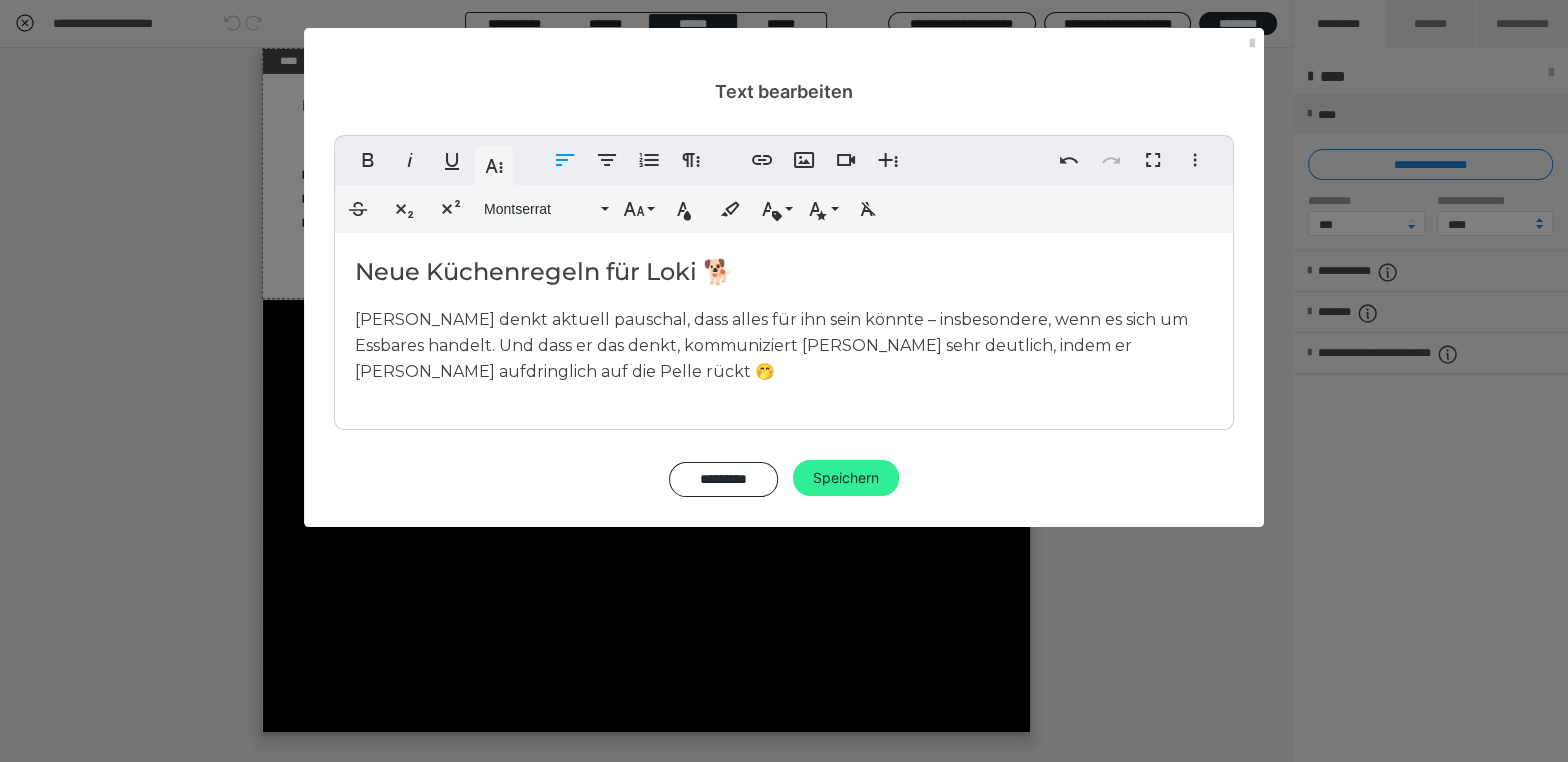 click on "Speichern" at bounding box center (846, 478) 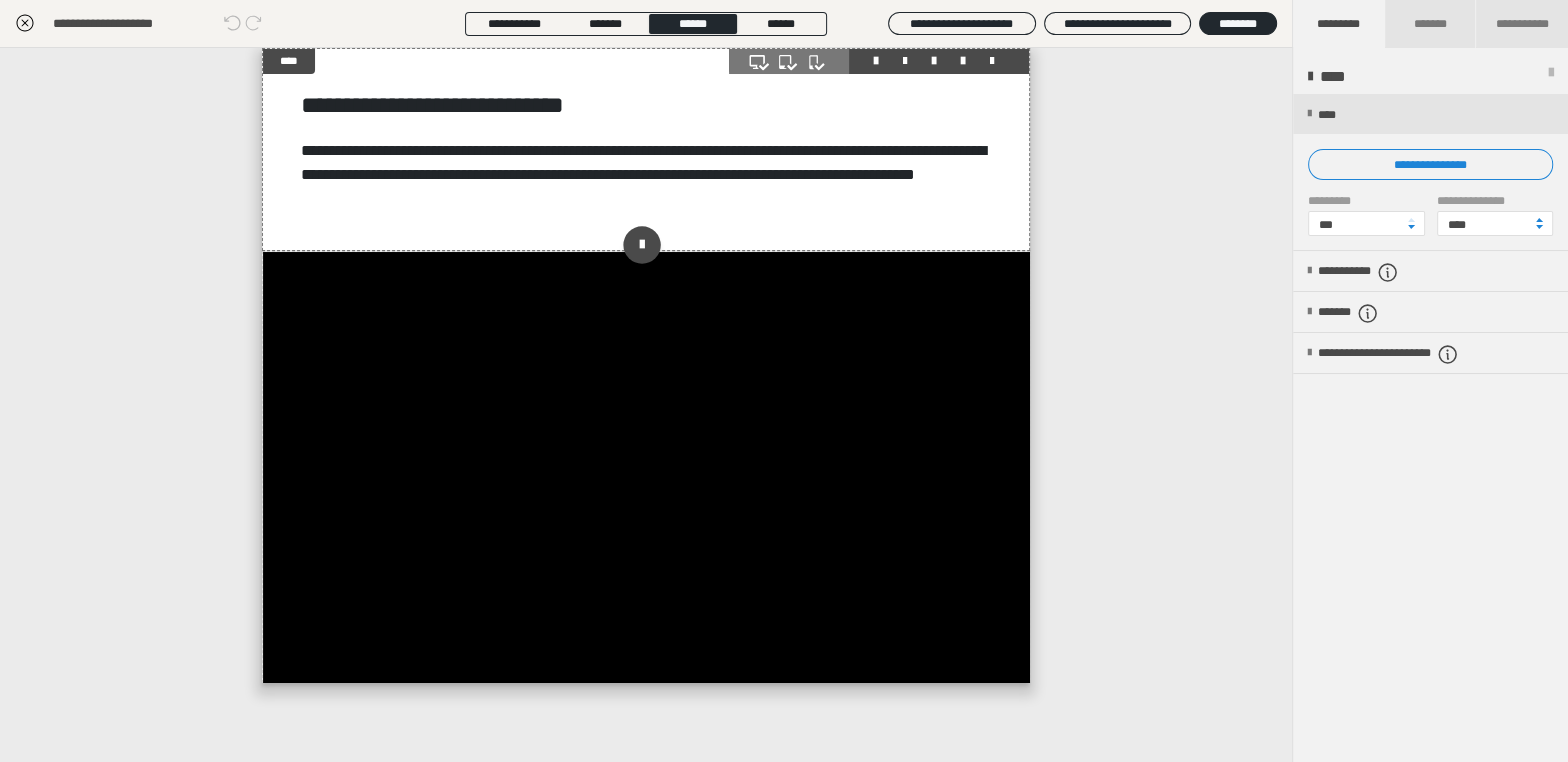 click on "**********" at bounding box center [646, 149] 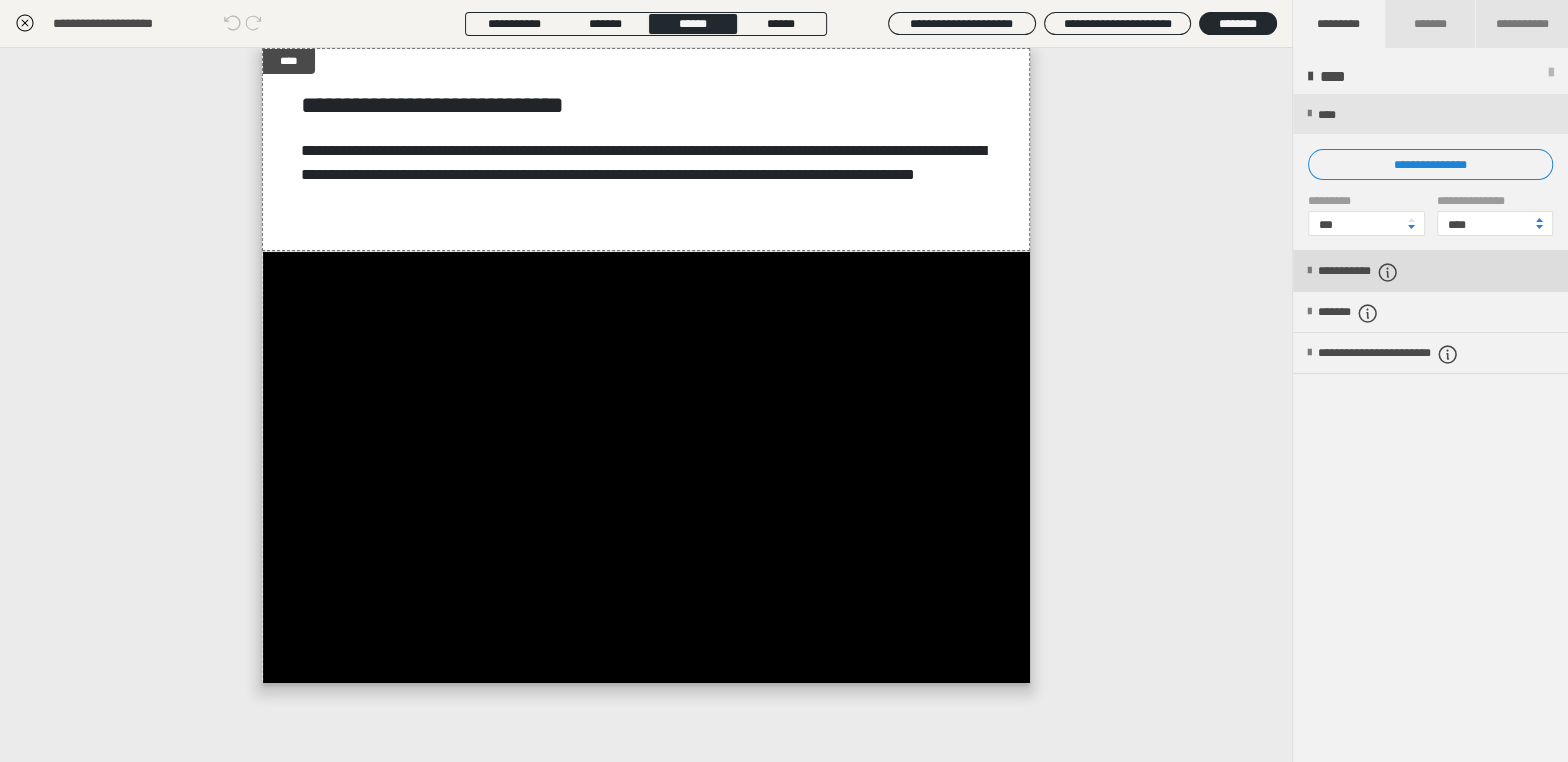 click on "**********" at bounding box center [1382, 272] 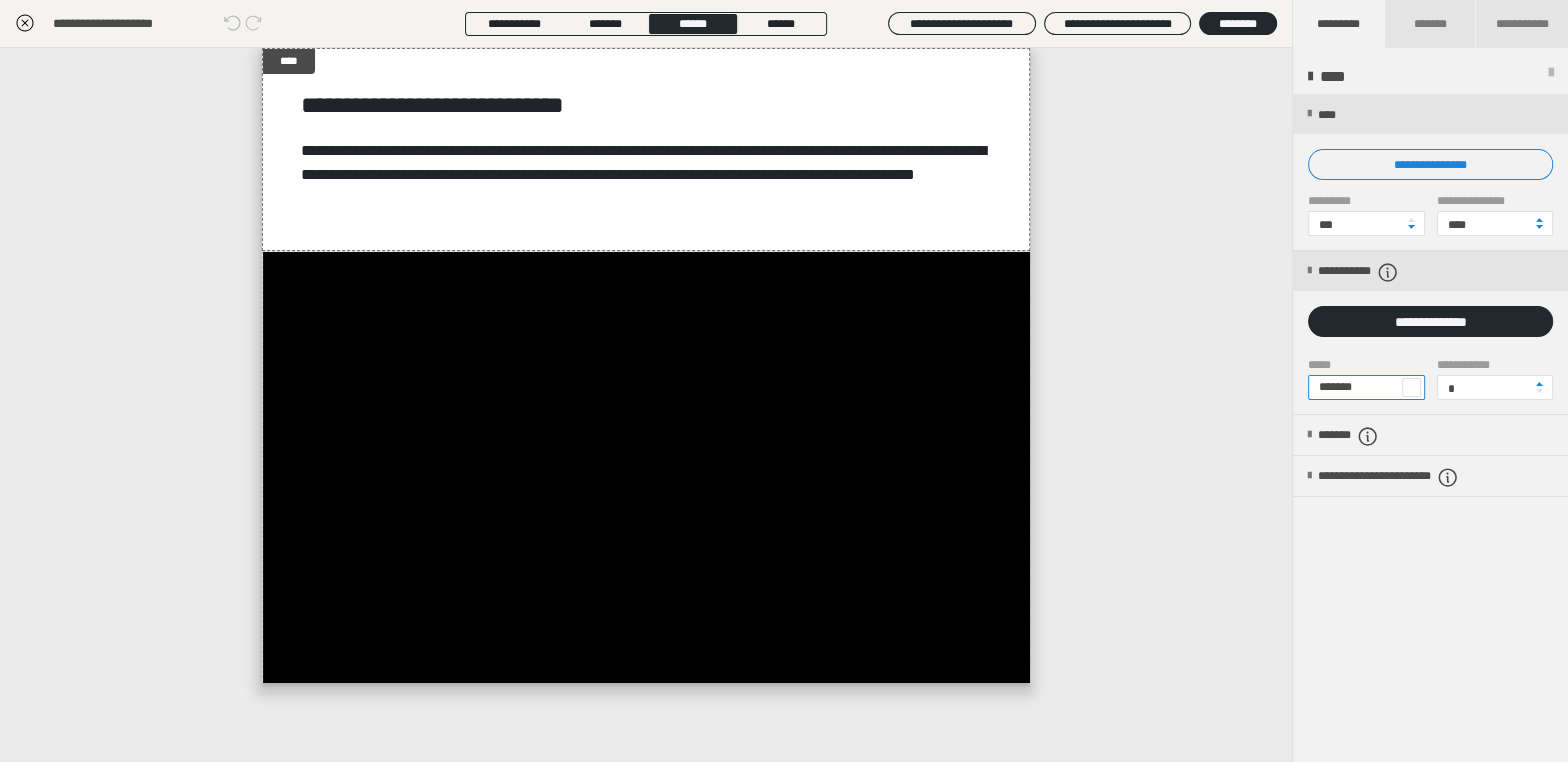 click on "*******" at bounding box center [1366, 387] 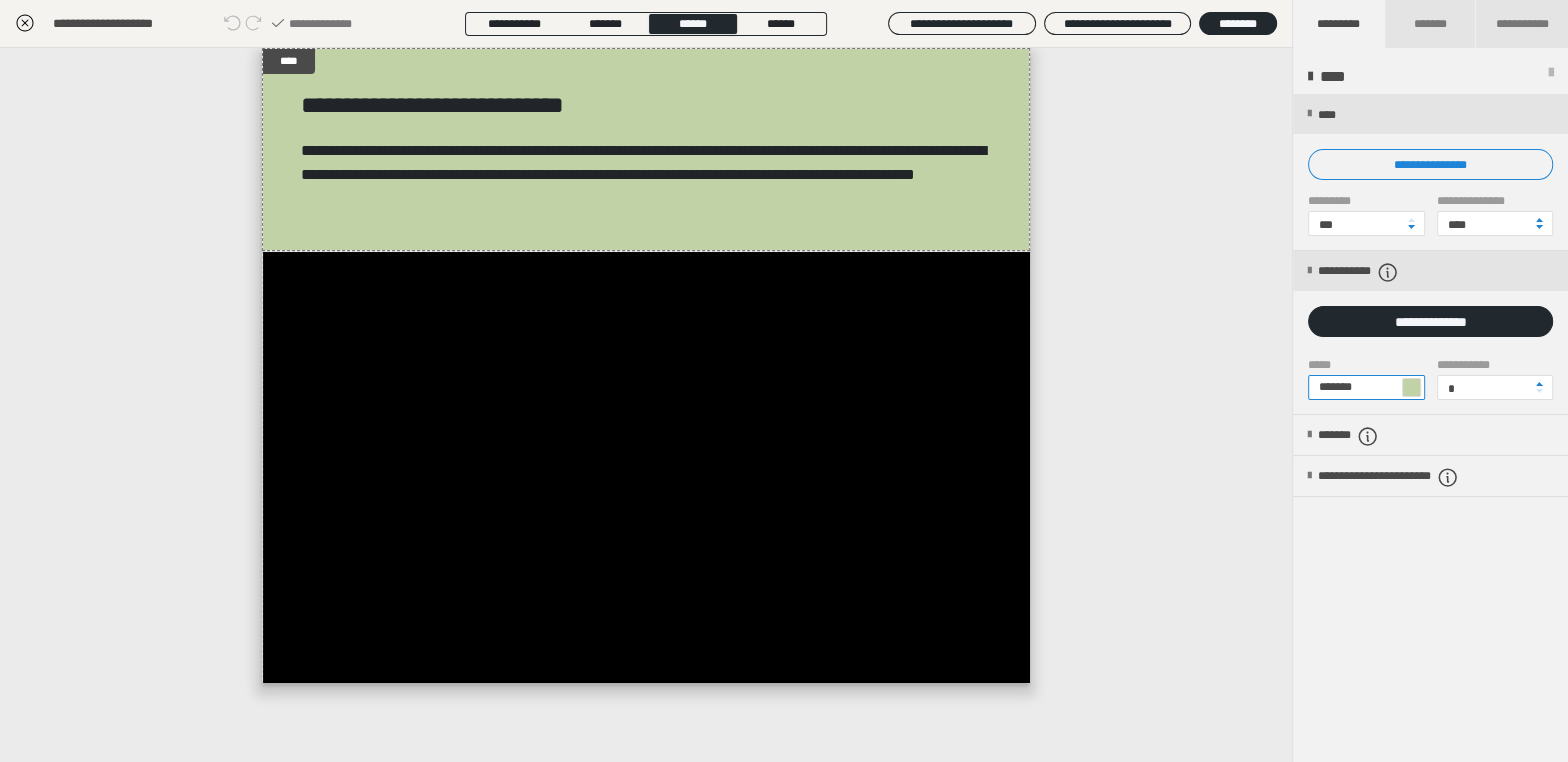 type on "*******" 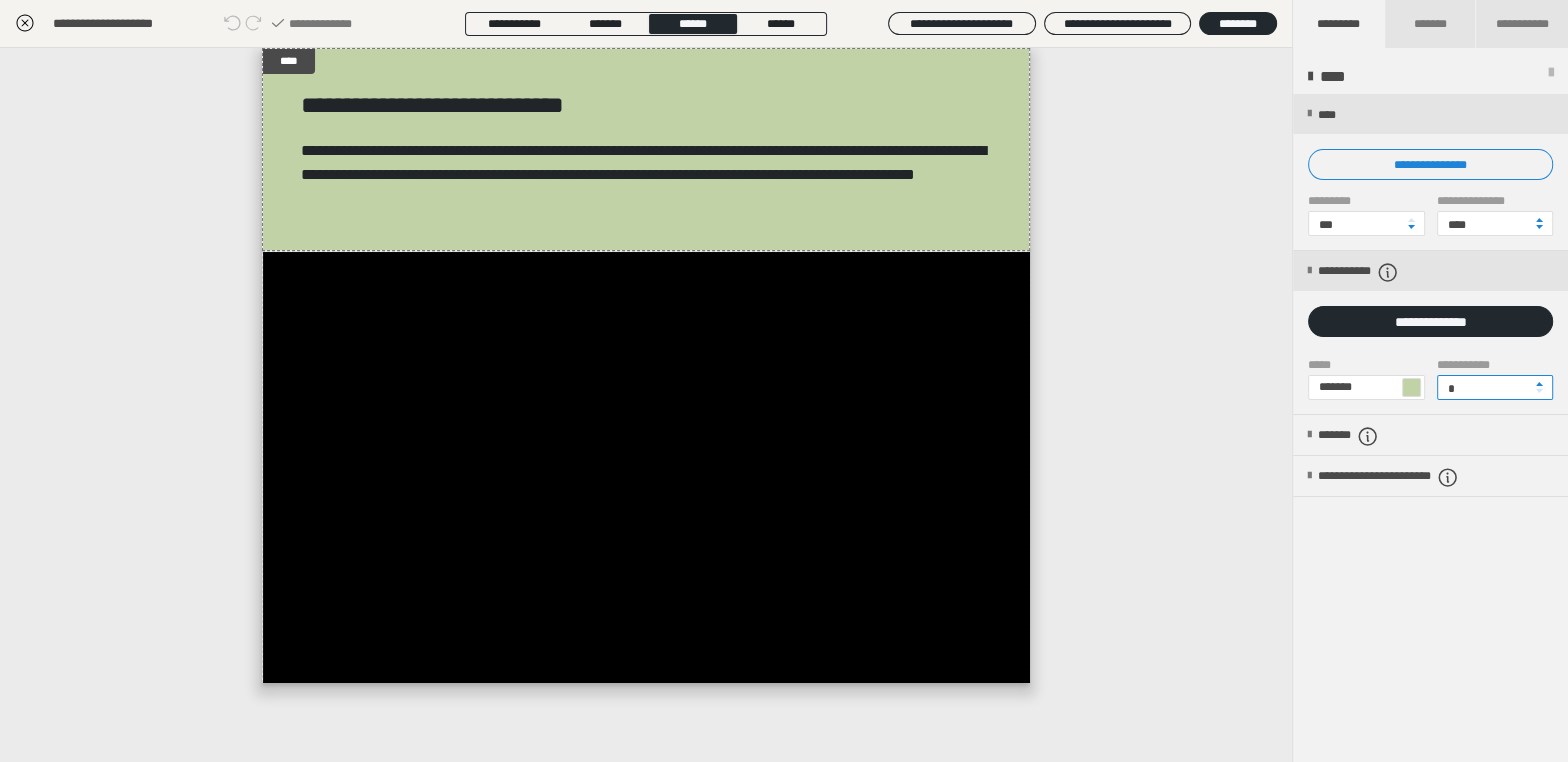 click on "*" at bounding box center (1495, 387) 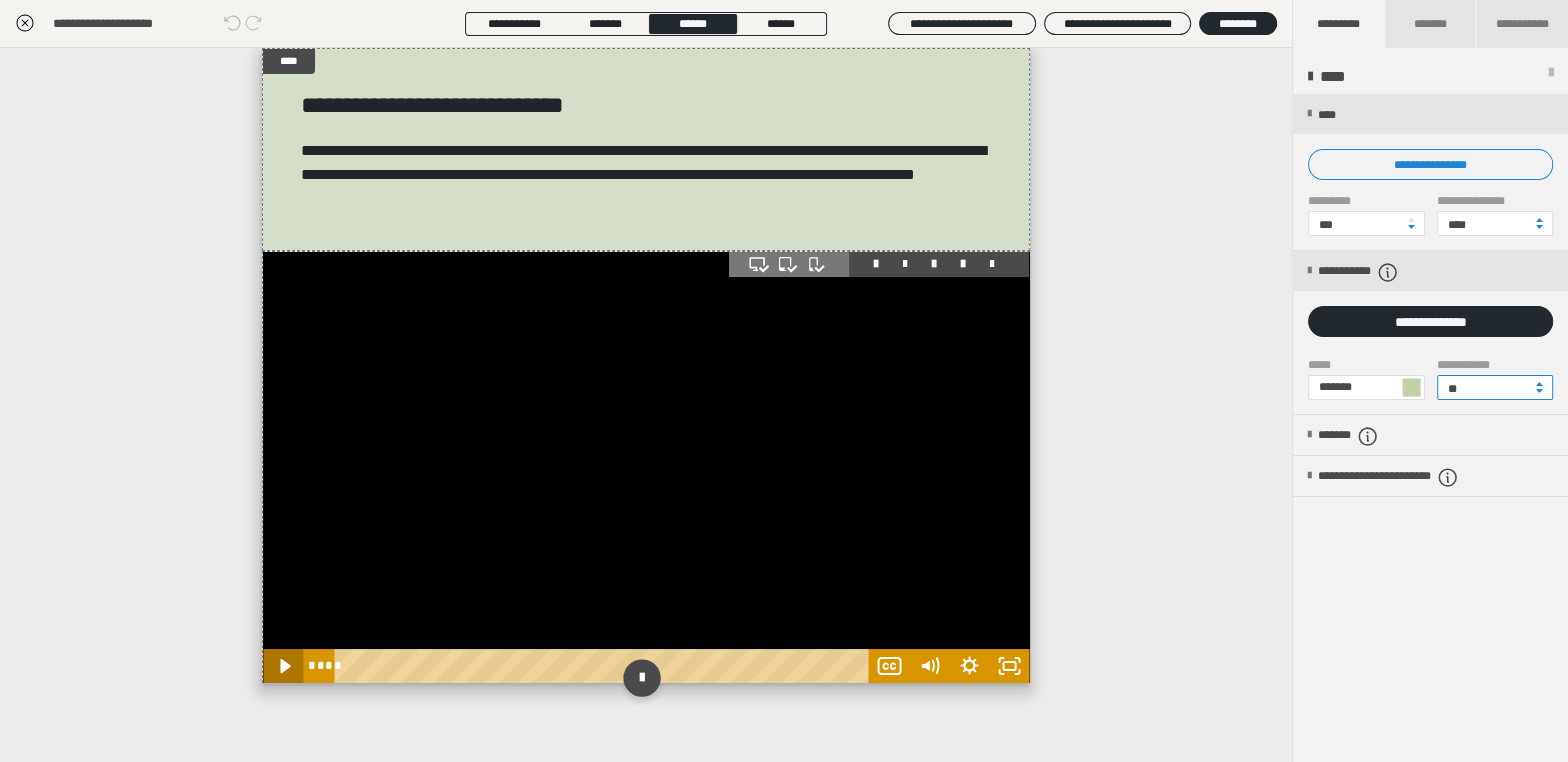 type on "**" 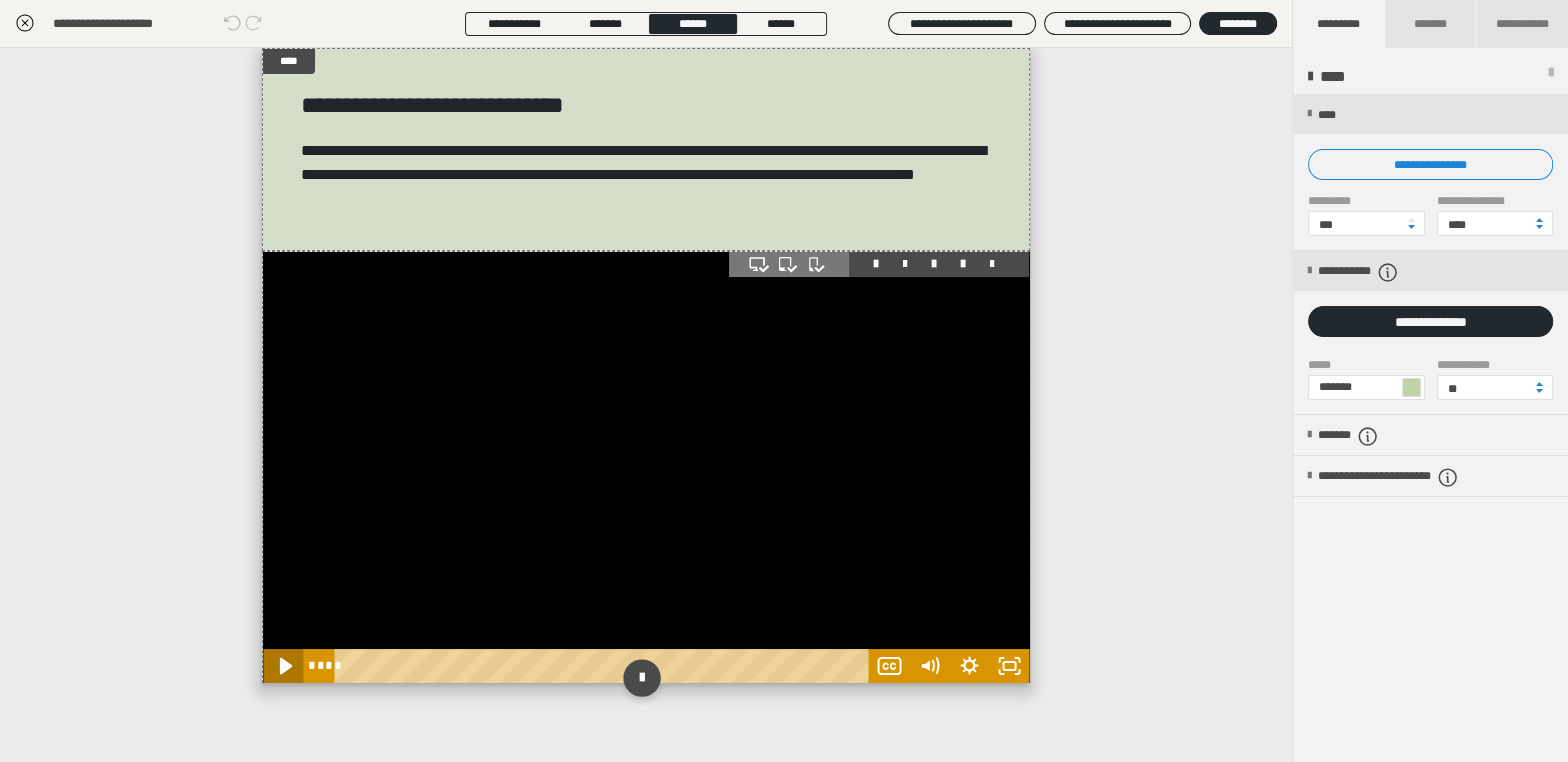 click 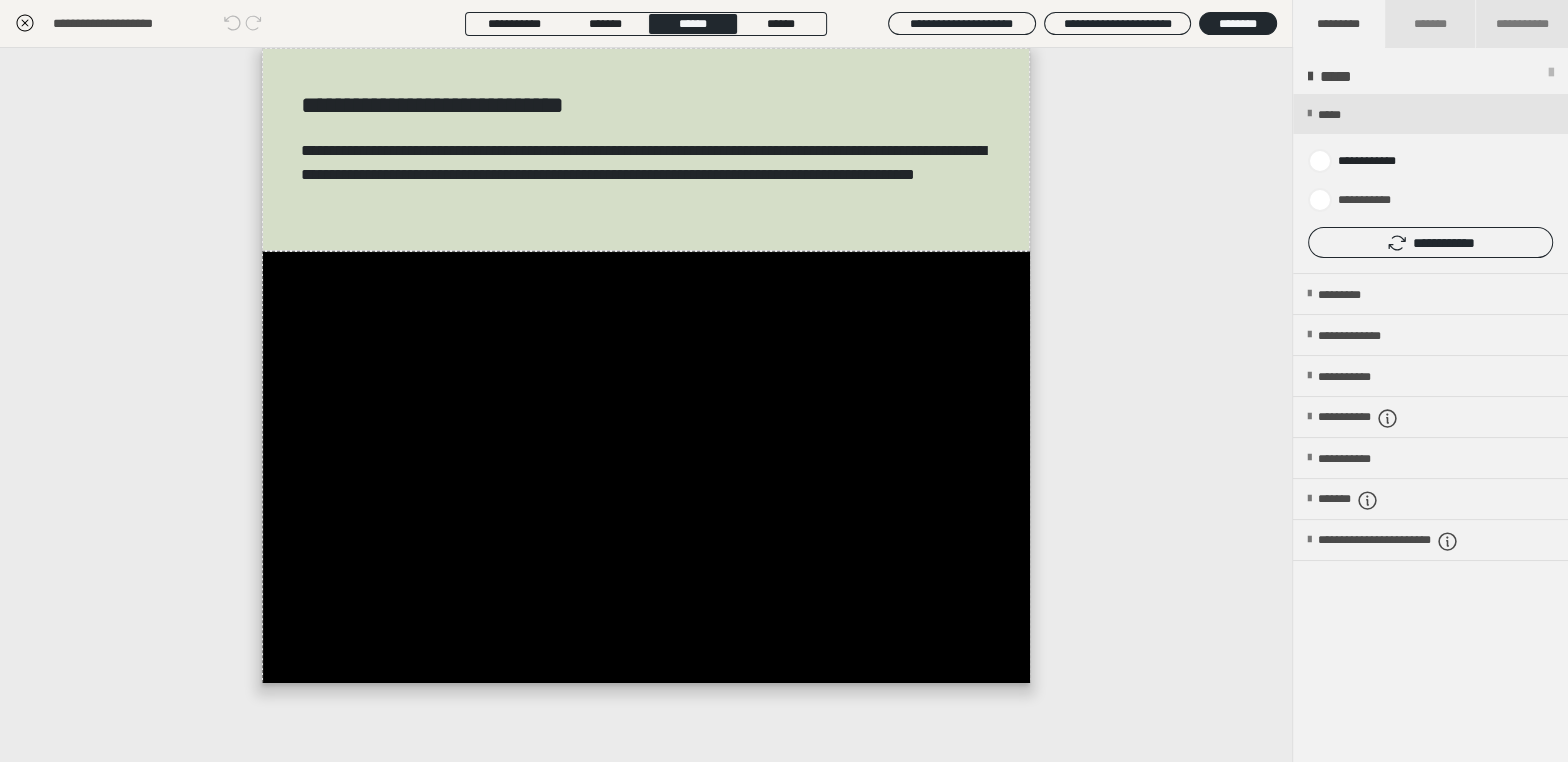 click 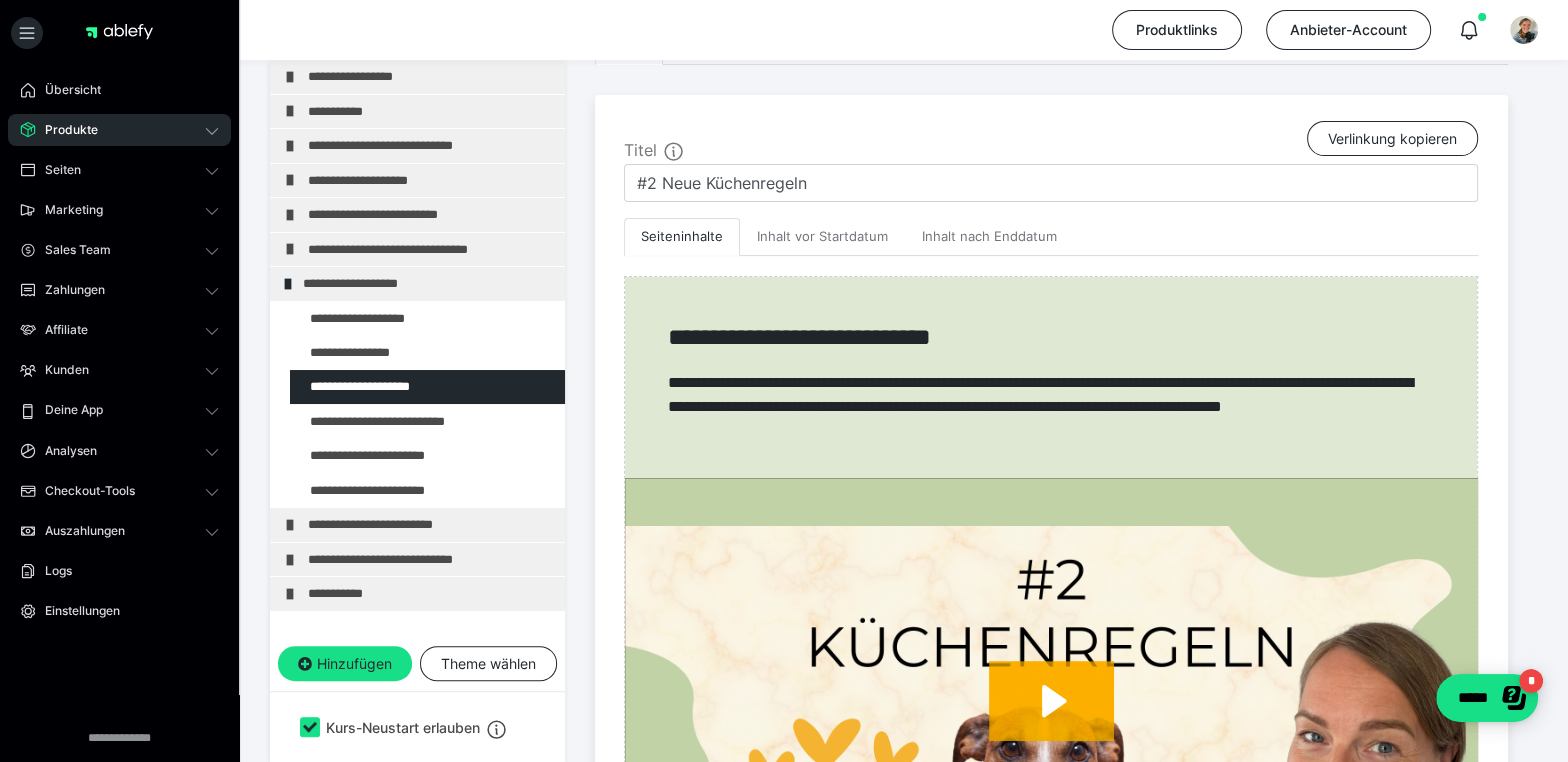 scroll, scrollTop: 433, scrollLeft: 0, axis: vertical 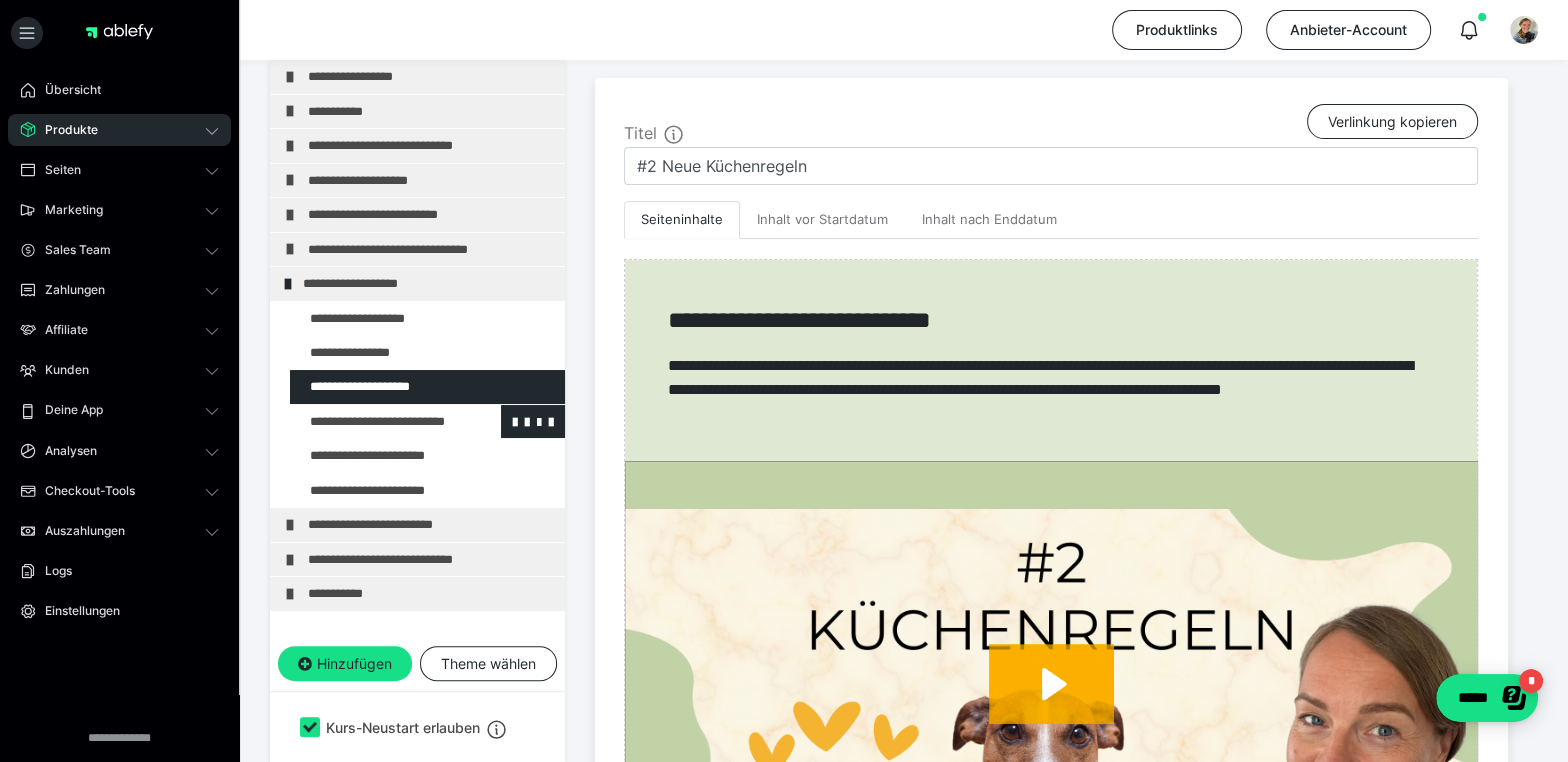 click at bounding box center [375, 421] 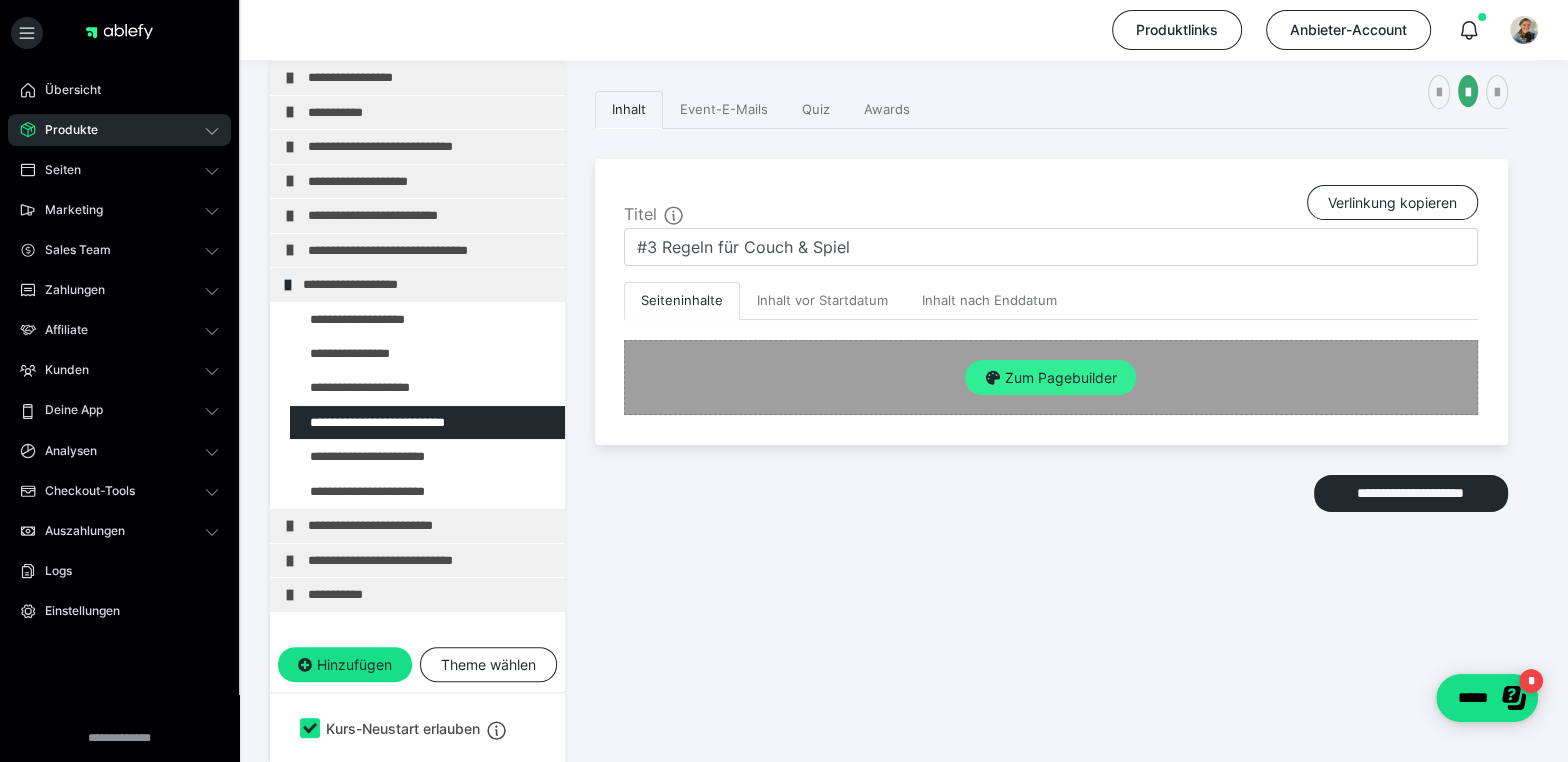 click on "Zum Pagebuilder" at bounding box center (1050, 378) 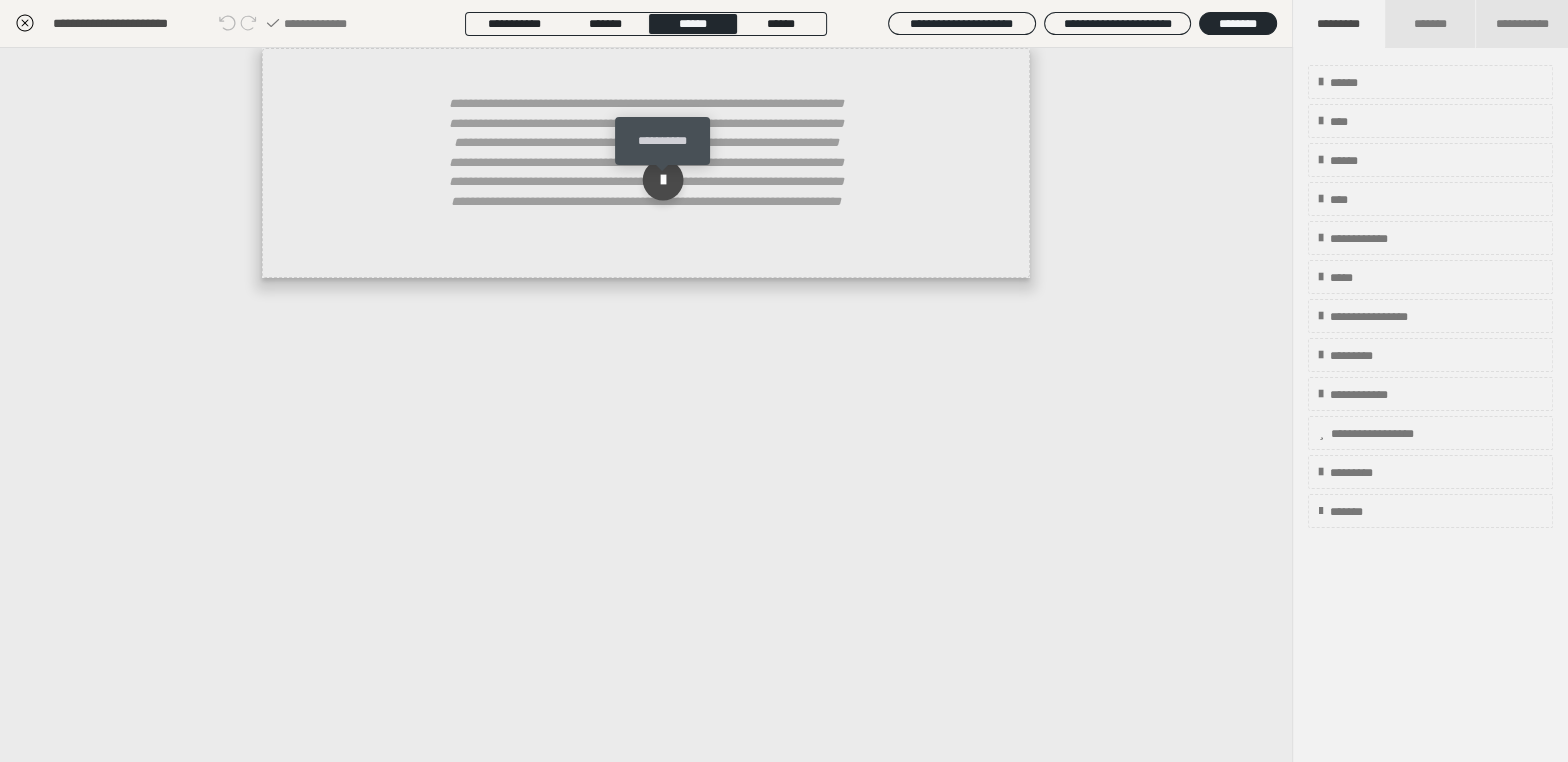 click at bounding box center [663, 180] 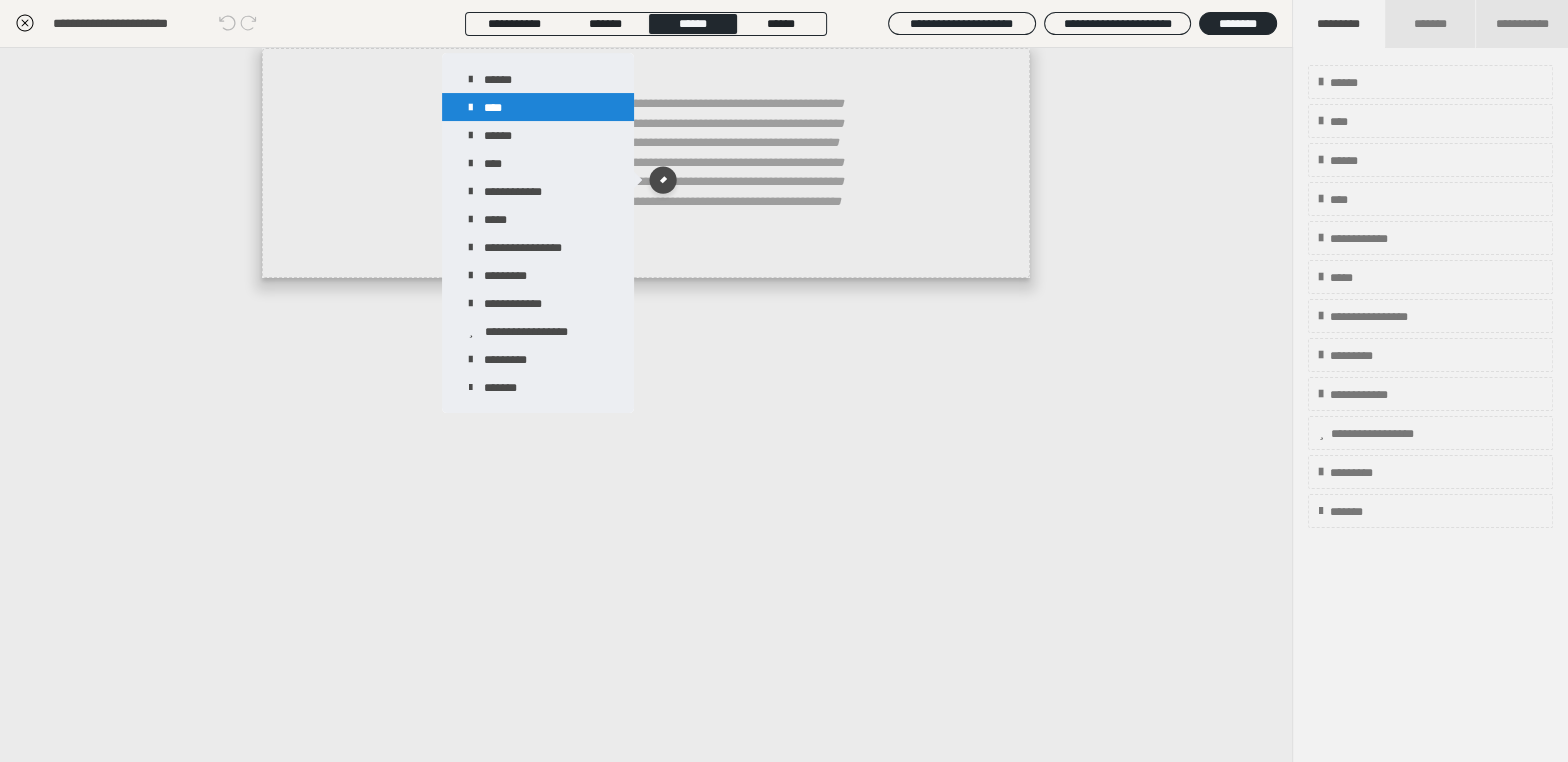 click on "****" at bounding box center [538, 107] 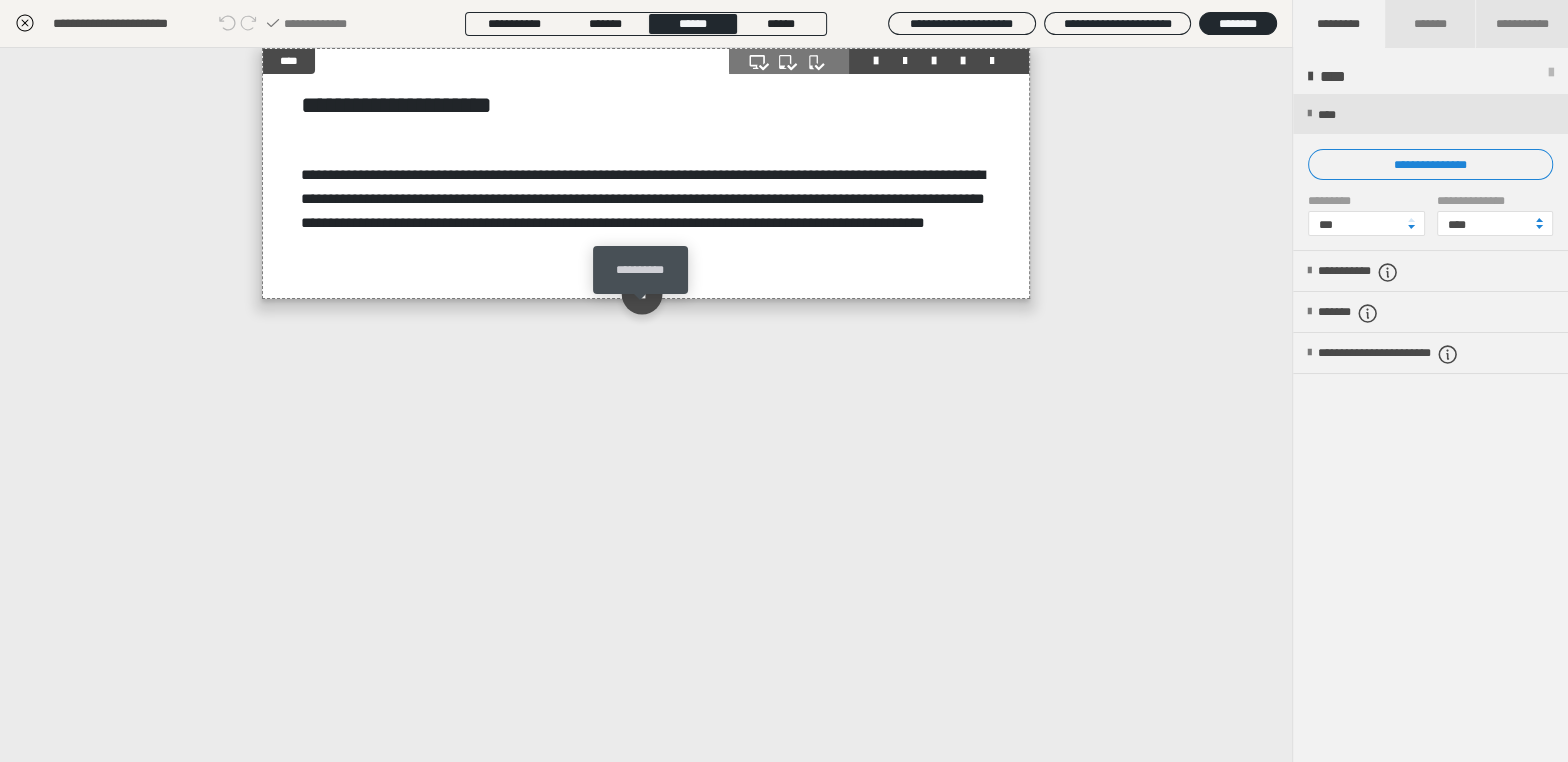 click at bounding box center (641, 293) 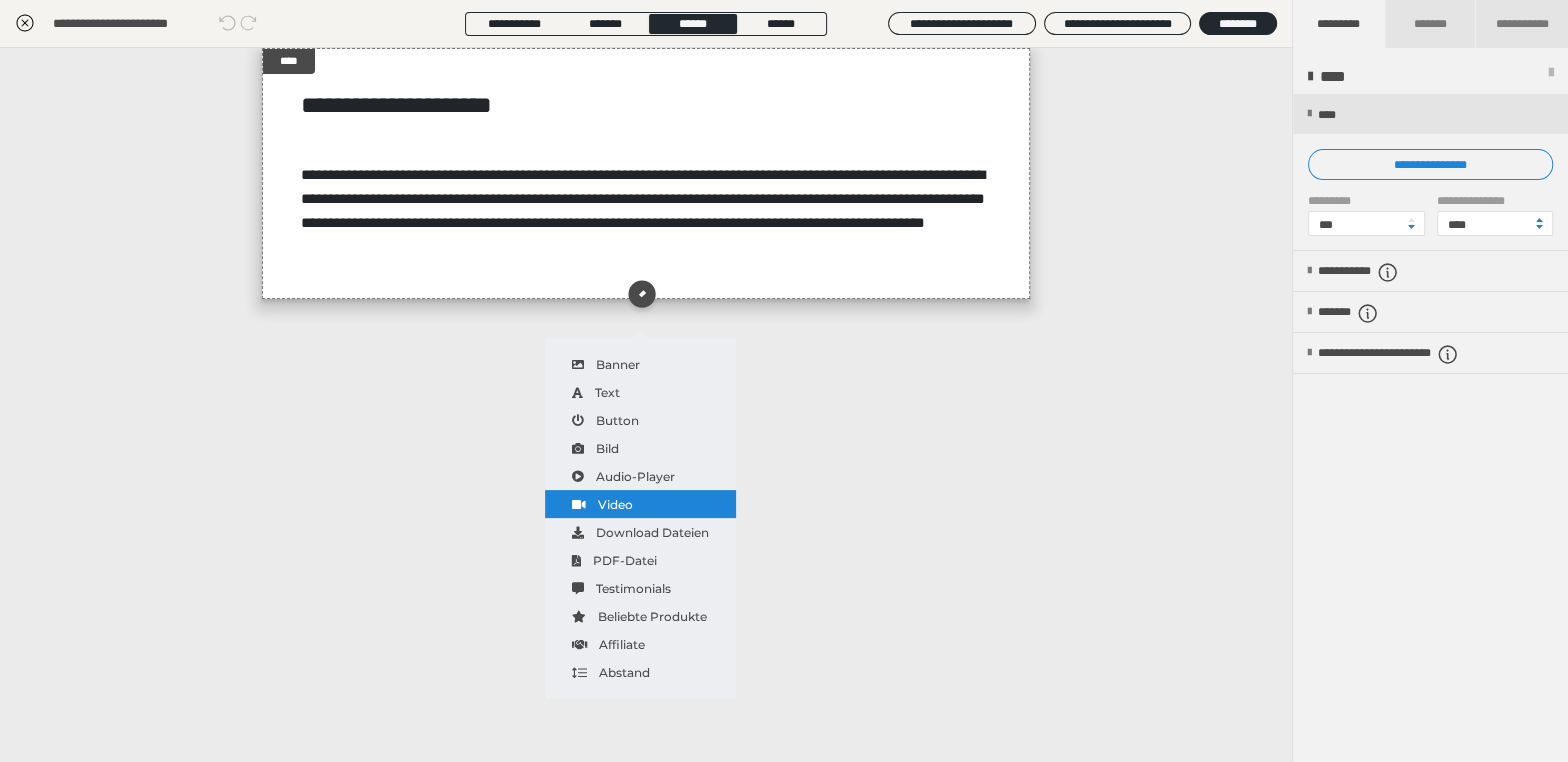 click on "Video" at bounding box center (640, 504) 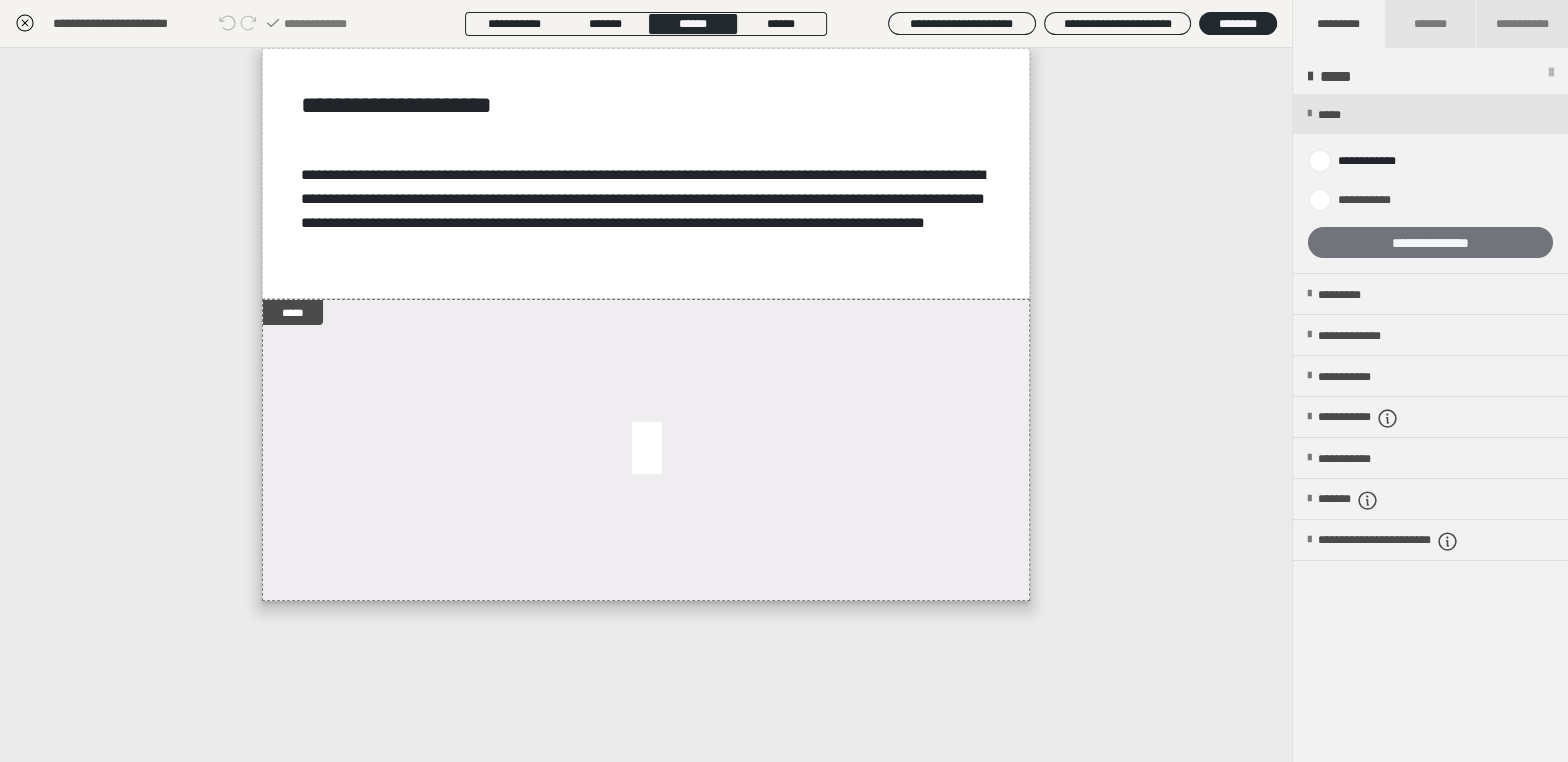 click on "**********" at bounding box center (1430, 242) 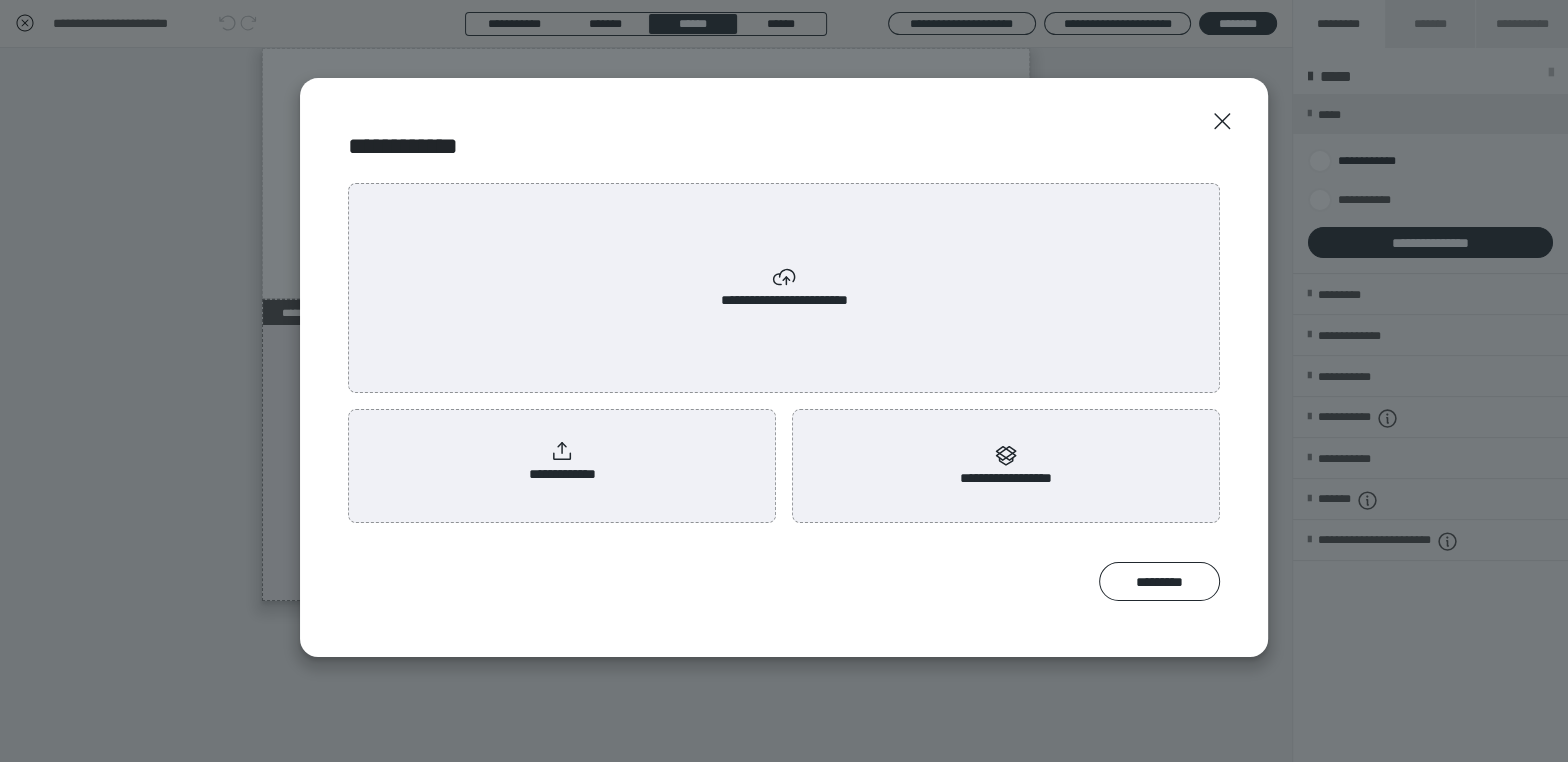 click on "**********" at bounding box center (784, 288) 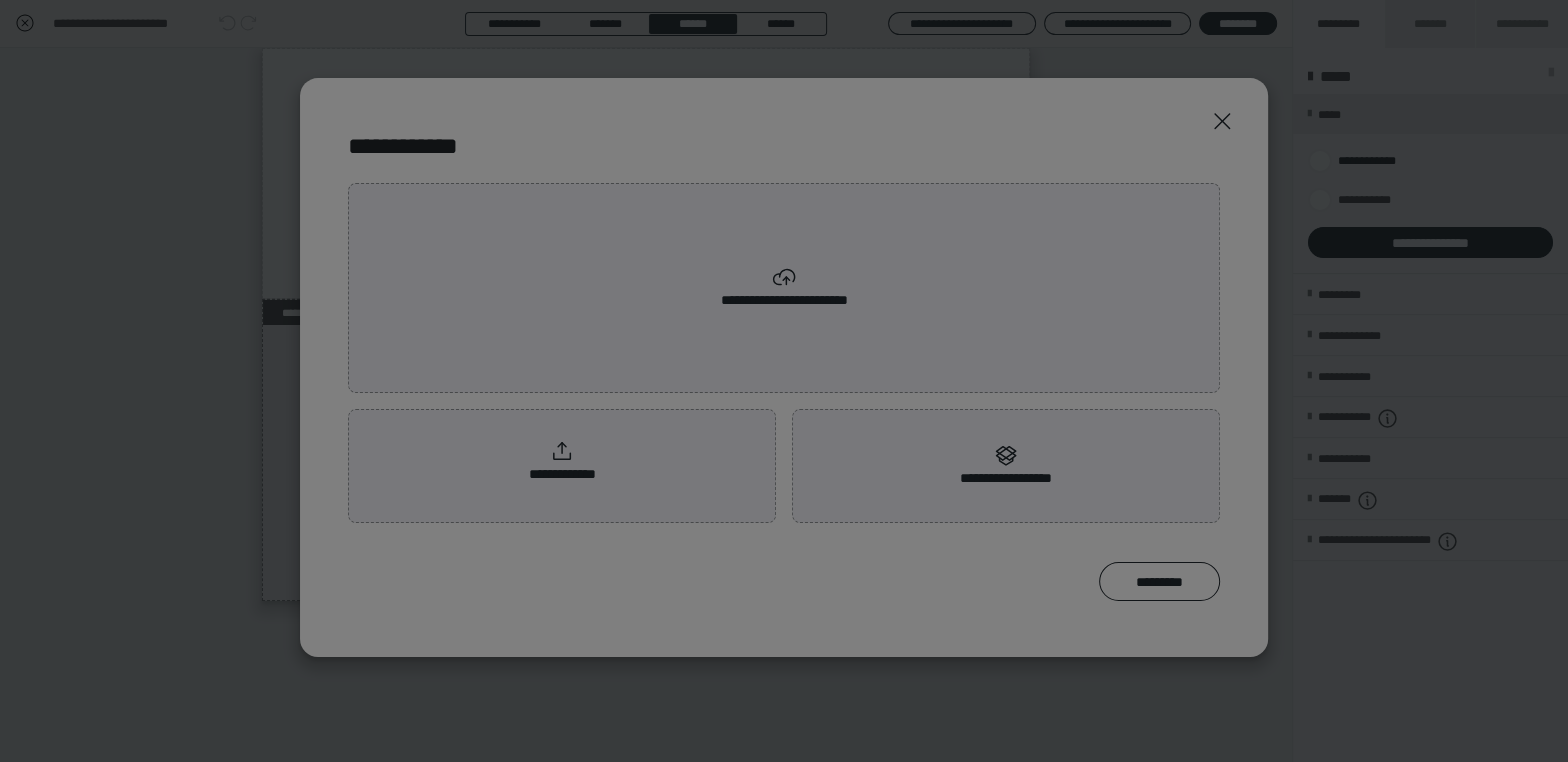 scroll, scrollTop: 0, scrollLeft: 0, axis: both 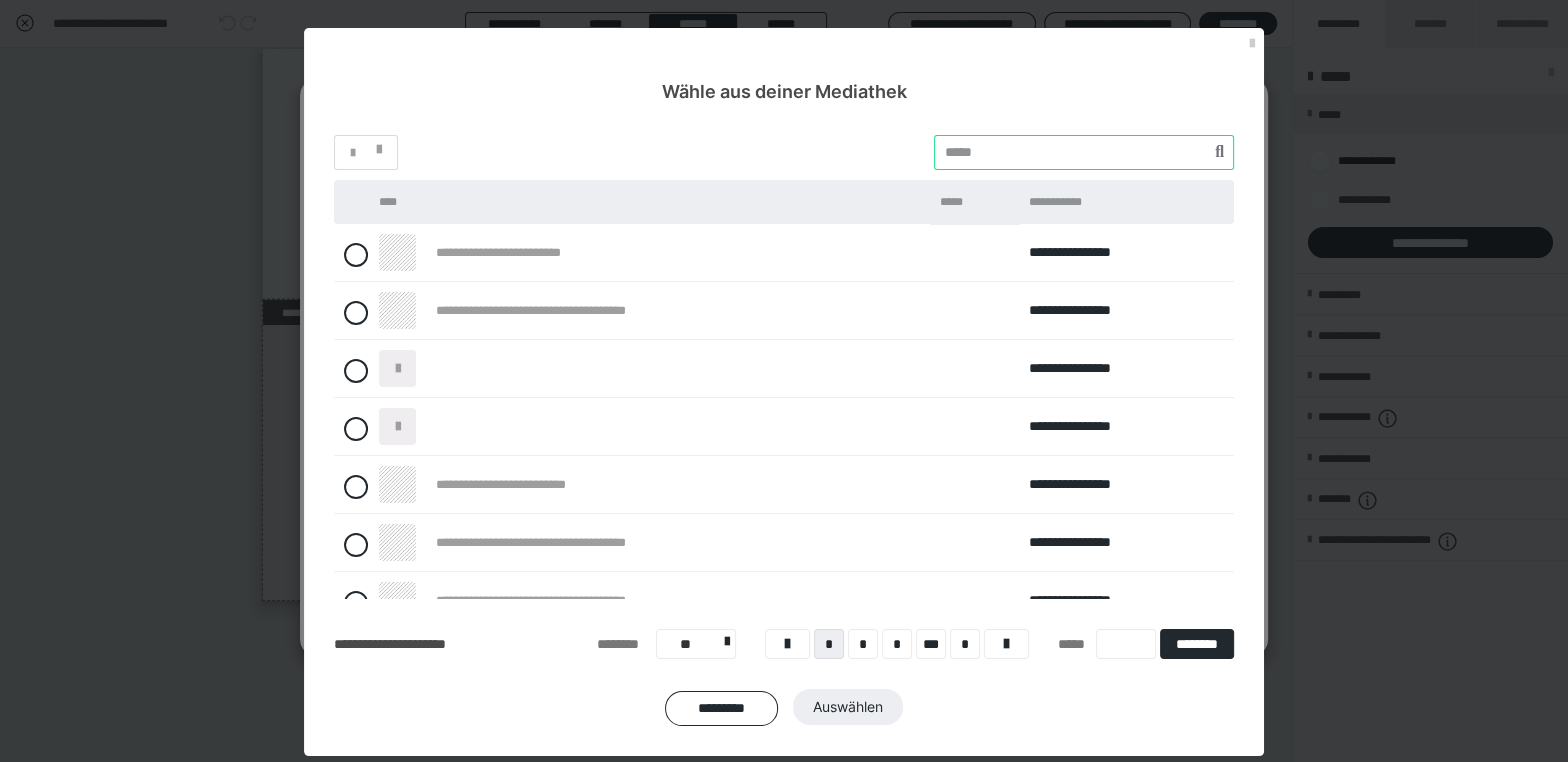 click at bounding box center [1084, 152] 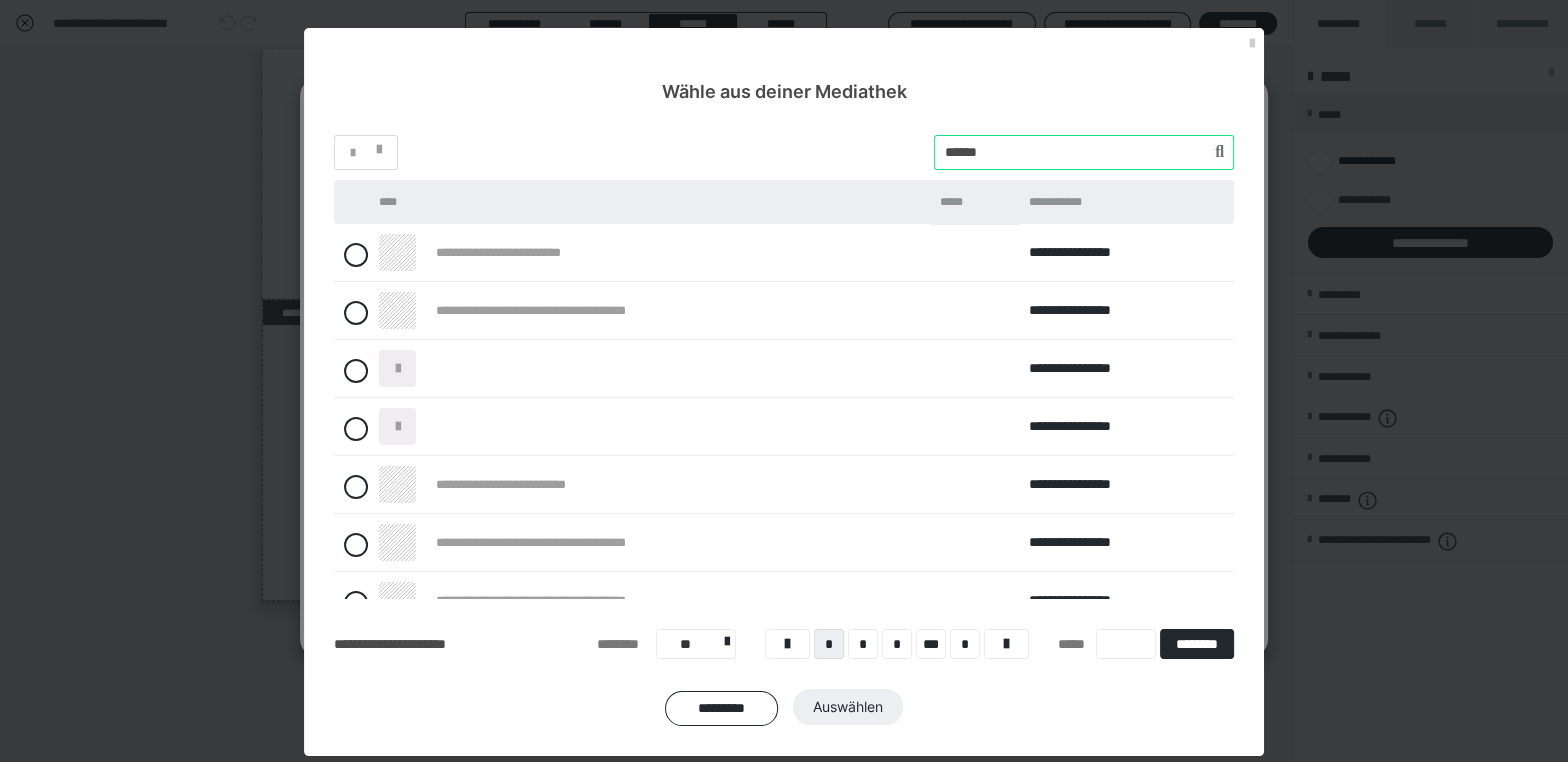 type on "******" 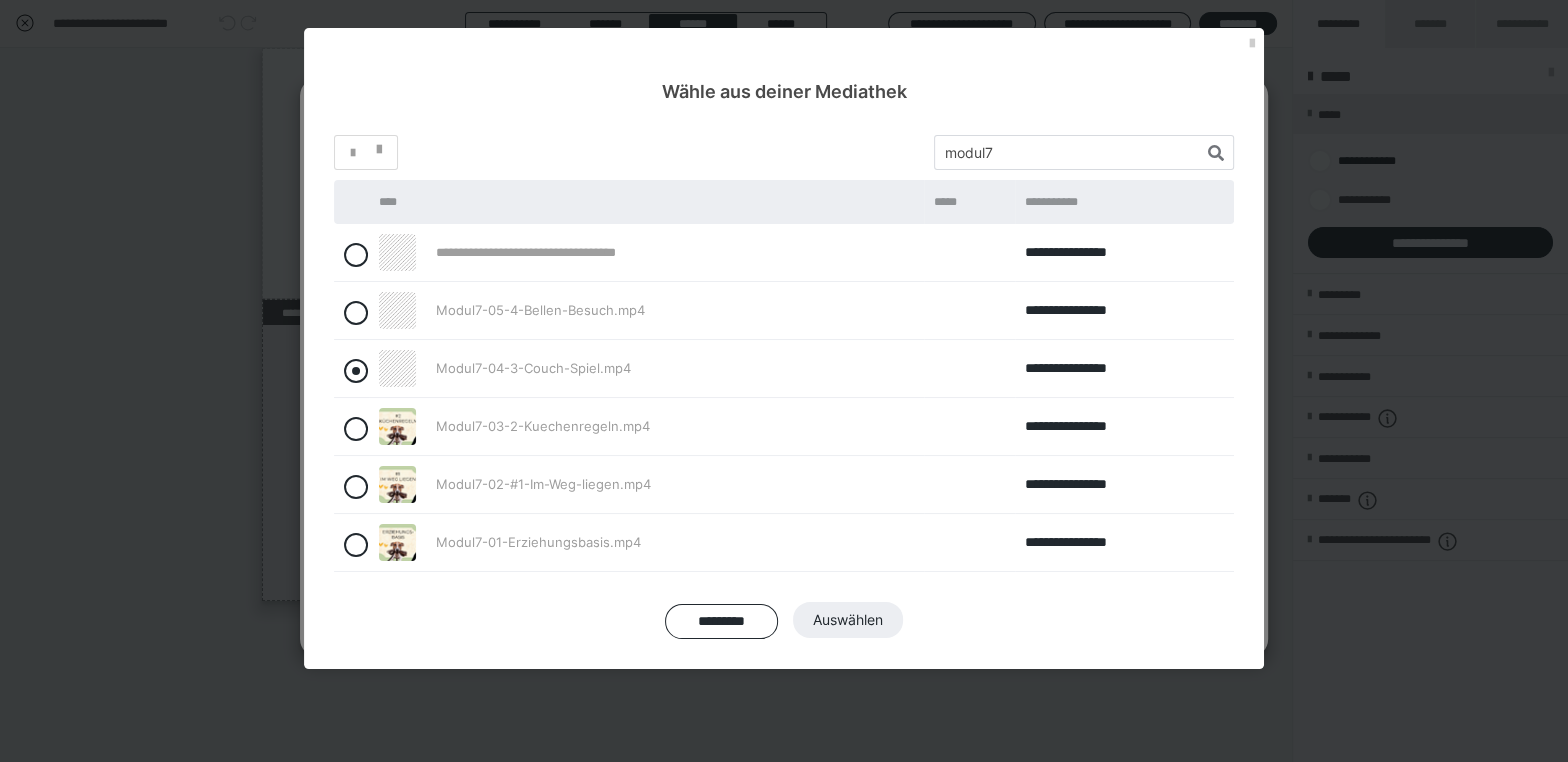 click at bounding box center [356, 371] 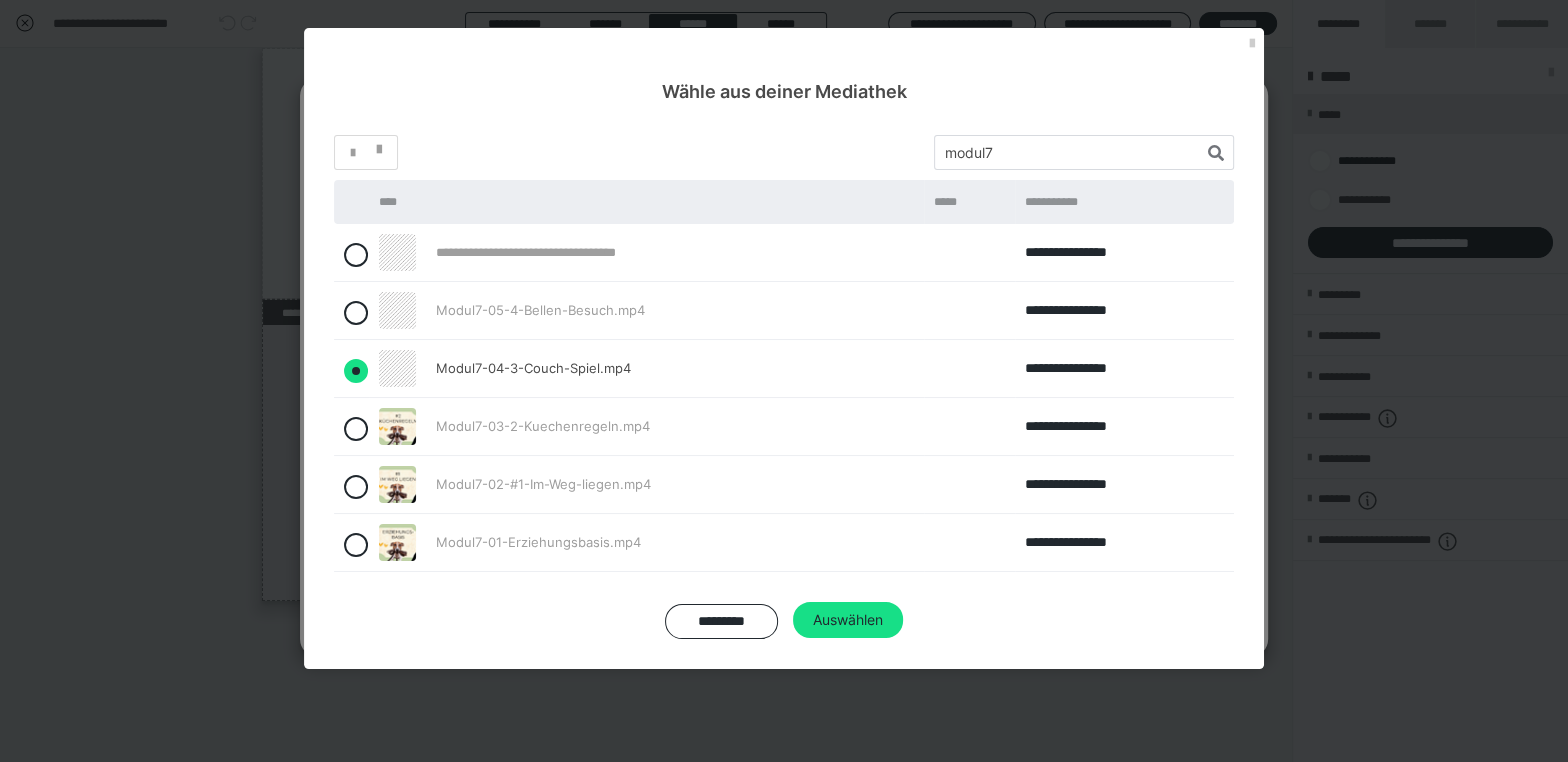 click on "Auswählen" at bounding box center [848, 620] 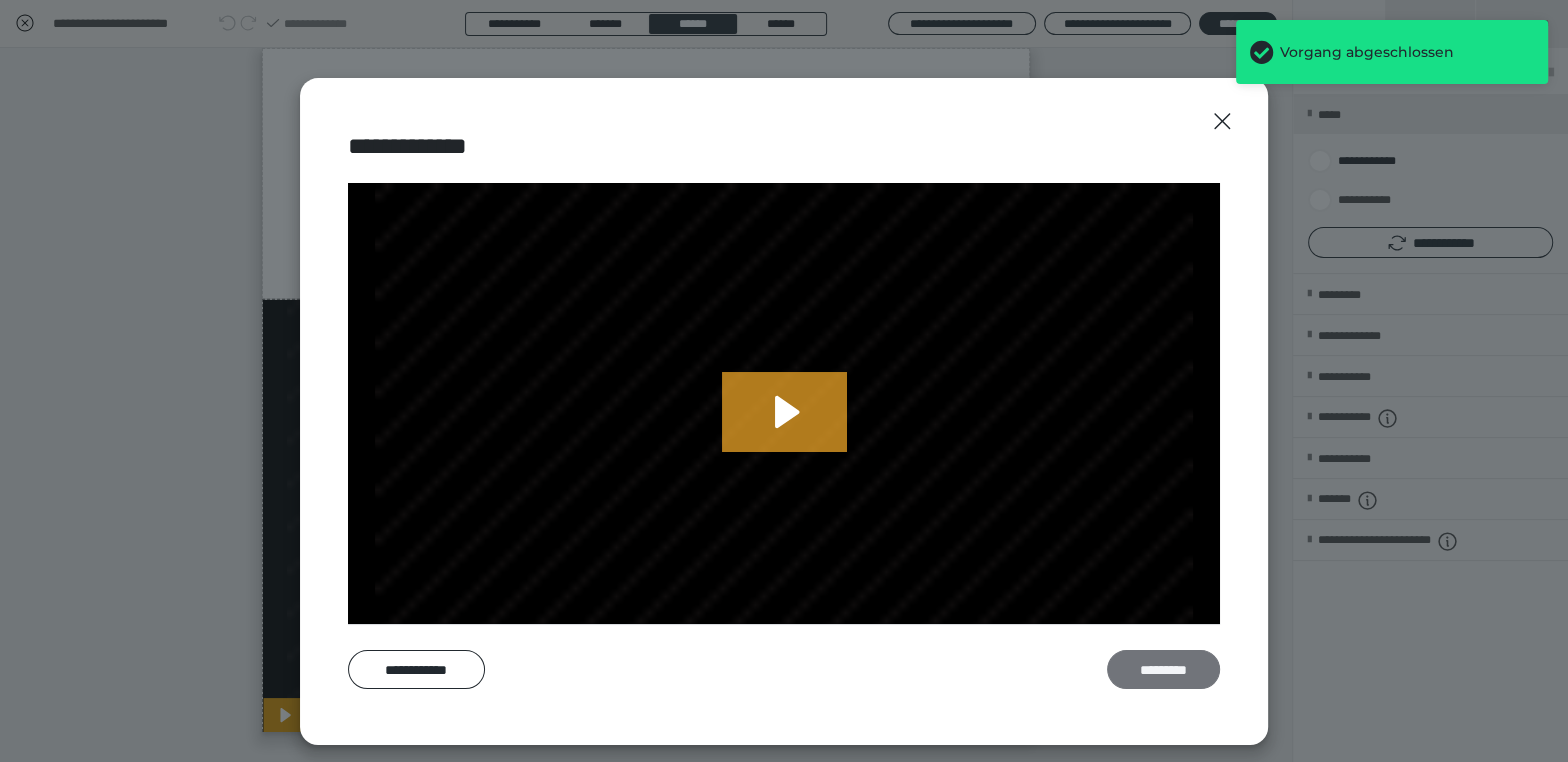 click on "*********" at bounding box center (1163, 669) 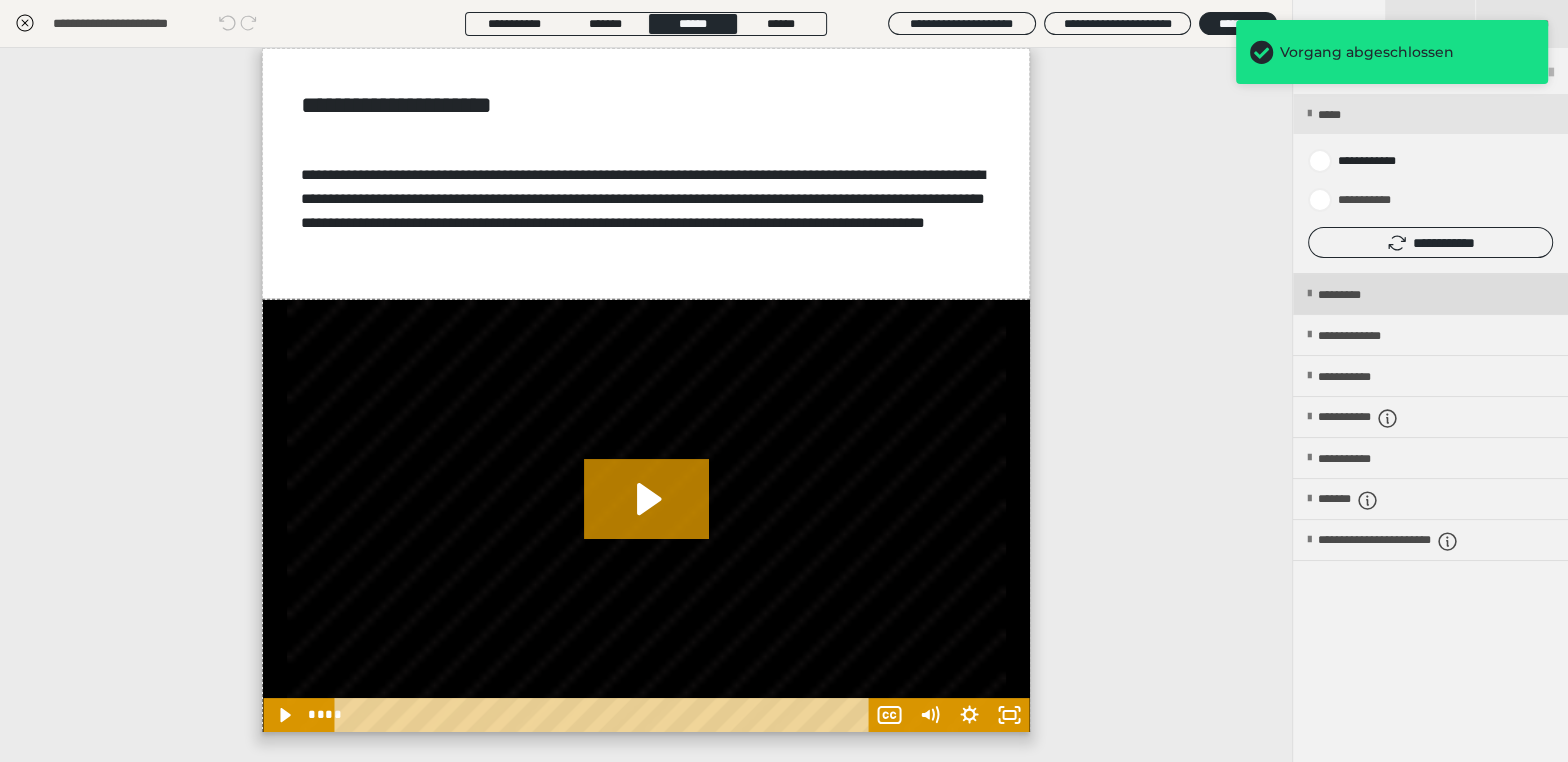 click on "*********" at bounding box center (1356, 295) 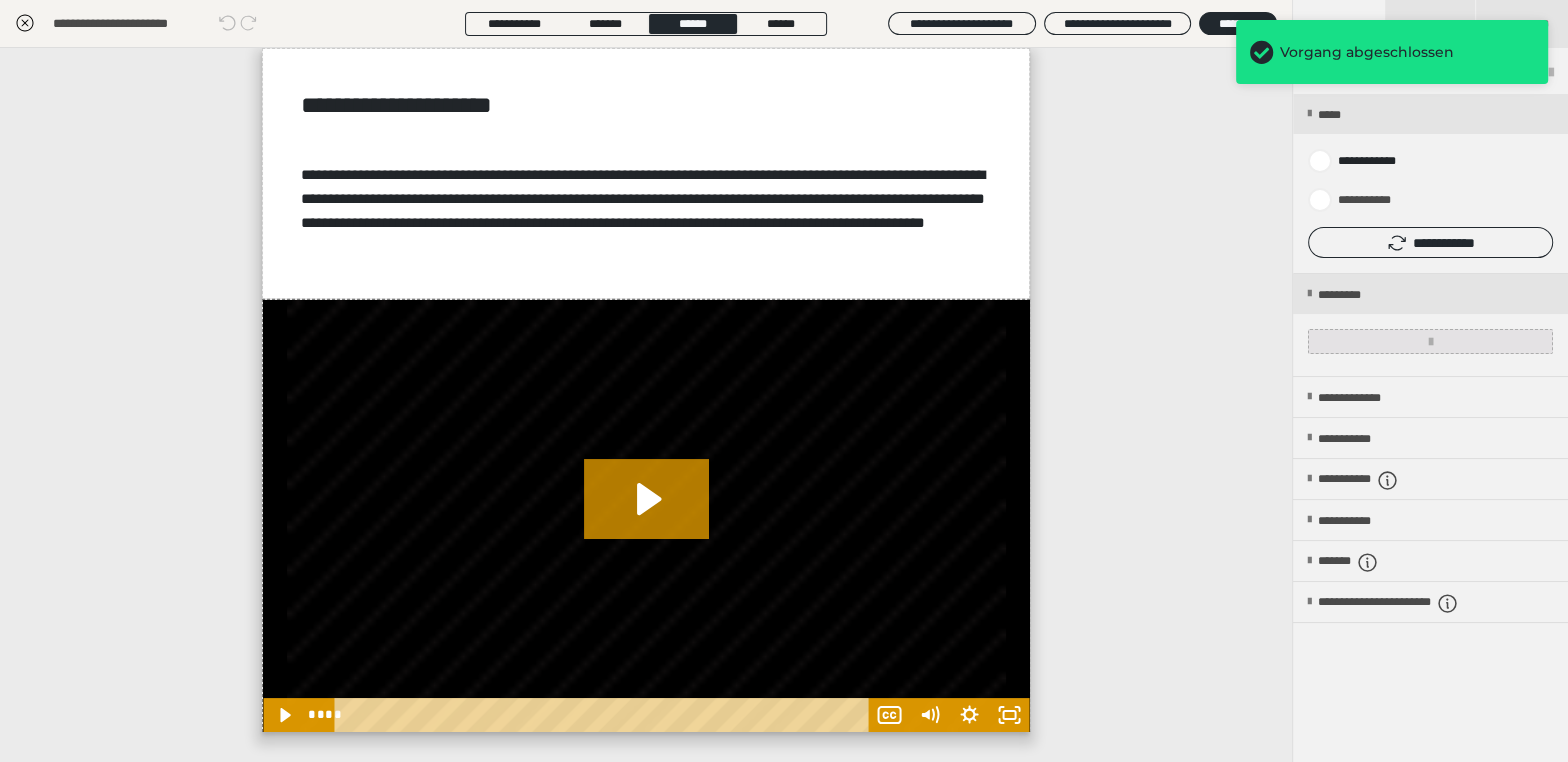 click at bounding box center (1430, 341) 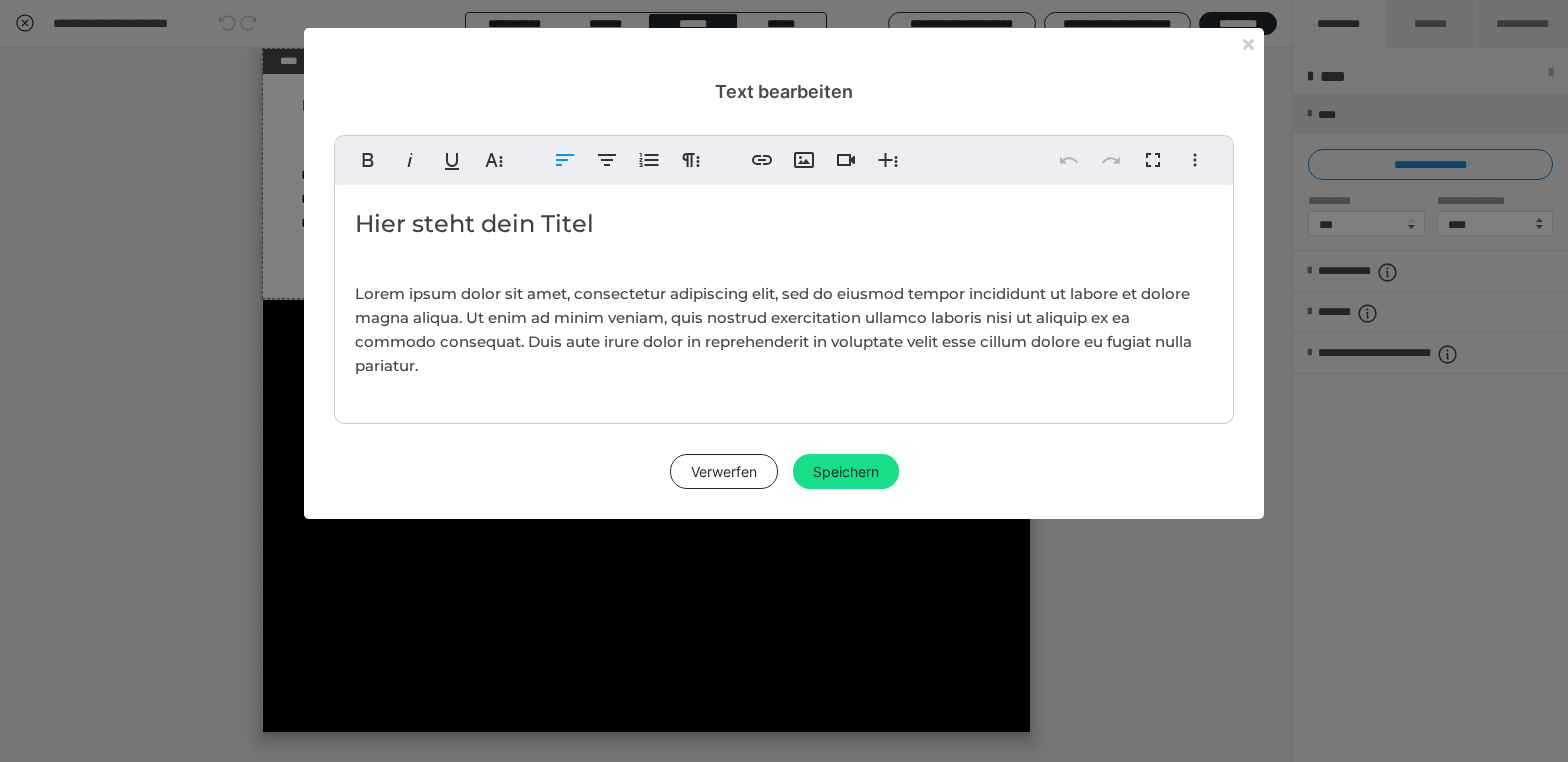 scroll, scrollTop: 0, scrollLeft: 0, axis: both 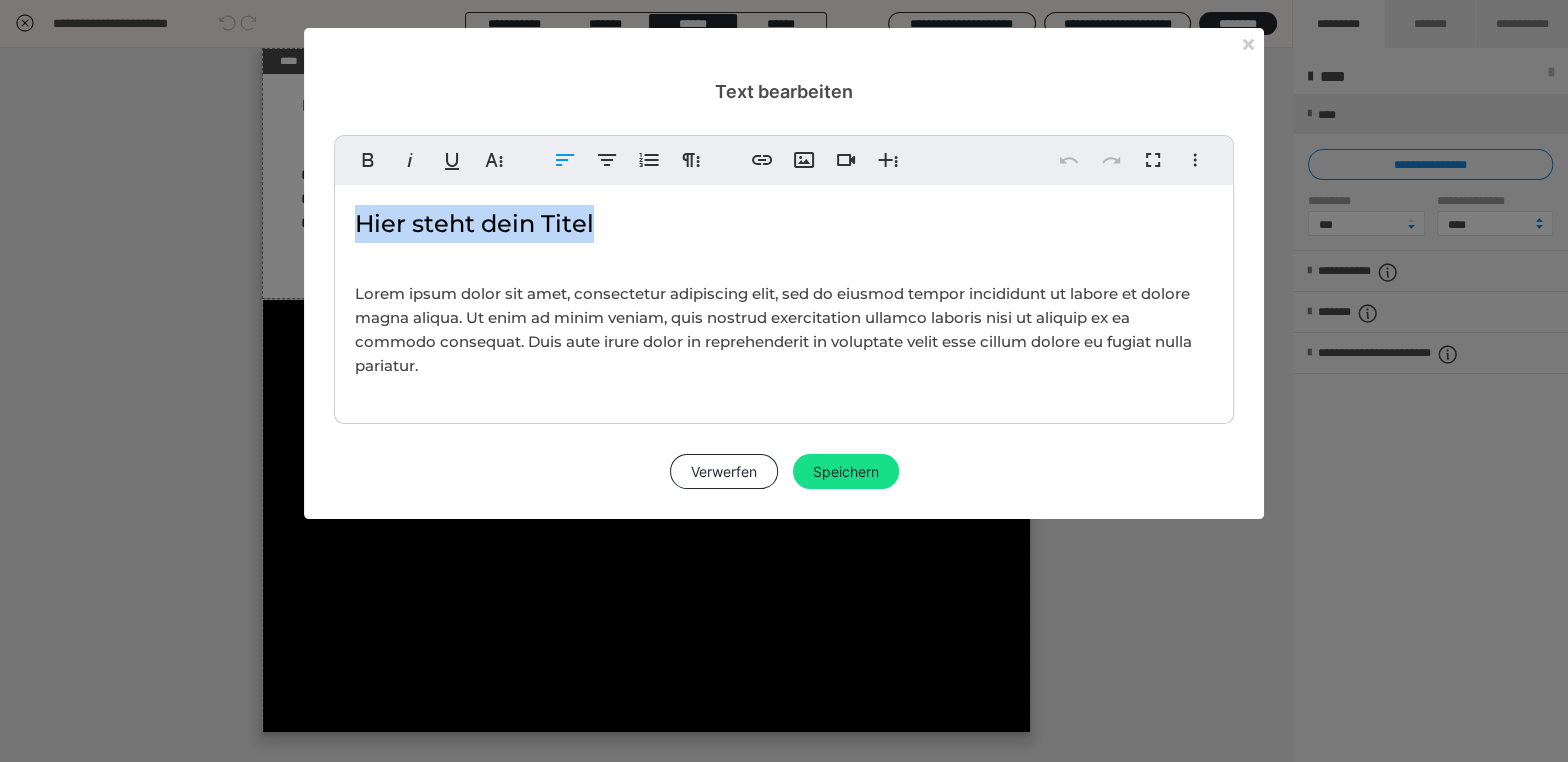 type 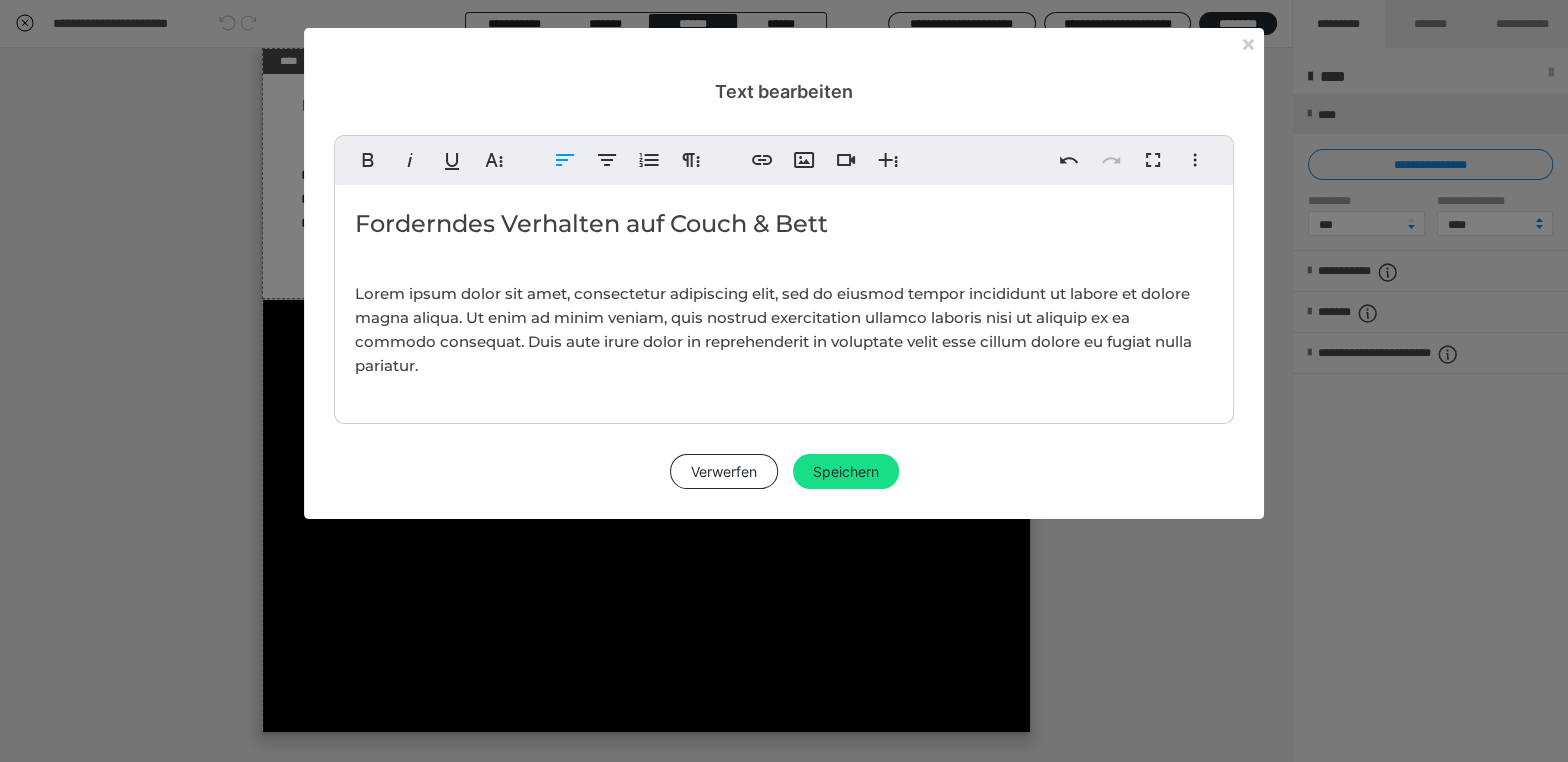 click on "Forderndes Verhalten auf Couch & Bett" at bounding box center (784, 224) 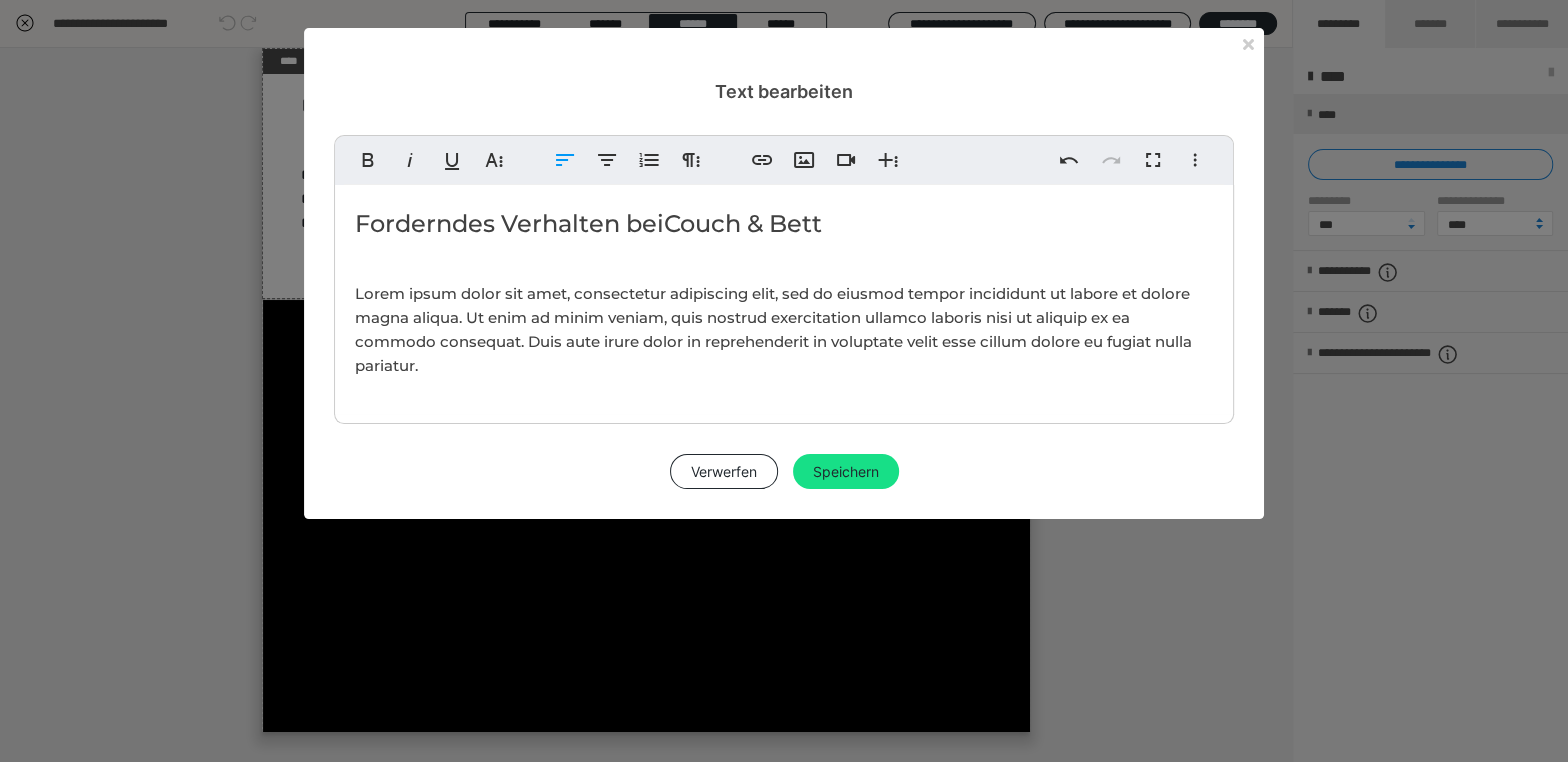 click on "Forderndes Verhalten bei  Couch & Bett" at bounding box center [784, 224] 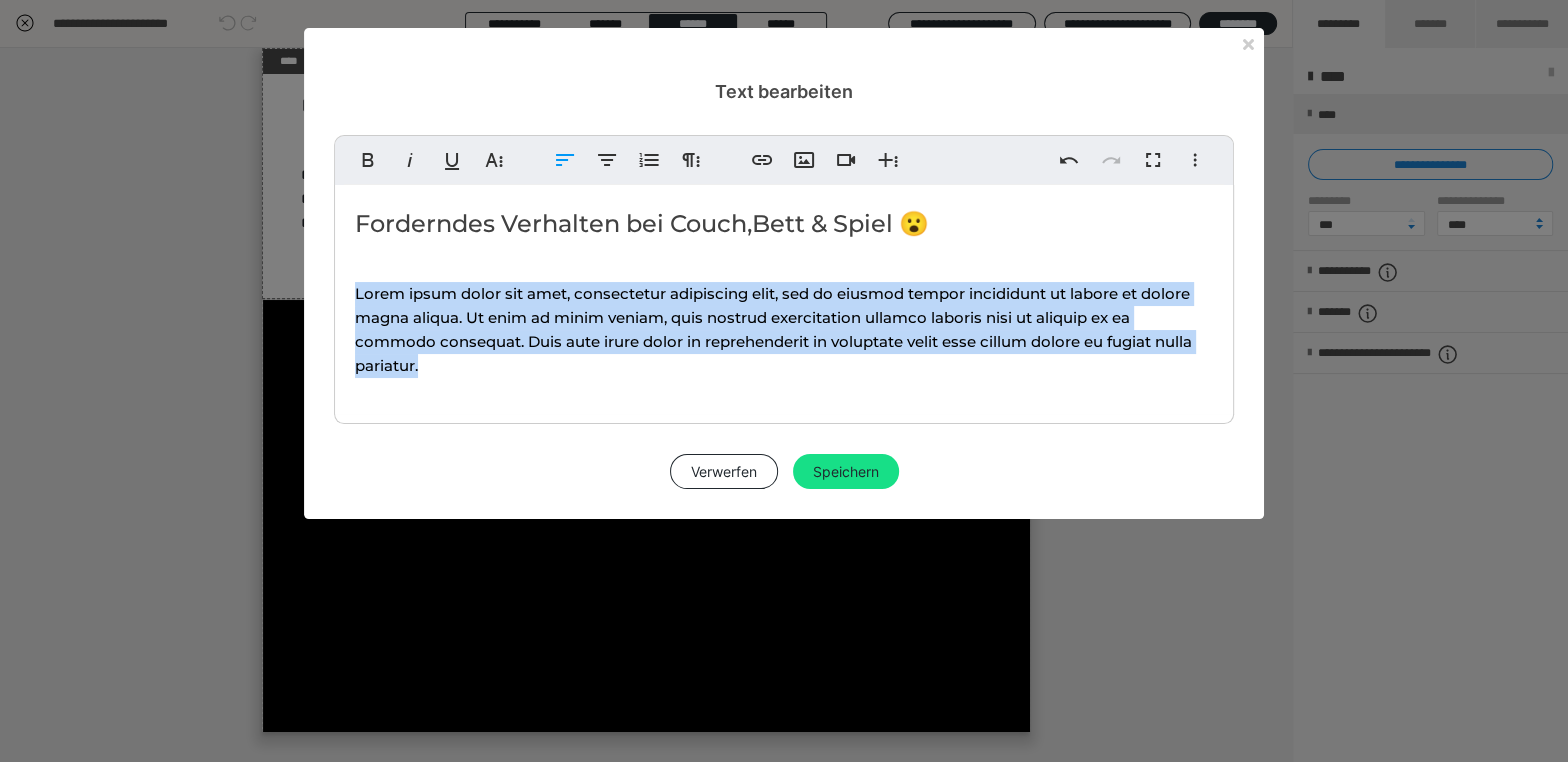 drag, startPoint x: 435, startPoint y: 365, endPoint x: 382, endPoint y: 318, distance: 70.837845 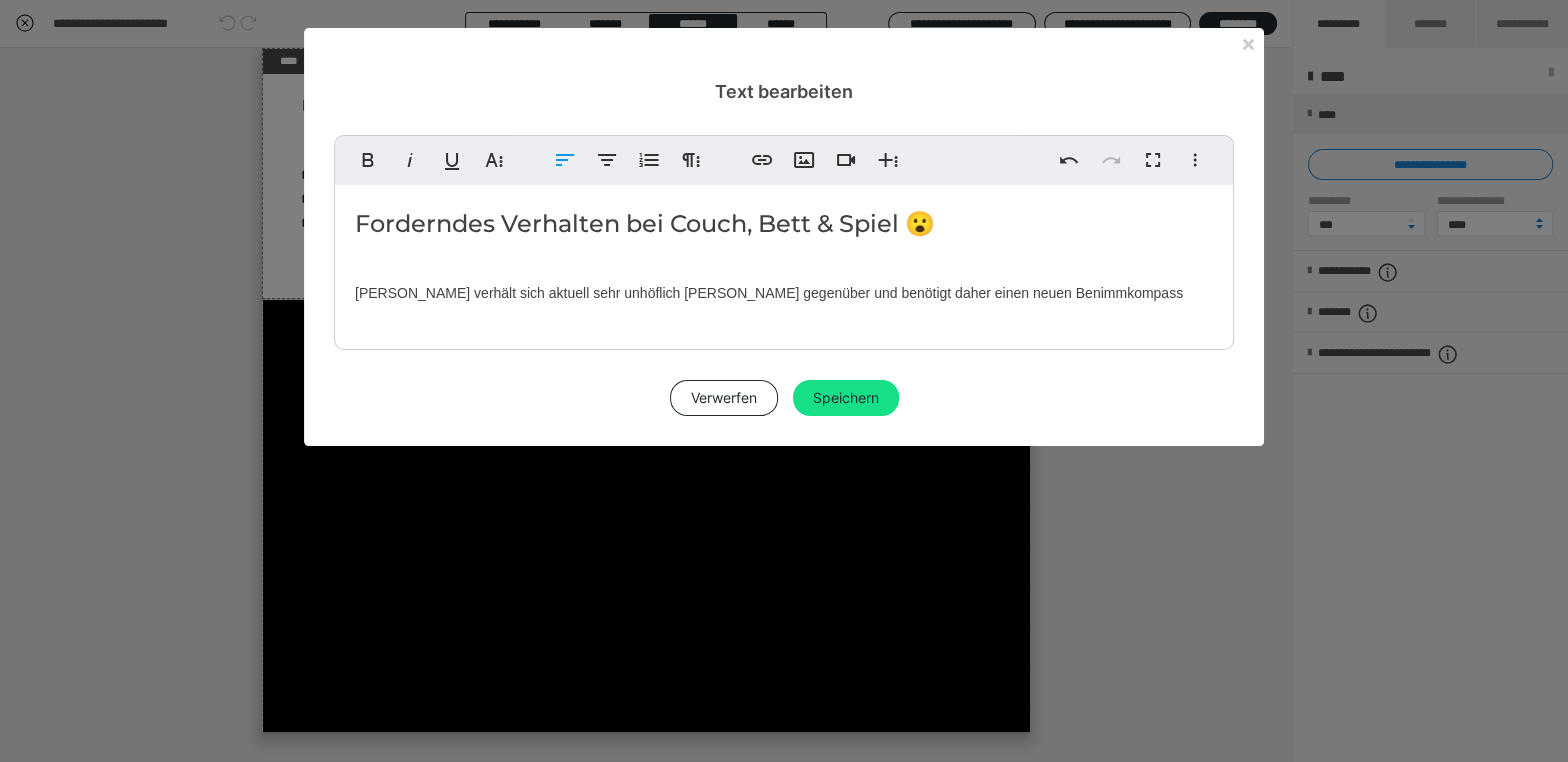 drag, startPoint x: 709, startPoint y: 295, endPoint x: 717, endPoint y: 309, distance: 16.124516 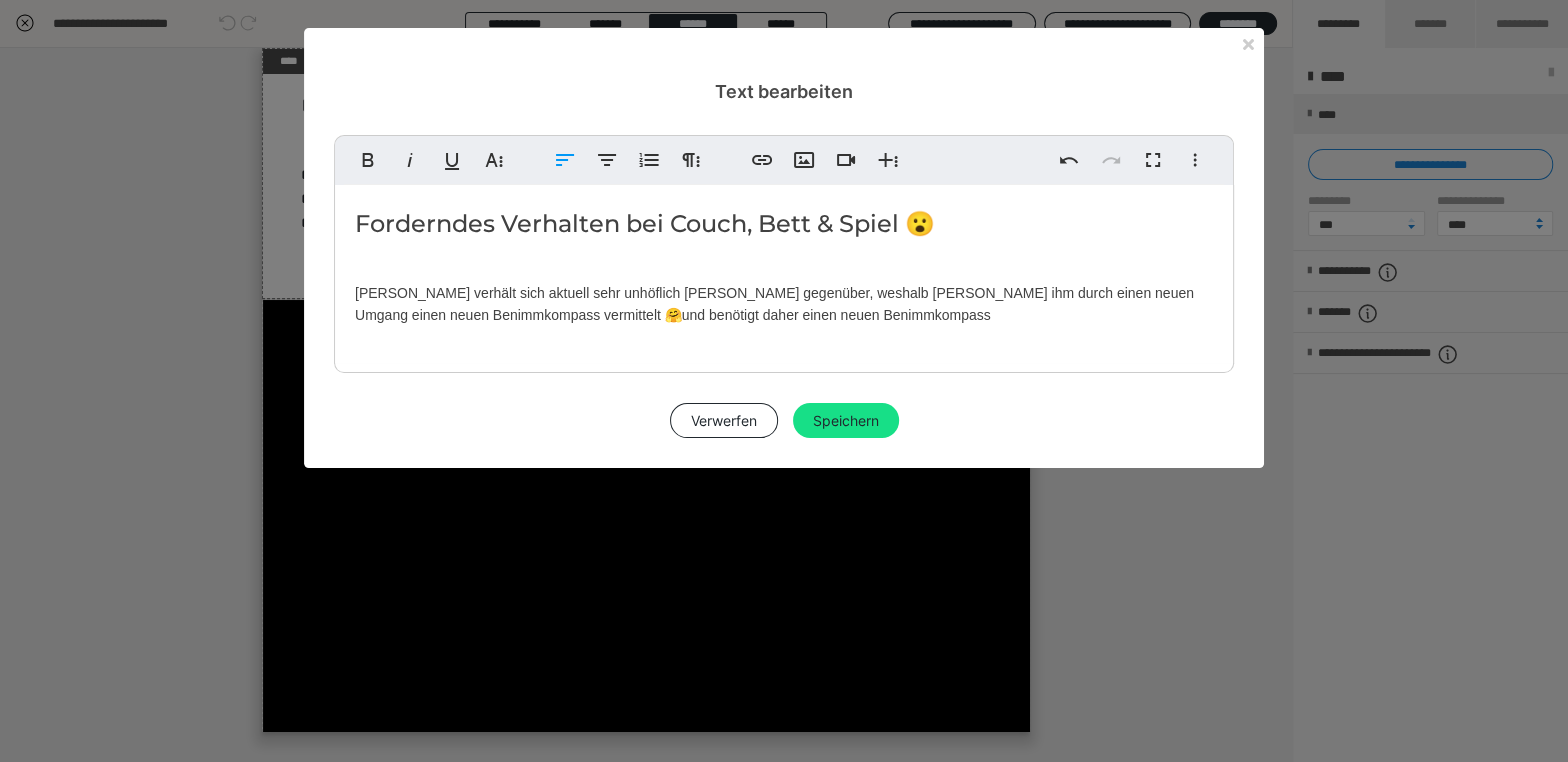 drag, startPoint x: 752, startPoint y: 313, endPoint x: 434, endPoint y: 316, distance: 318.01416 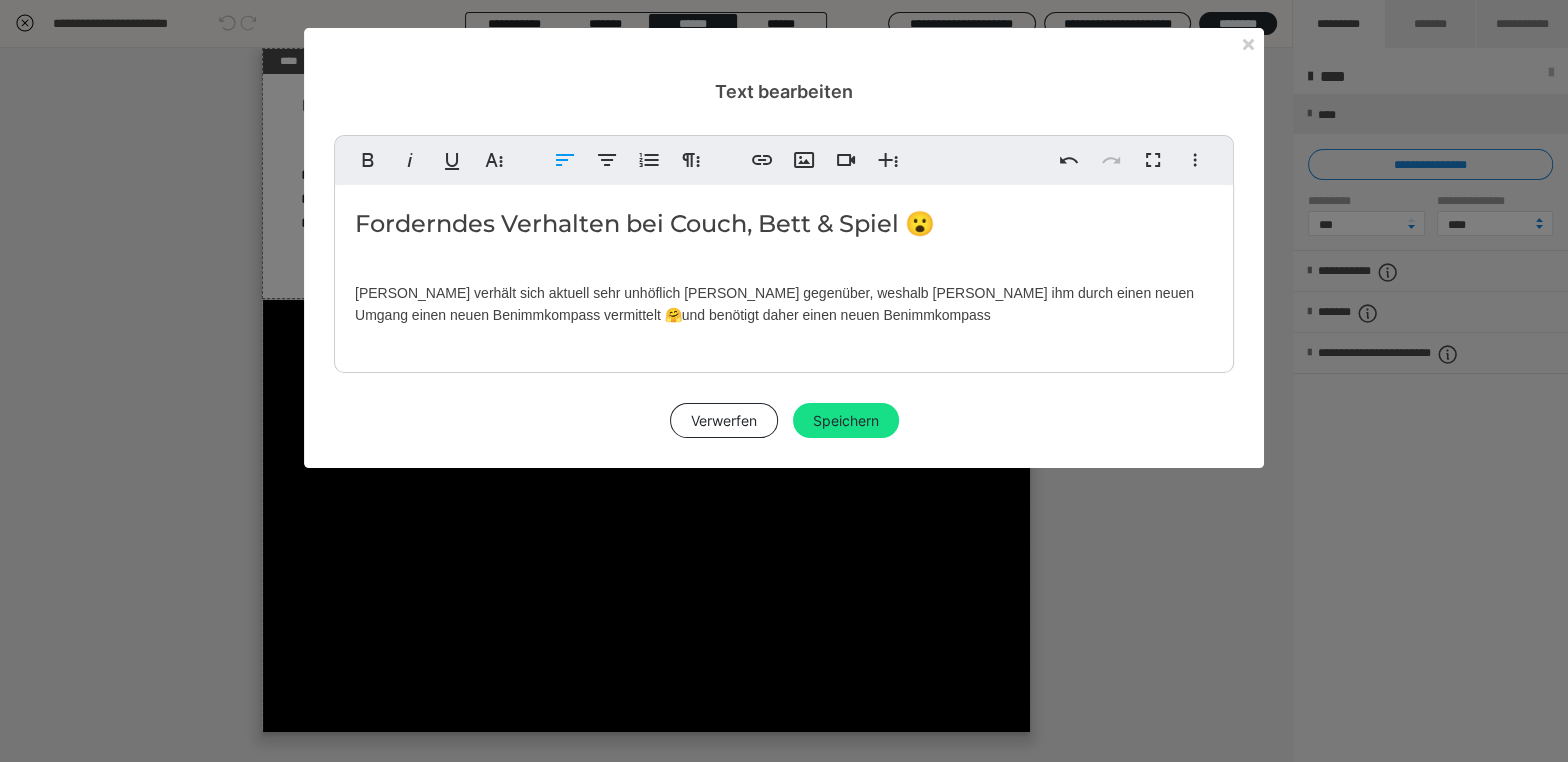 click on "Loki verhält sich aktuell sehr unhöflich Sandra gegenüber, weshalb Sandra ihm durch einen neuen Umgang einen neuen Benimmkompass vermittelt 🤗  und benötigt daher einen neuen Benimmkompass" at bounding box center (784, 304) 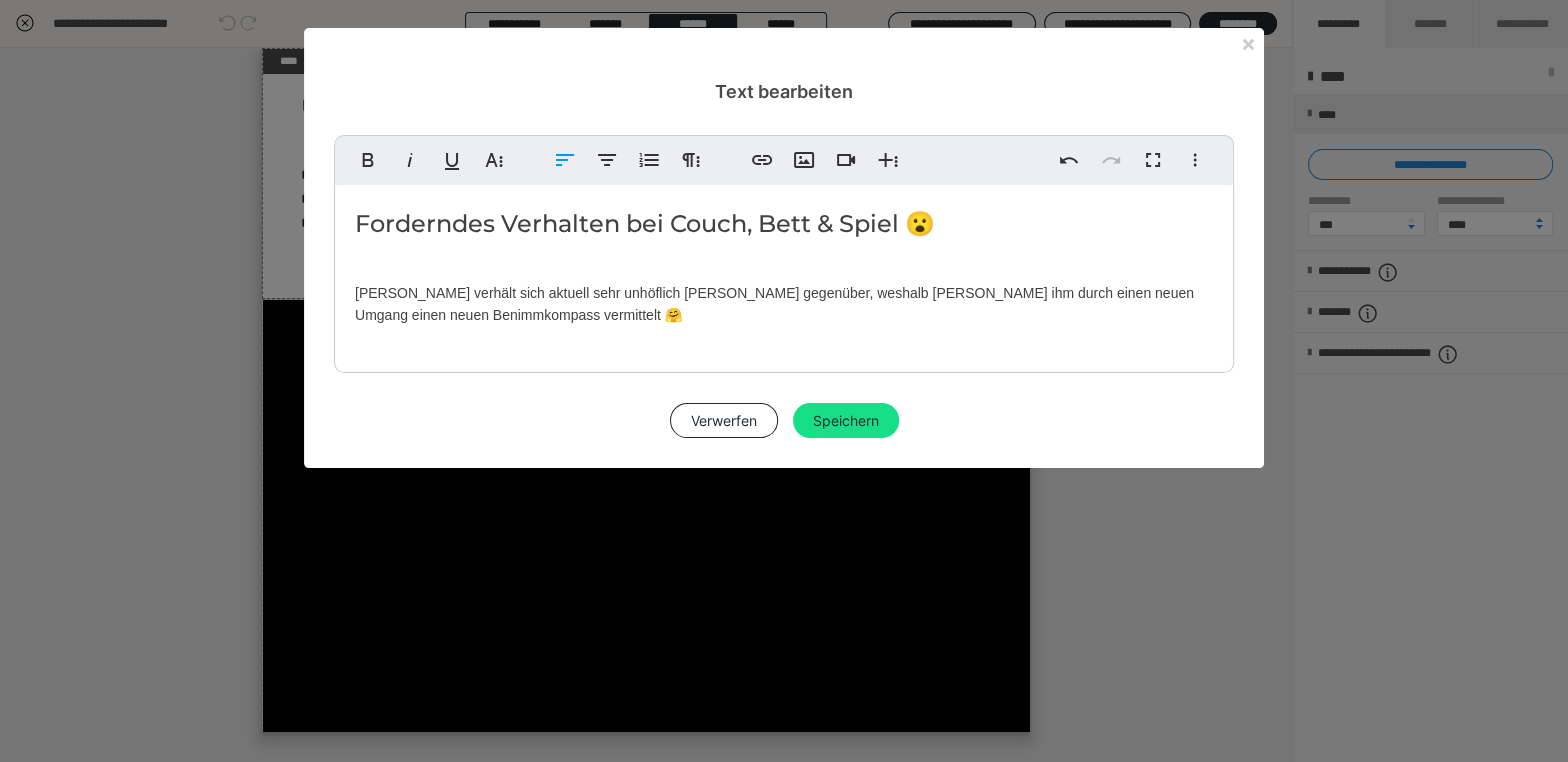 click on "Loki verhält sich aktuell sehr unhöflich Sandra gegenüber, weshalb Sandra ihm durch einen neuen Umgang einen neuen Benimmkompass vermittelt 🤗" at bounding box center (784, 304) 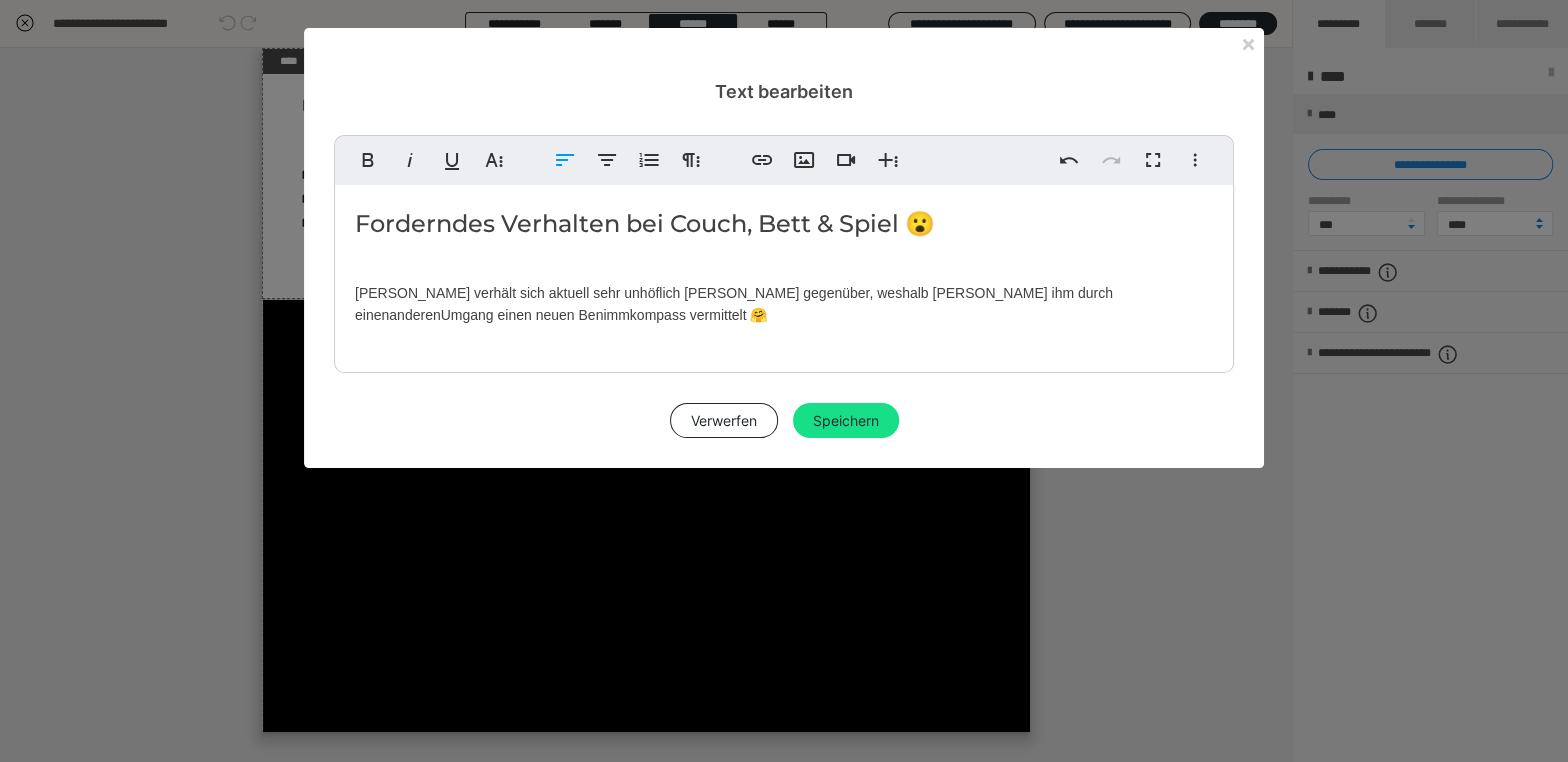 click on "Loki verhält sich aktuell sehr unhöflich Sandra gegenüber, weshalb Sandra ihm durch einen  anderen  Umgang einen neuen Benimmkompass vermittelt 🤗" at bounding box center (784, 304) 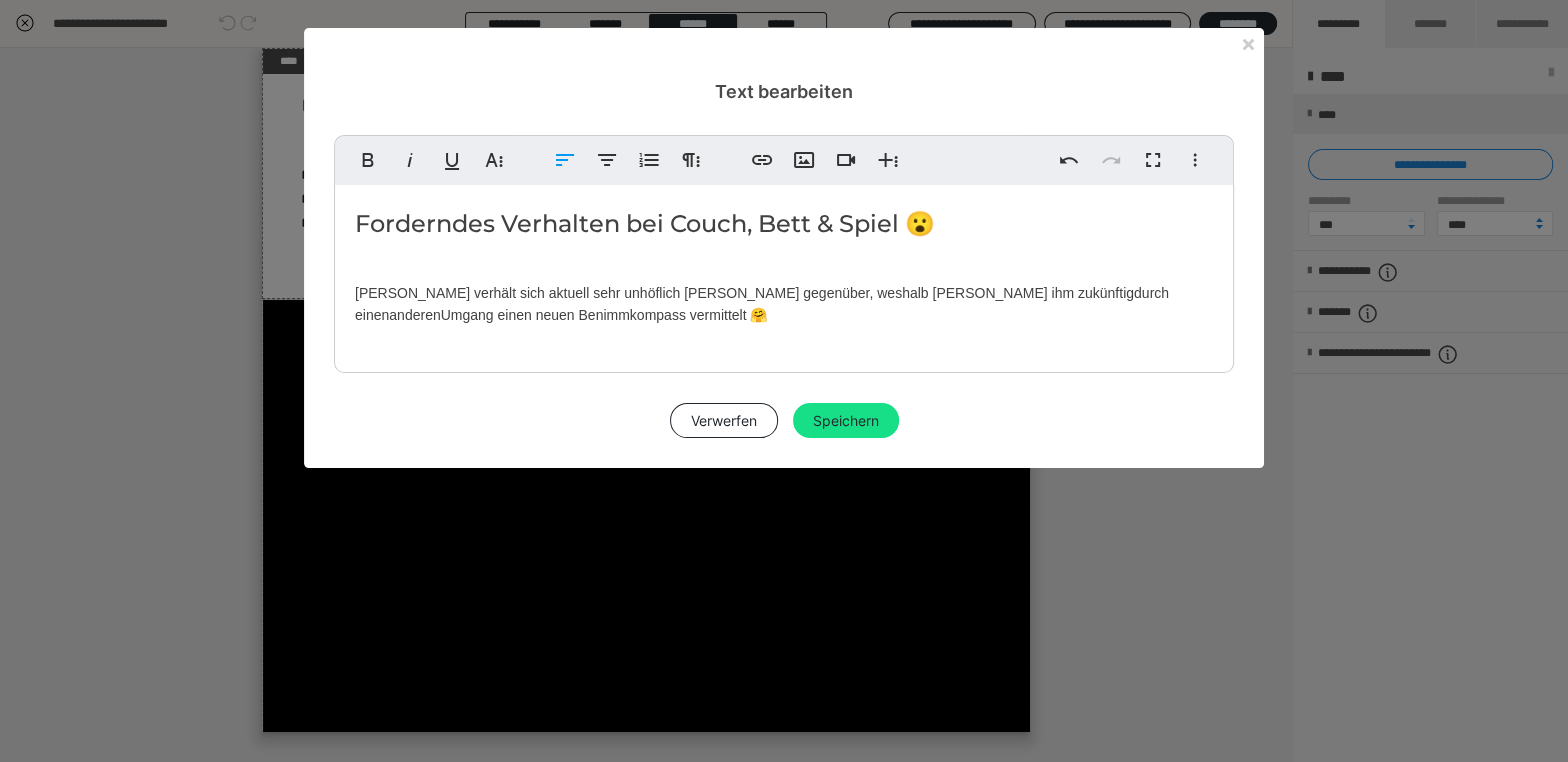 click on "Loki verhält sich aktuell sehr unhöflich Sandra gegenüber, weshalb Sandra ihm zukünftig  durch einen  anderen  Umgang einen neuen Benimmkompass vermittelt 🤗" at bounding box center [784, 304] 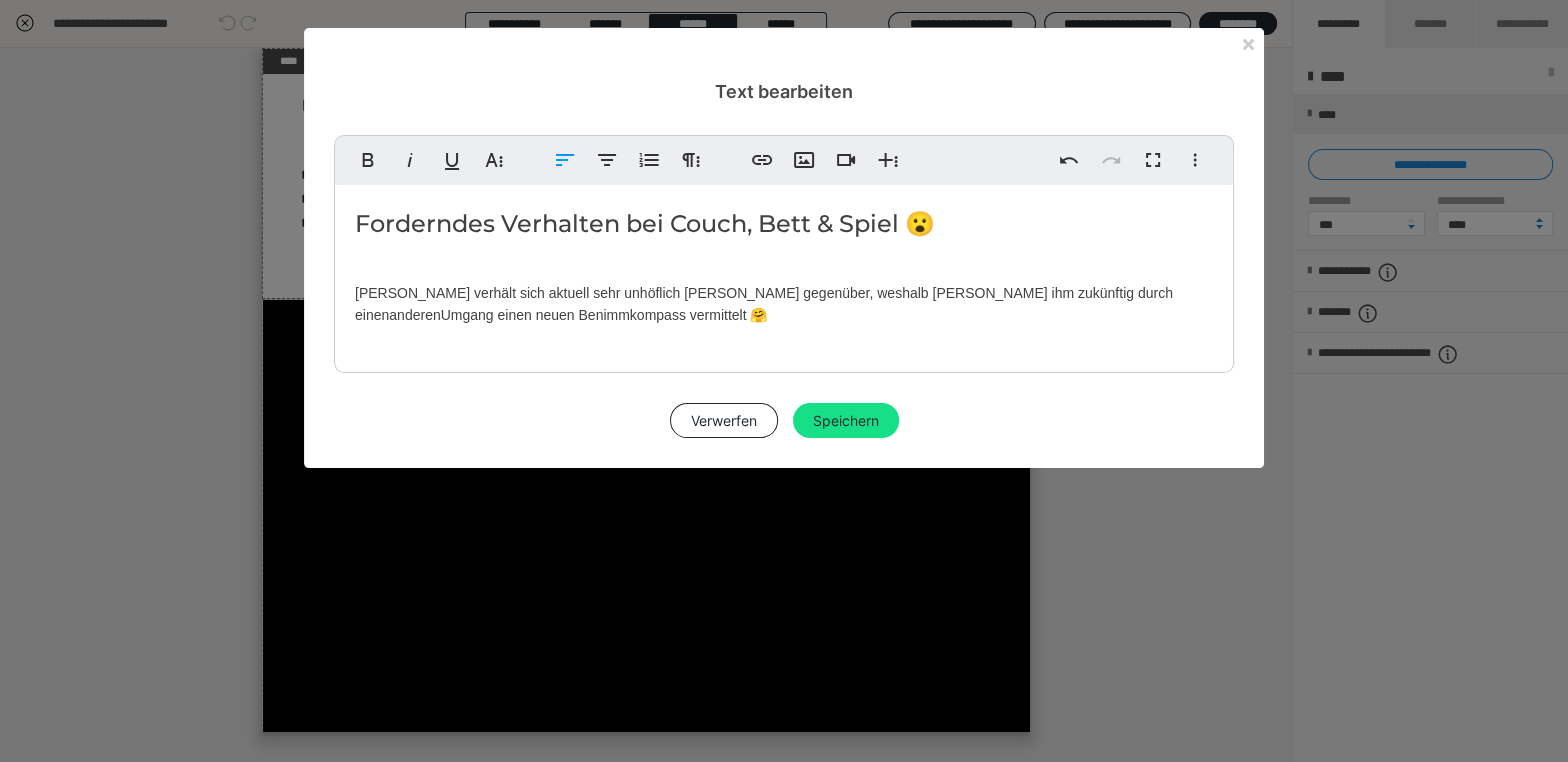 drag, startPoint x: 557, startPoint y: 315, endPoint x: 353, endPoint y: 296, distance: 204.88289 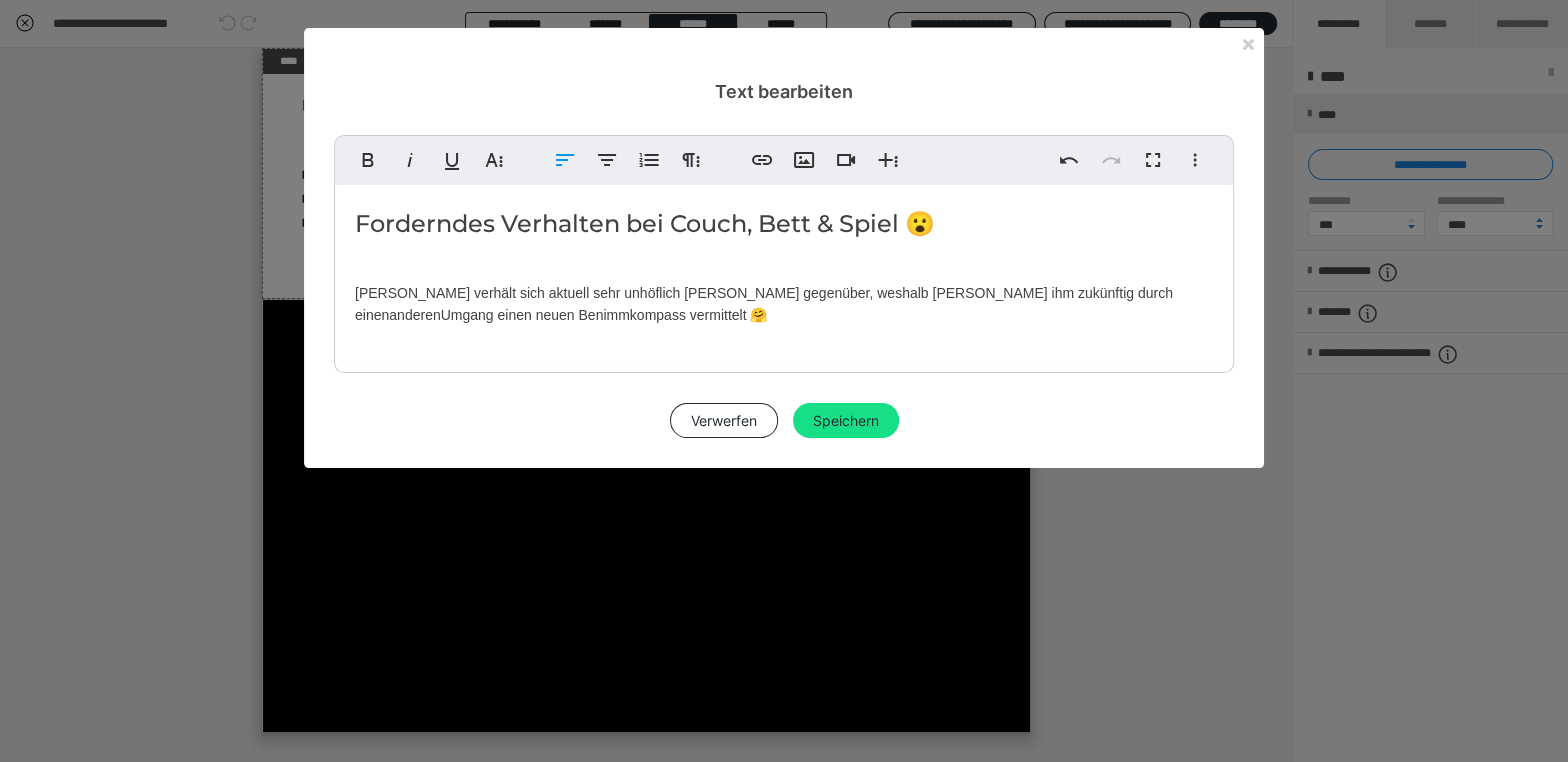 click on "Loki verhält sich aktuell sehr unhöflich Sandra gegenüber, weshalb Sandra ihm zukünftig durch einen  anderen  Umgang einen neuen Benimmkompass vermittelt 🤗" at bounding box center (784, 304) 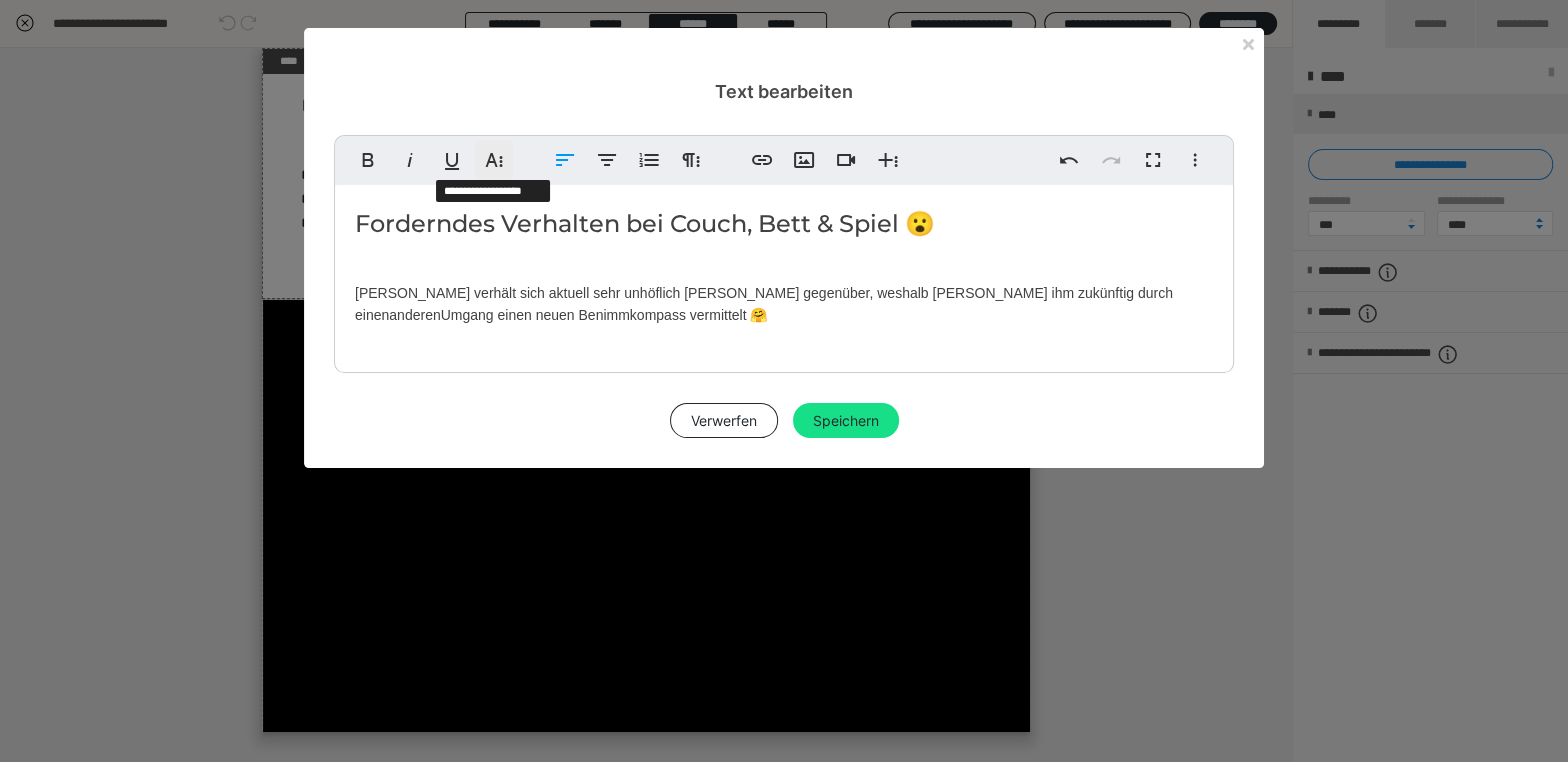 click 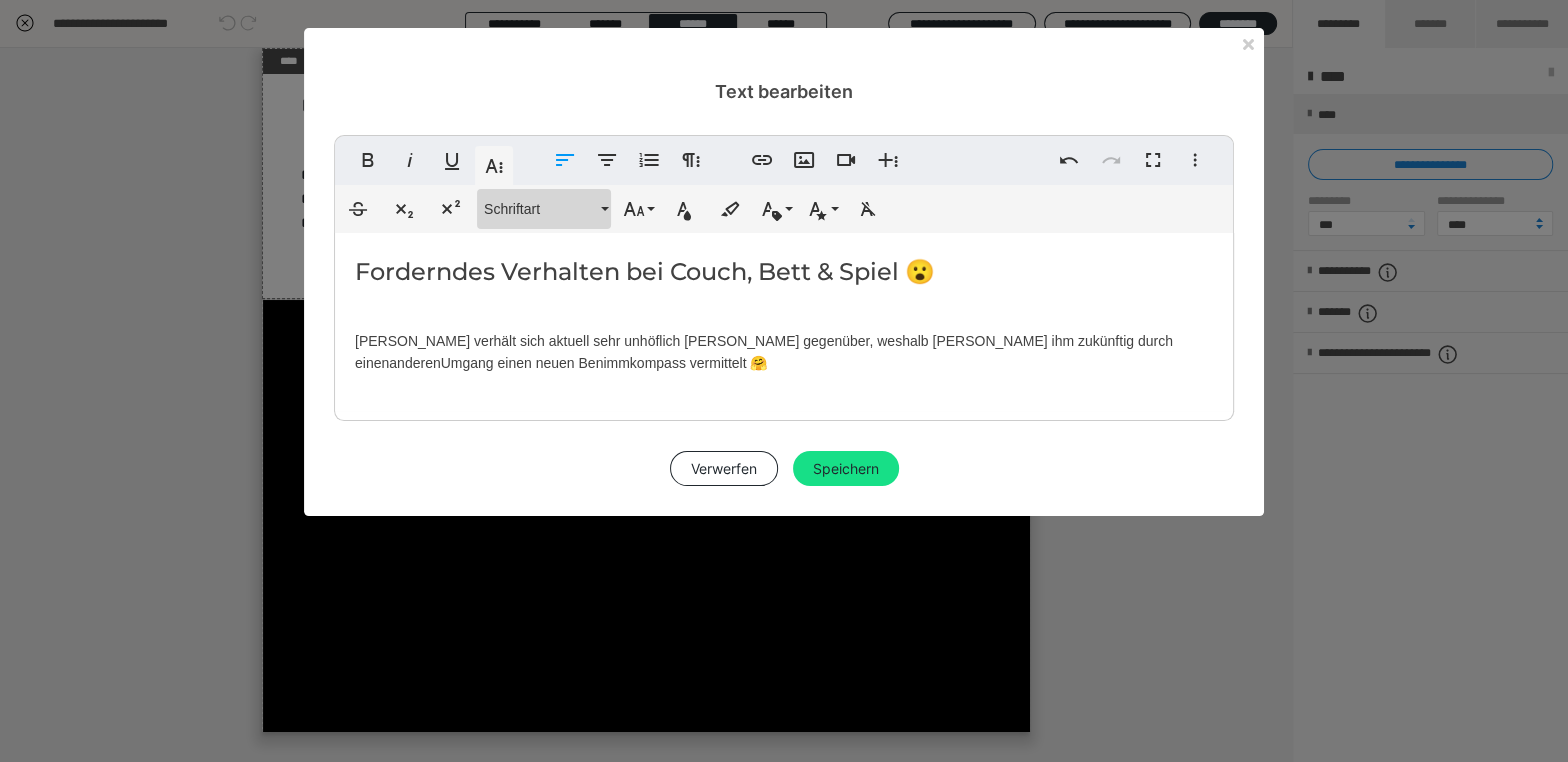 click on "Schriftart" at bounding box center (540, 209) 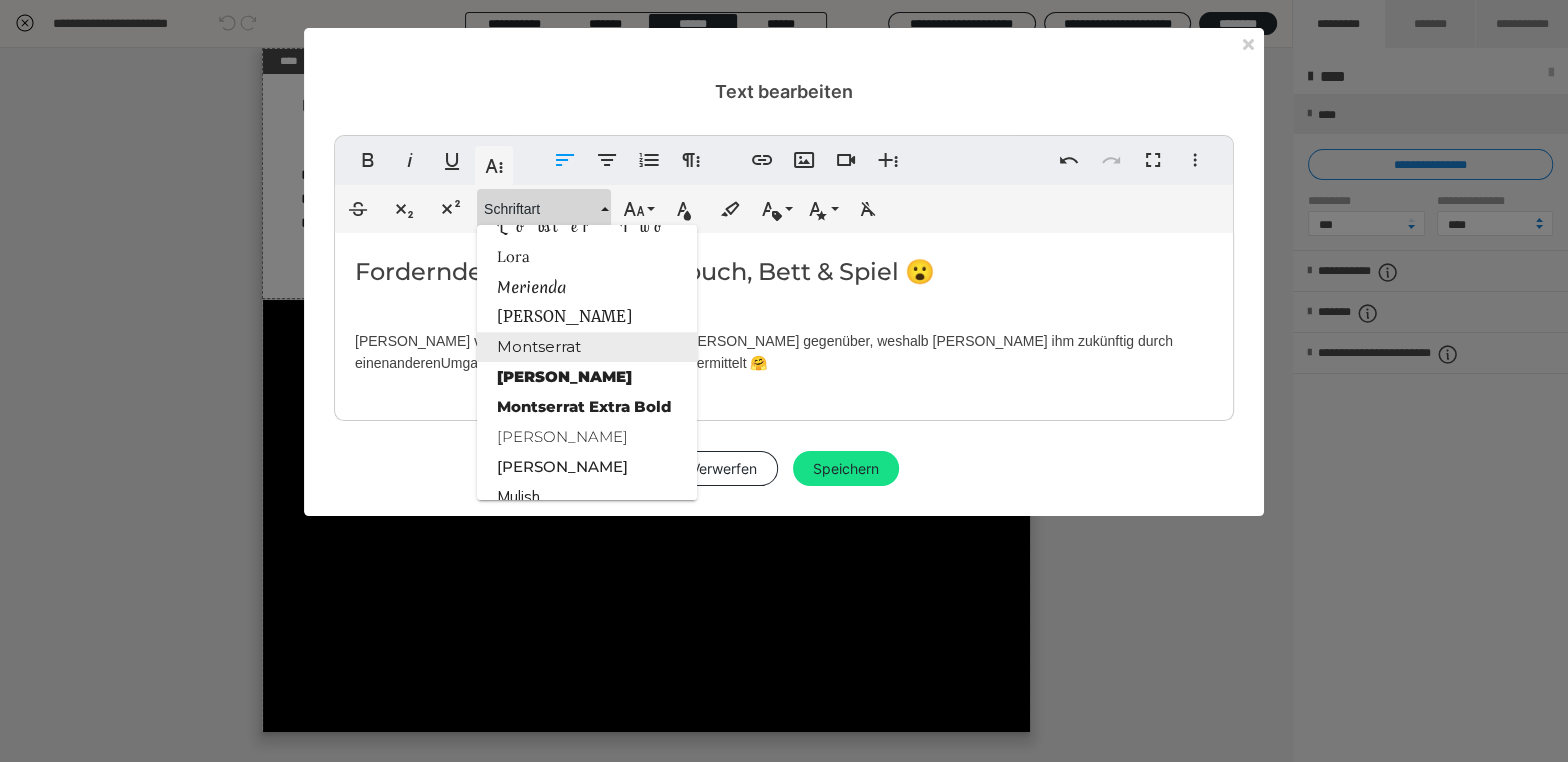 scroll, scrollTop: 1792, scrollLeft: 0, axis: vertical 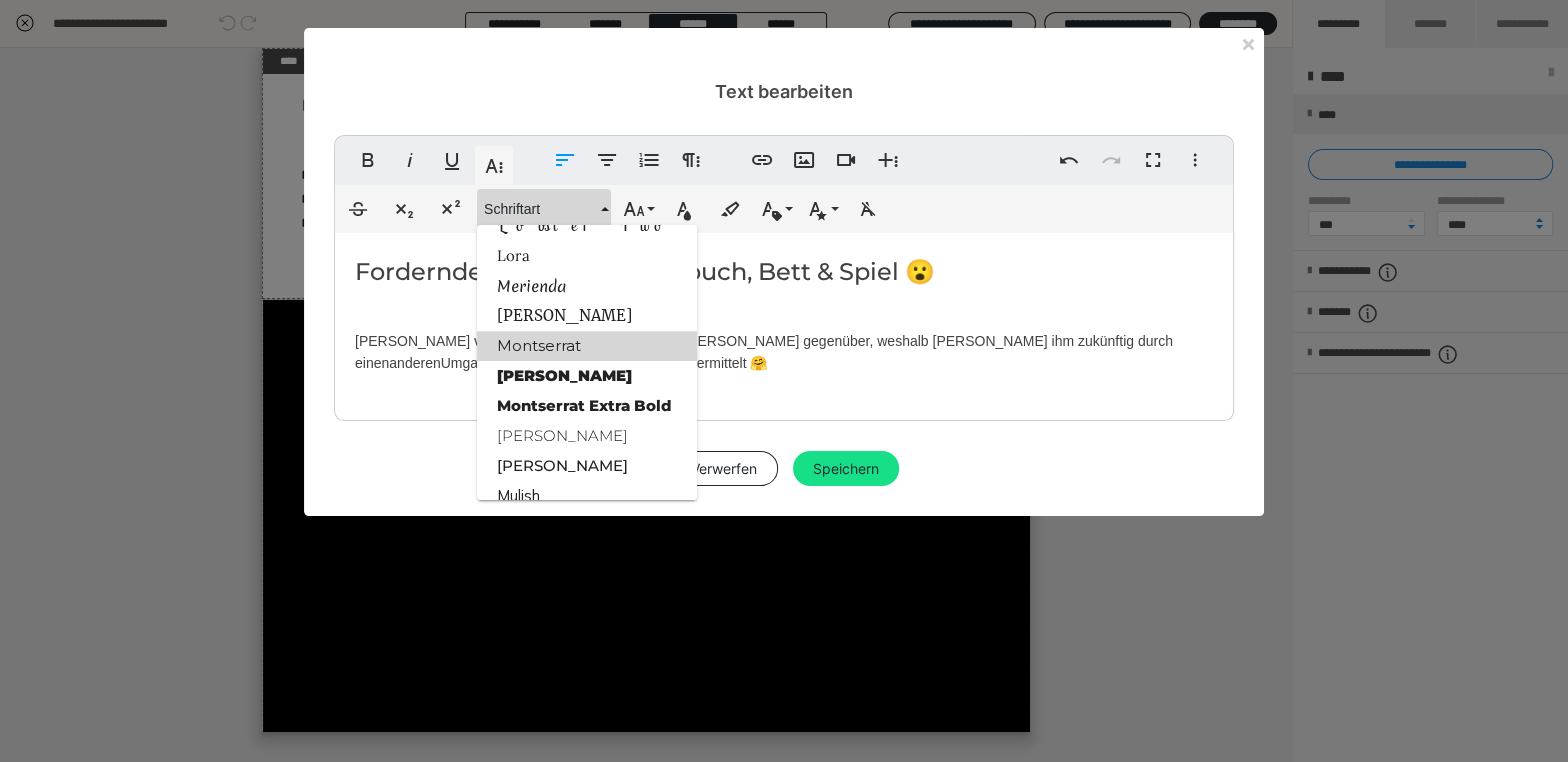 click on "Montserrat" at bounding box center (587, 346) 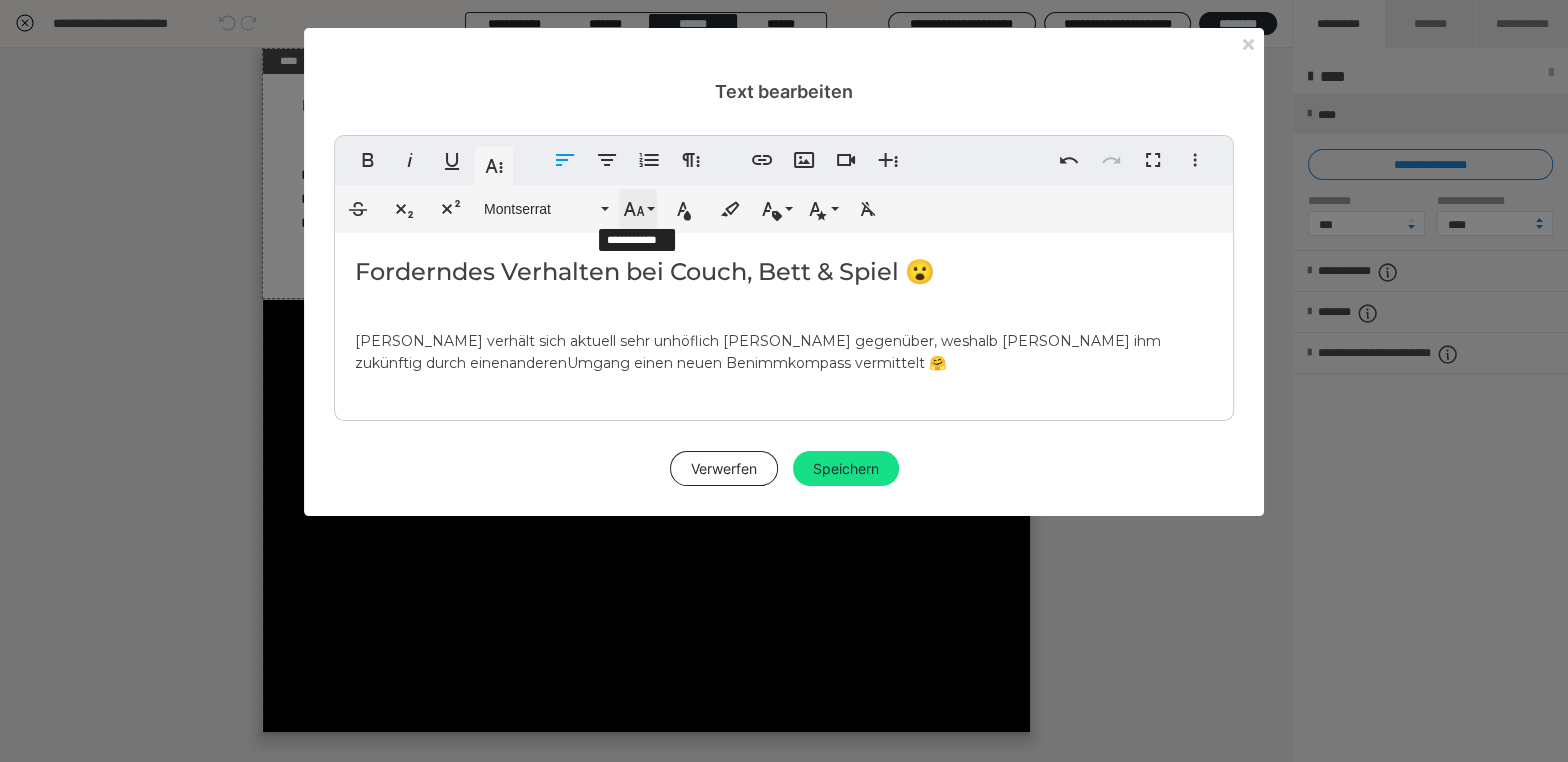 click 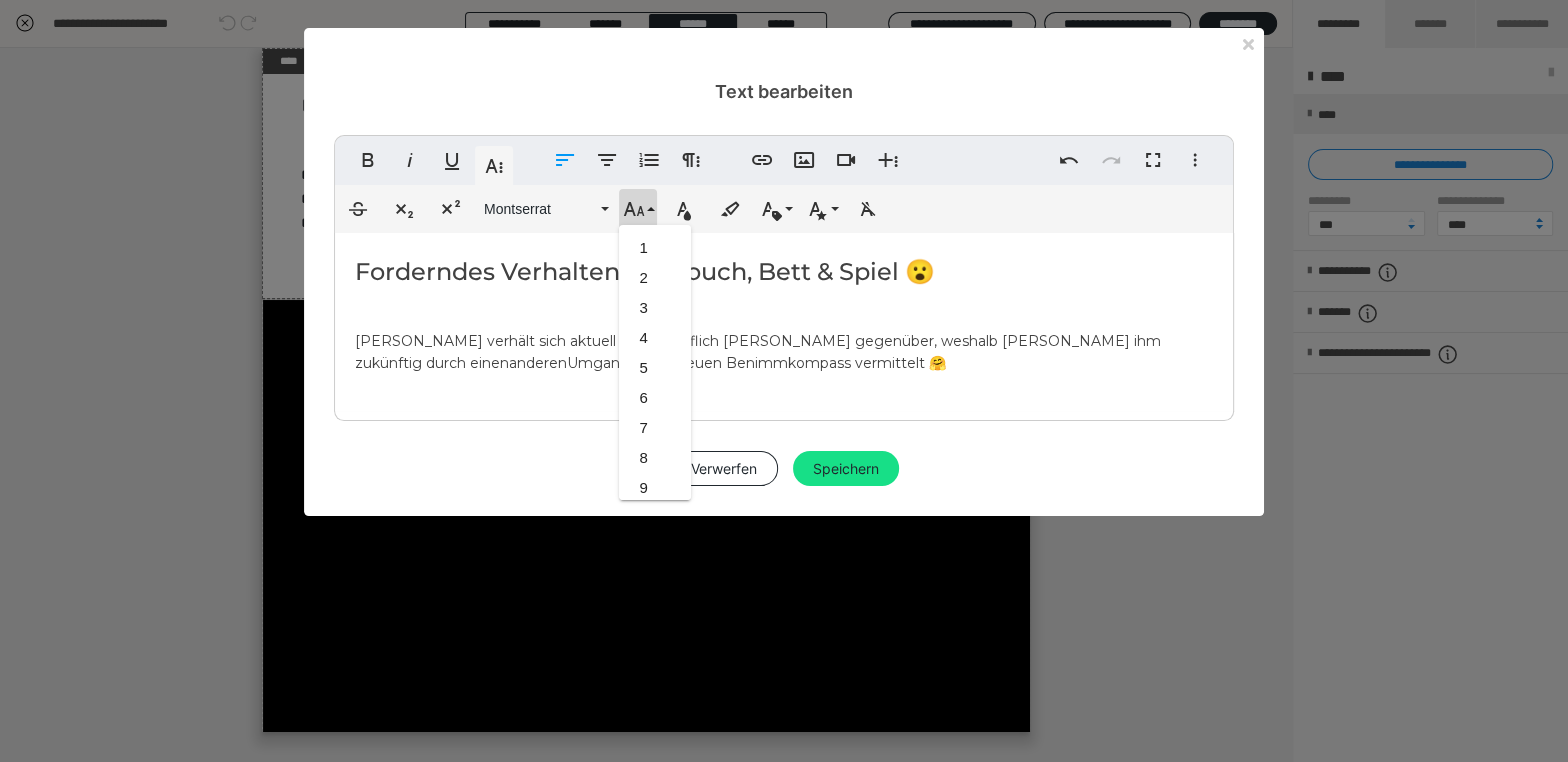 scroll, scrollTop: 412, scrollLeft: 0, axis: vertical 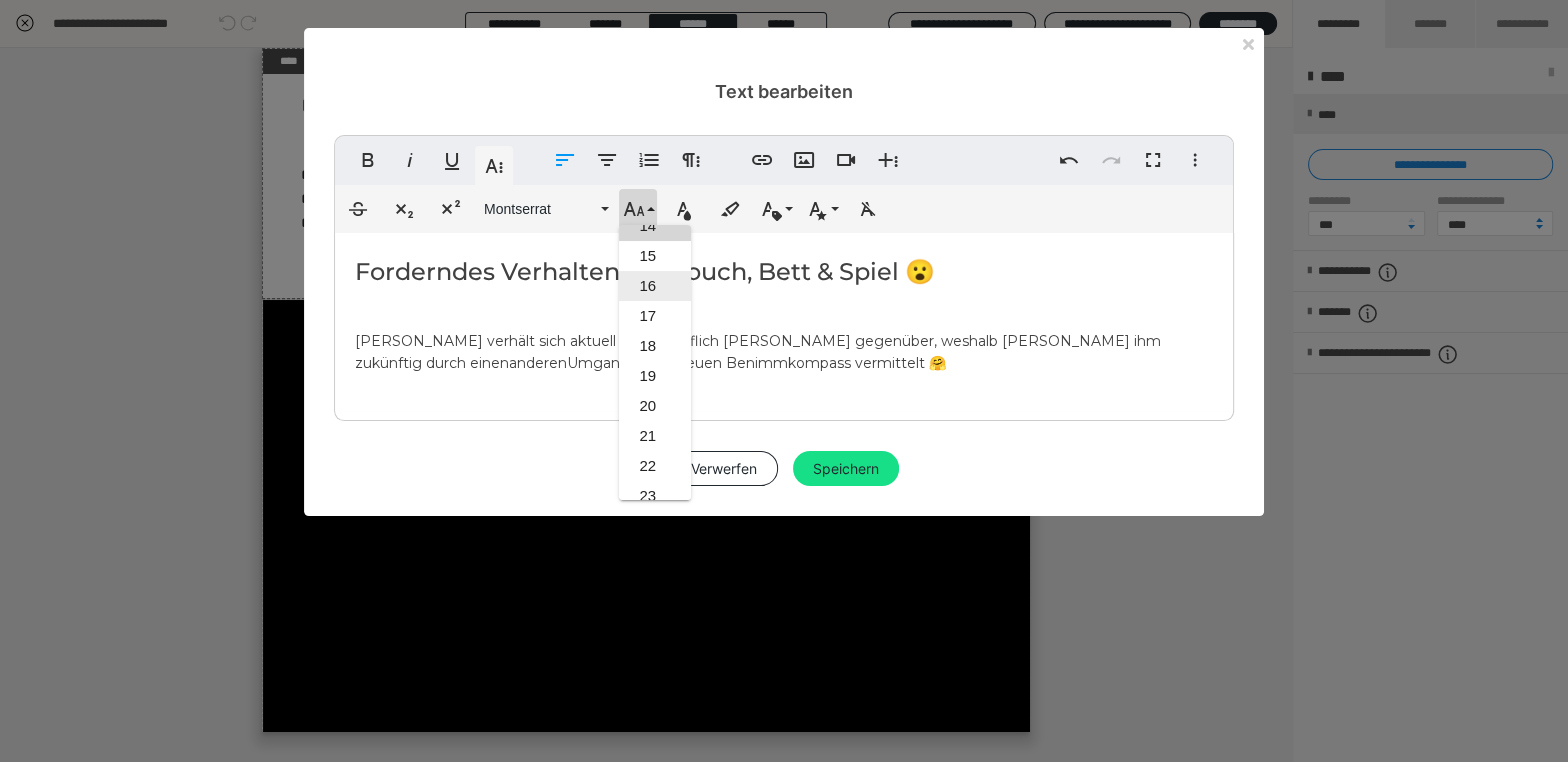 click on "16" at bounding box center [655, 286] 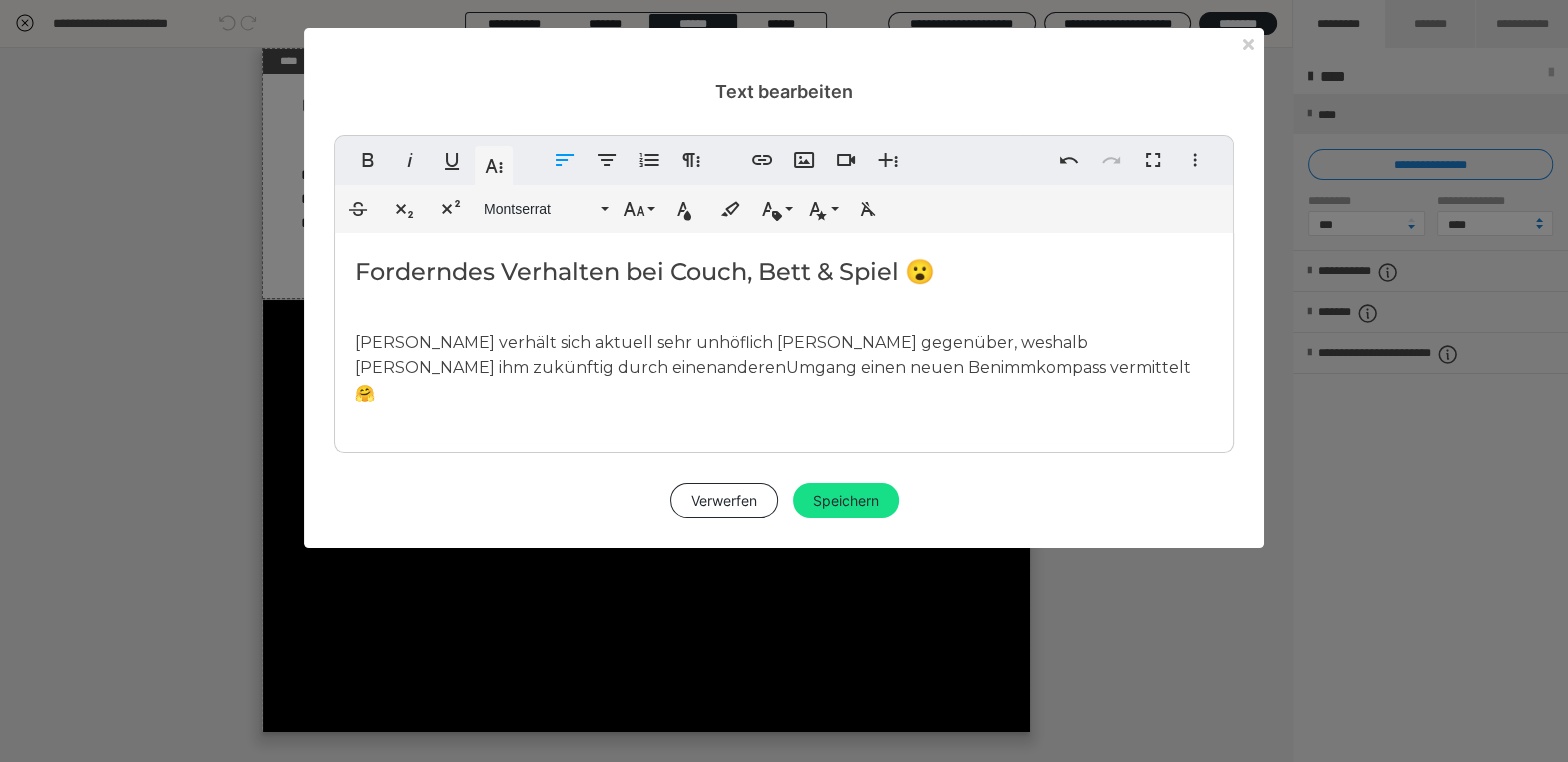 click on "Forderndes Verhalten bei Couch, Bett & Spiel 😮  Loki verhält sich aktuell sehr unhöflich Sandra gegenüber, weshalb Sandra ihm zukünftig durch einen  anderen  Umgang einen neuen Benimmkompass vermittelt 🤗" at bounding box center [784, 338] 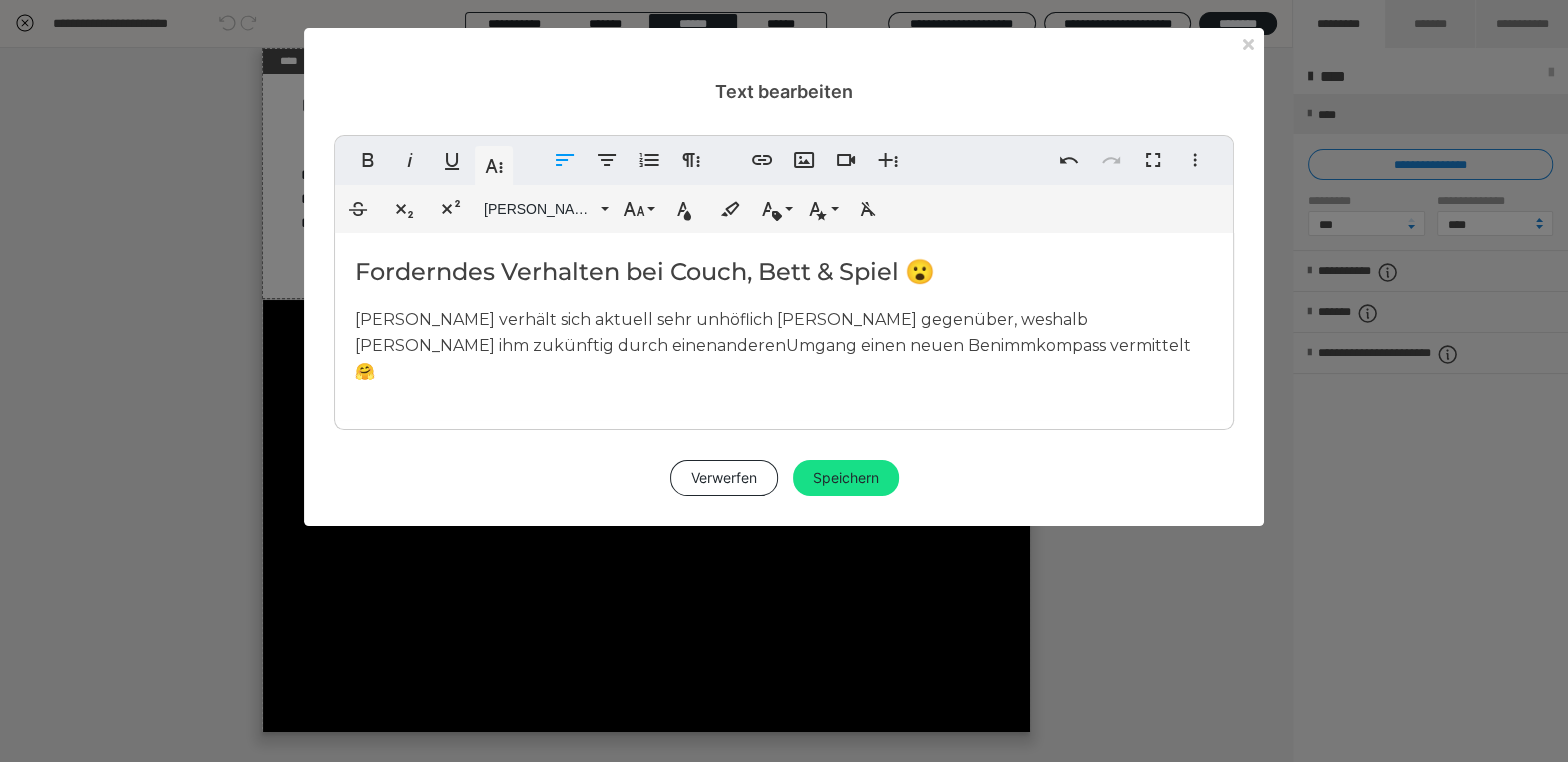 click on "Loki verhält sich aktuell sehr unhöflich Sandra gegenüber, weshalb Sandra ihm zukünftig durch einen  anderen  Umgang einen neuen Benimmkompass vermittelt 🤗" at bounding box center [784, 345] 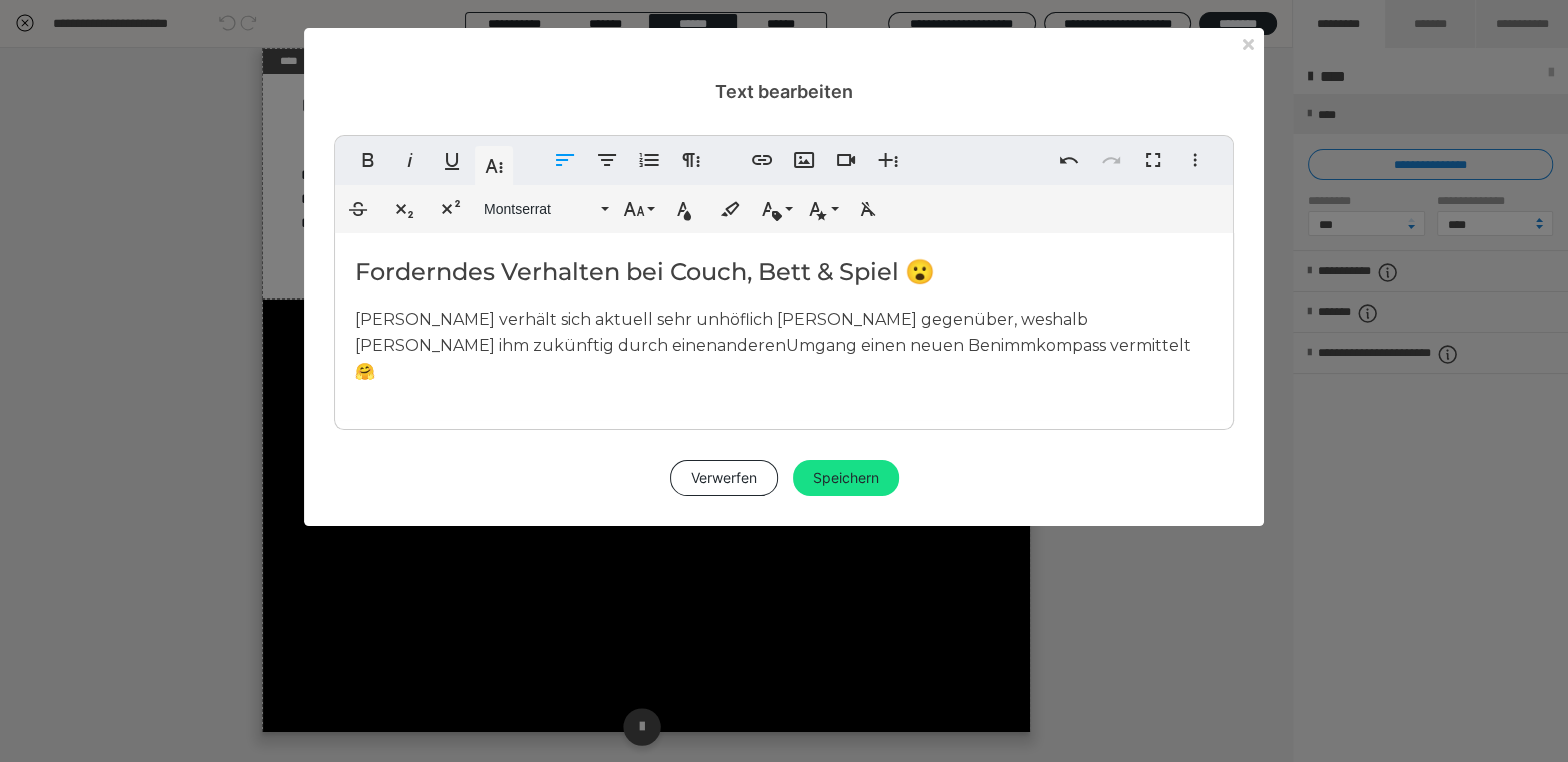 click on "Speichern" at bounding box center [846, 478] 